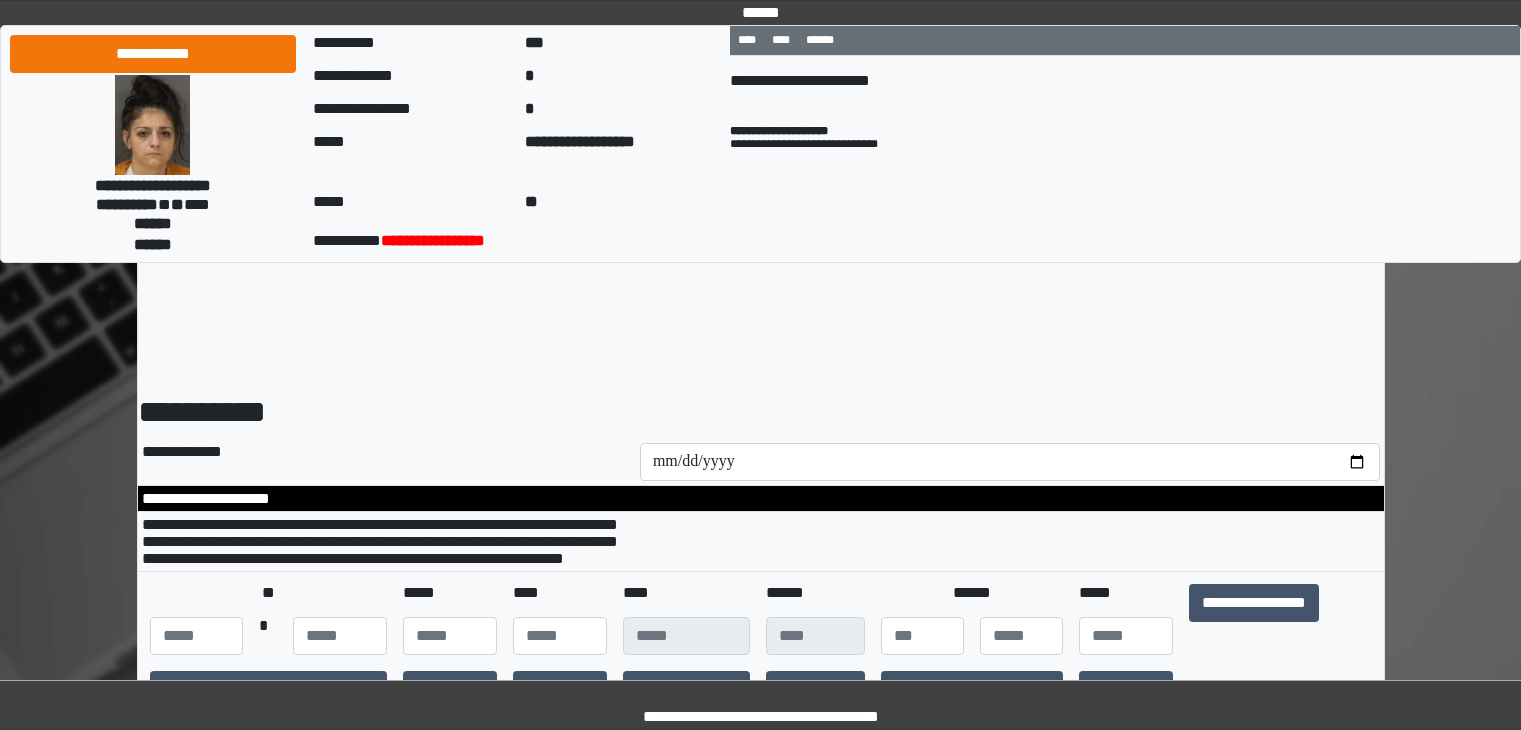select on "***" 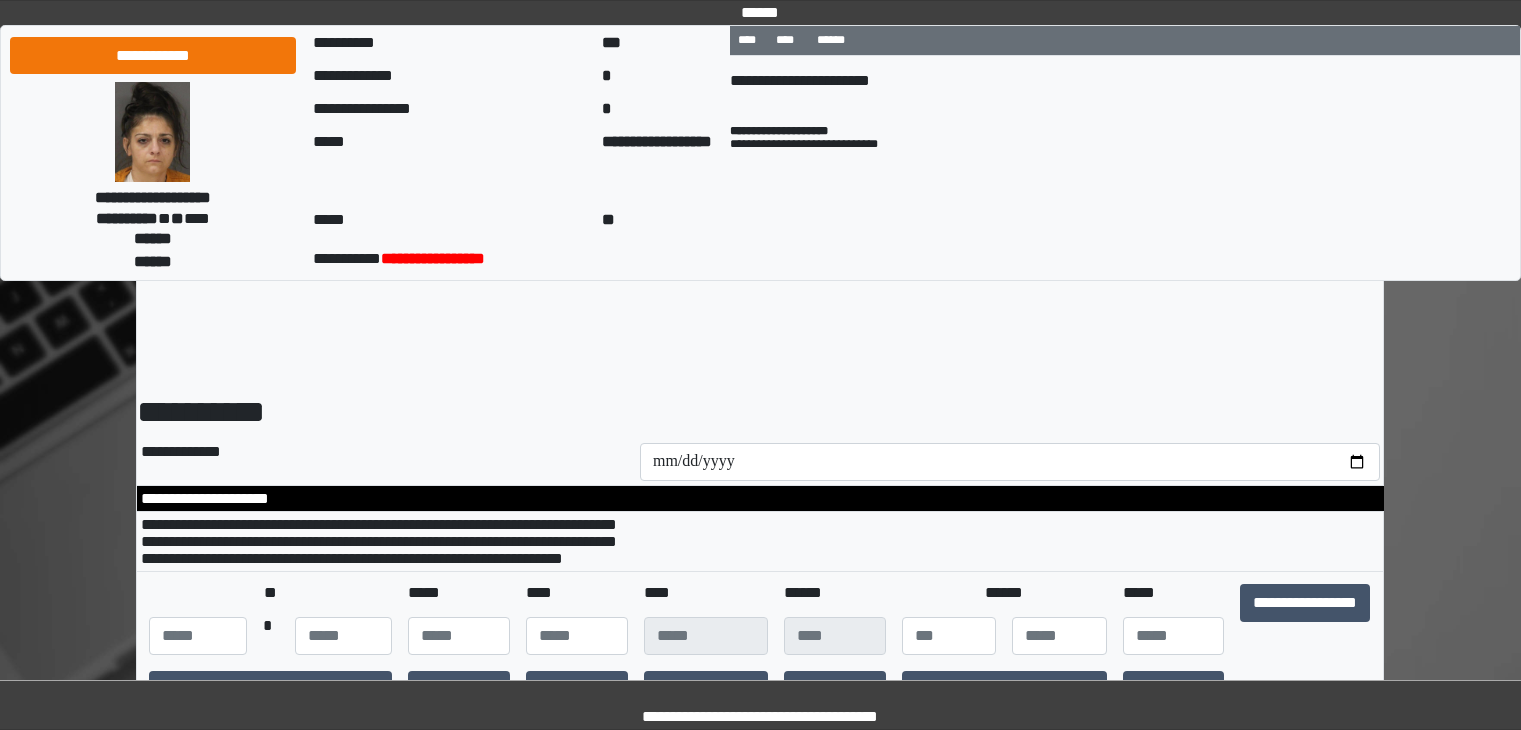 scroll, scrollTop: 14650, scrollLeft: 0, axis: vertical 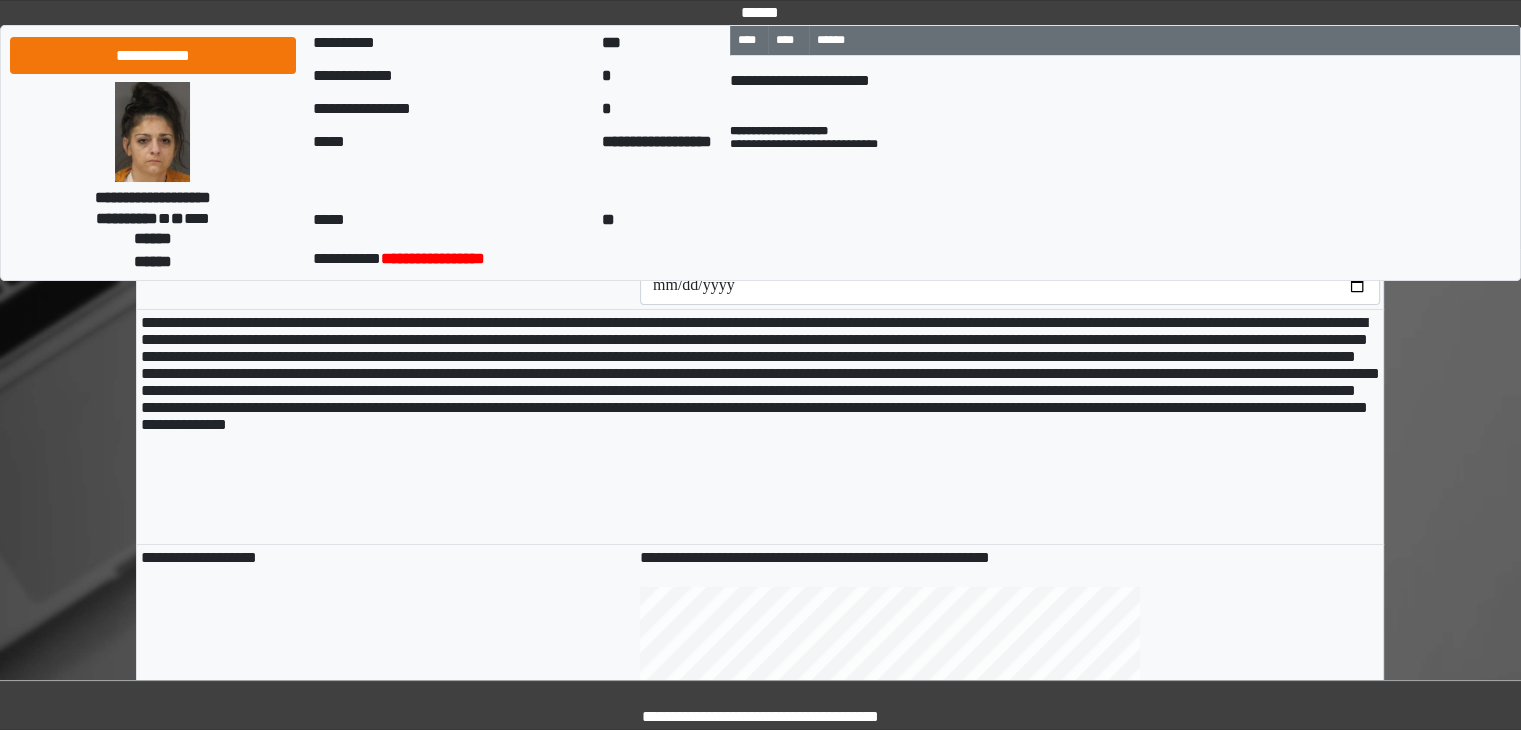 click at bounding box center (1010, 286) 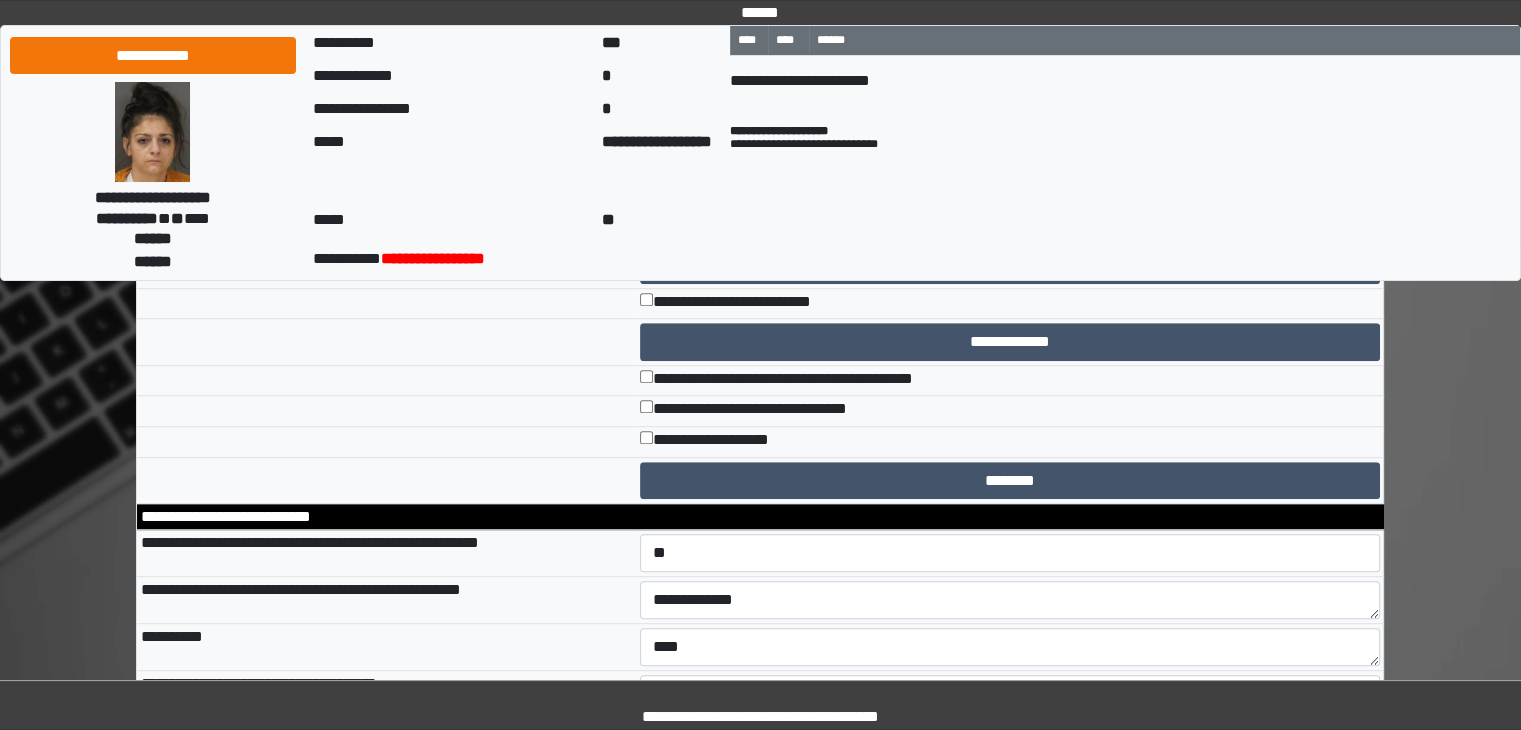 scroll, scrollTop: 8550, scrollLeft: 0, axis: vertical 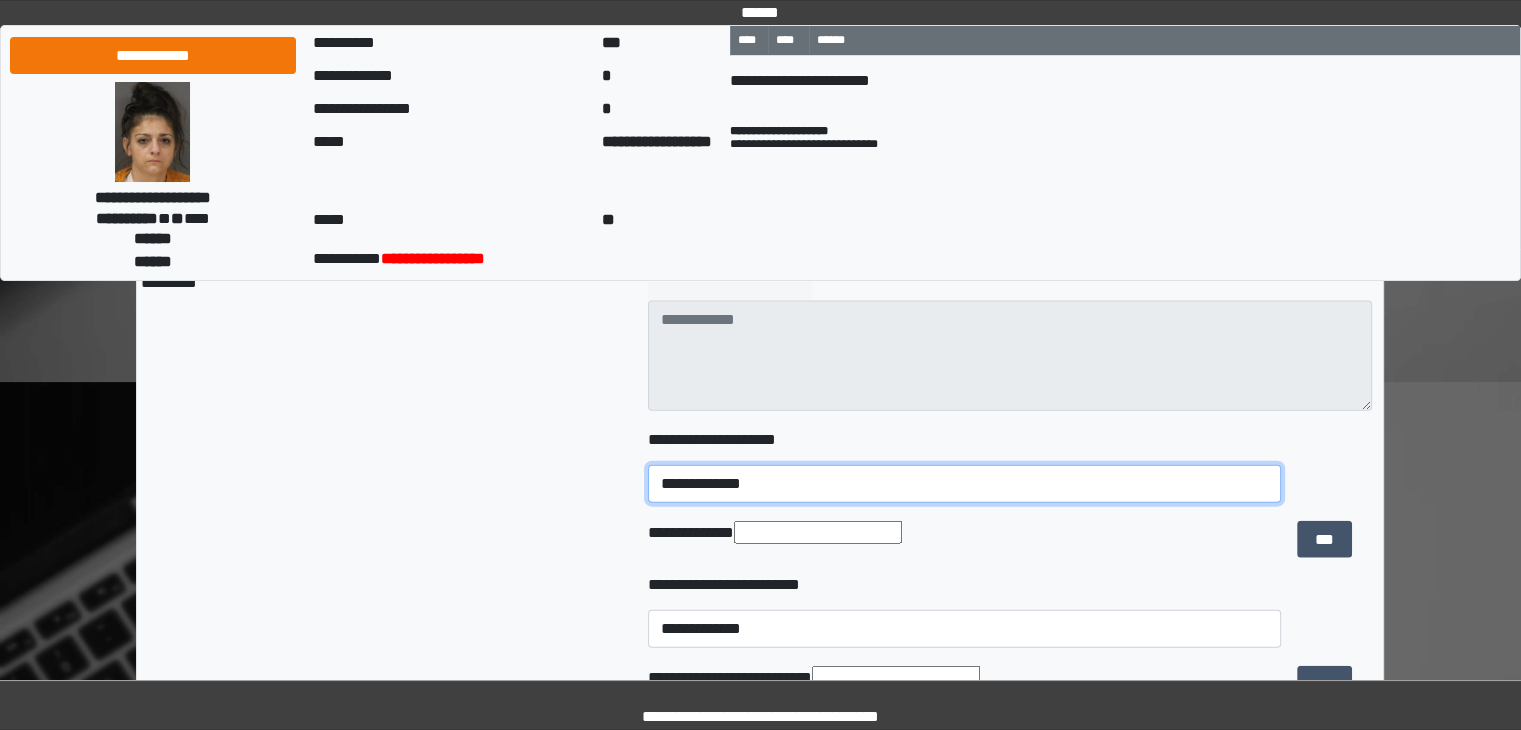 click on "**********" at bounding box center (965, 484) 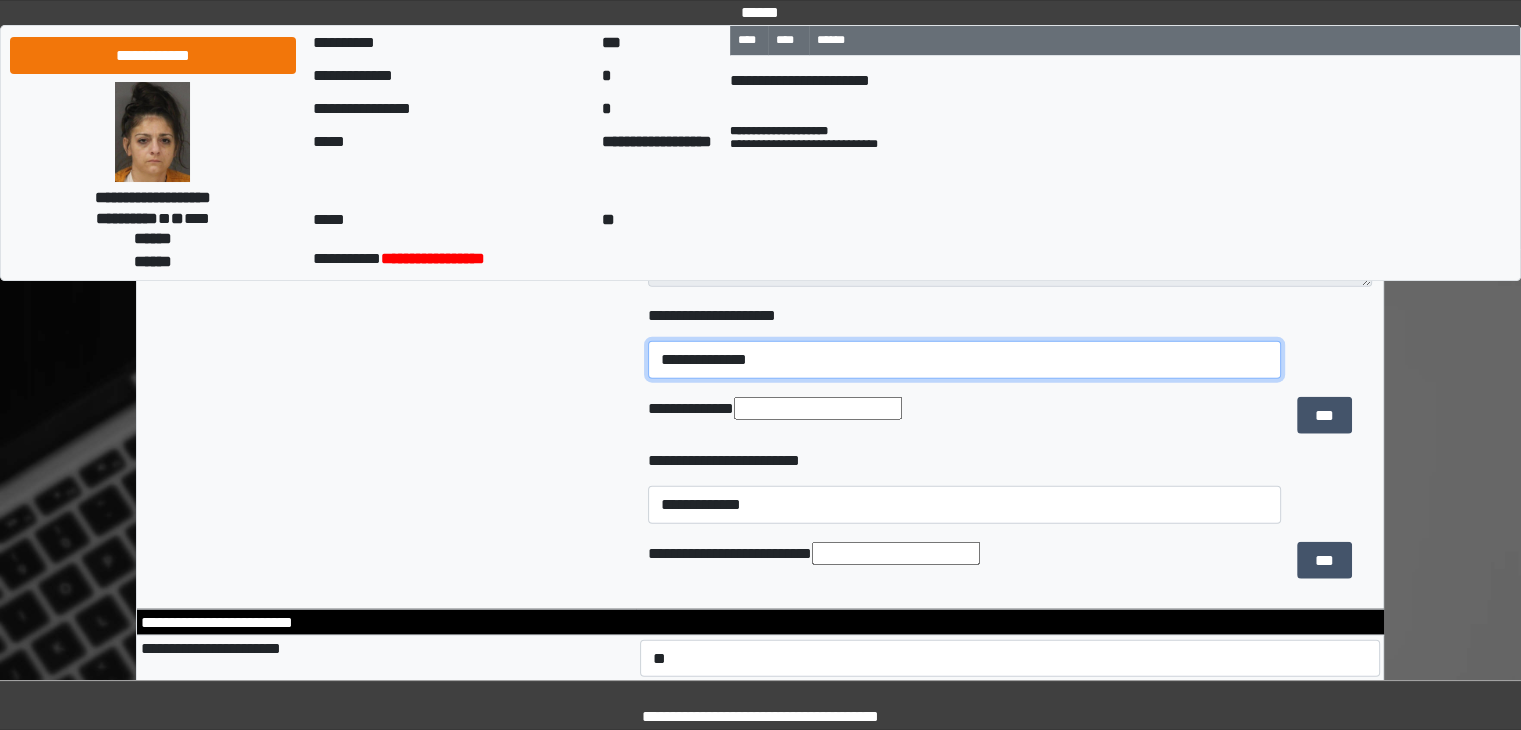 scroll, scrollTop: 4550, scrollLeft: 0, axis: vertical 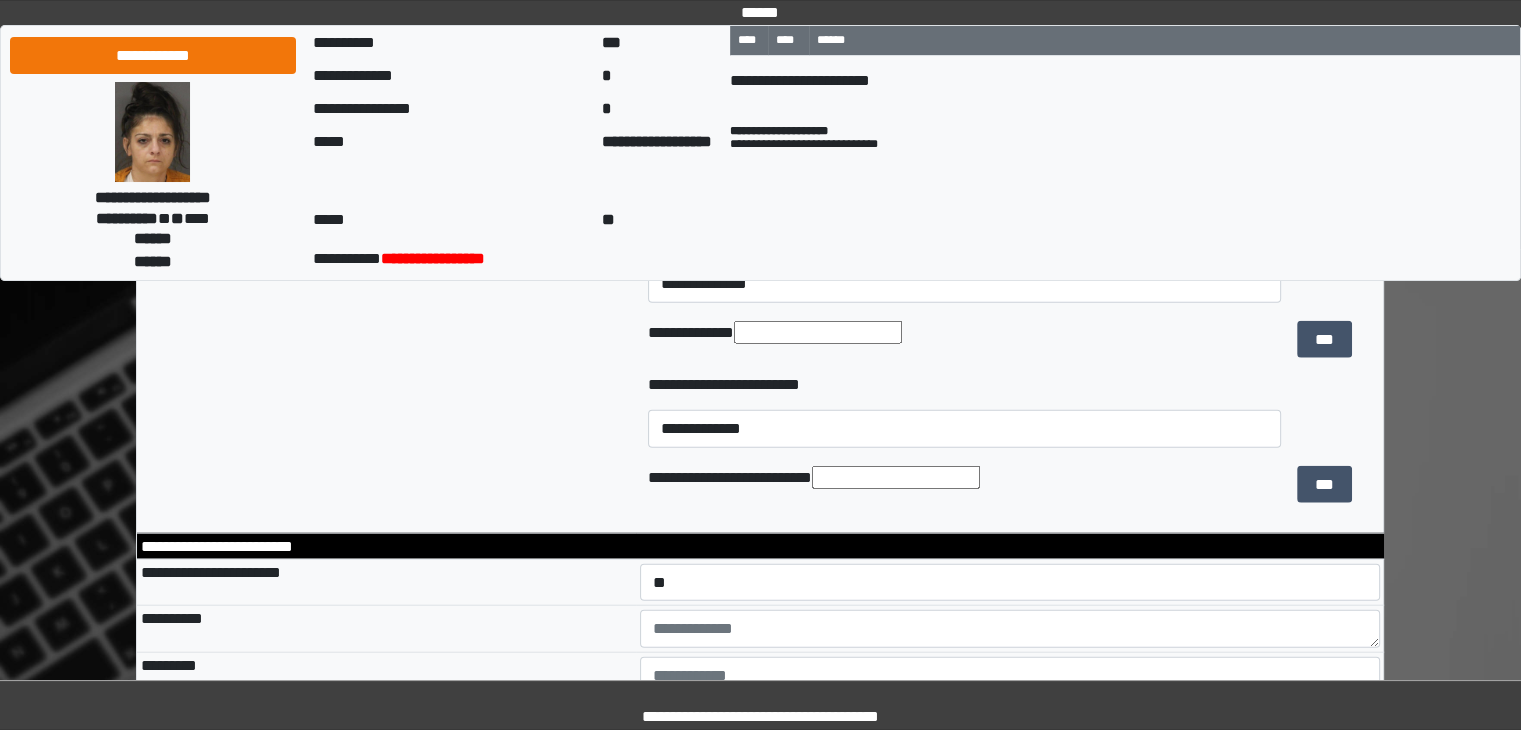 click at bounding box center [818, 332] 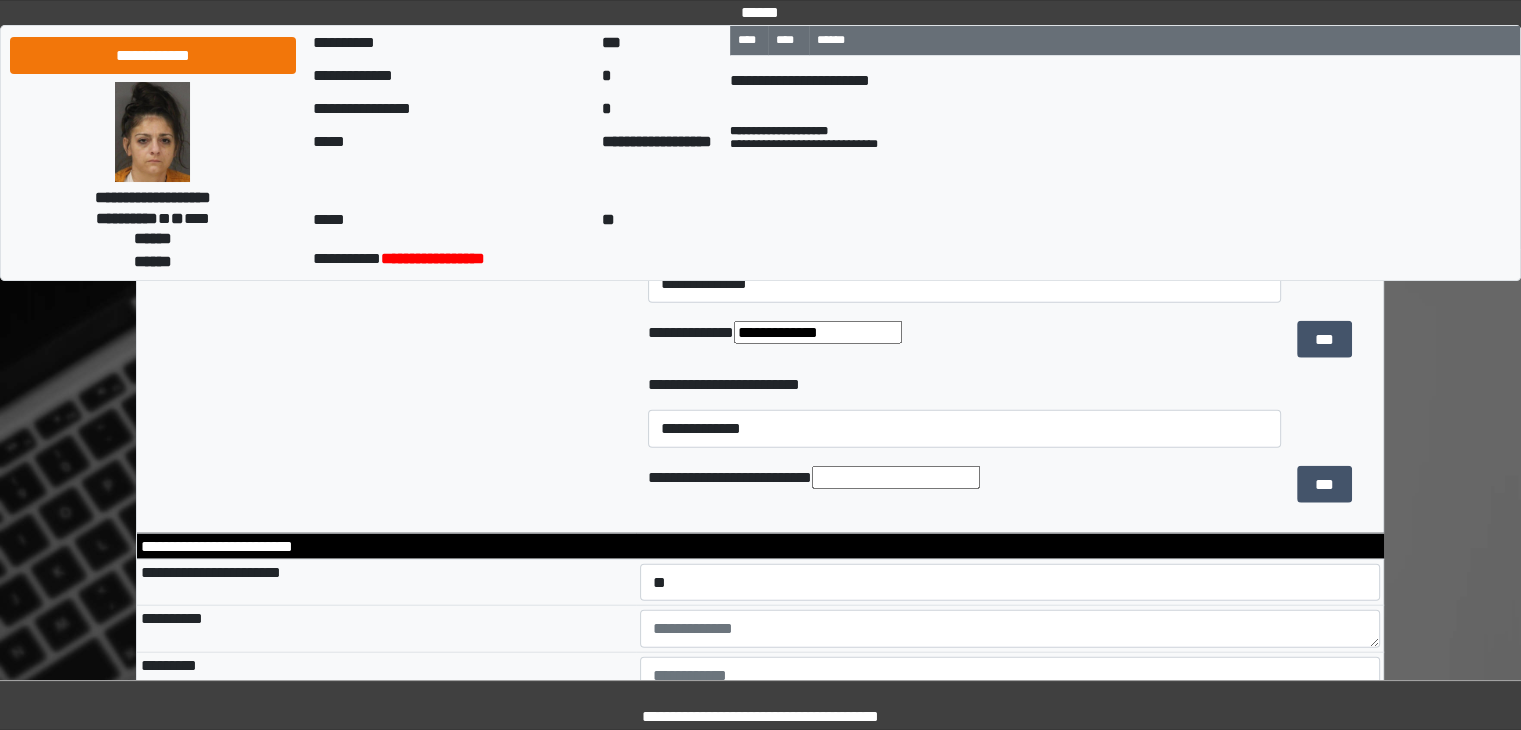 type on "**********" 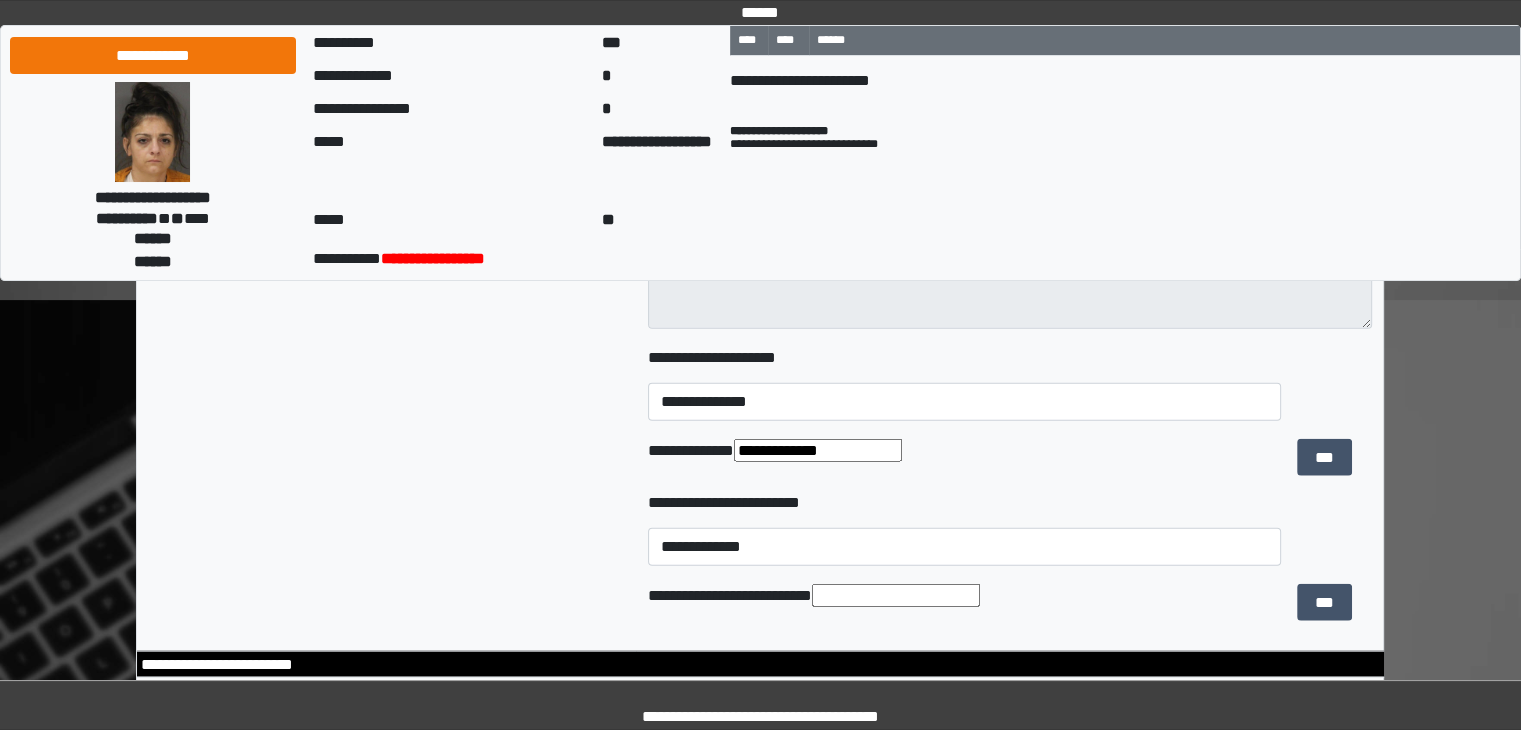 scroll, scrollTop: 4450, scrollLeft: 0, axis: vertical 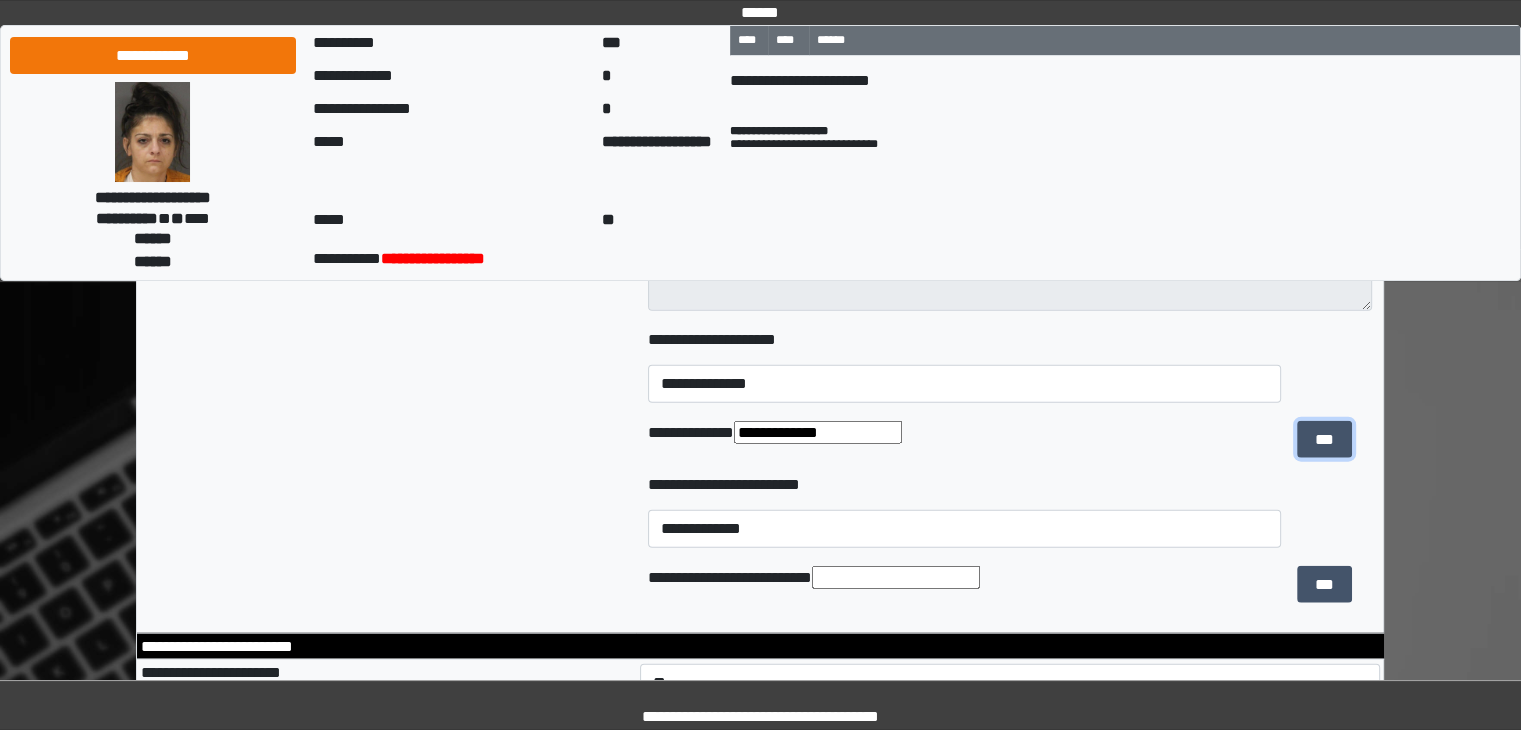 drag, startPoint x: 1324, startPoint y: 493, endPoint x: 1295, endPoint y: 487, distance: 29.614185 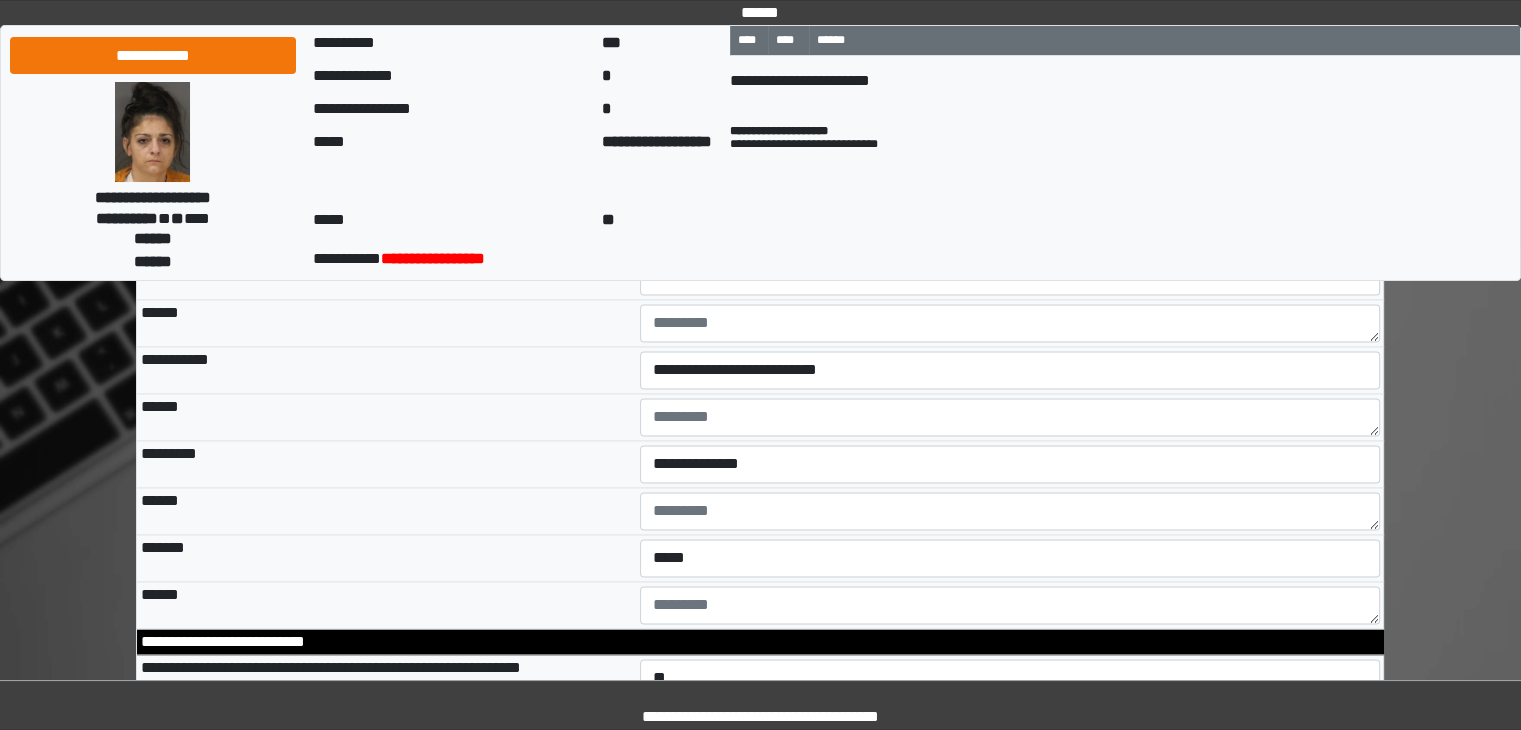 scroll, scrollTop: 2850, scrollLeft: 0, axis: vertical 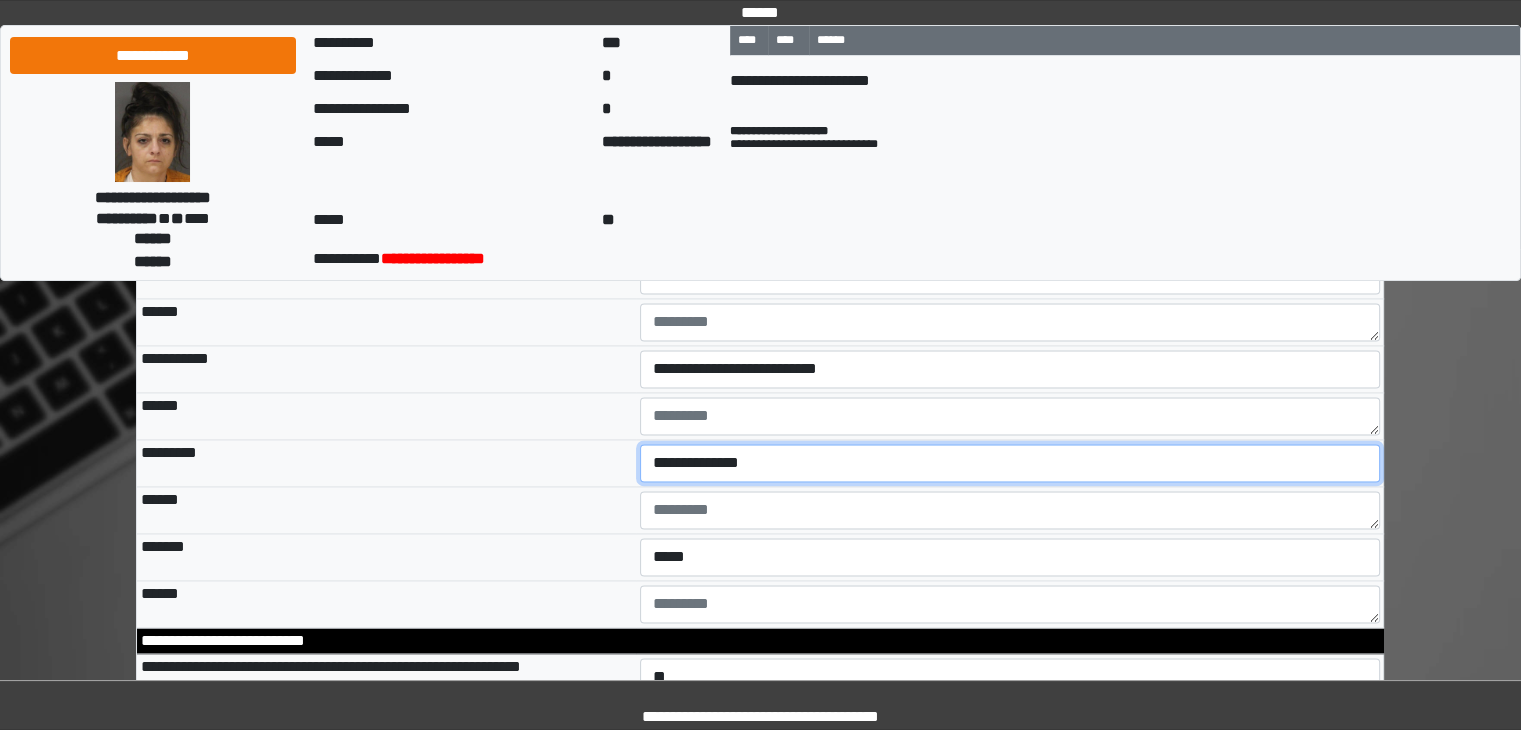 click on "**********" at bounding box center (1010, 463) 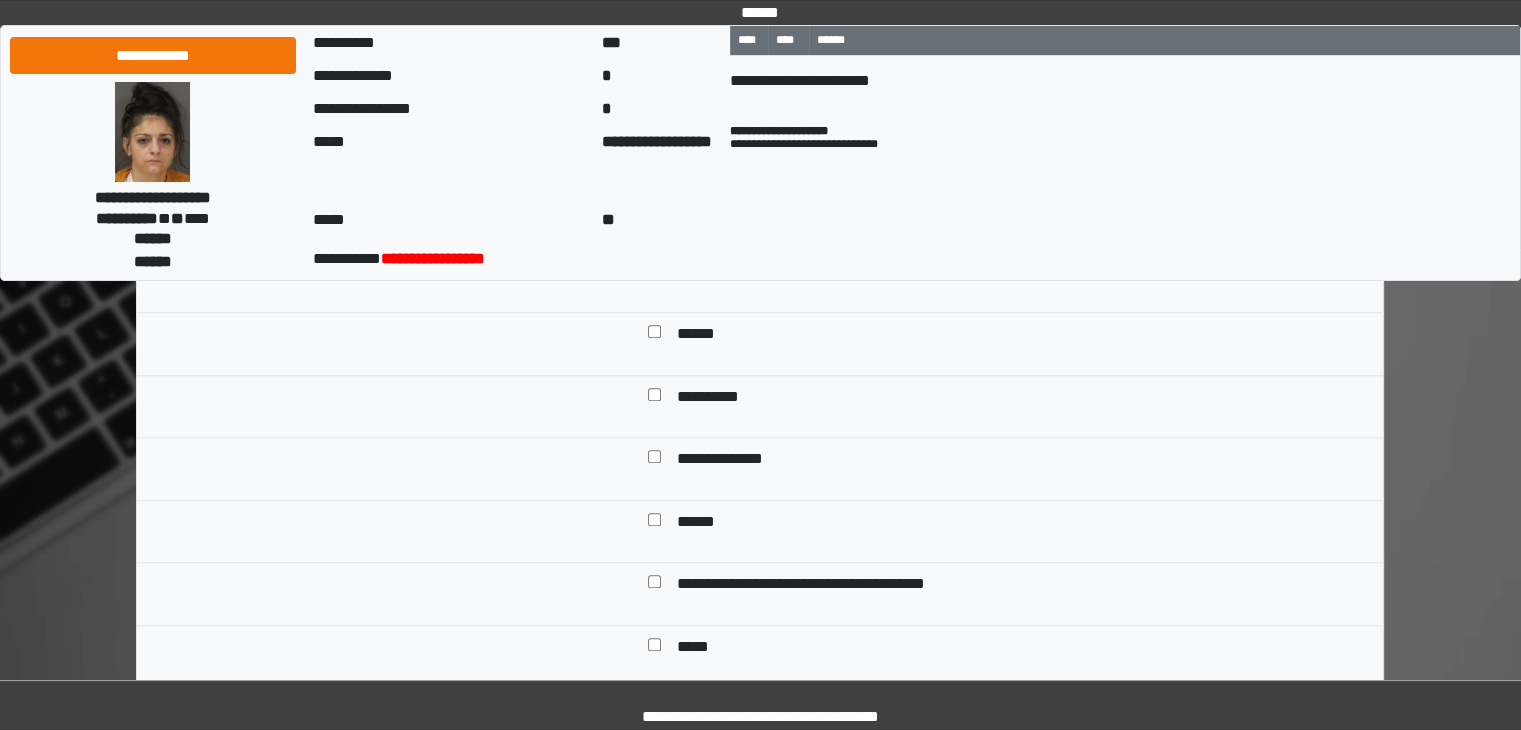 scroll, scrollTop: 1150, scrollLeft: 0, axis: vertical 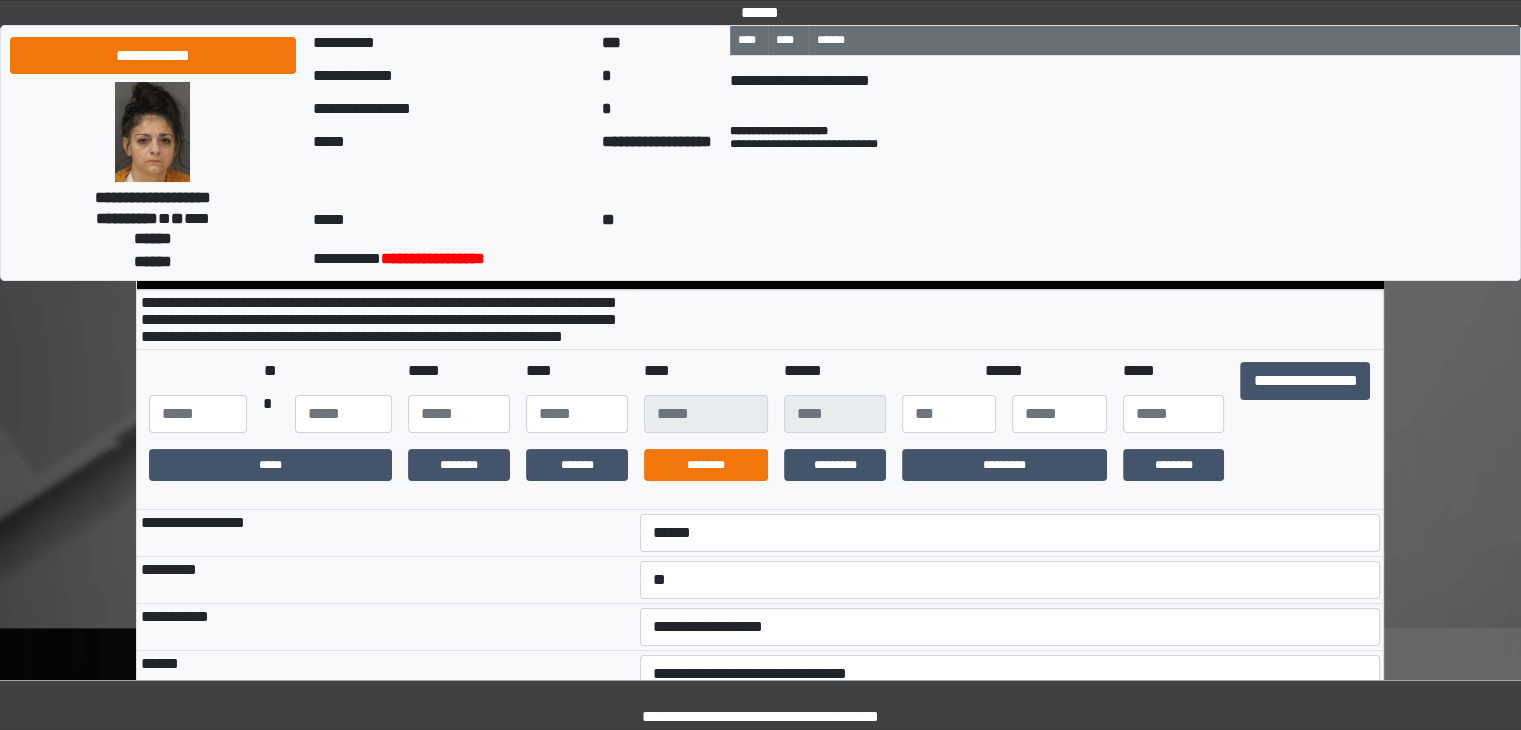 click on "**********" at bounding box center [760, 421] 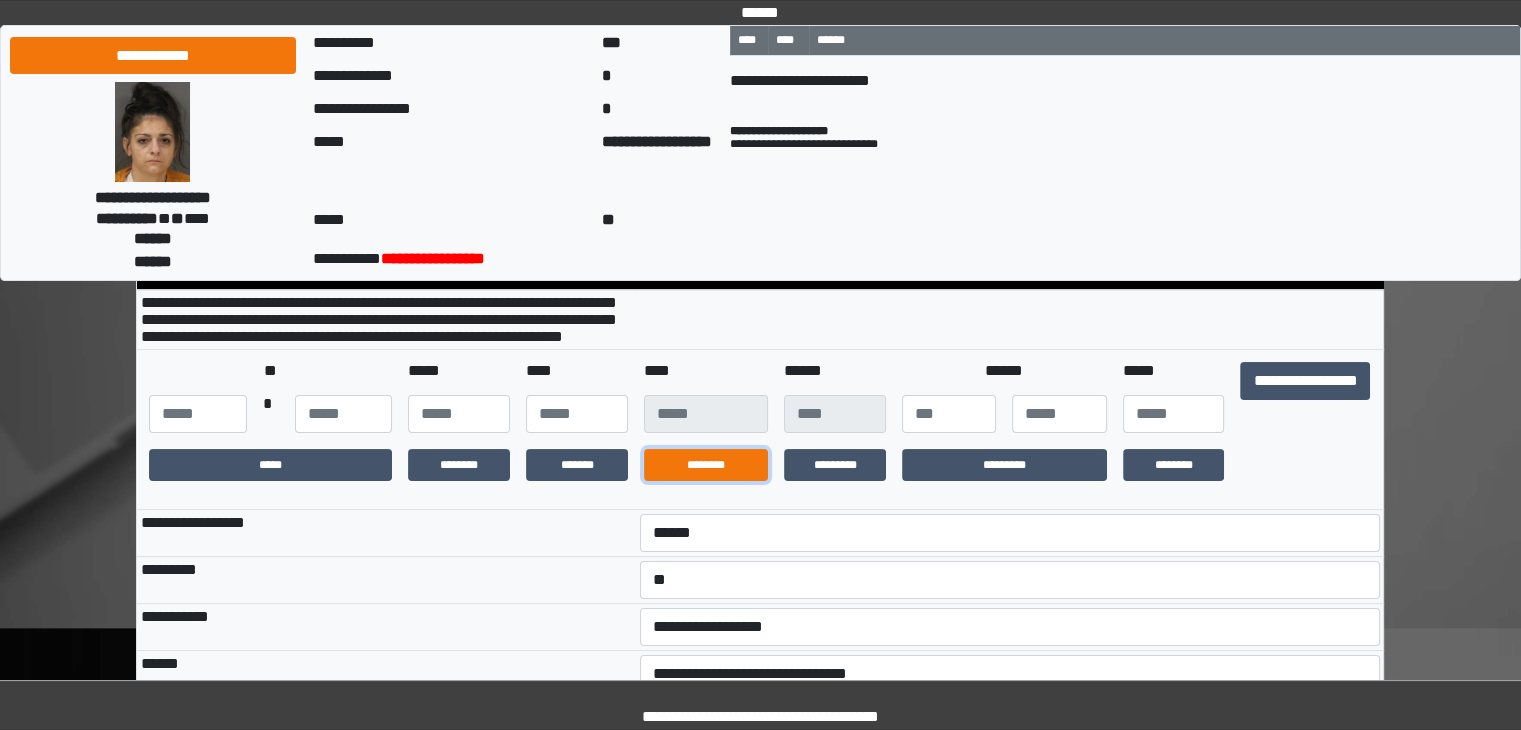 click on "********" at bounding box center (706, 465) 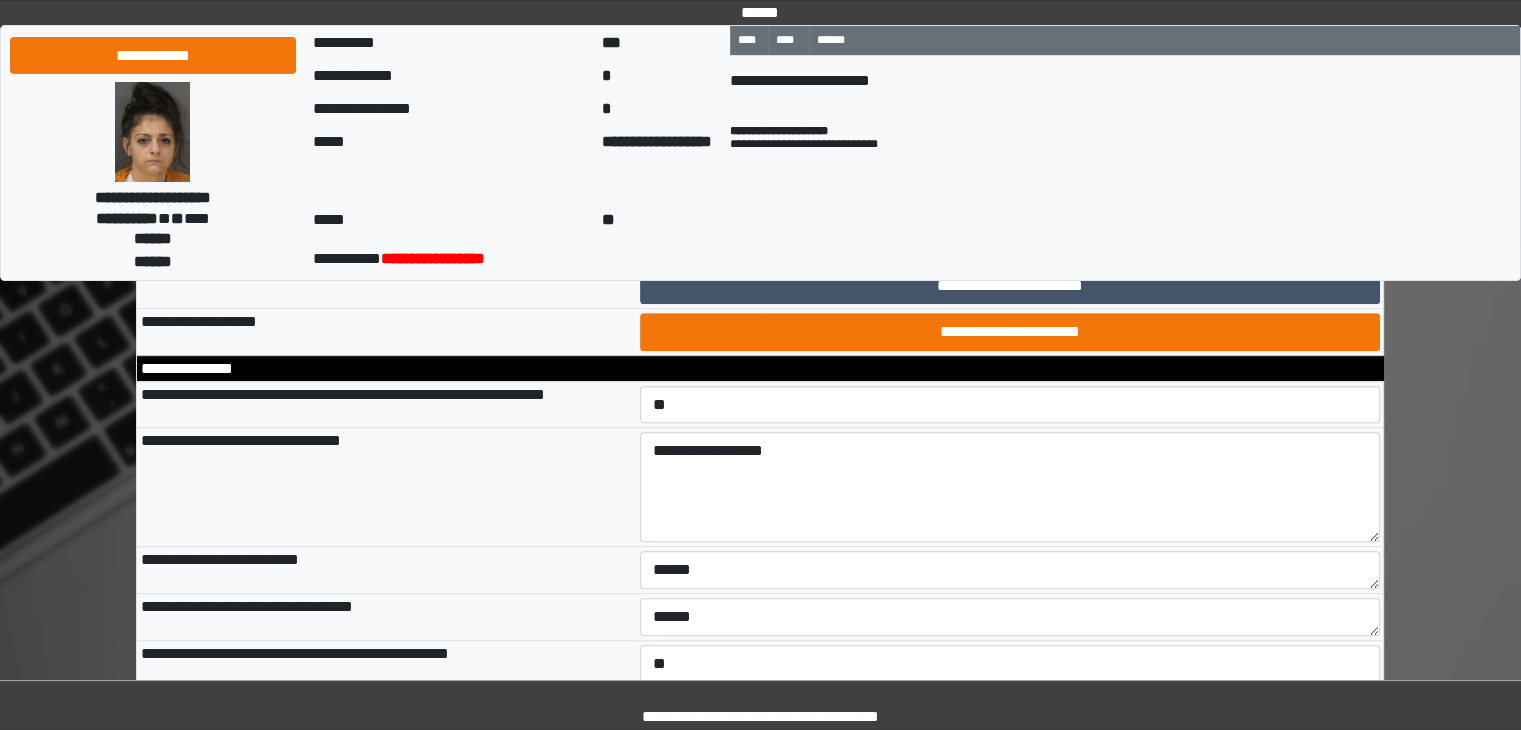 scroll, scrollTop: 822, scrollLeft: 0, axis: vertical 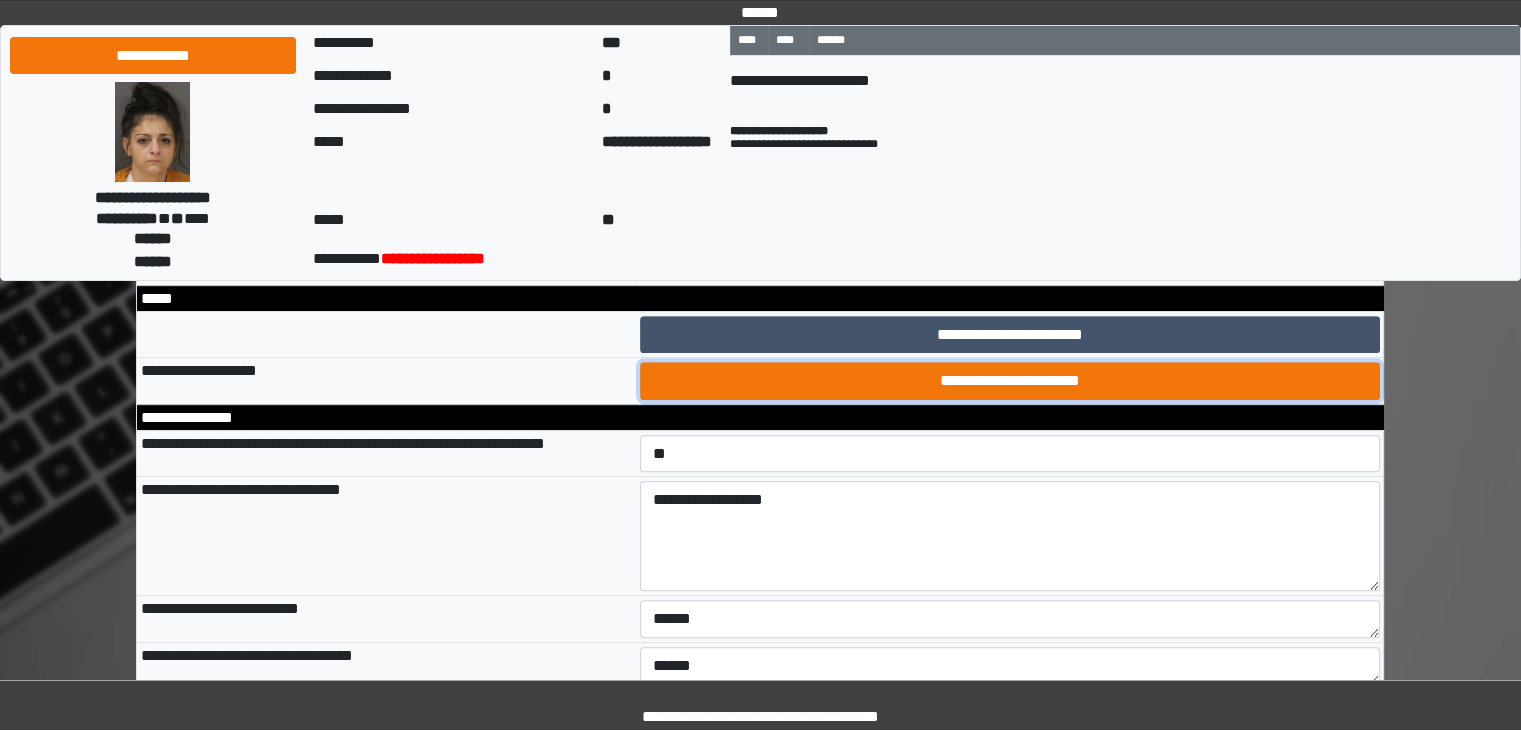 click on "**********" at bounding box center [1010, 381] 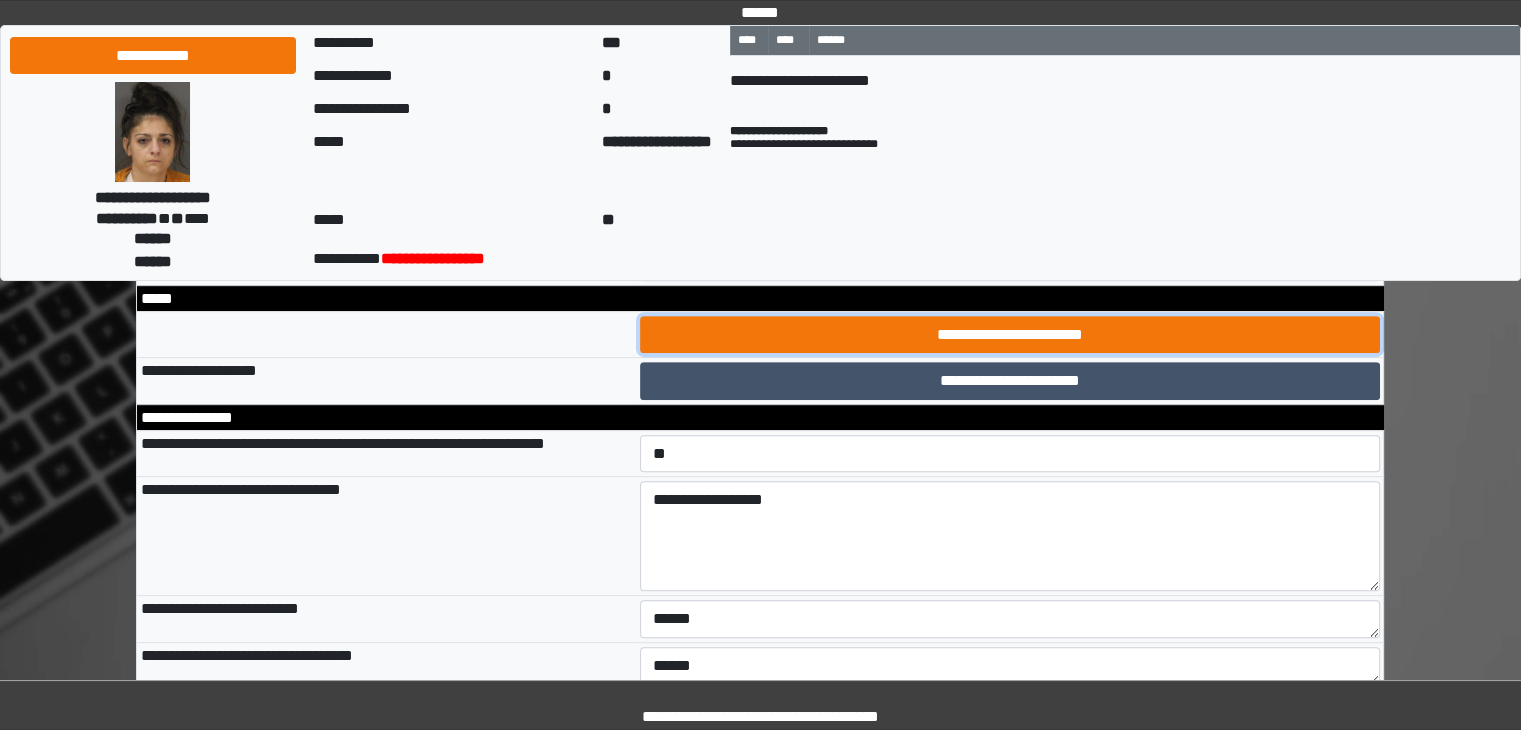 click on "**********" at bounding box center [1010, 335] 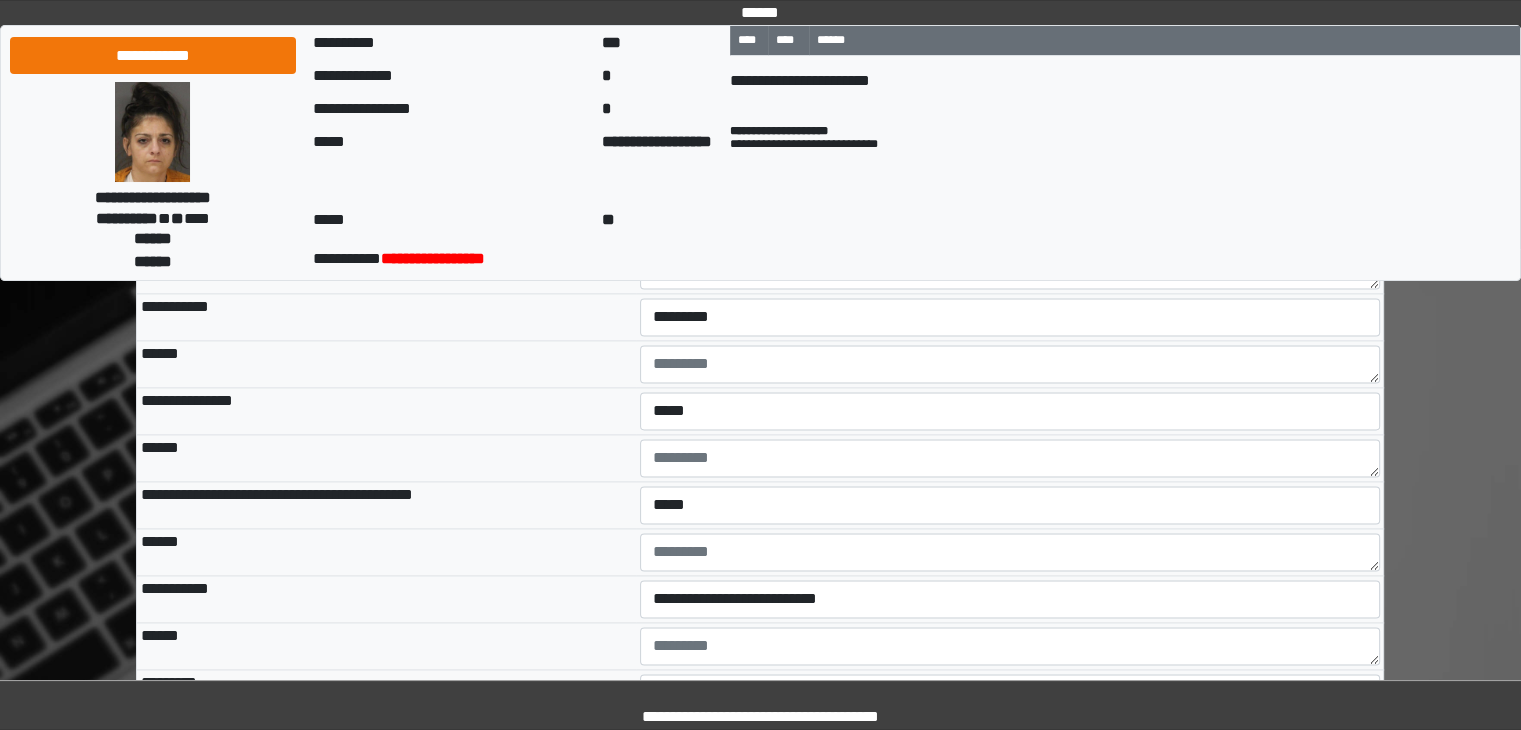 scroll, scrollTop: 2622, scrollLeft: 0, axis: vertical 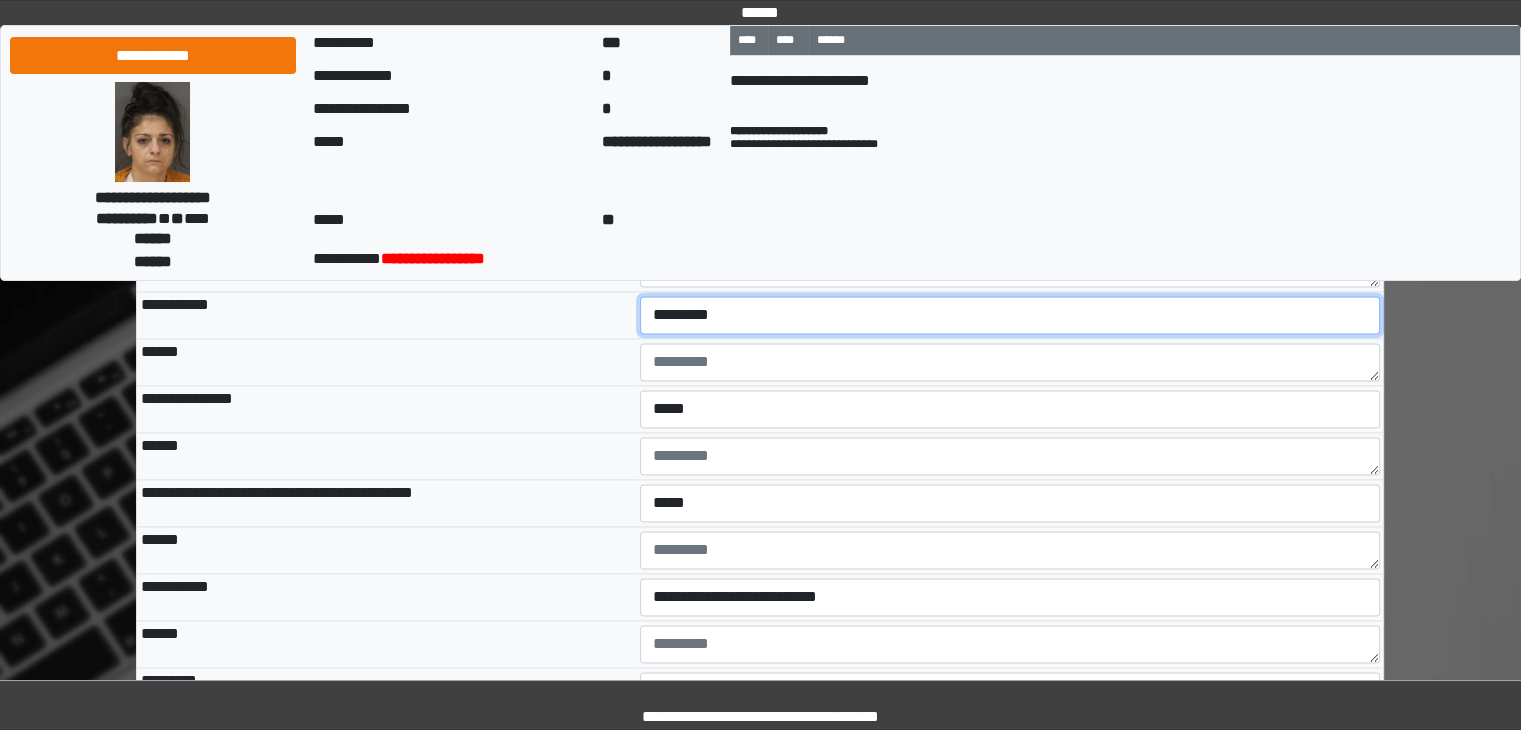 click on "**********" at bounding box center (1010, 315) 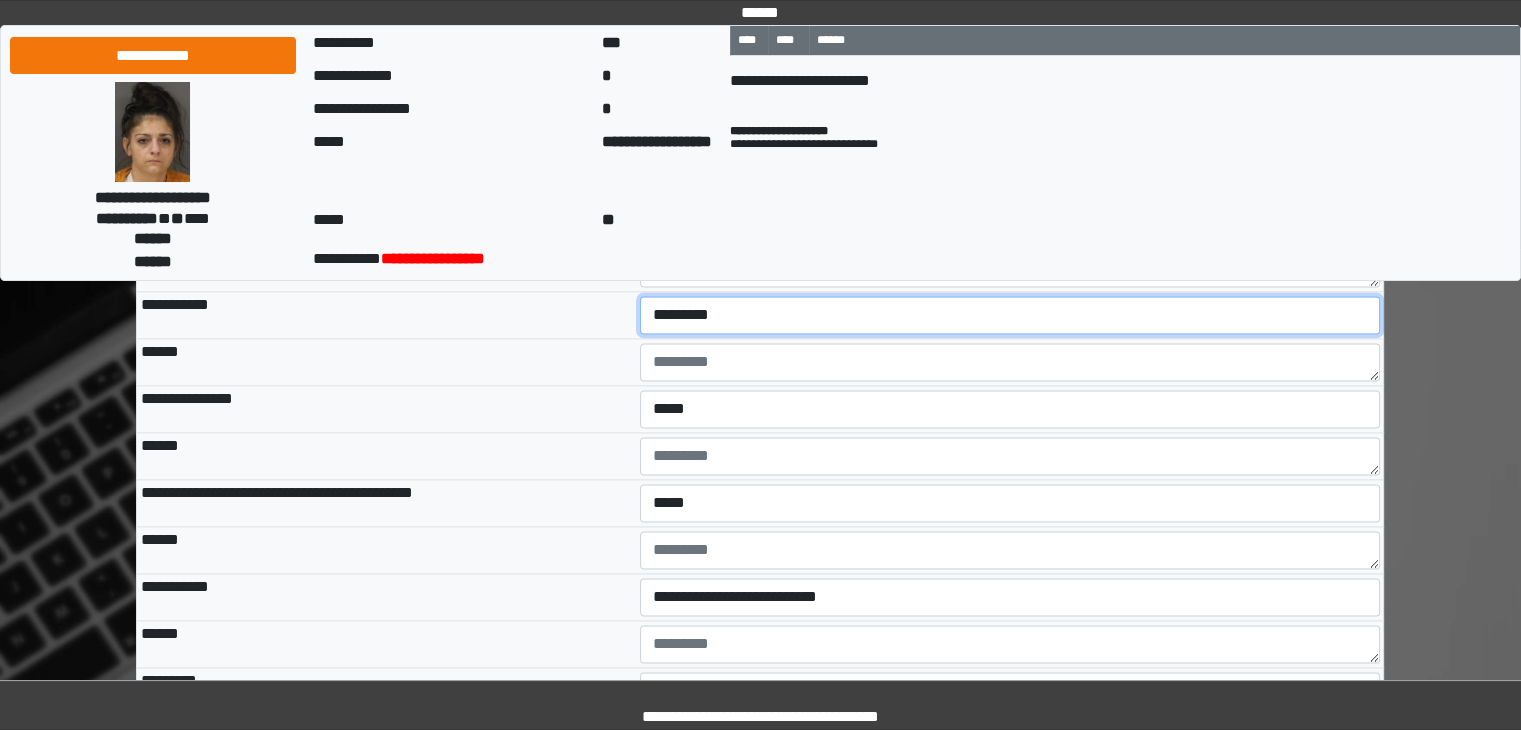 click on "**********" at bounding box center [1010, 315] 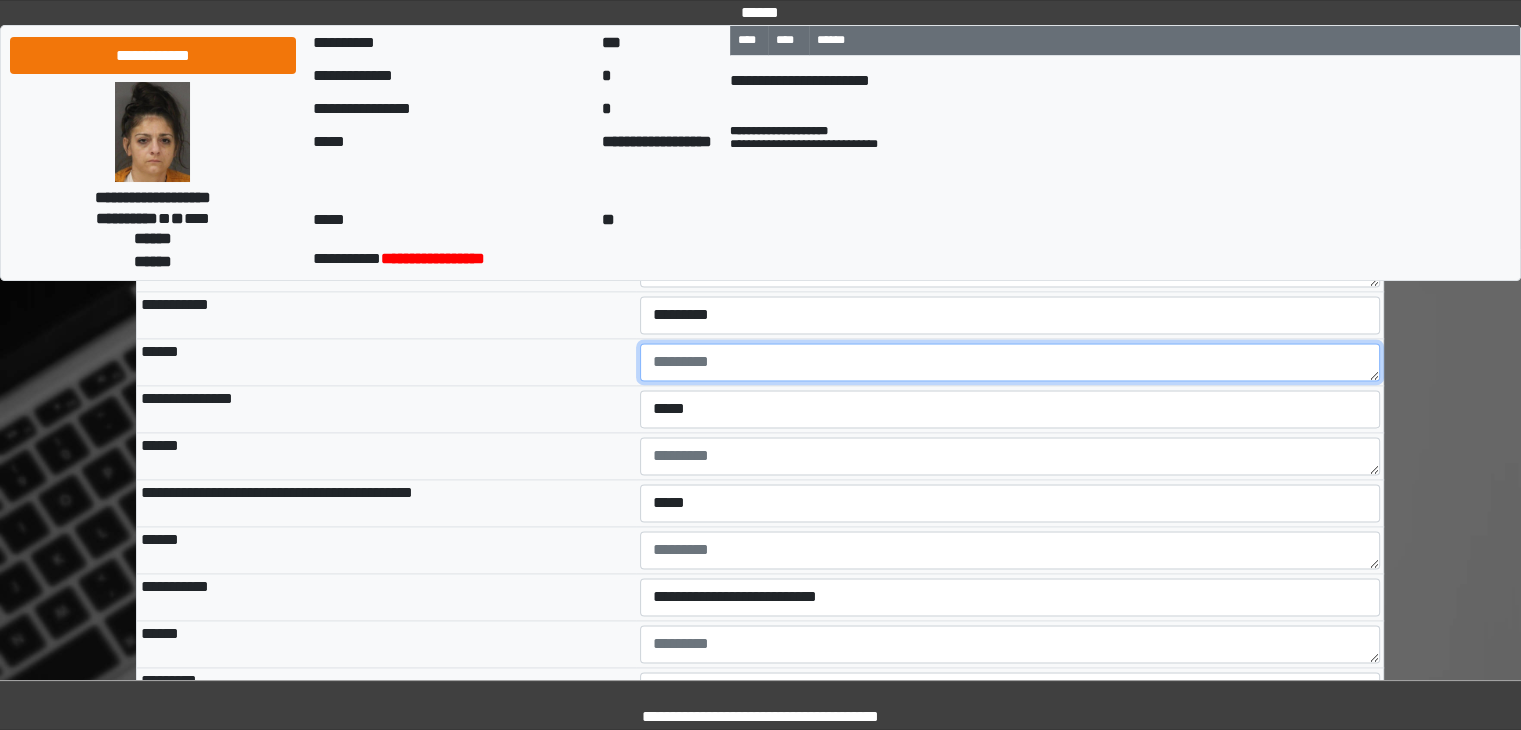 click at bounding box center [1010, 362] 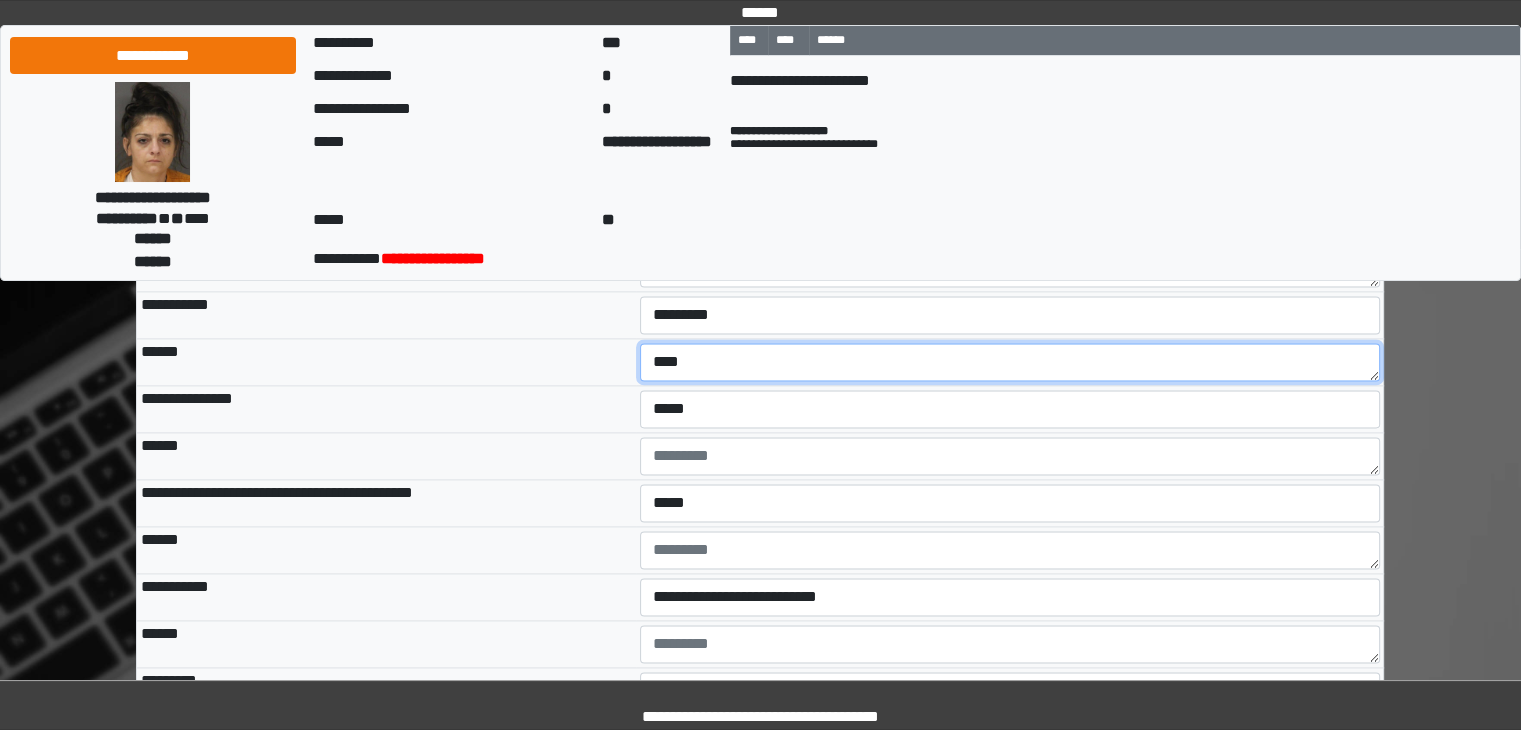type on "****" 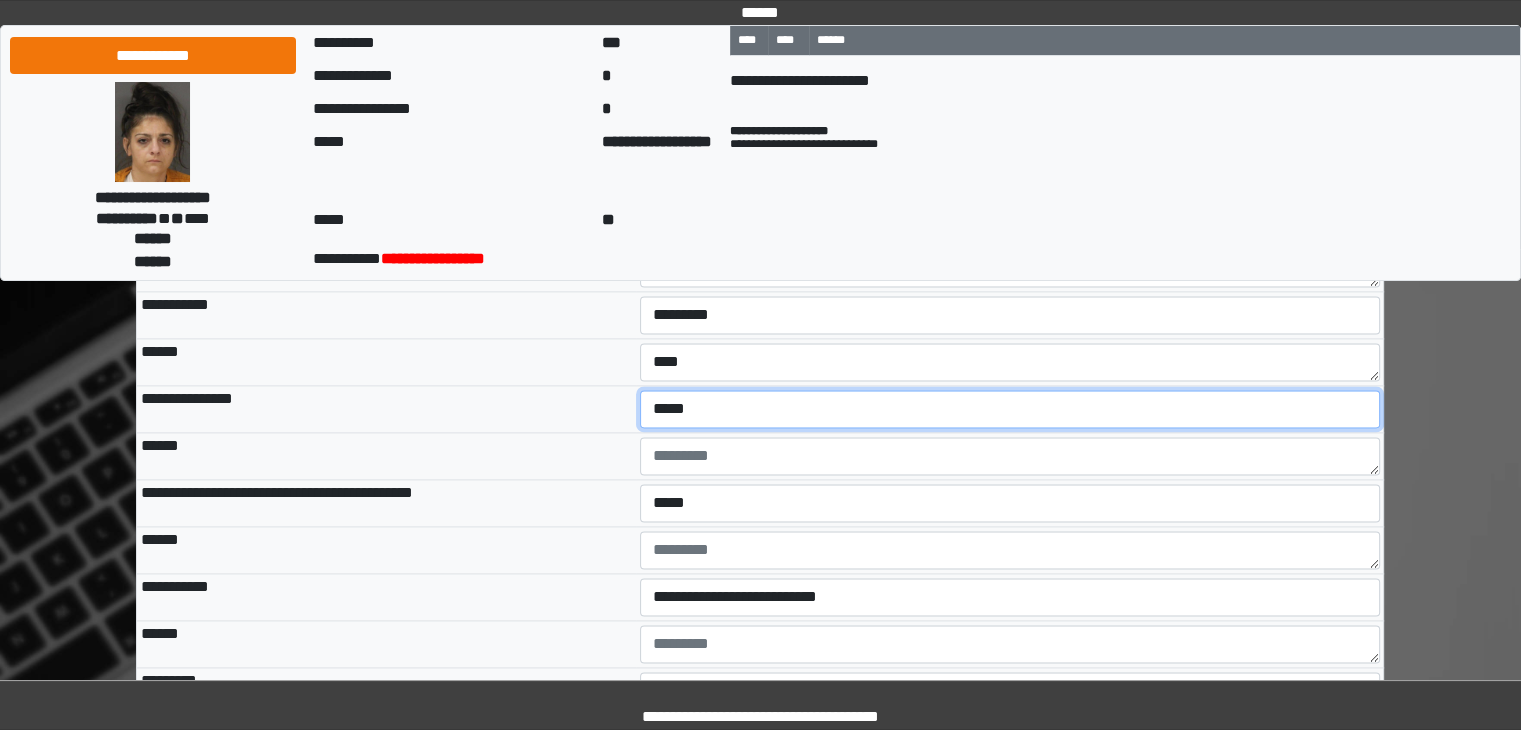 click on "**********" at bounding box center (1010, 409) 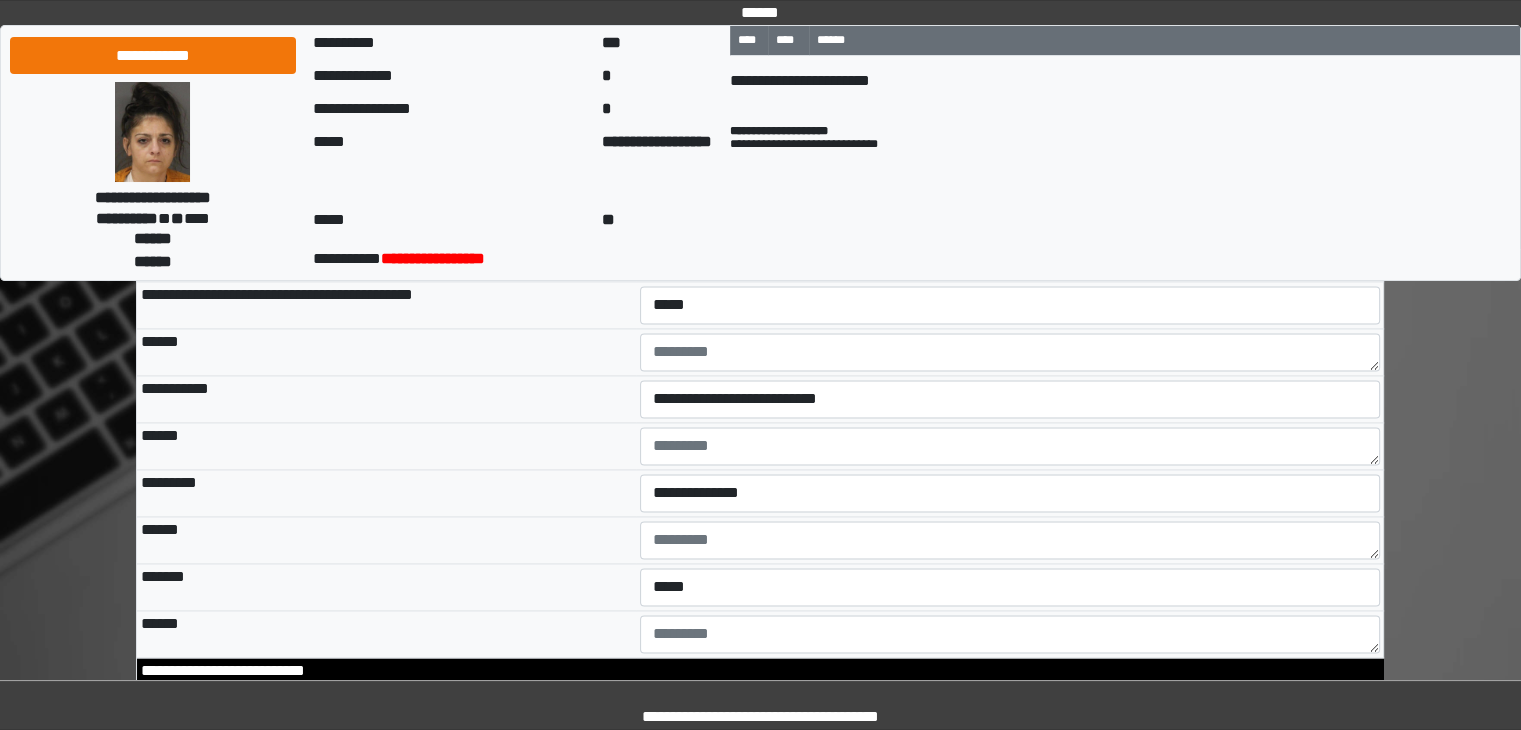 scroll, scrollTop: 2822, scrollLeft: 0, axis: vertical 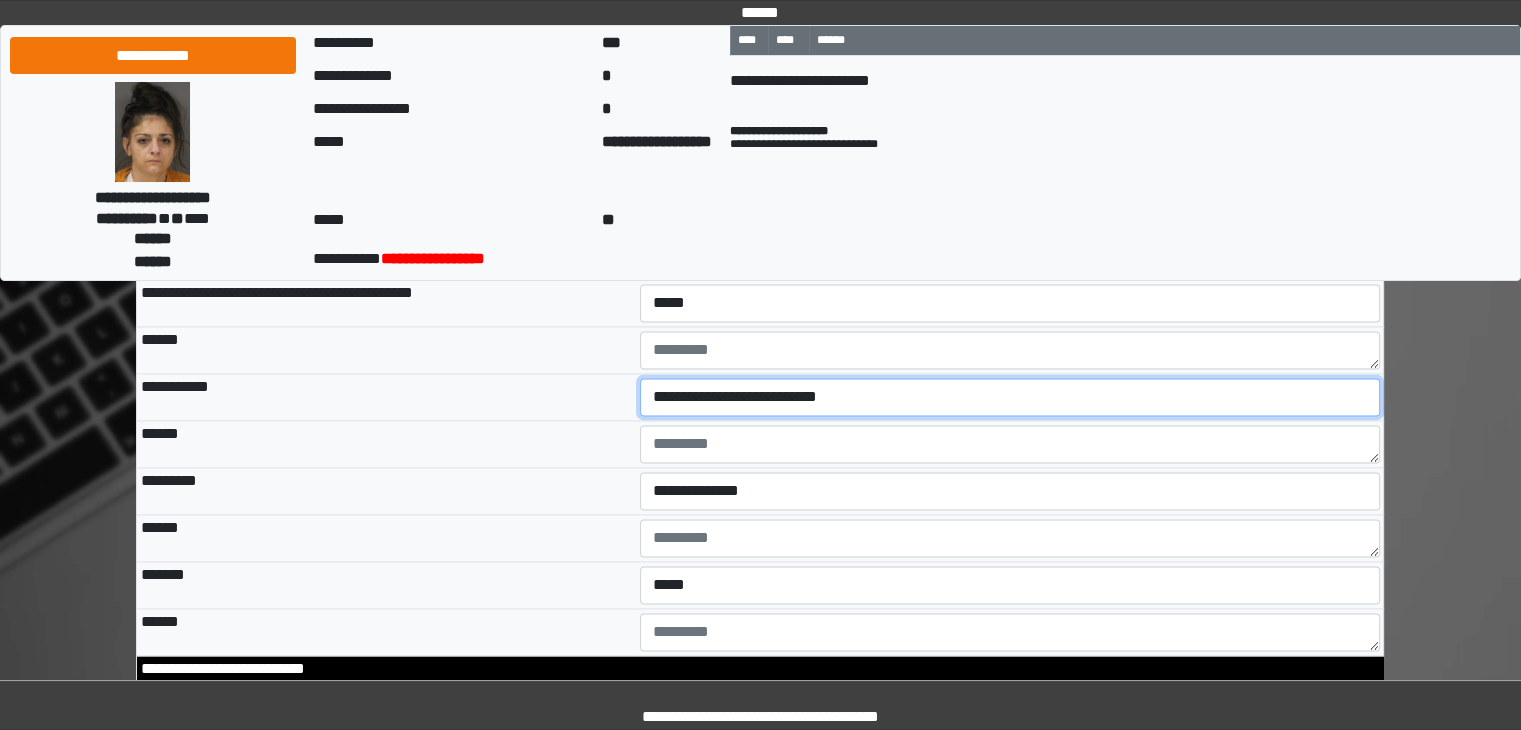 click on "**********" at bounding box center [1010, 397] 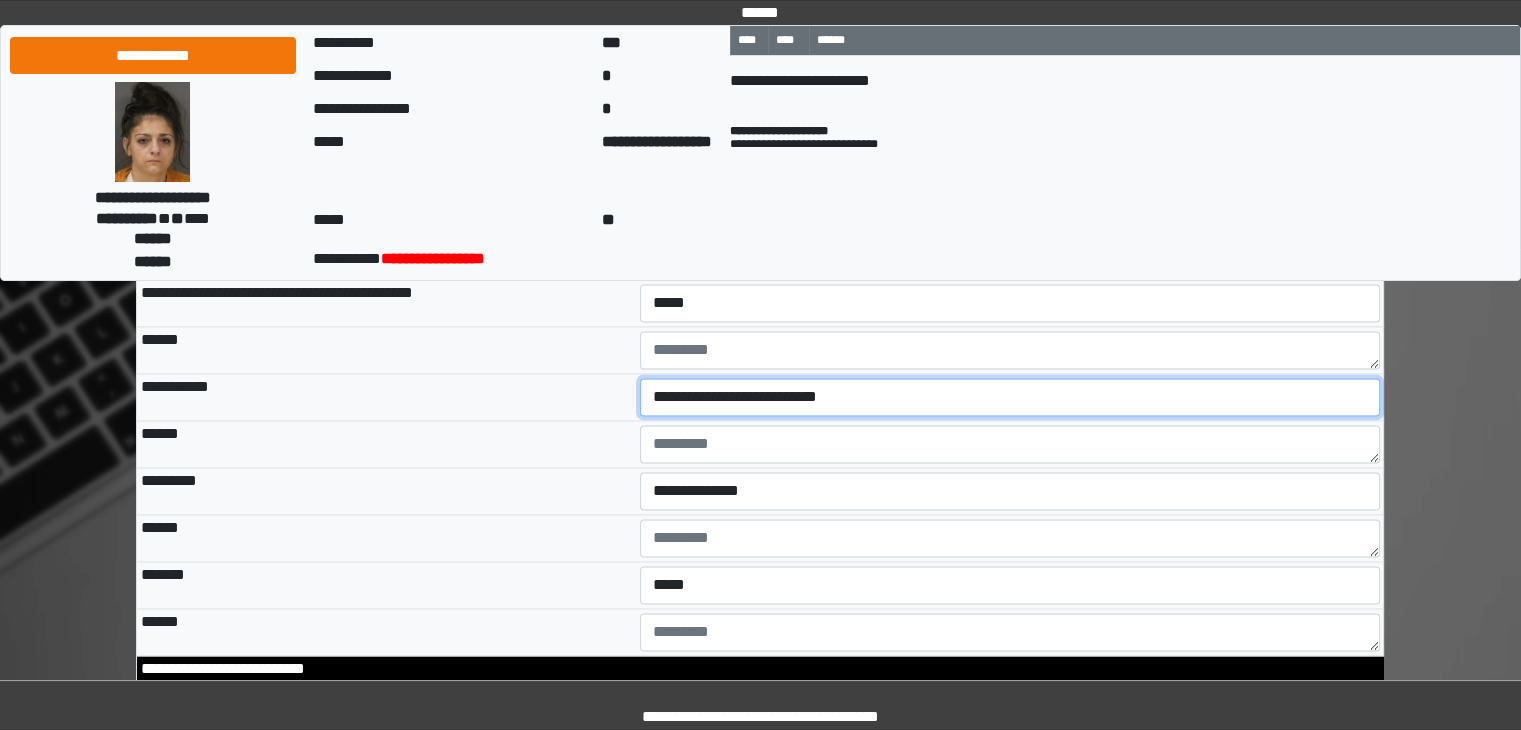 click on "**********" at bounding box center [1010, 397] 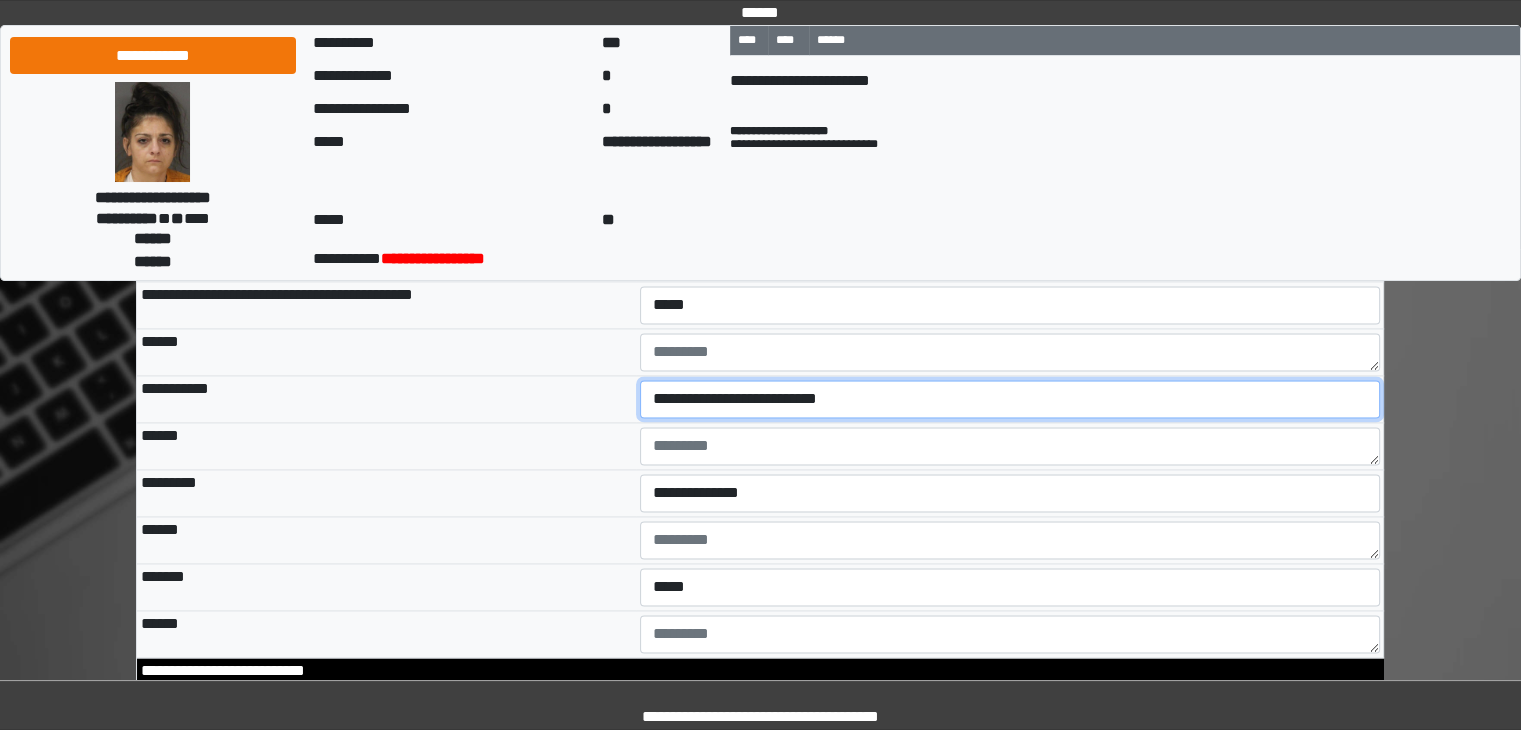 scroll, scrollTop: 2822, scrollLeft: 0, axis: vertical 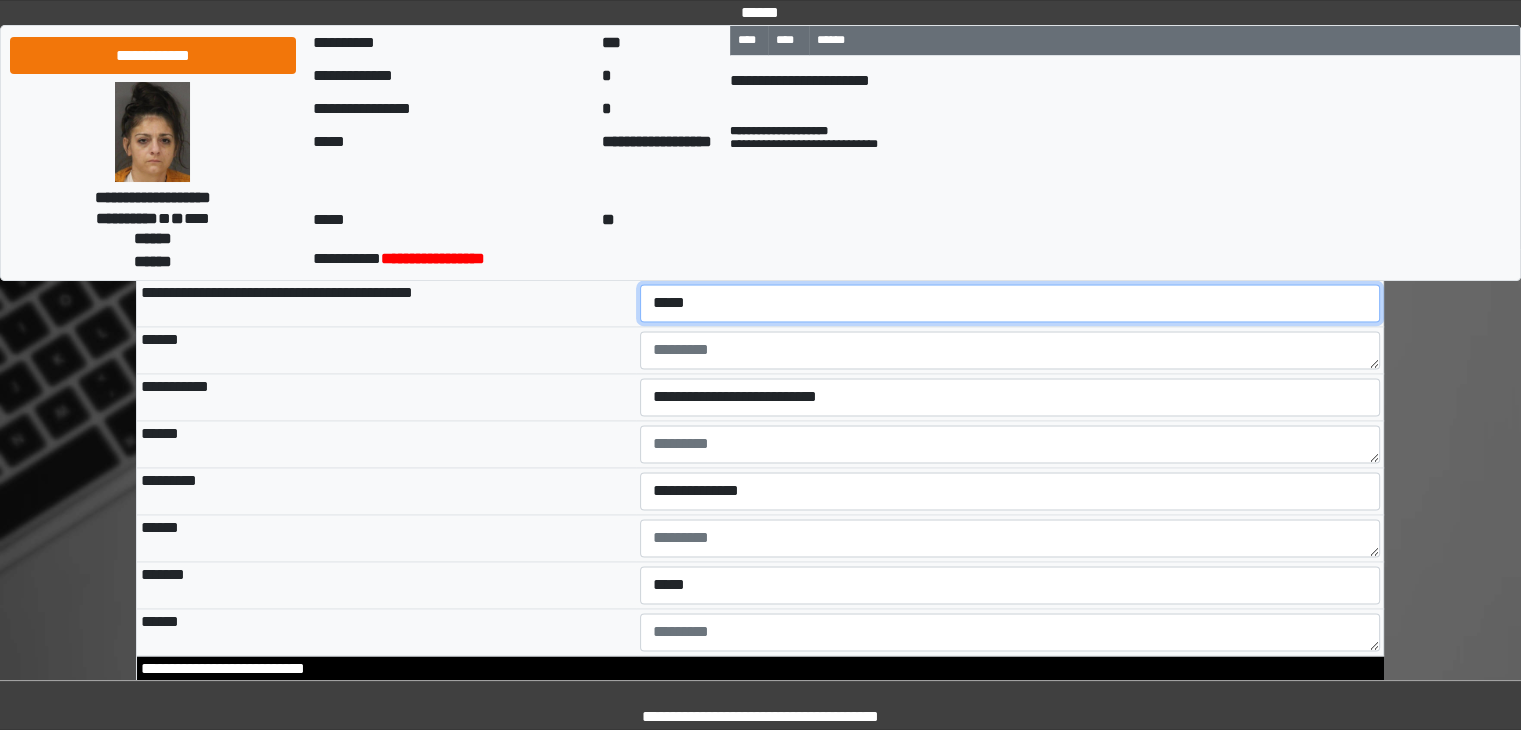 click on "**********" at bounding box center [1010, 303] 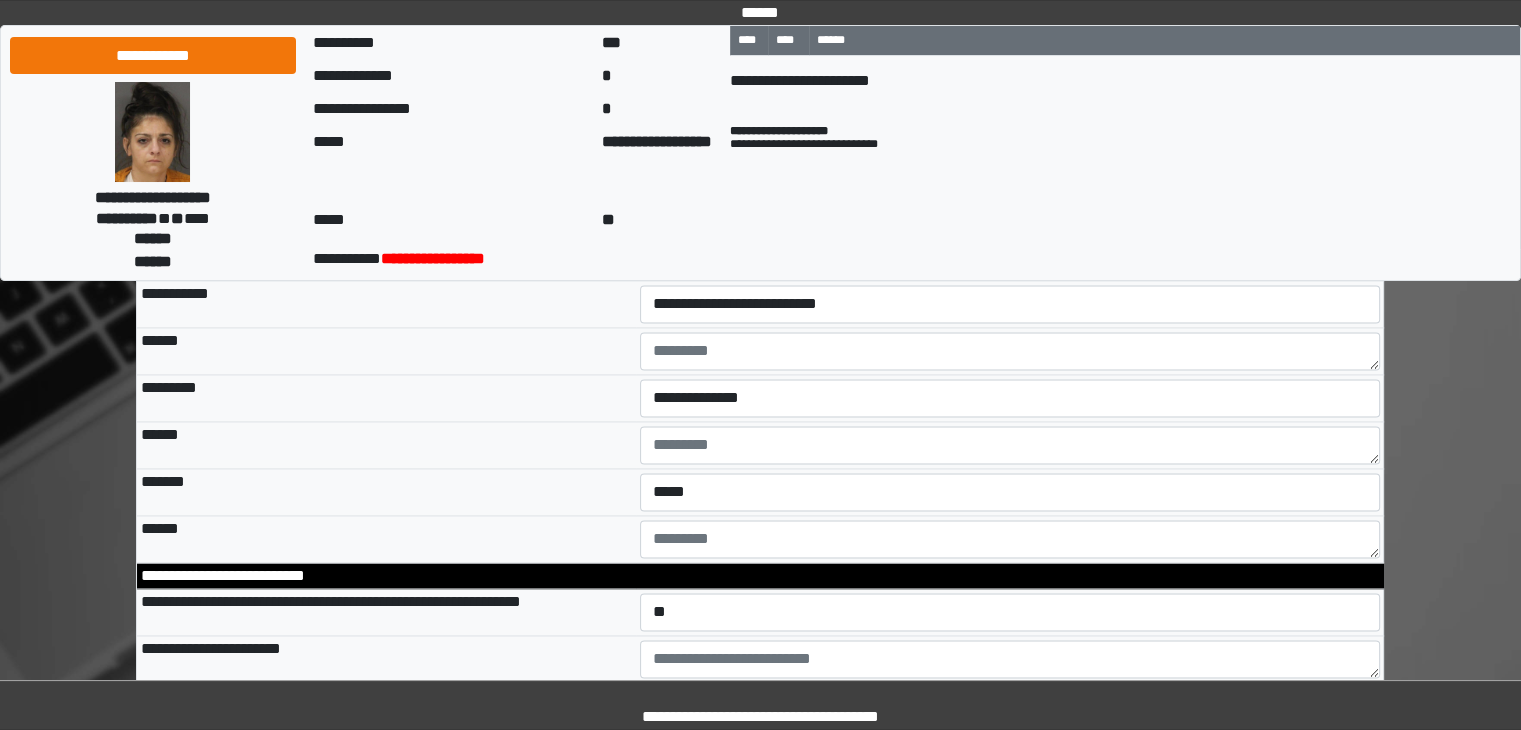 scroll, scrollTop: 2922, scrollLeft: 0, axis: vertical 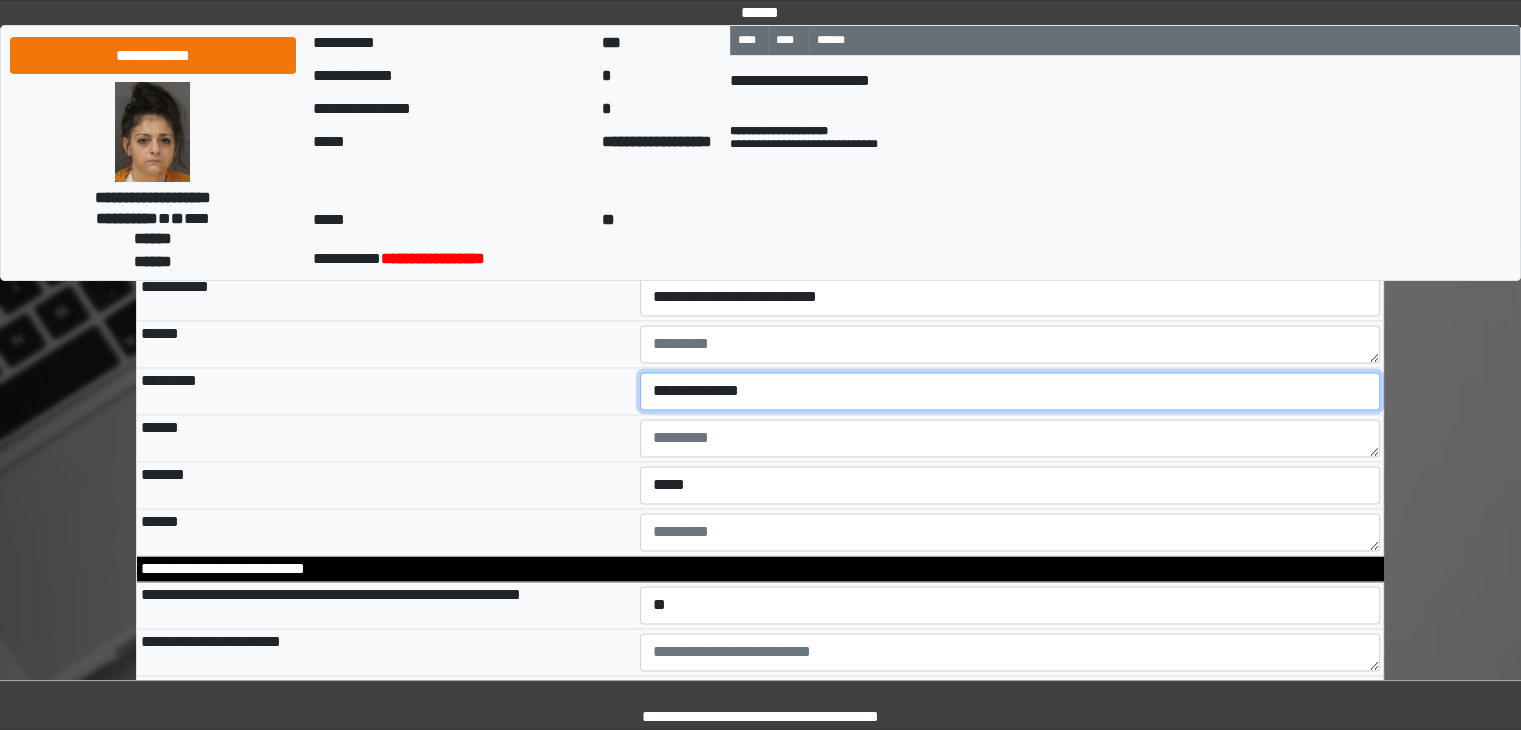 click on "**********" at bounding box center [1010, 391] 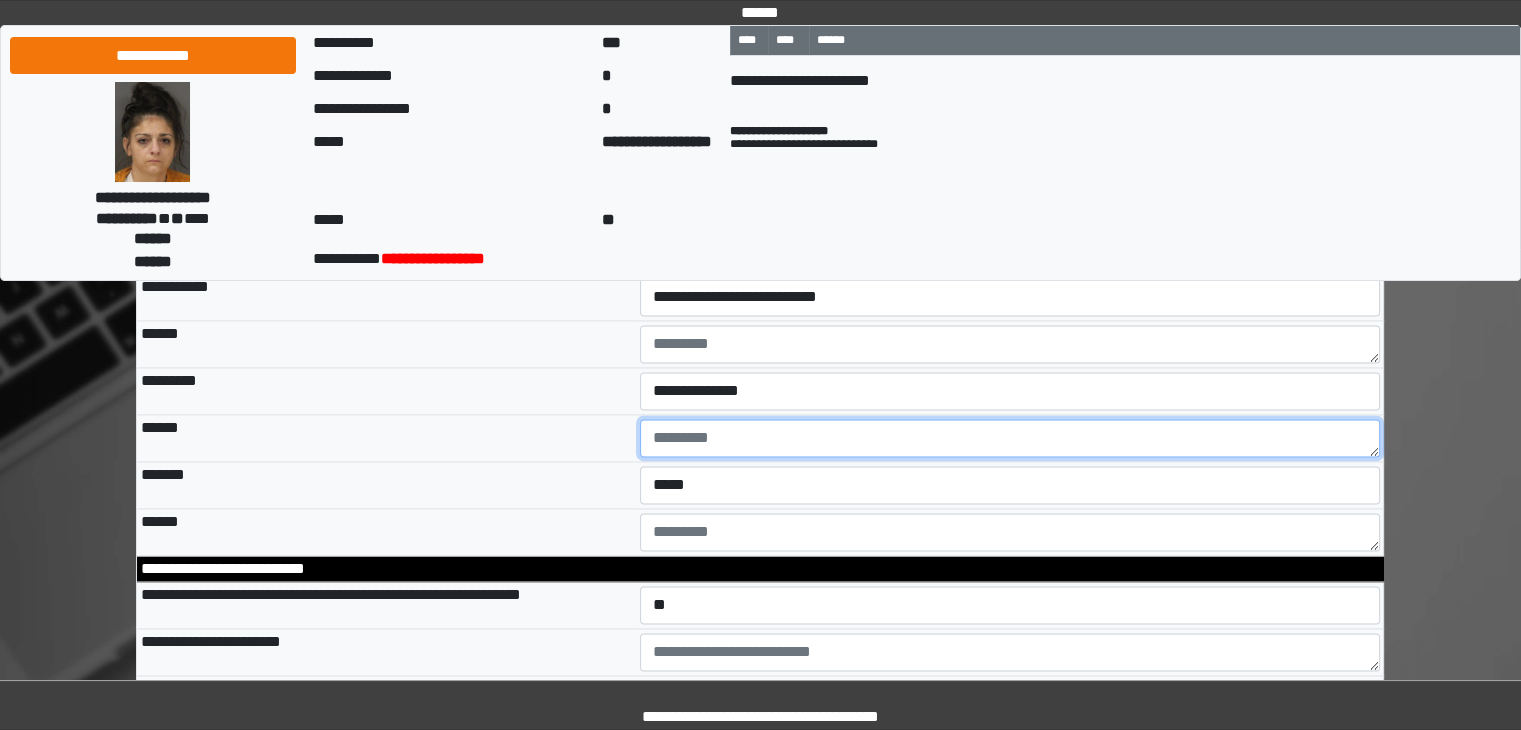 click at bounding box center [1010, 438] 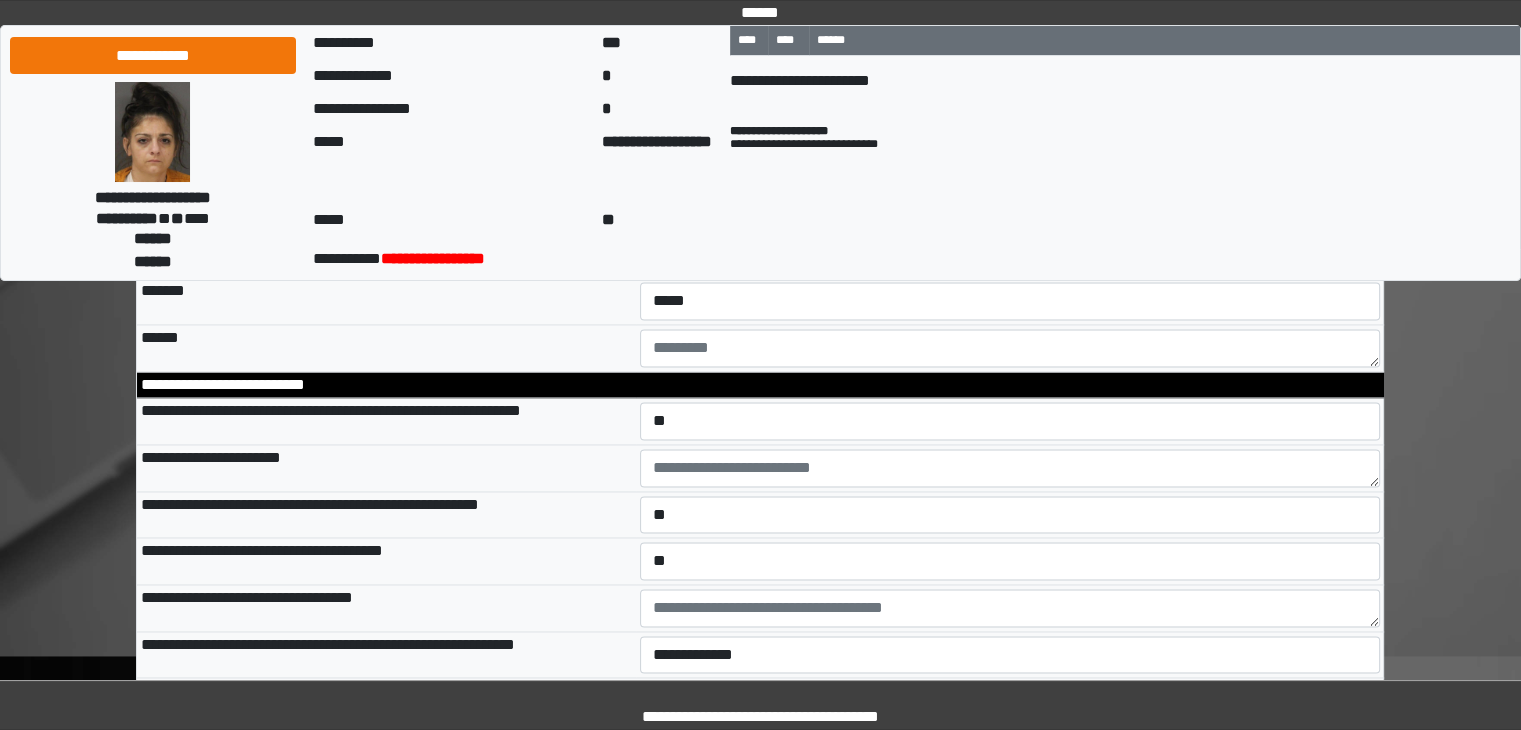 scroll, scrollTop: 3122, scrollLeft: 0, axis: vertical 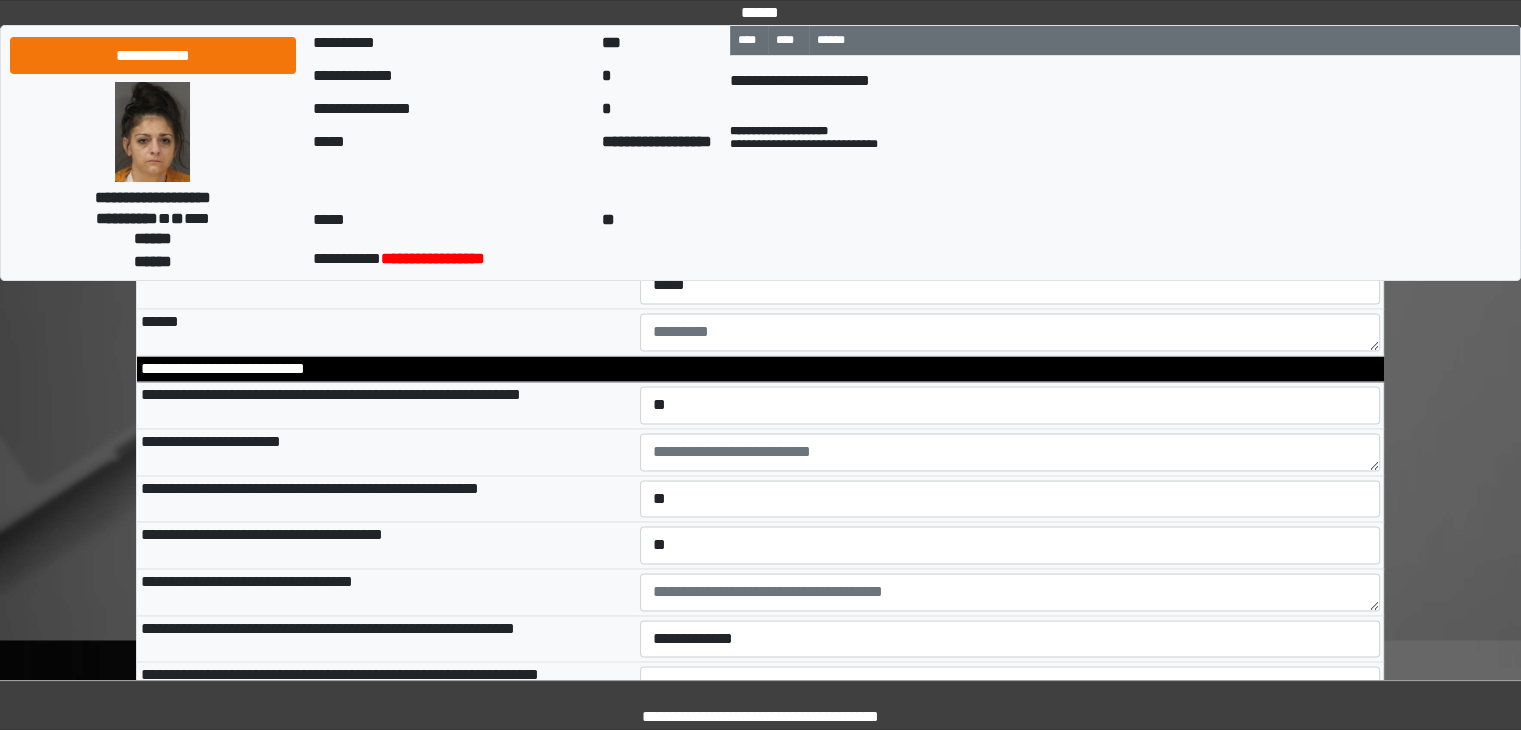 type on "**********" 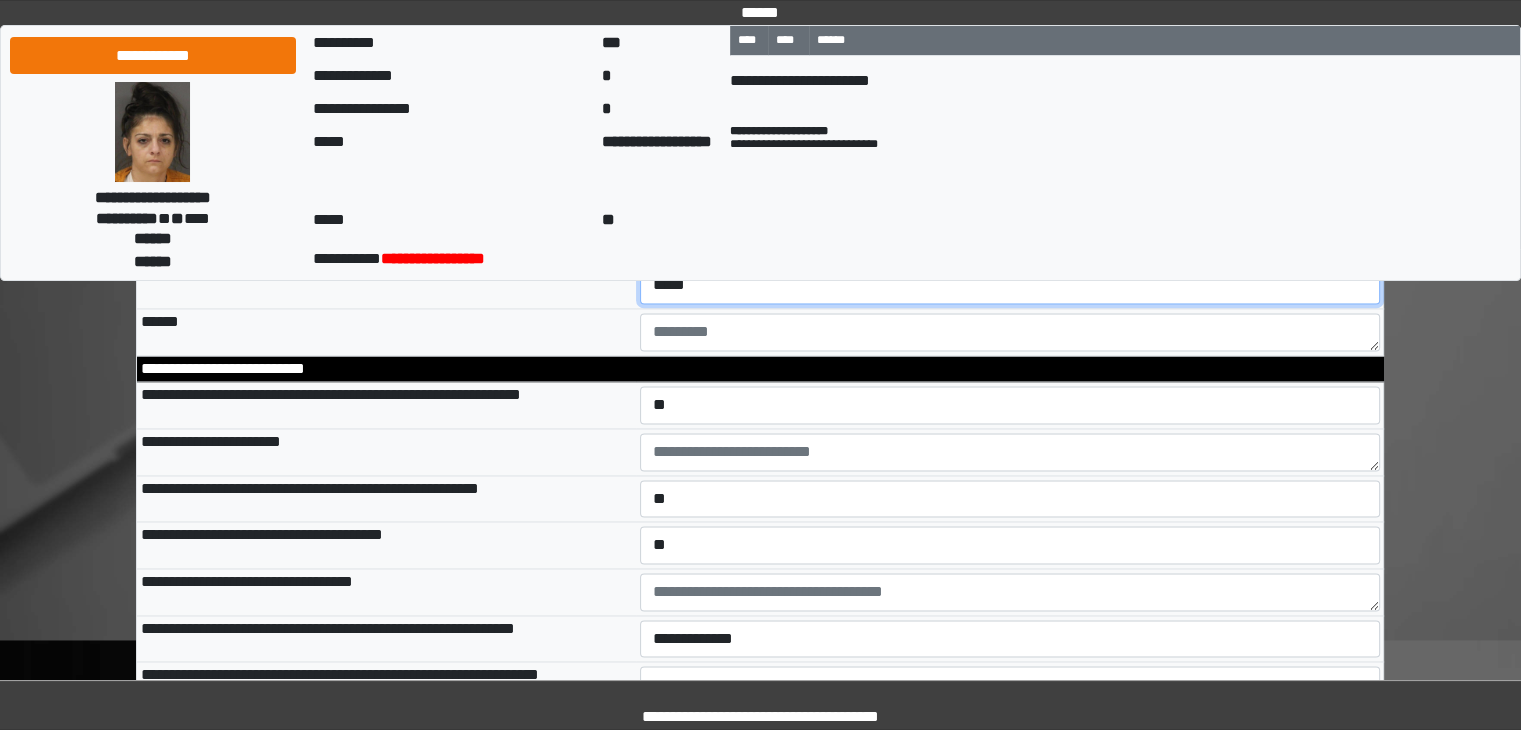 click on "**********" at bounding box center (1010, 285) 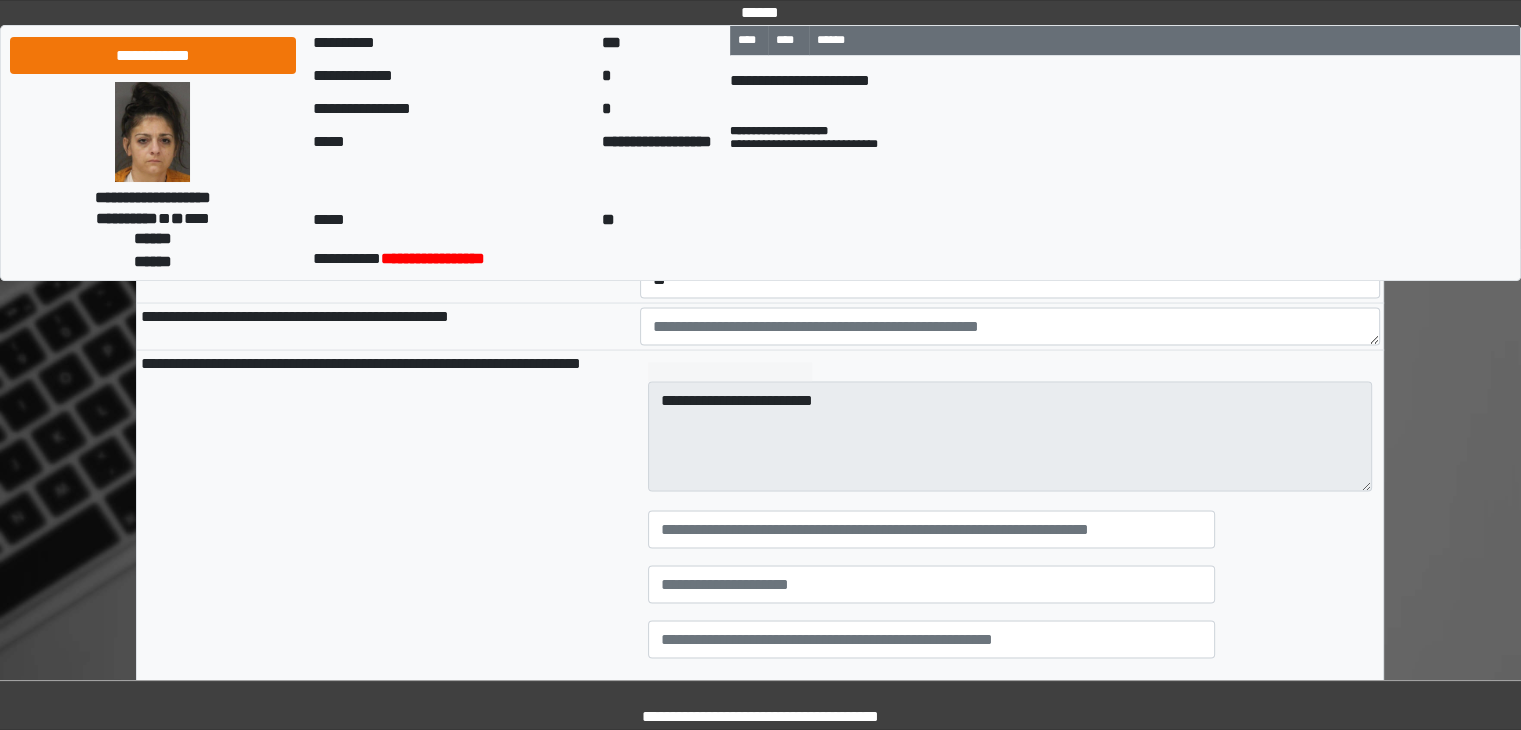 scroll, scrollTop: 3722, scrollLeft: 0, axis: vertical 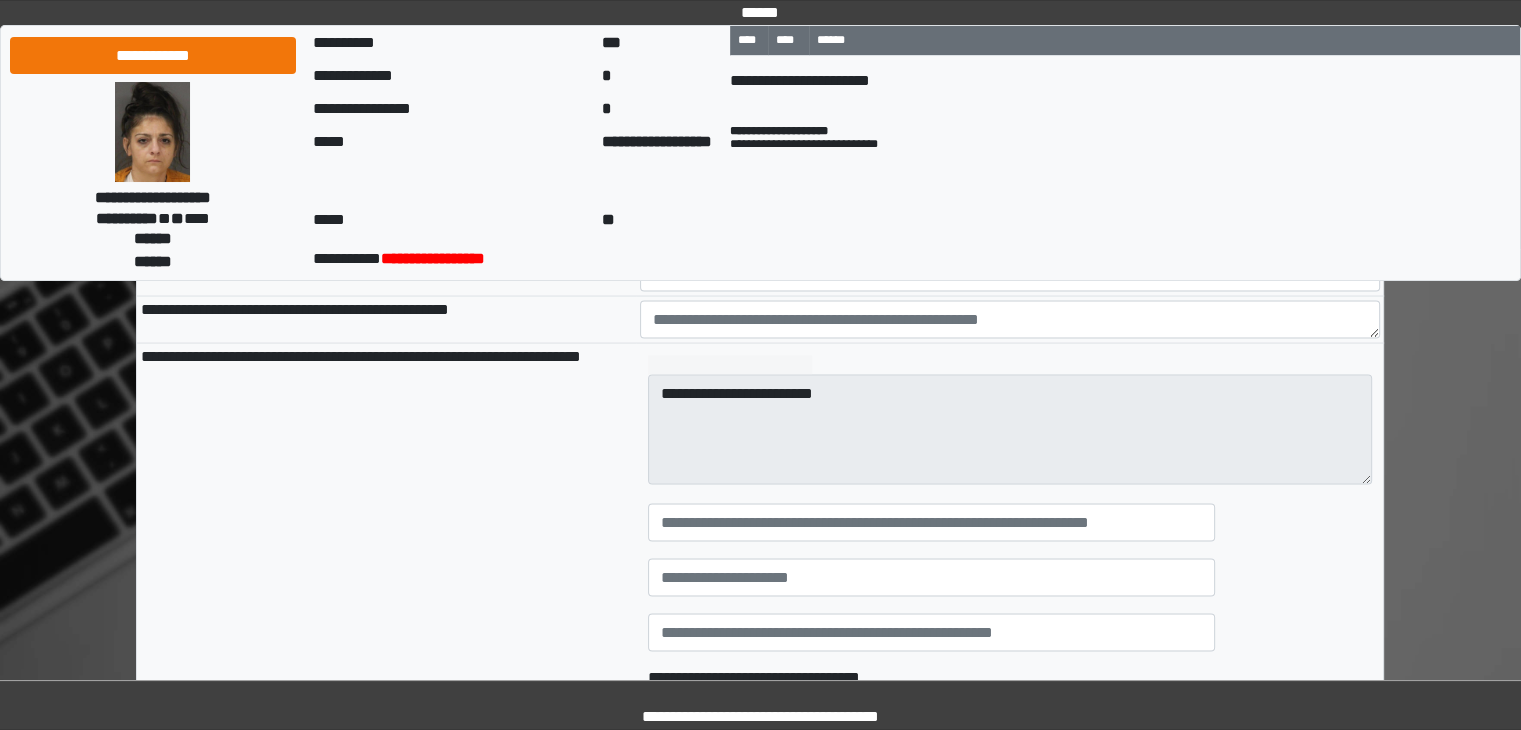 click on "**********" at bounding box center [760, 547] 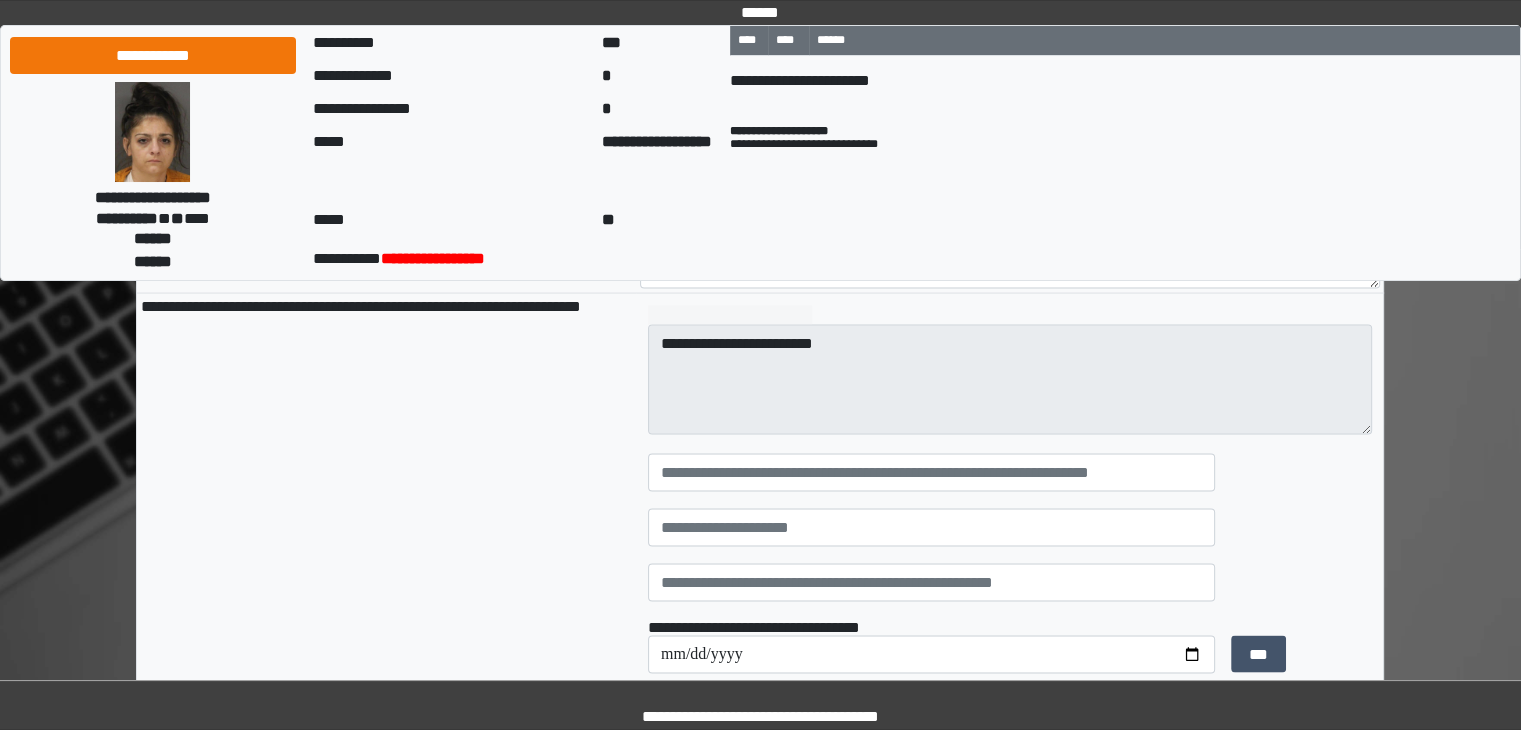 scroll, scrollTop: 3722, scrollLeft: 0, axis: vertical 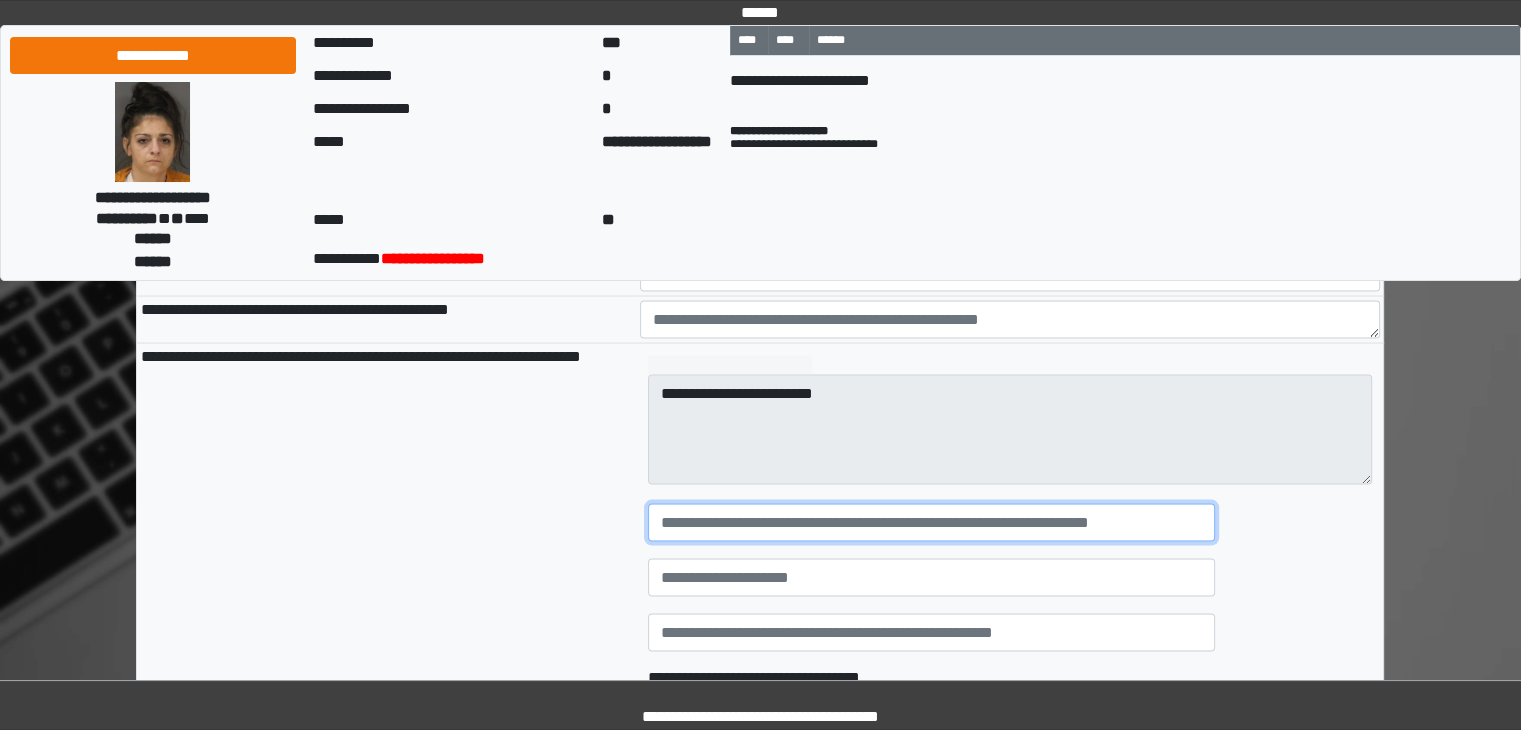 click at bounding box center (931, 522) 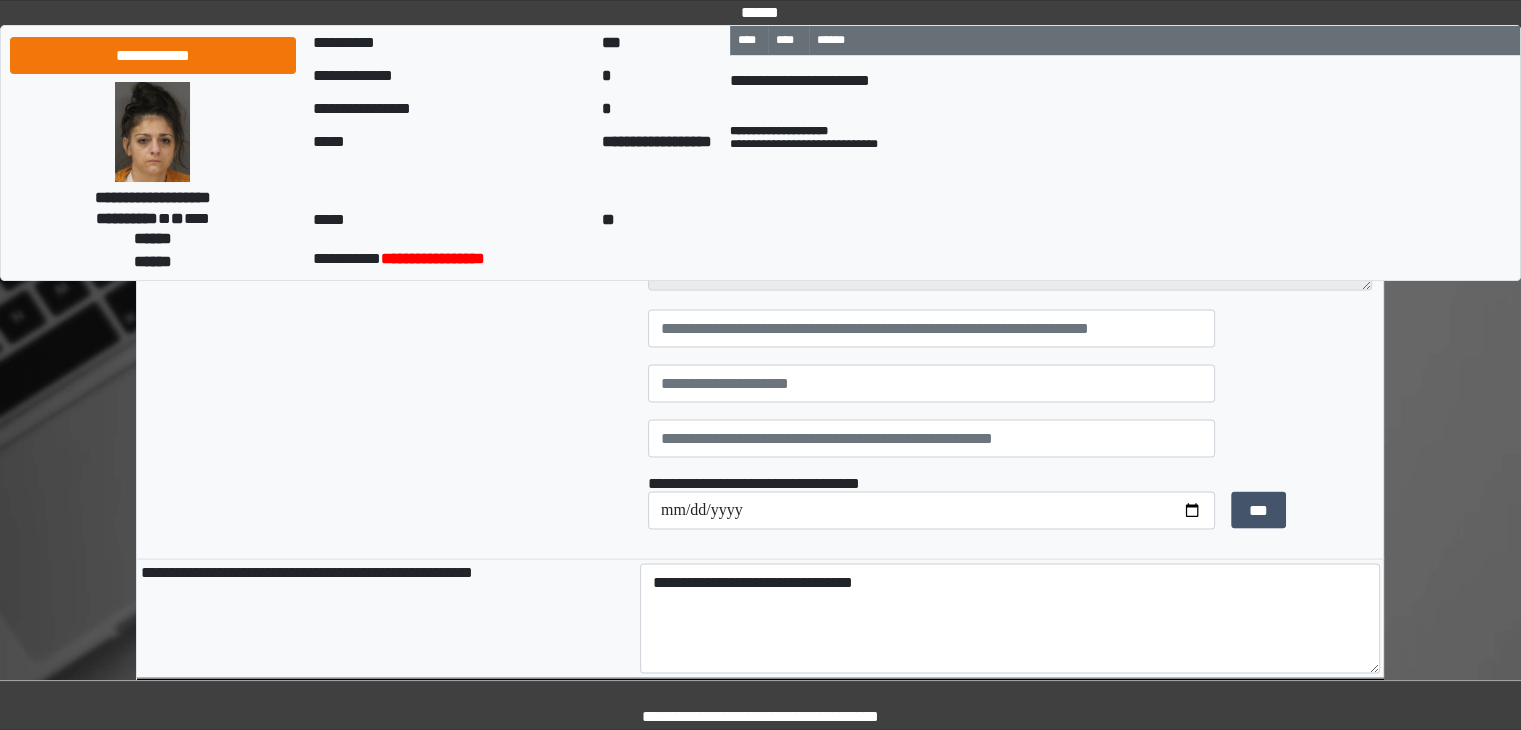 scroll, scrollTop: 3922, scrollLeft: 0, axis: vertical 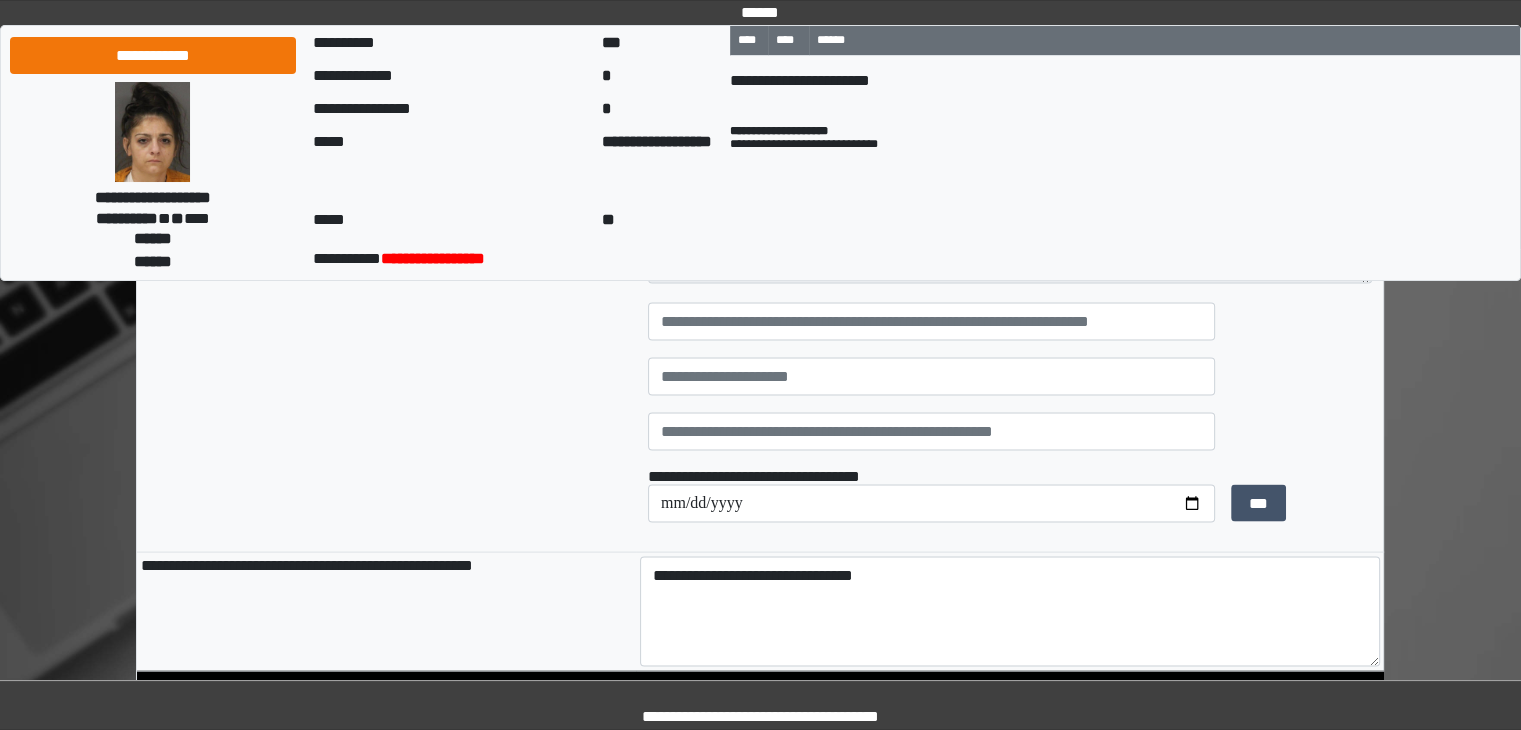 click on "**********" at bounding box center [1010, 221] 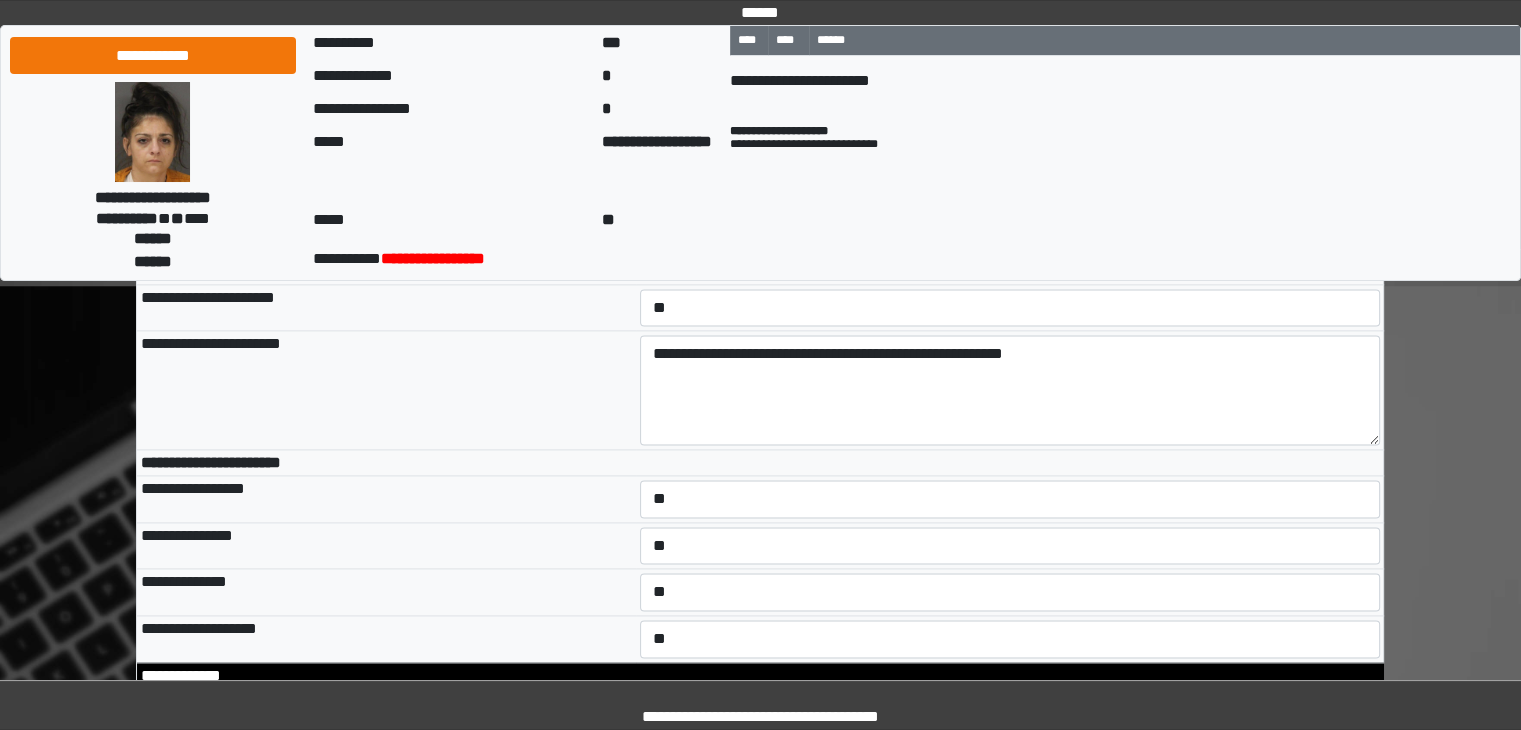 scroll, scrollTop: 10222, scrollLeft: 0, axis: vertical 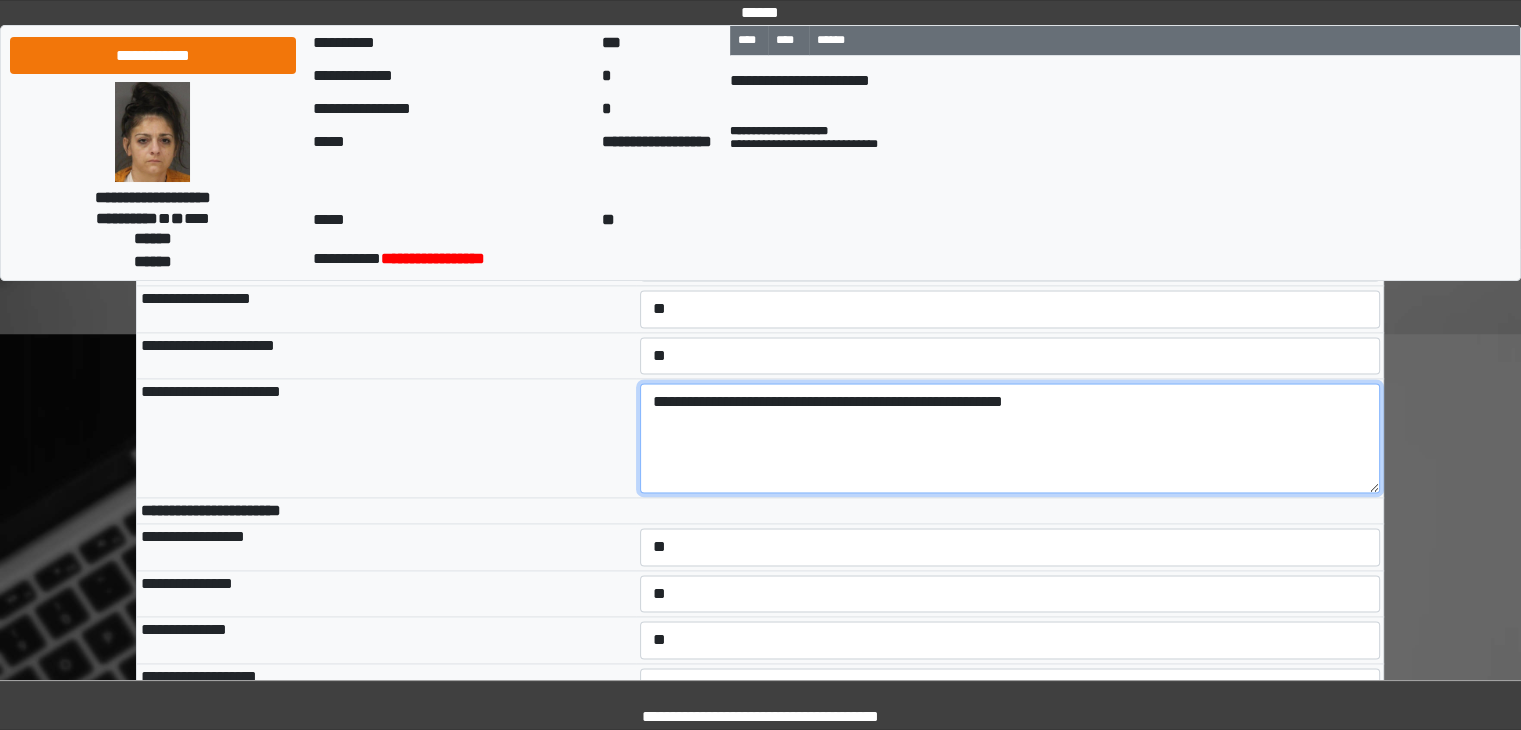 click on "**********" at bounding box center [1010, 438] 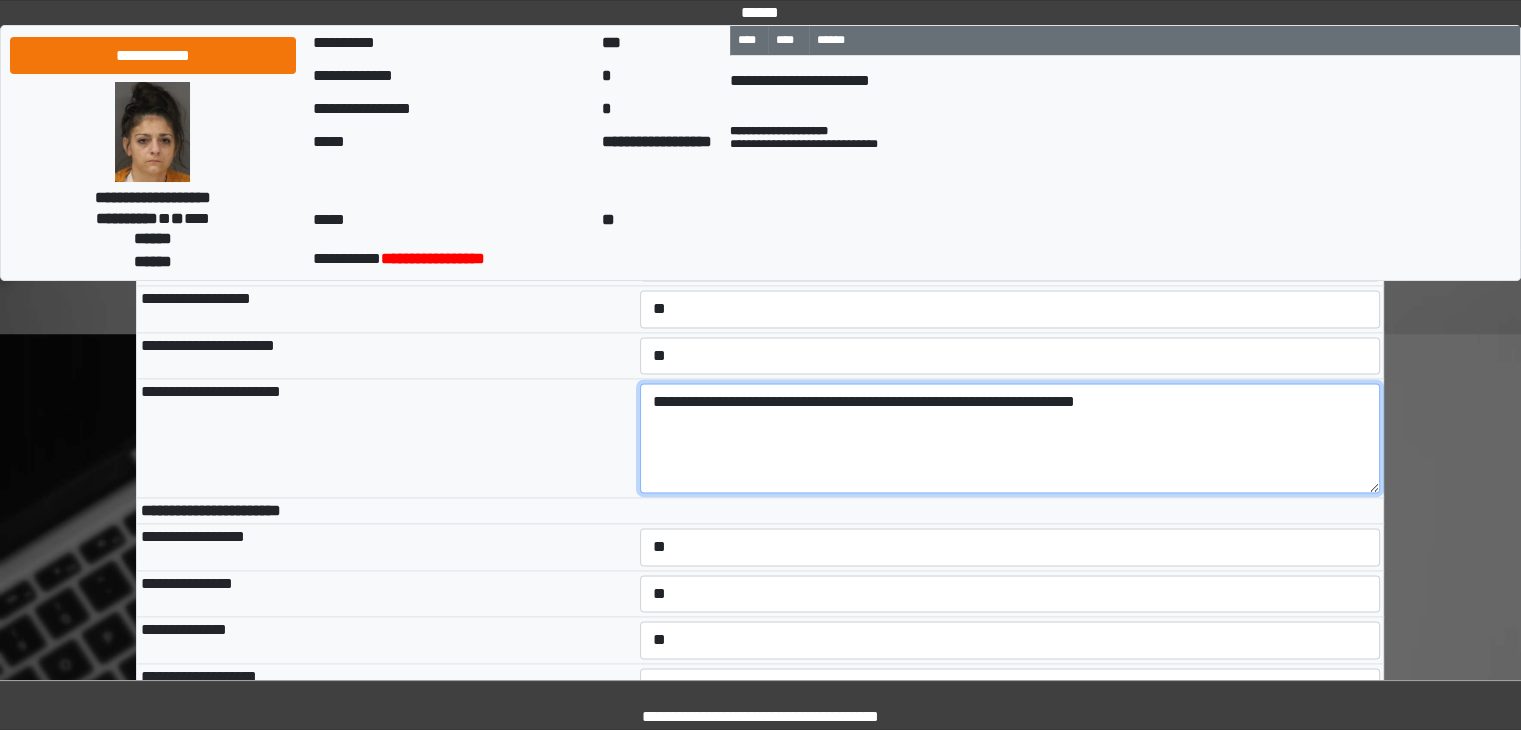 click on "**********" at bounding box center [1010, 438] 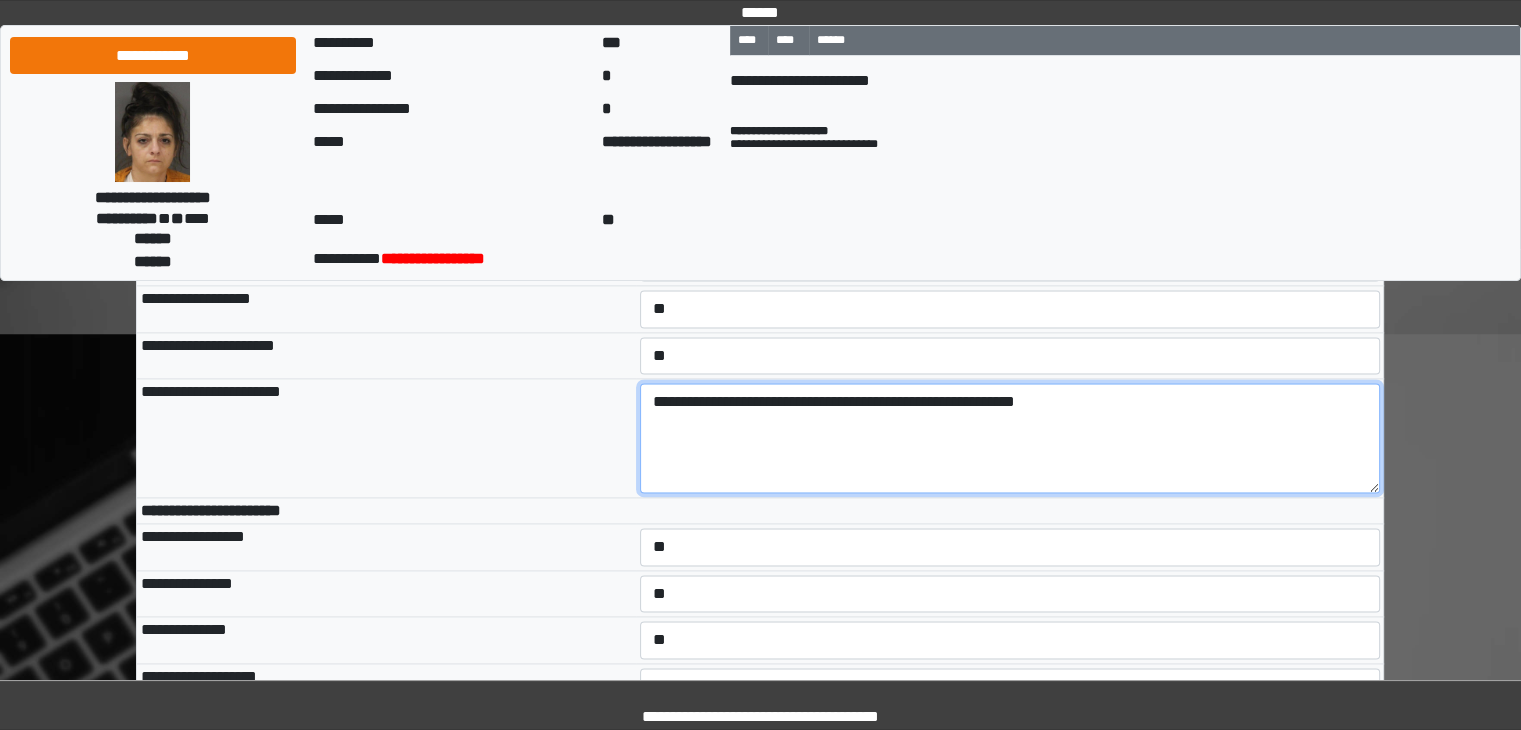 click on "**********" at bounding box center [1010, 438] 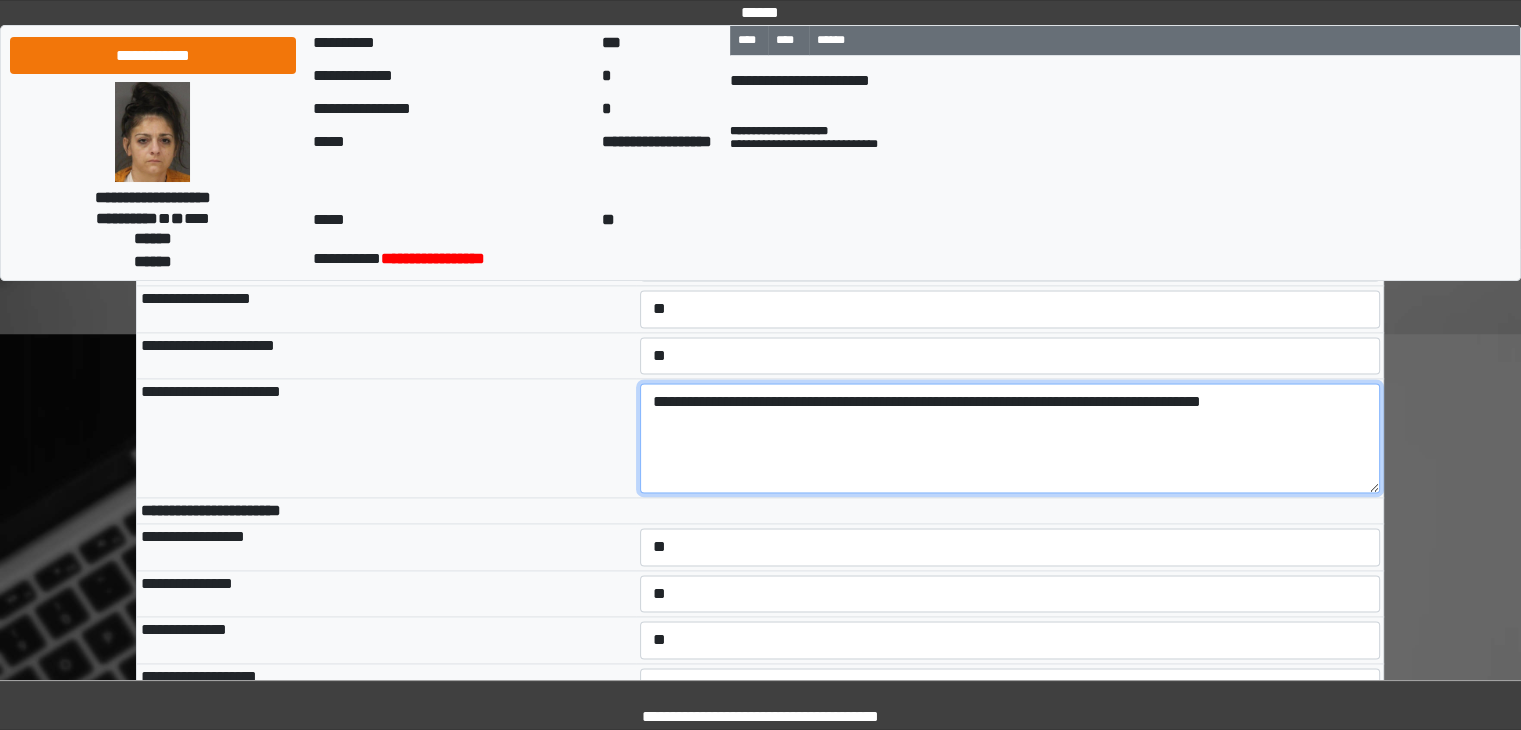 click on "**********" at bounding box center (1010, 438) 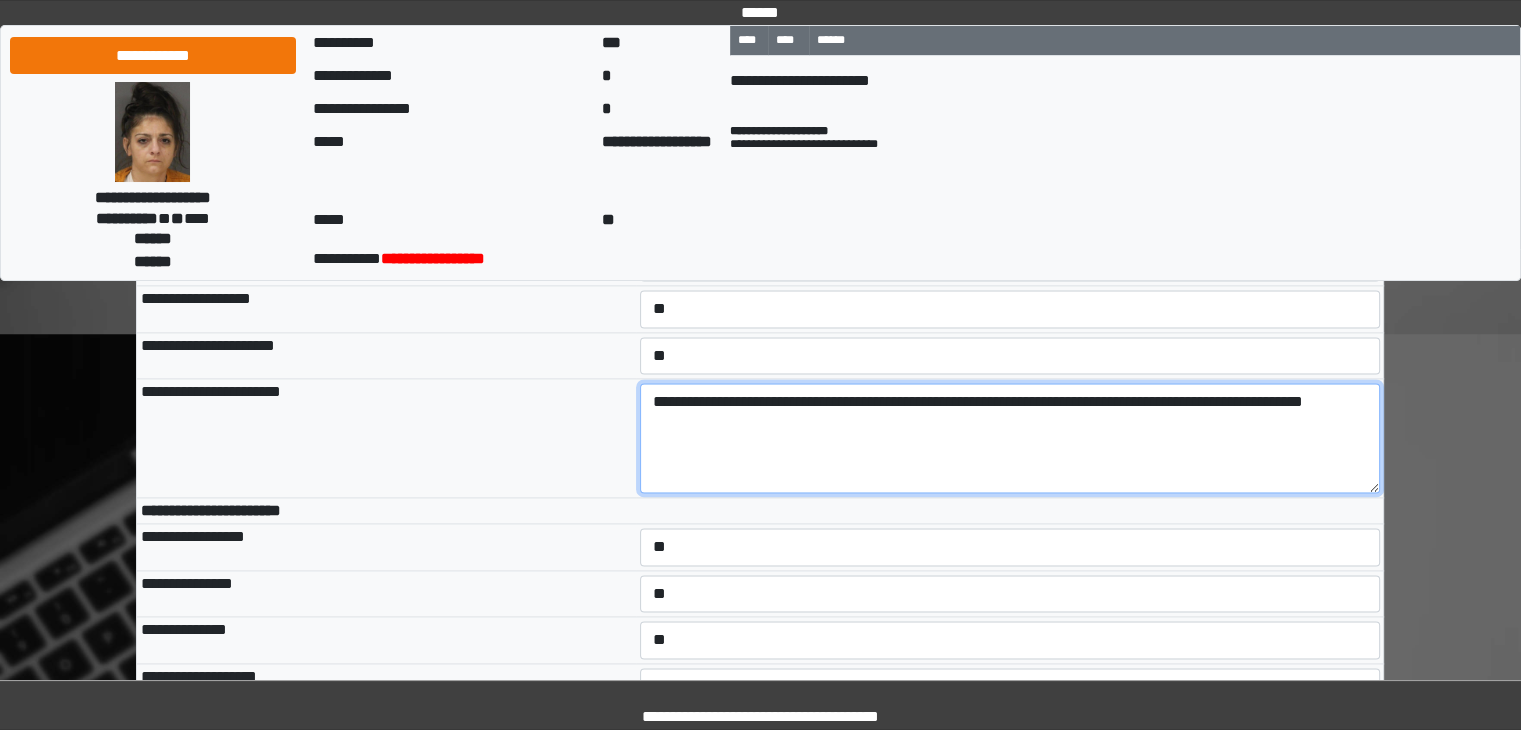 drag, startPoint x: 1268, startPoint y: 488, endPoint x: 1272, endPoint y: 506, distance: 18.439089 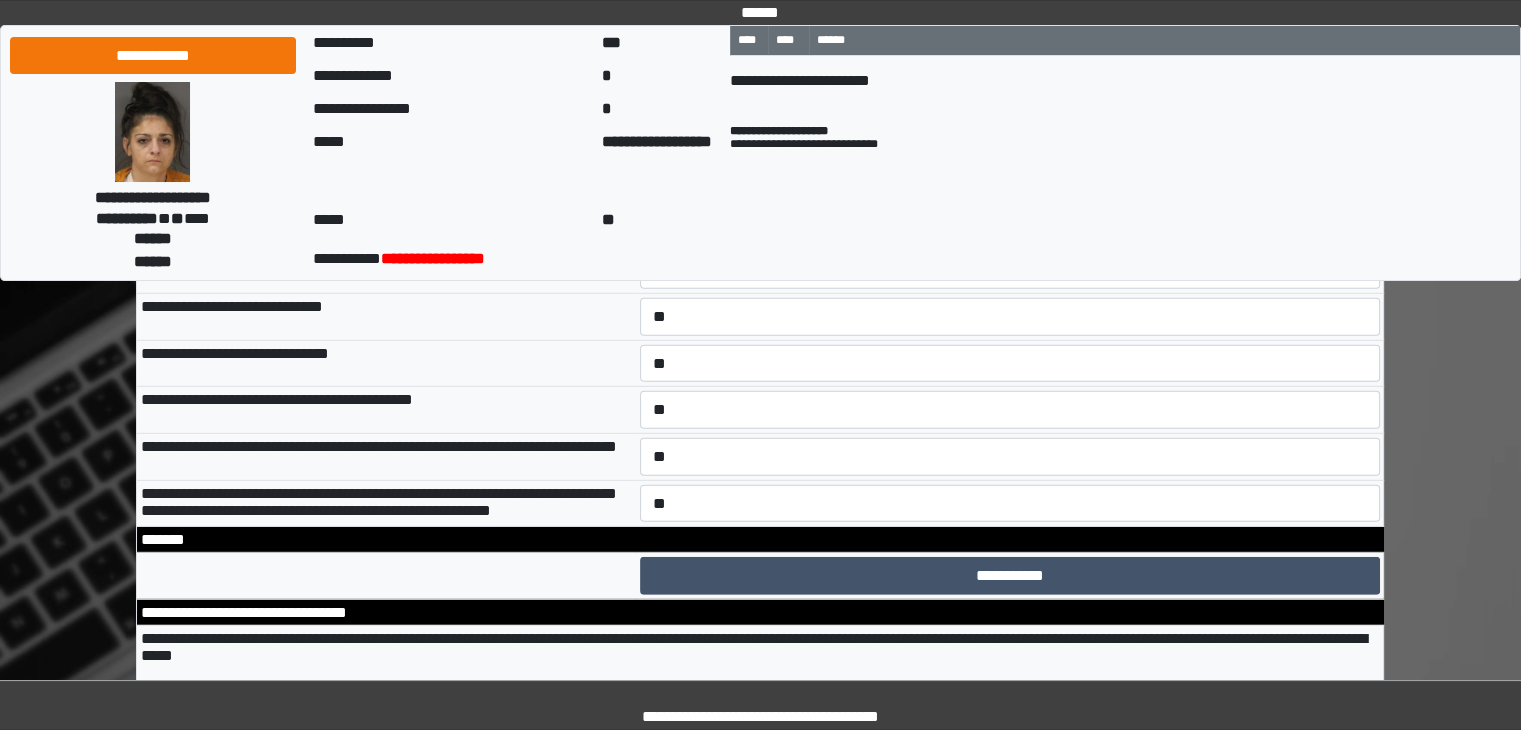 scroll, scrollTop: 13322, scrollLeft: 0, axis: vertical 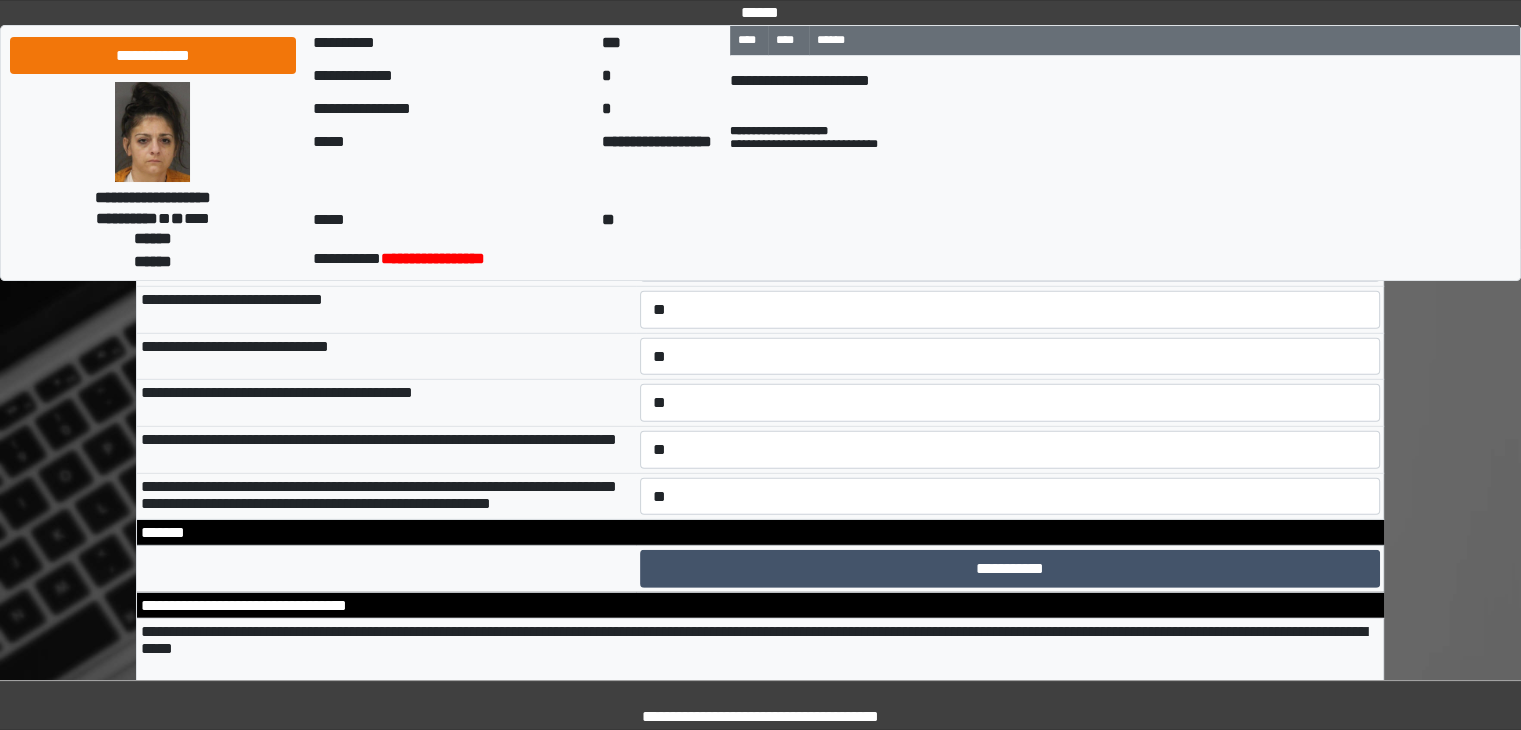 type on "**********" 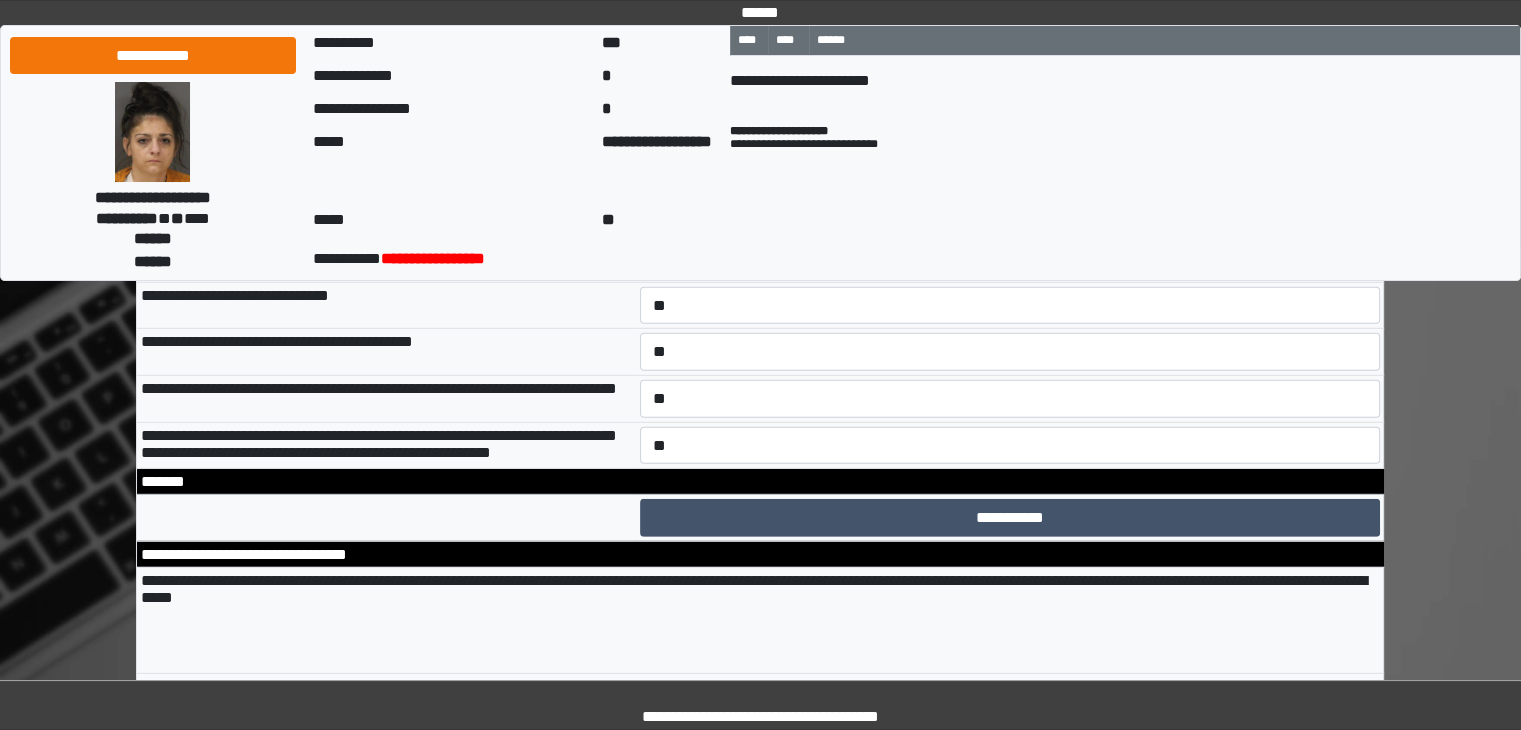 scroll, scrollTop: 13422, scrollLeft: 0, axis: vertical 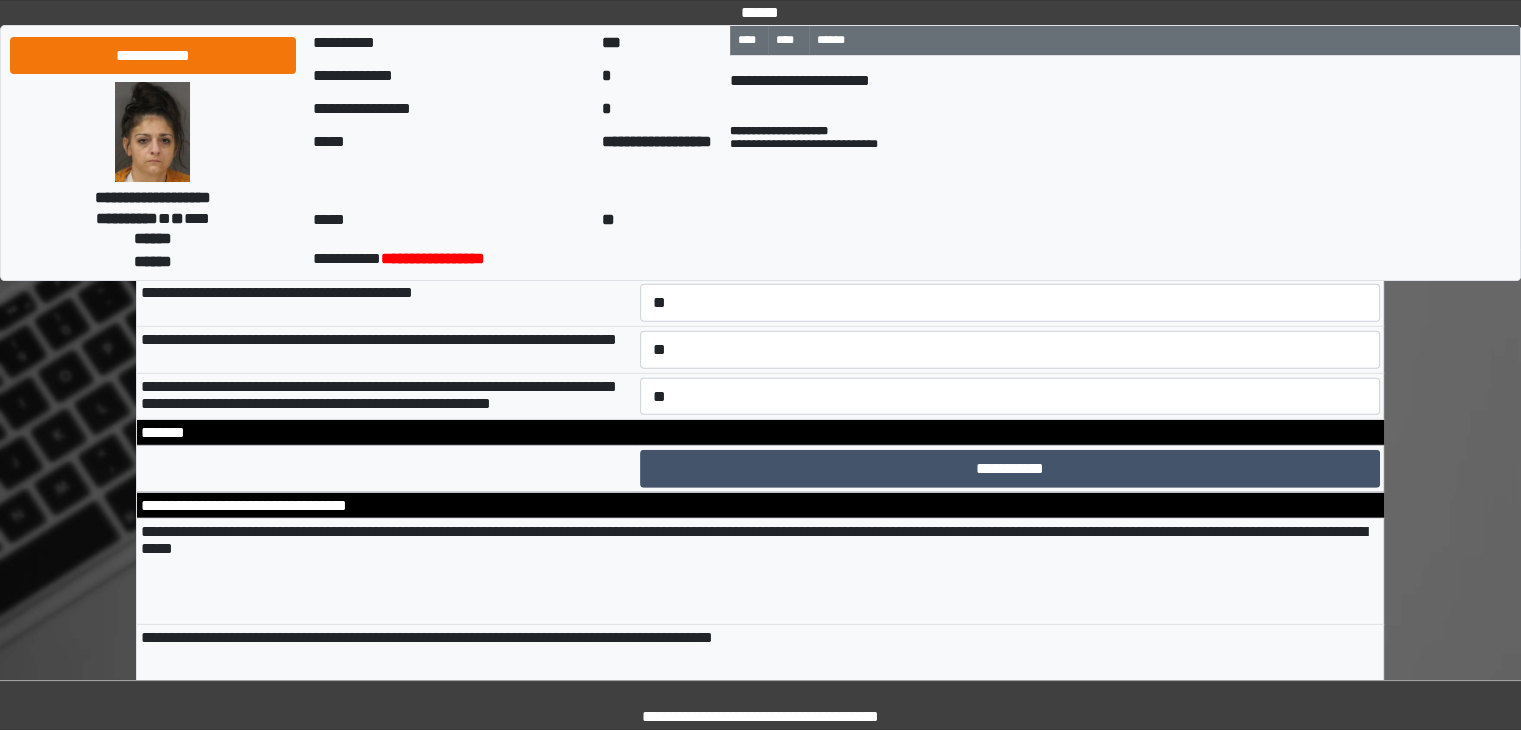 type on "**********" 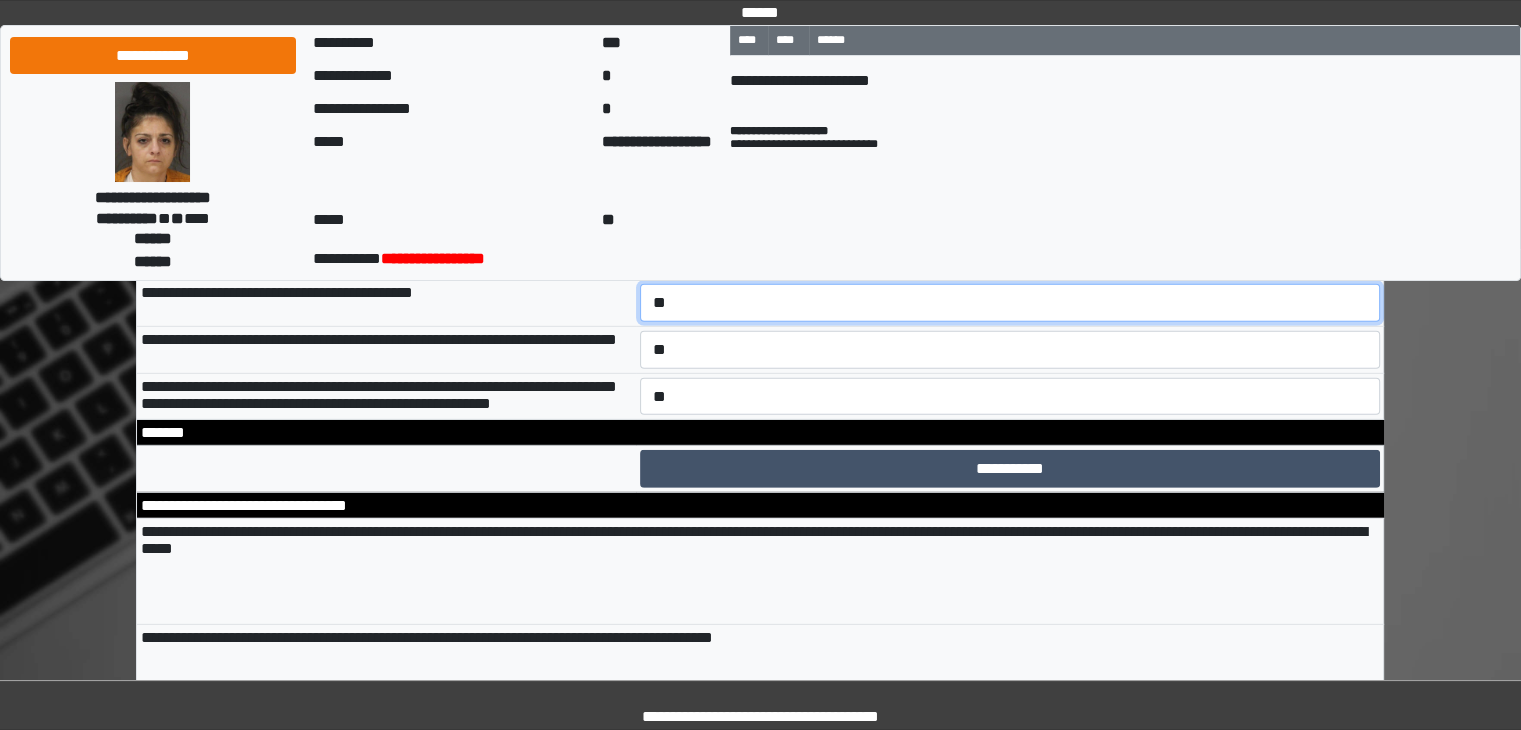 click on "**********" at bounding box center (1010, 303) 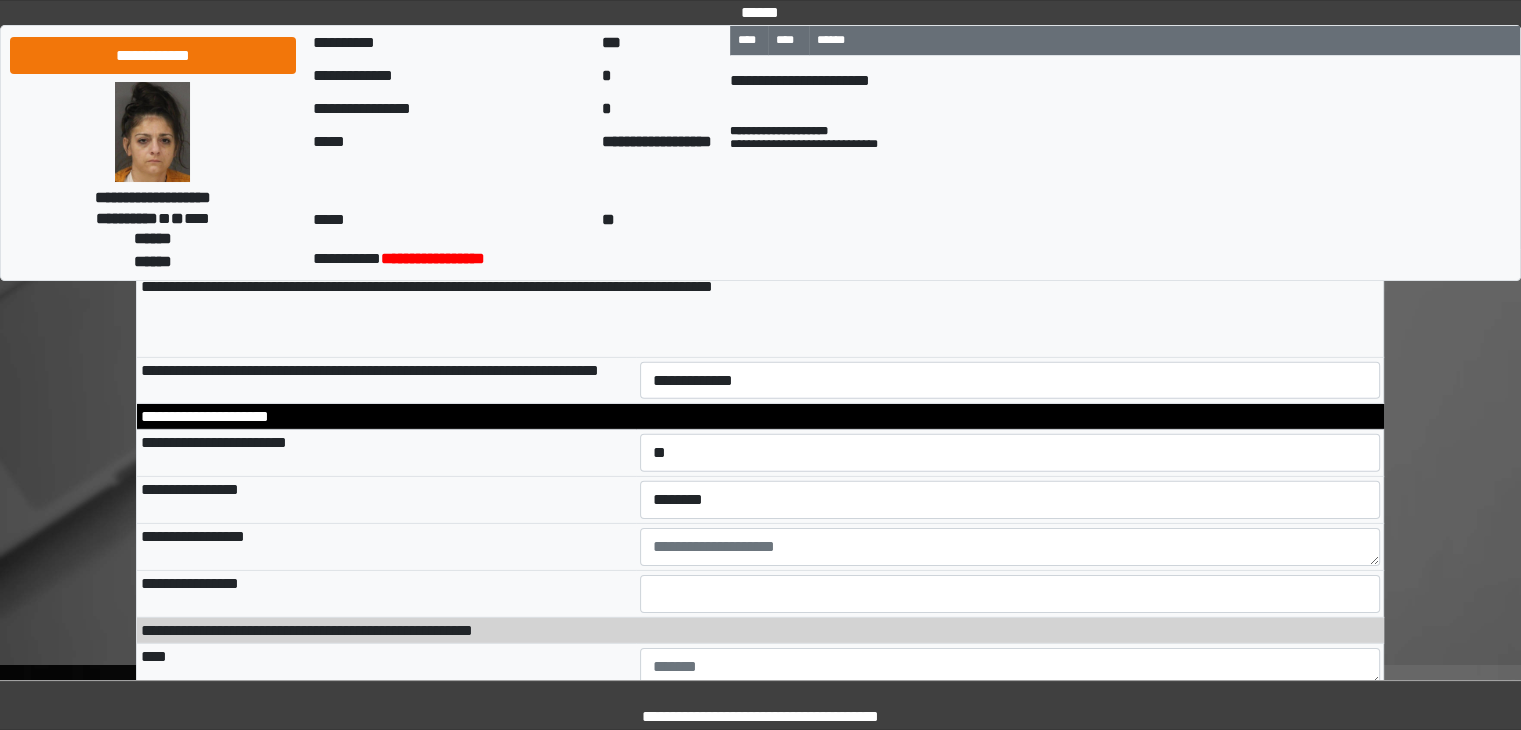 scroll, scrollTop: 13822, scrollLeft: 0, axis: vertical 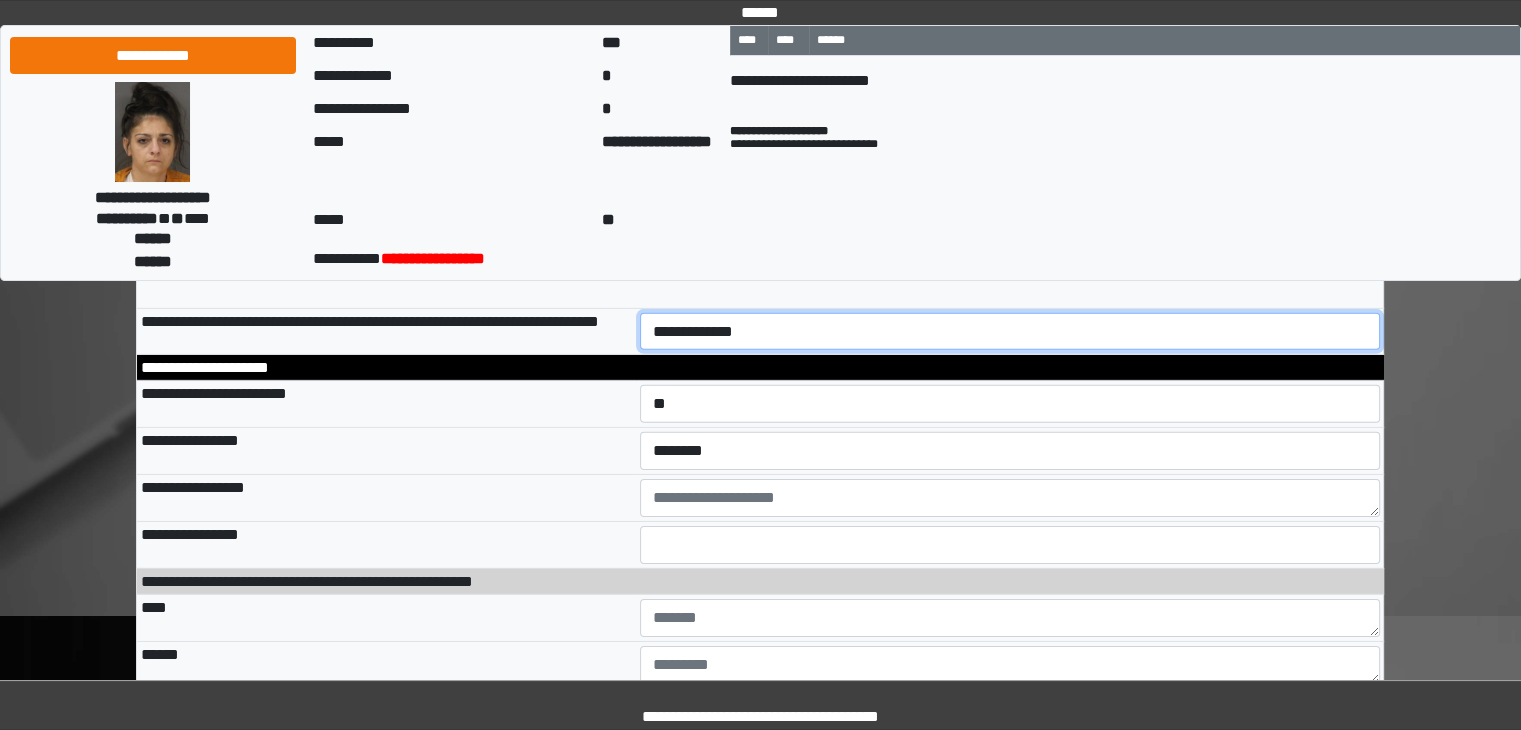 click on "**********" at bounding box center (1010, 332) 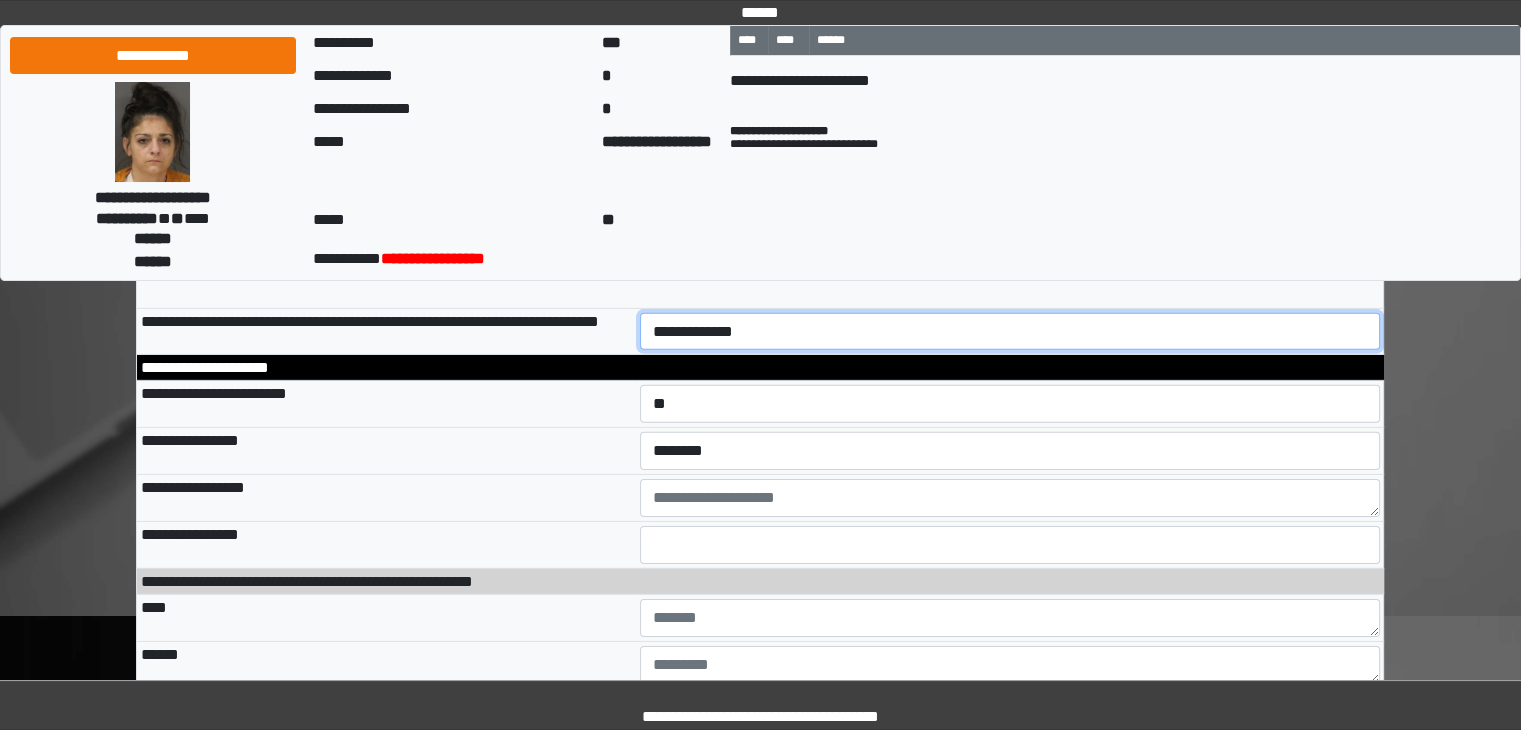 select on "*" 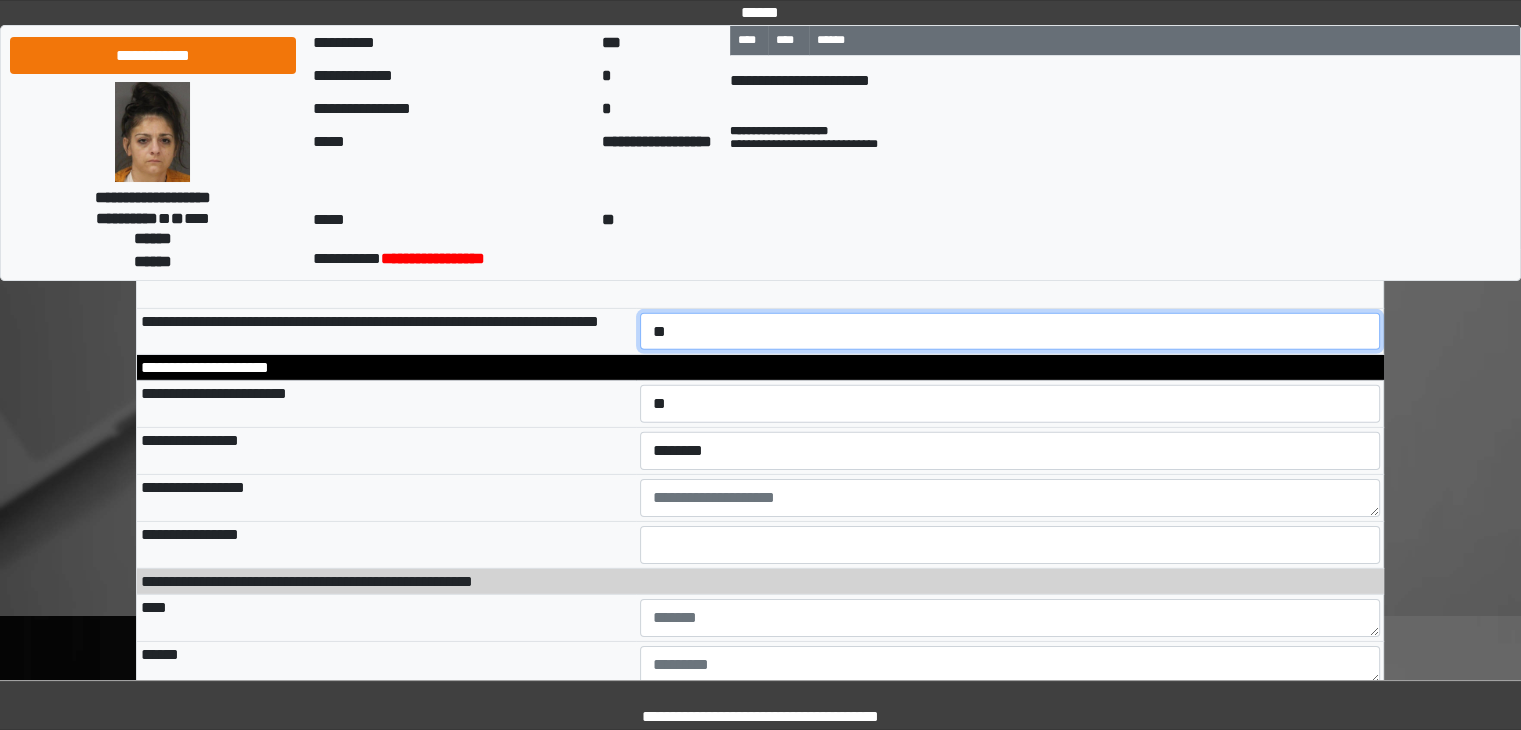 click on "**********" at bounding box center [1010, 332] 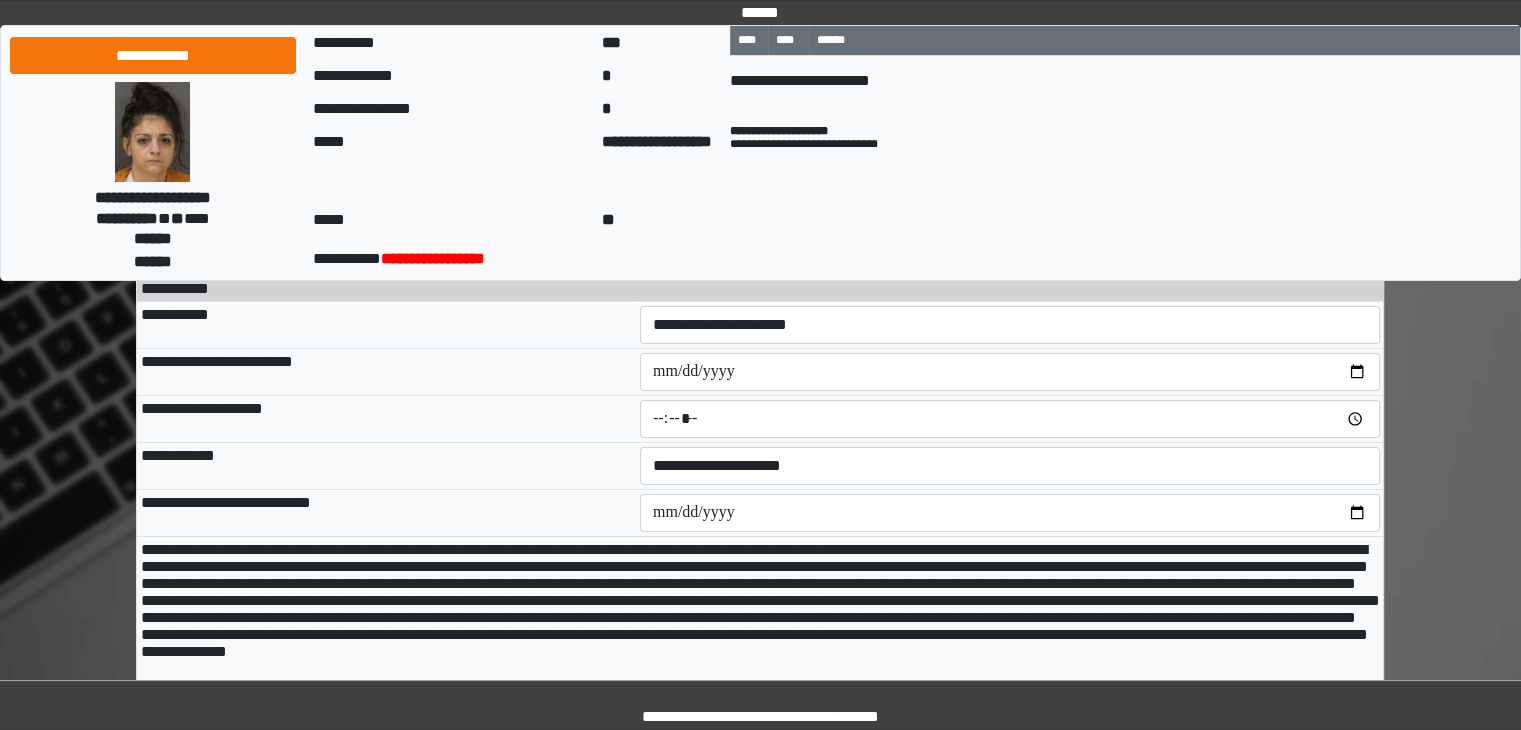 scroll, scrollTop: 14422, scrollLeft: 0, axis: vertical 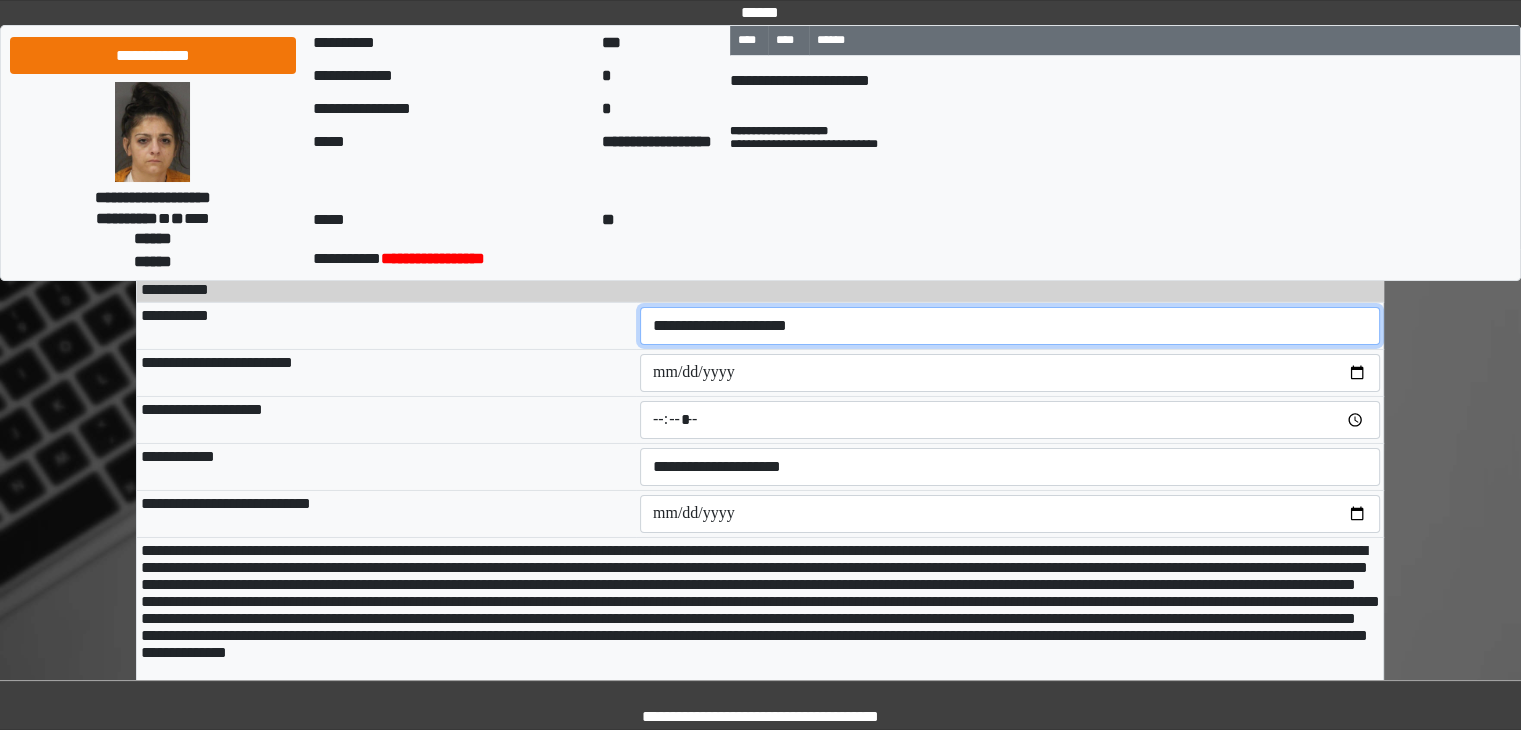 click on "**********" at bounding box center [1010, 326] 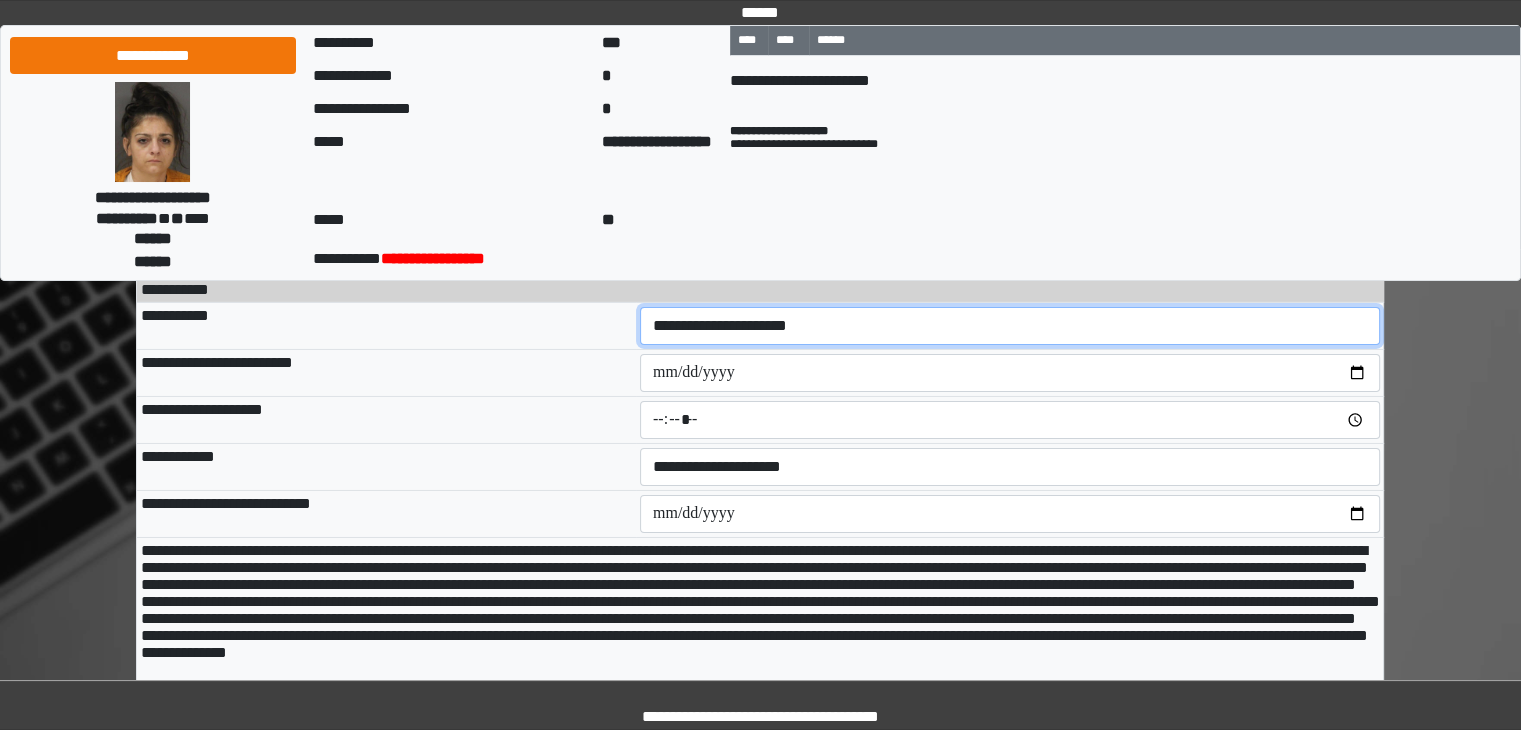 select on "**" 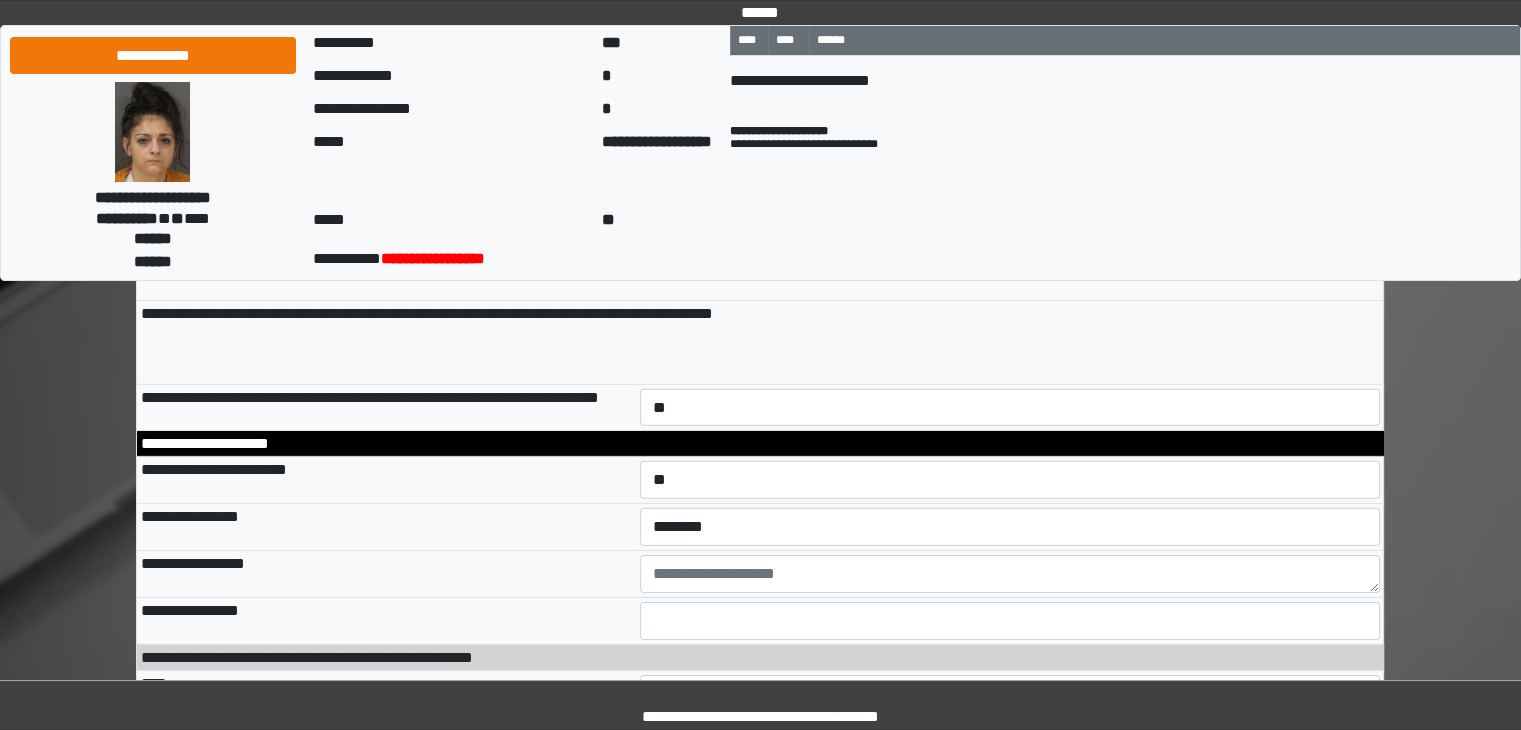scroll, scrollTop: 13650, scrollLeft: 0, axis: vertical 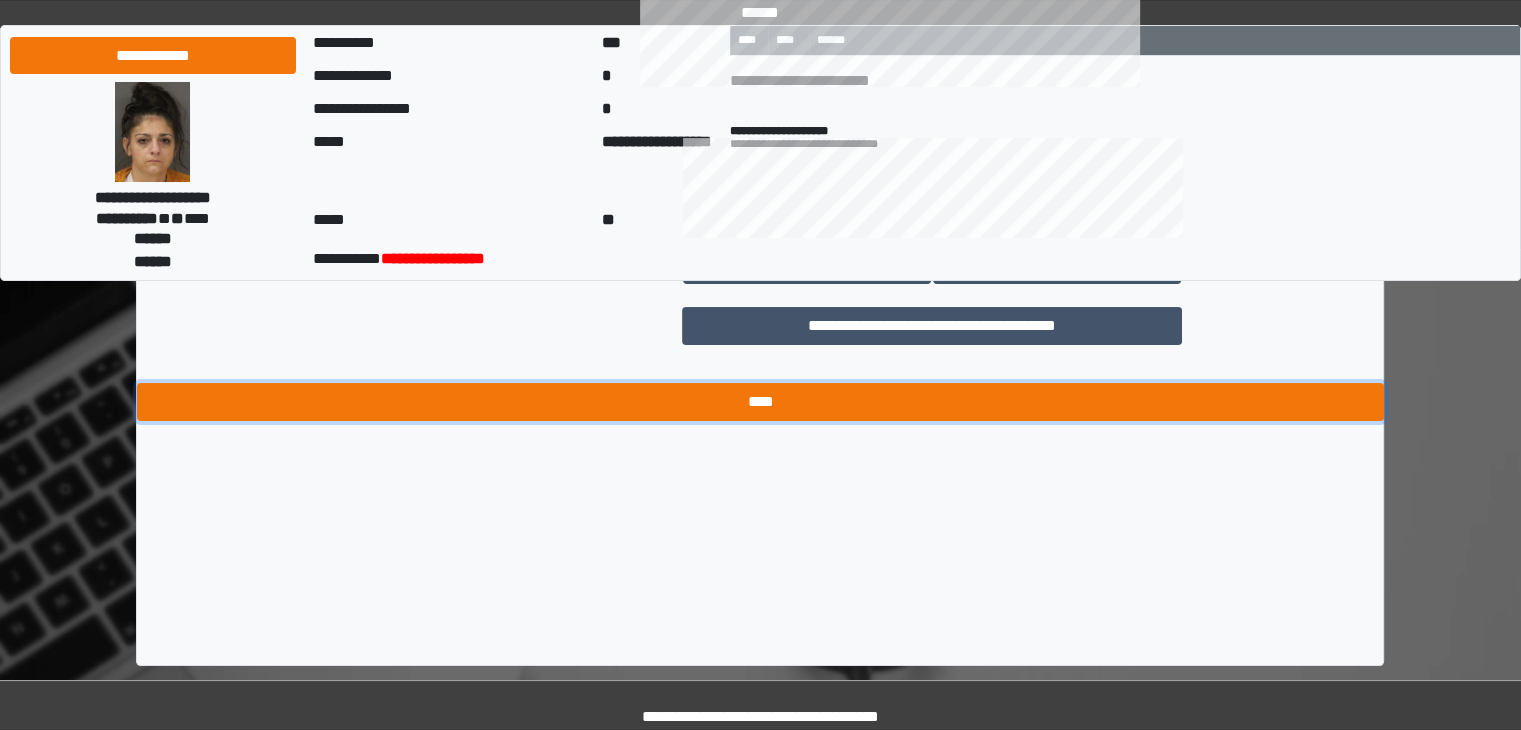 click on "****" at bounding box center (760, 402) 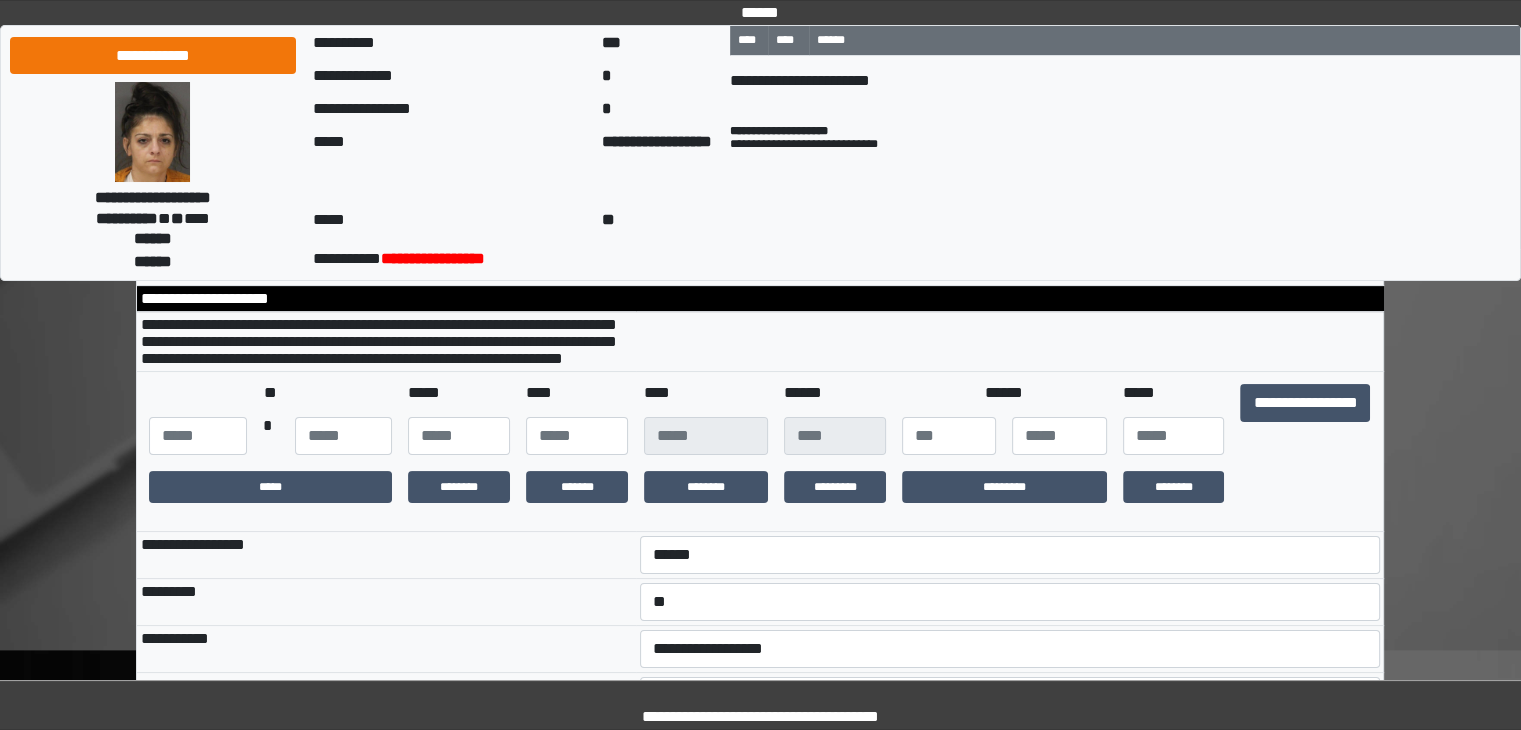 scroll, scrollTop: 1000, scrollLeft: 0, axis: vertical 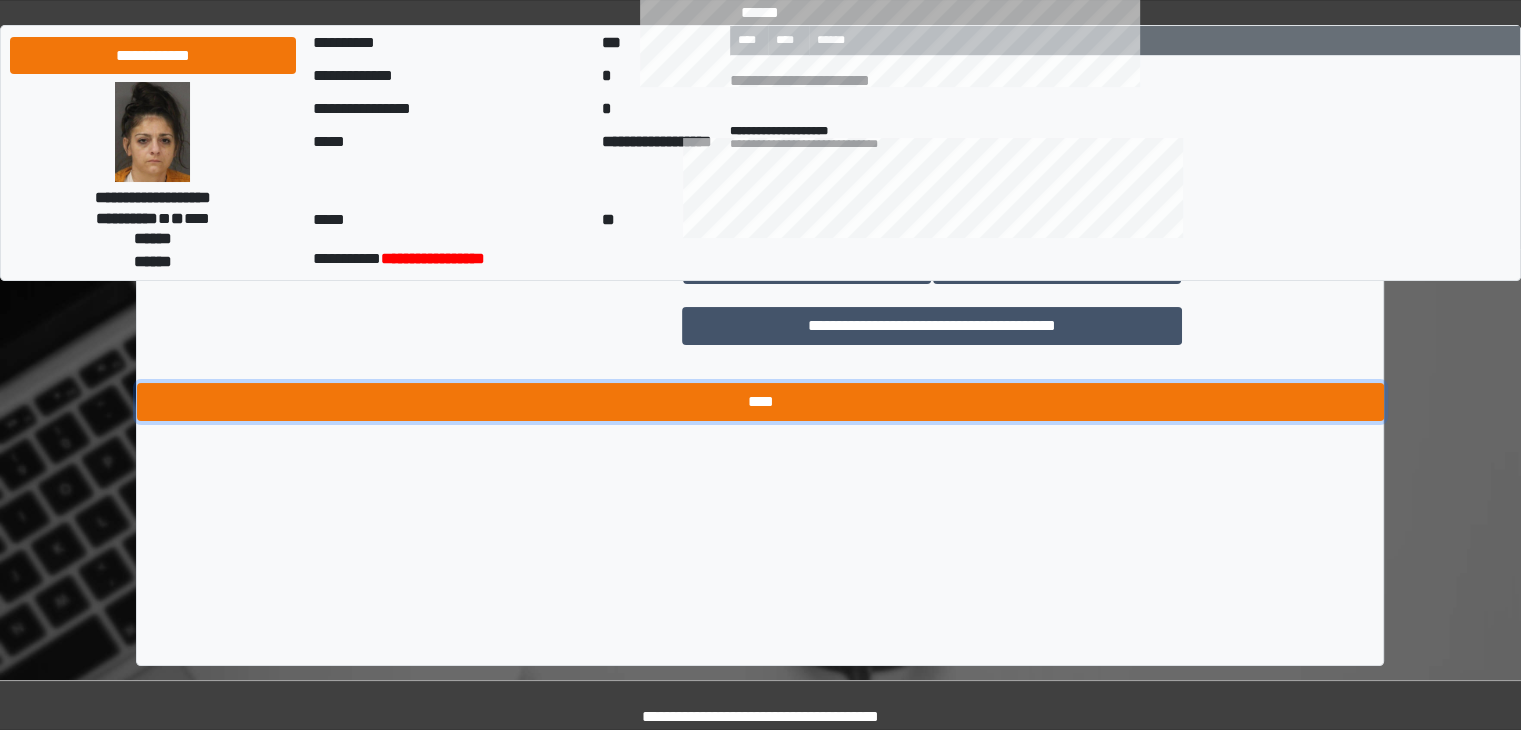 click on "****" at bounding box center [760, 402] 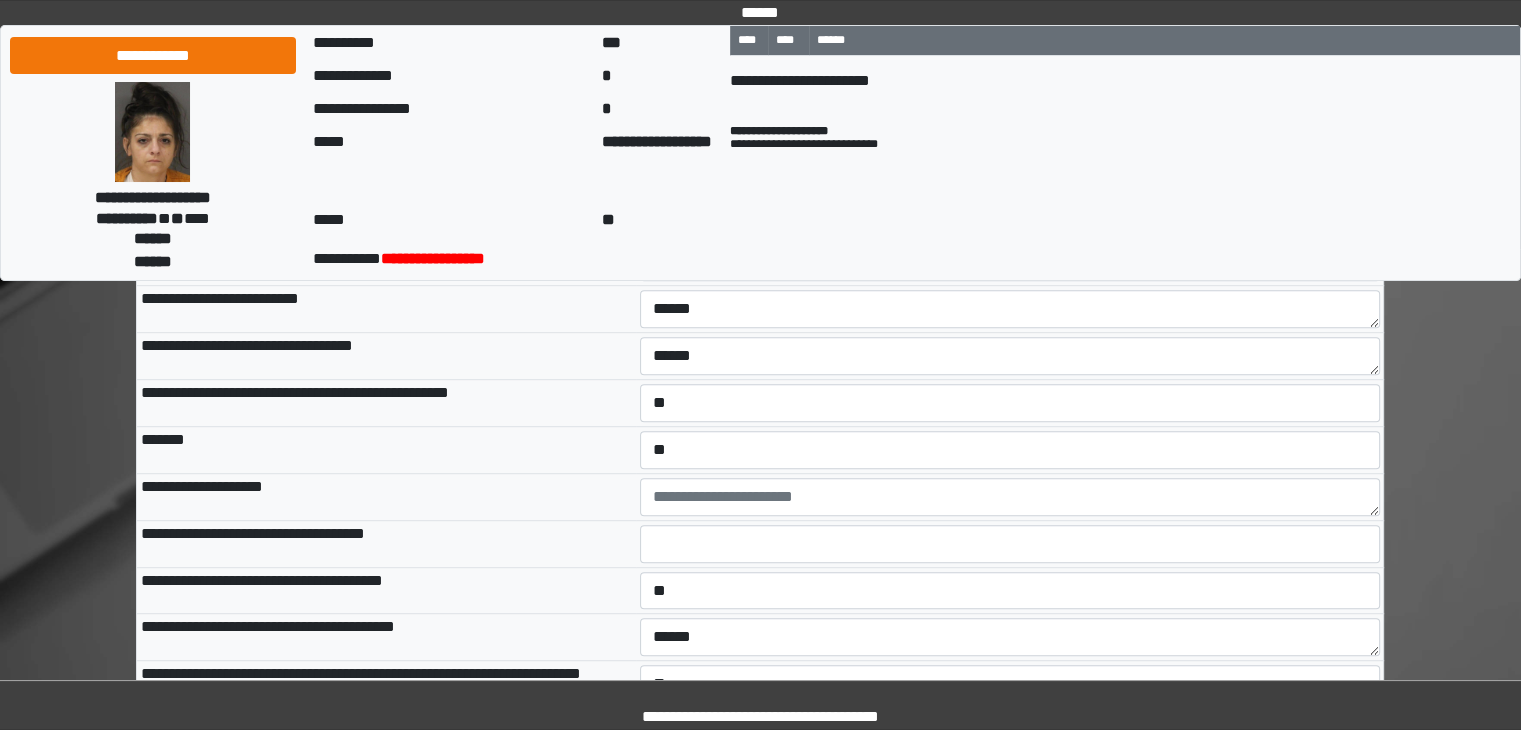 scroll, scrollTop: 758, scrollLeft: 0, axis: vertical 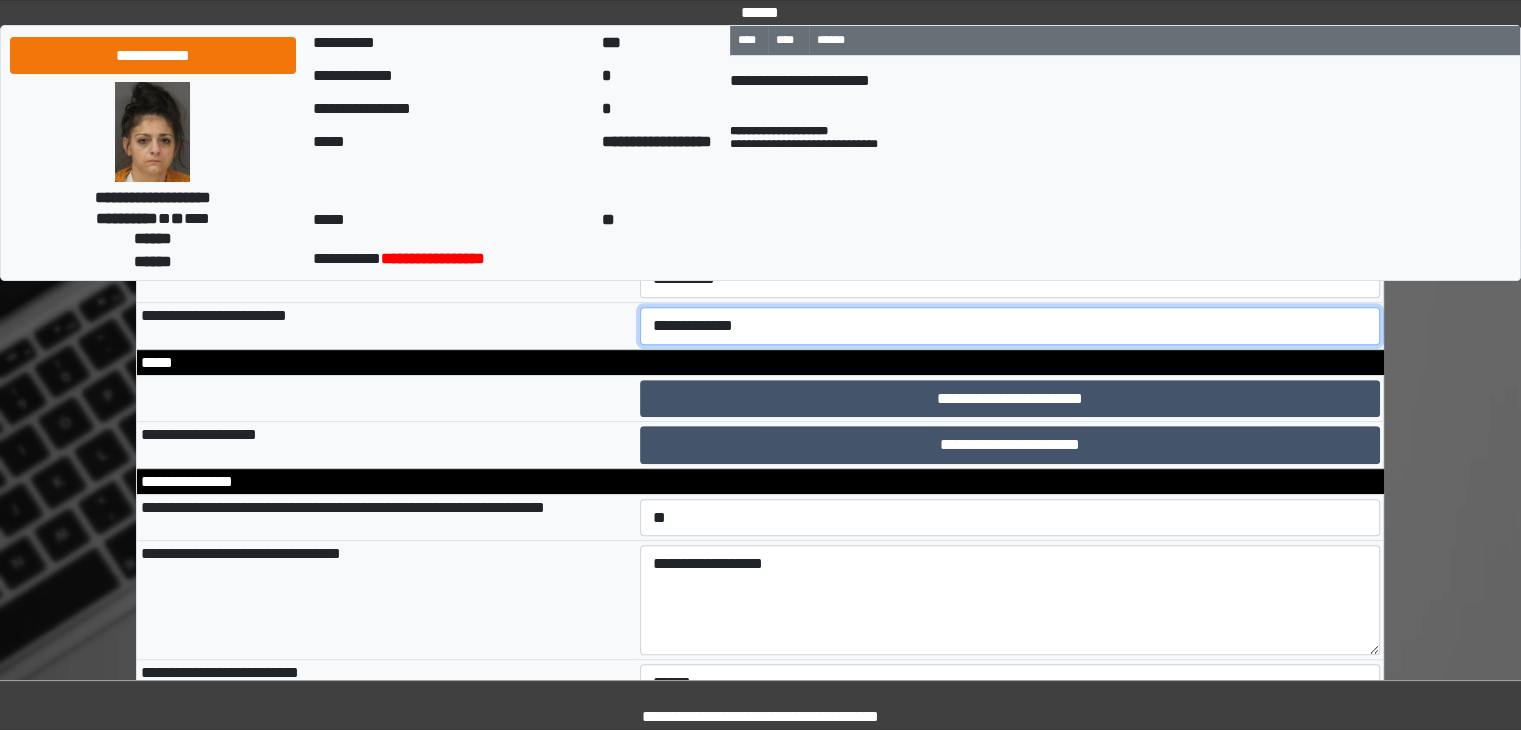 click on "**********" at bounding box center [1010, 326] 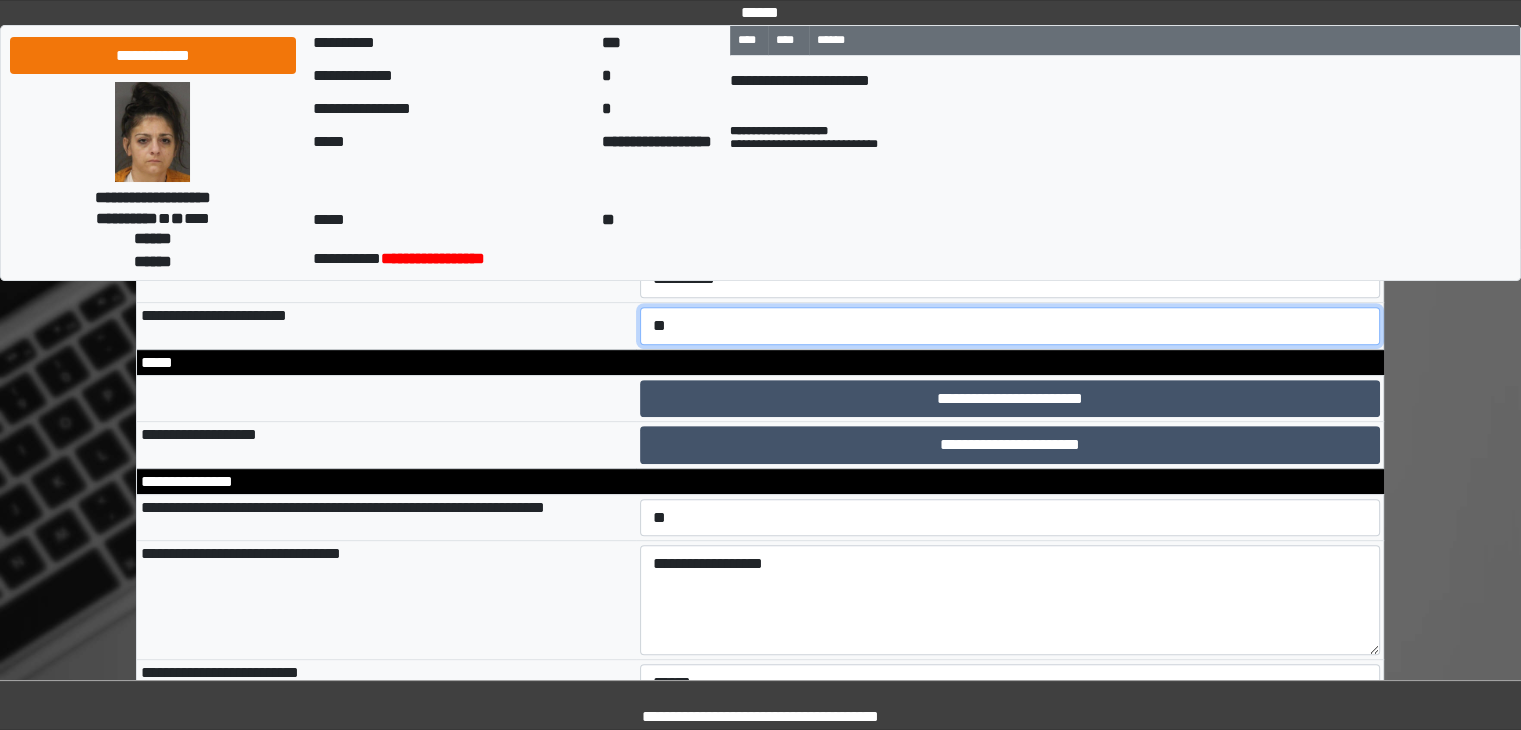 click on "**********" at bounding box center (1010, 326) 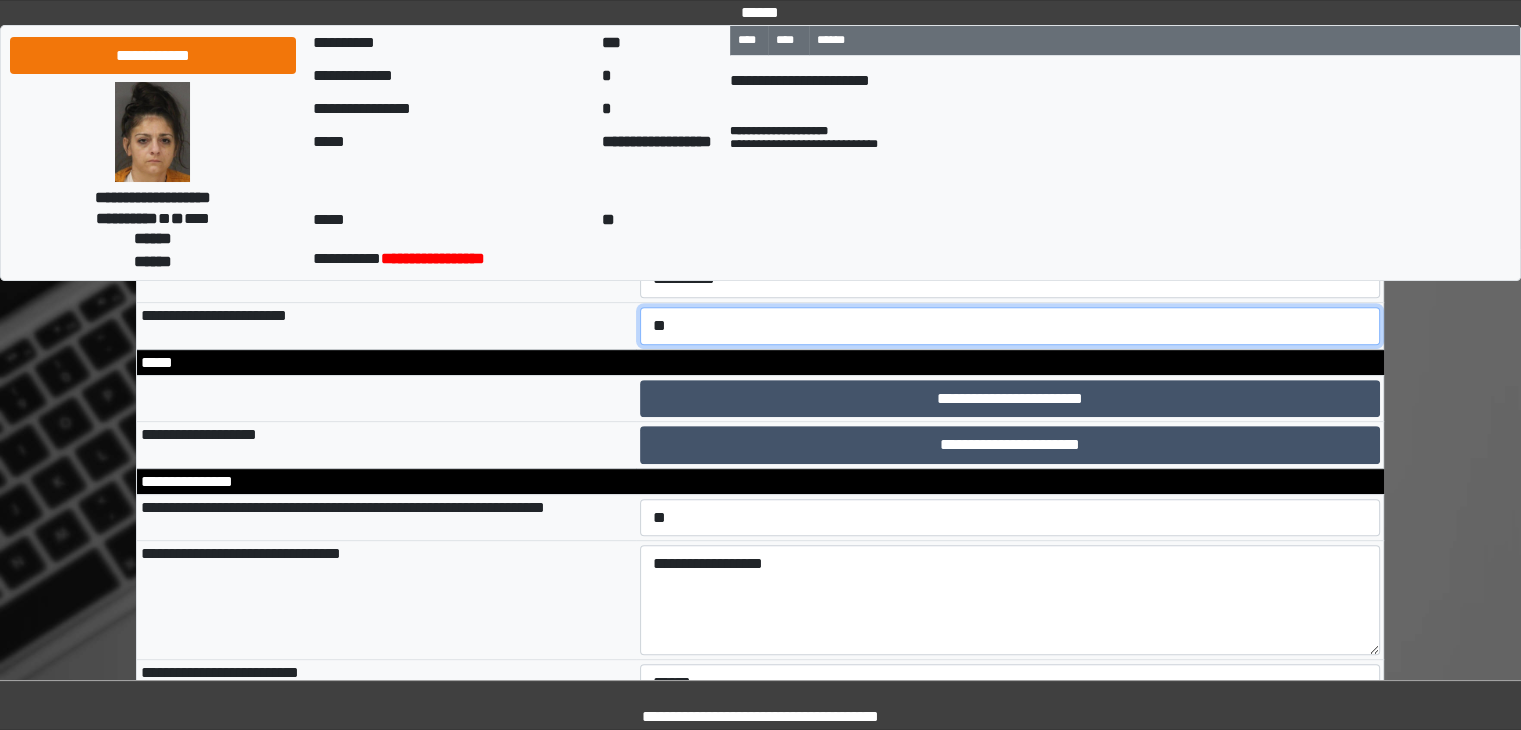 scroll, scrollTop: 1558, scrollLeft: 0, axis: vertical 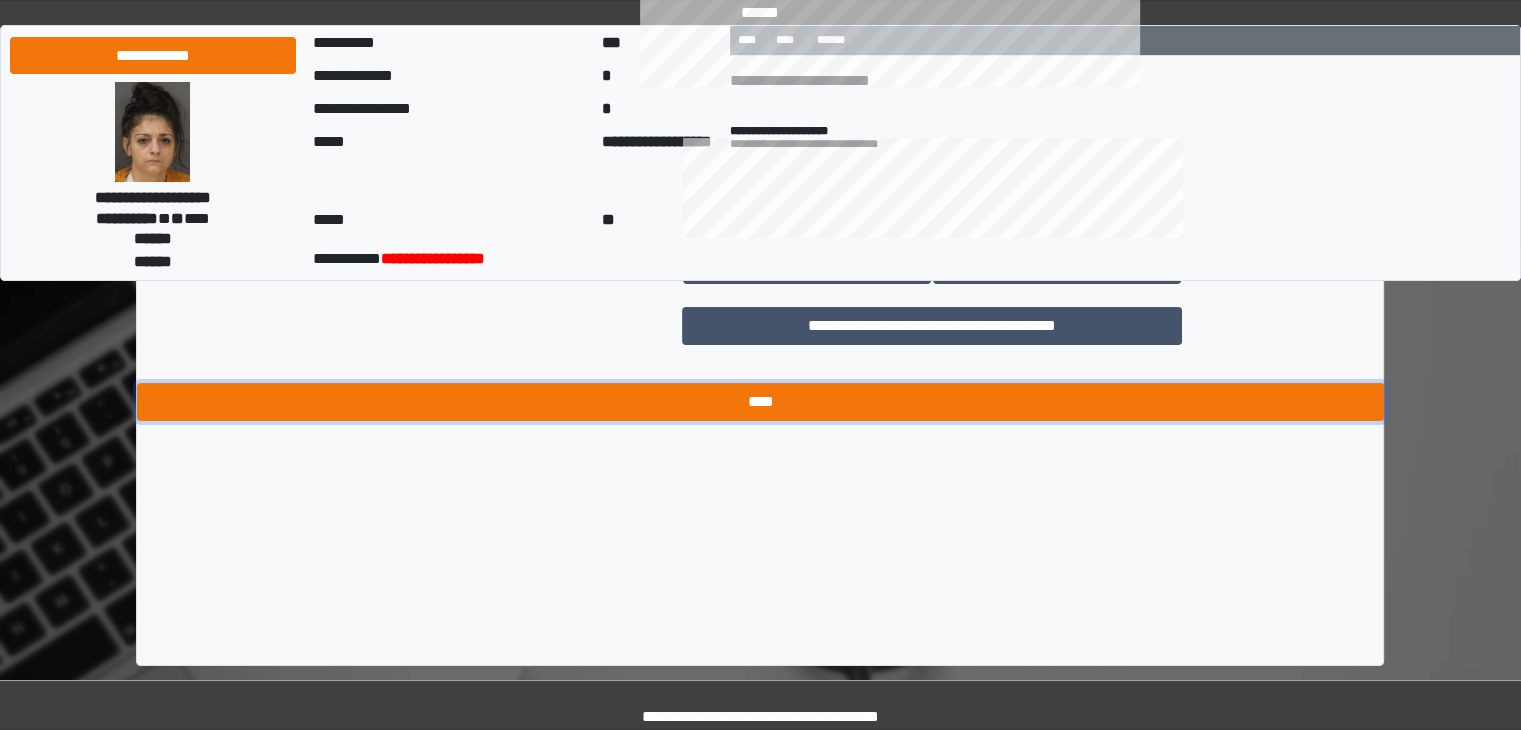 click on "****" at bounding box center [760, 402] 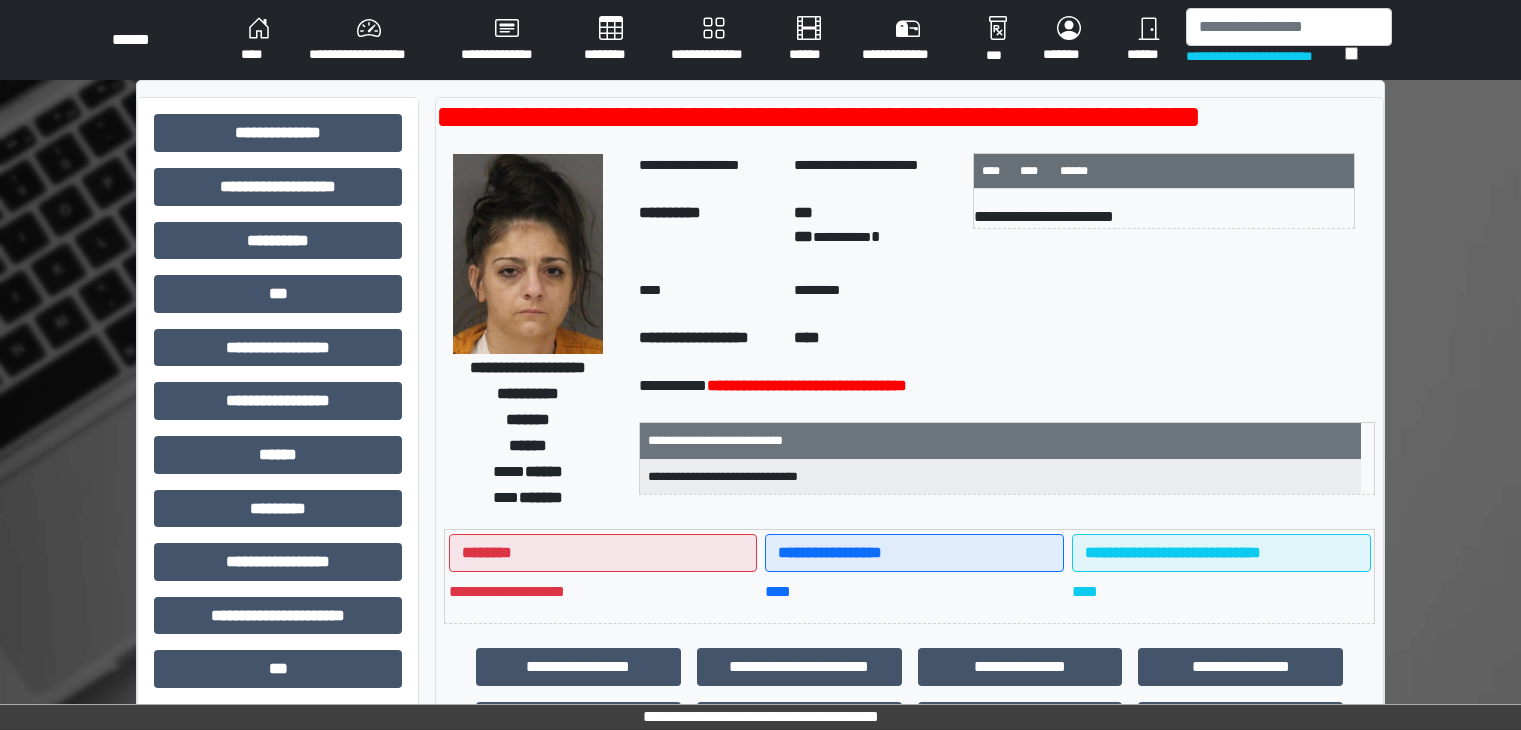 scroll, scrollTop: 200, scrollLeft: 0, axis: vertical 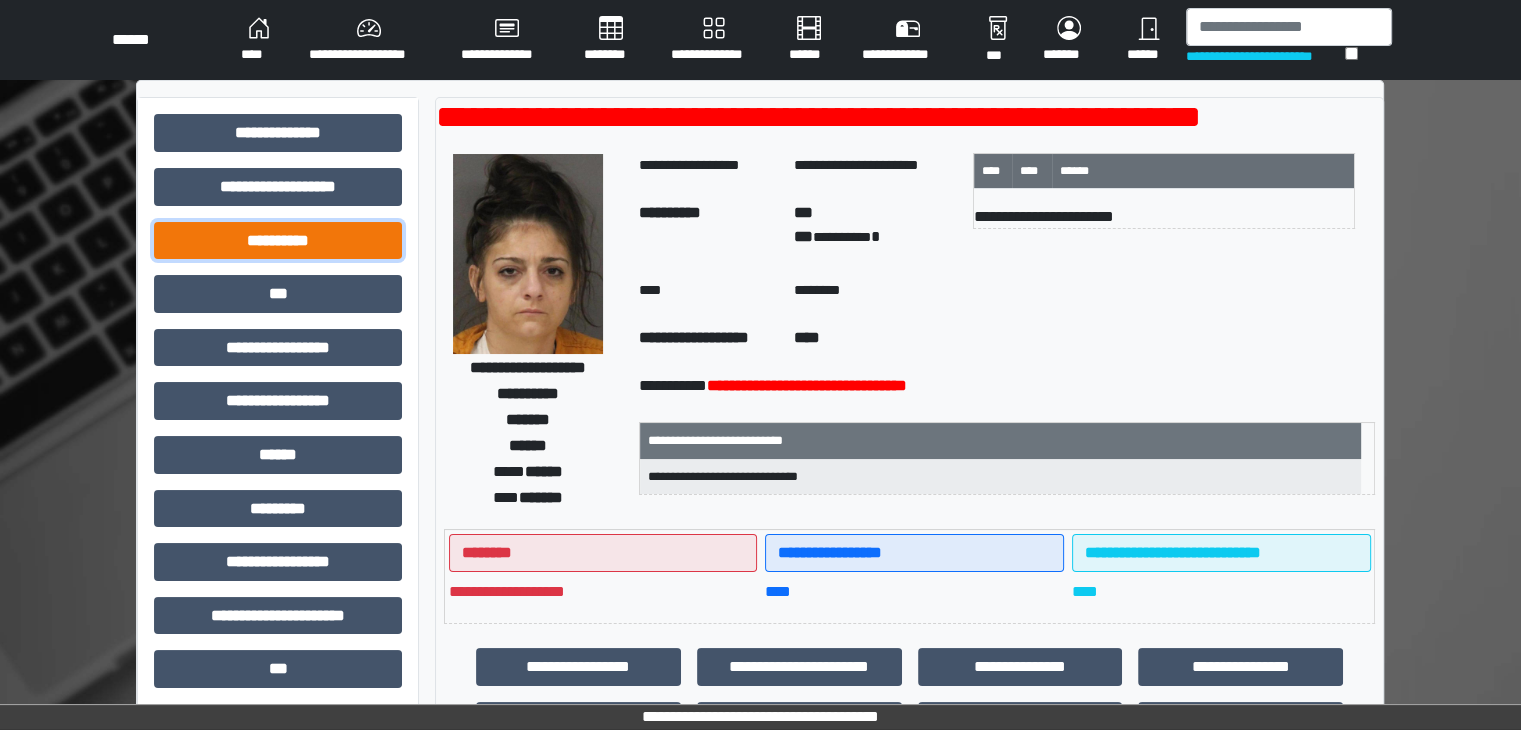 click on "**********" at bounding box center (278, 241) 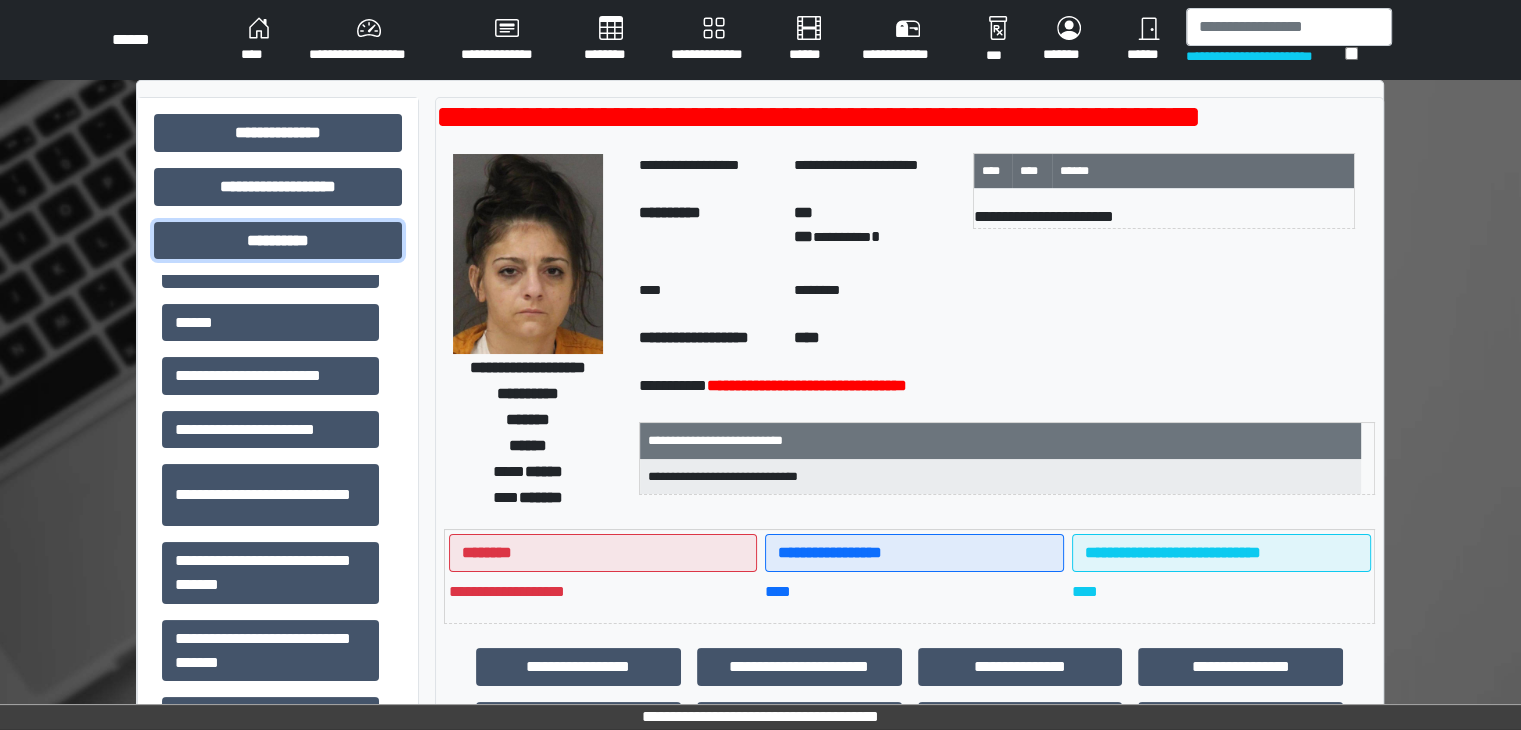 scroll, scrollTop: 197, scrollLeft: 0, axis: vertical 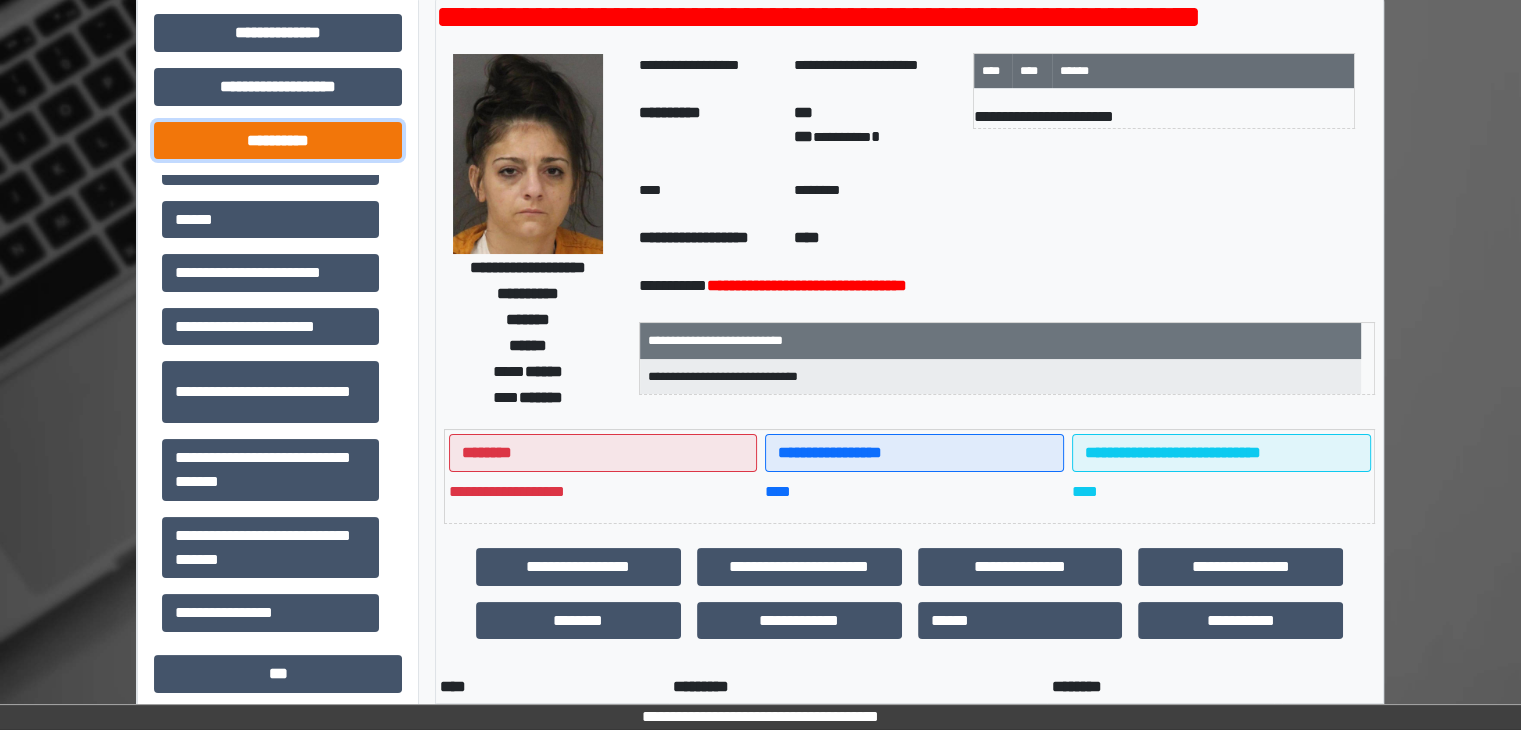 click on "**********" at bounding box center [278, 141] 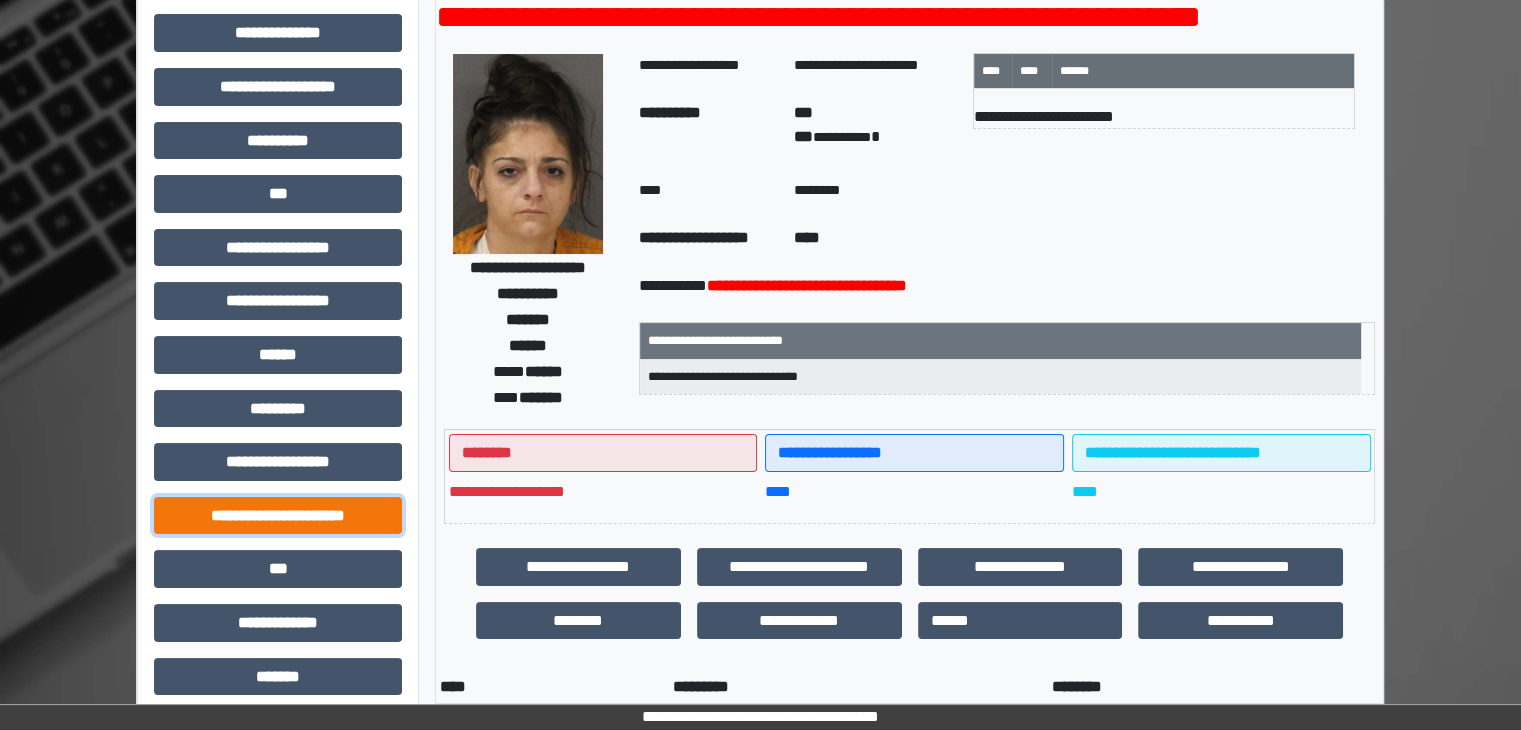 click on "**********" at bounding box center (278, 516) 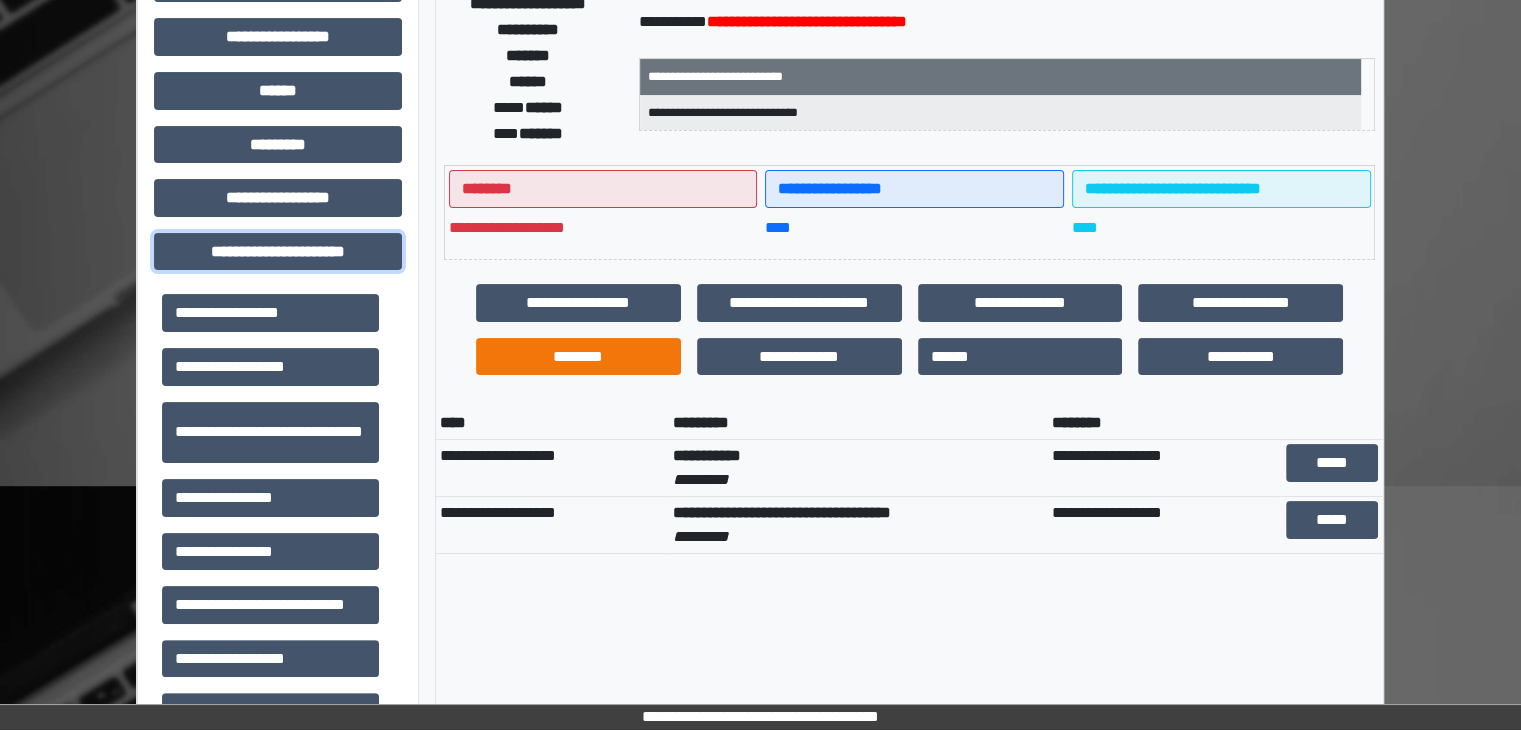 scroll, scrollTop: 400, scrollLeft: 0, axis: vertical 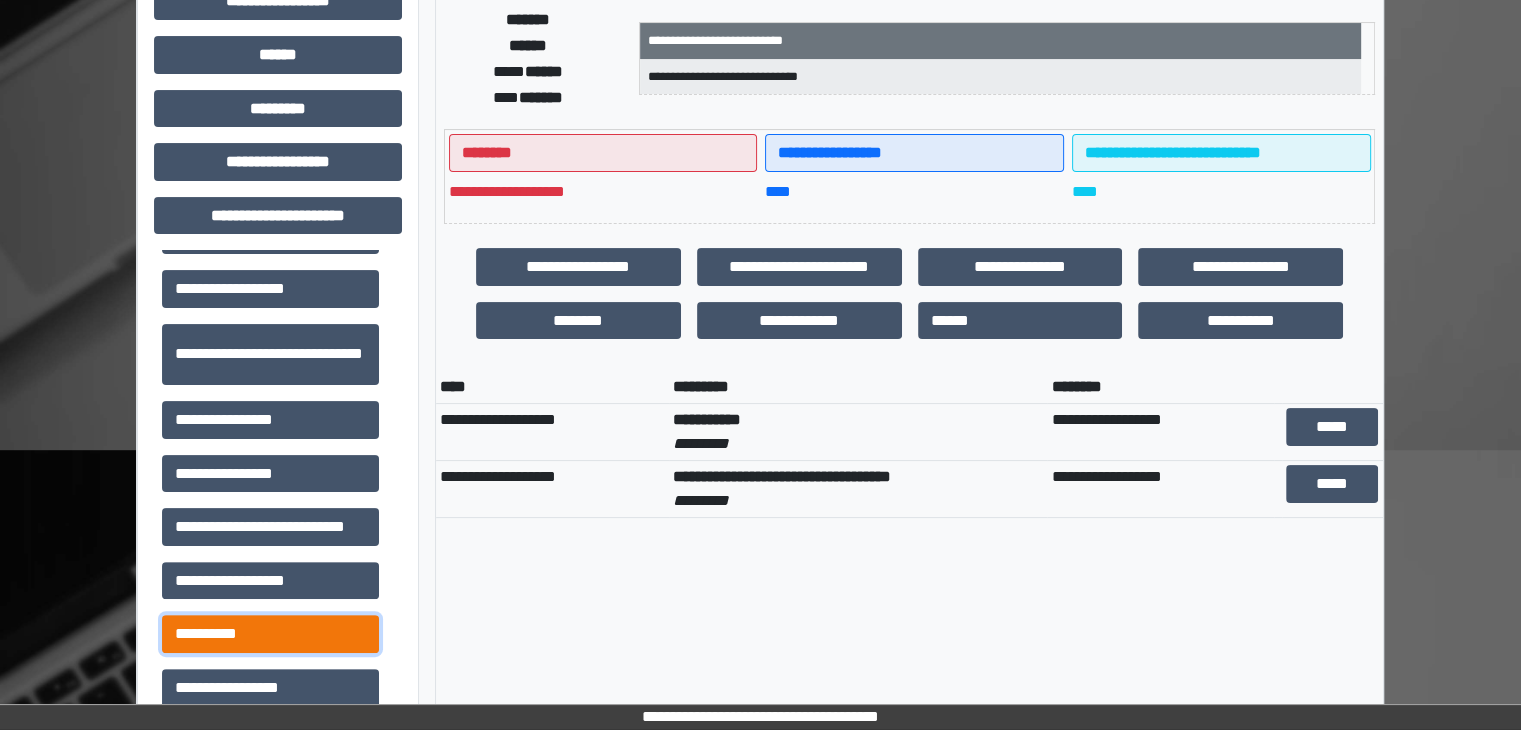 click on "**********" at bounding box center (270, 634) 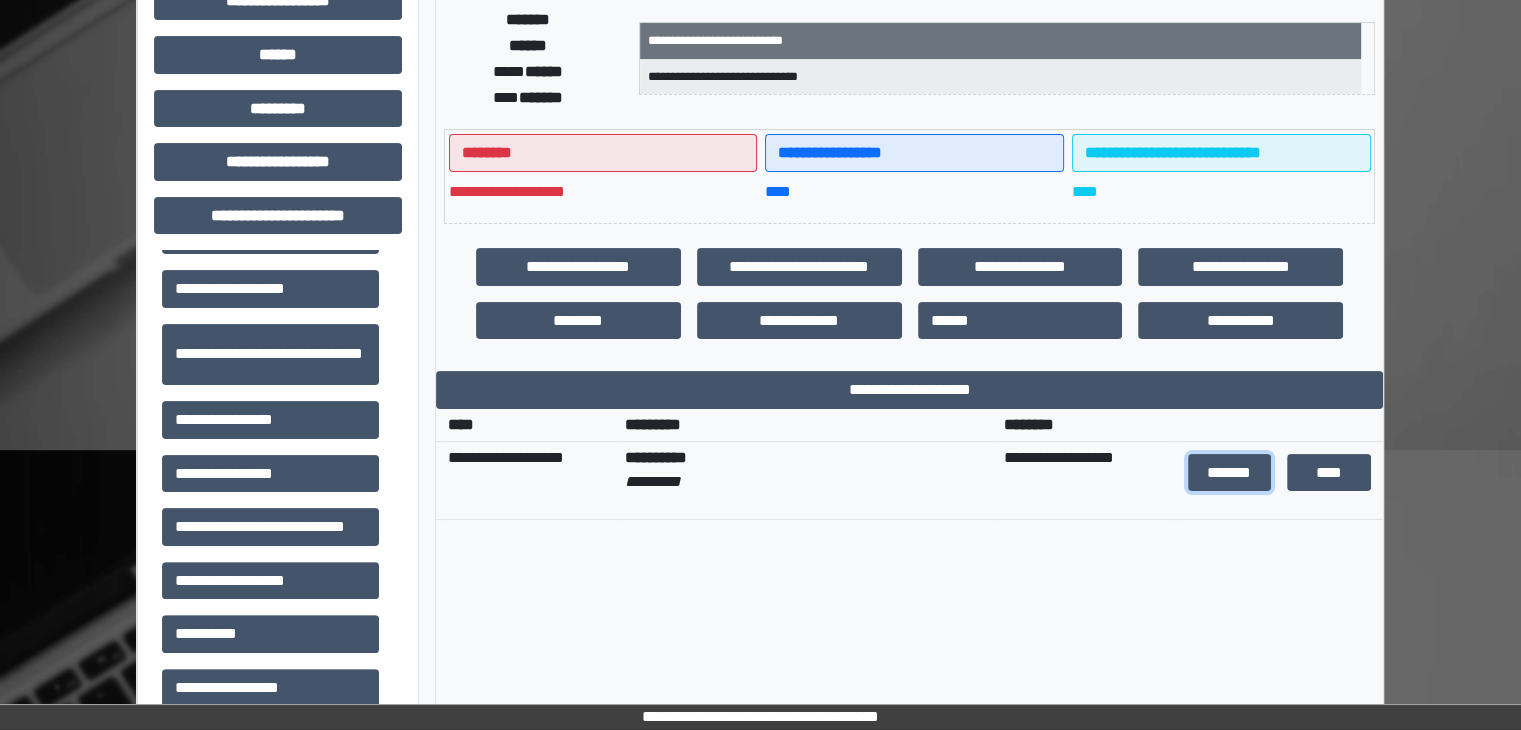 click on "*******" at bounding box center [1229, 473] 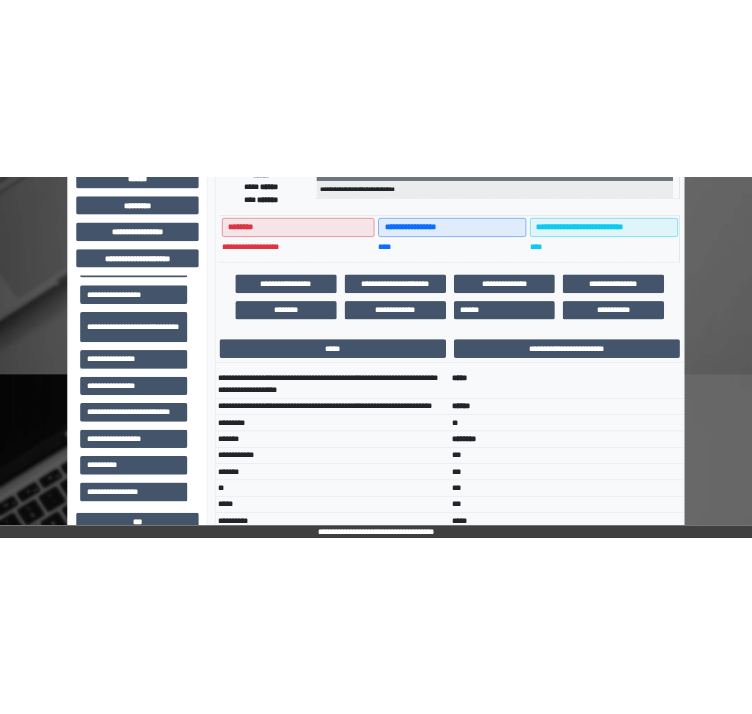 scroll, scrollTop: 700, scrollLeft: 0, axis: vertical 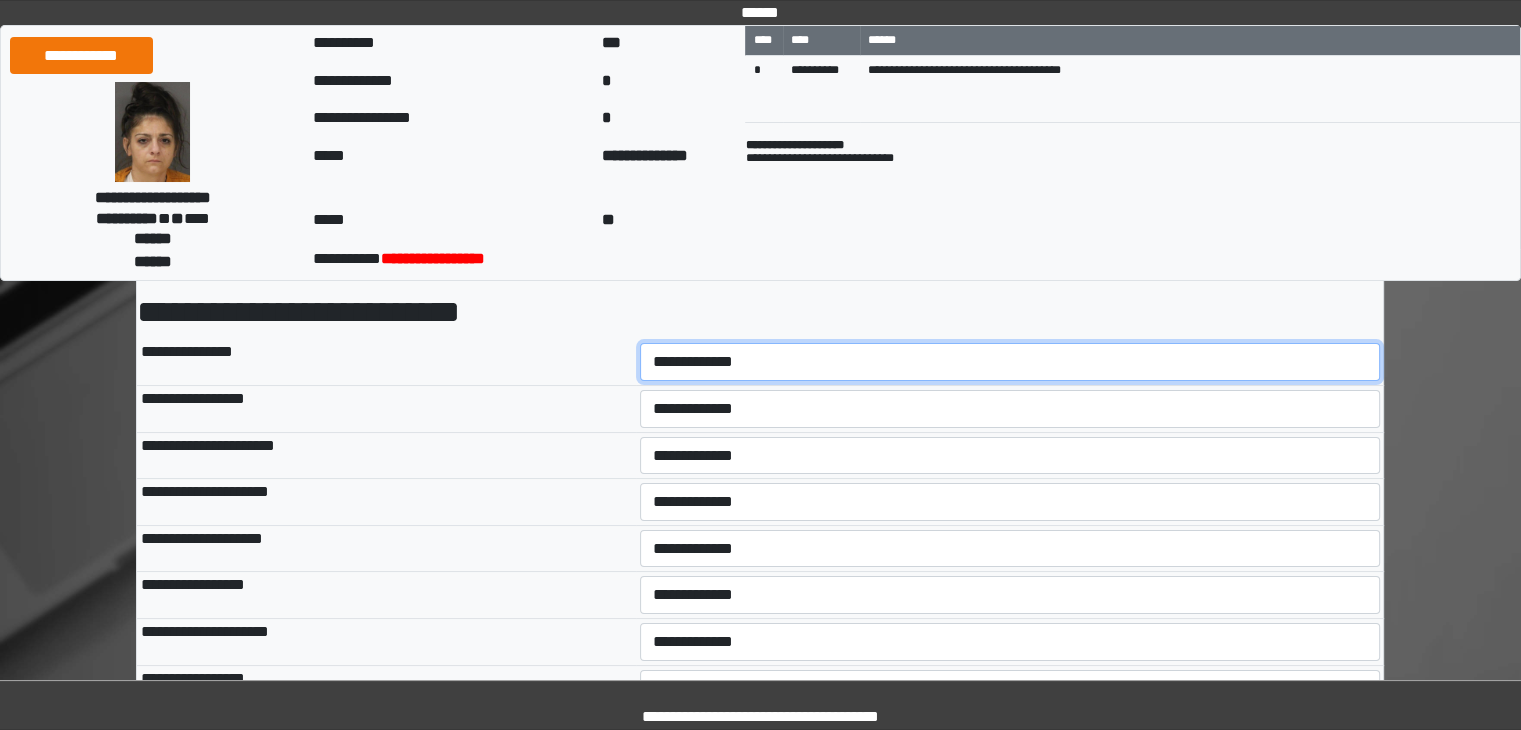 click on "**********" at bounding box center (1010, 362) 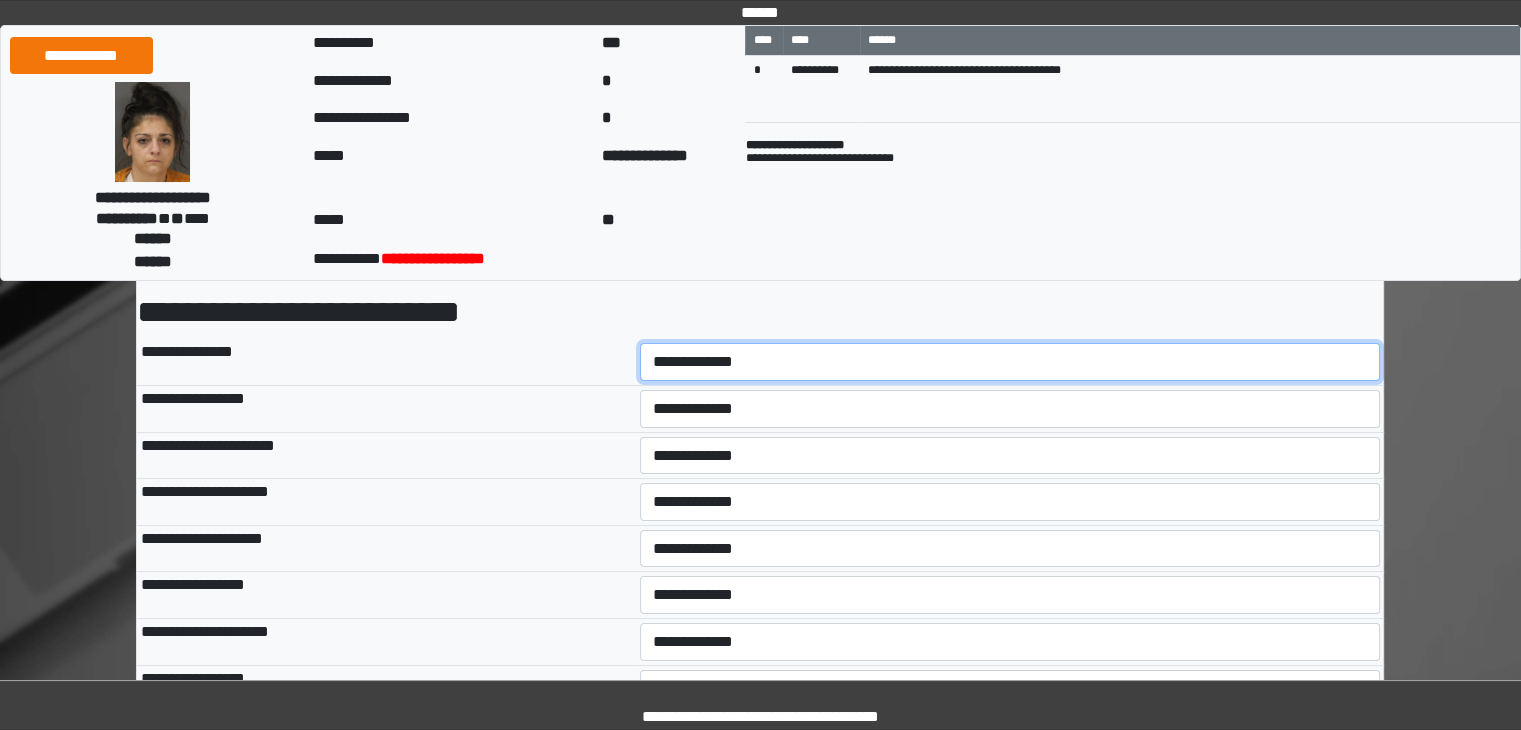 select on "*" 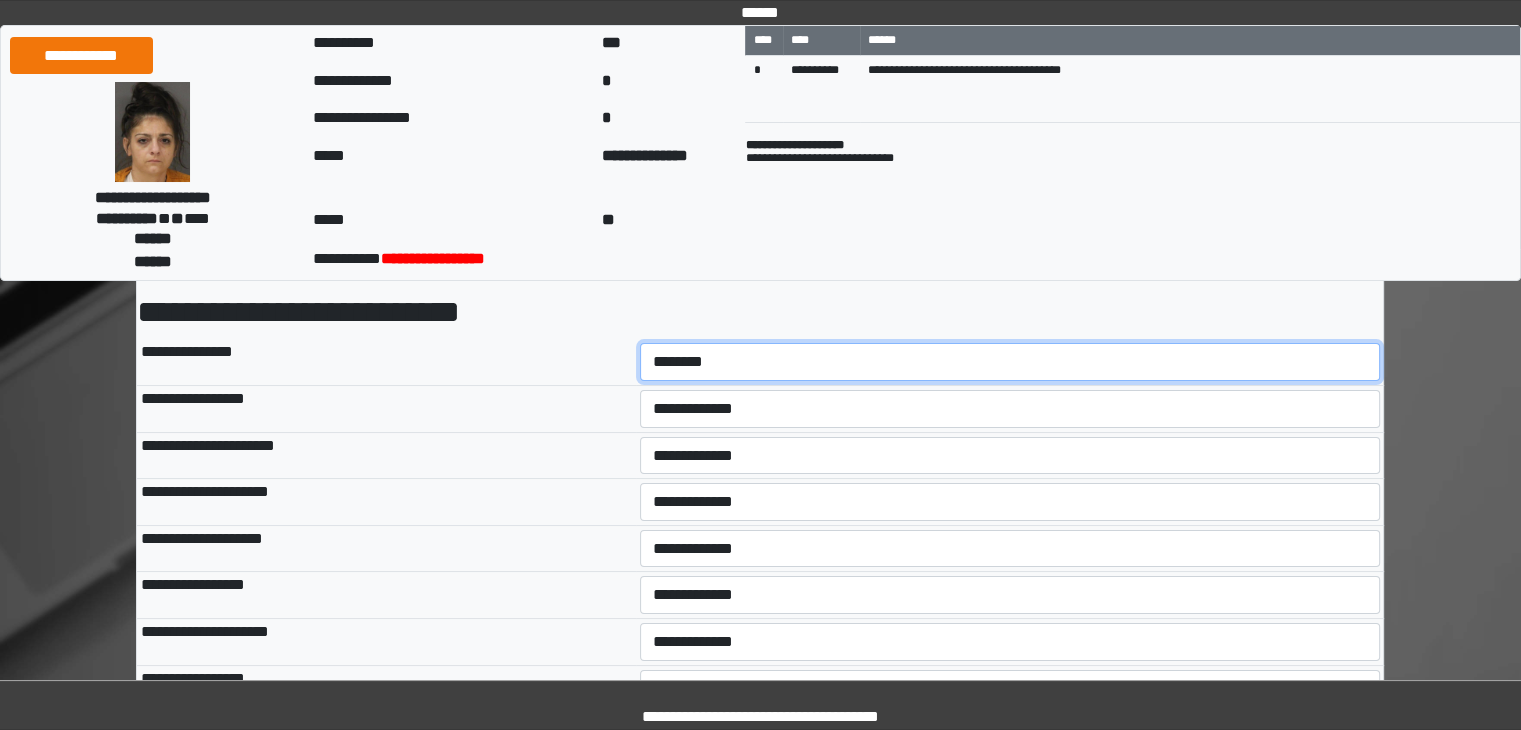 click on "**********" at bounding box center (1010, 362) 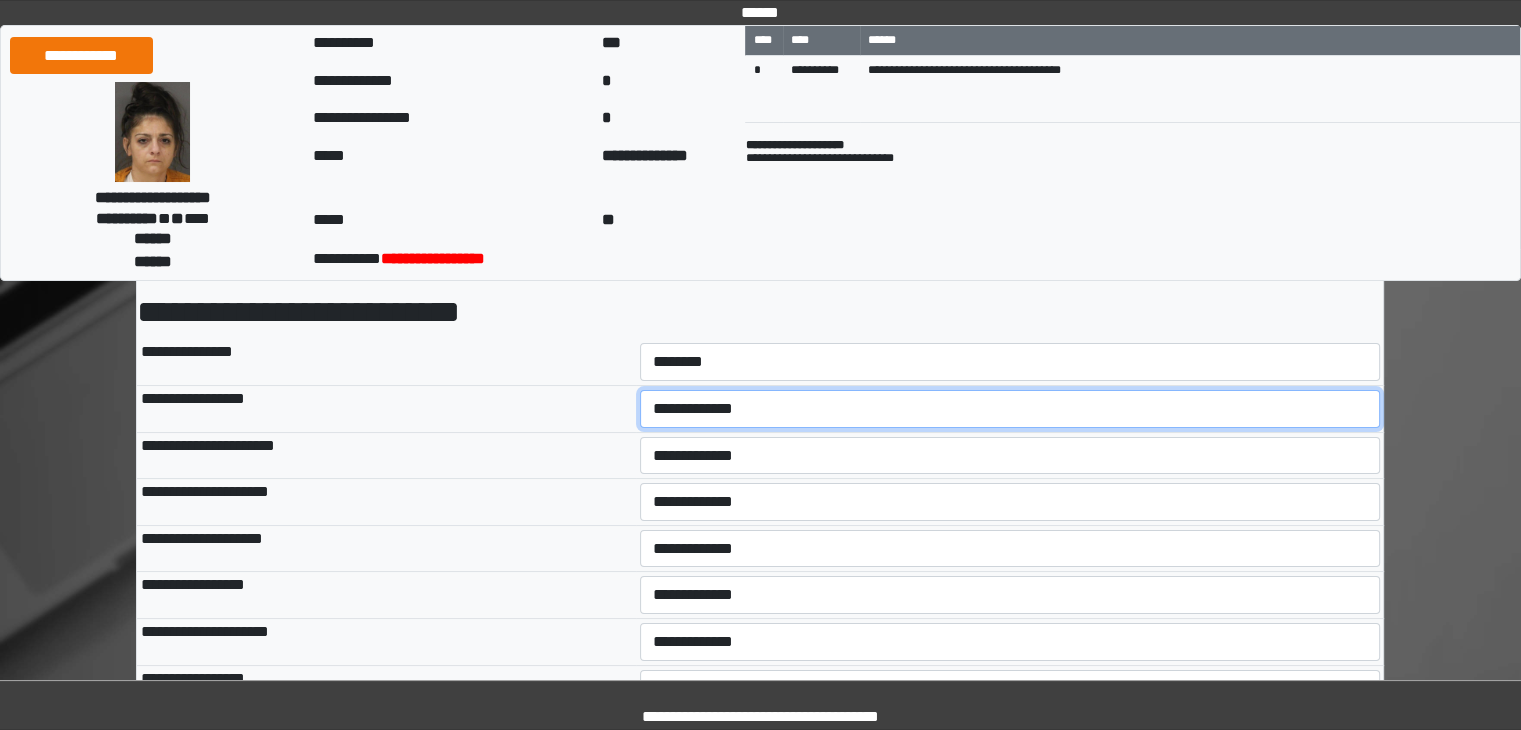 drag, startPoint x: 718, startPoint y: 405, endPoint x: 712, endPoint y: 425, distance: 20.880613 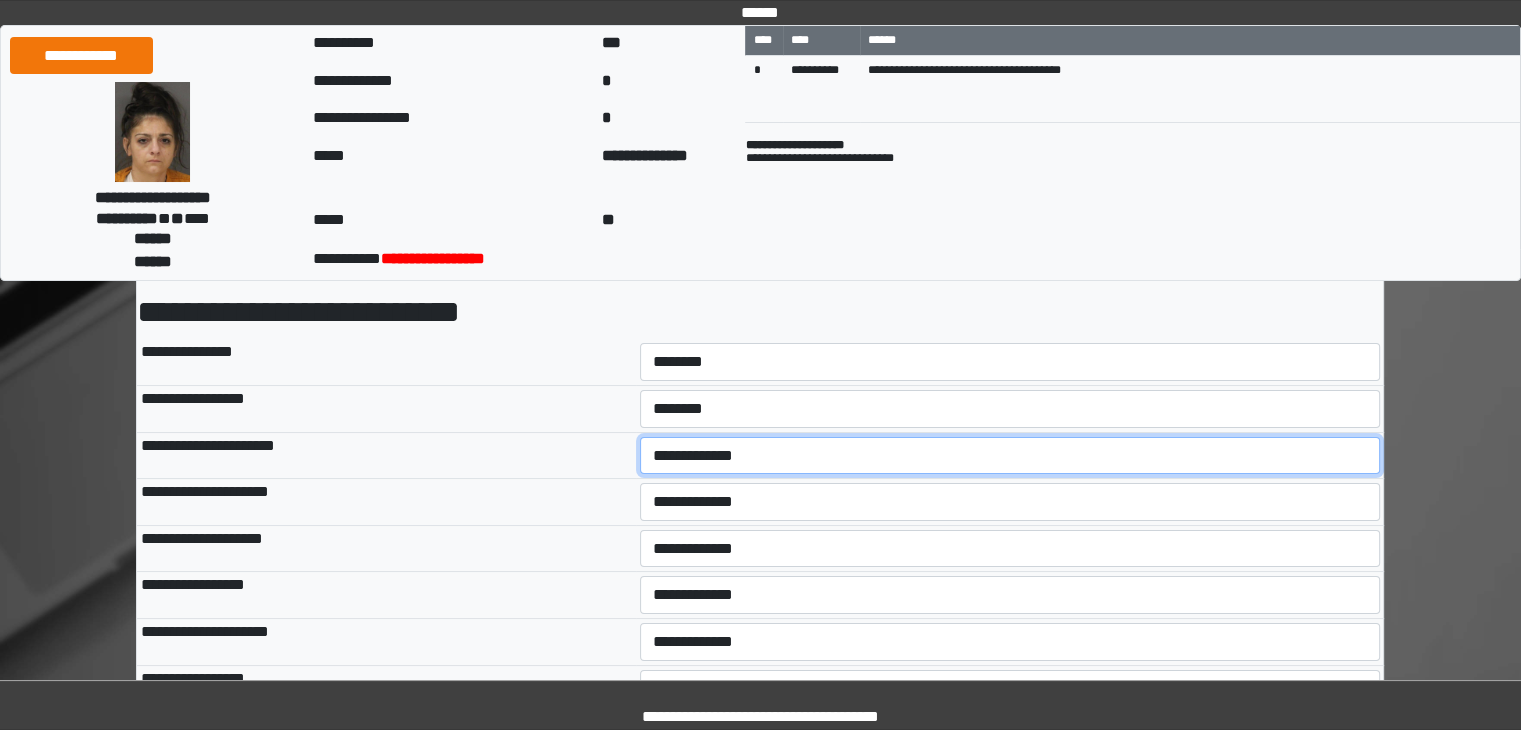click on "**********" at bounding box center [1010, 456] 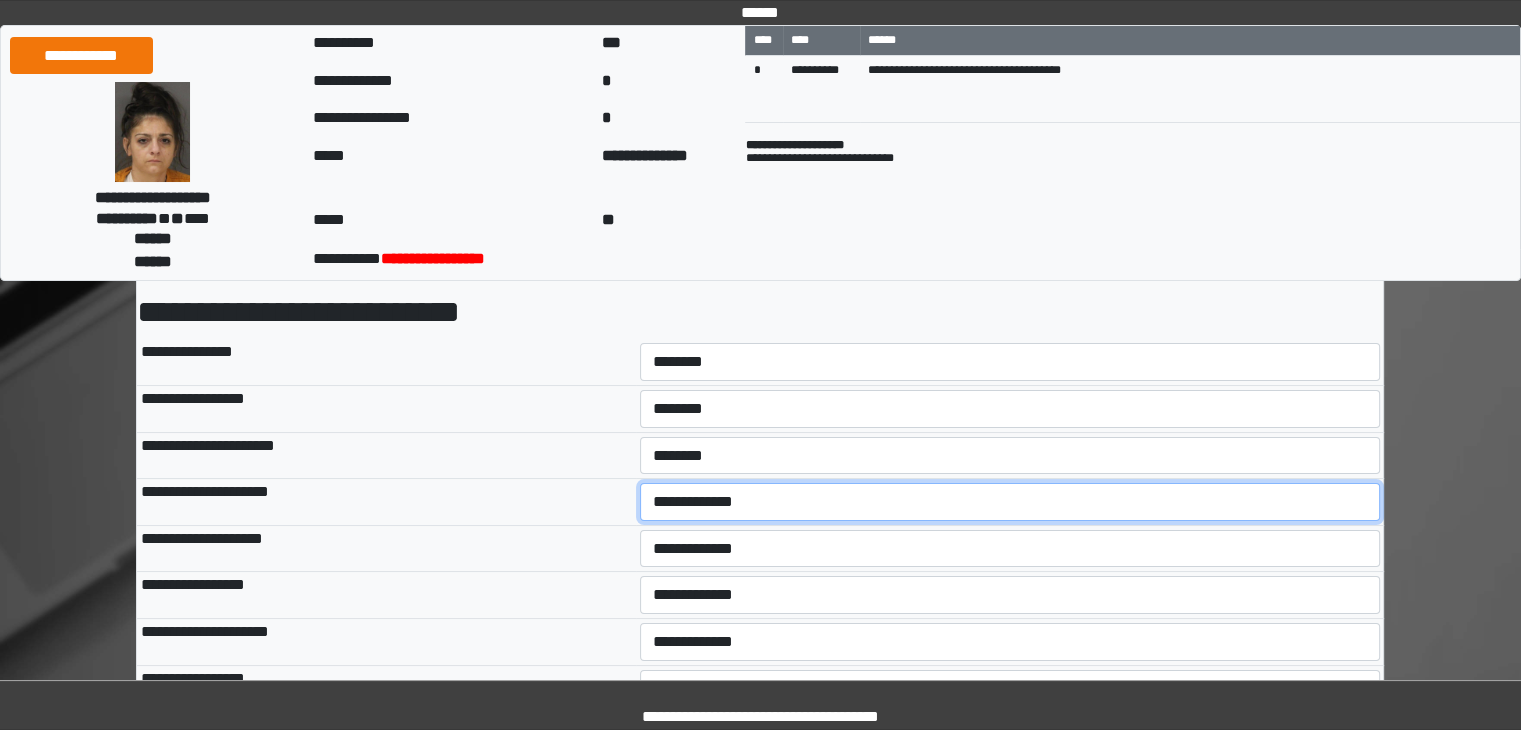 drag, startPoint x: 696, startPoint y: 504, endPoint x: 696, endPoint y: 515, distance: 11 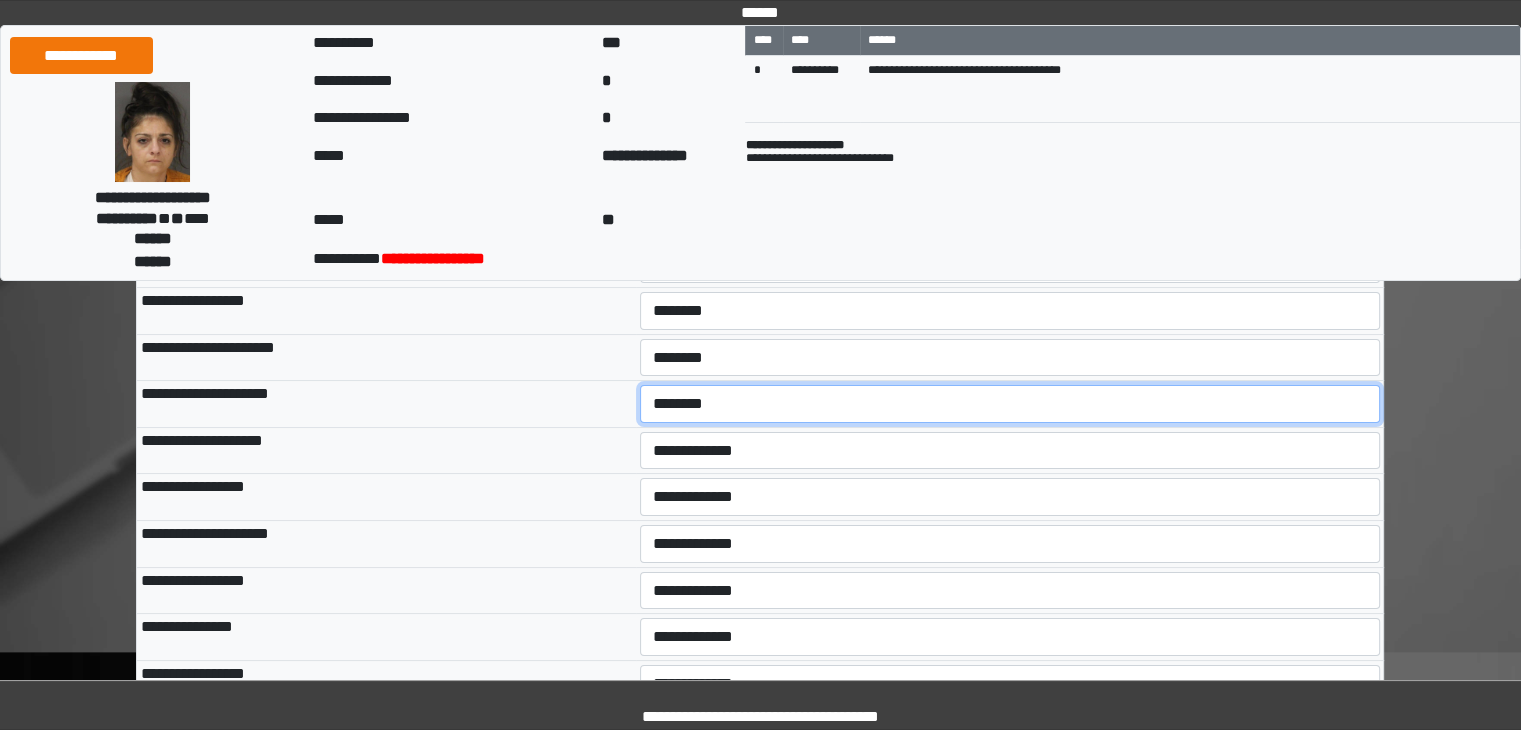 scroll, scrollTop: 200, scrollLeft: 0, axis: vertical 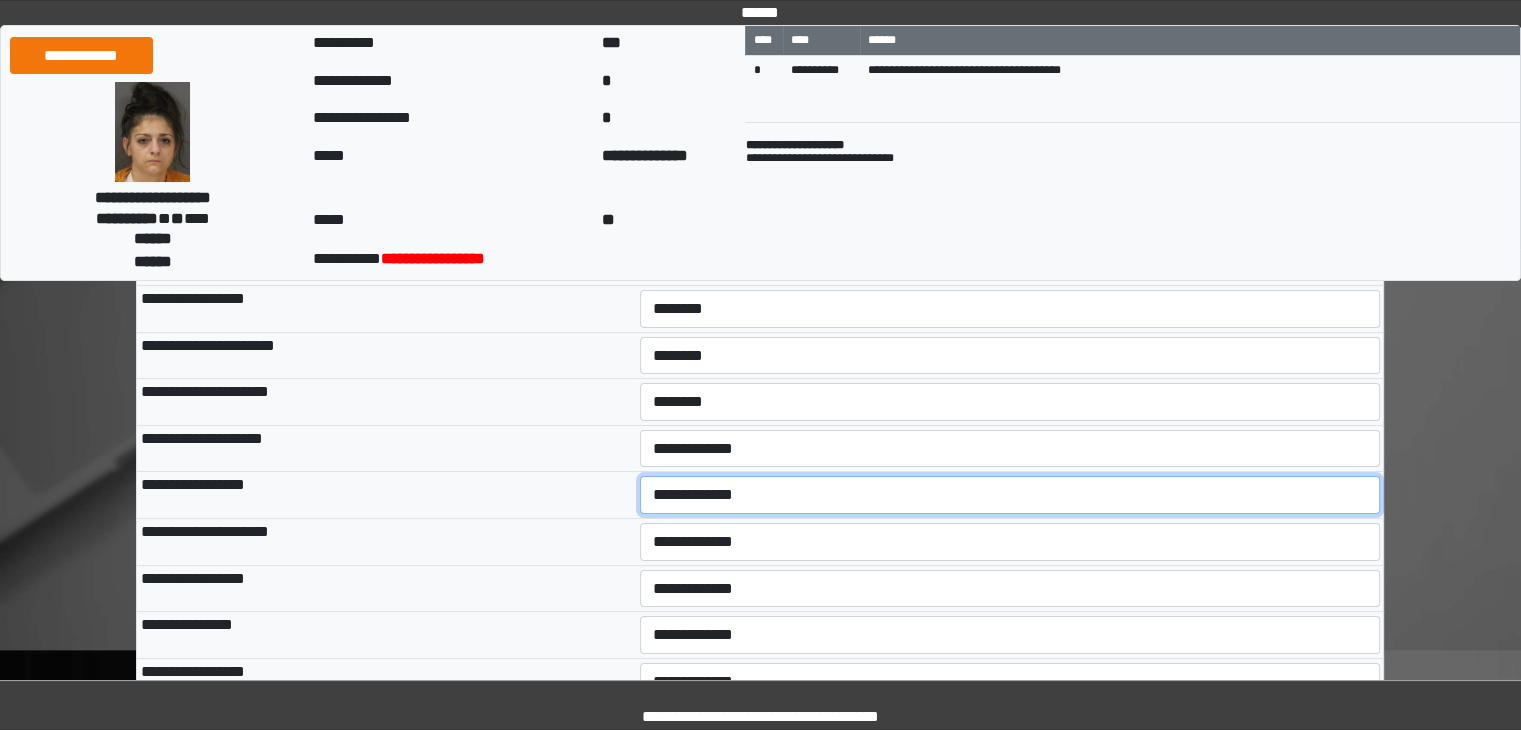 drag, startPoint x: 657, startPoint y: 492, endPoint x: 672, endPoint y: 509, distance: 22.671568 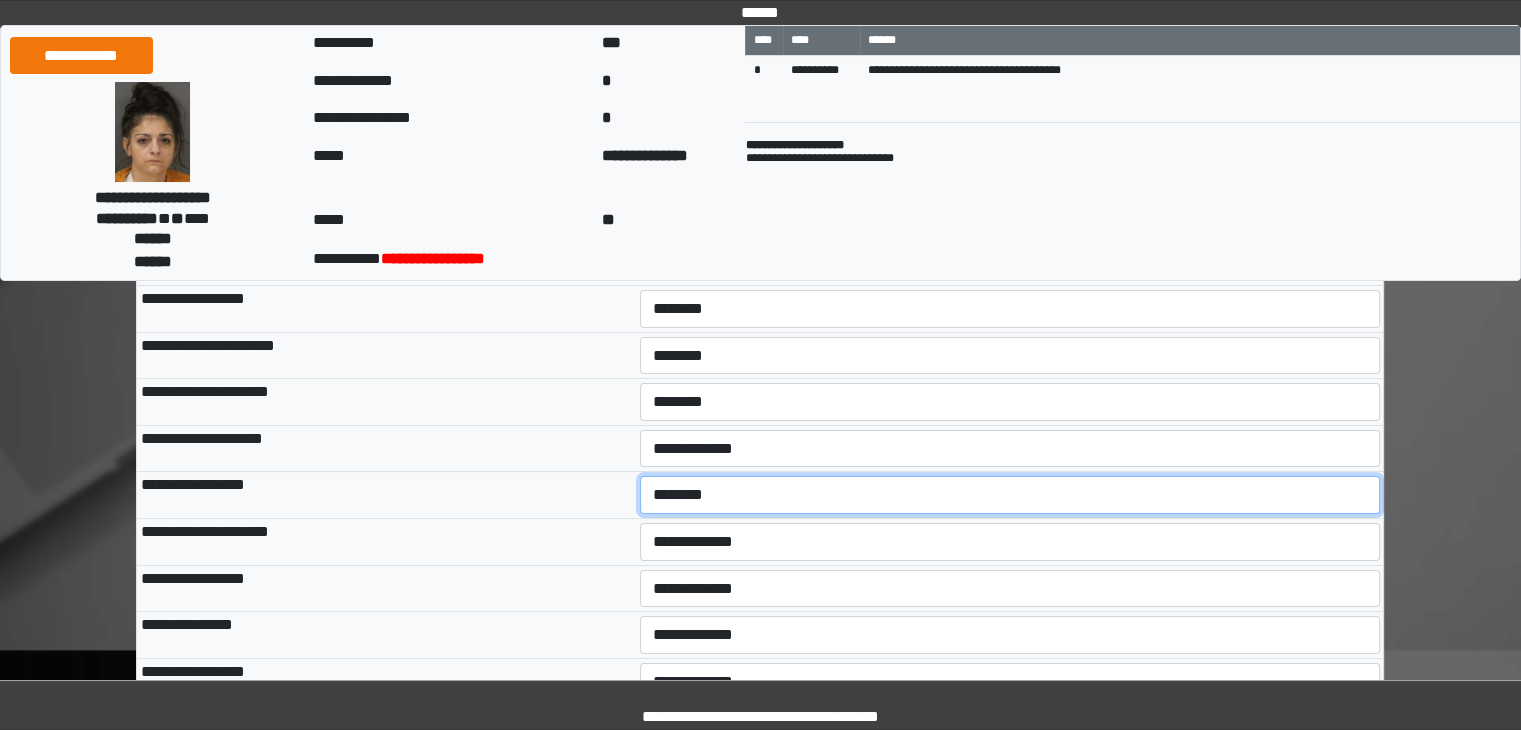 click on "**********" at bounding box center (1010, 495) 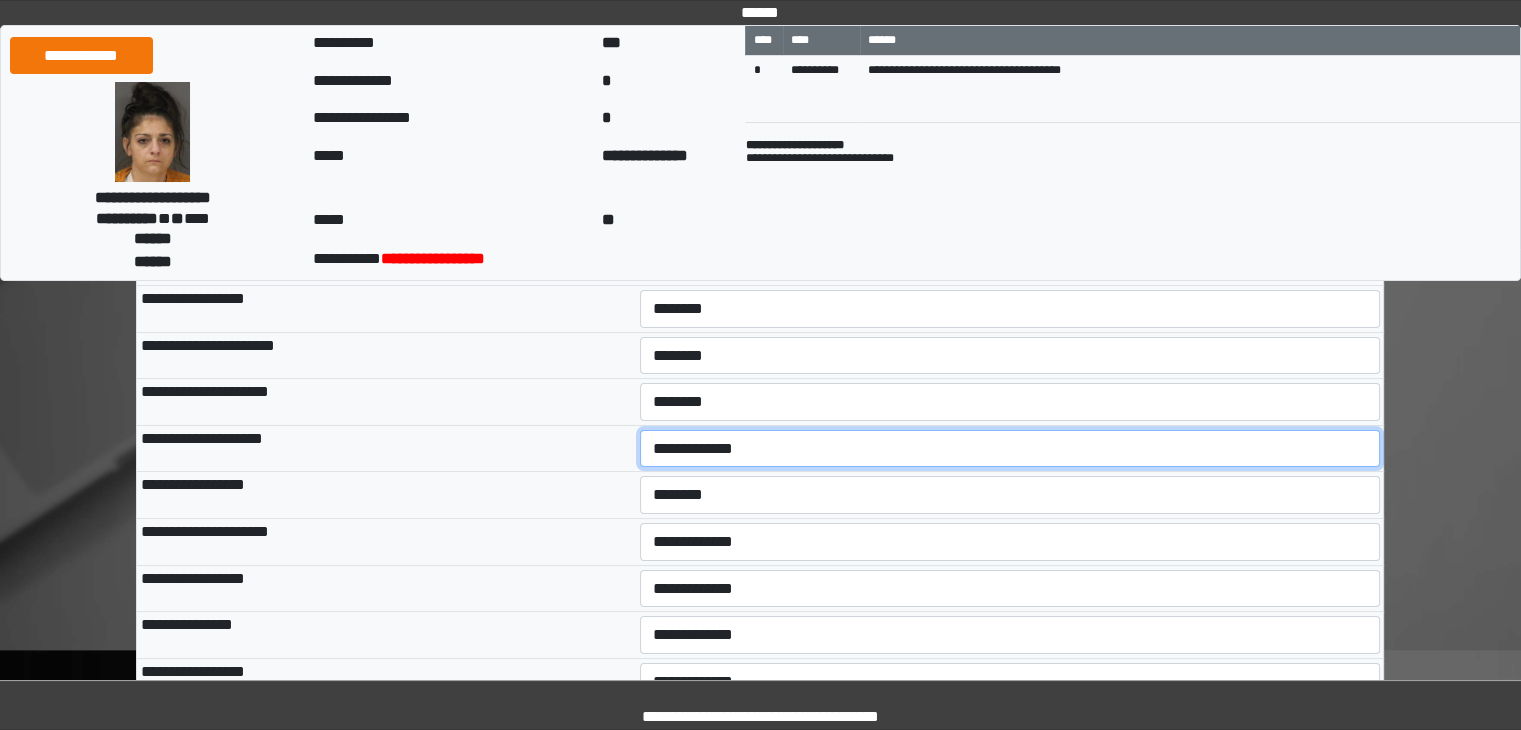 click on "**********" at bounding box center (1010, 449) 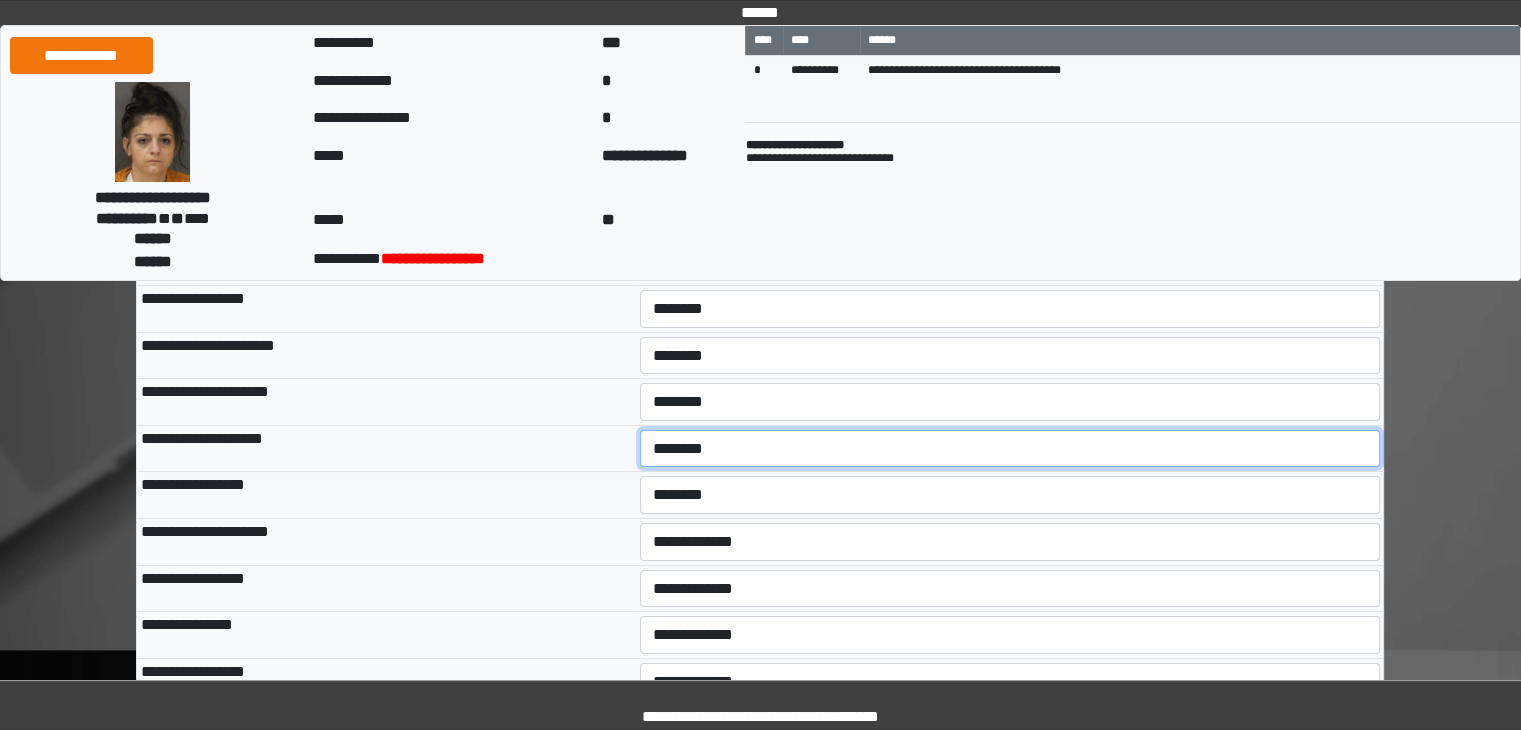 click on "**********" at bounding box center (1010, 449) 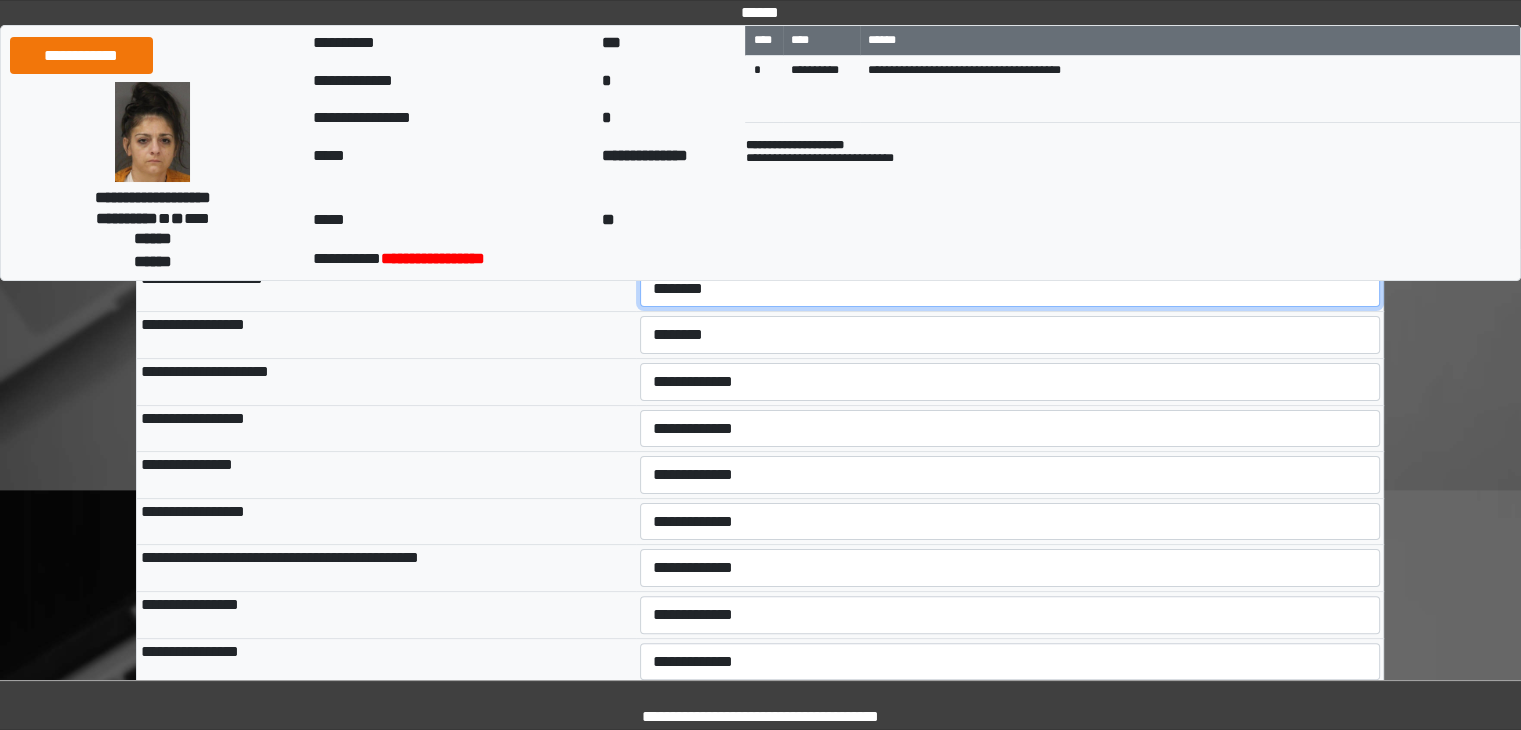 scroll, scrollTop: 400, scrollLeft: 0, axis: vertical 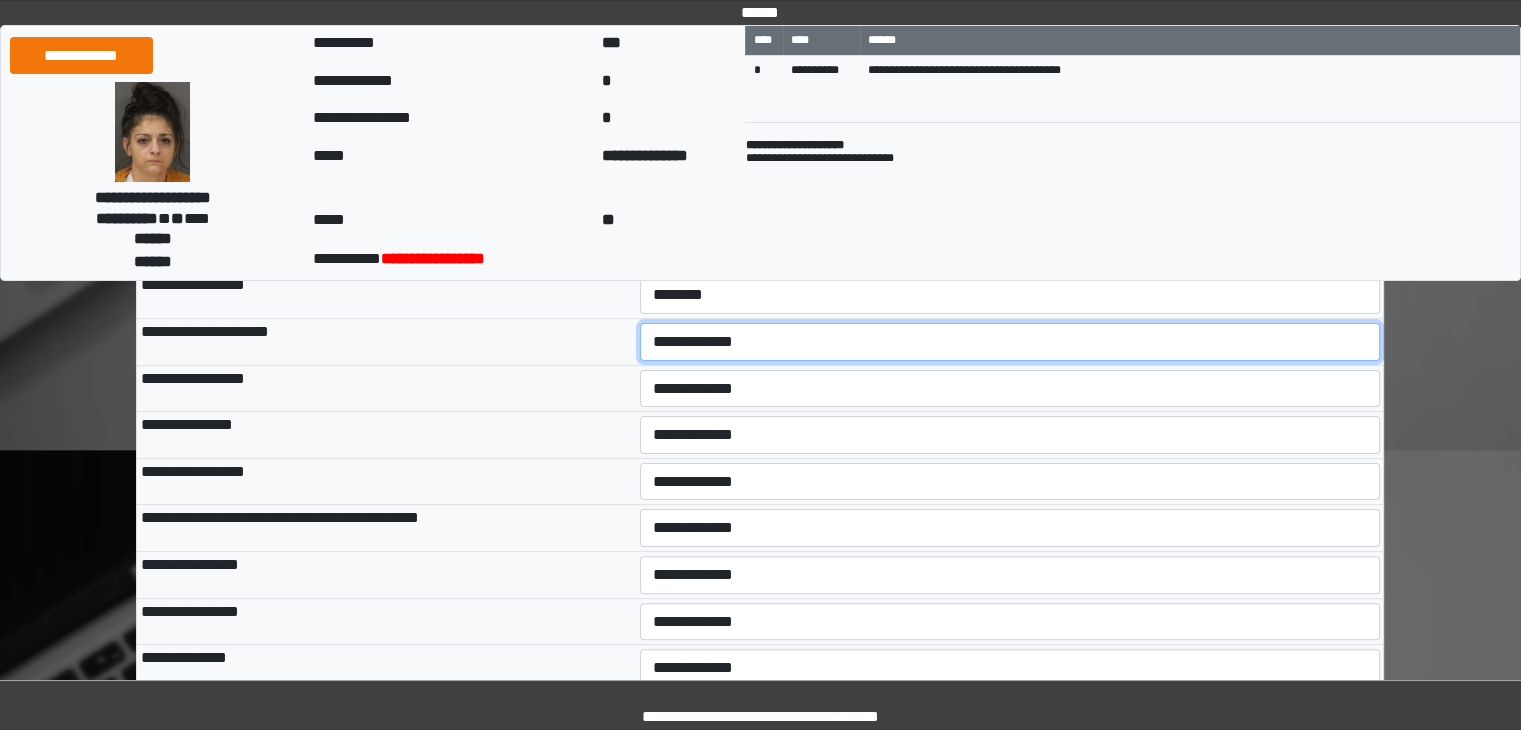 drag, startPoint x: 704, startPoint y: 332, endPoint x: 707, endPoint y: 357, distance: 25.179358 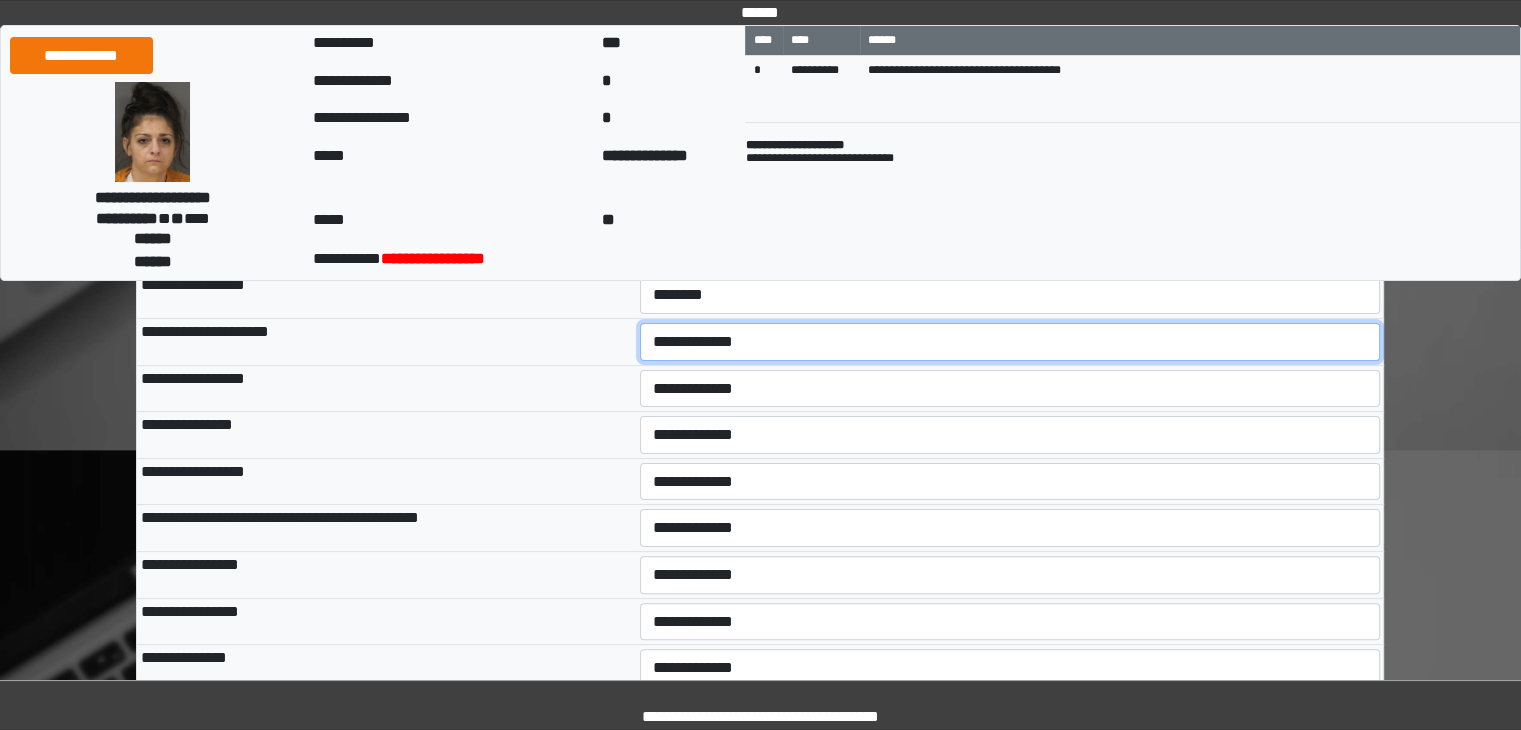 select on "*" 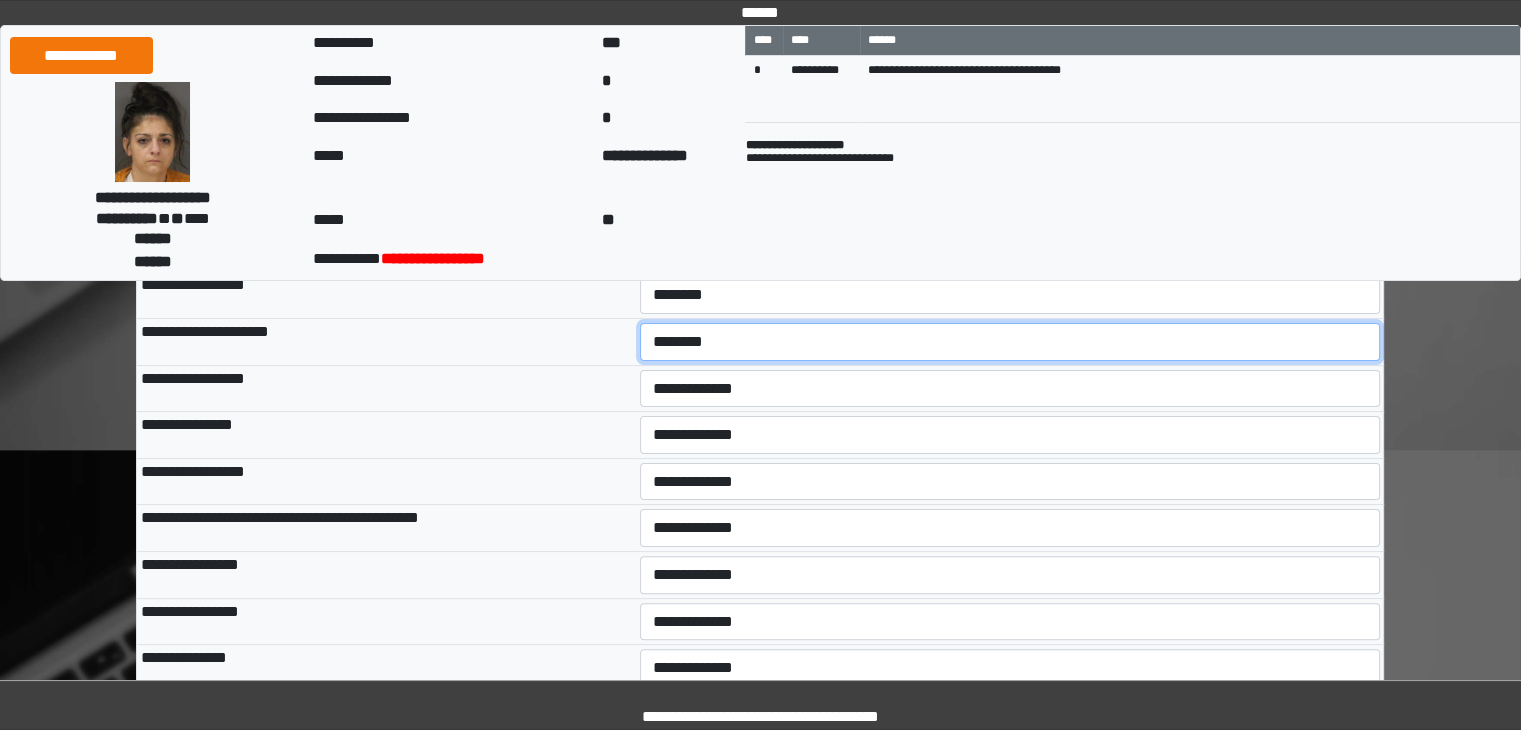 click on "**********" at bounding box center [1010, 342] 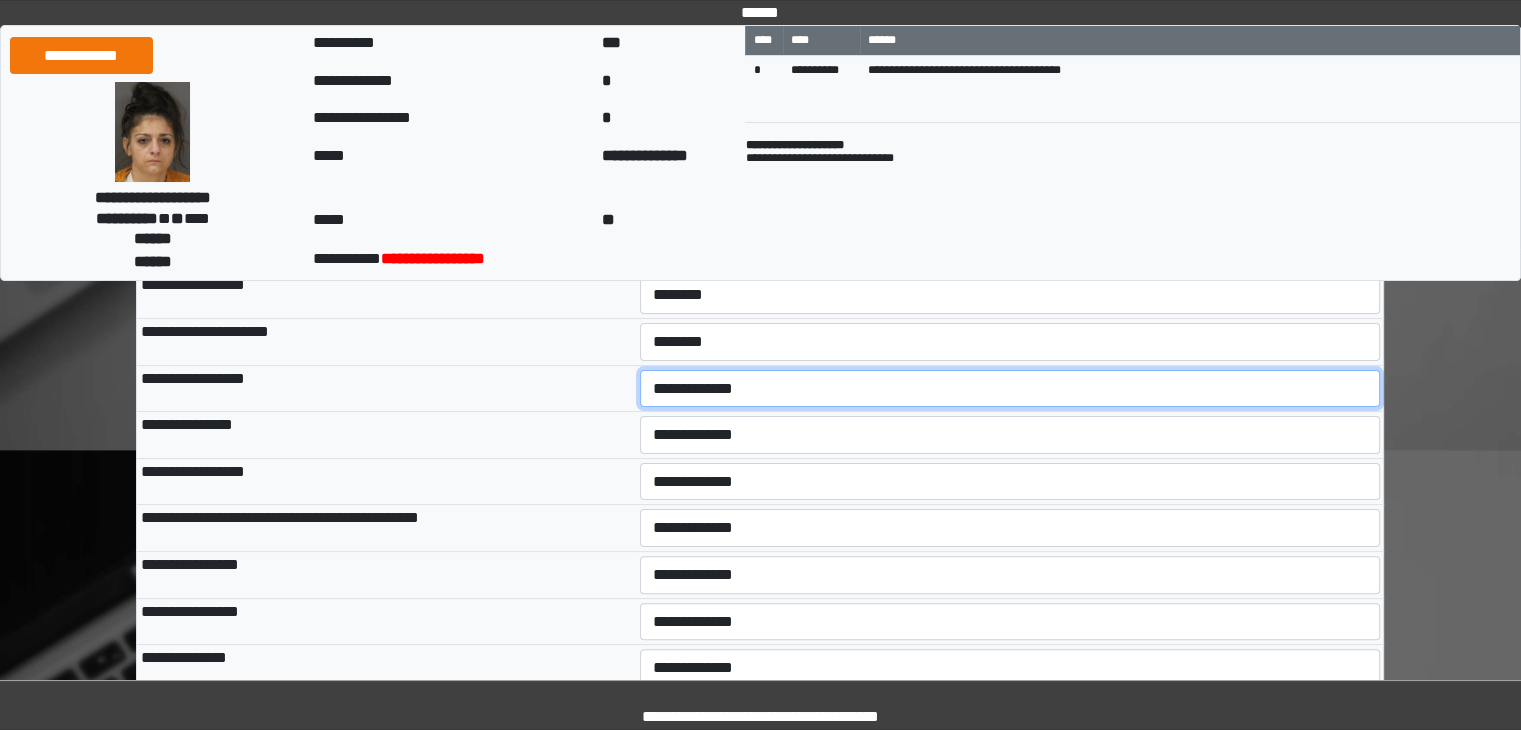 click on "**********" at bounding box center [1010, 389] 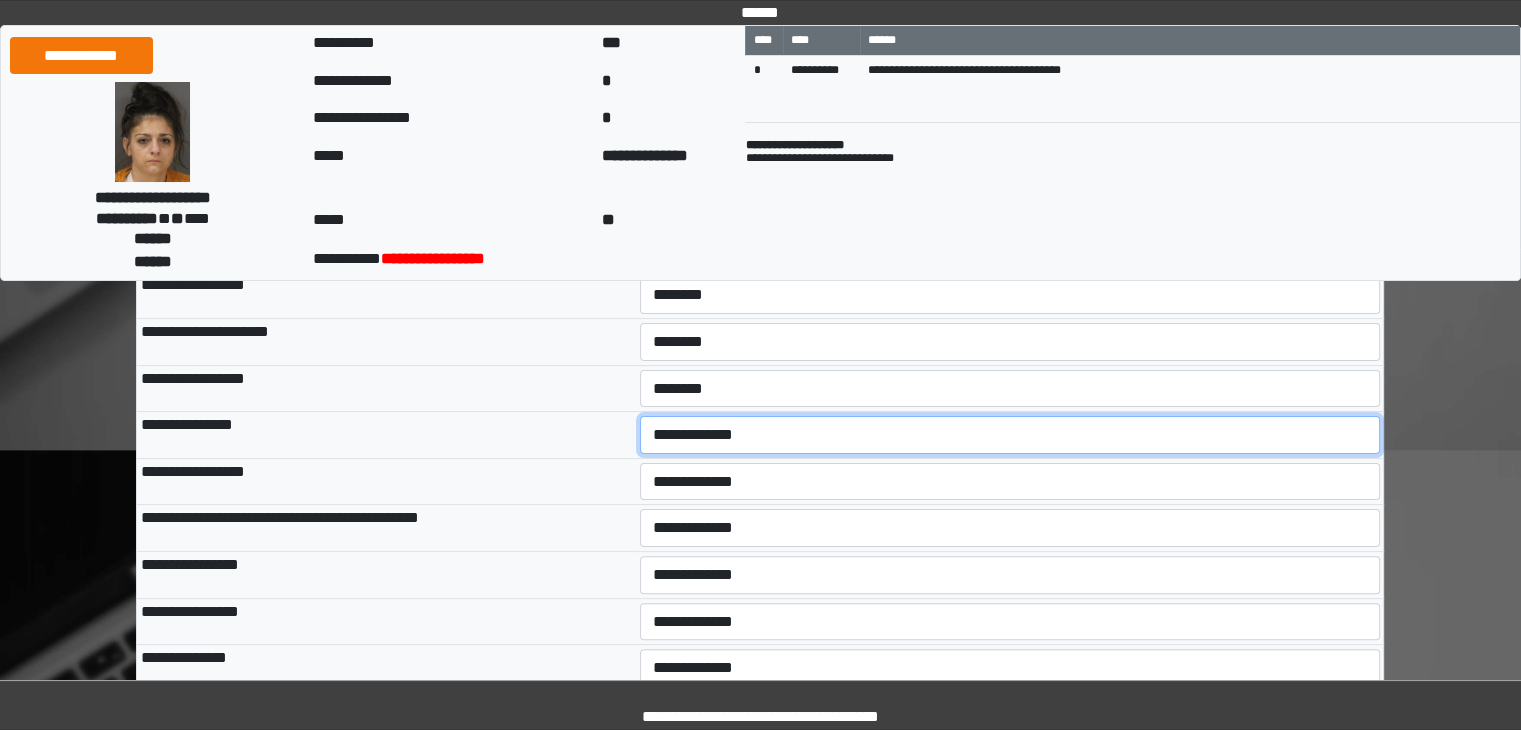 click on "**********" at bounding box center [1010, 435] 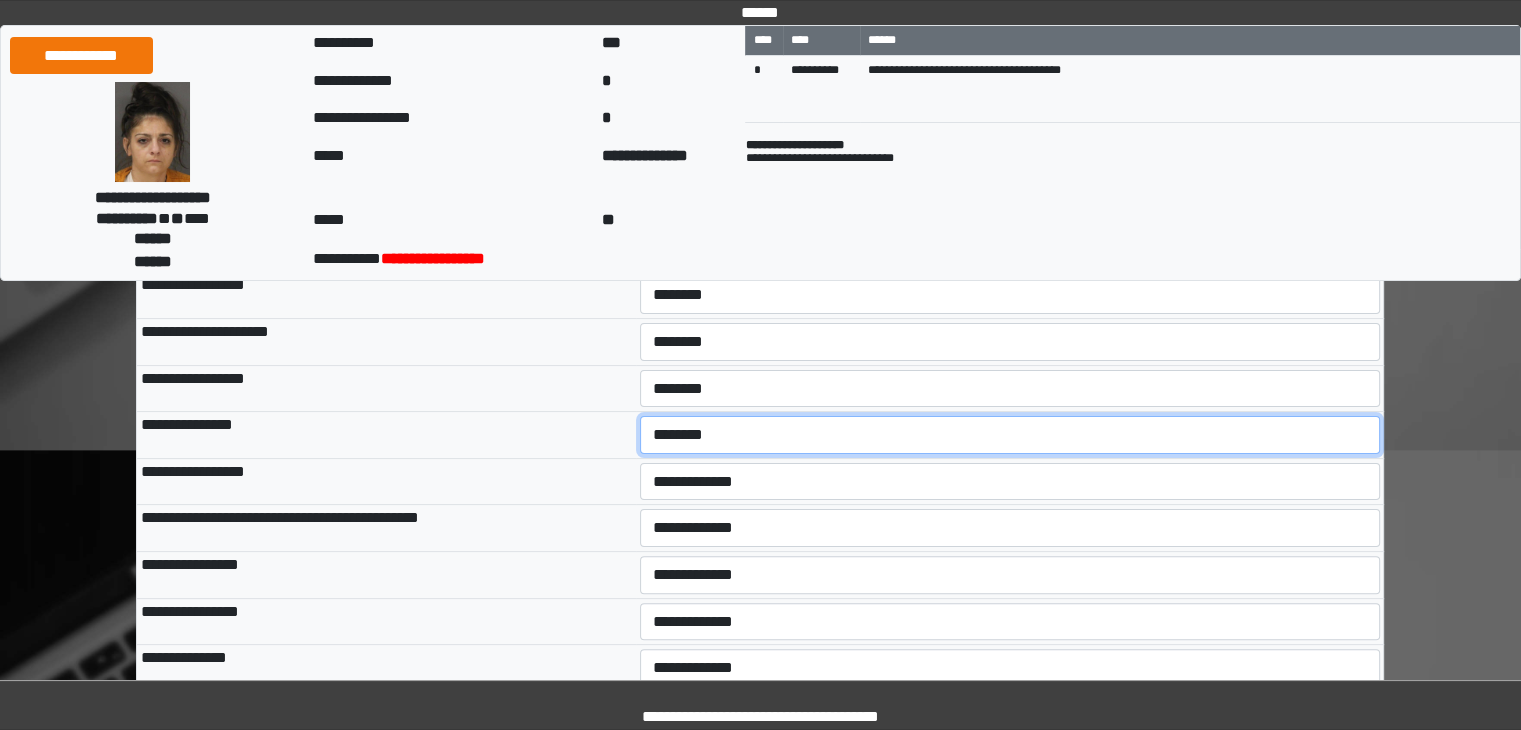 click on "**********" at bounding box center (1010, 435) 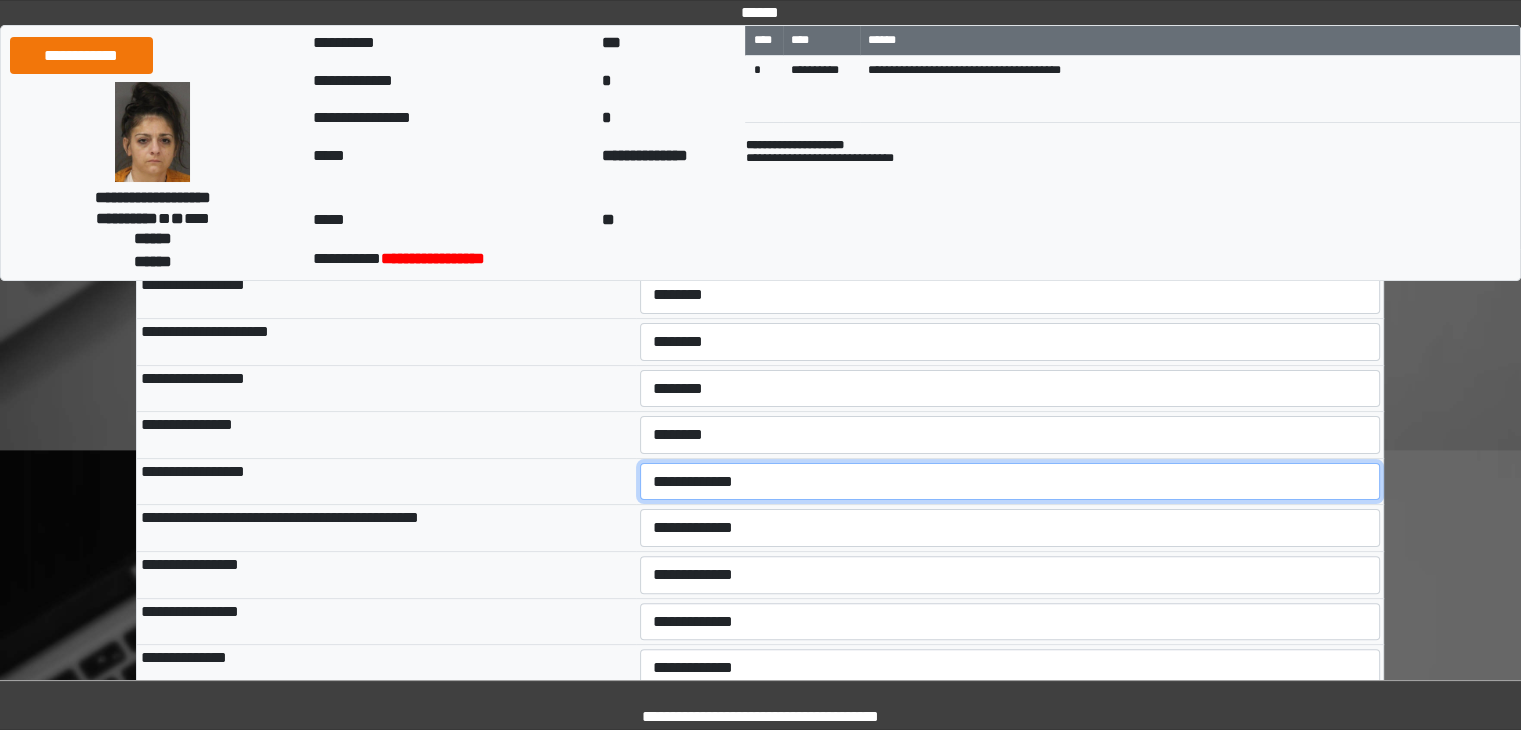 click on "**********" at bounding box center (1010, 482) 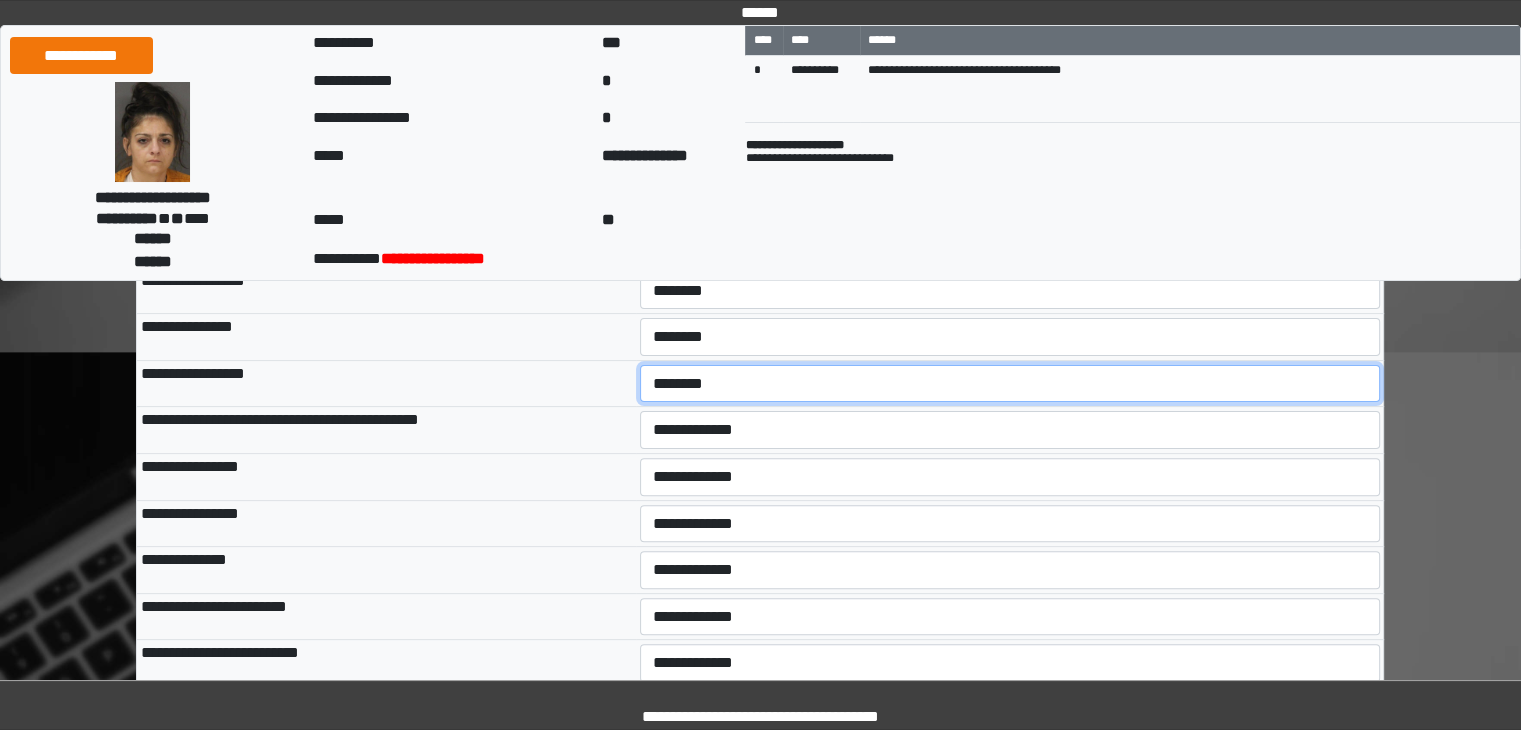 scroll, scrollTop: 500, scrollLeft: 0, axis: vertical 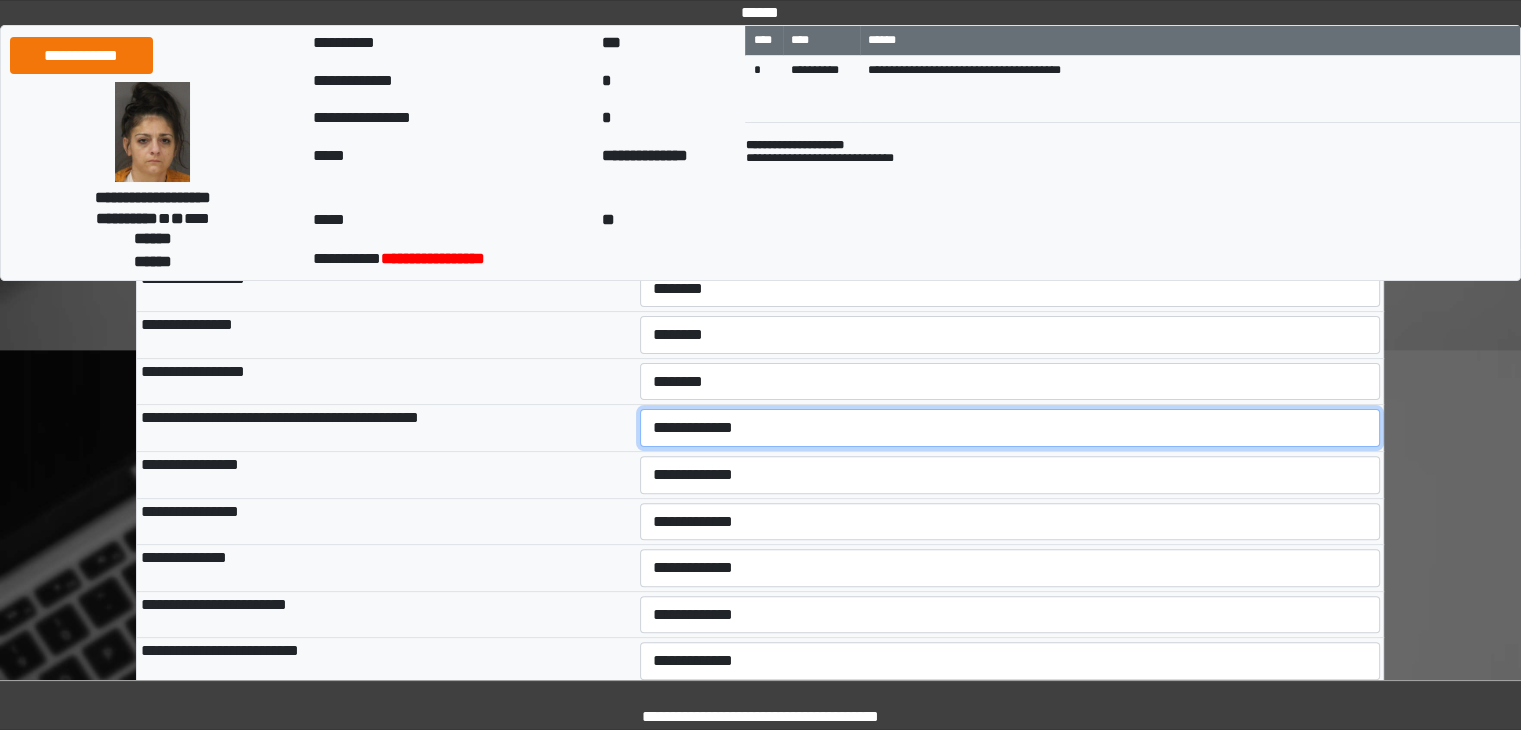 drag, startPoint x: 753, startPoint y: 417, endPoint x: 731, endPoint y: 442, distance: 33.30165 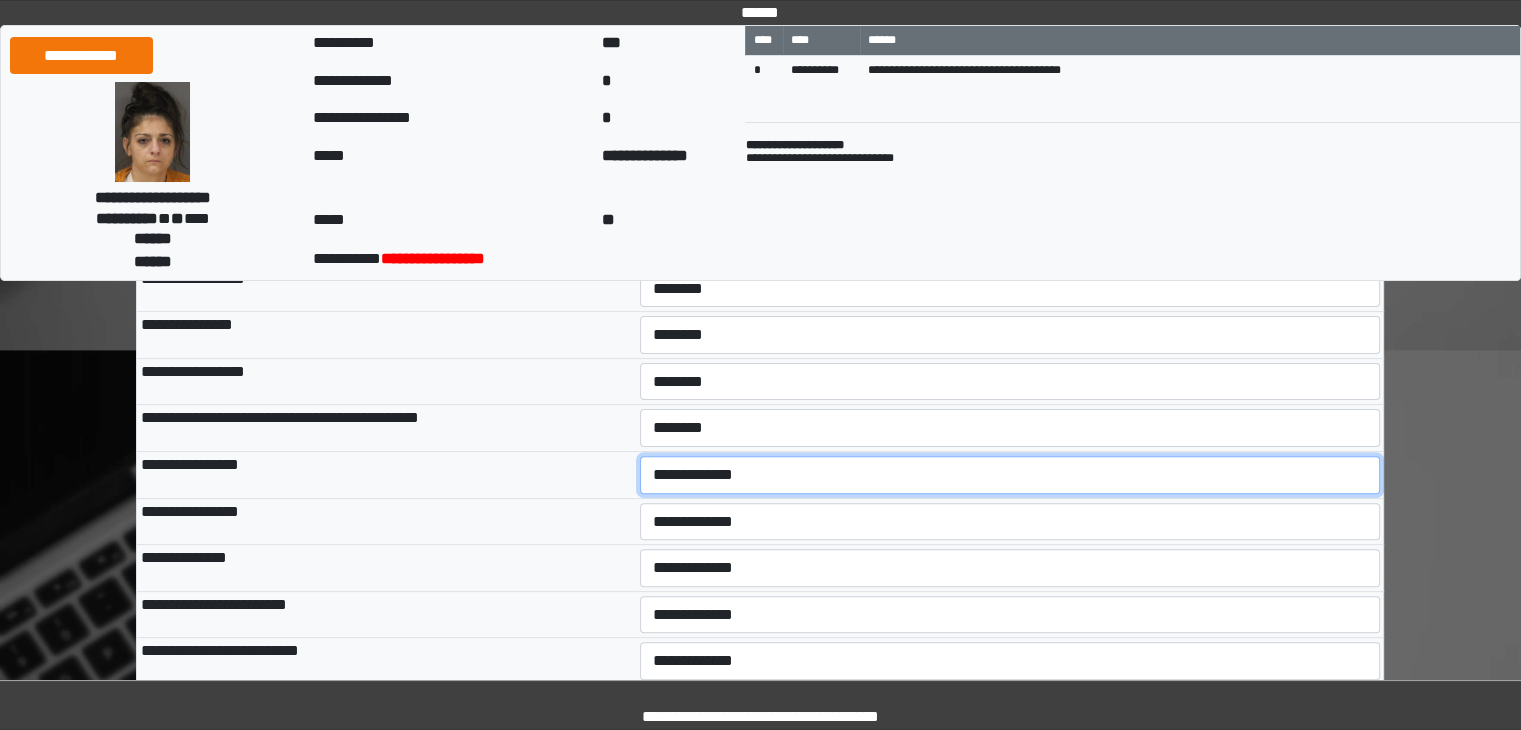 click on "**********" at bounding box center [1010, 475] 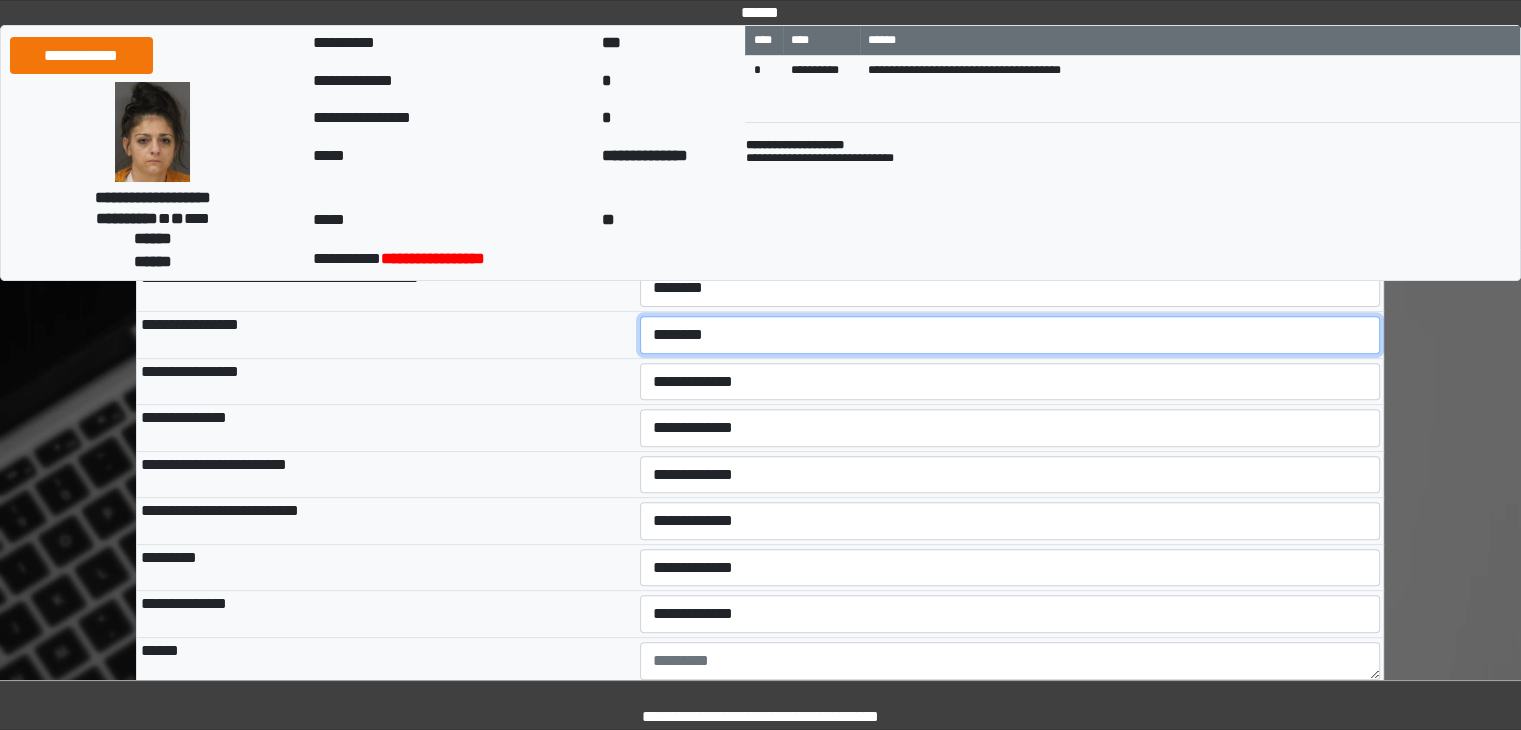 scroll, scrollTop: 700, scrollLeft: 0, axis: vertical 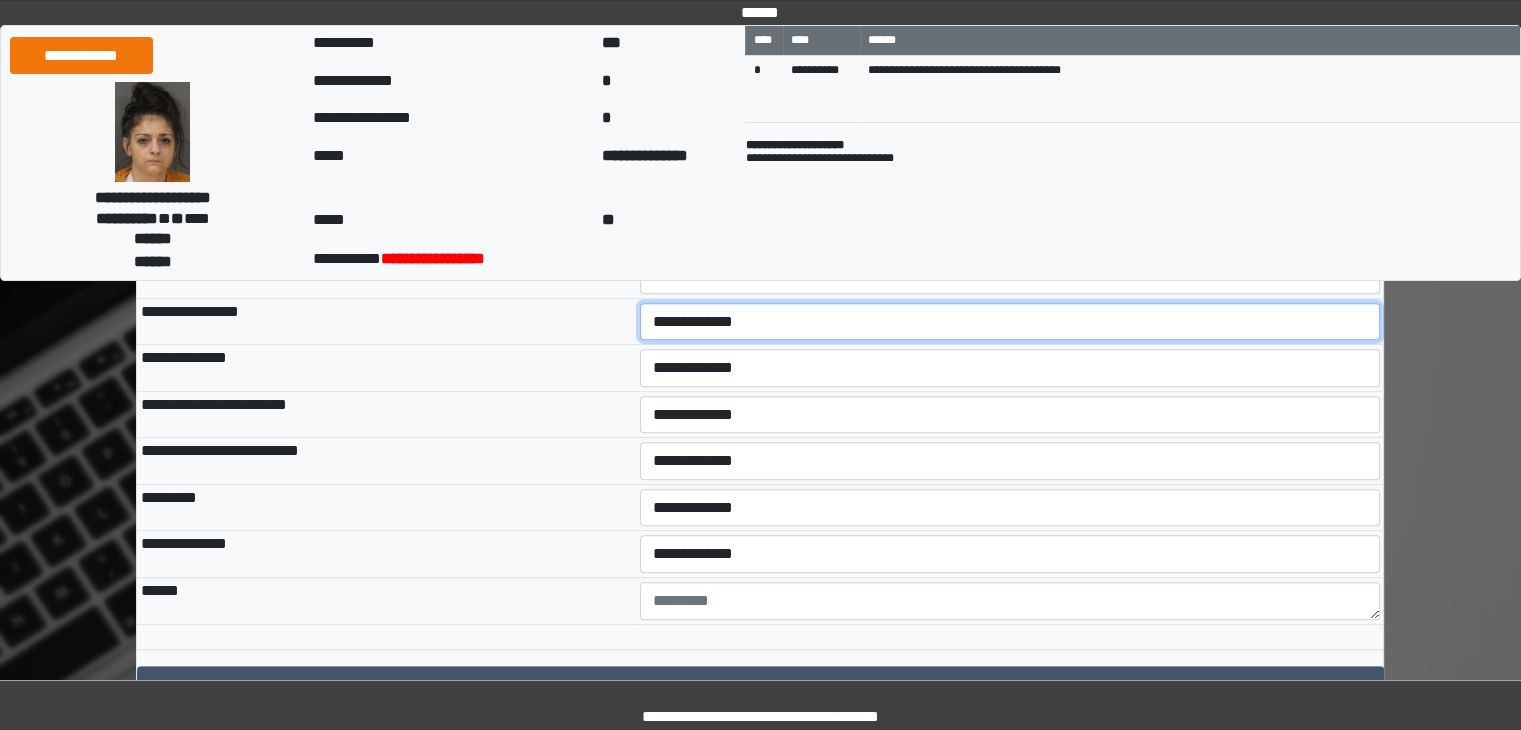 drag, startPoint x: 739, startPoint y: 318, endPoint x: 735, endPoint y: 334, distance: 16.492422 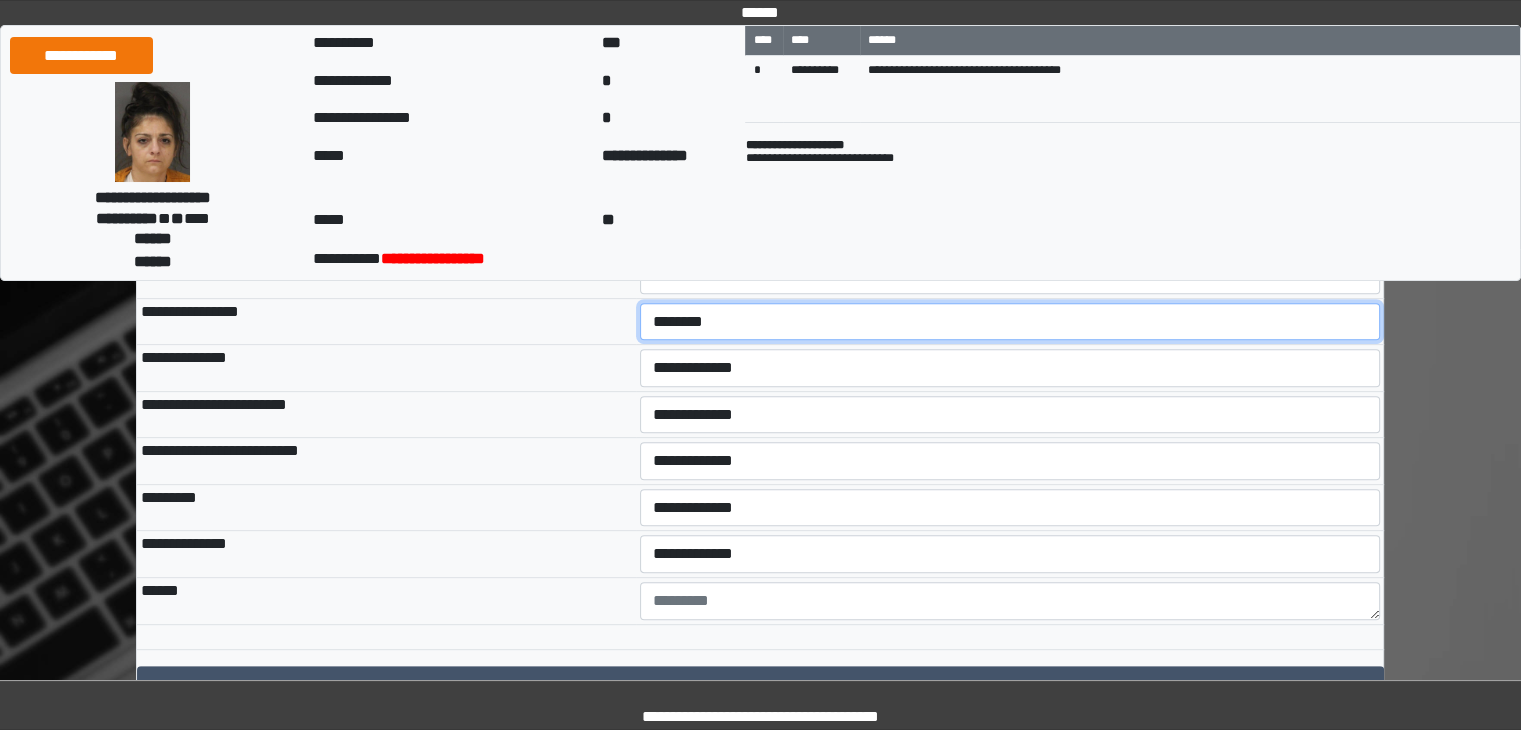 click on "**********" at bounding box center [1010, 322] 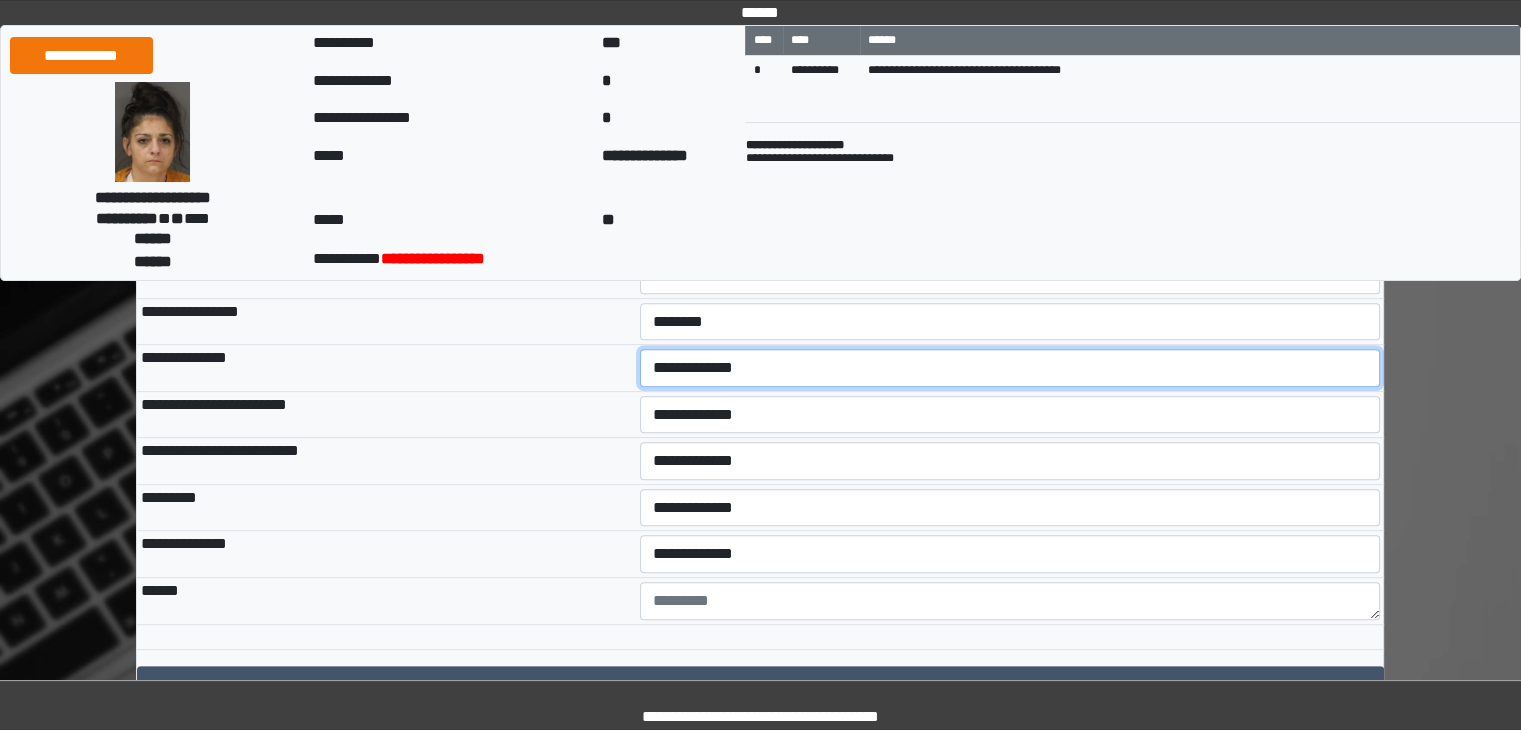 click on "**********" at bounding box center [1010, 368] 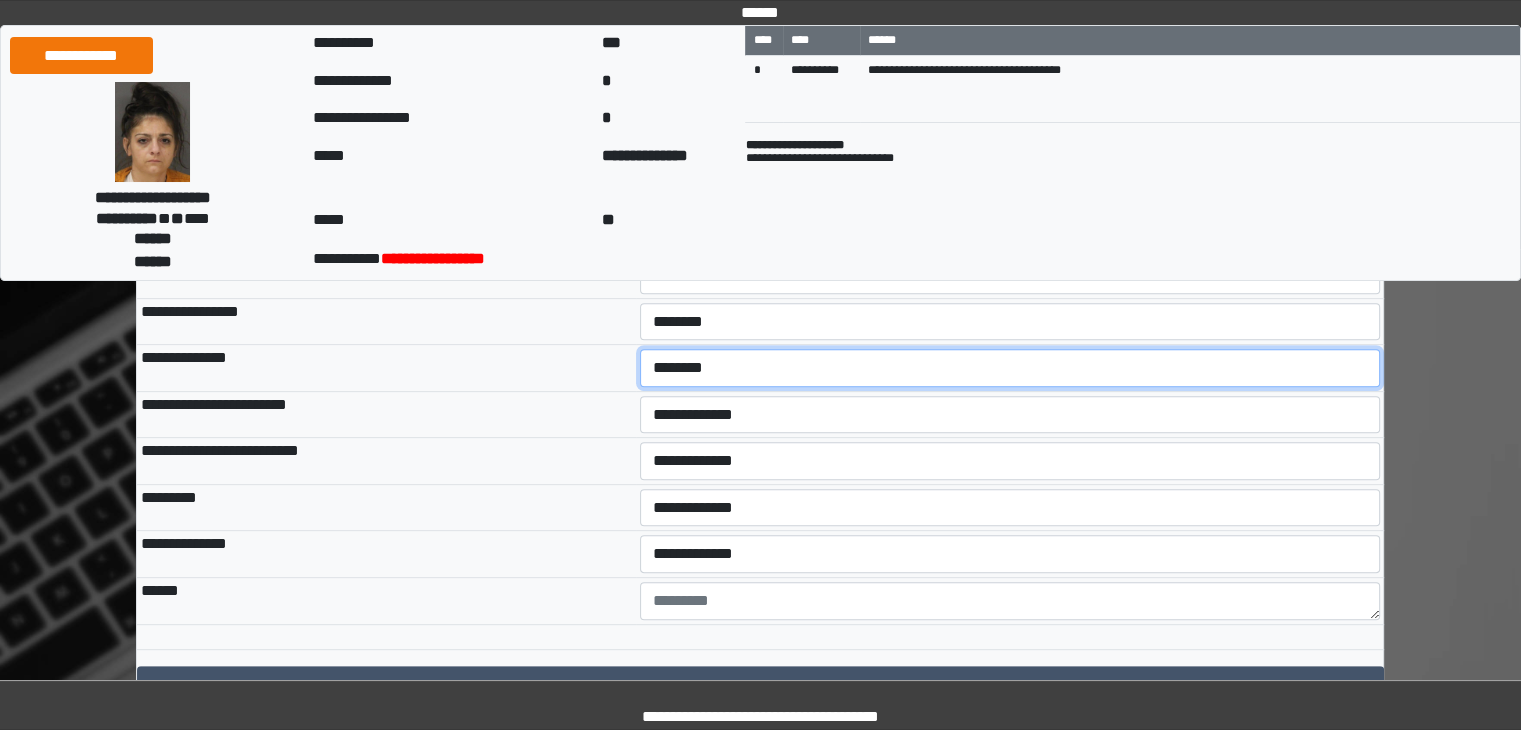 click on "**********" at bounding box center (1010, 368) 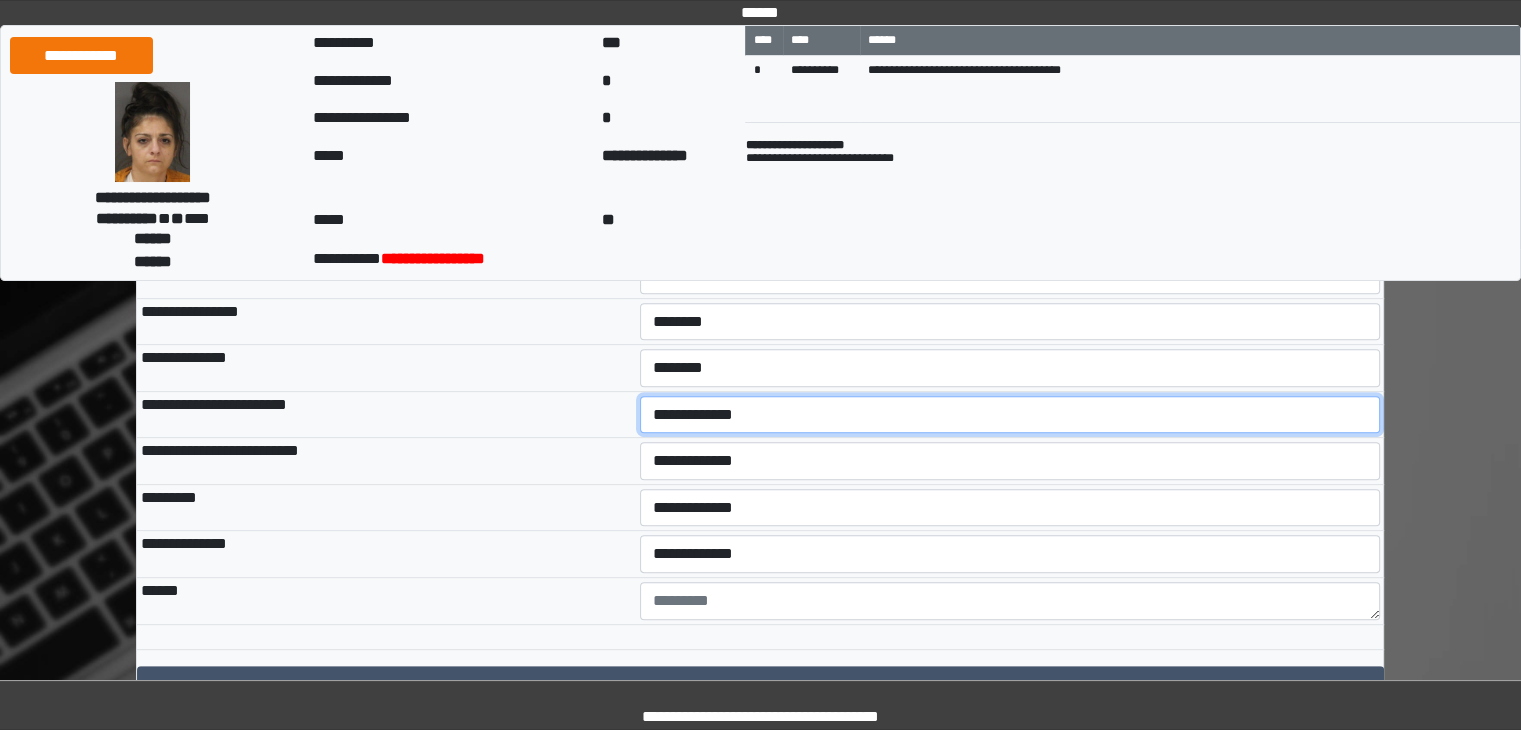 click on "**********" at bounding box center (1010, 415) 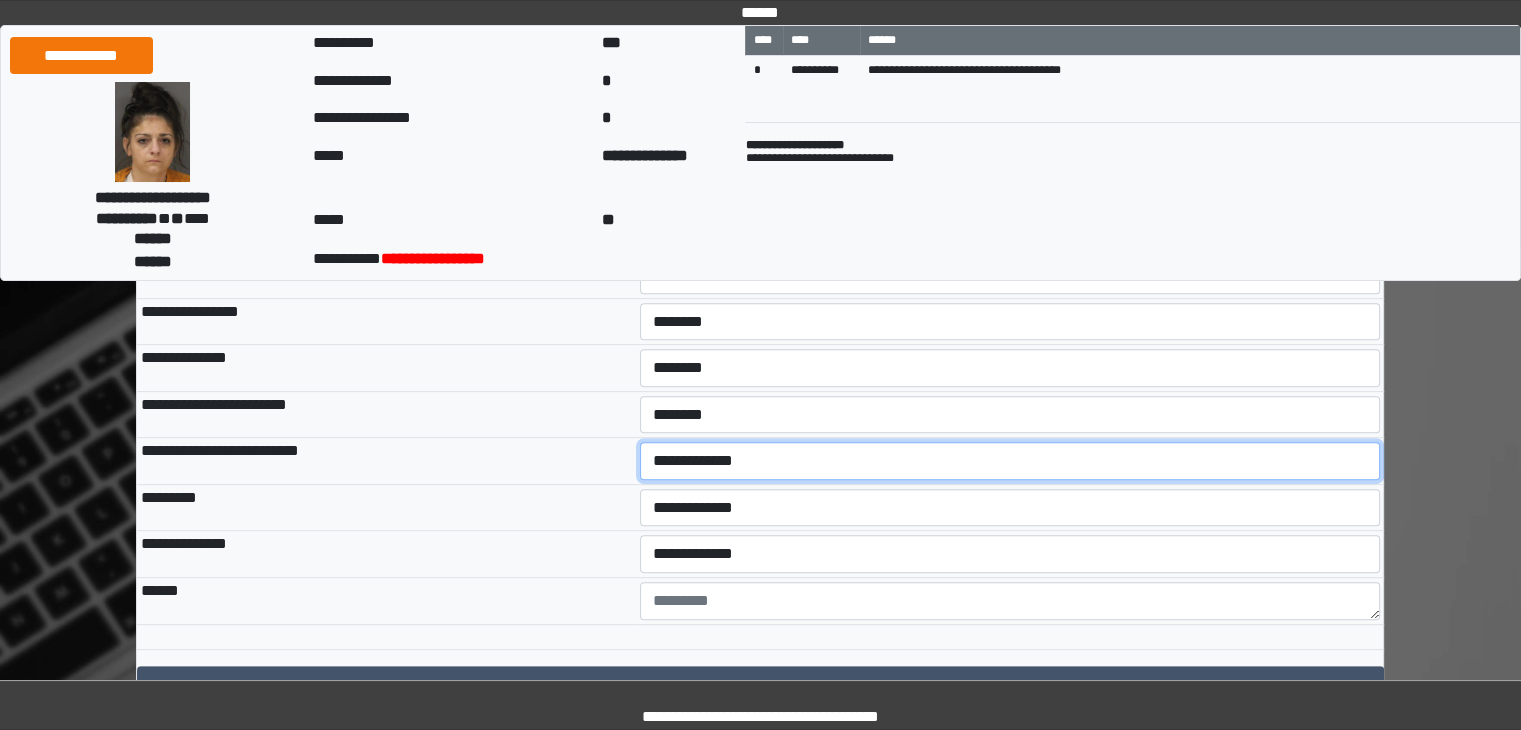click on "**********" at bounding box center [1010, 461] 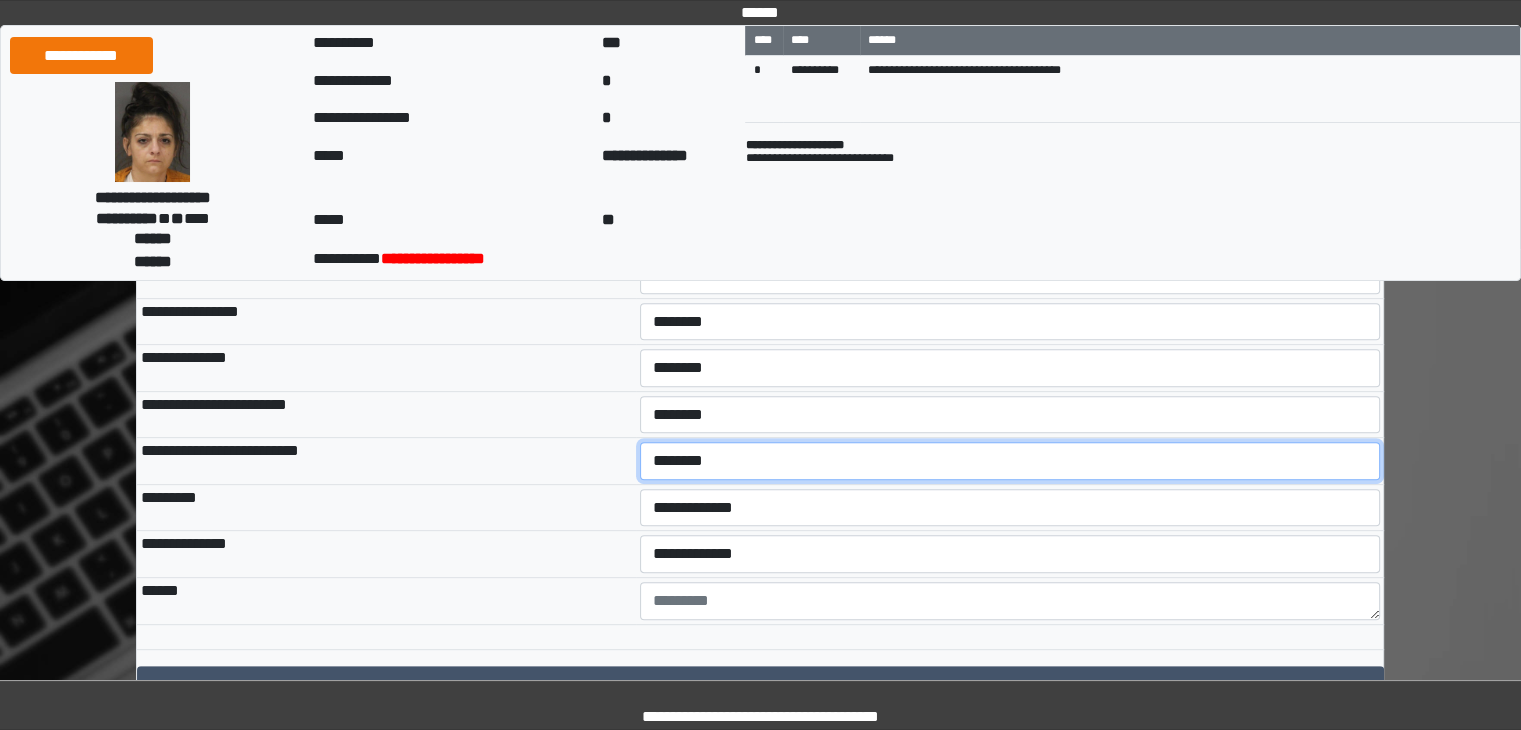 click on "**********" at bounding box center (1010, 461) 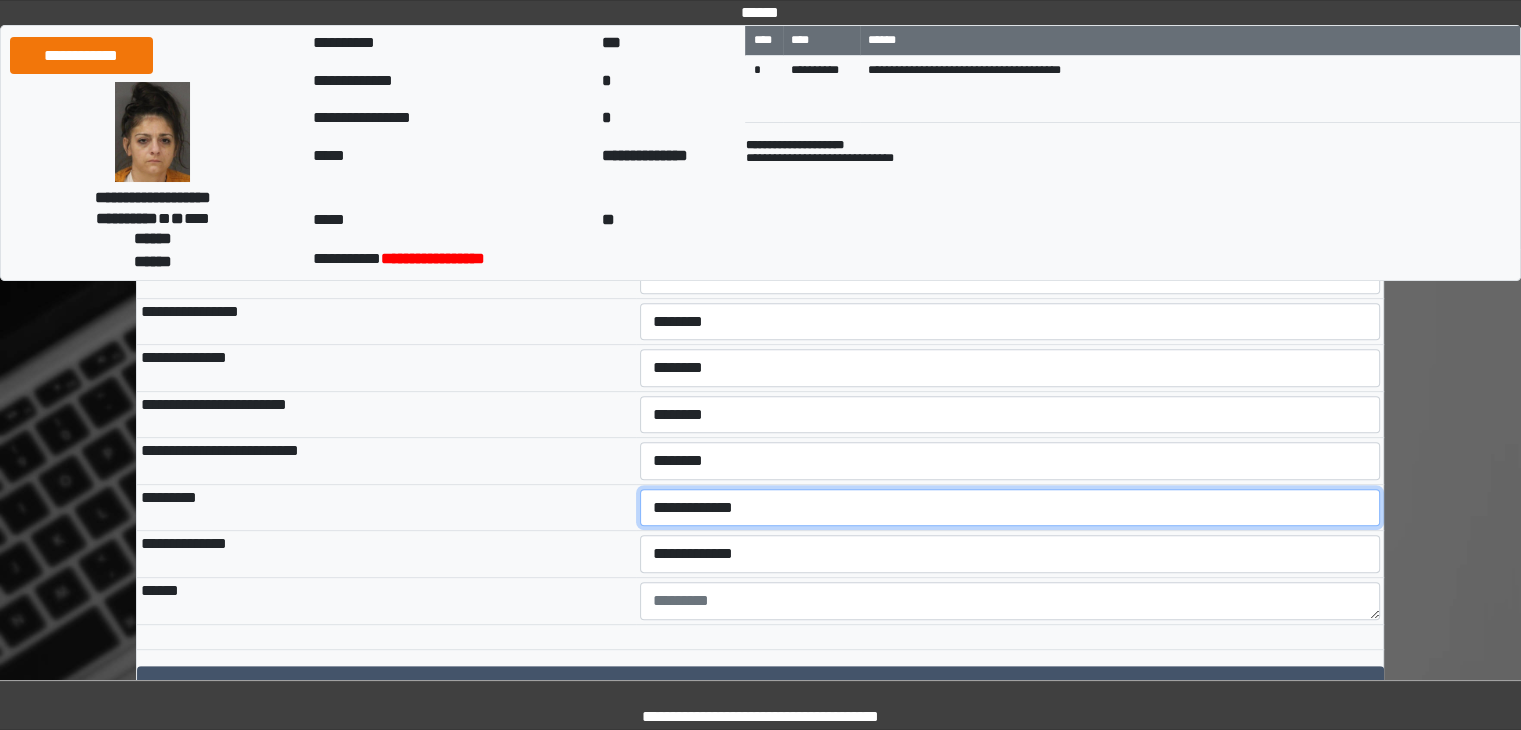 click on "**********" at bounding box center (1010, 508) 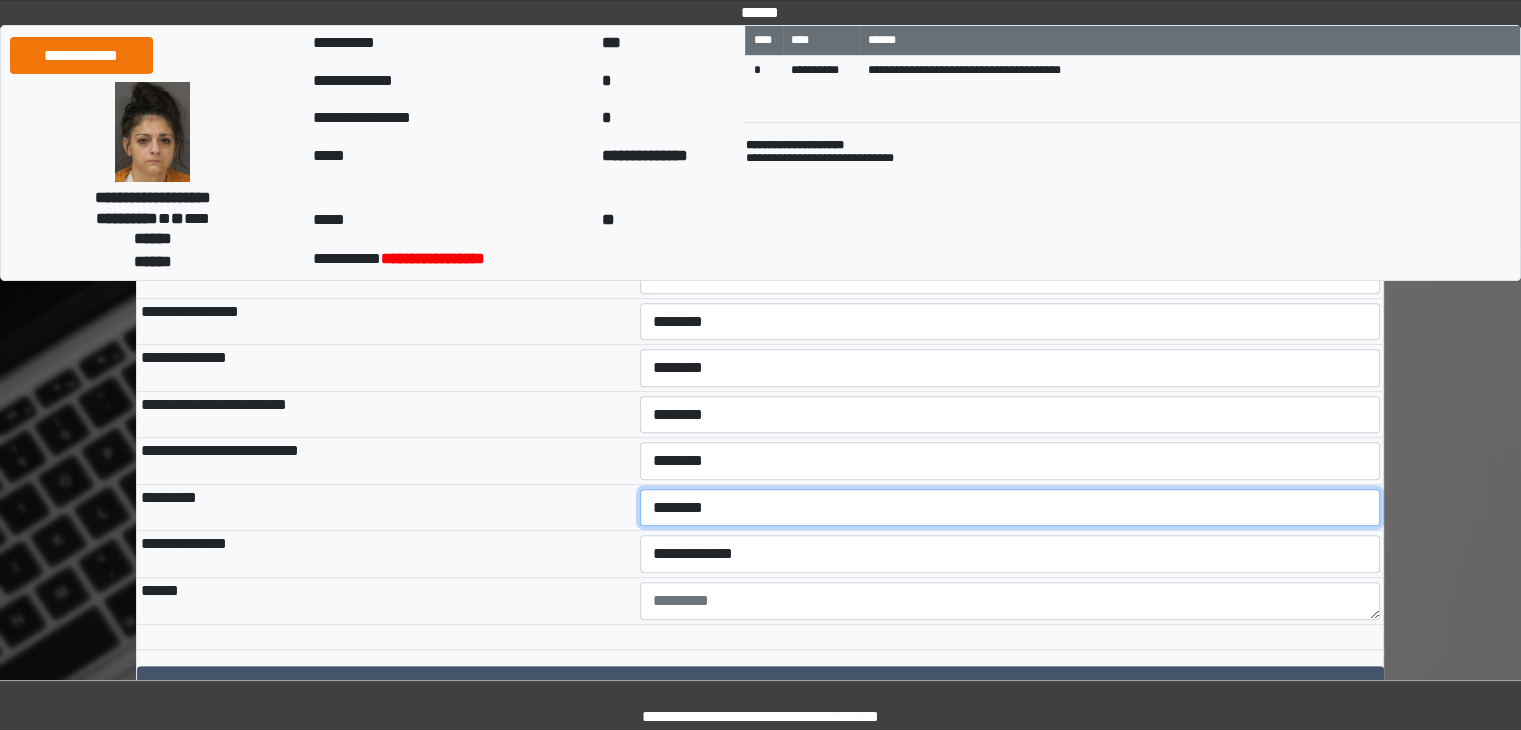click on "**********" at bounding box center (1010, 508) 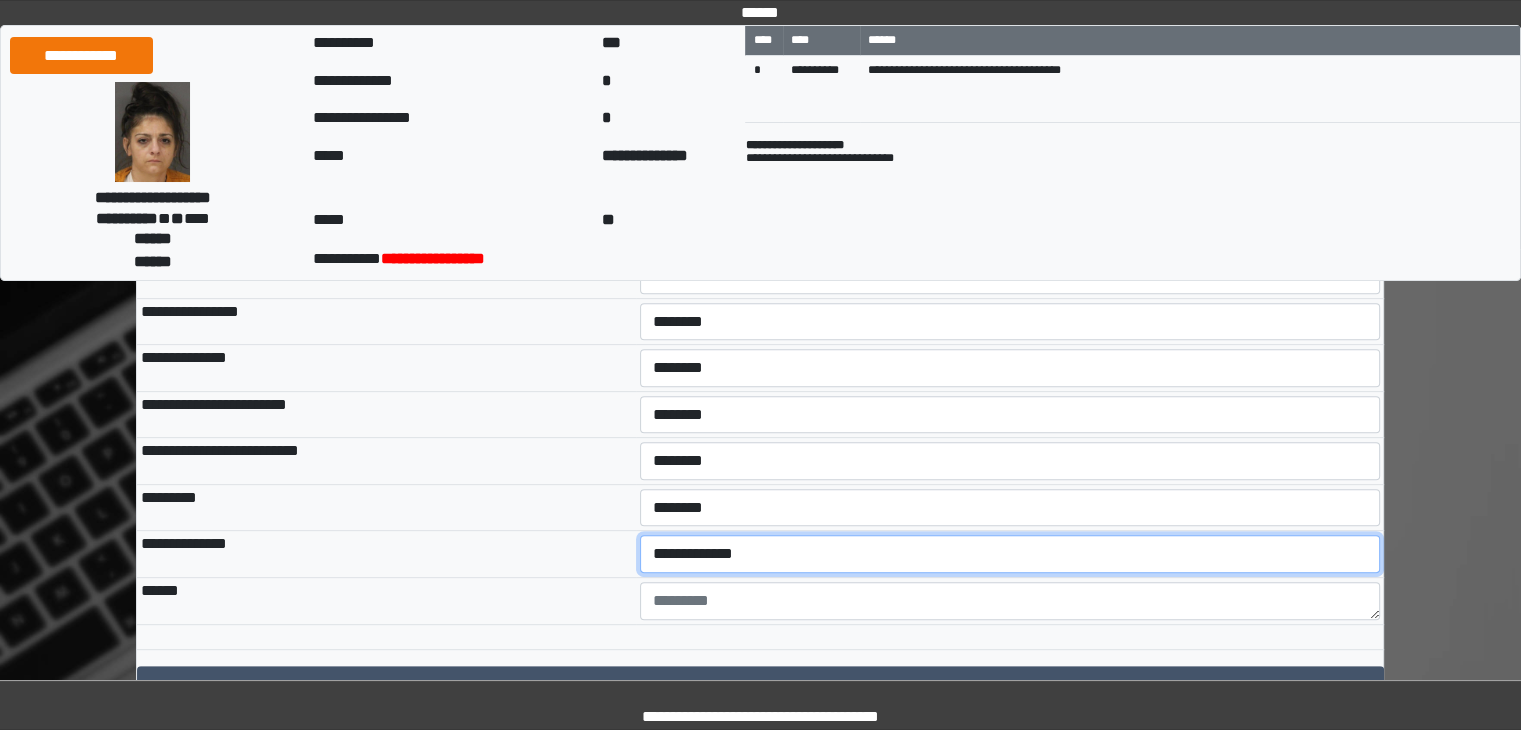 drag, startPoint x: 722, startPoint y: 549, endPoint x: 723, endPoint y: 565, distance: 16.03122 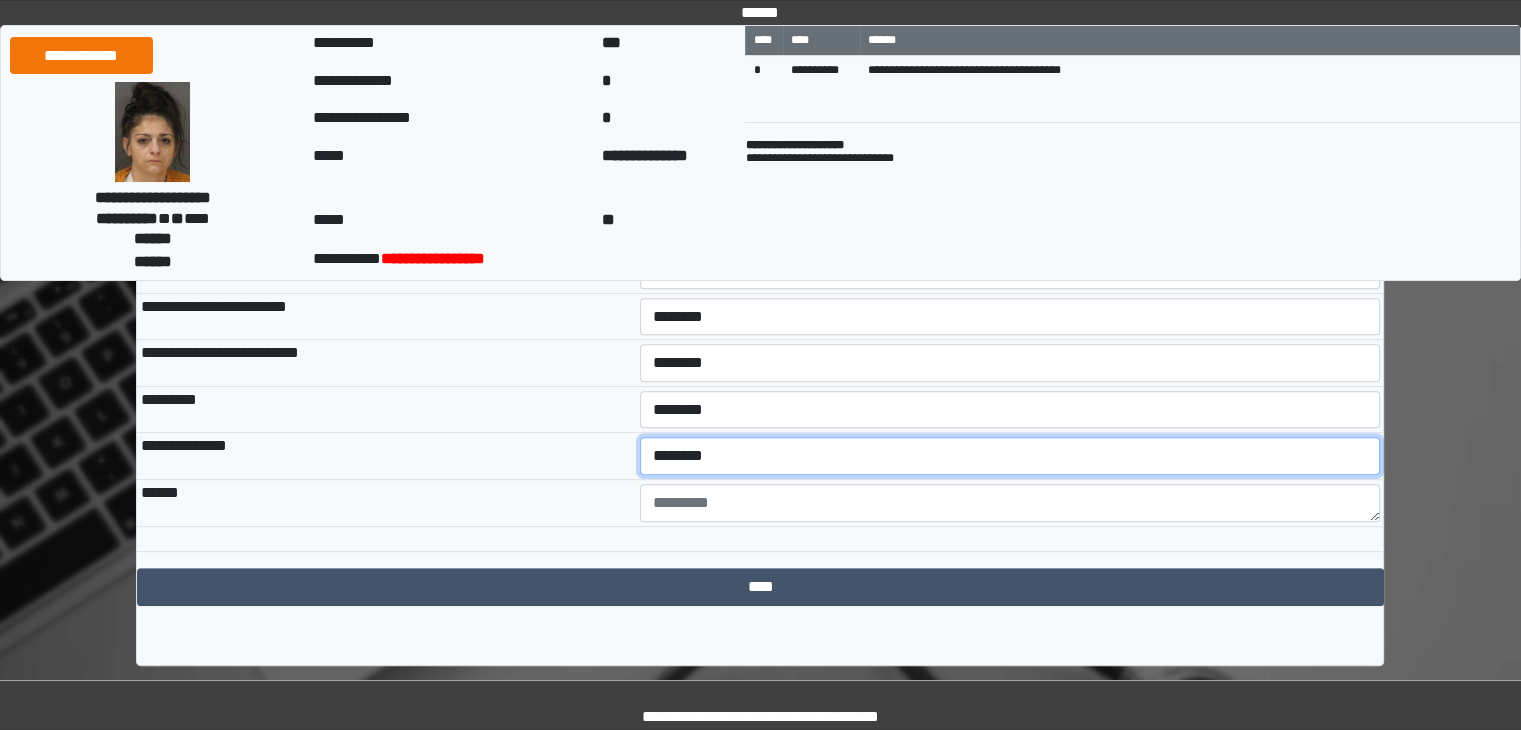 scroll, scrollTop: 799, scrollLeft: 0, axis: vertical 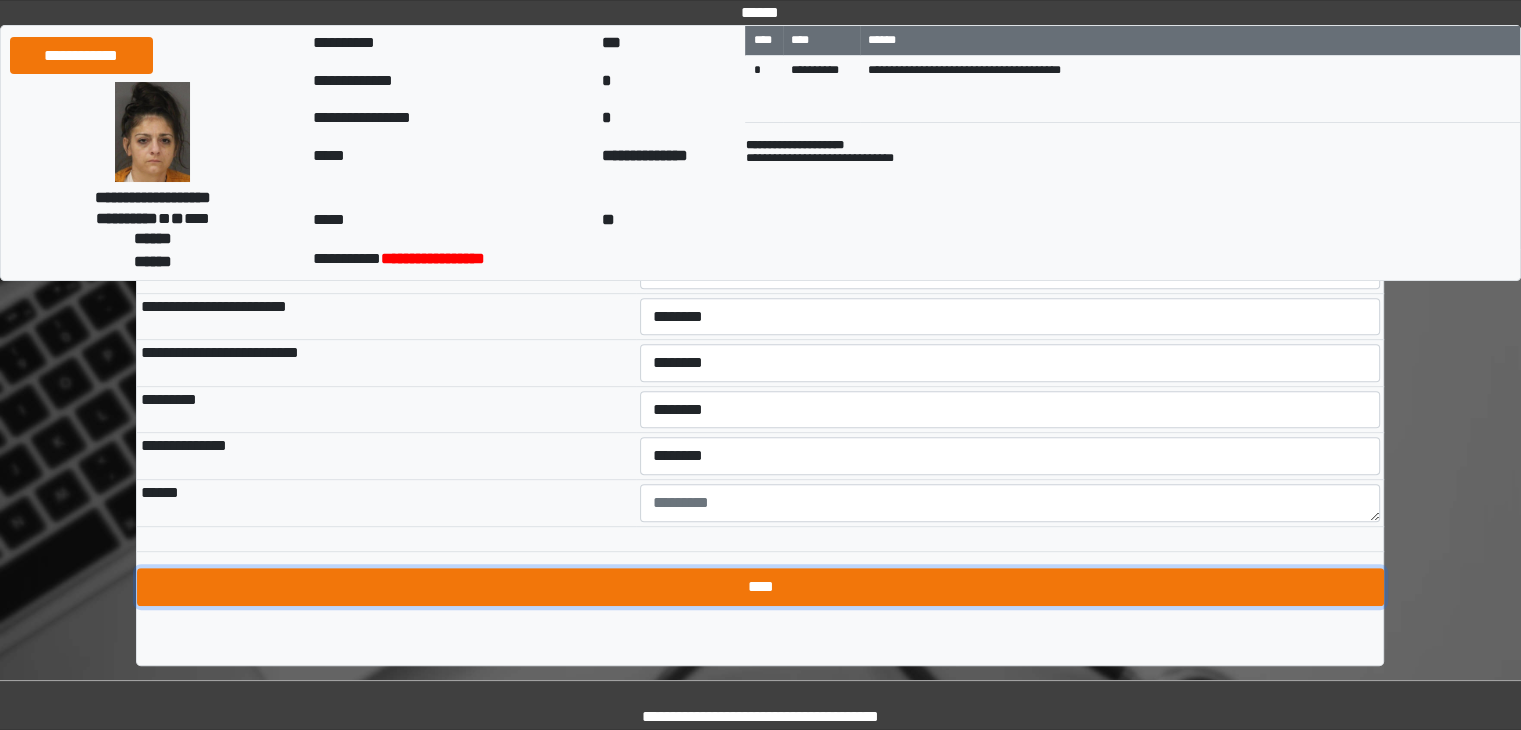 click on "****" at bounding box center [760, 587] 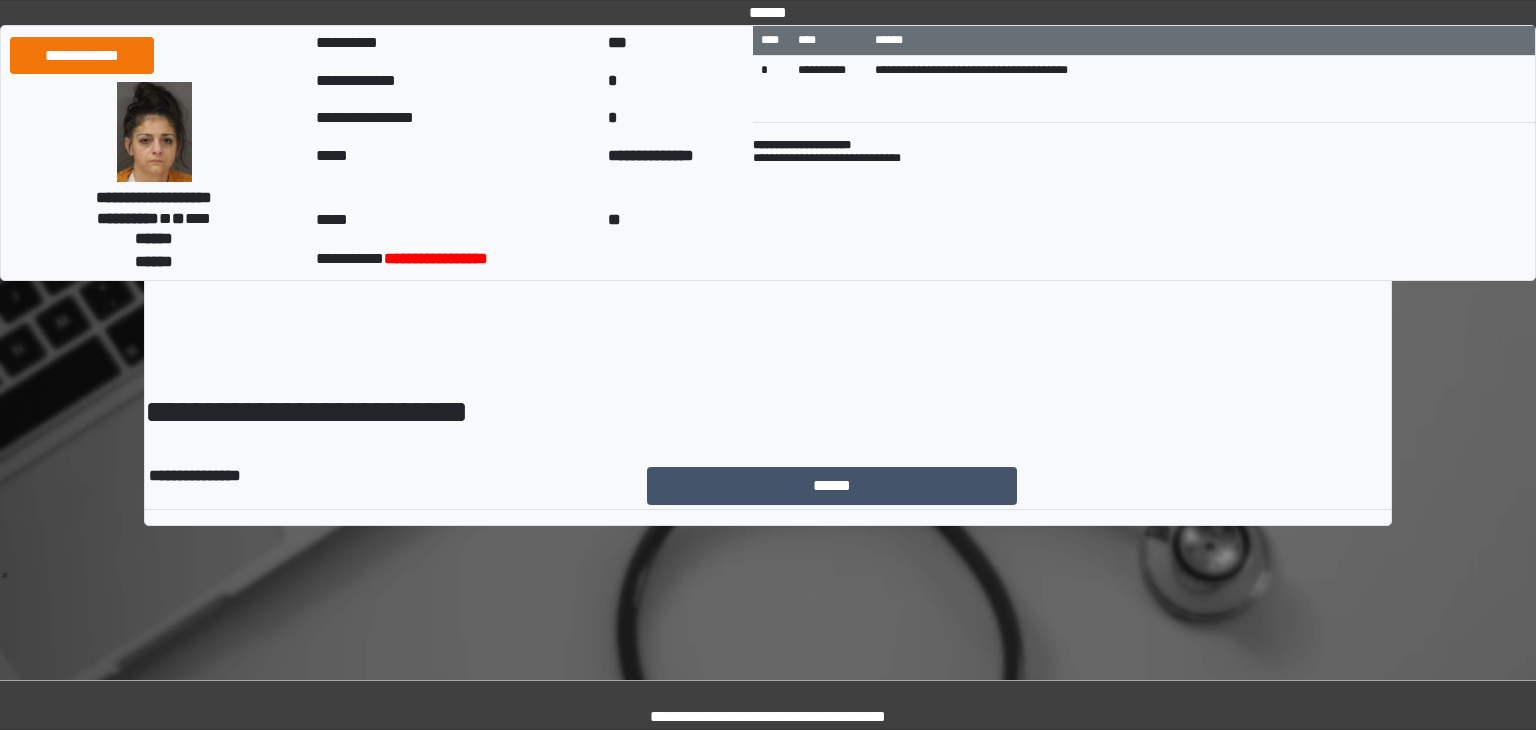 scroll, scrollTop: 0, scrollLeft: 0, axis: both 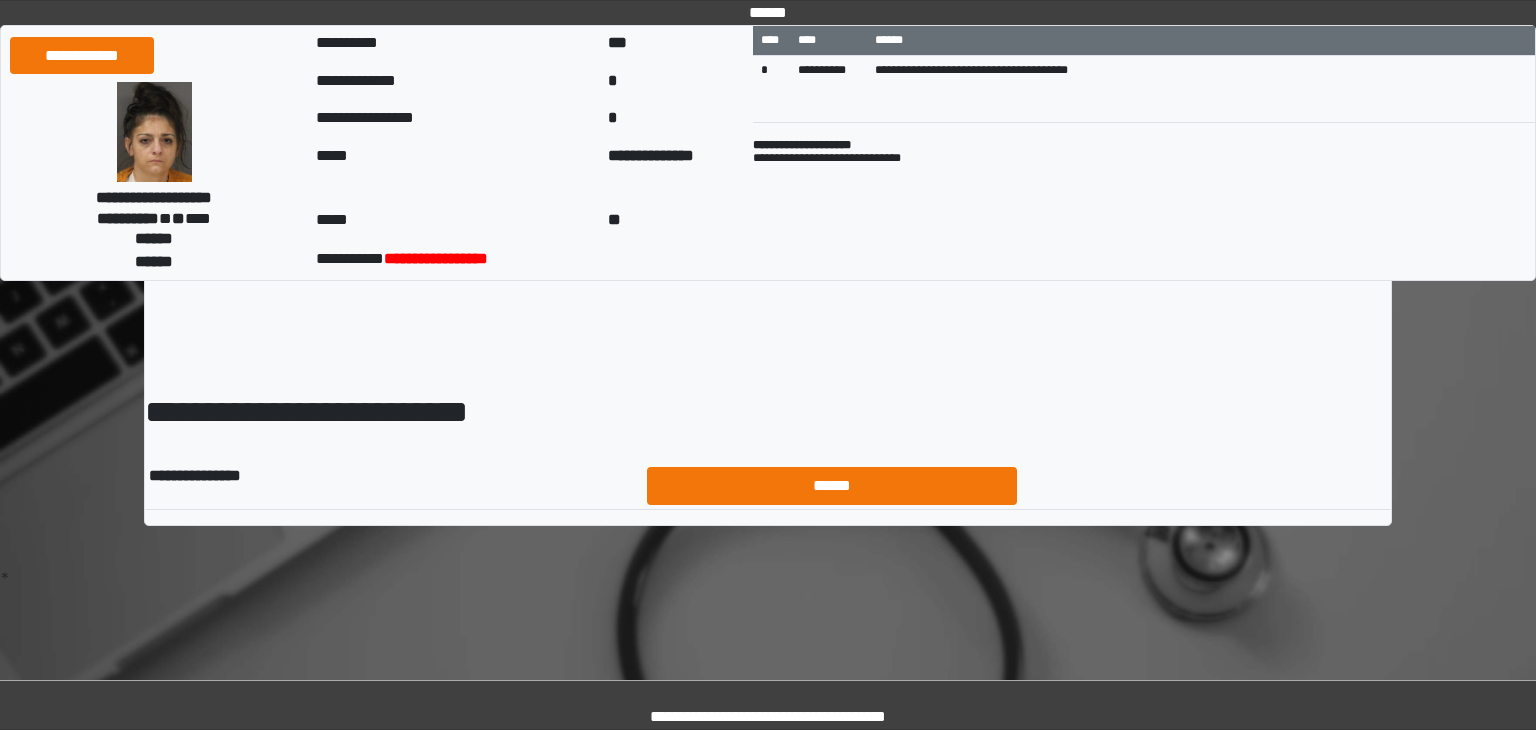 click on "******" at bounding box center [832, 486] 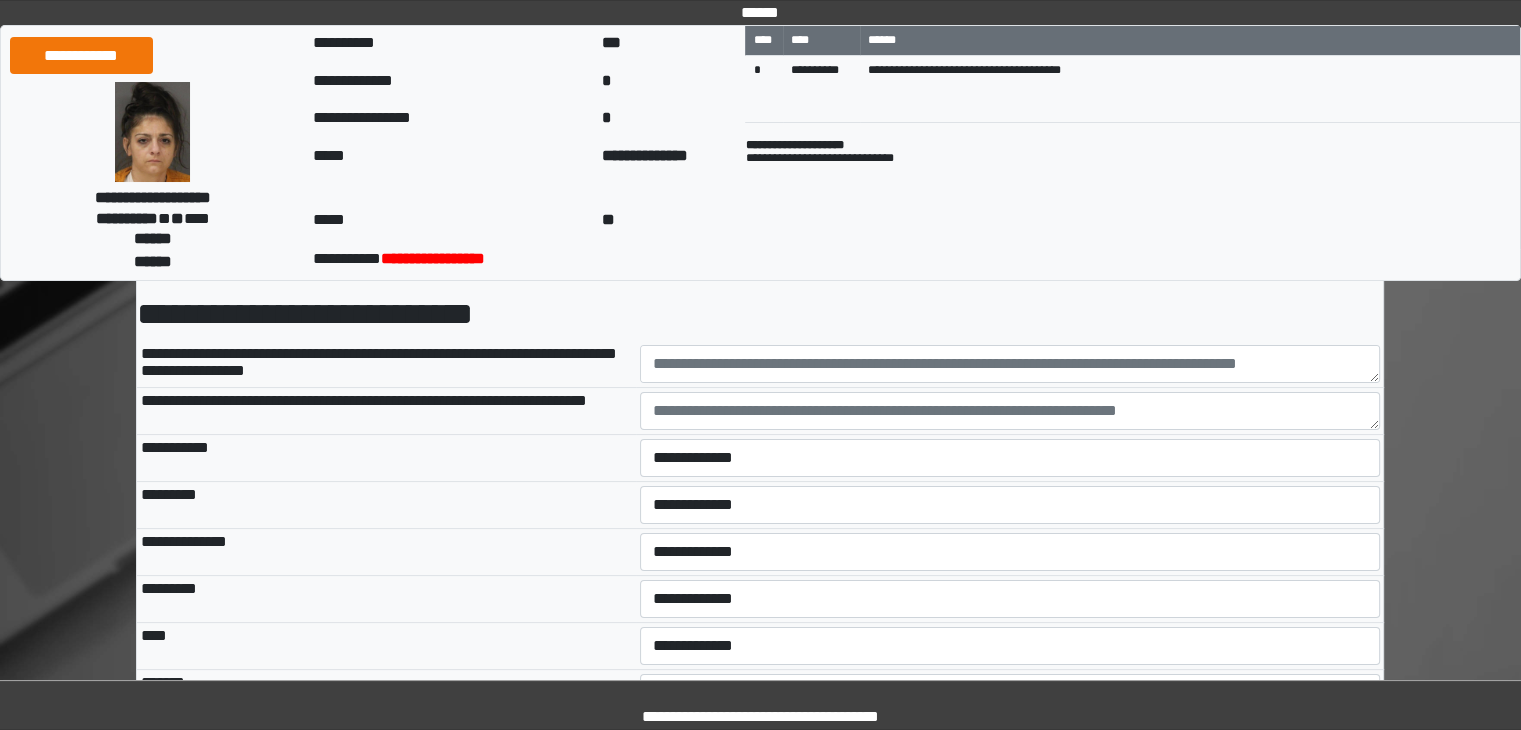 scroll, scrollTop: 100, scrollLeft: 0, axis: vertical 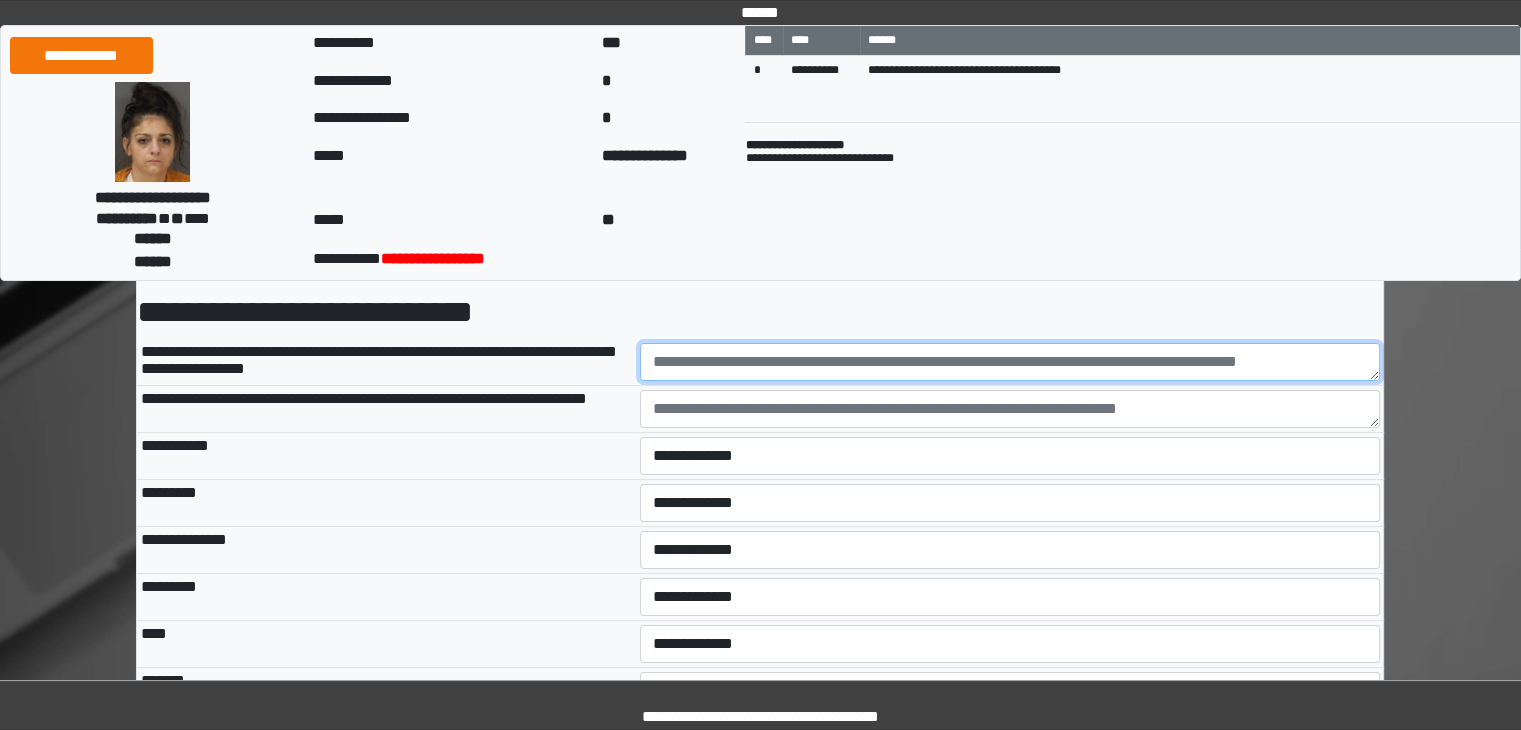 click at bounding box center [1010, 362] 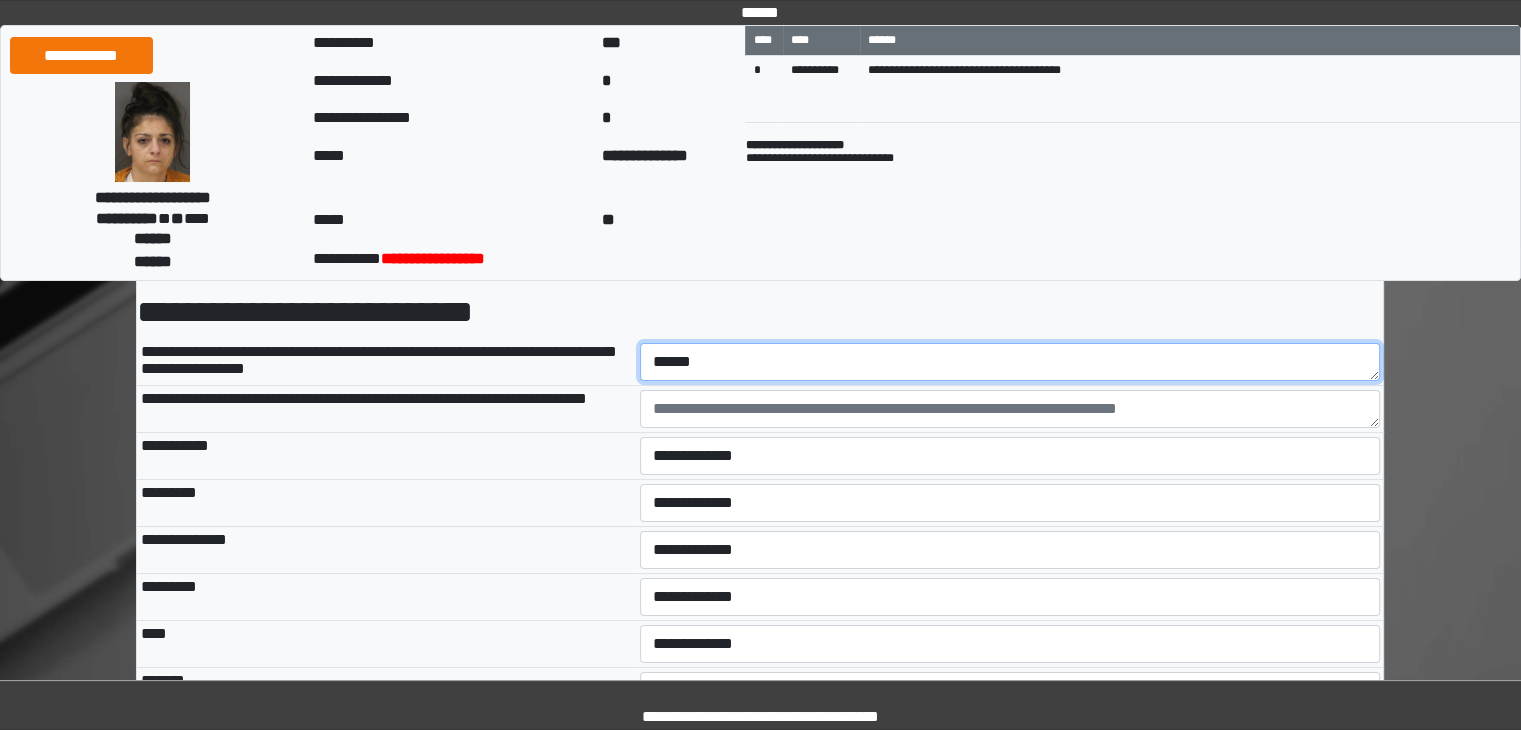 type on "******" 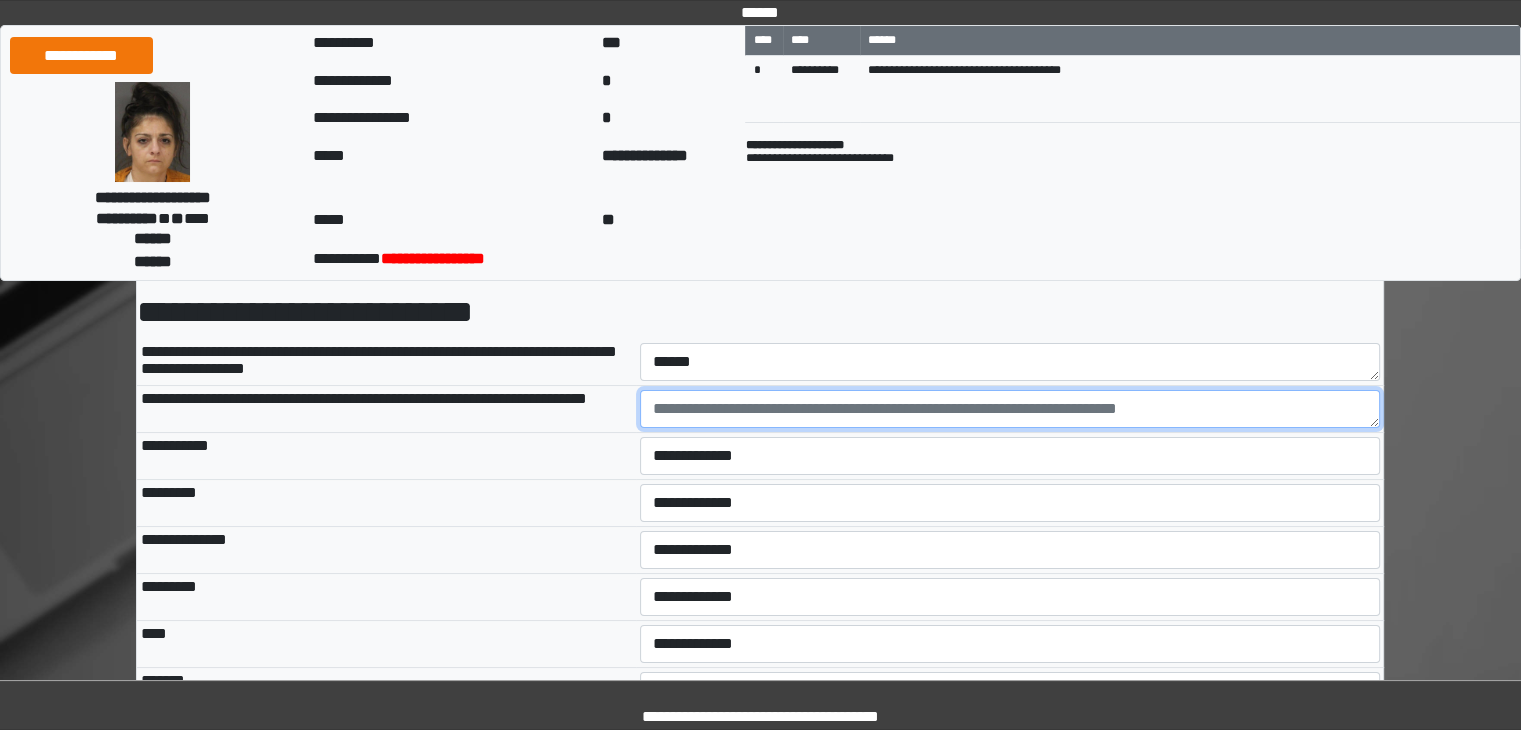 click at bounding box center [1010, 409] 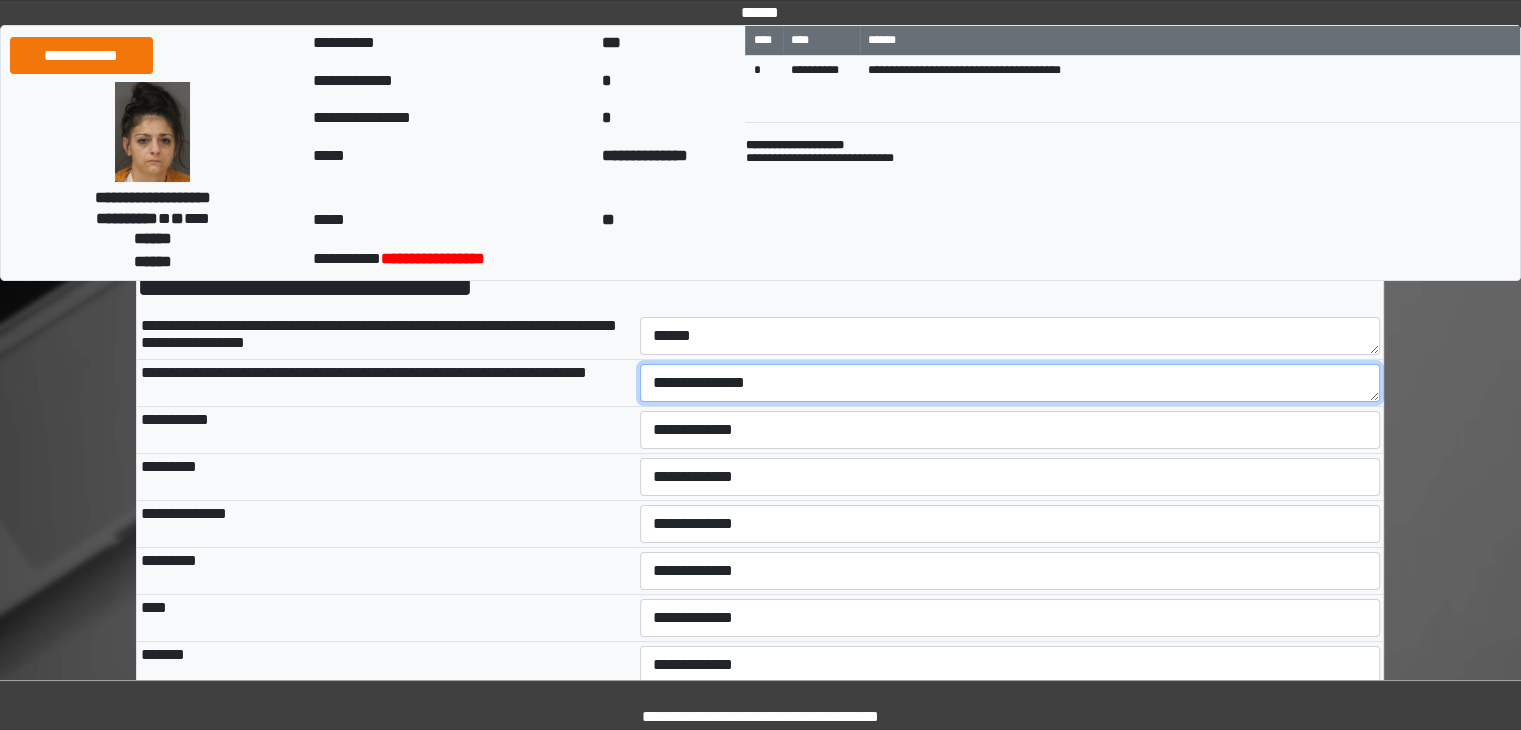 scroll, scrollTop: 200, scrollLeft: 0, axis: vertical 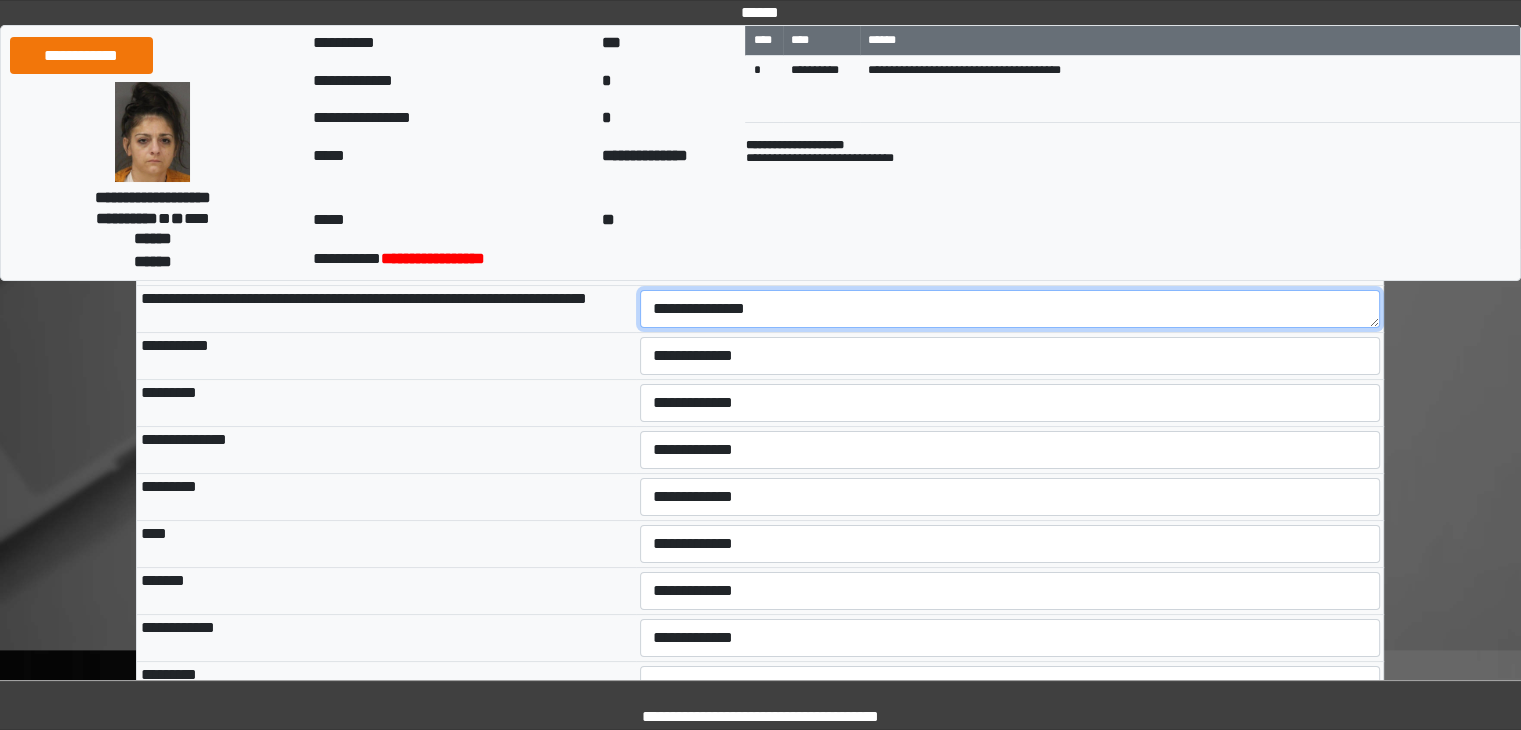 type on "**********" 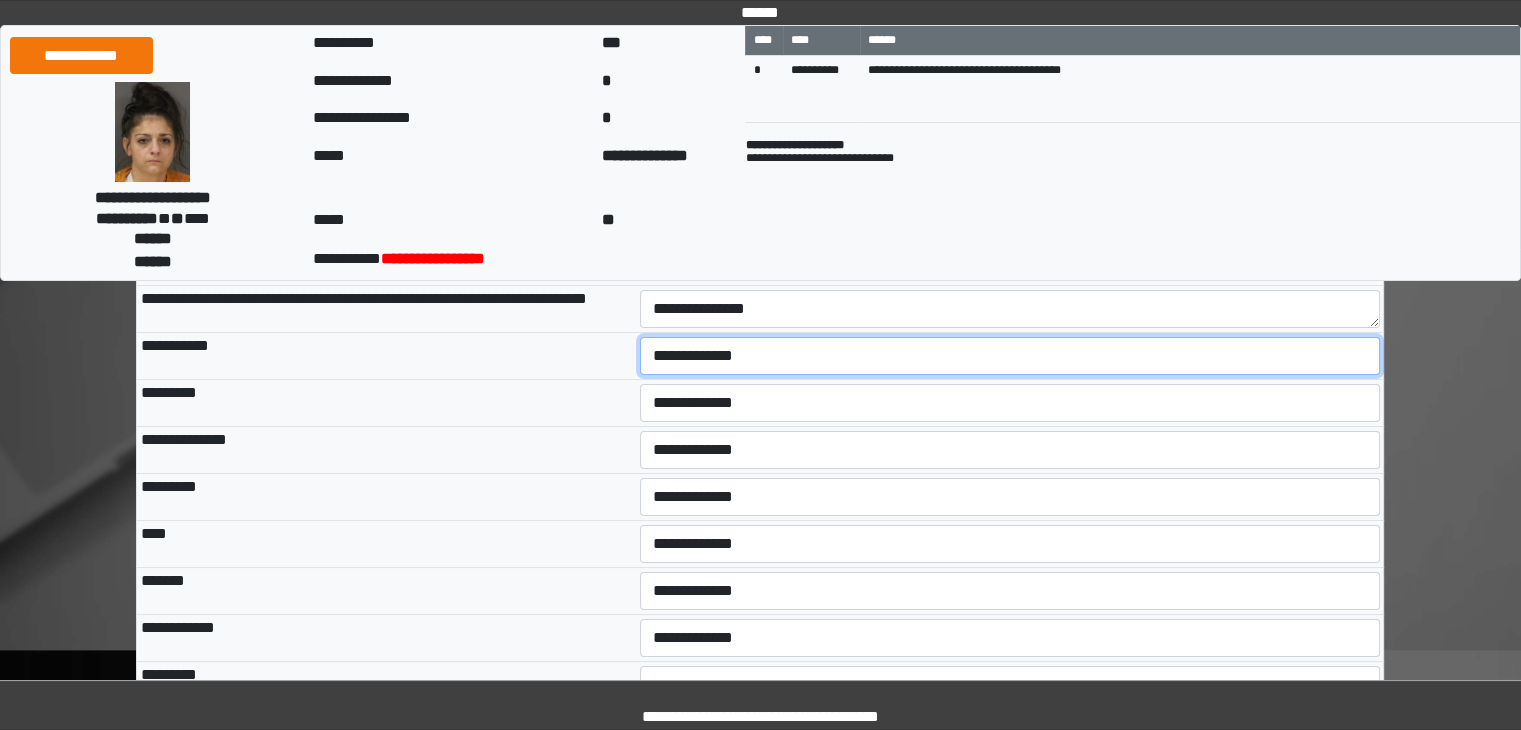 click on "**********" at bounding box center [1010, 356] 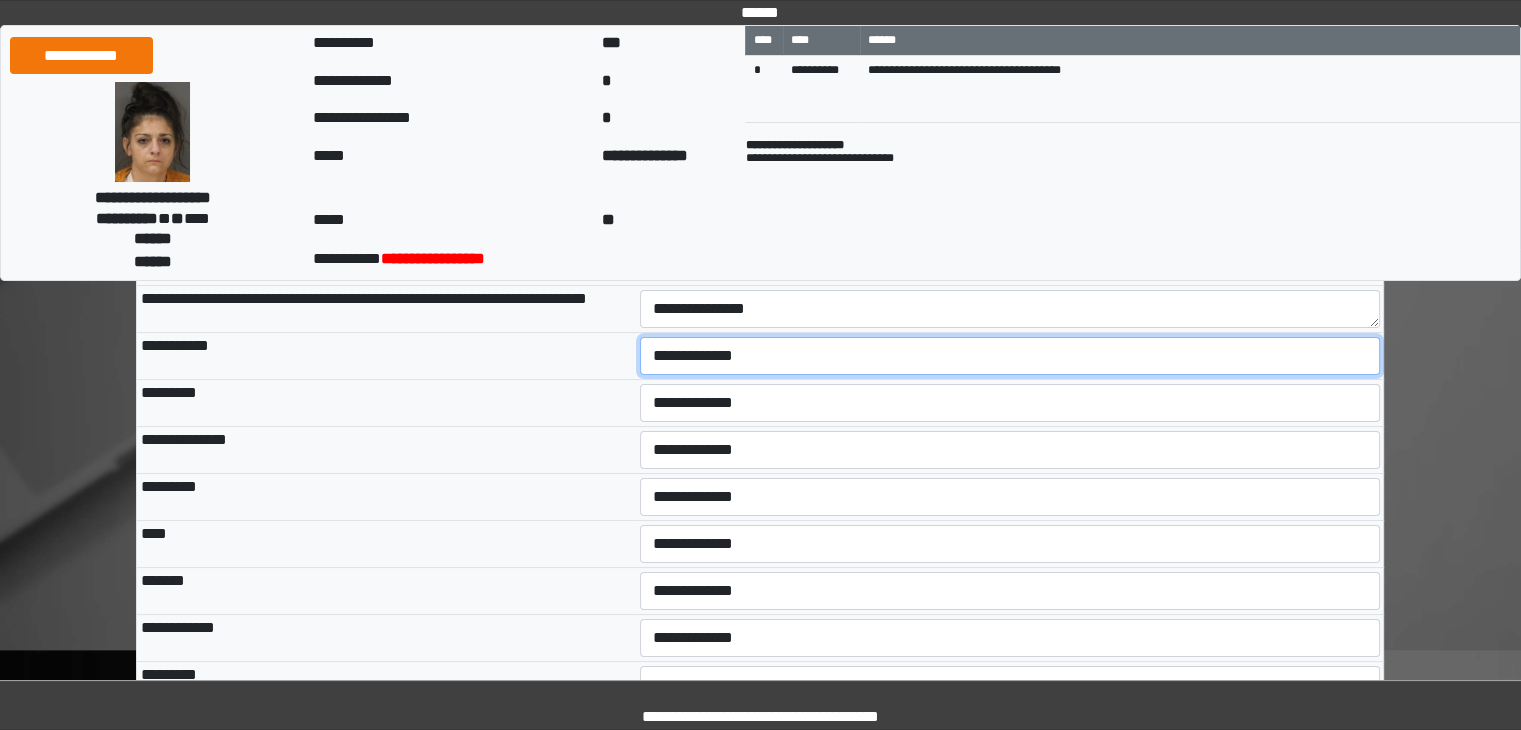 click on "**********" at bounding box center [1010, 356] 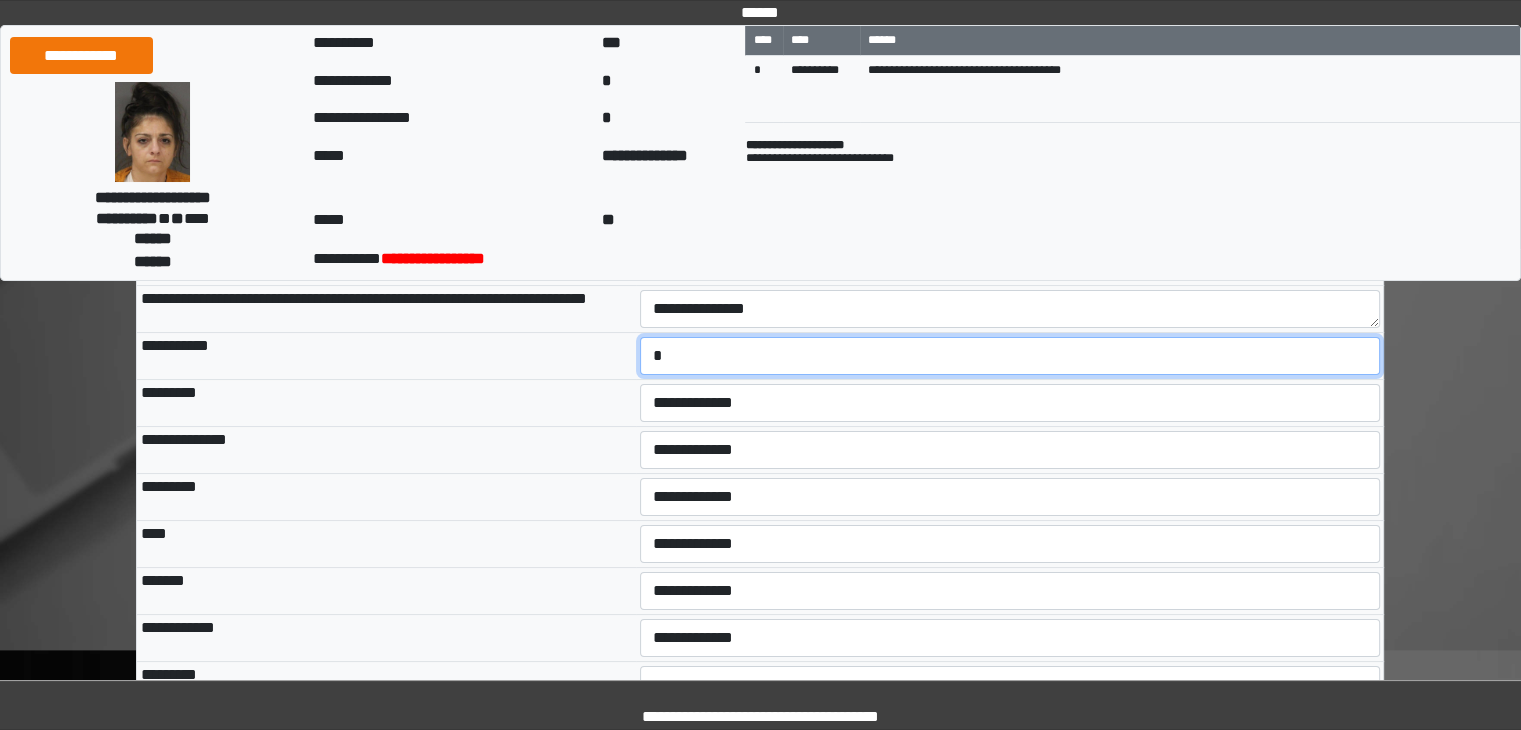 click on "**********" at bounding box center [1010, 356] 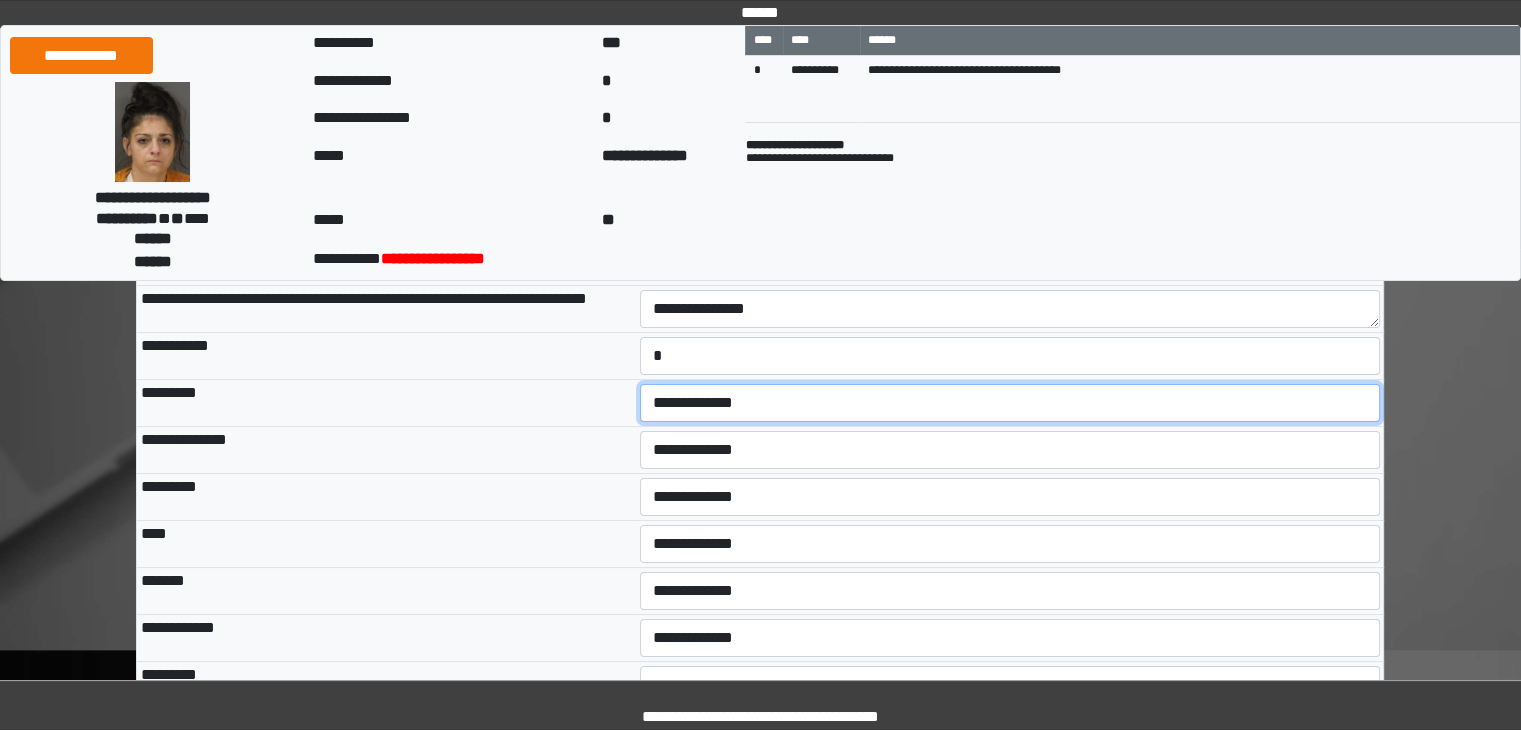 click on "**********" at bounding box center [1010, 403] 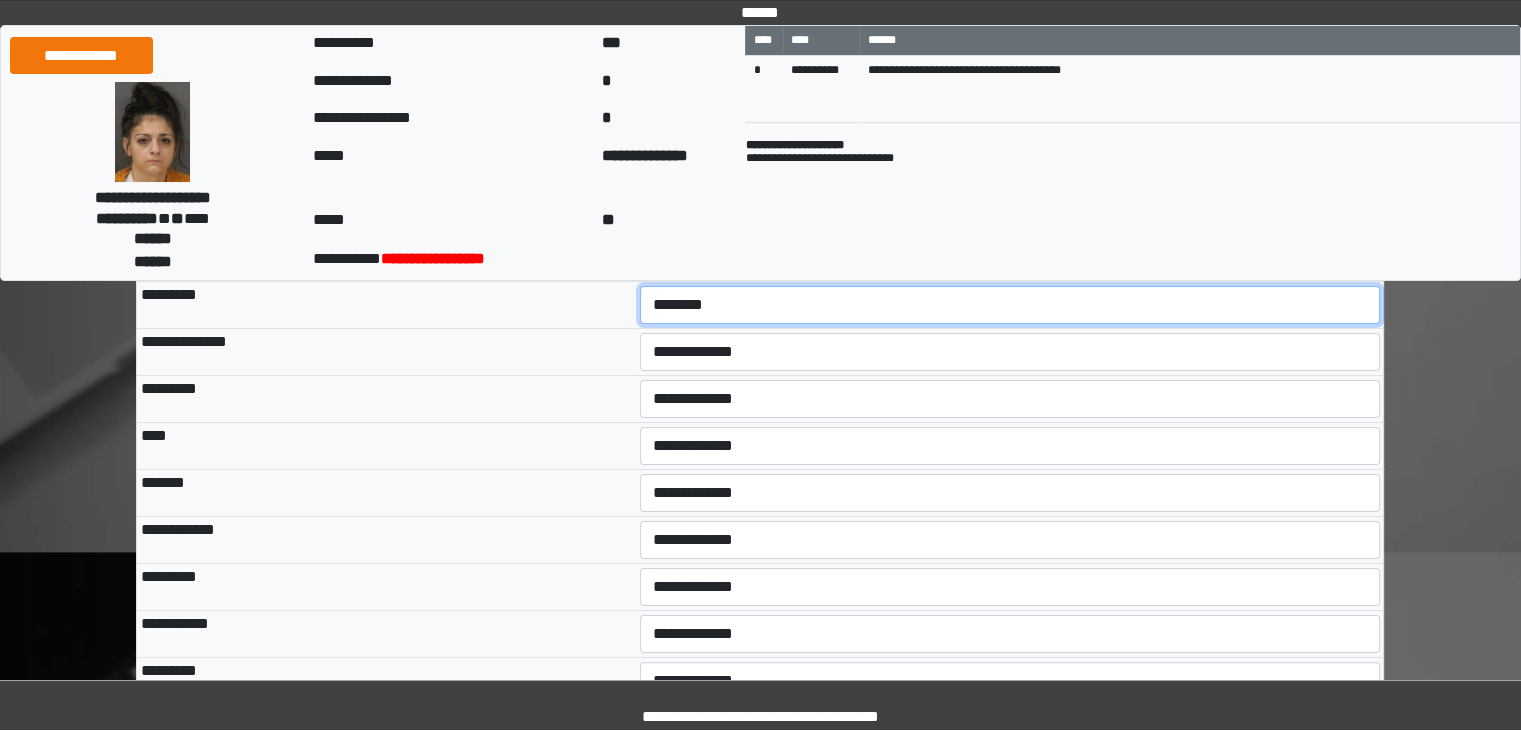 scroll, scrollTop: 300, scrollLeft: 0, axis: vertical 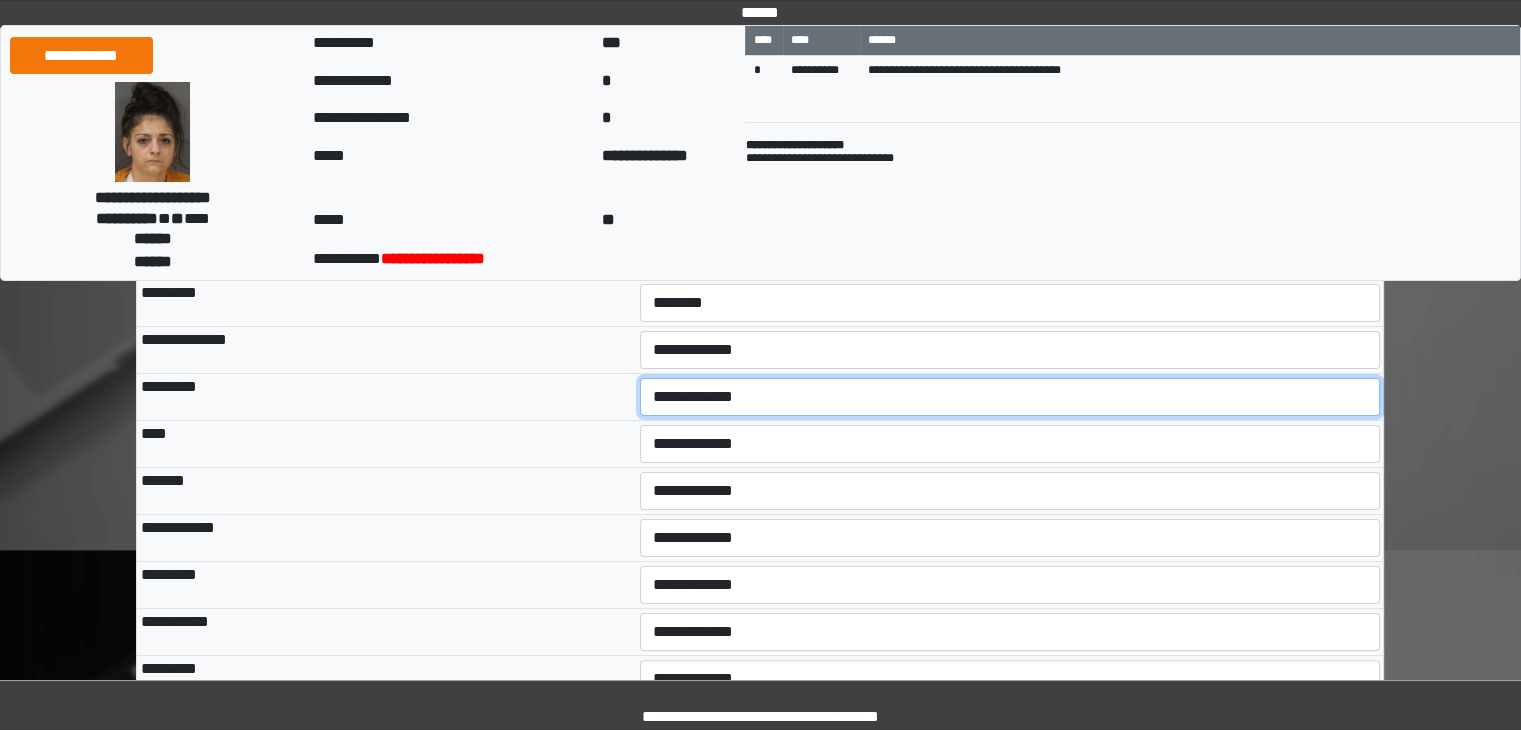 click on "**********" at bounding box center [1010, 397] 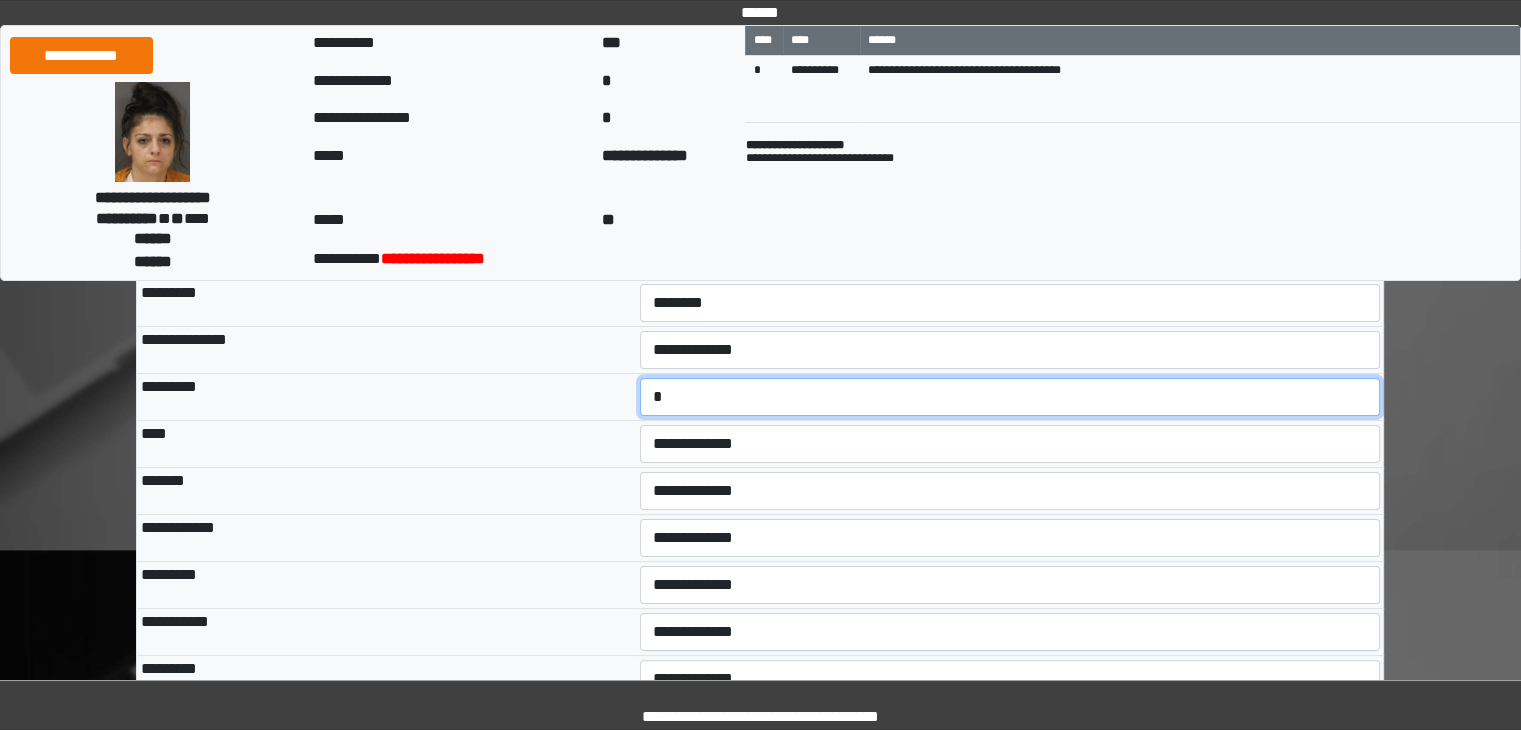 click on "**********" at bounding box center [1010, 397] 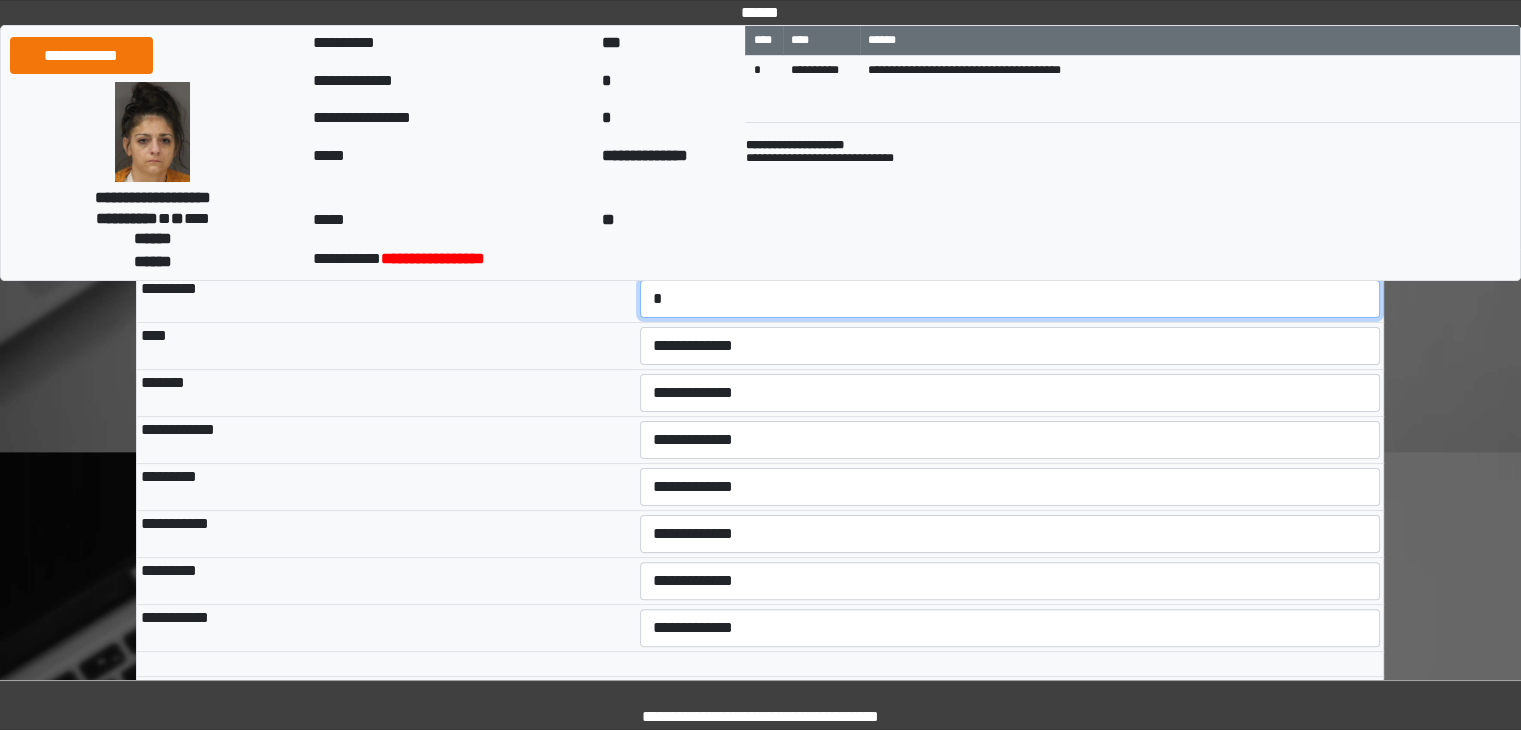 scroll, scrollTop: 400, scrollLeft: 0, axis: vertical 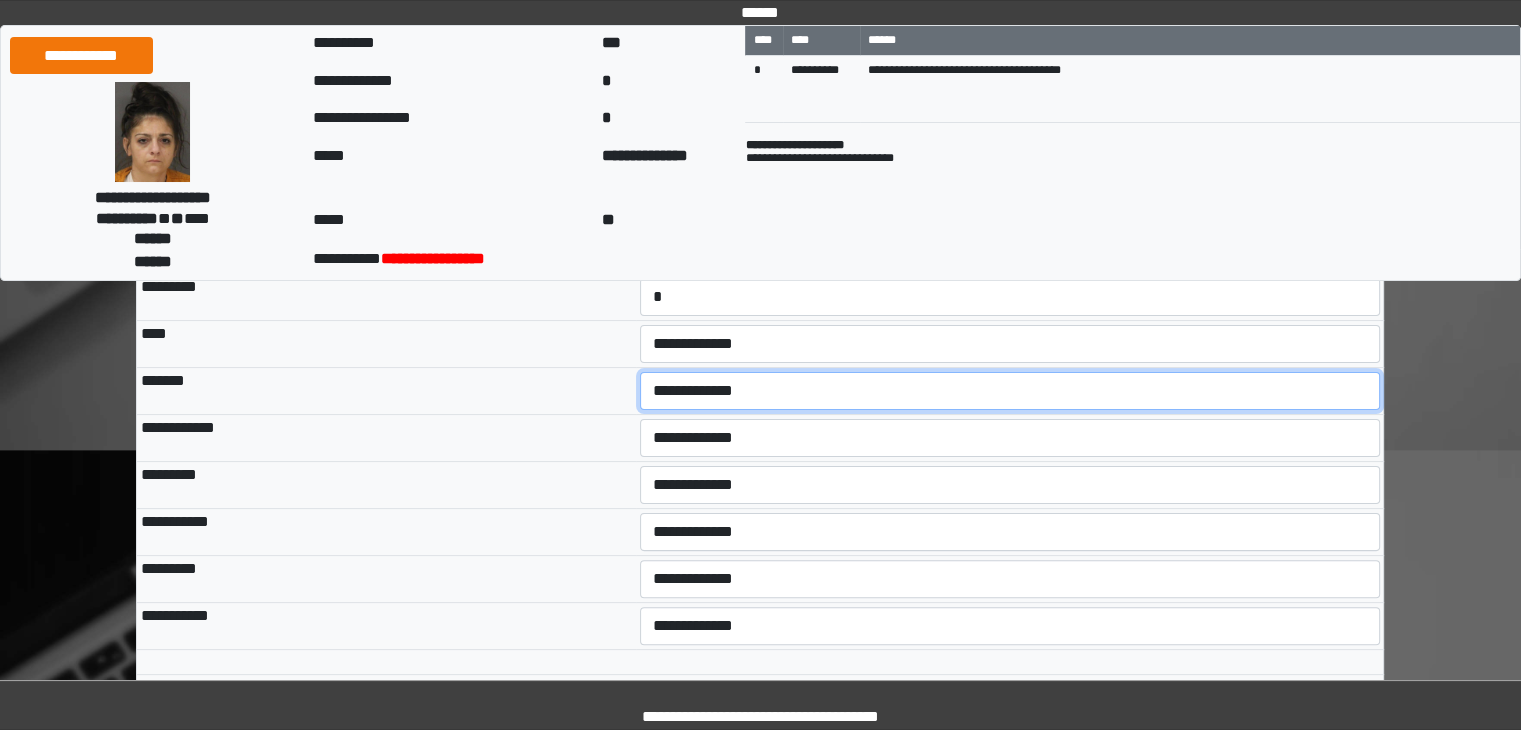 click on "**********" at bounding box center (1010, 391) 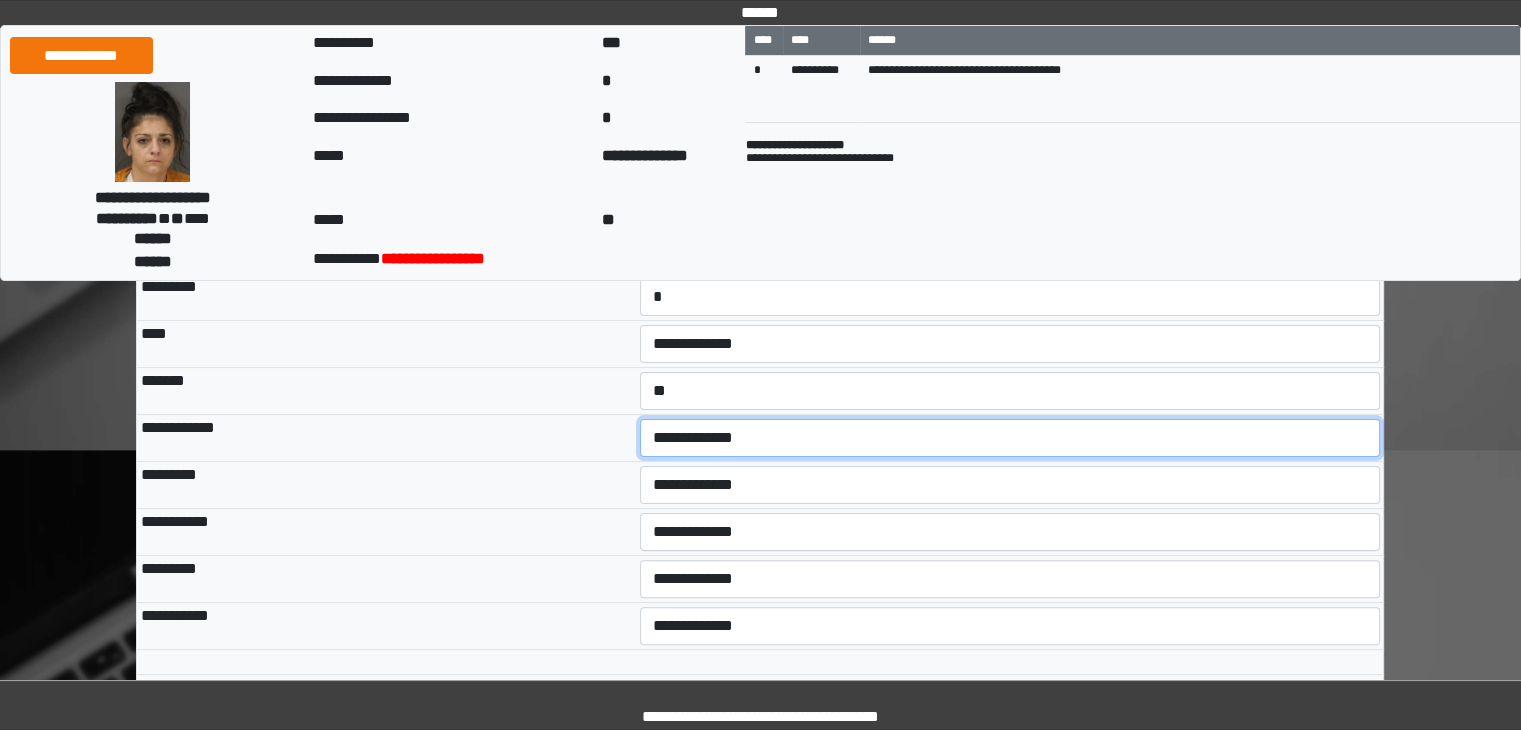 click on "**********" at bounding box center (1010, 438) 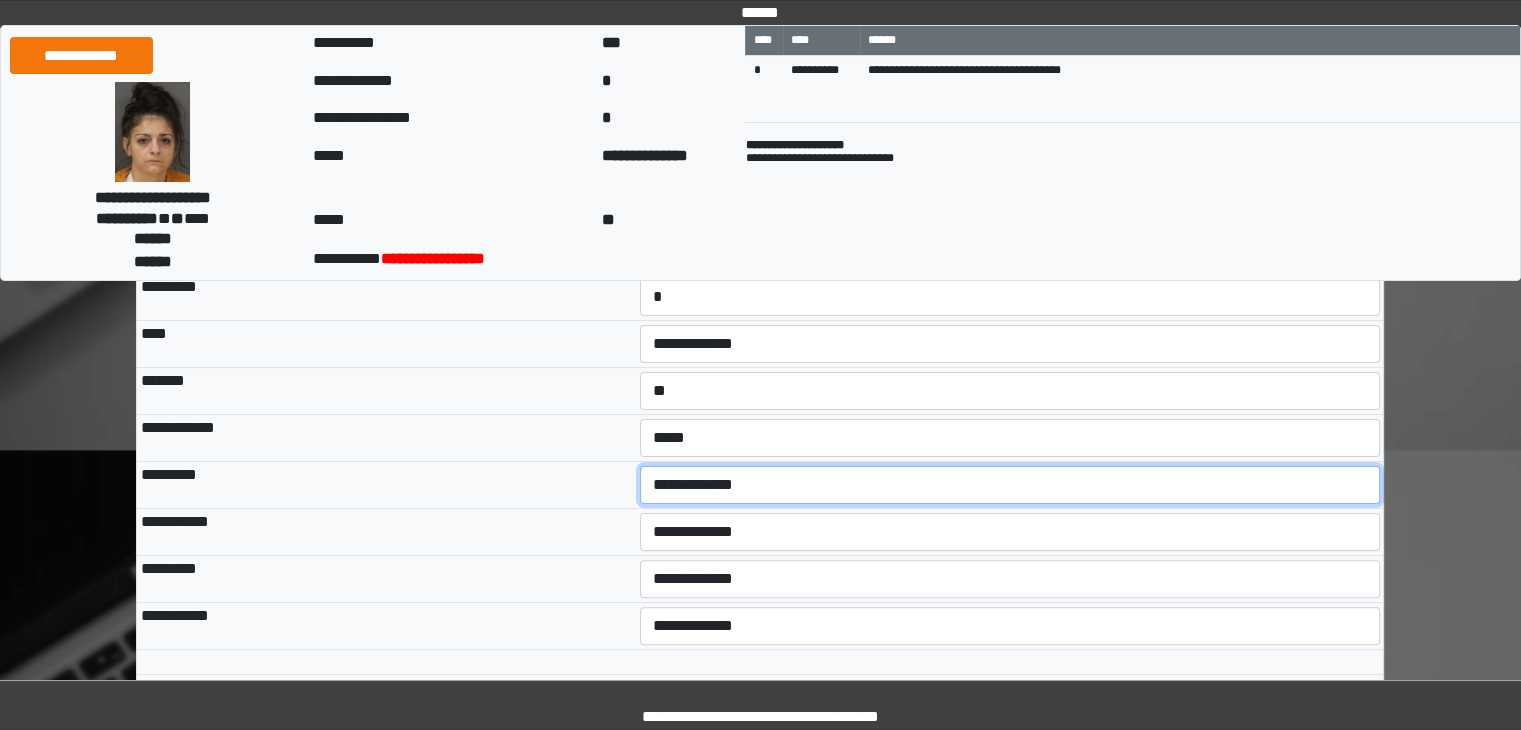 click on "**********" at bounding box center [1010, 485] 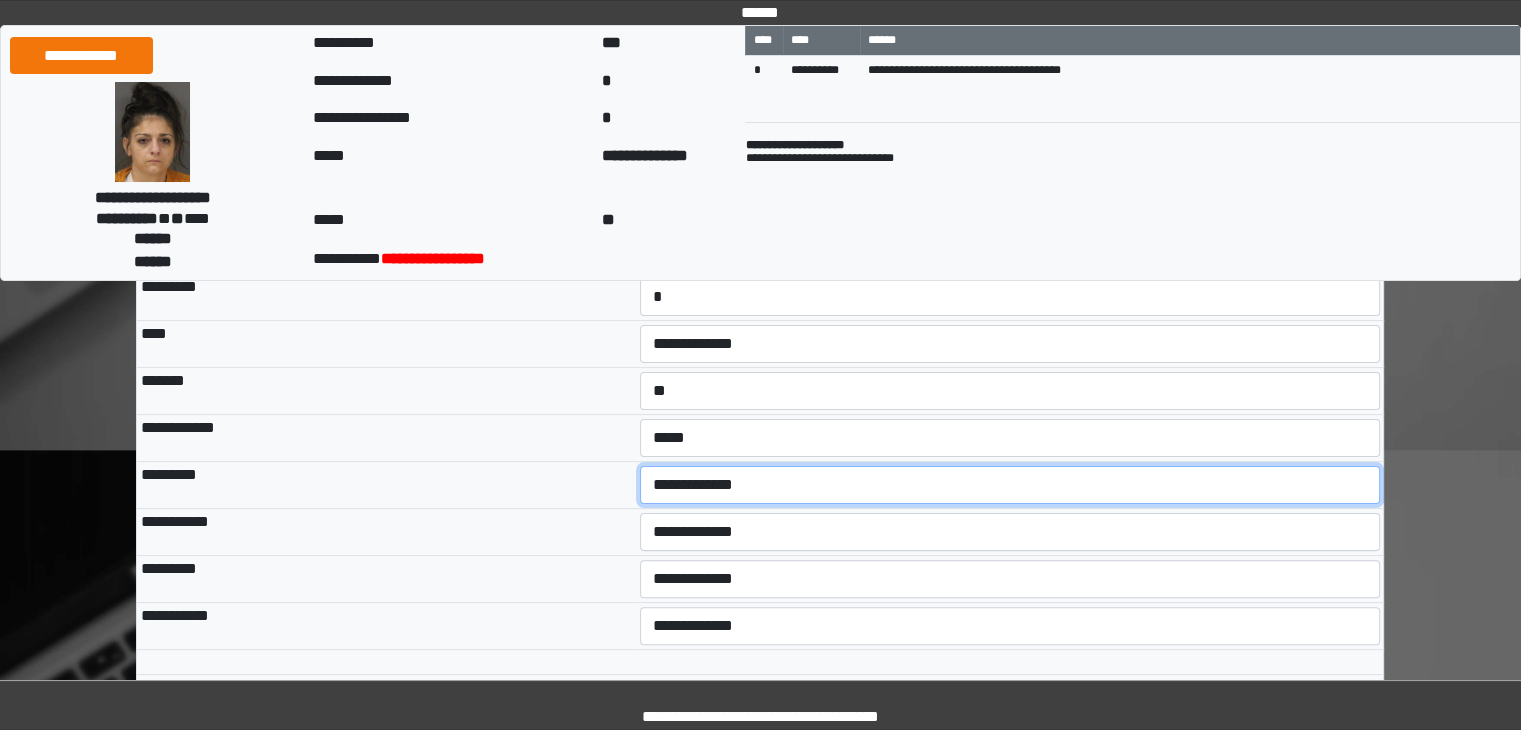 select on "***" 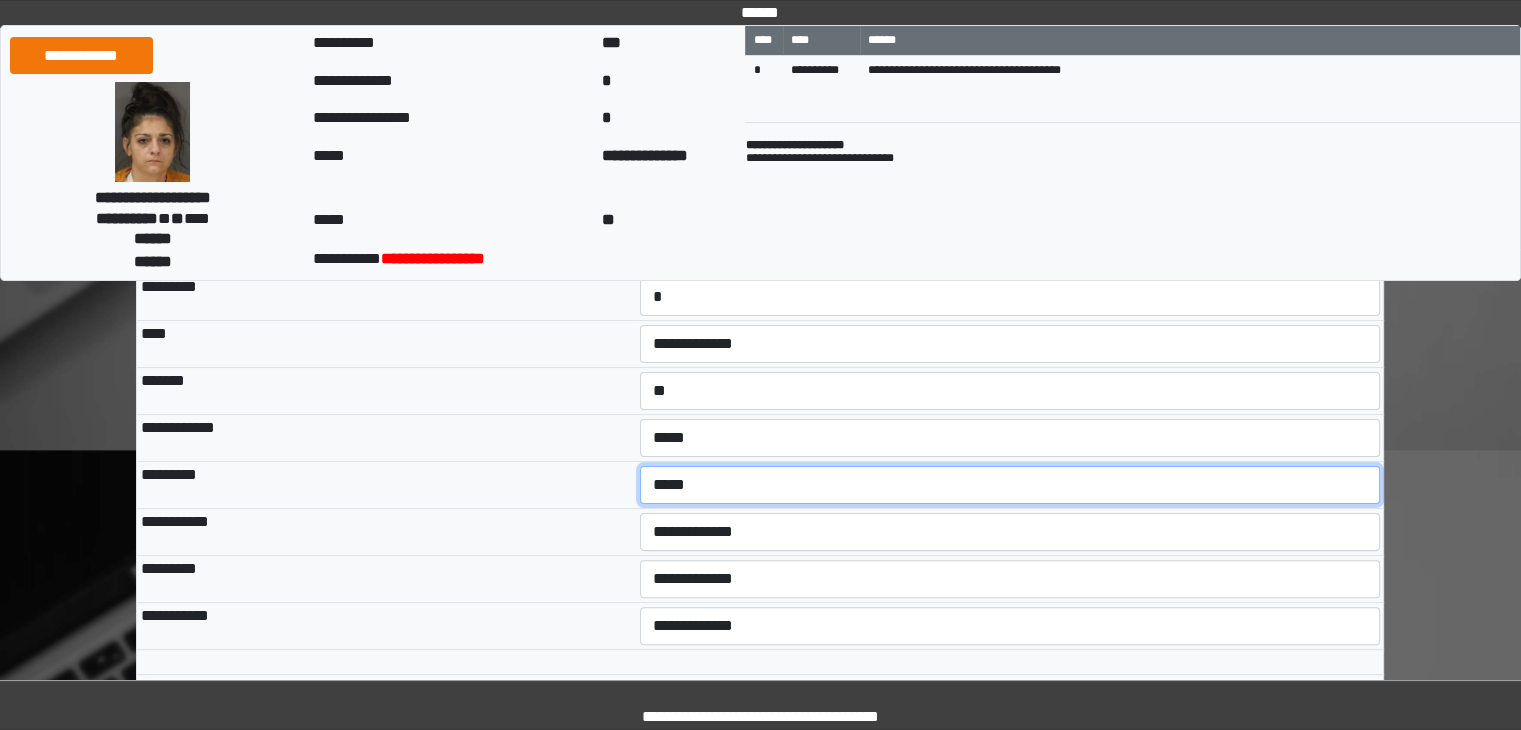 click on "**********" at bounding box center [1010, 485] 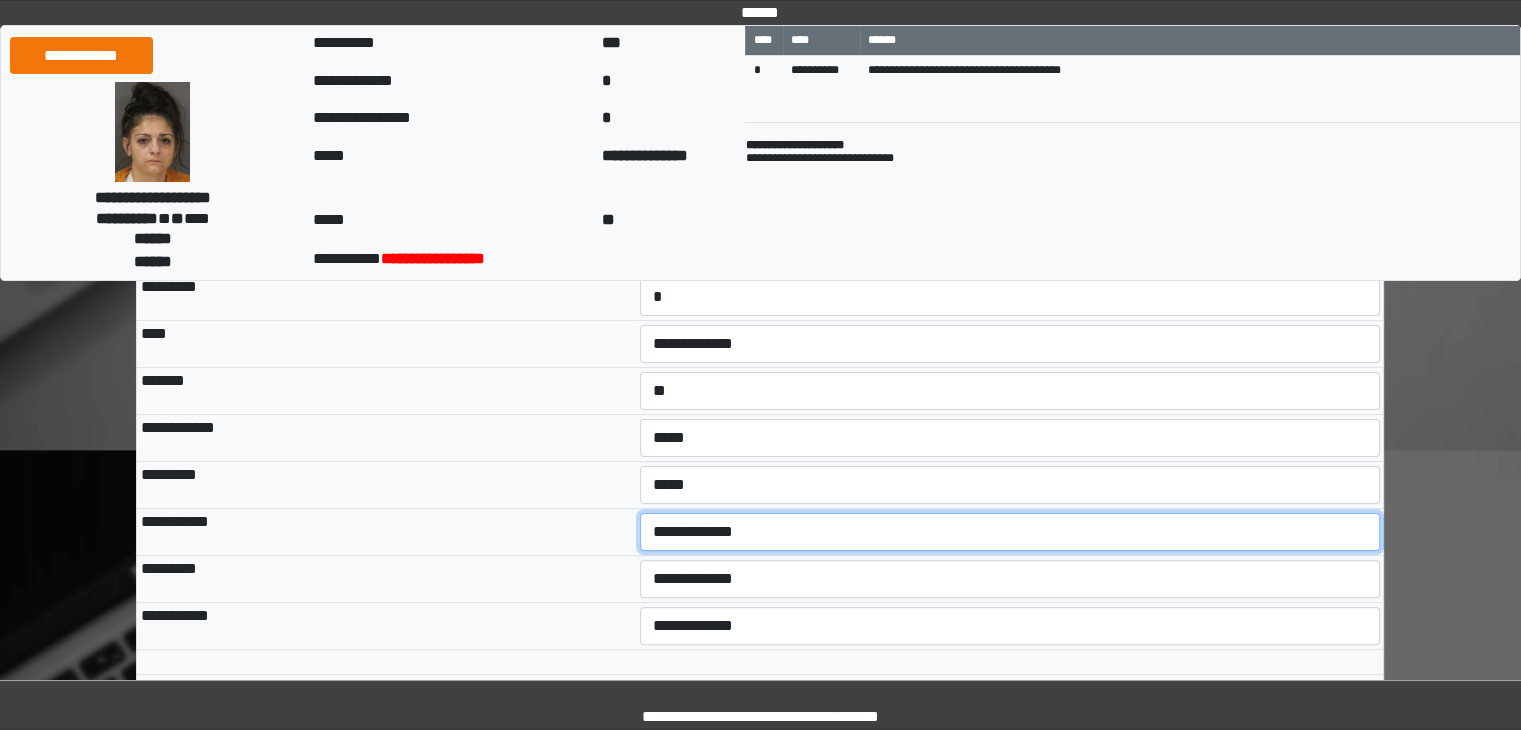 click on "**********" at bounding box center [1010, 532] 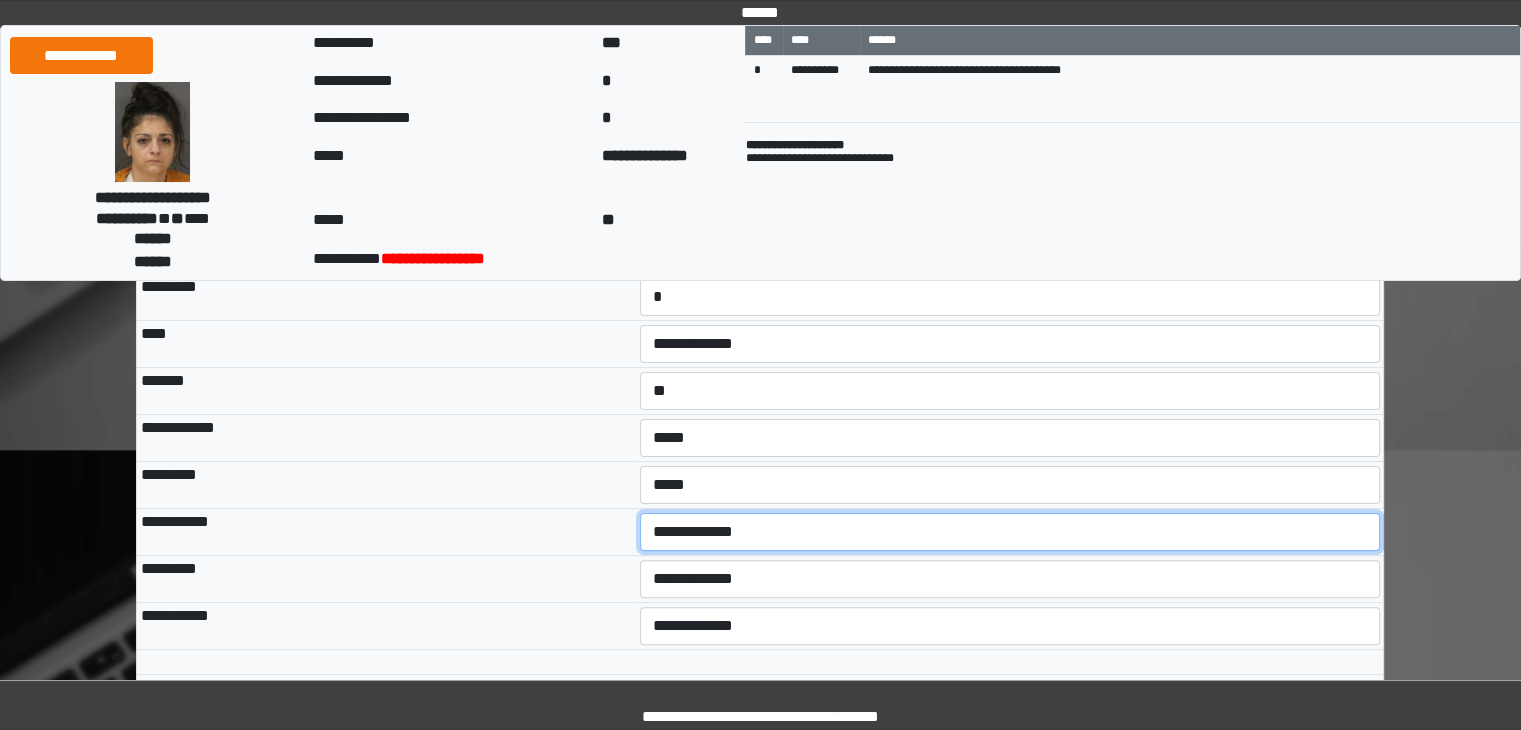 select on "***" 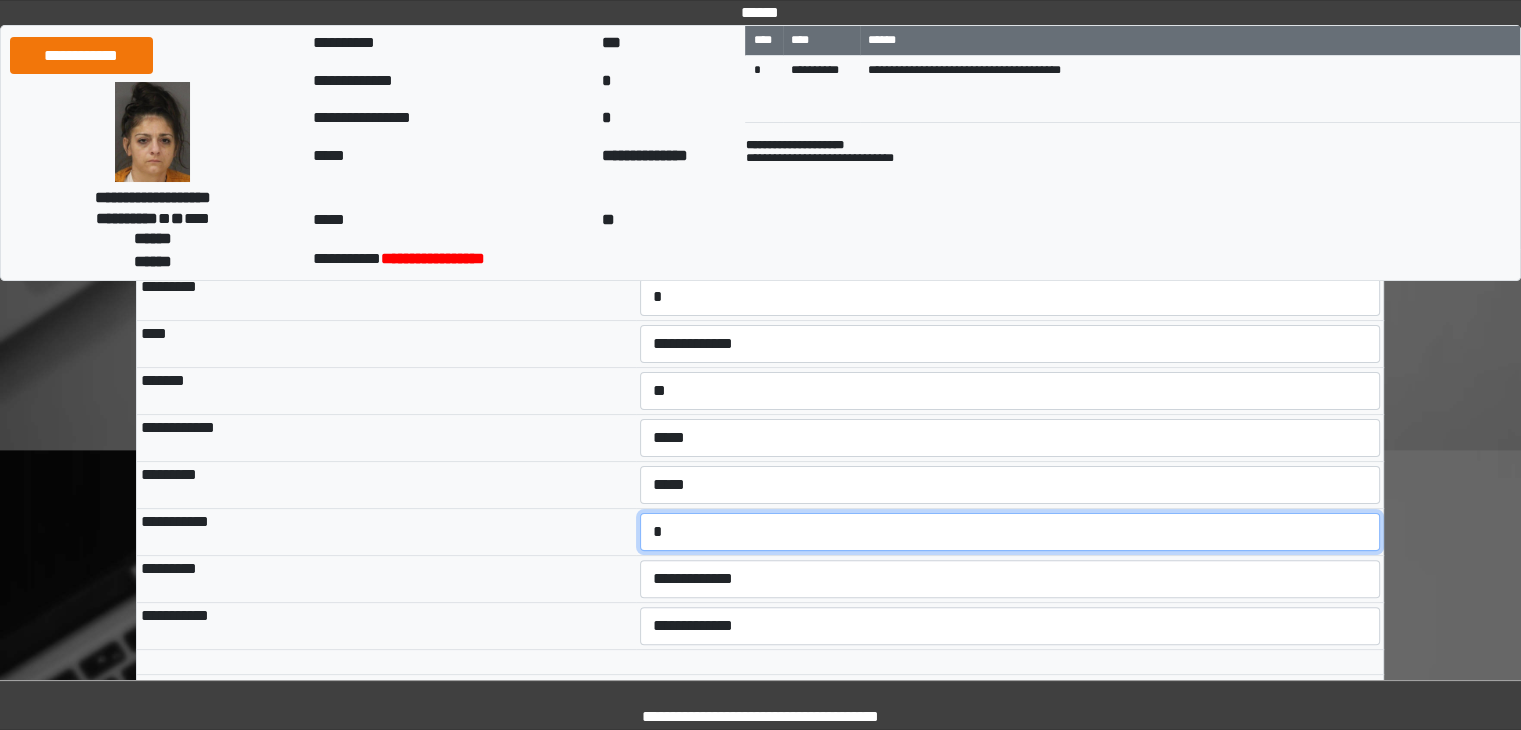 click on "**********" at bounding box center (1010, 532) 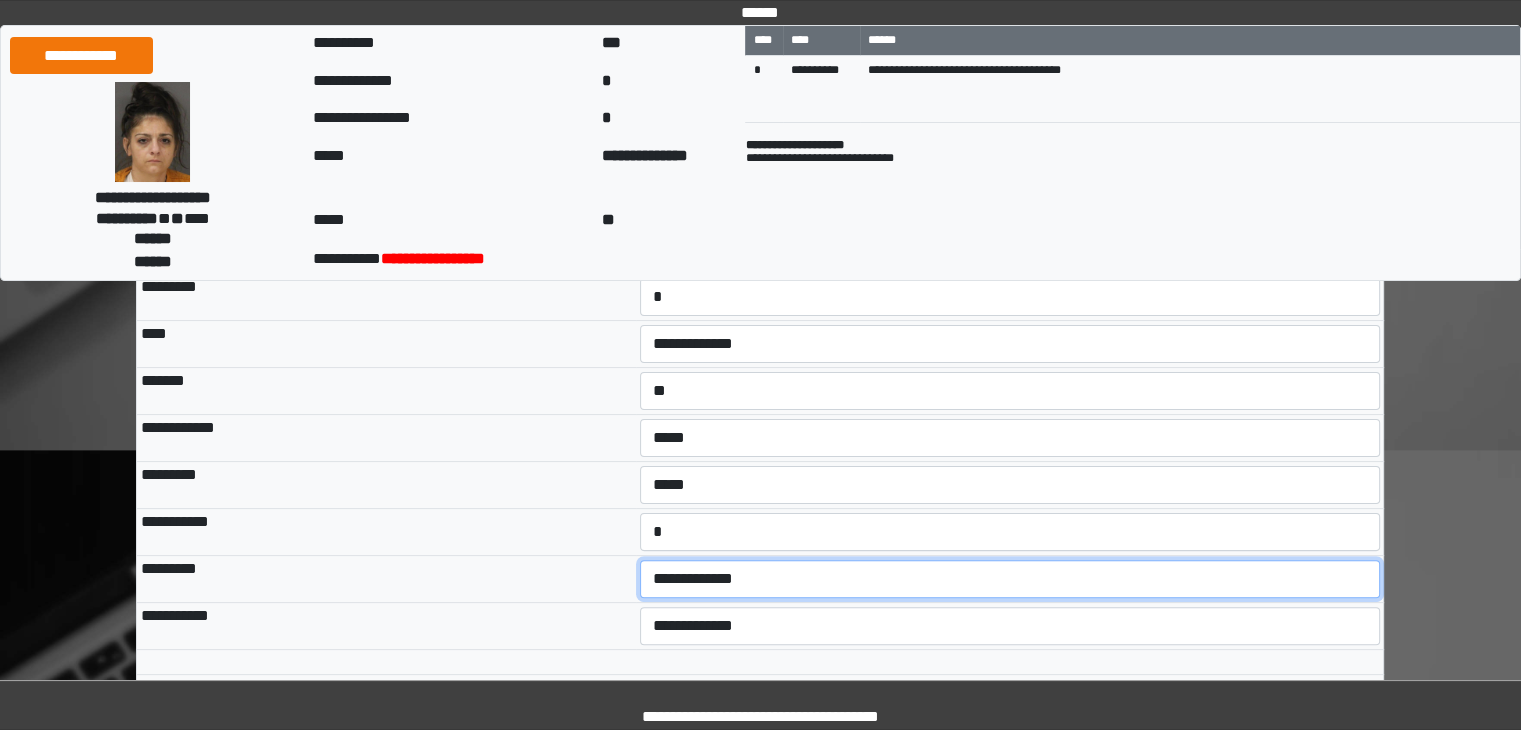click on "**********" at bounding box center [1010, 579] 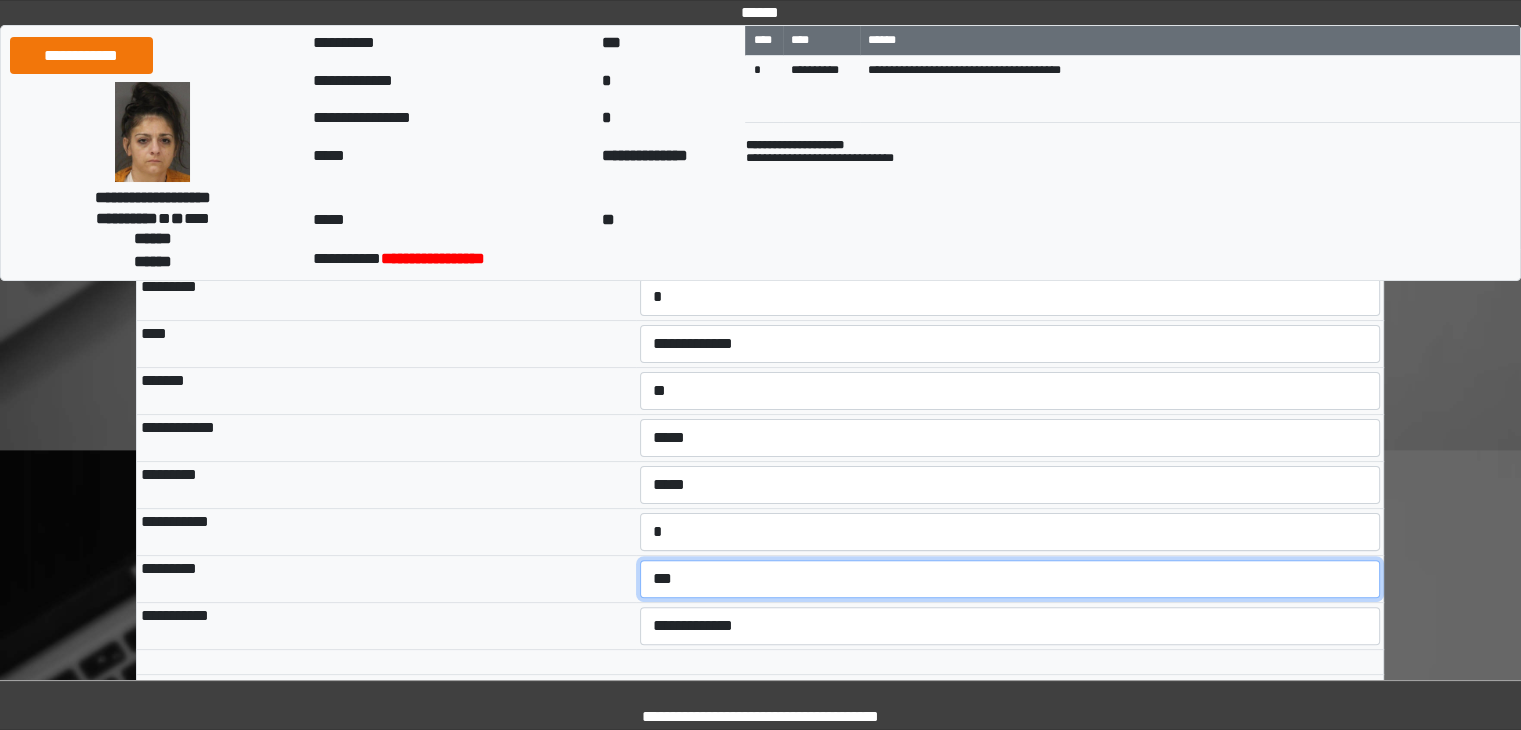 click on "**********" at bounding box center [1010, 579] 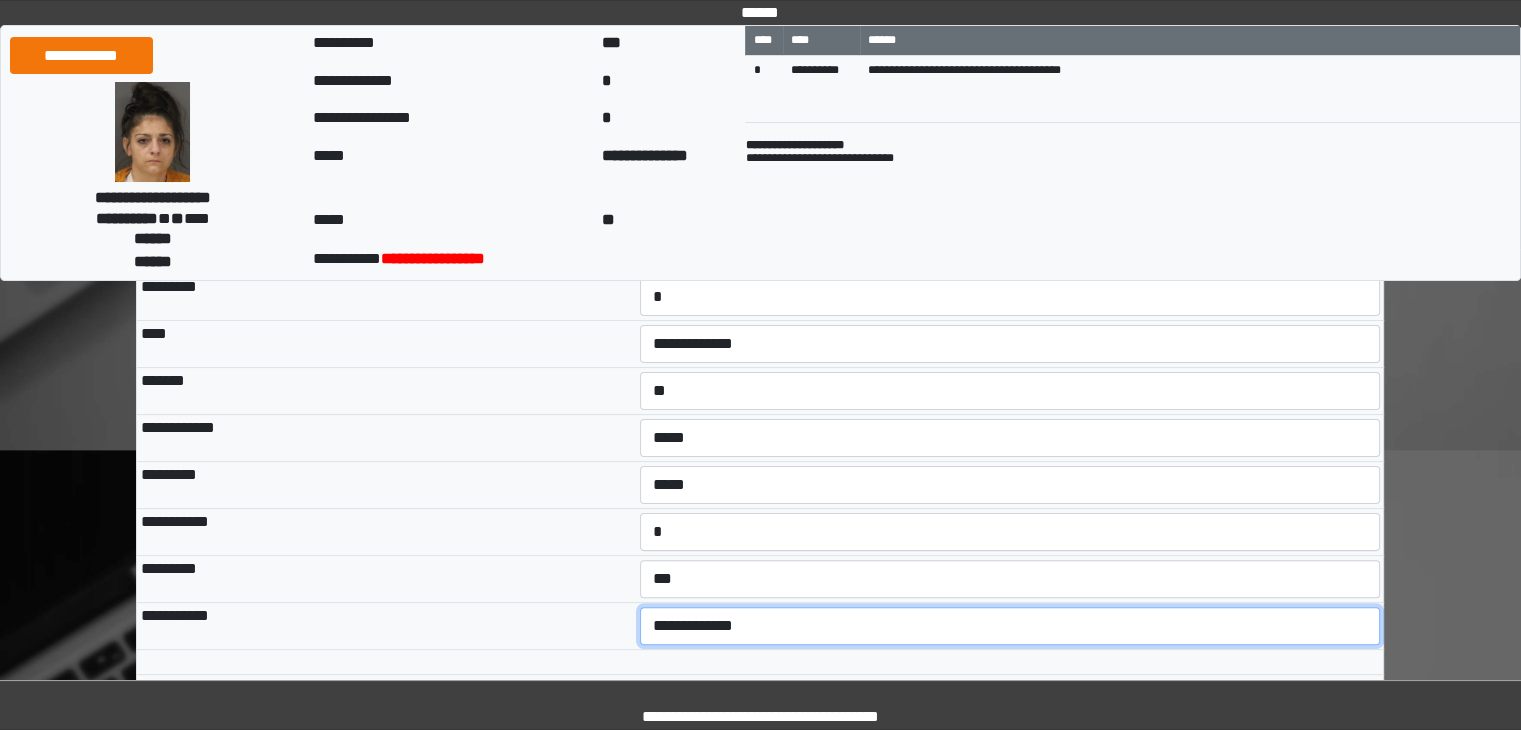 click on "**********" at bounding box center [1010, 626] 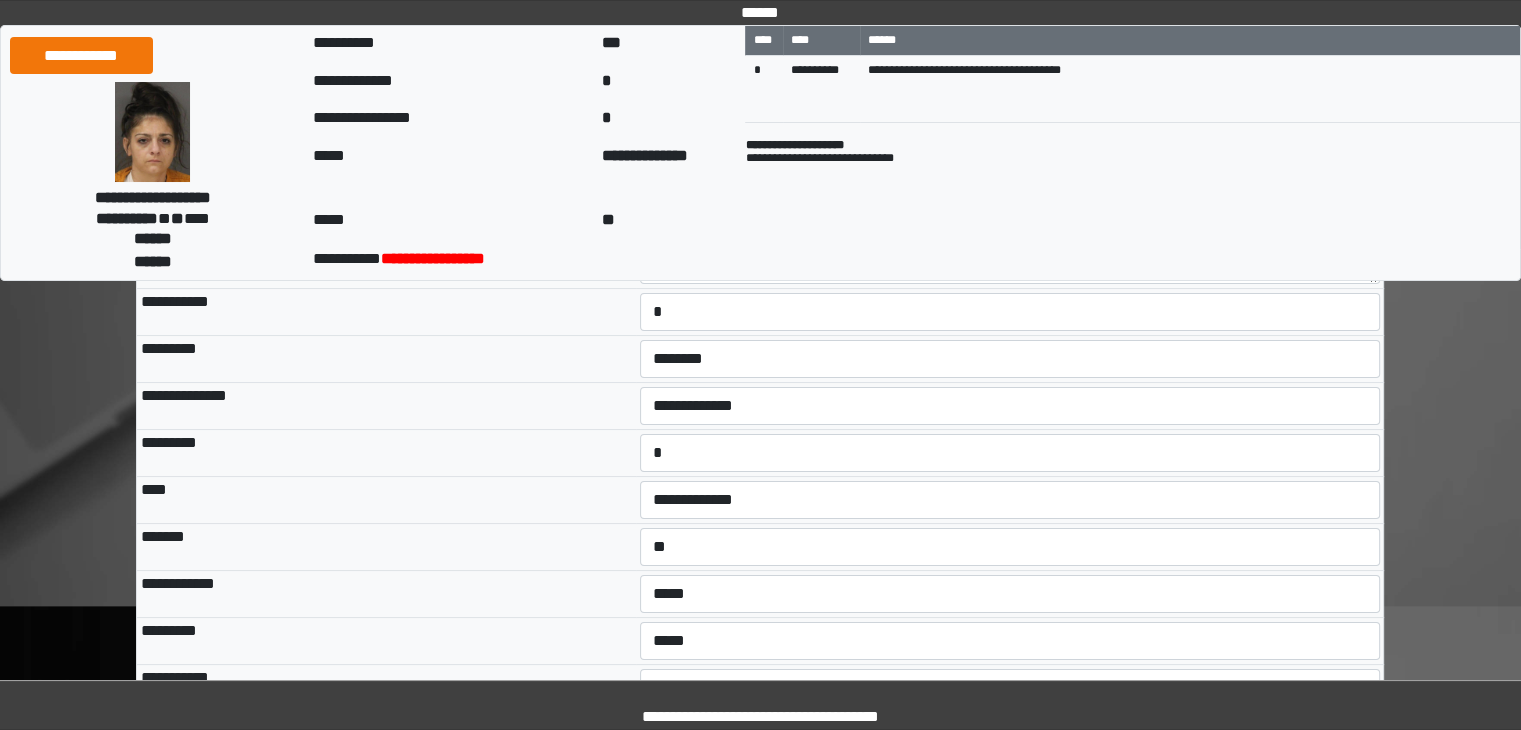 scroll, scrollTop: 200, scrollLeft: 0, axis: vertical 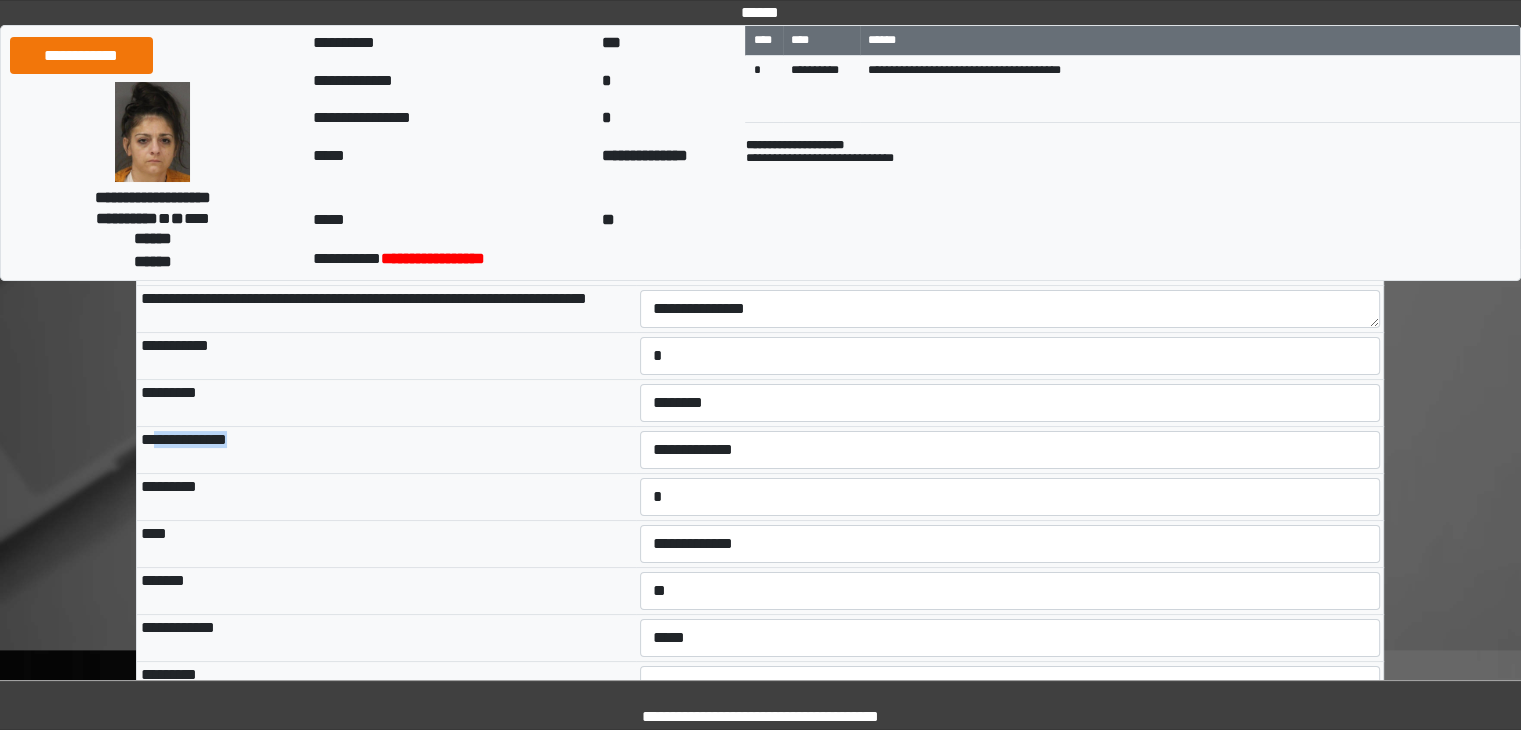 drag, startPoint x: 263, startPoint y: 460, endPoint x: 152, endPoint y: 457, distance: 111.040535 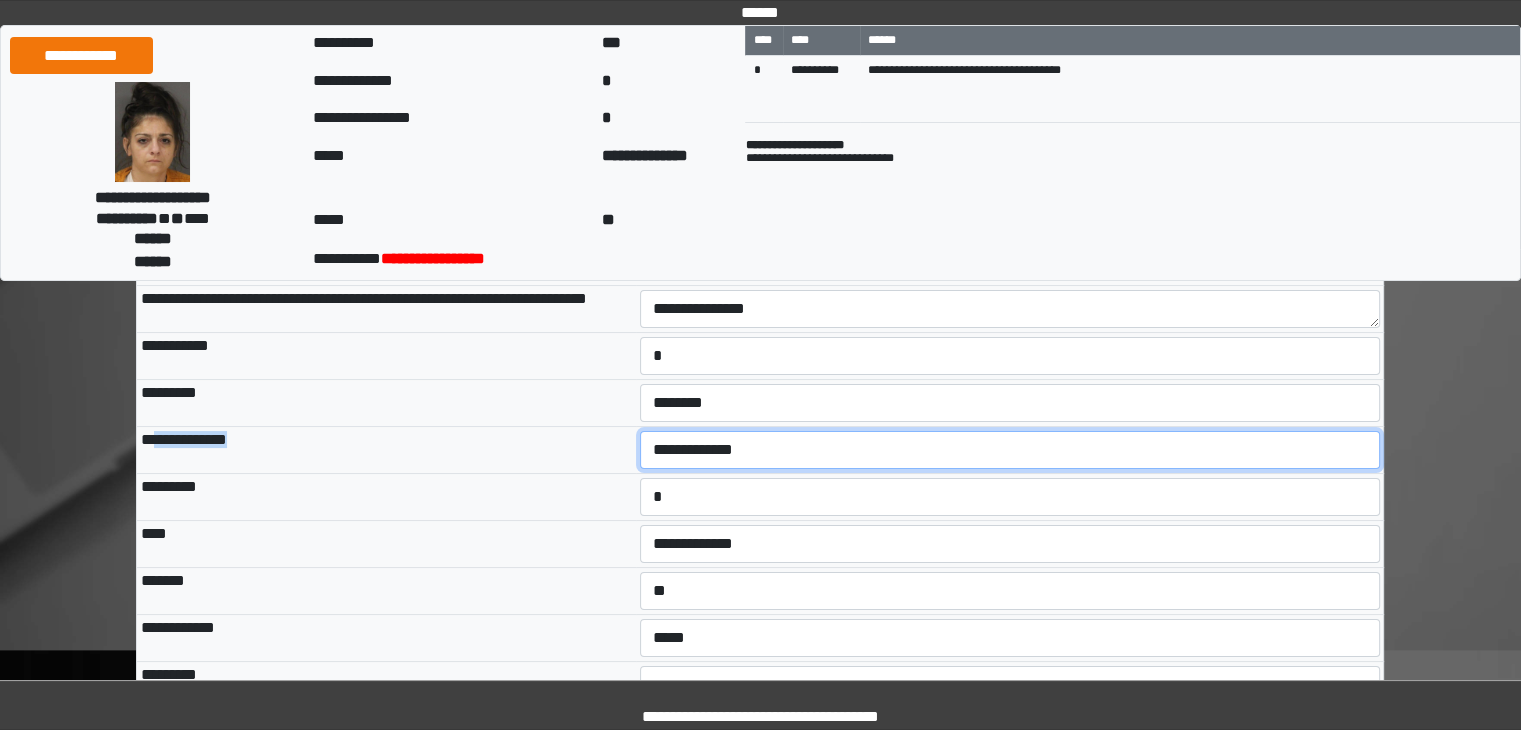 click on "**********" at bounding box center (1010, 450) 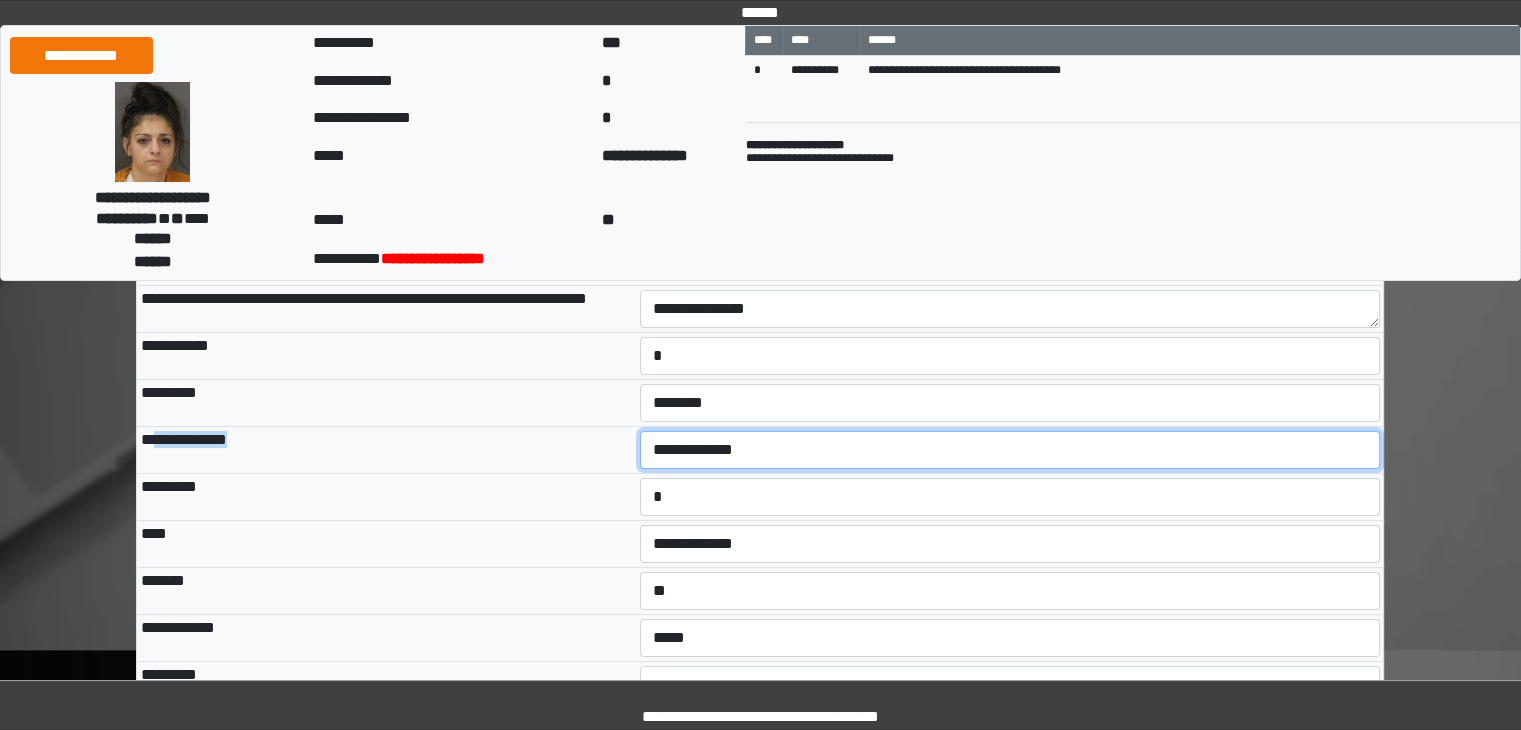 select on "***" 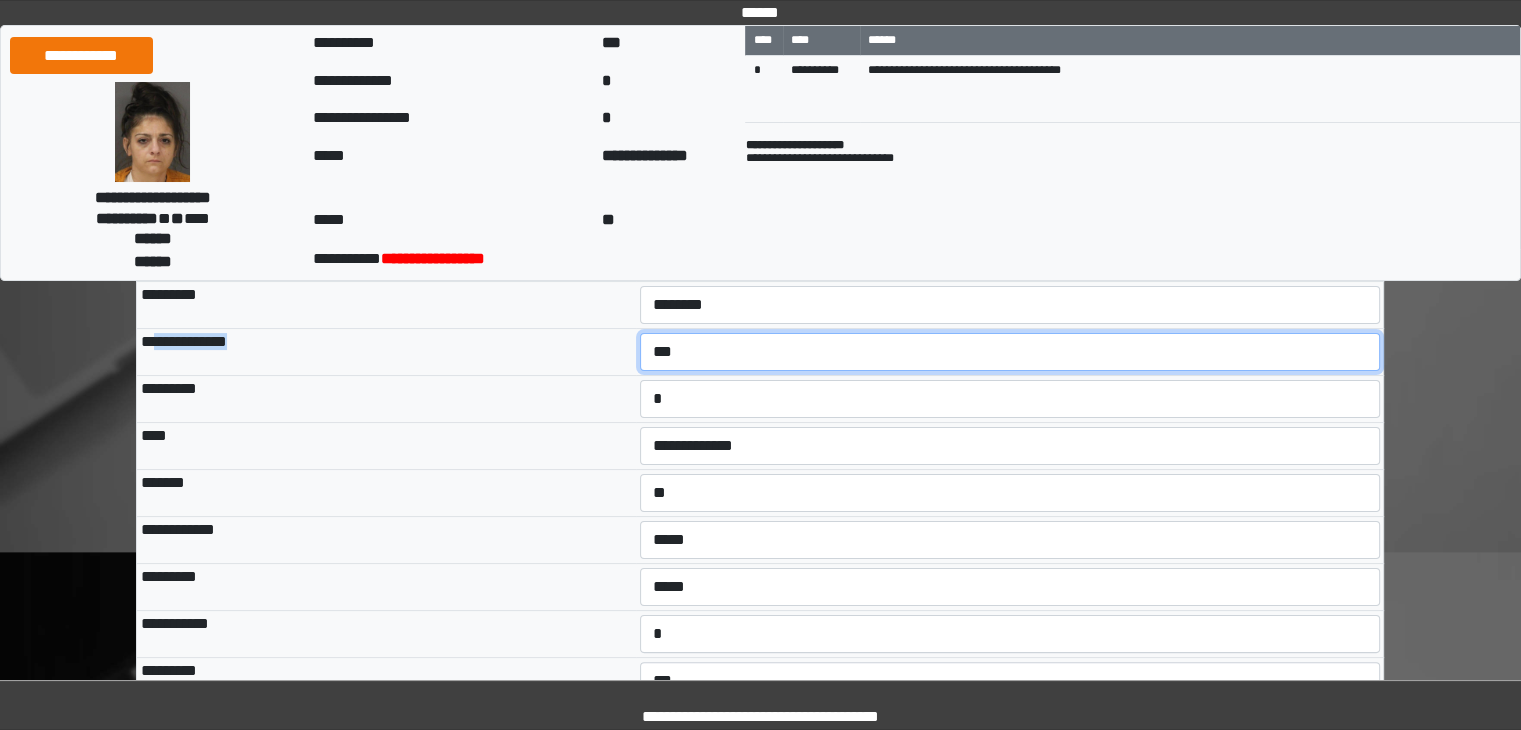 scroll, scrollTop: 300, scrollLeft: 0, axis: vertical 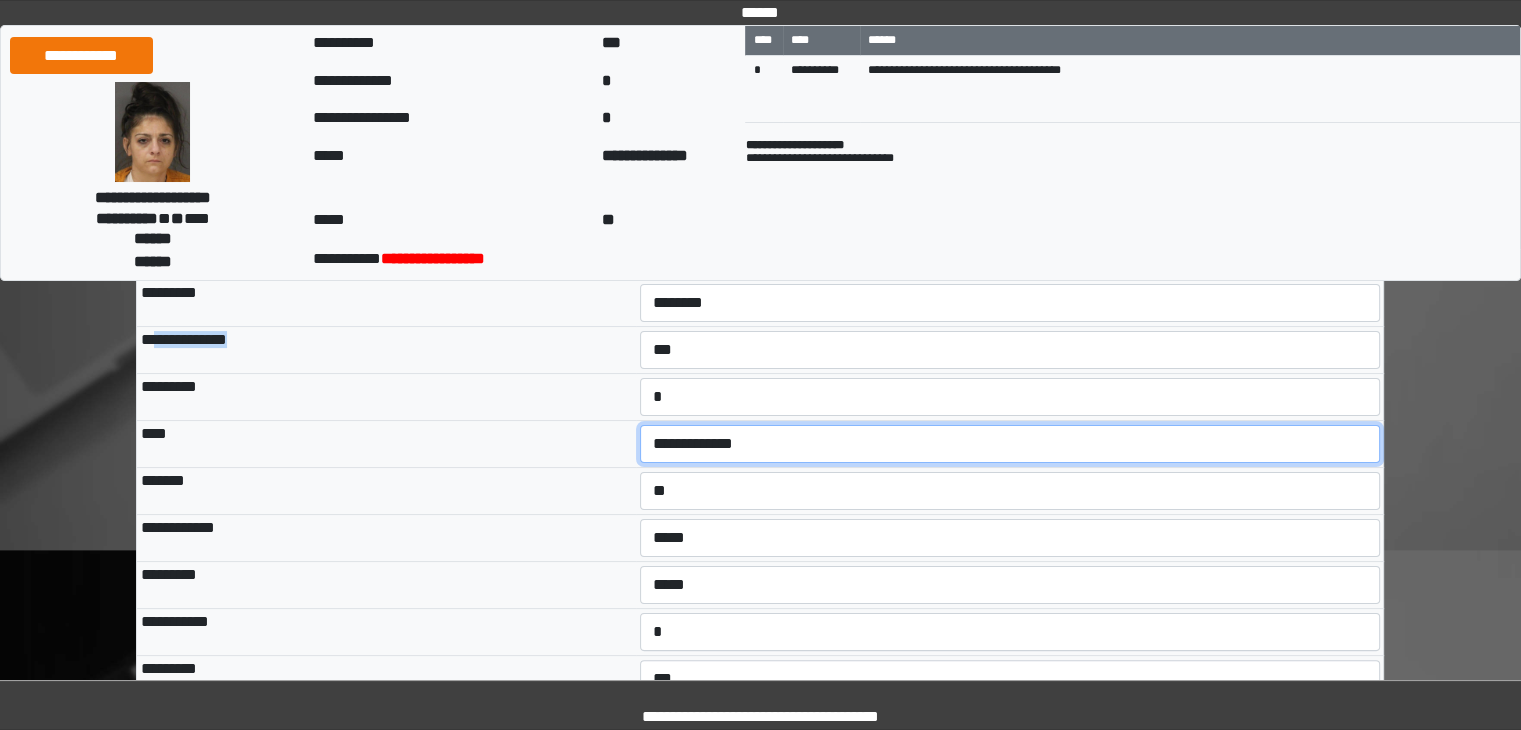 click on "**********" at bounding box center [1010, 444] 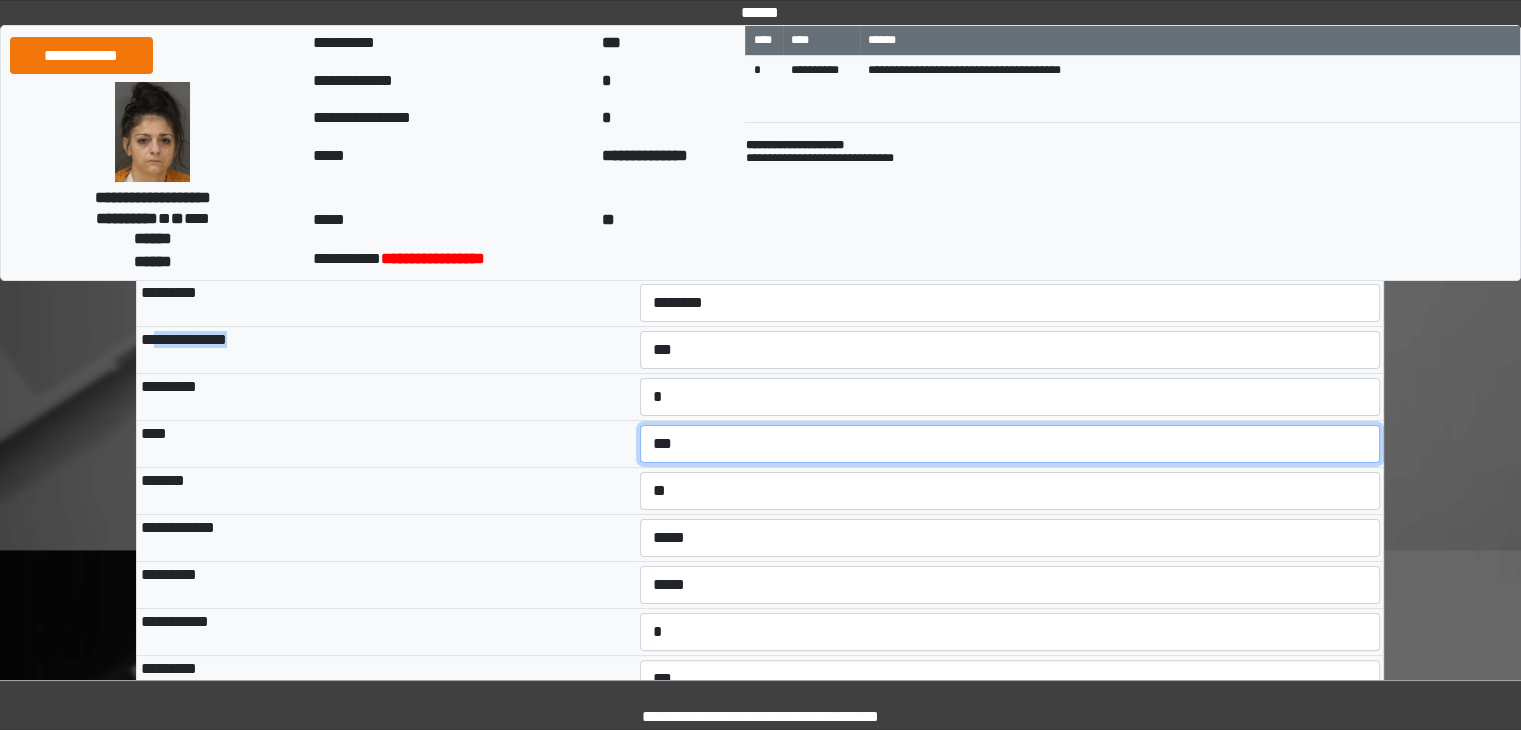 click on "**********" at bounding box center (1010, 444) 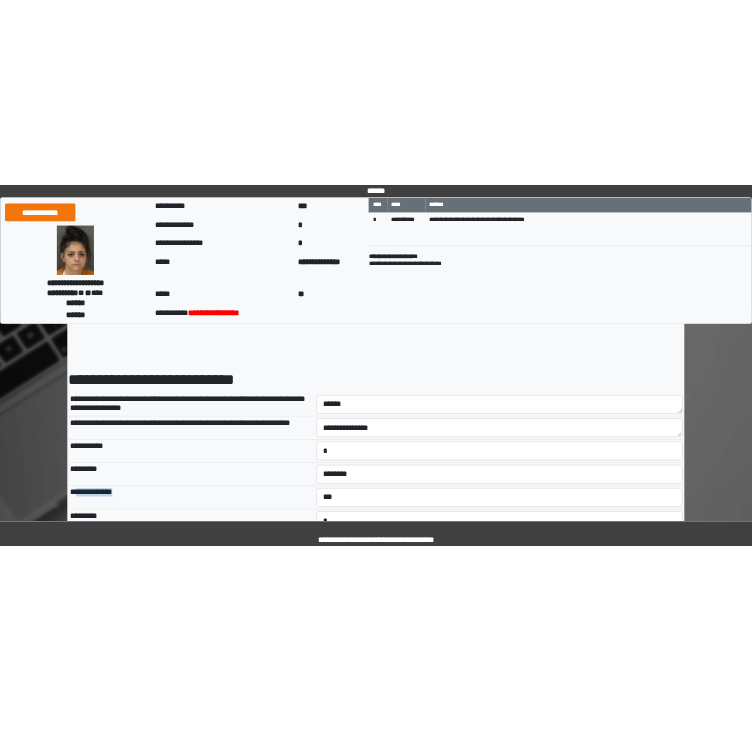 scroll, scrollTop: 0, scrollLeft: 0, axis: both 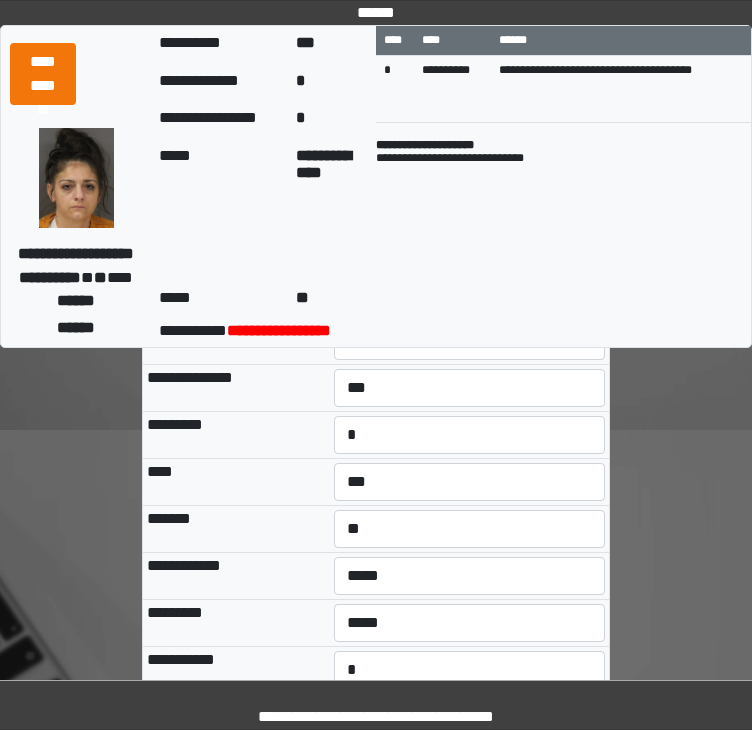 click on "*********" at bounding box center [236, 341] 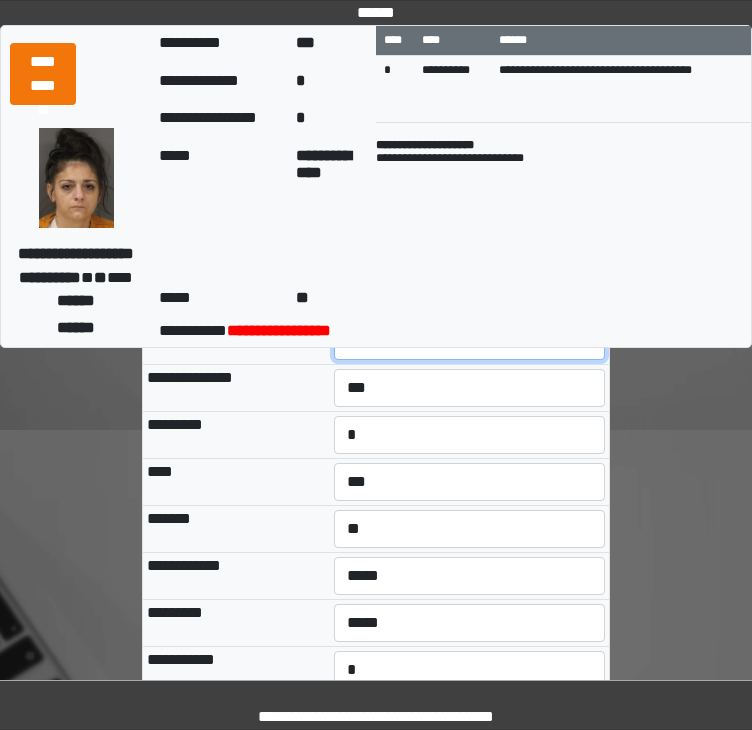 click on "**********" at bounding box center (470, 342) 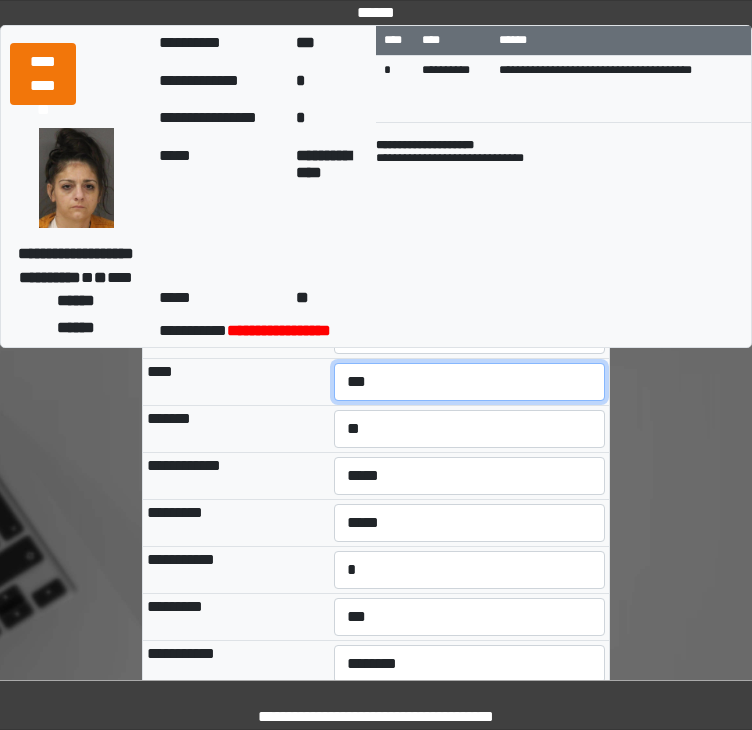 click on "**********" at bounding box center (470, 382) 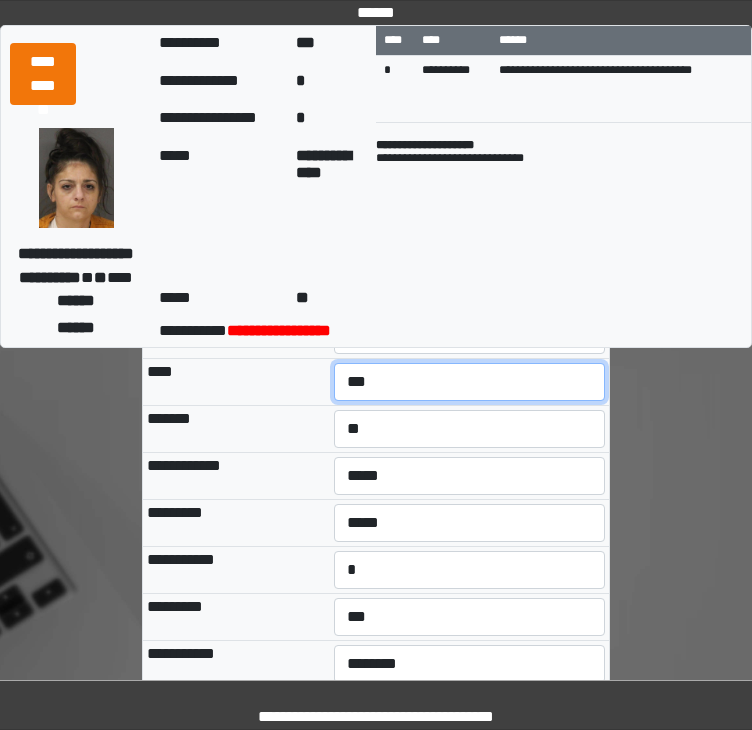 select on "***" 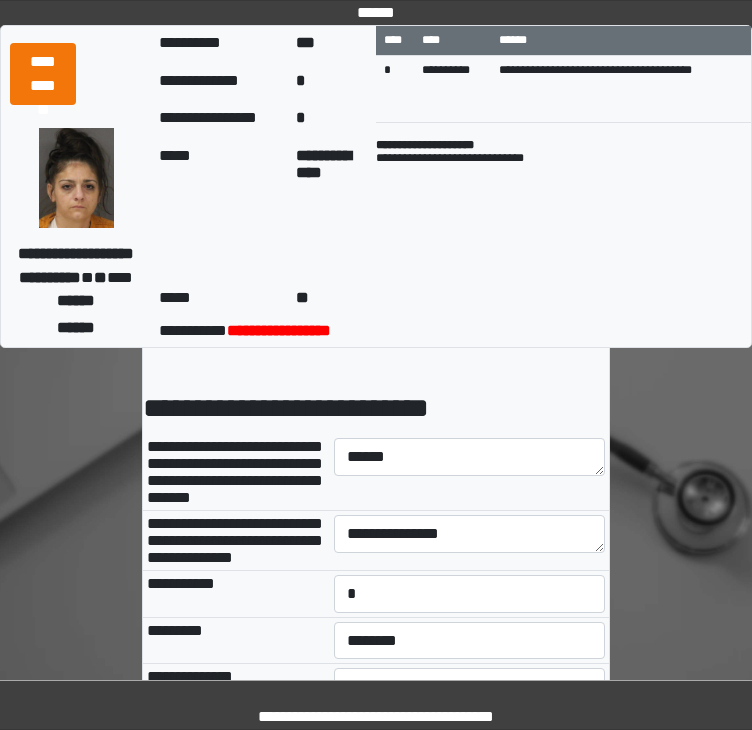 scroll, scrollTop: 0, scrollLeft: 0, axis: both 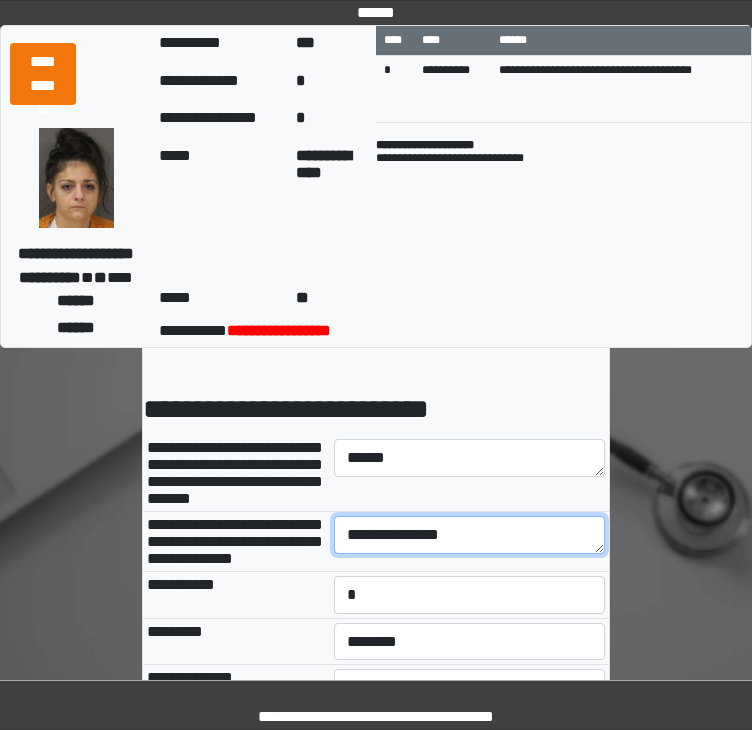 drag, startPoint x: 410, startPoint y: 578, endPoint x: 268, endPoint y: 585, distance: 142.17242 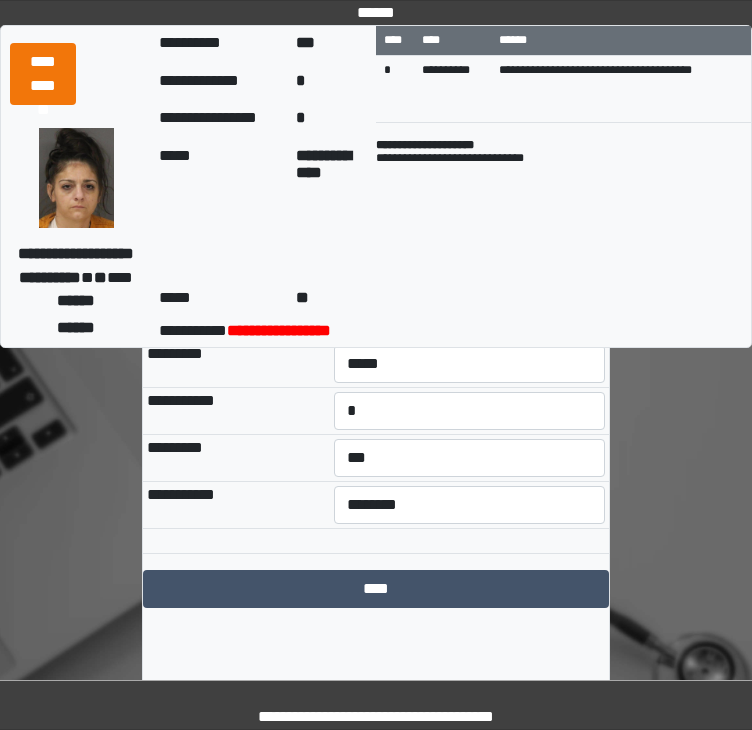 scroll, scrollTop: 634, scrollLeft: 0, axis: vertical 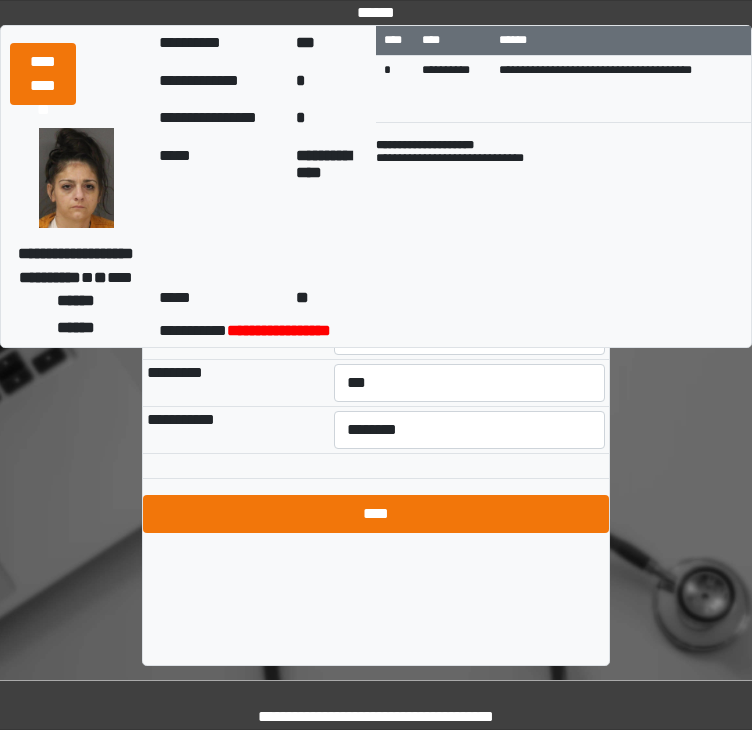 type on "******" 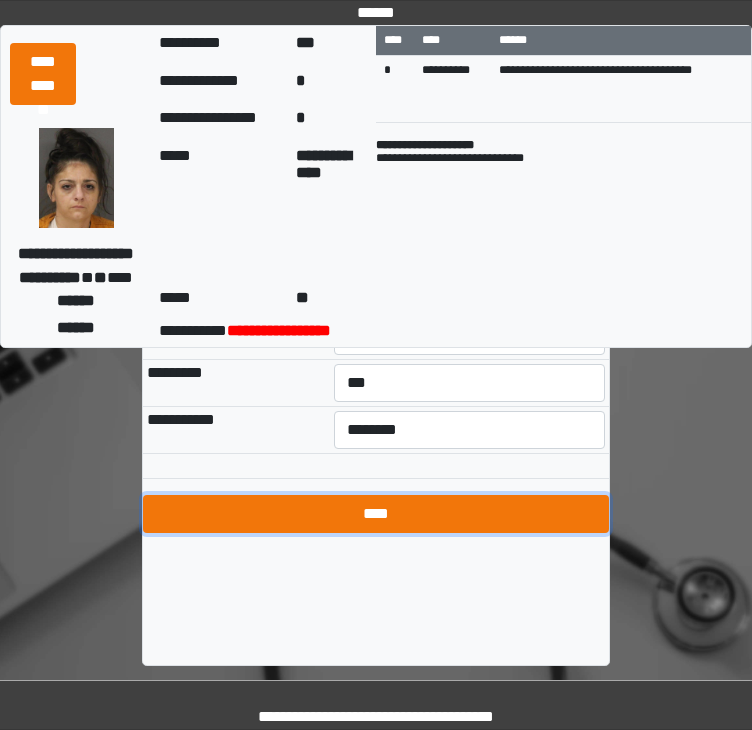 click on "****" at bounding box center [376, 514] 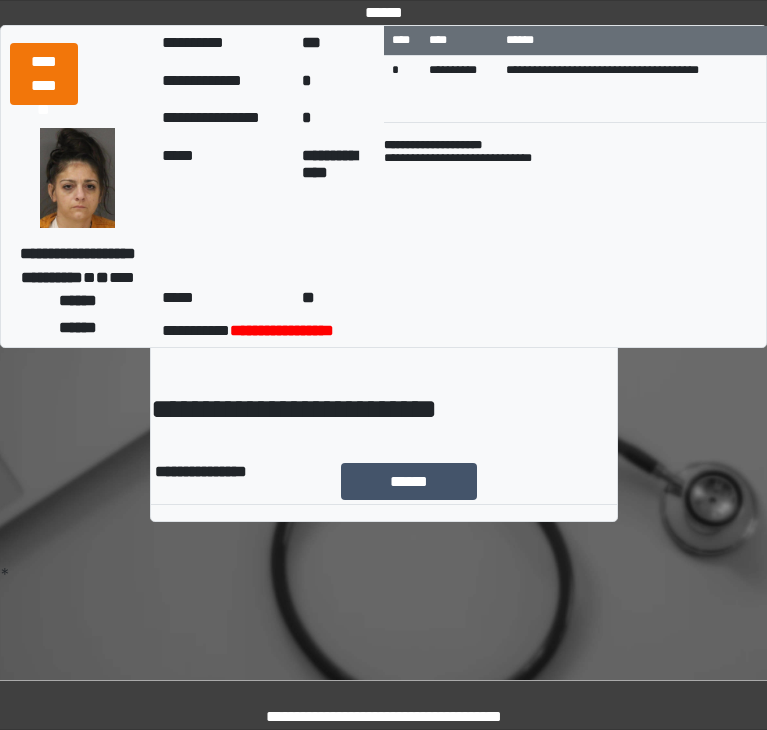 scroll, scrollTop: 0, scrollLeft: 0, axis: both 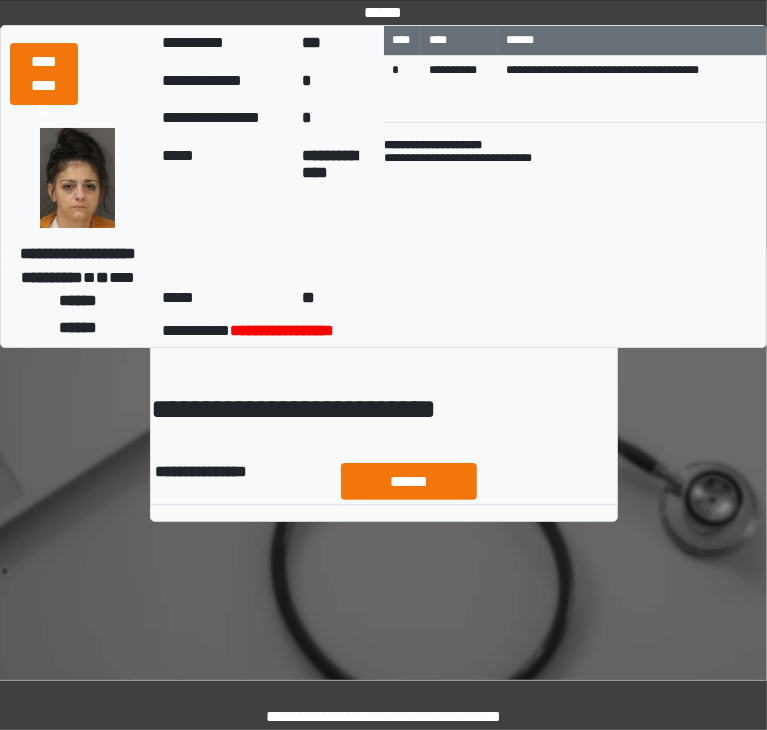 click on "******" at bounding box center (409, 482) 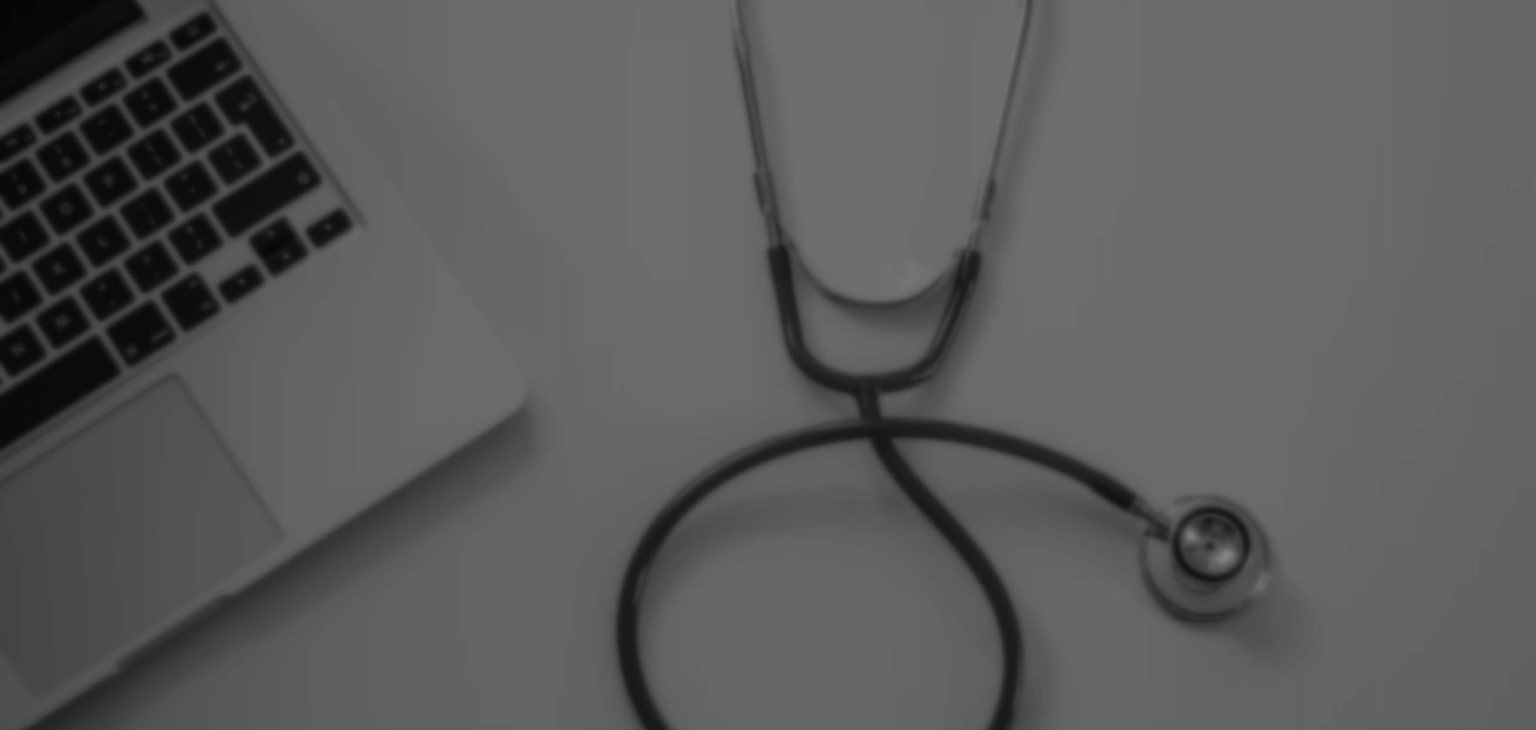 scroll, scrollTop: 0, scrollLeft: 0, axis: both 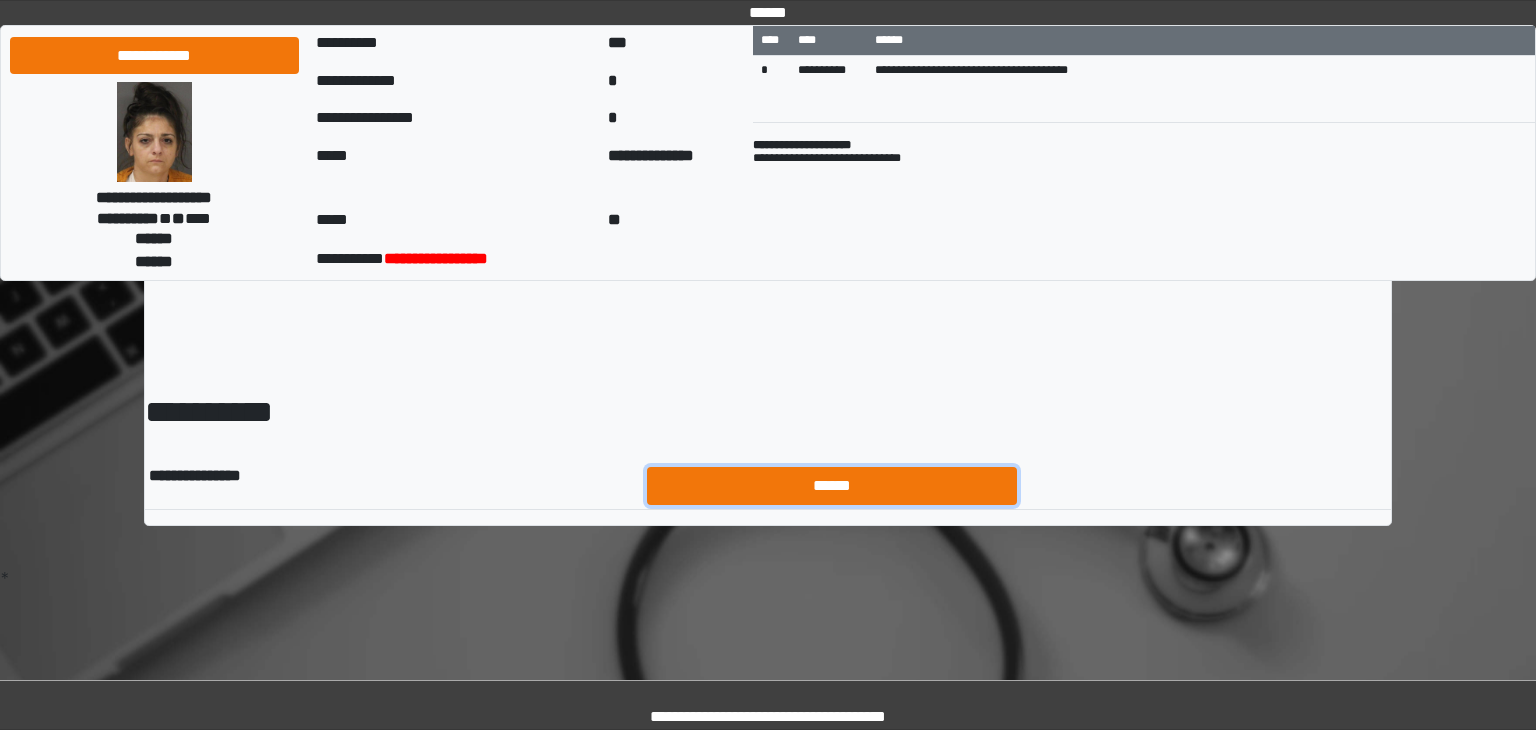 click on "******" at bounding box center [832, 486] 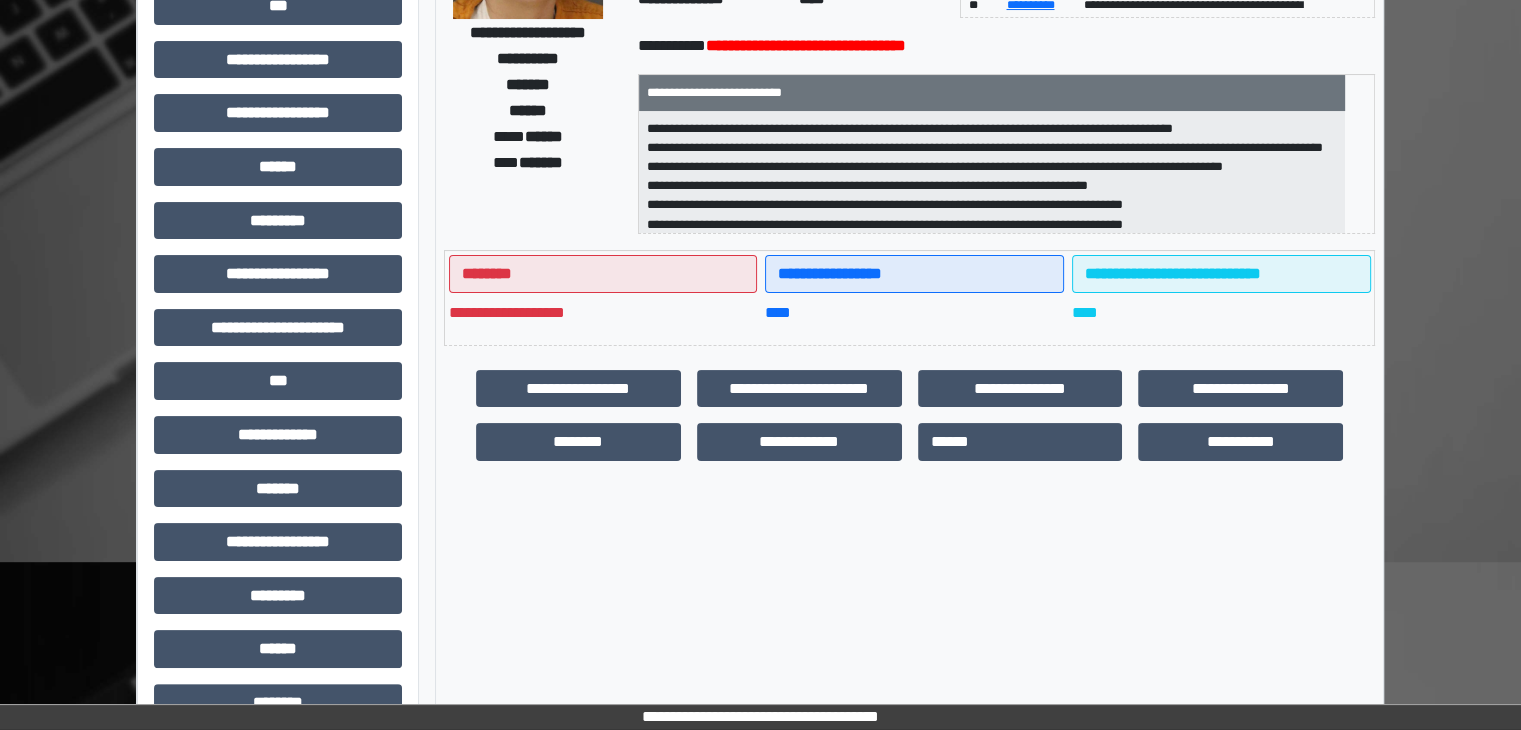scroll, scrollTop: 436, scrollLeft: 0, axis: vertical 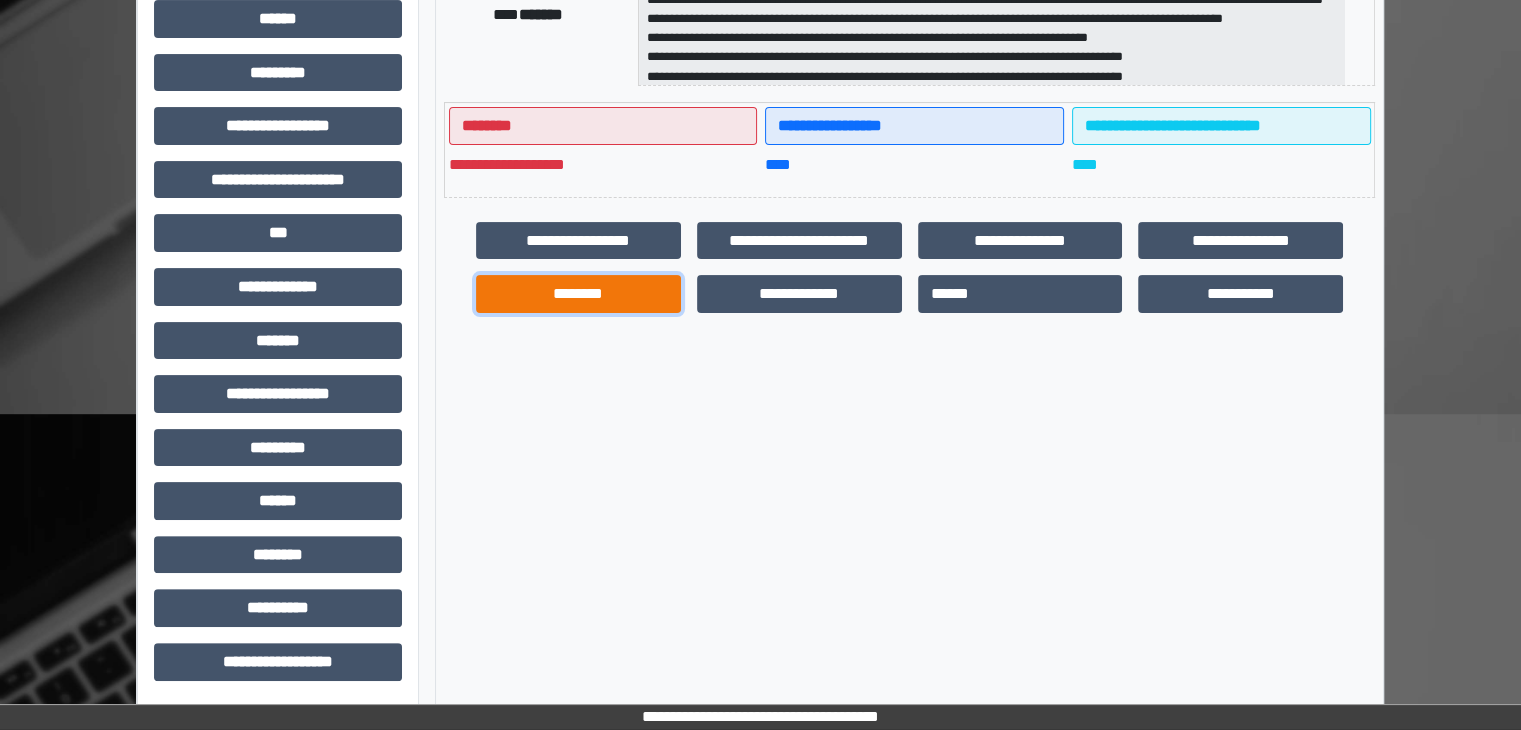 click on "********" at bounding box center [578, 294] 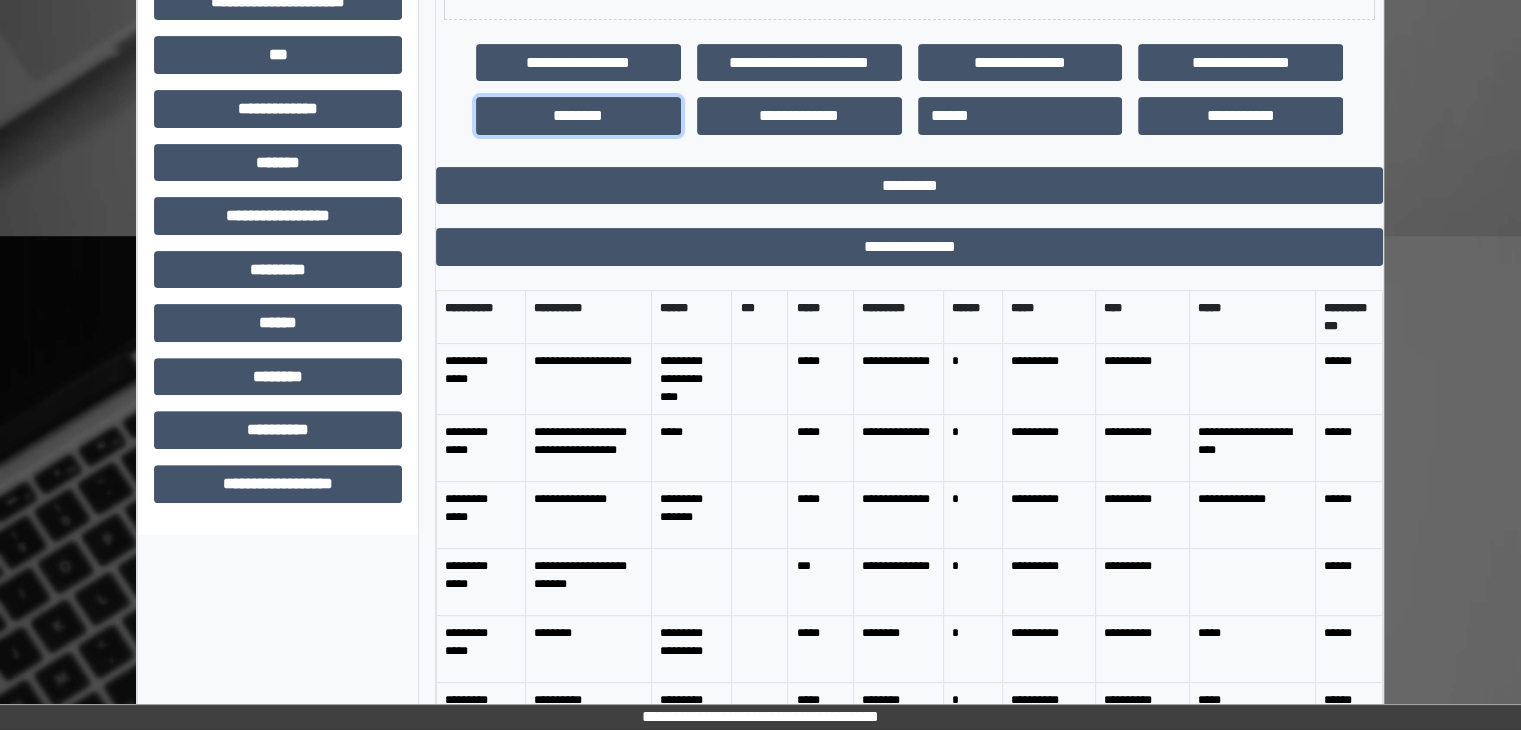 scroll, scrollTop: 672, scrollLeft: 0, axis: vertical 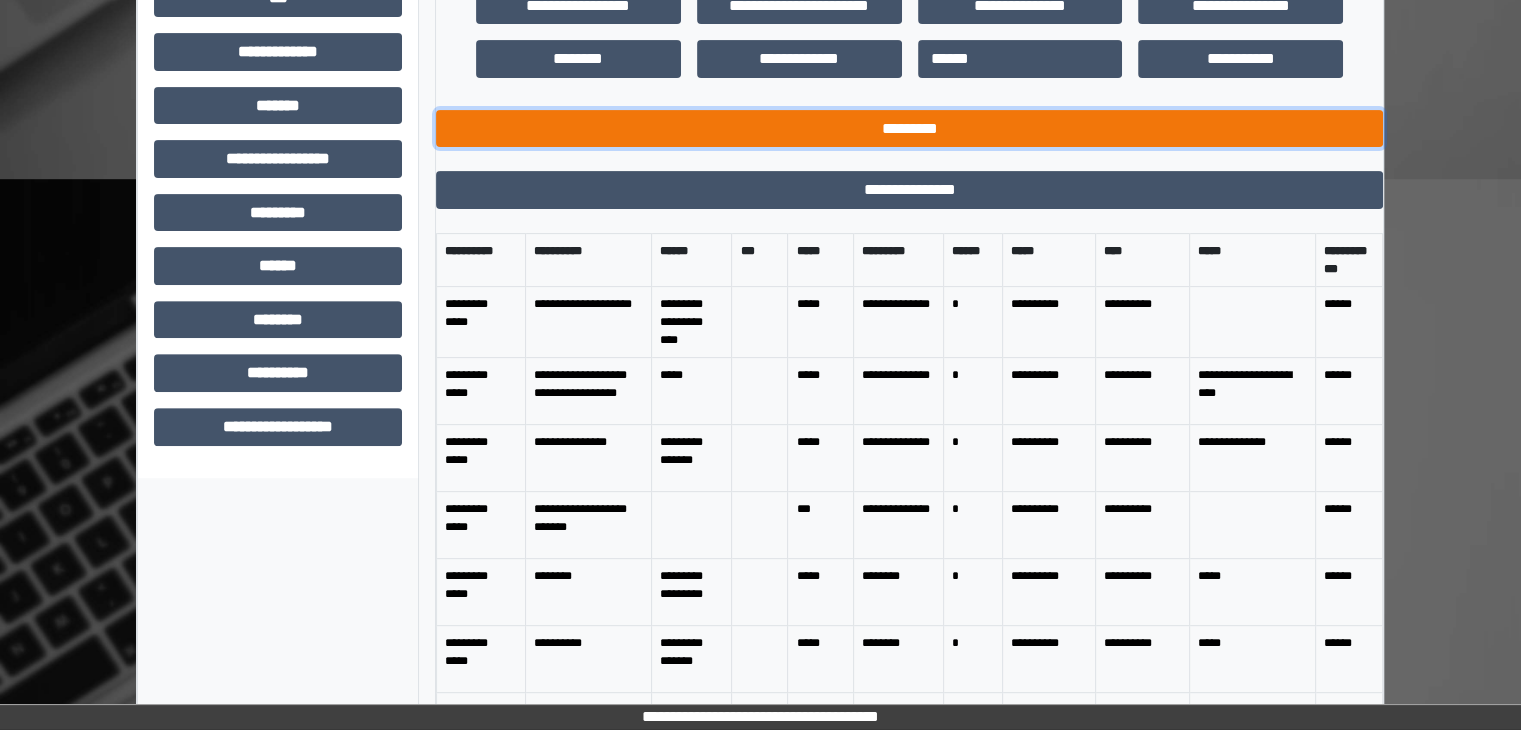 click on "*********" at bounding box center (909, 129) 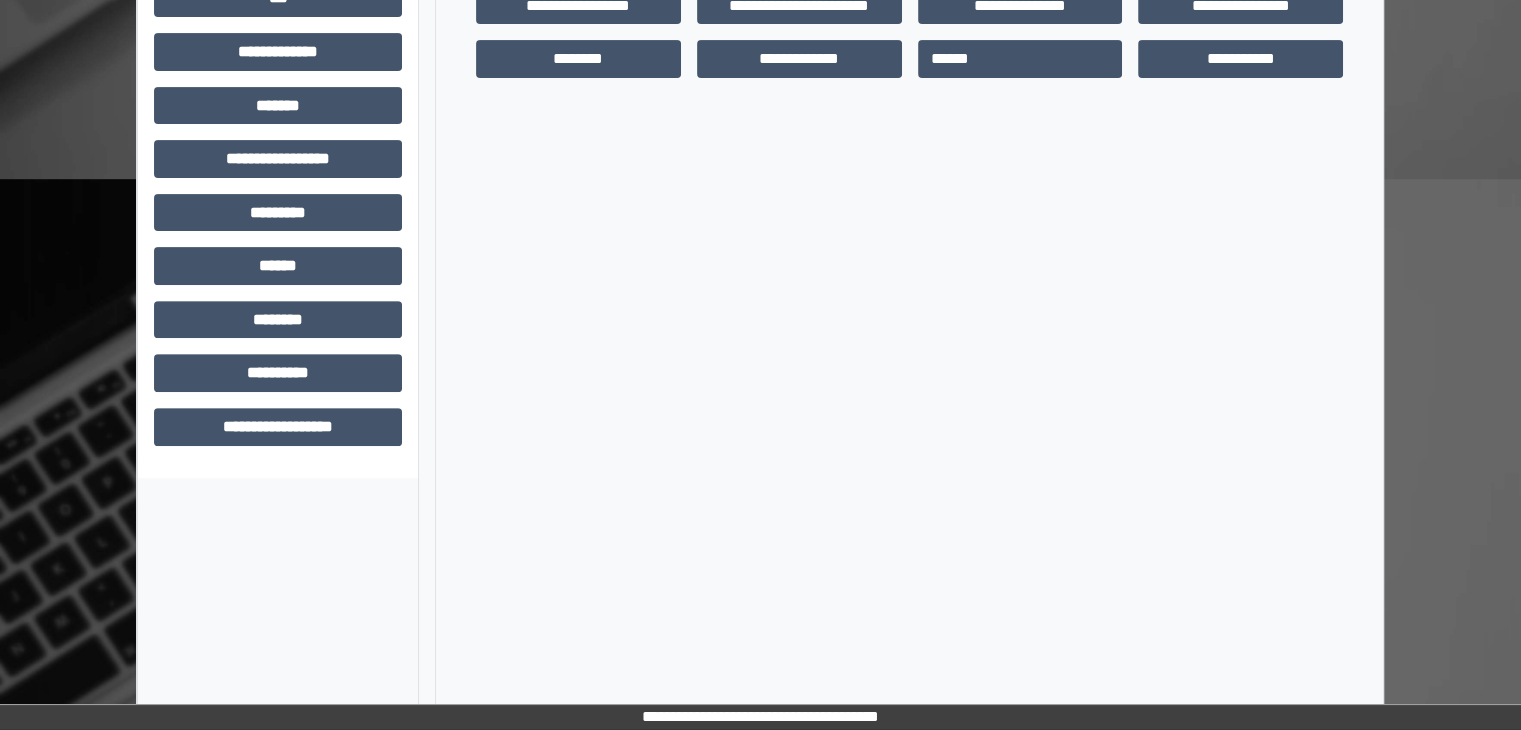 scroll, scrollTop: 436, scrollLeft: 0, axis: vertical 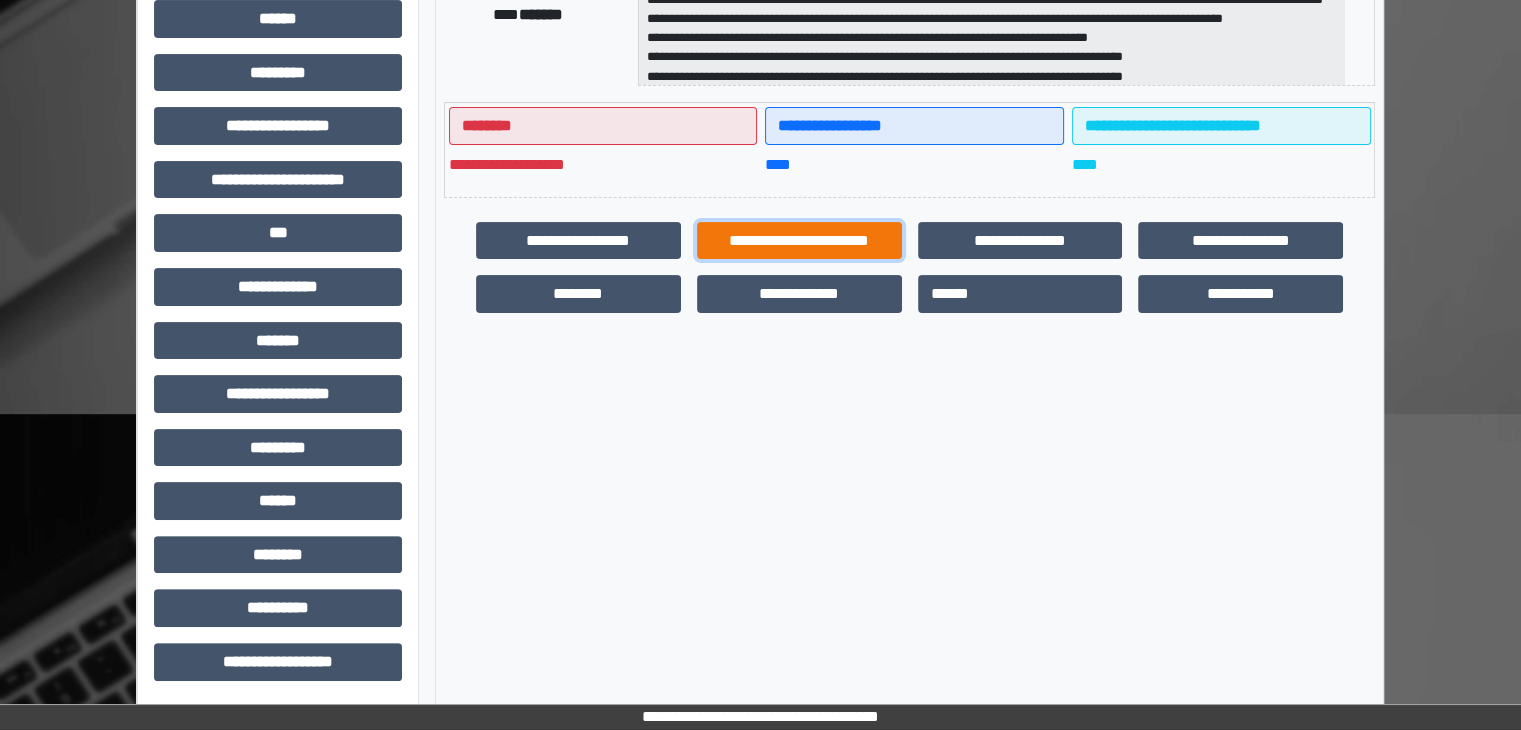 click on "**********" at bounding box center [799, 241] 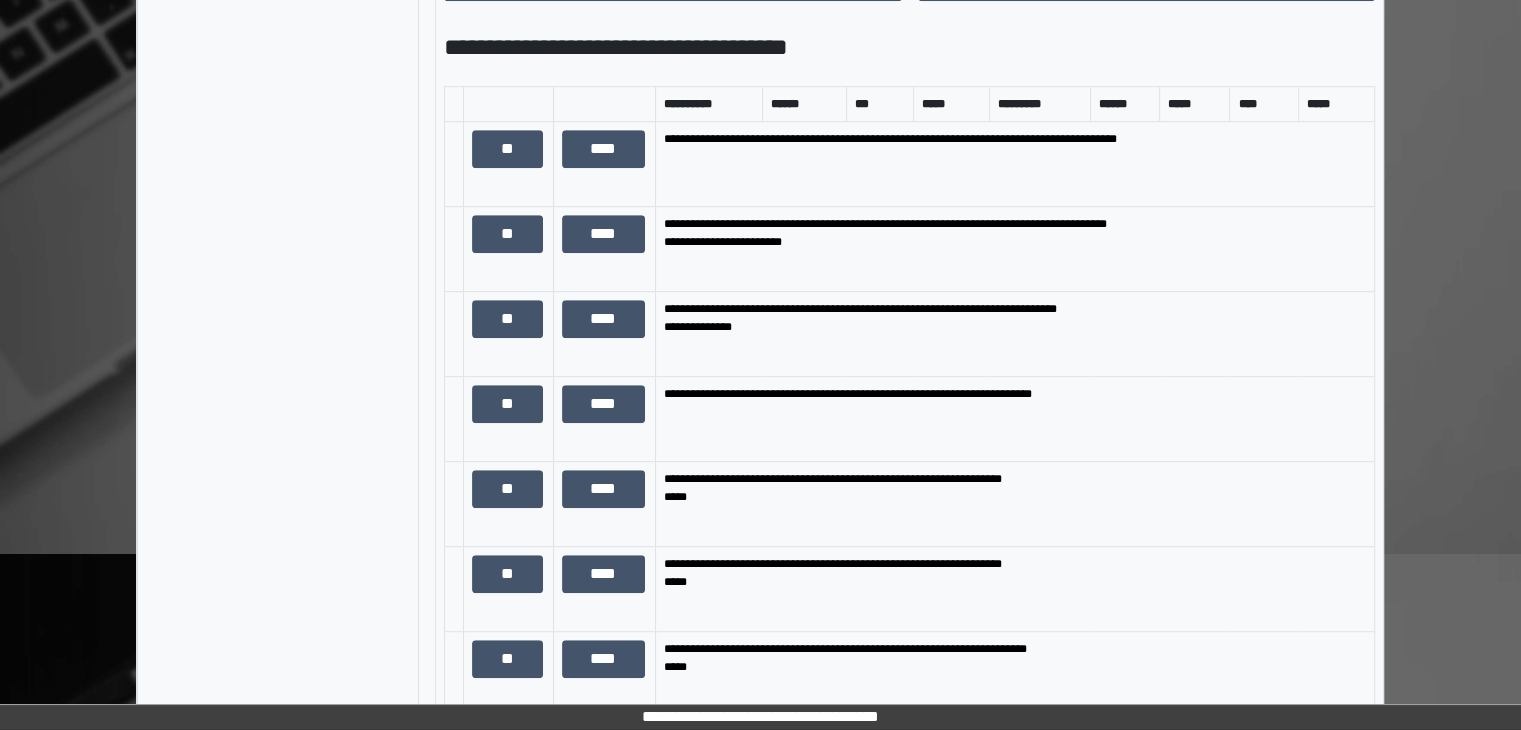 scroll, scrollTop: 1336, scrollLeft: 0, axis: vertical 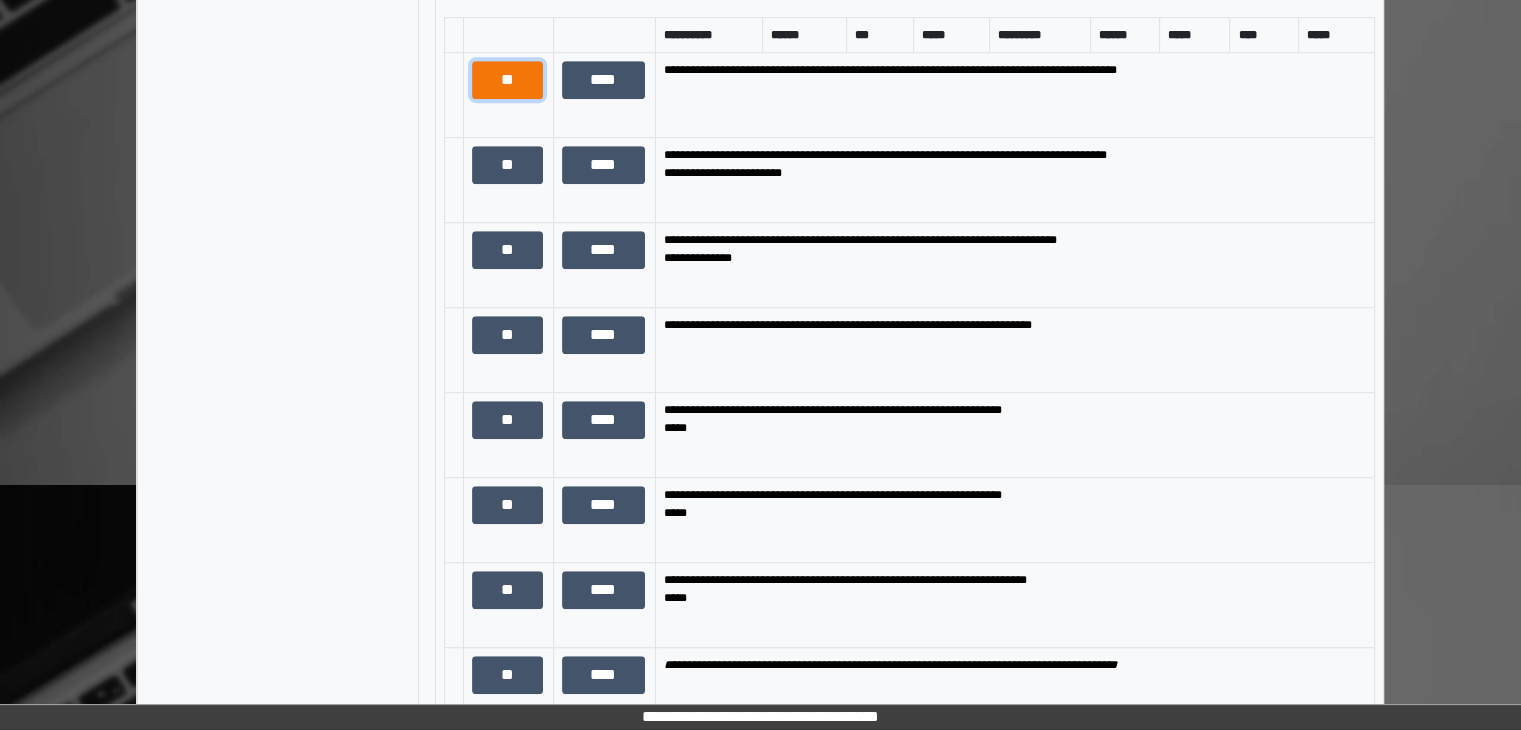 click on "**" at bounding box center [507, 80] 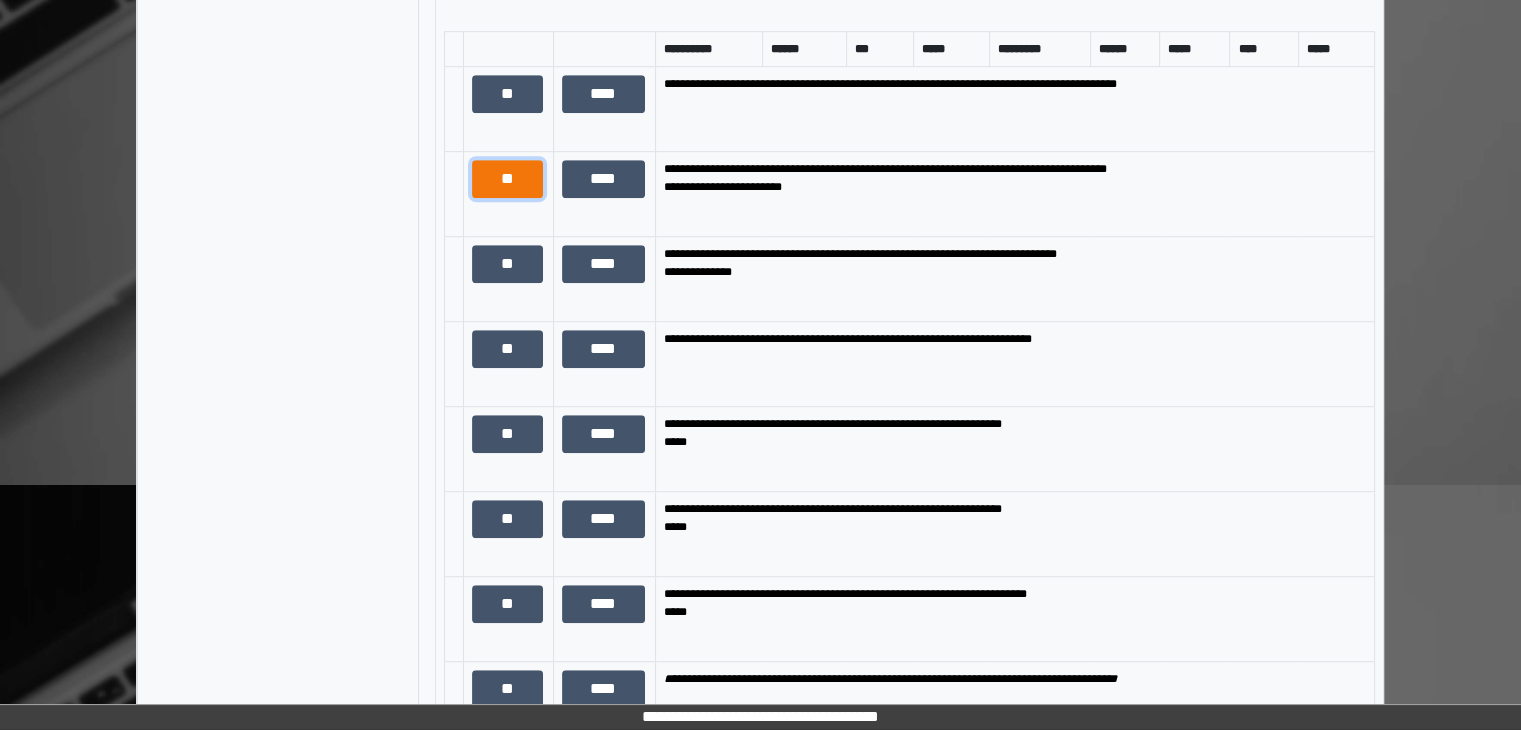 click on "**" at bounding box center (507, 179) 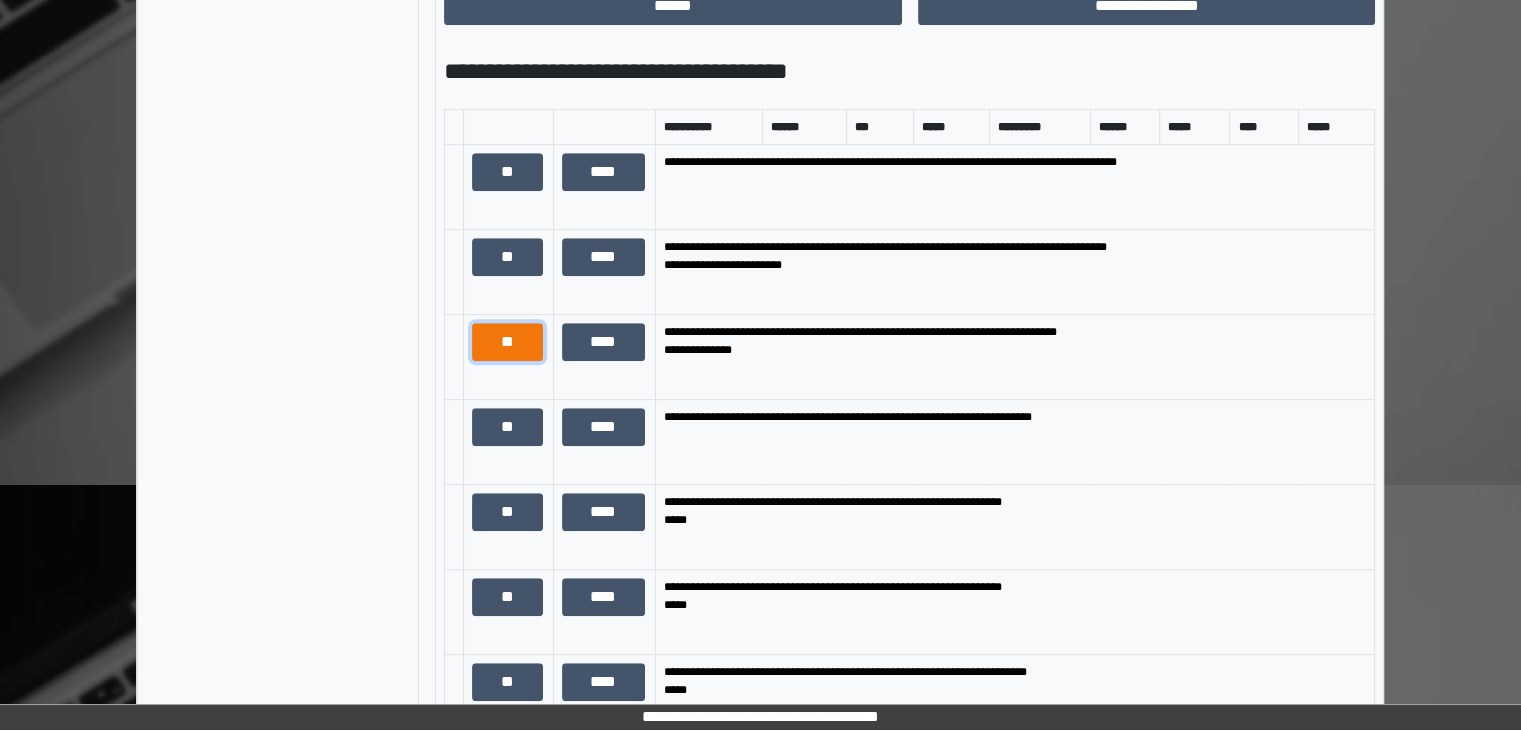 click on "**" at bounding box center (507, 342) 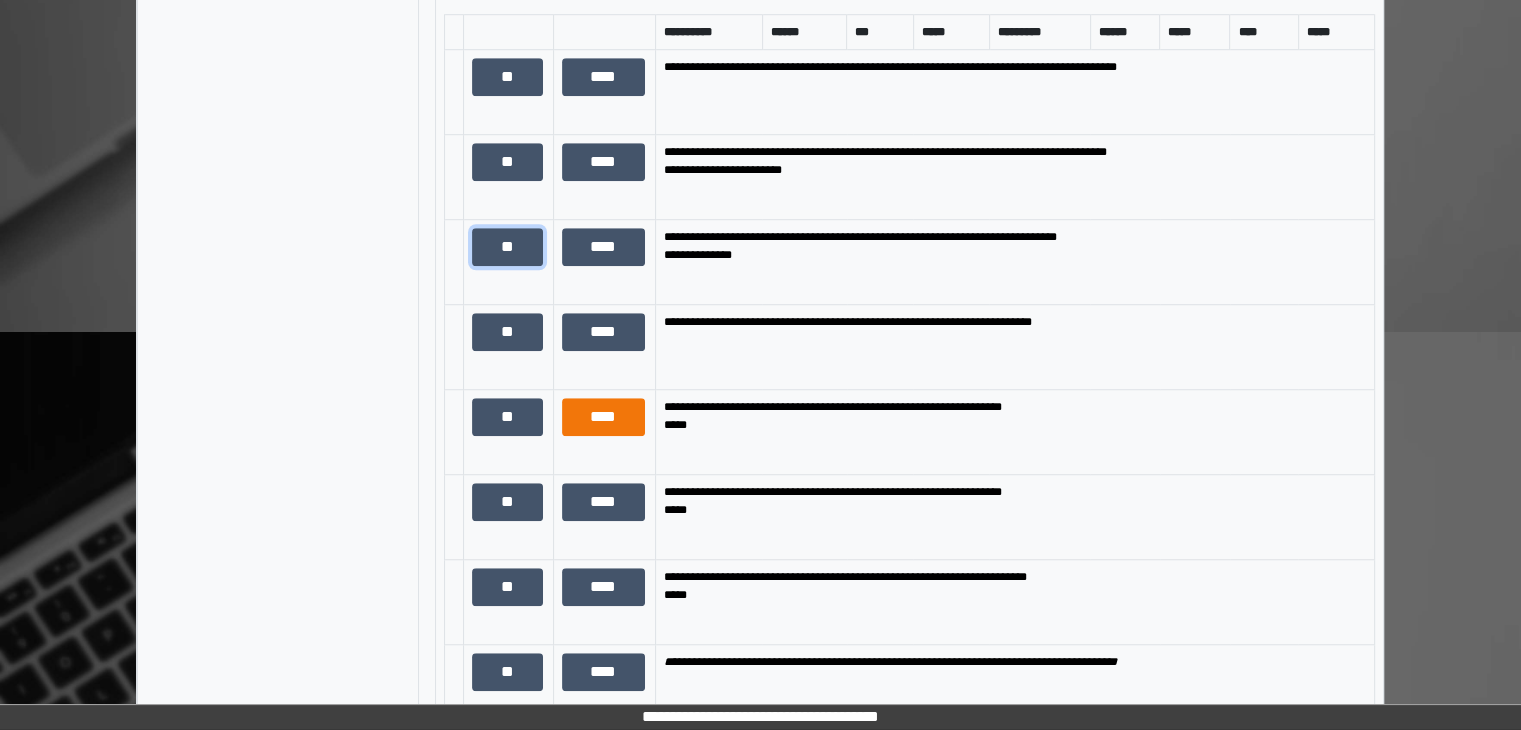 scroll, scrollTop: 1536, scrollLeft: 0, axis: vertical 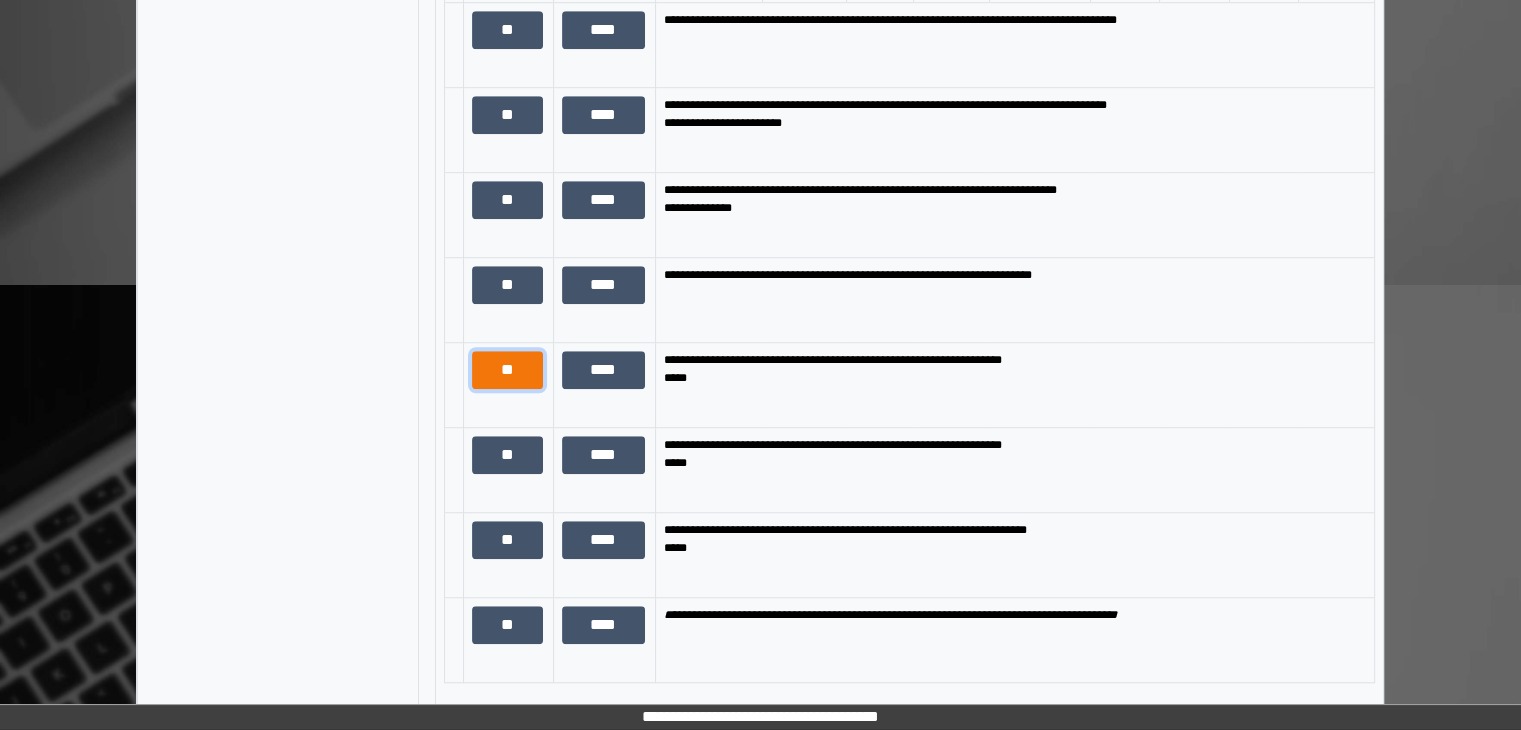 click on "**" at bounding box center (507, 370) 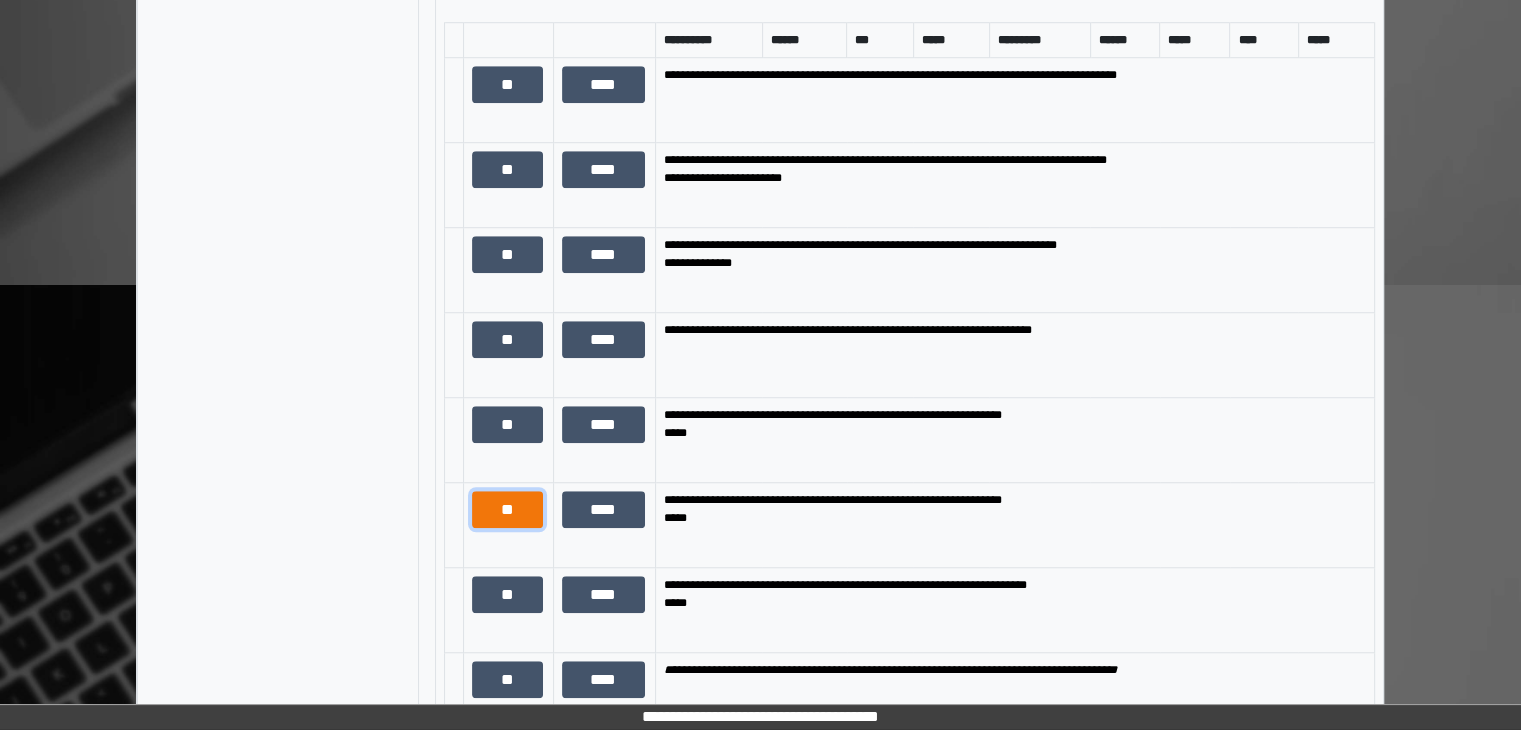 click on "**" at bounding box center [507, 510] 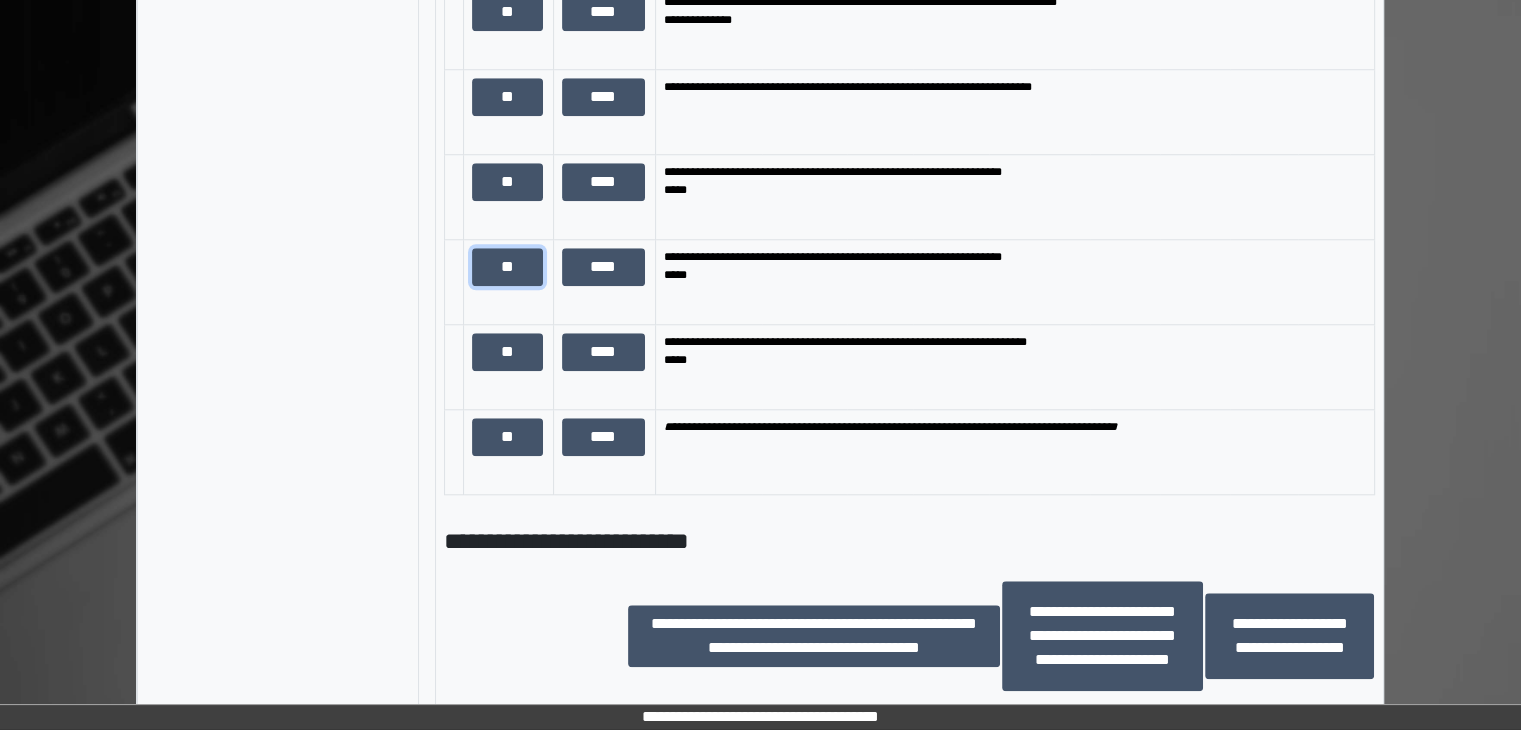 scroll, scrollTop: 1836, scrollLeft: 0, axis: vertical 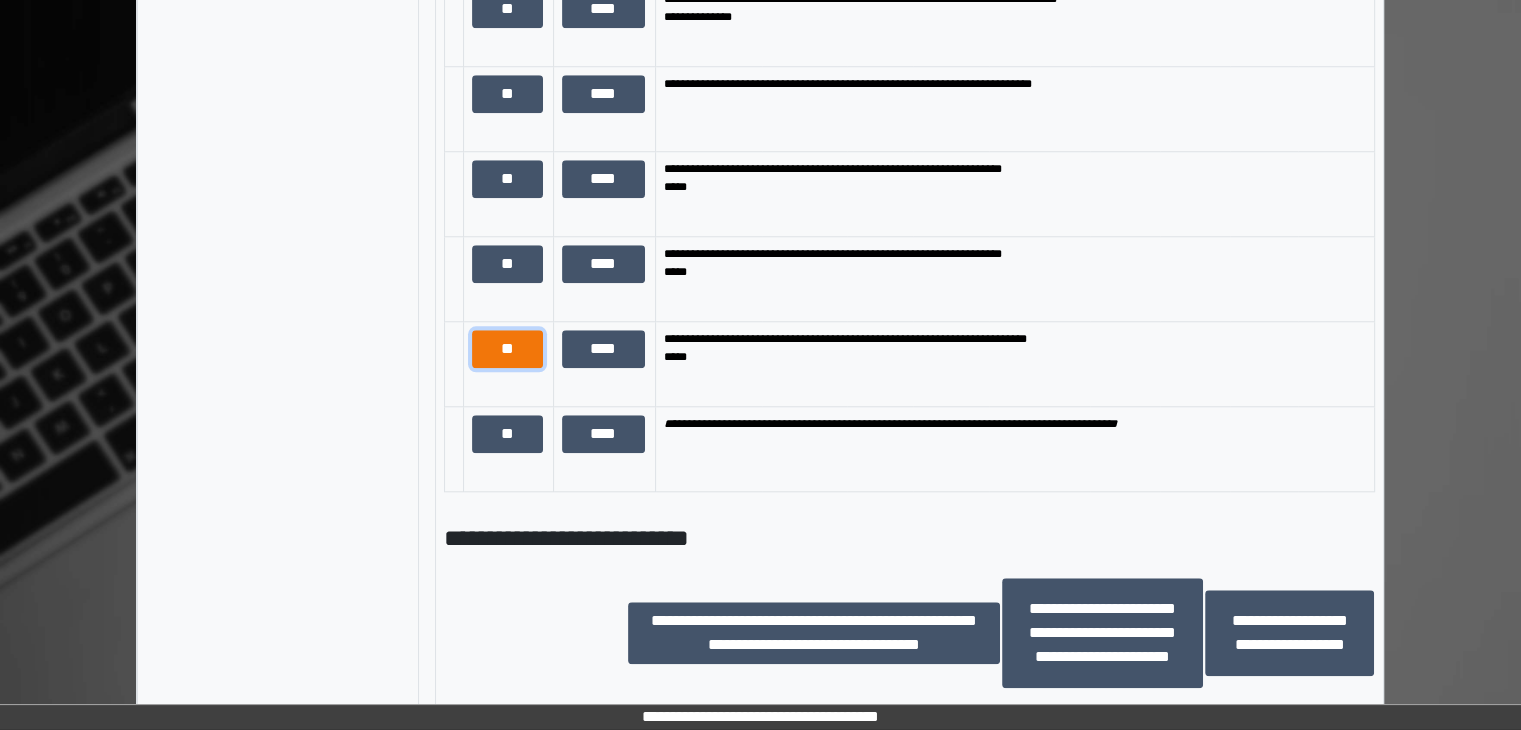 click on "**" at bounding box center (507, 349) 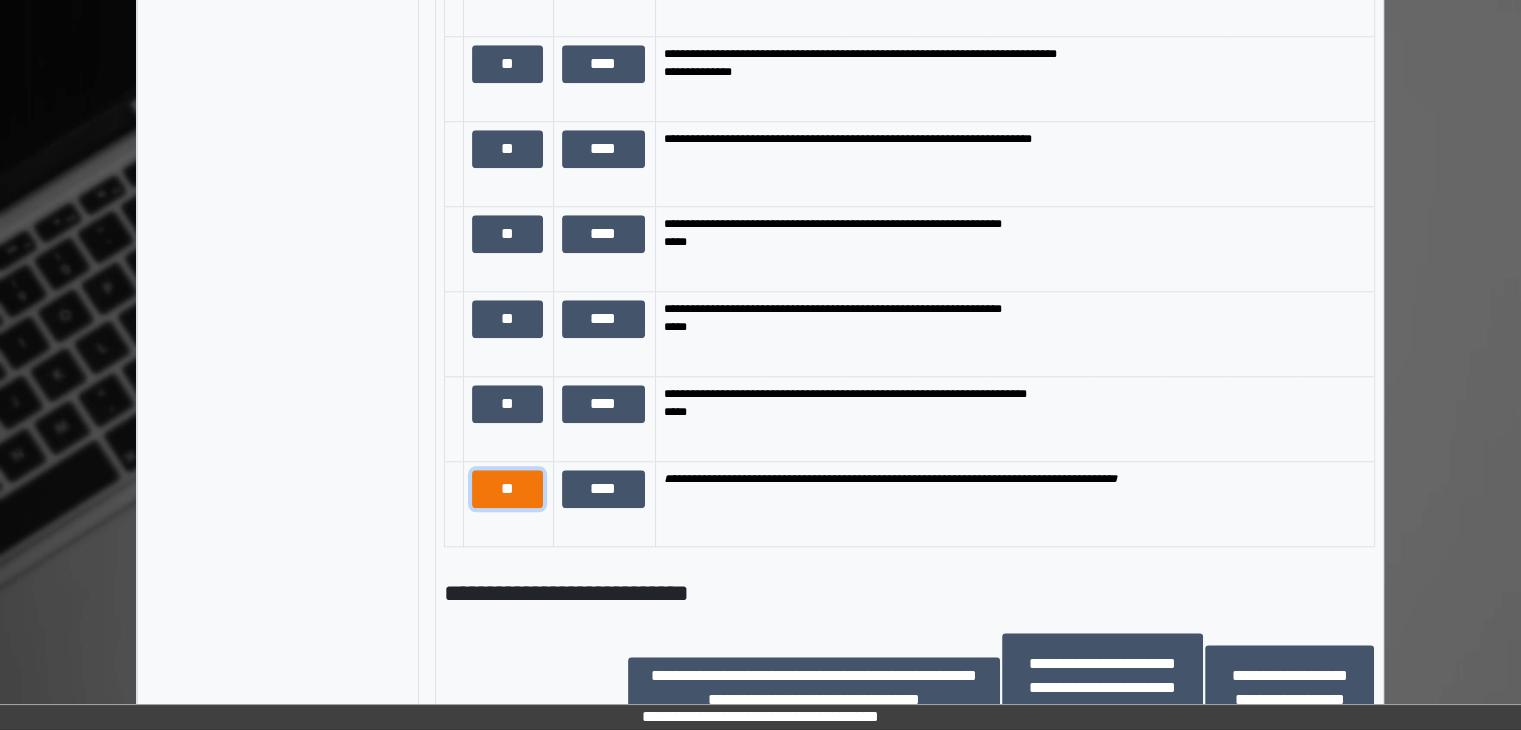 click on "**" at bounding box center (507, 489) 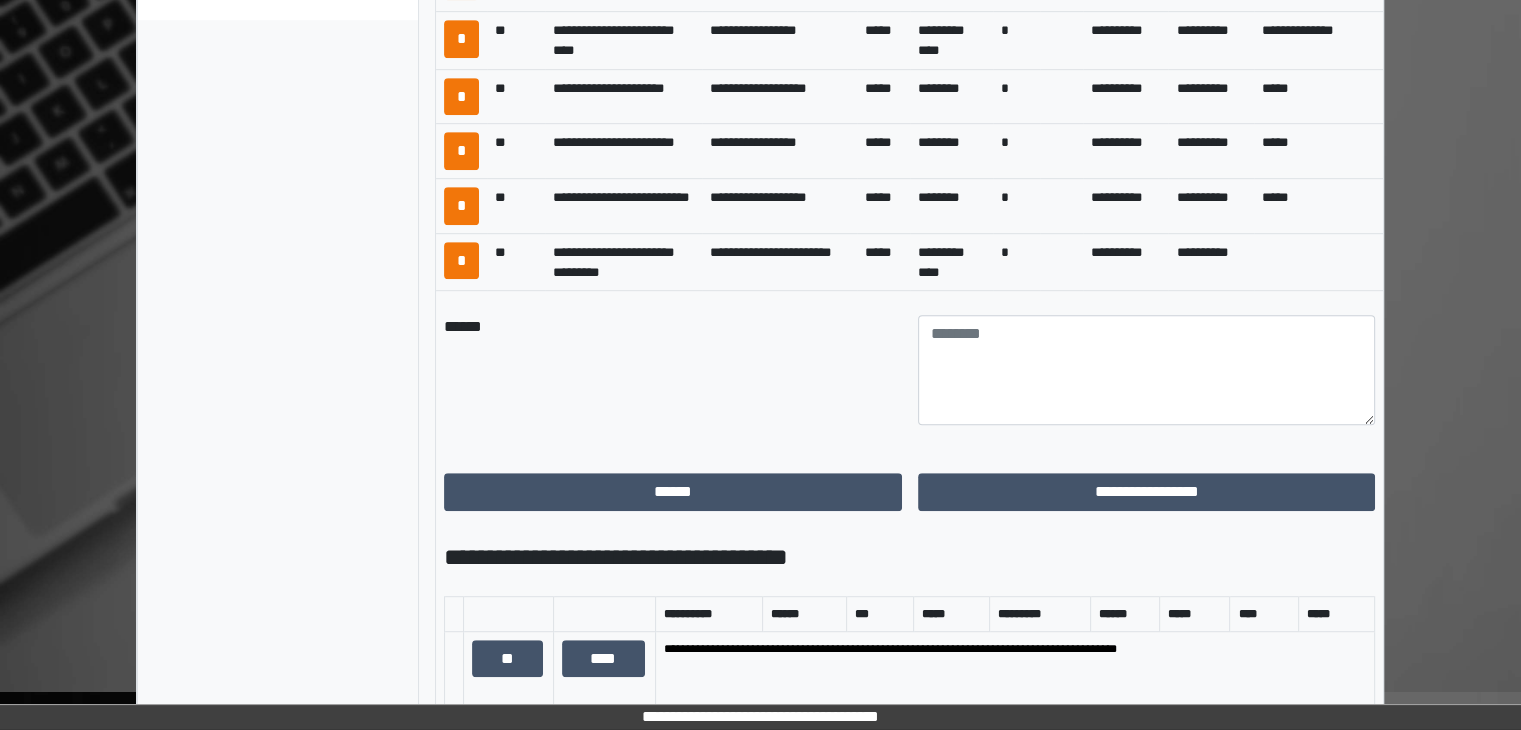 scroll, scrollTop: 1136, scrollLeft: 0, axis: vertical 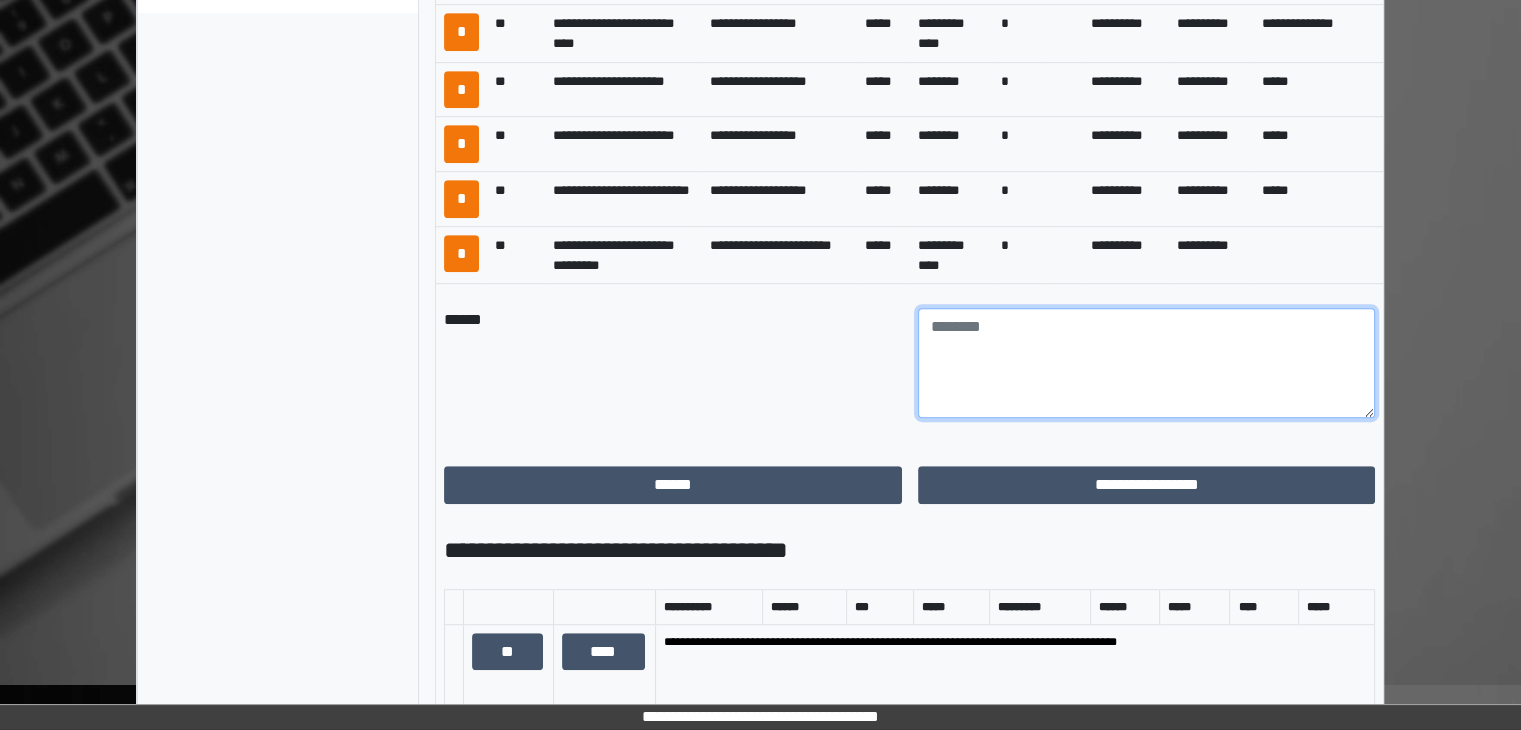 drag, startPoint x: 1100, startPoint y: 363, endPoint x: 1080, endPoint y: 352, distance: 22.825424 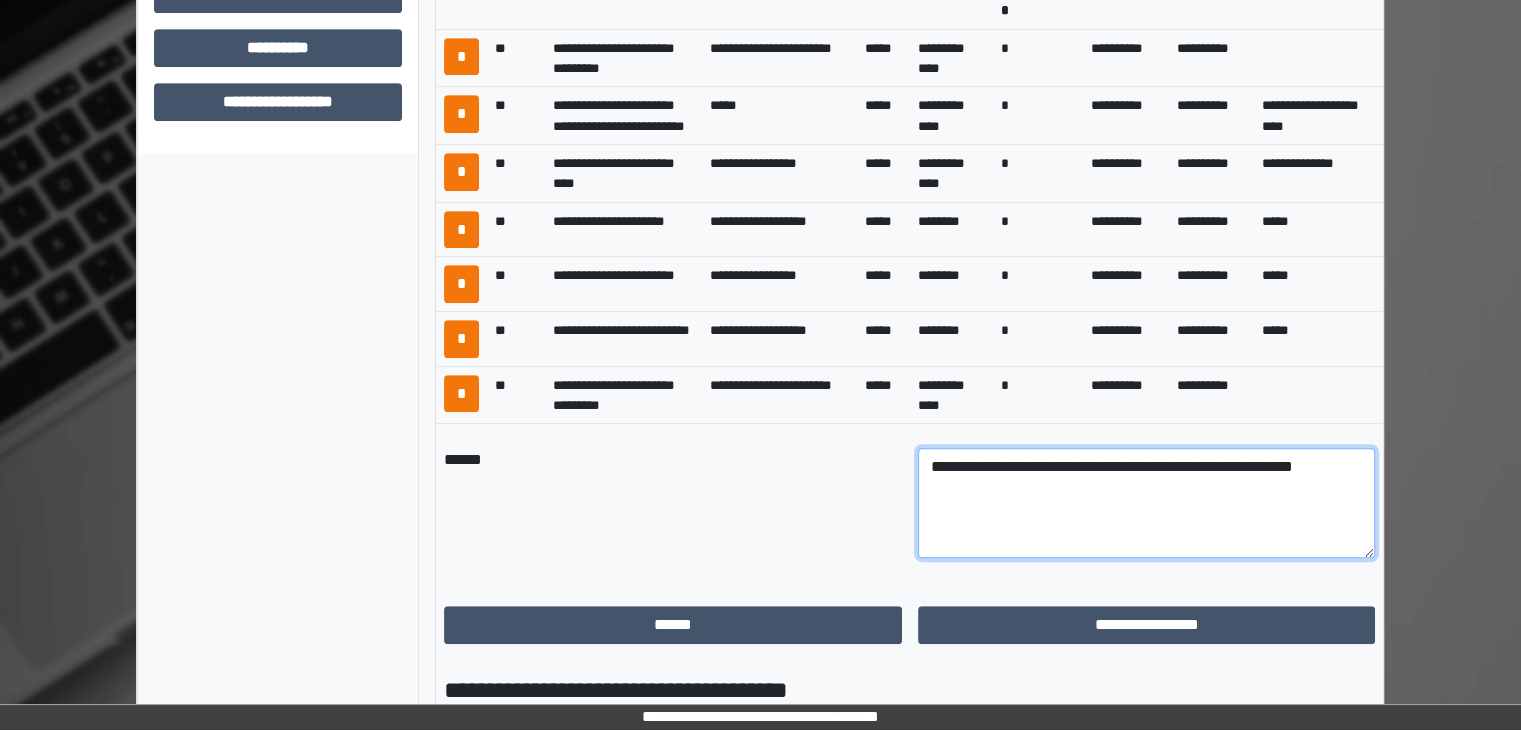 scroll, scrollTop: 736, scrollLeft: 0, axis: vertical 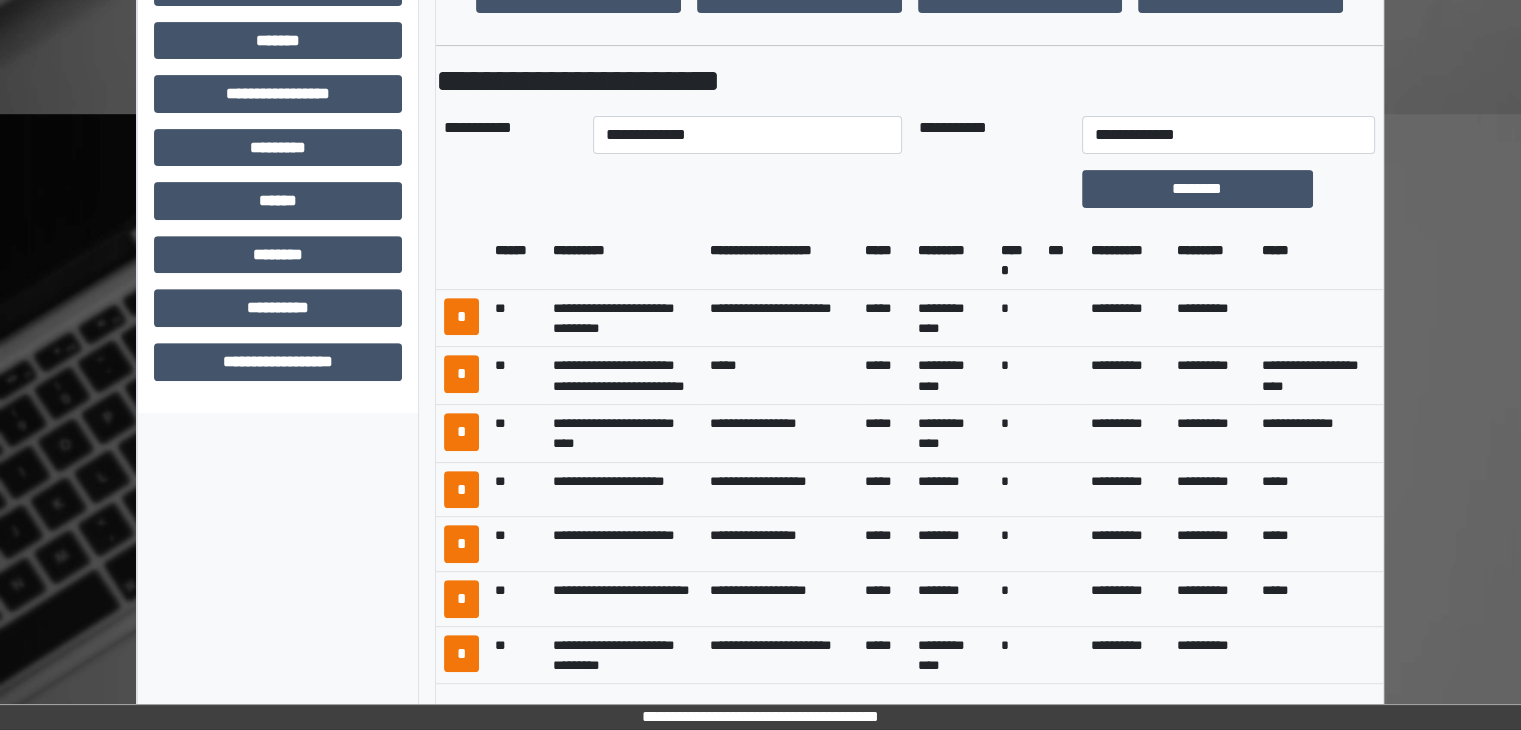 type on "**********" 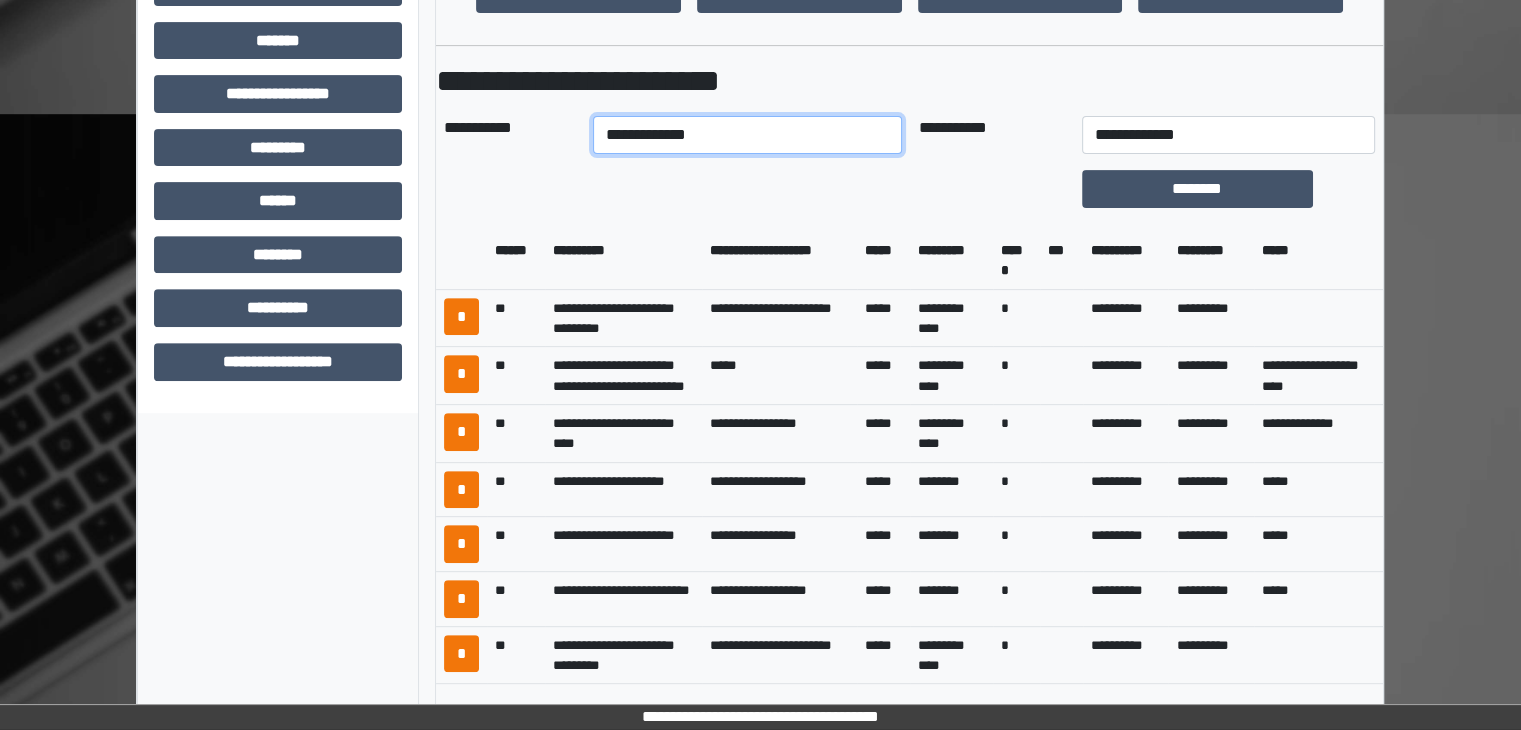 drag, startPoint x: 805, startPoint y: 132, endPoint x: 792, endPoint y: 146, distance: 19.104973 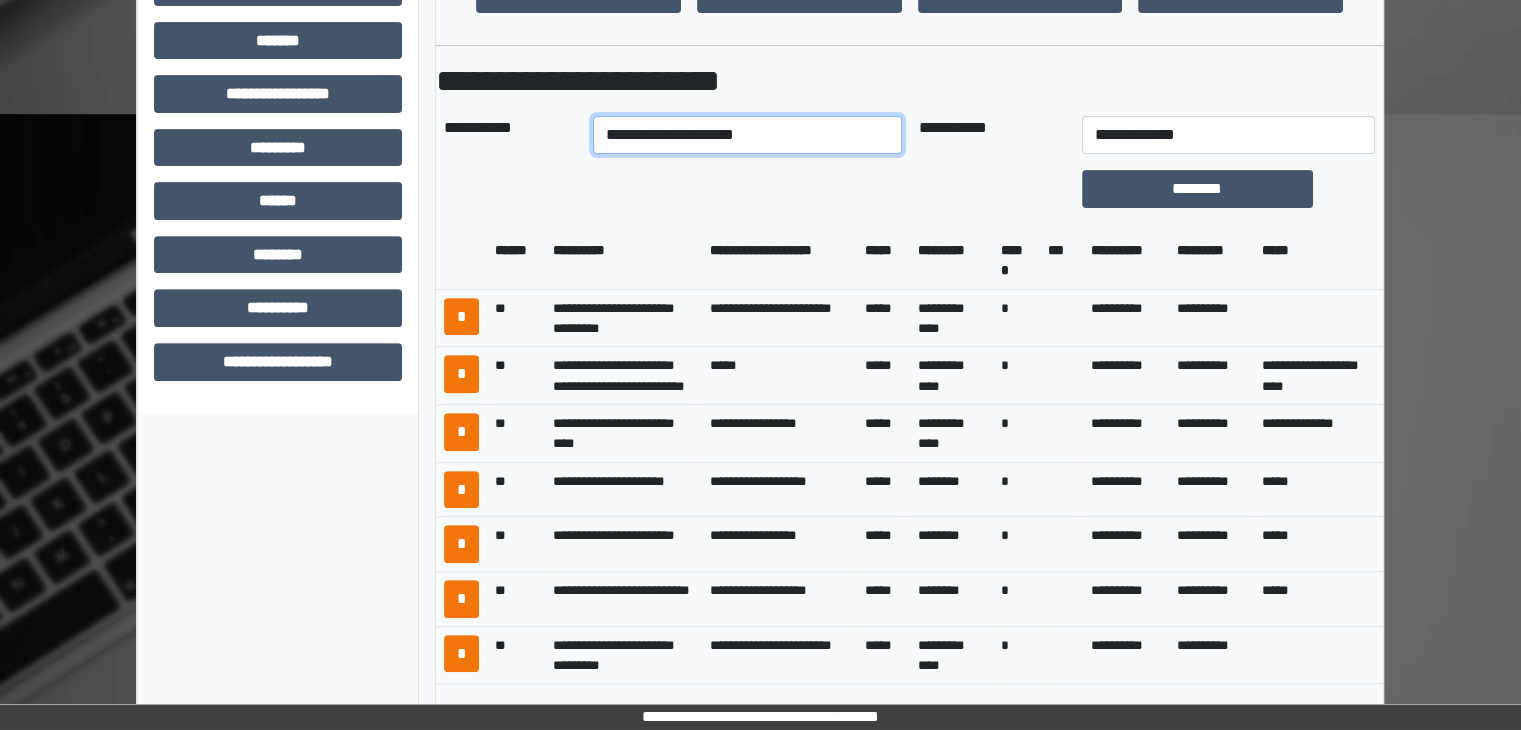click on "**********" at bounding box center (748, 135) 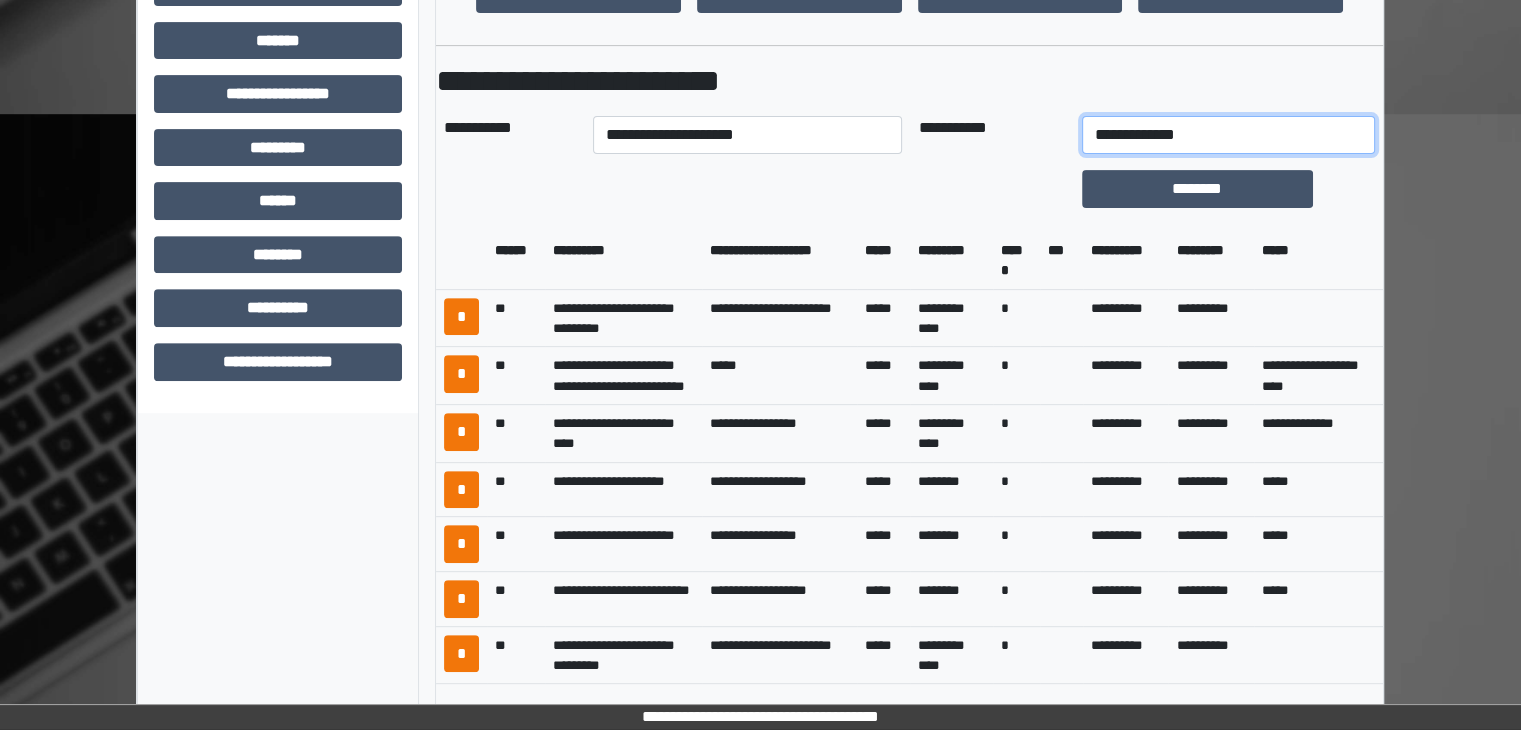 click on "**********" at bounding box center (1229, 135) 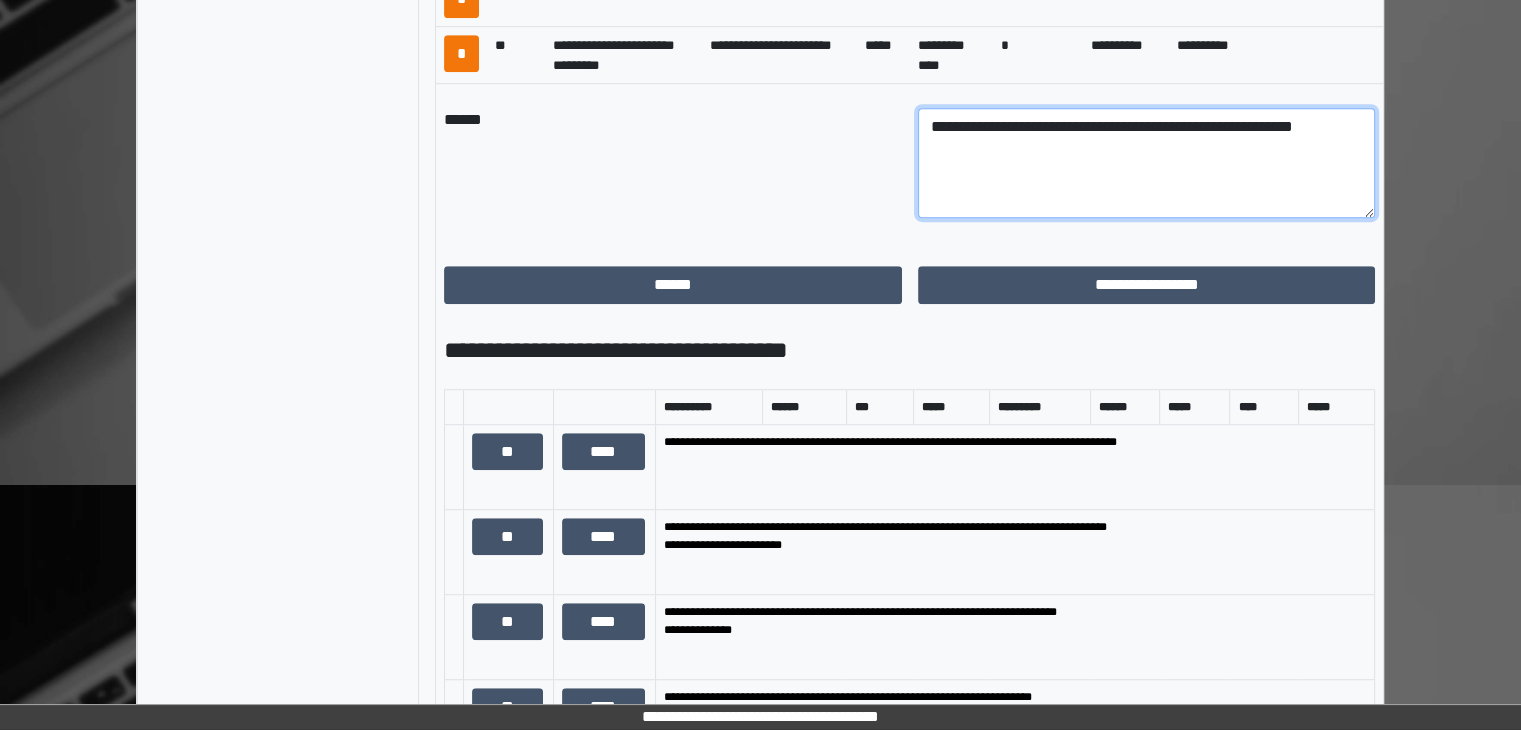 drag, startPoint x: 1036, startPoint y: 153, endPoint x: 988, endPoint y: 151, distance: 48.04165 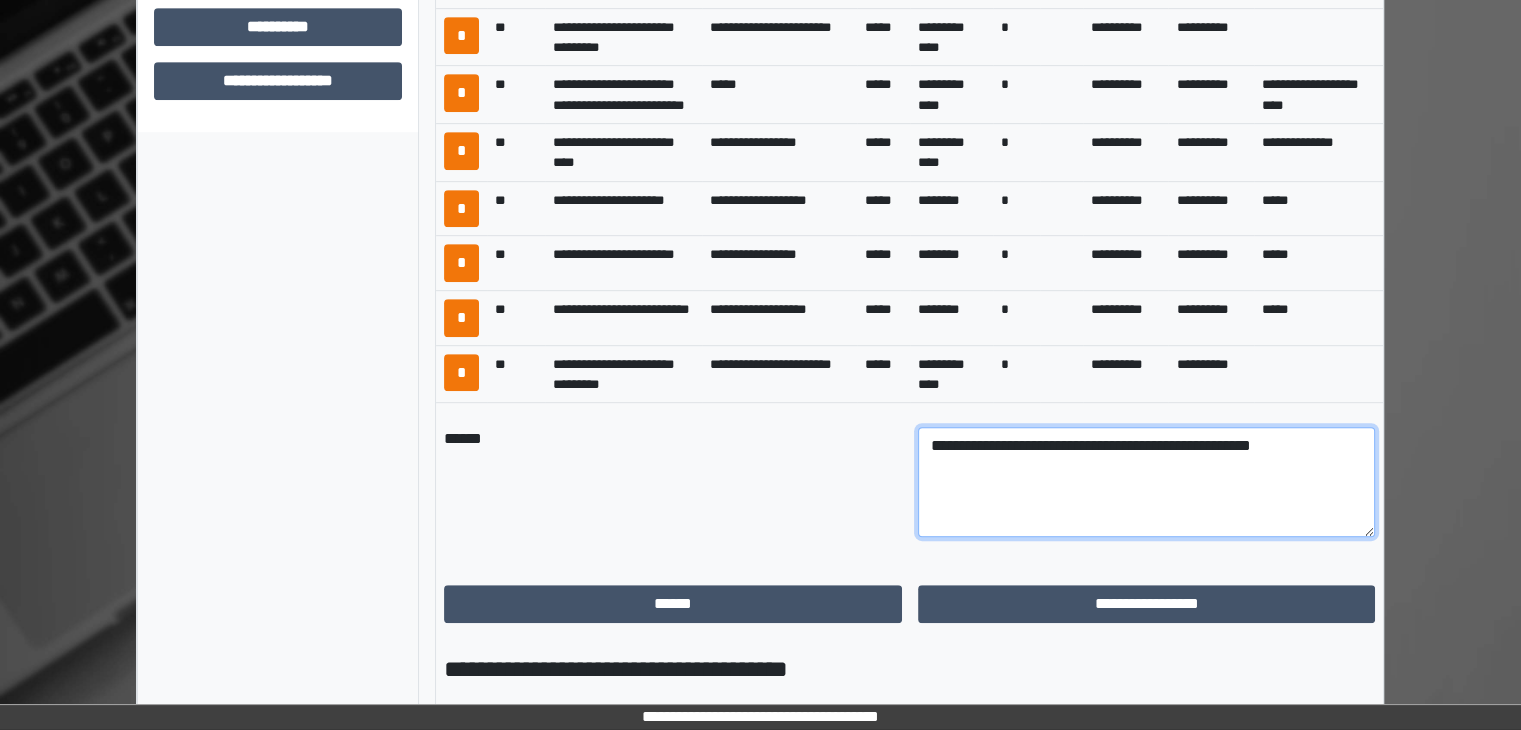 scroll, scrollTop: 1036, scrollLeft: 0, axis: vertical 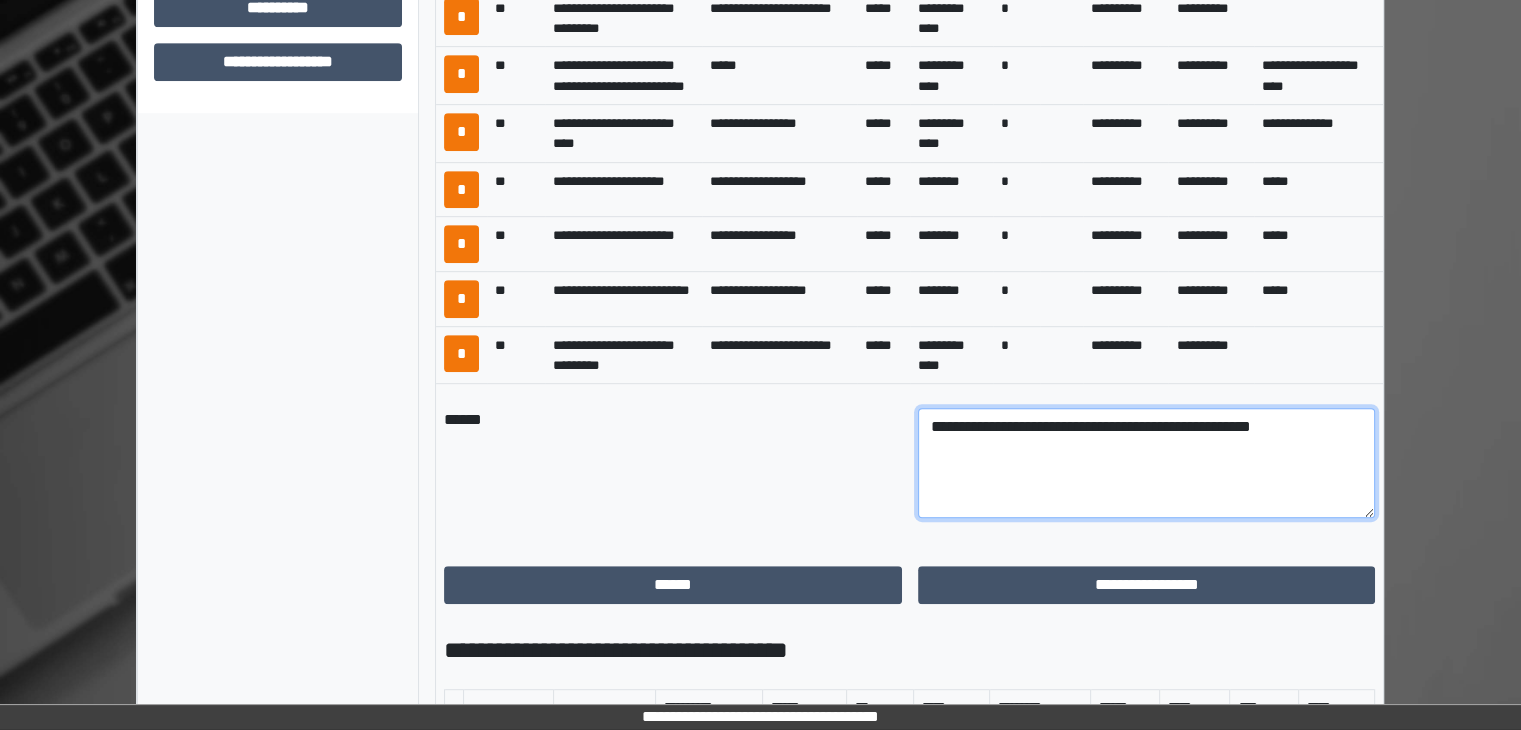 drag, startPoint x: 1316, startPoint y: 453, endPoint x: 1212, endPoint y: 448, distance: 104.120125 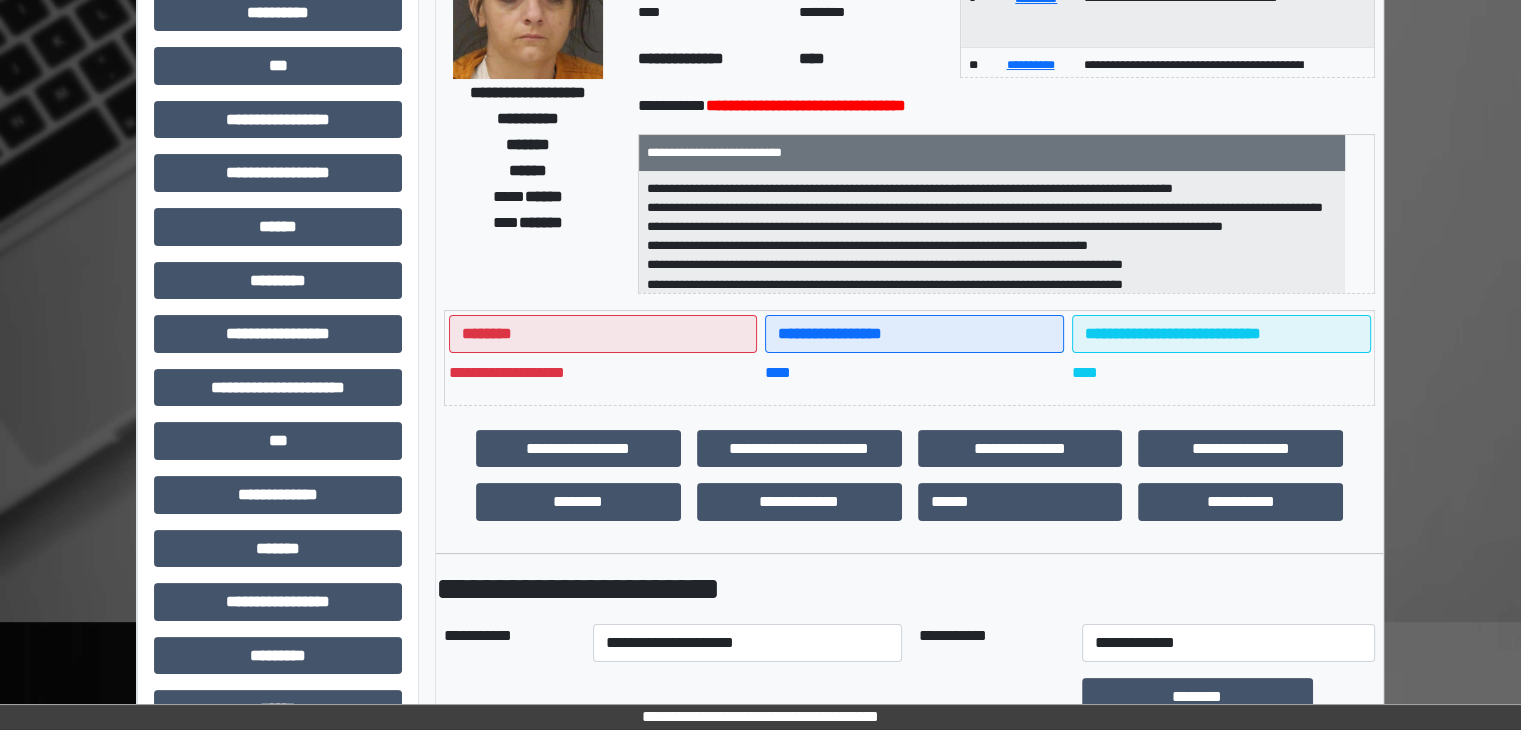 scroll, scrollTop: 136, scrollLeft: 0, axis: vertical 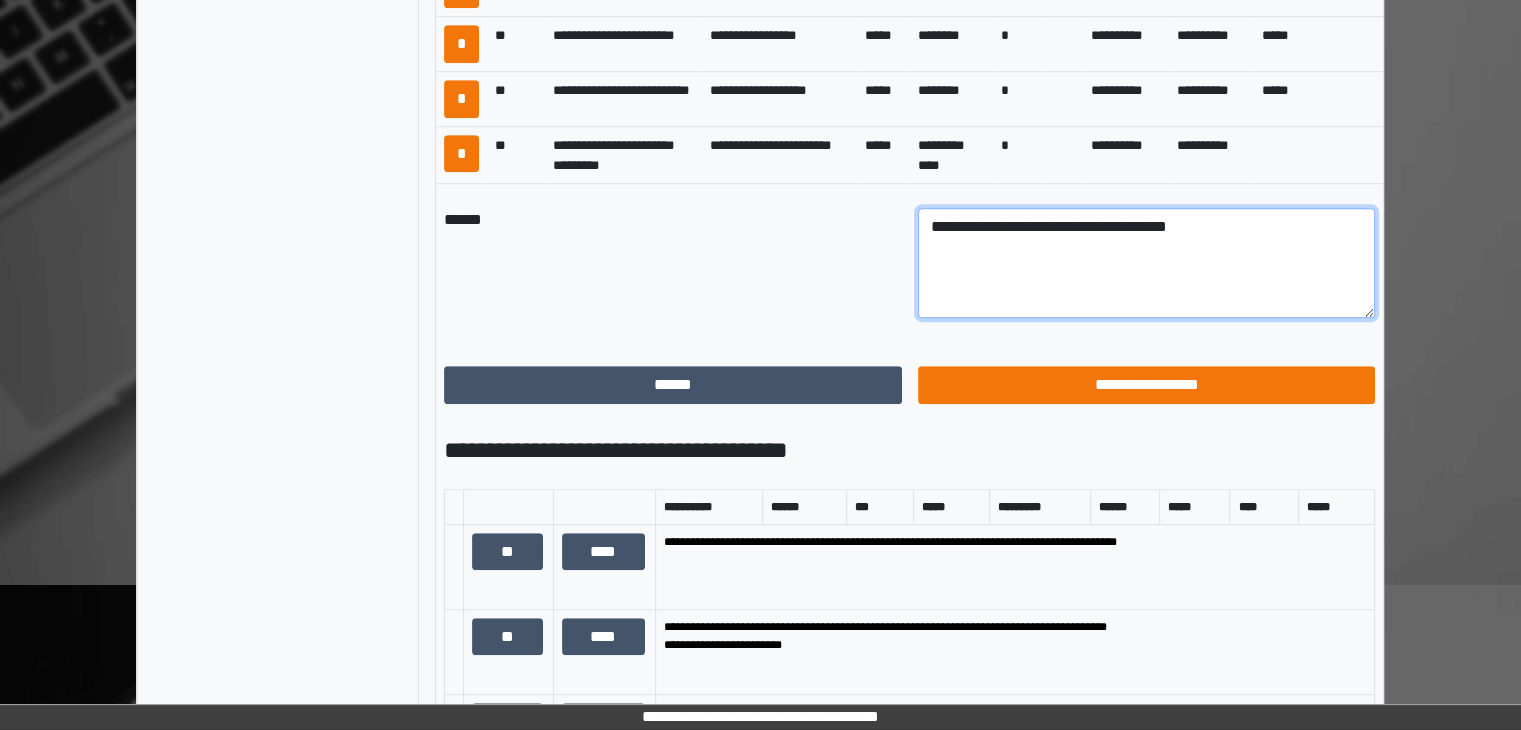 type on "**********" 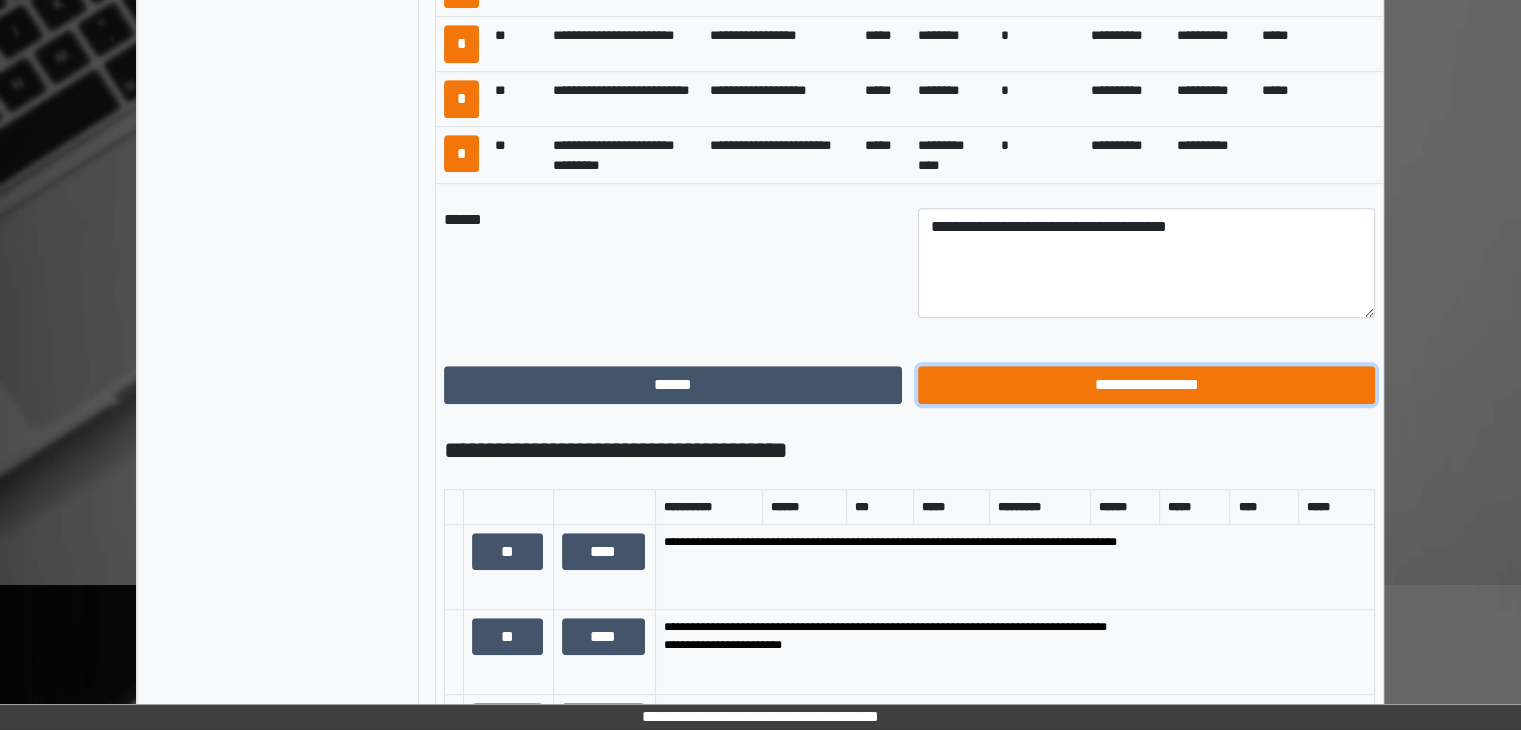 click on "**********" at bounding box center [1147, 385] 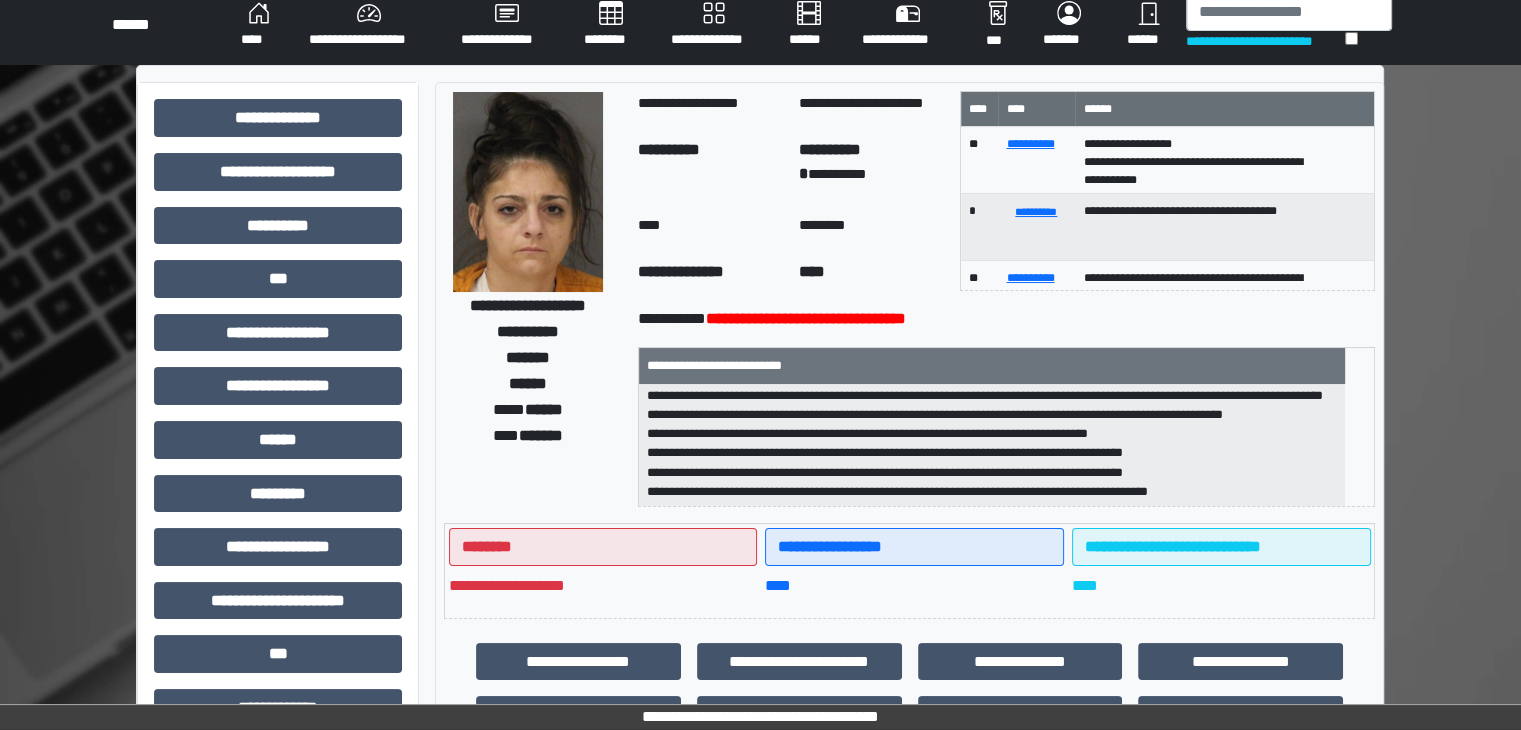 scroll, scrollTop: 0, scrollLeft: 0, axis: both 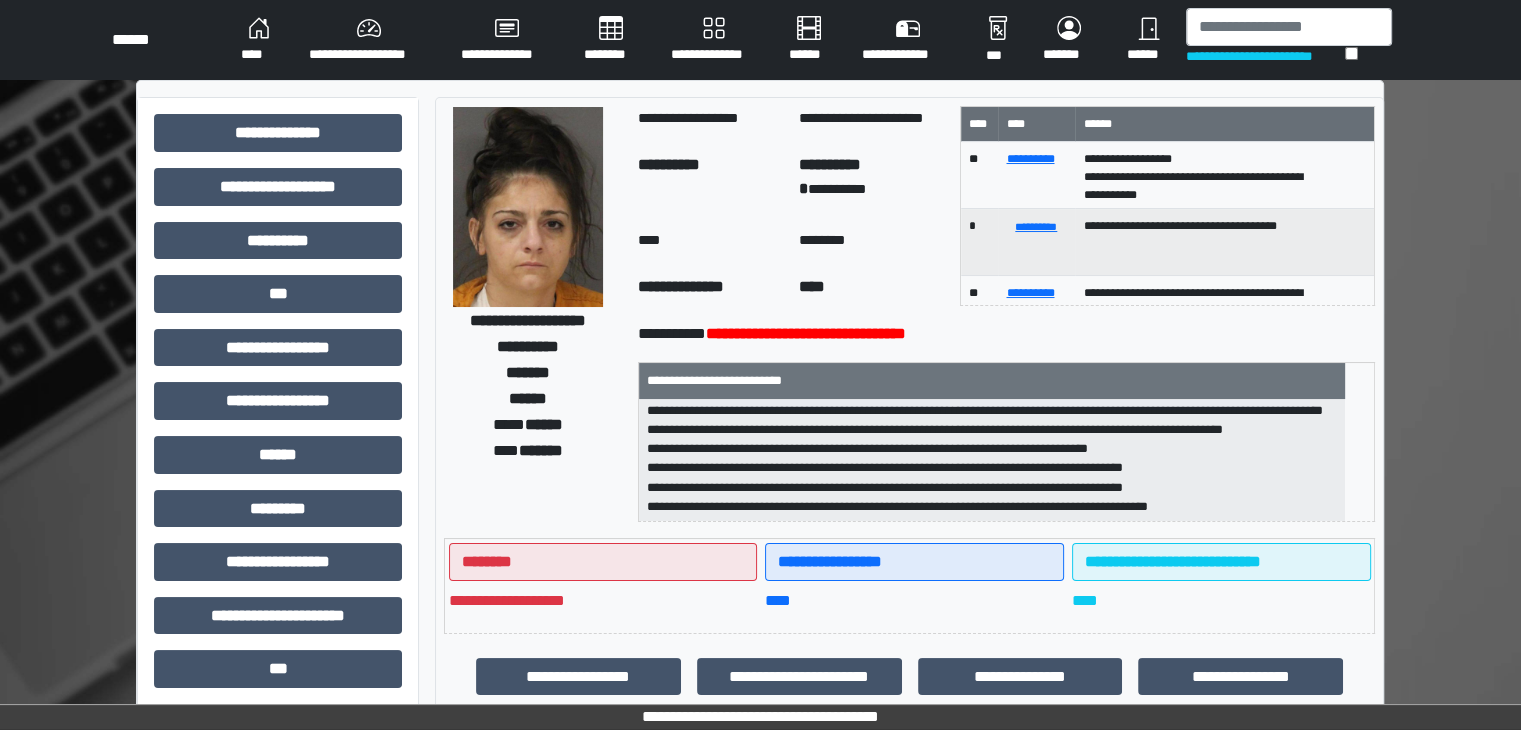 click on "****" at bounding box center [259, 40] 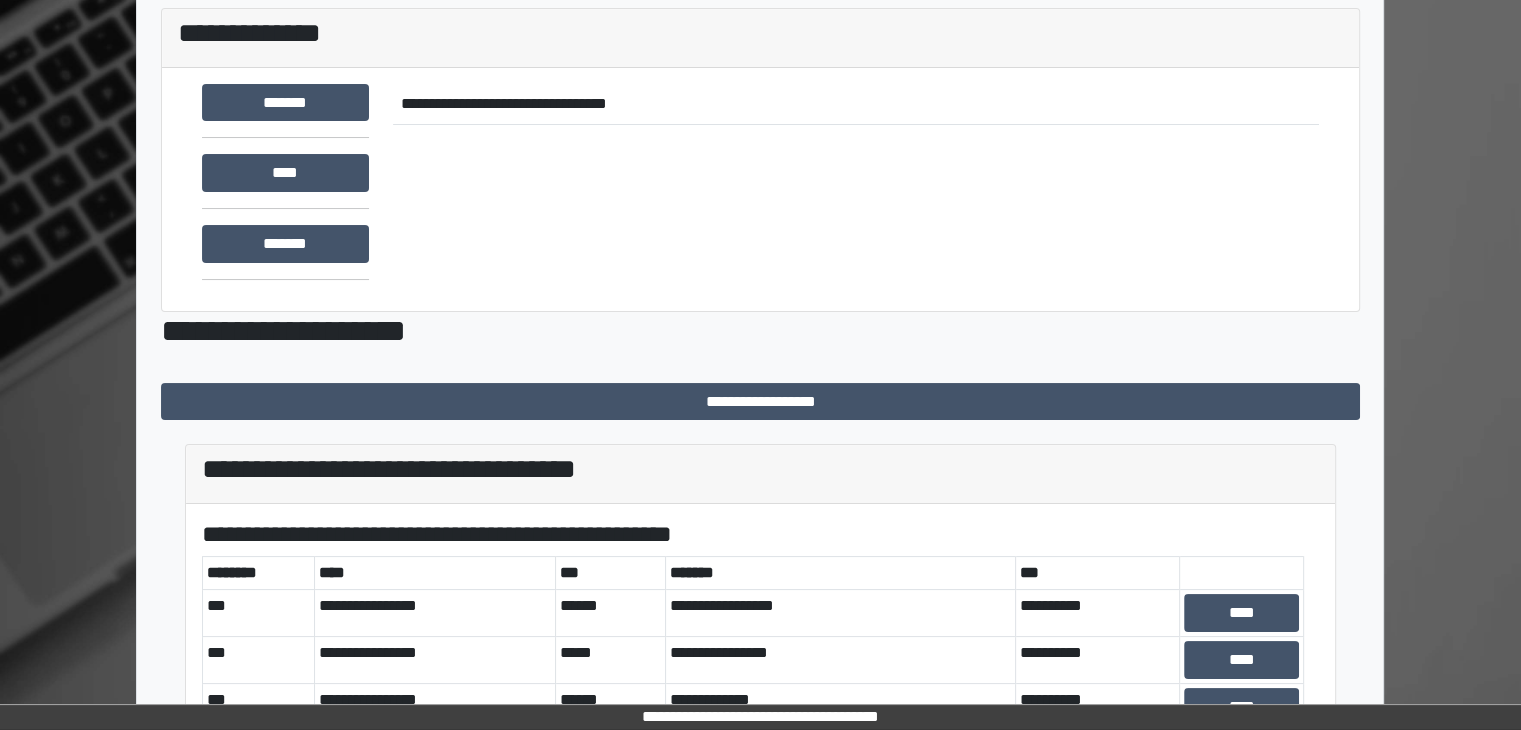 scroll, scrollTop: 581, scrollLeft: 0, axis: vertical 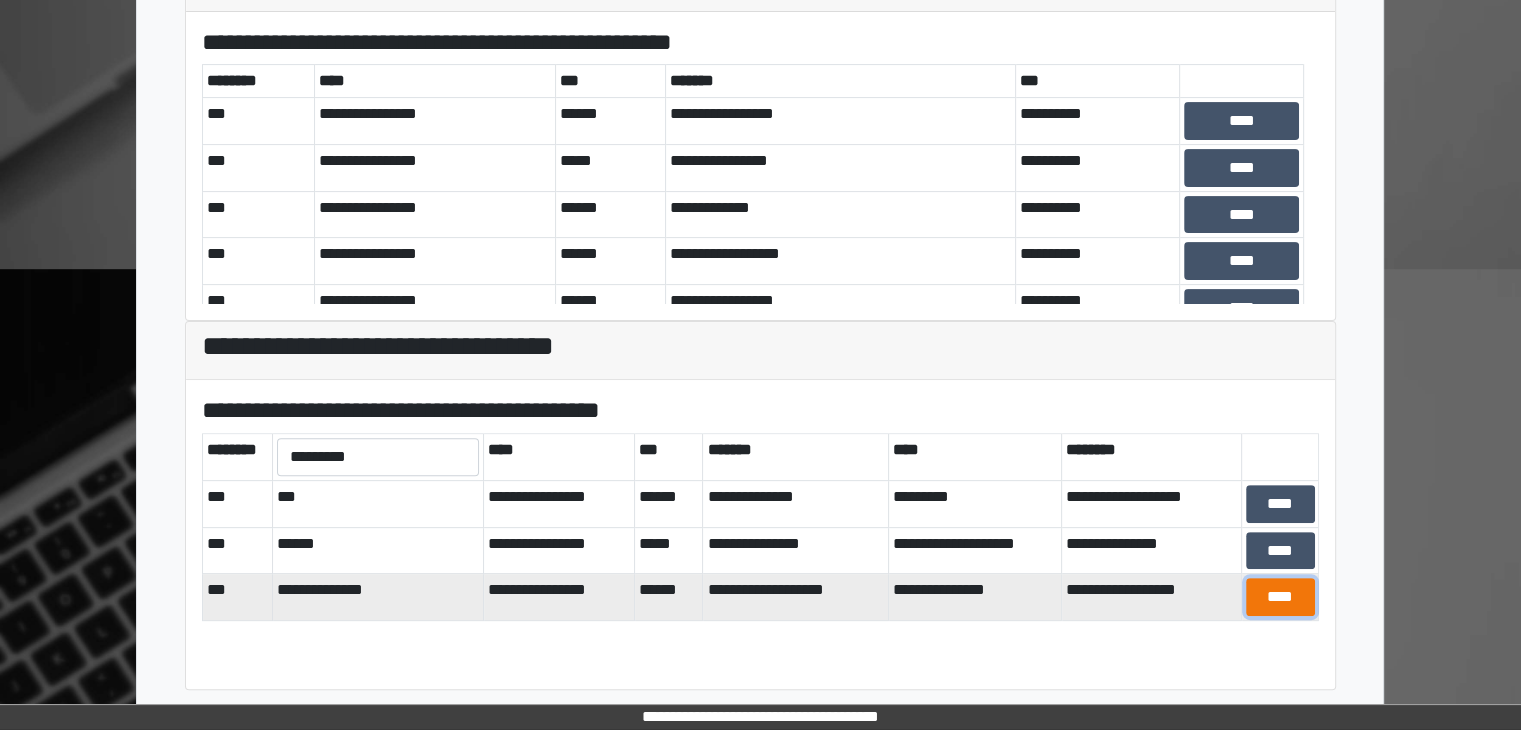 click on "****" at bounding box center [1280, 597] 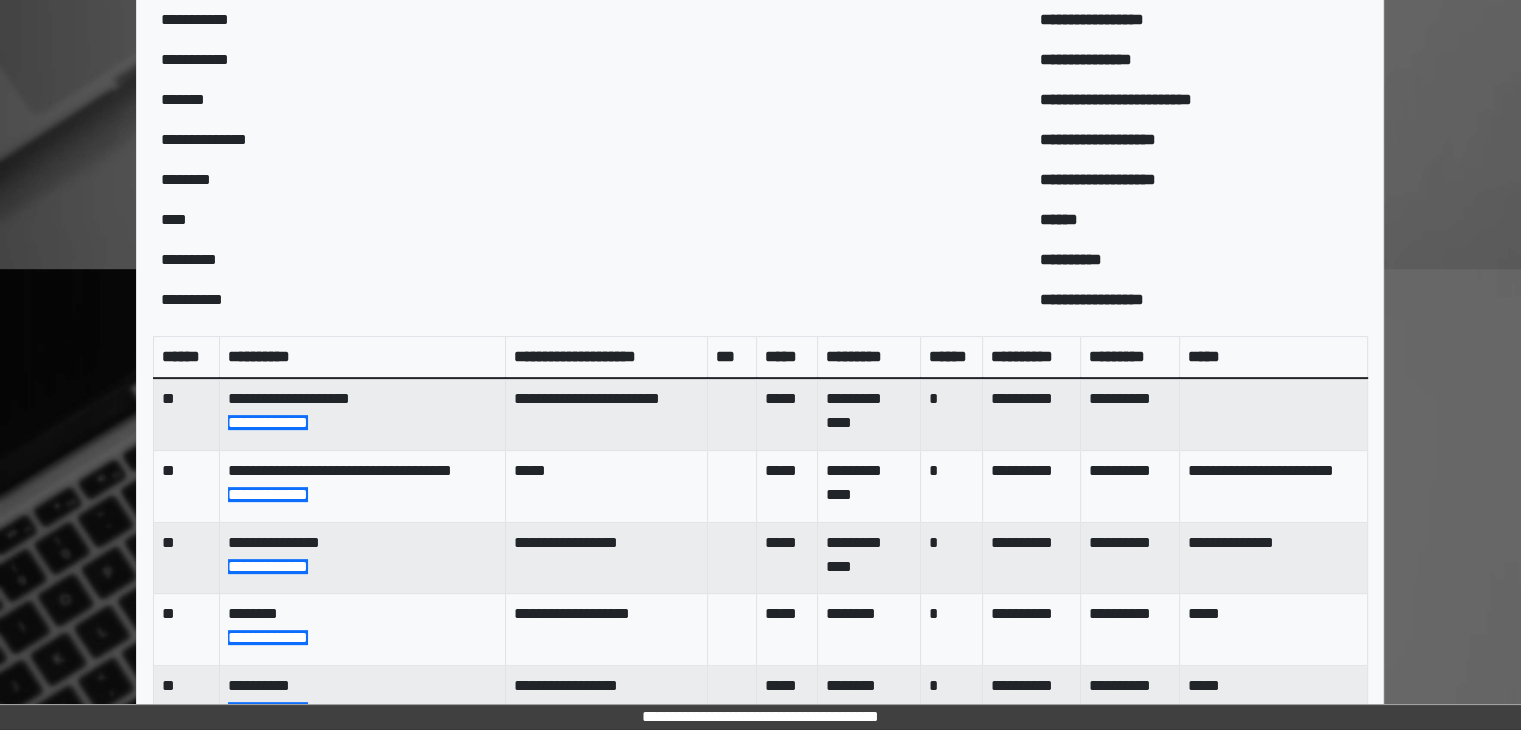 scroll, scrollTop: 1155, scrollLeft: 0, axis: vertical 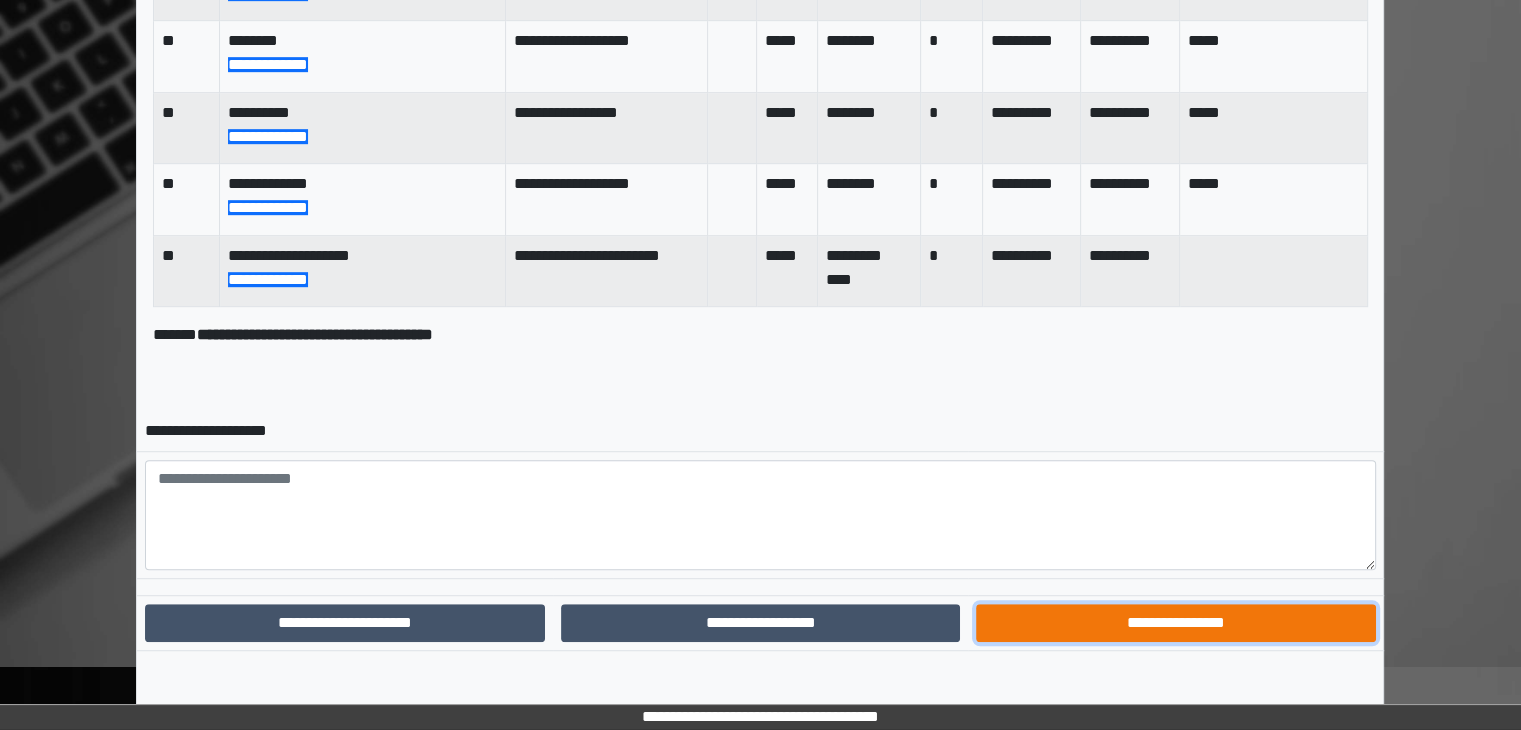click on "**********" at bounding box center (1175, 623) 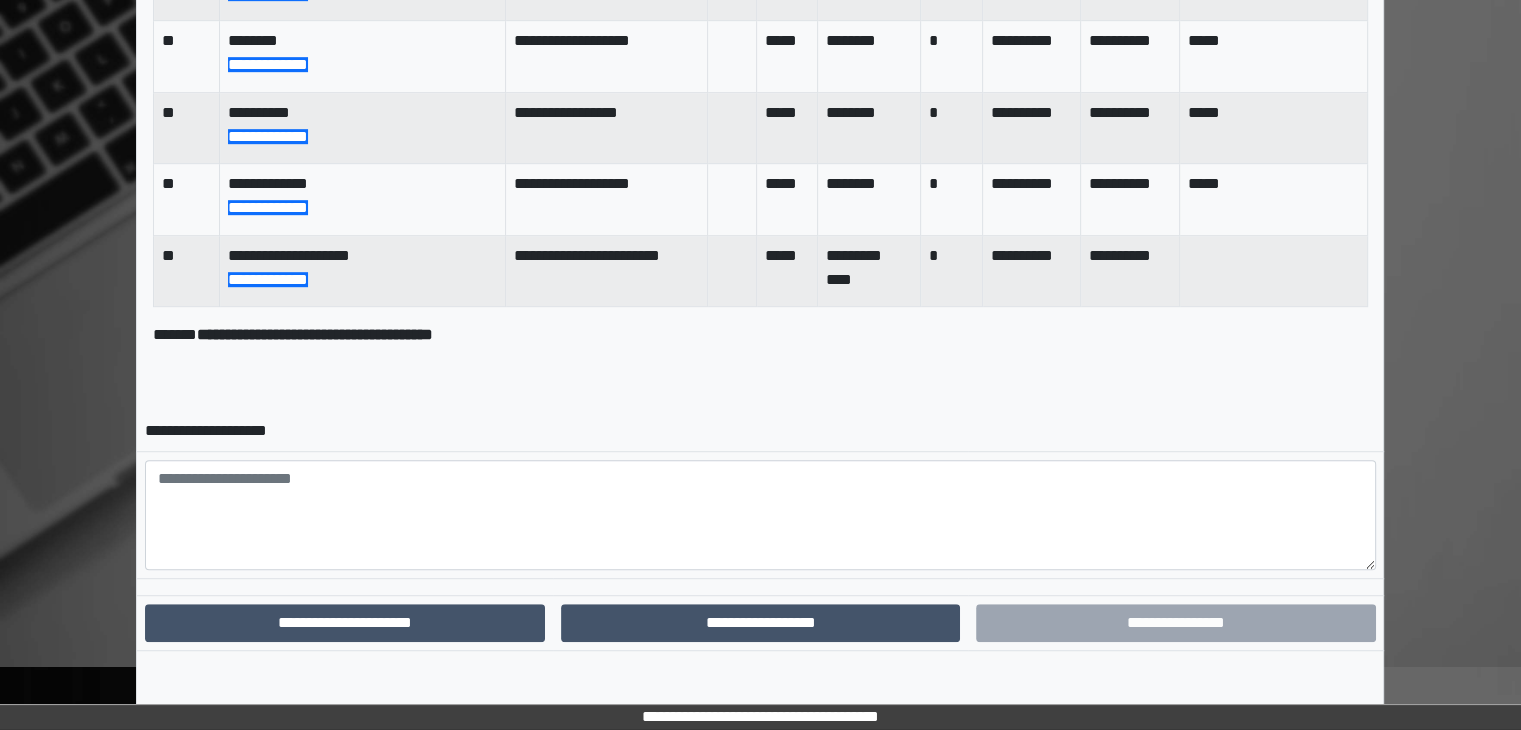 scroll, scrollTop: 1052, scrollLeft: 0, axis: vertical 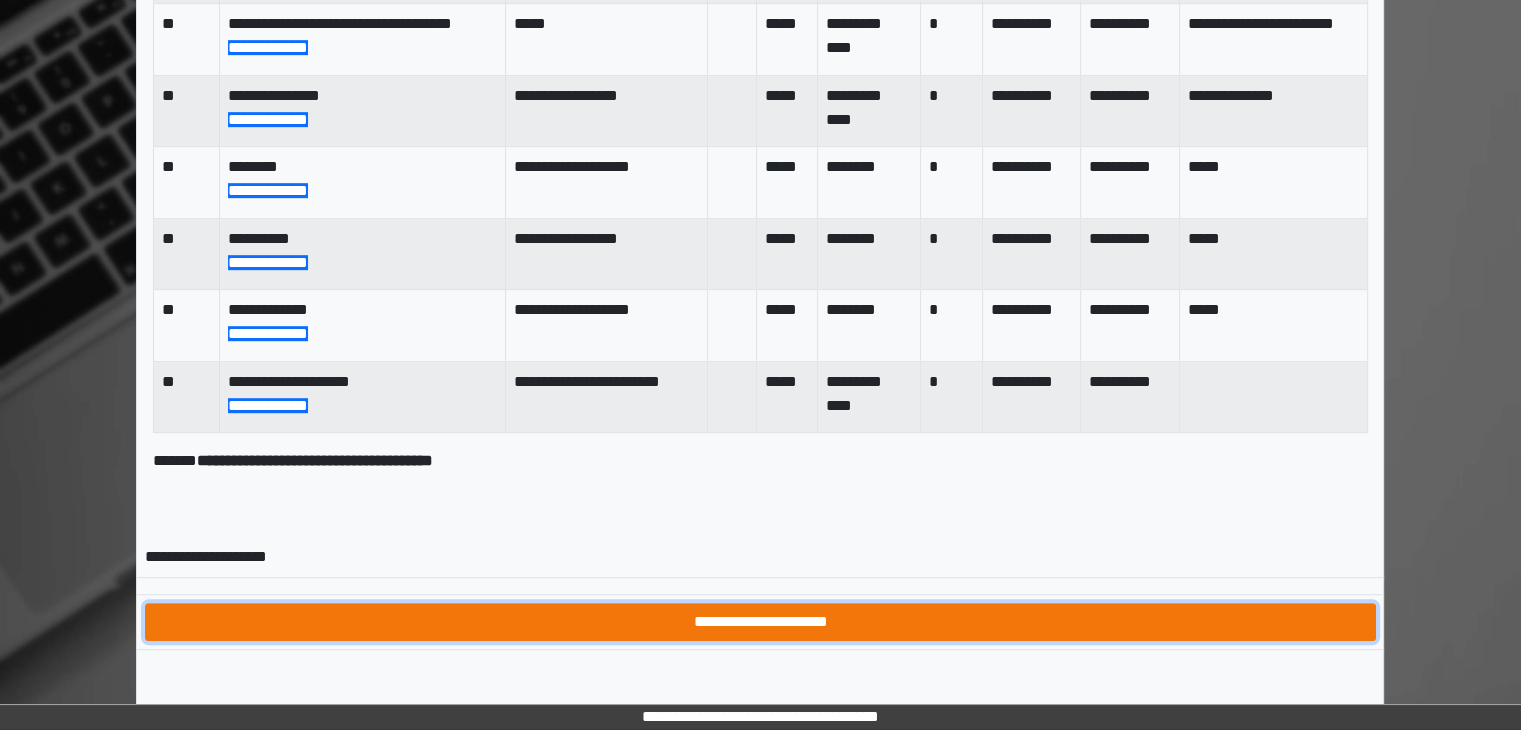 click on "**********" at bounding box center [760, 622] 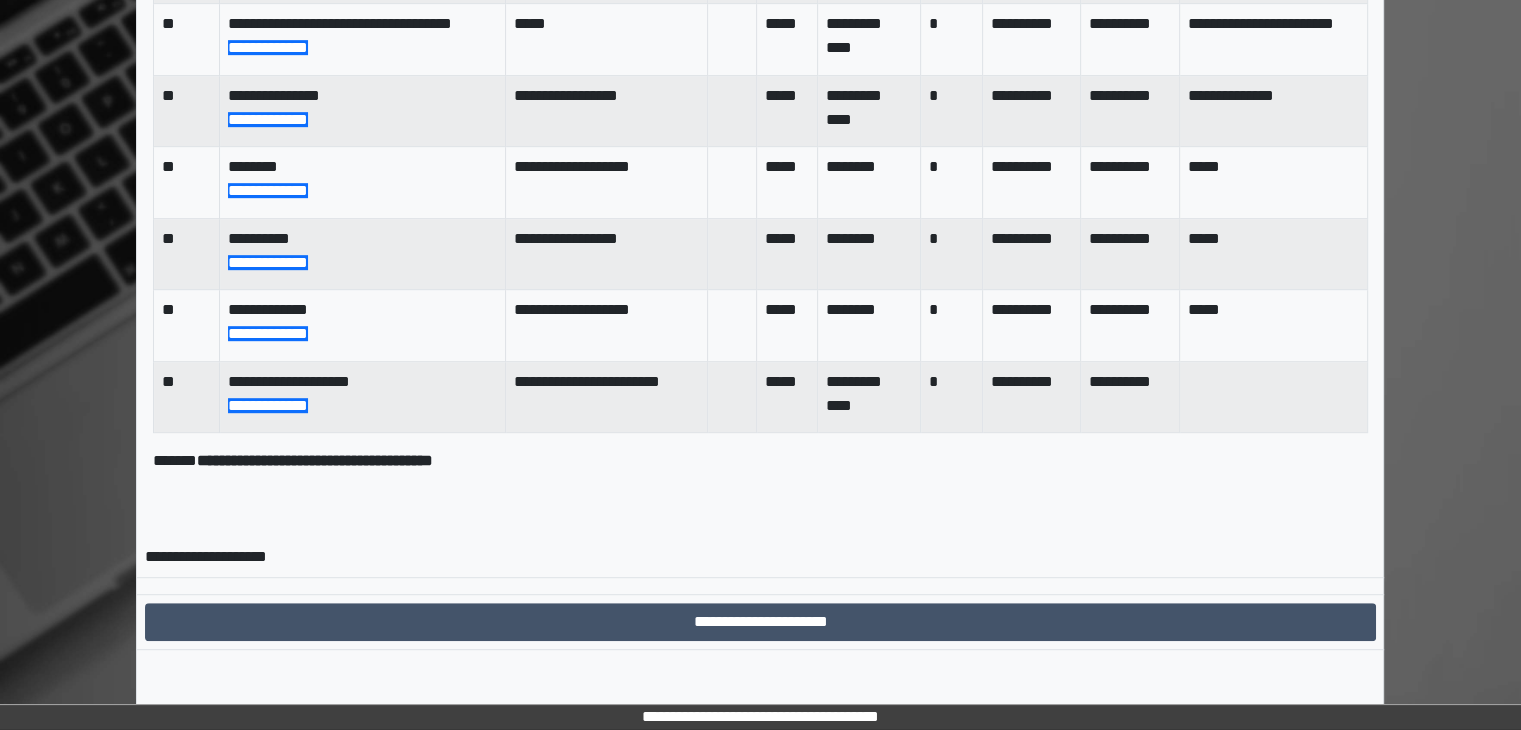 scroll, scrollTop: 0, scrollLeft: 0, axis: both 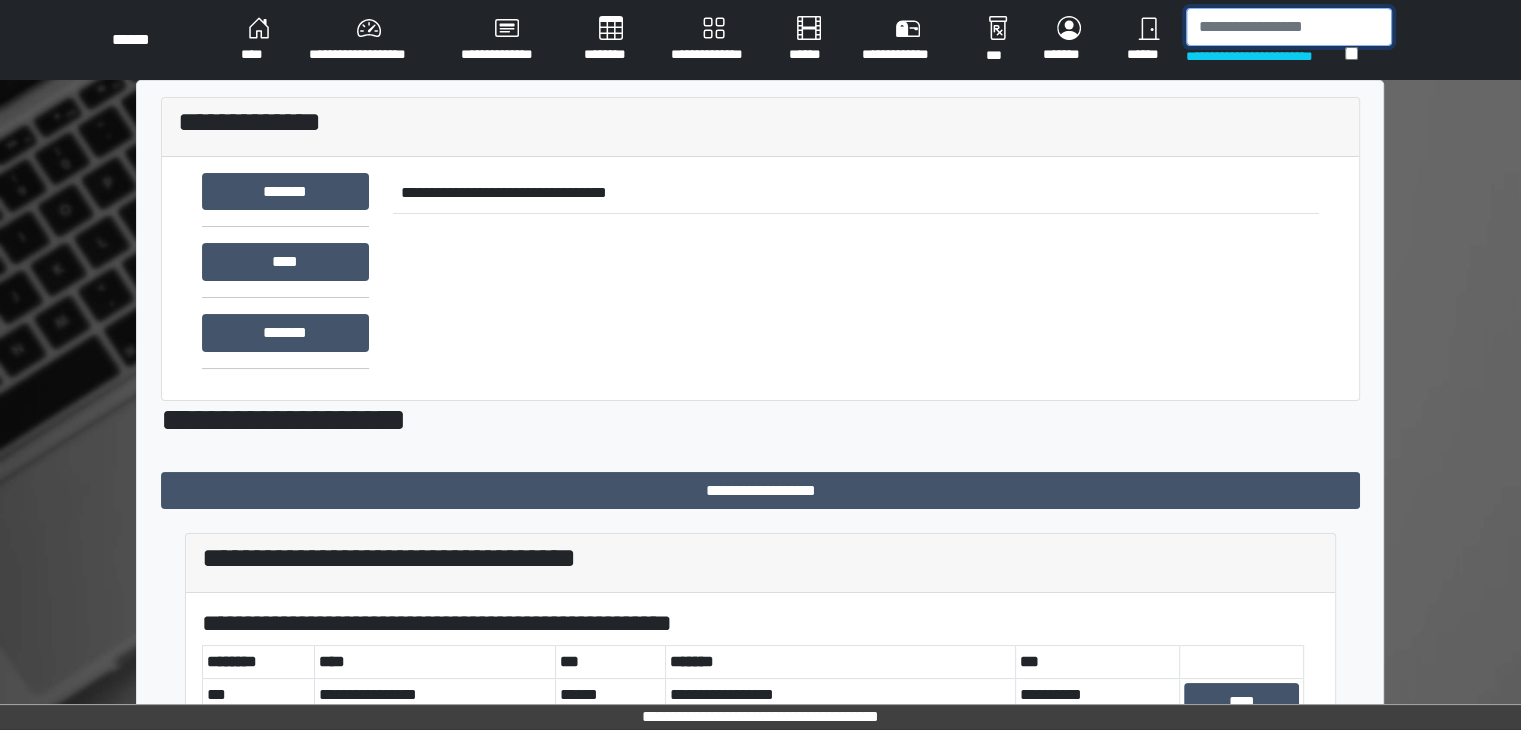 click at bounding box center (1289, 27) 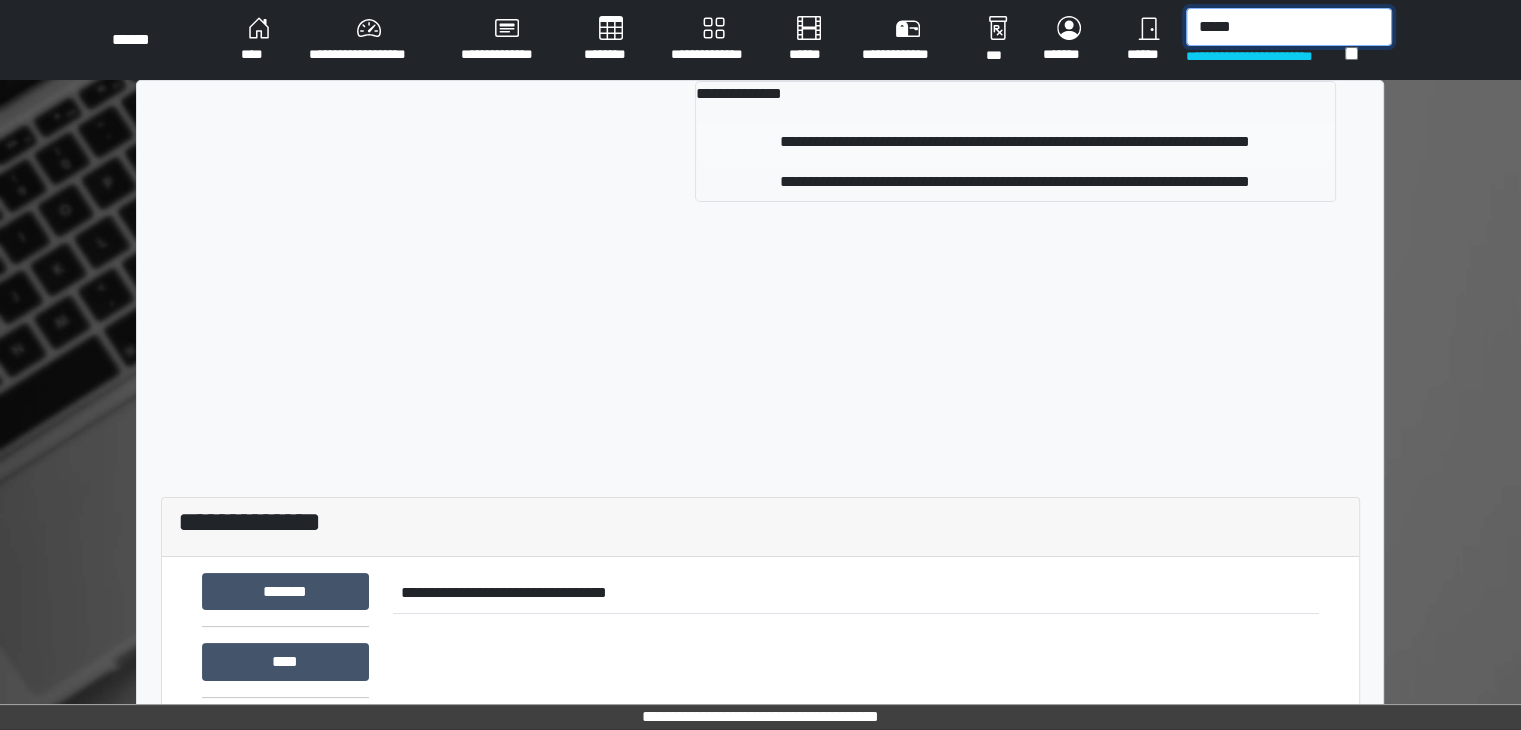 type on "*****" 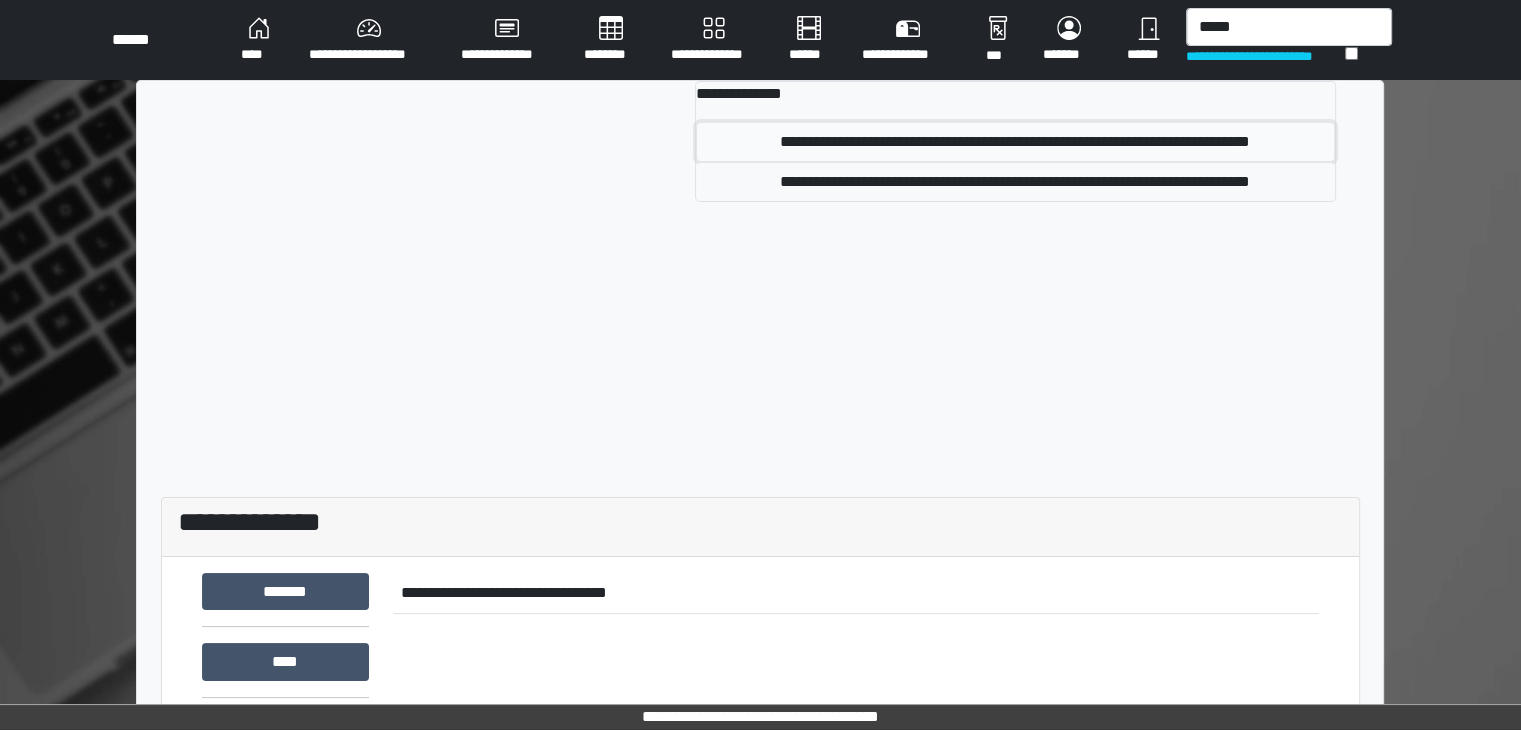 click on "**********" at bounding box center (1015, 142) 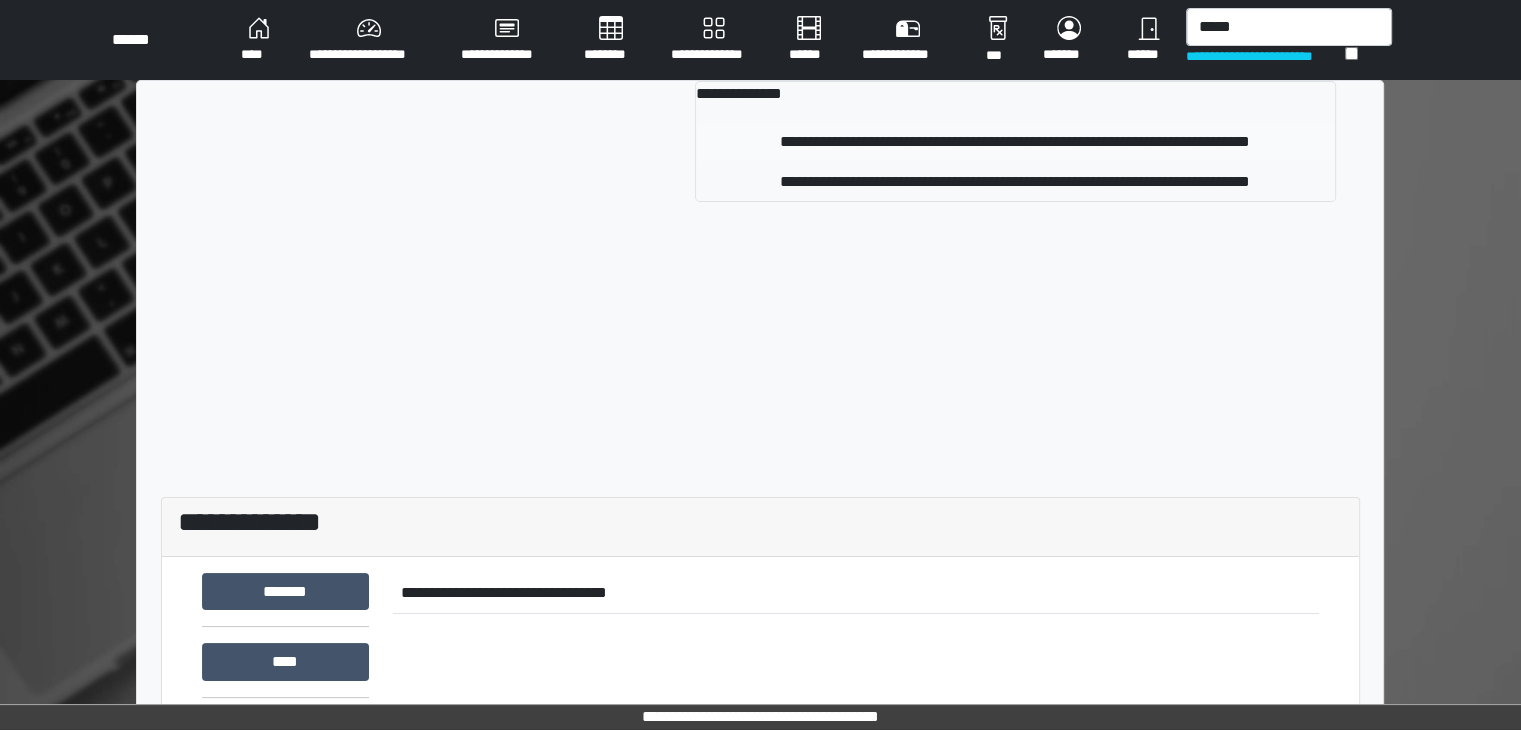 type 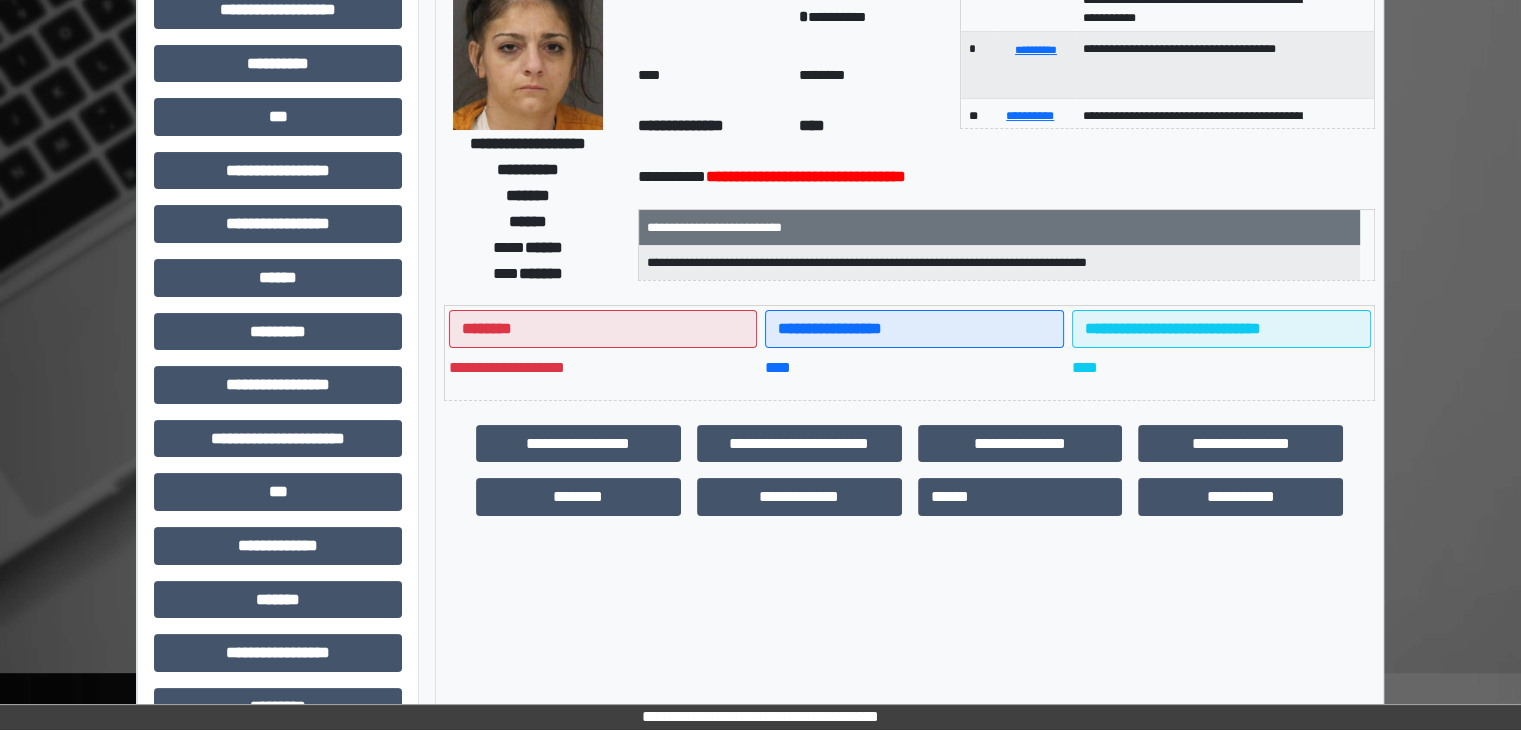 scroll, scrollTop: 400, scrollLeft: 0, axis: vertical 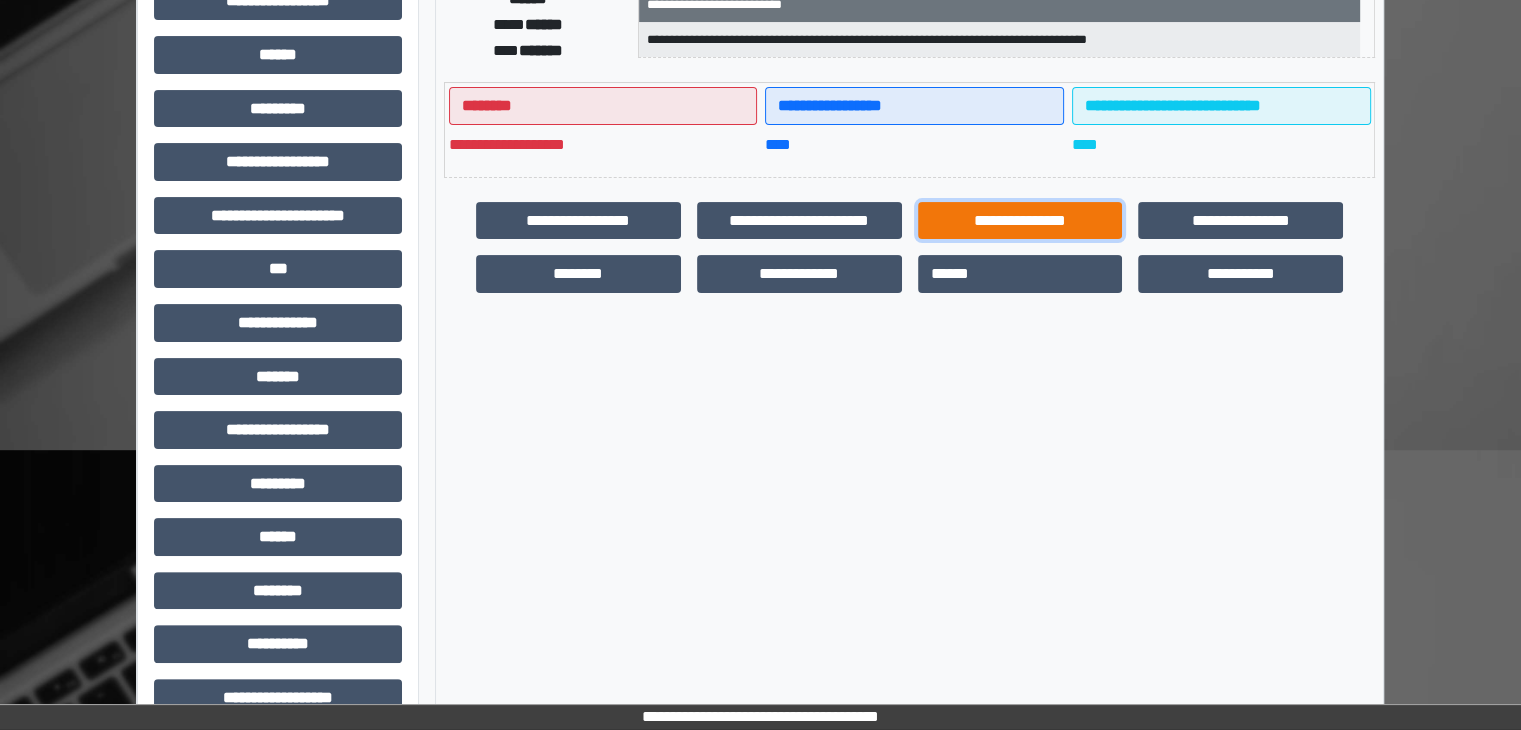 click on "**********" at bounding box center (1020, 221) 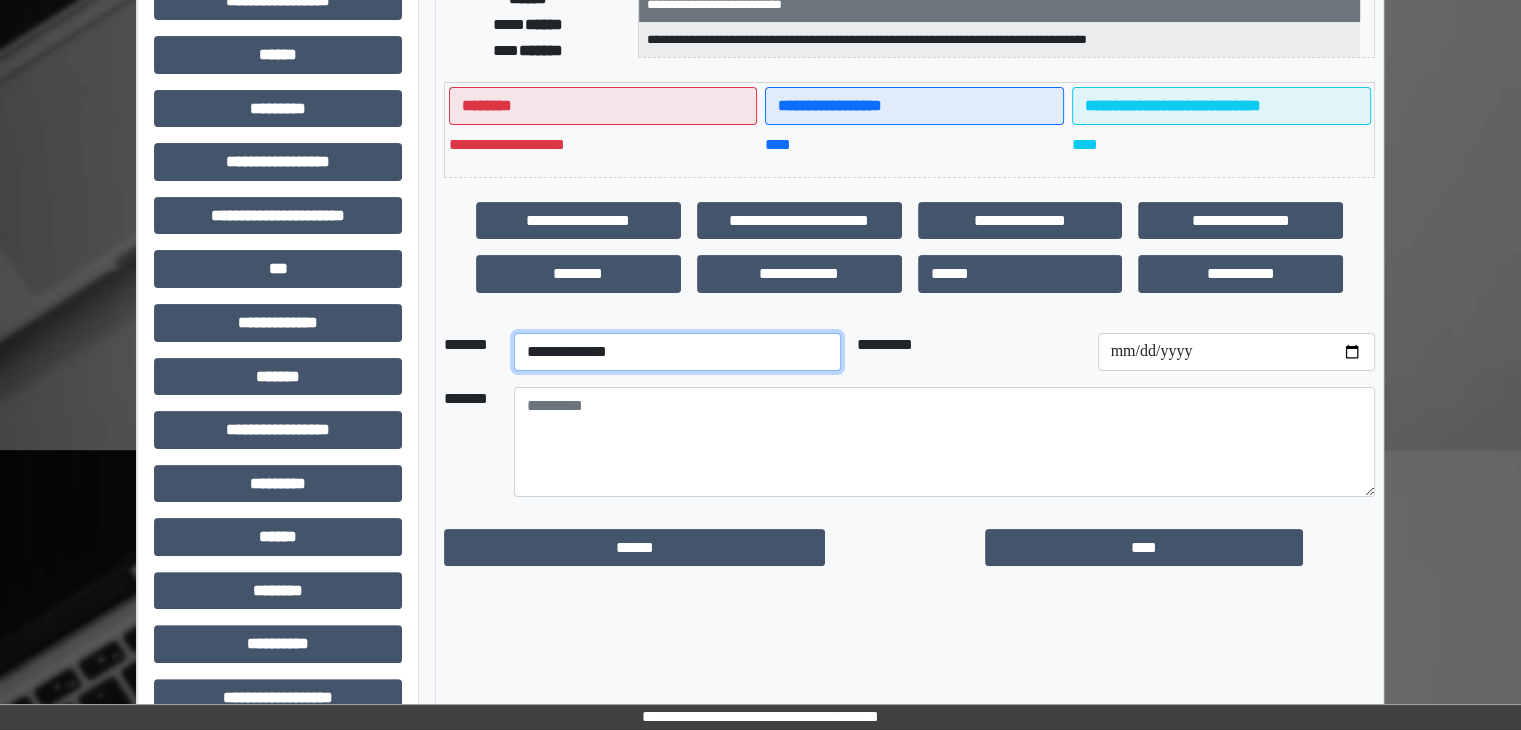 click on "**********" at bounding box center [677, 352] 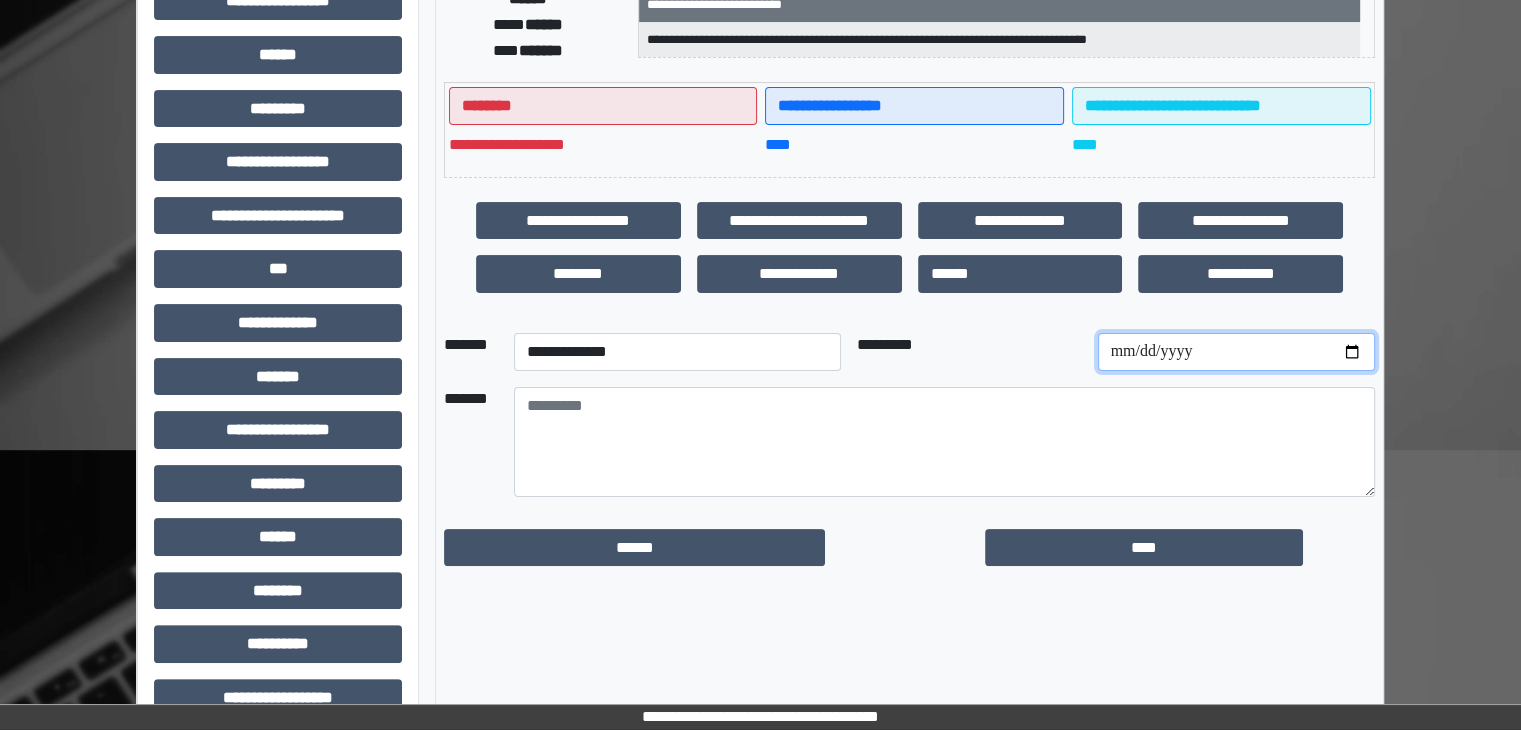 click at bounding box center [1236, 352] 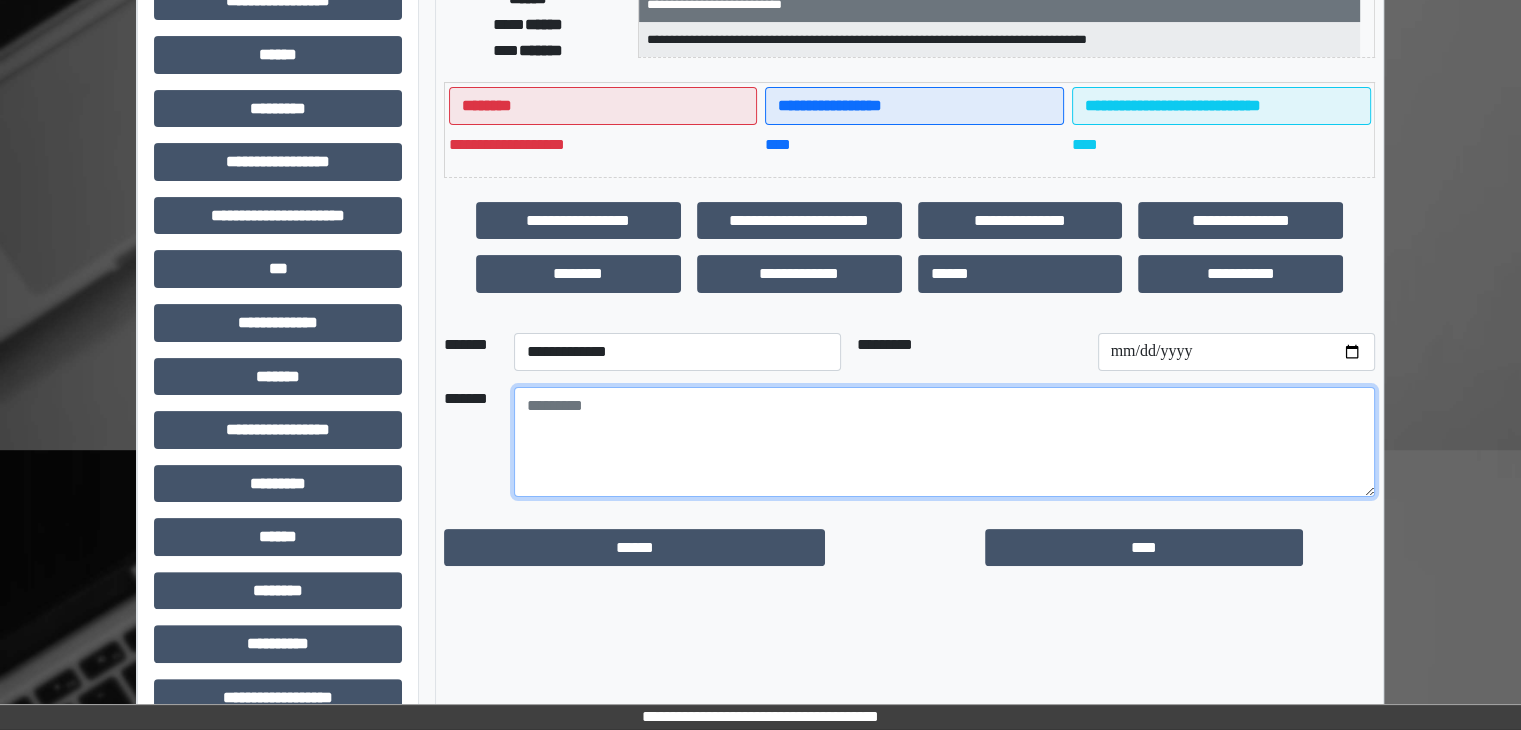 click at bounding box center [944, 442] 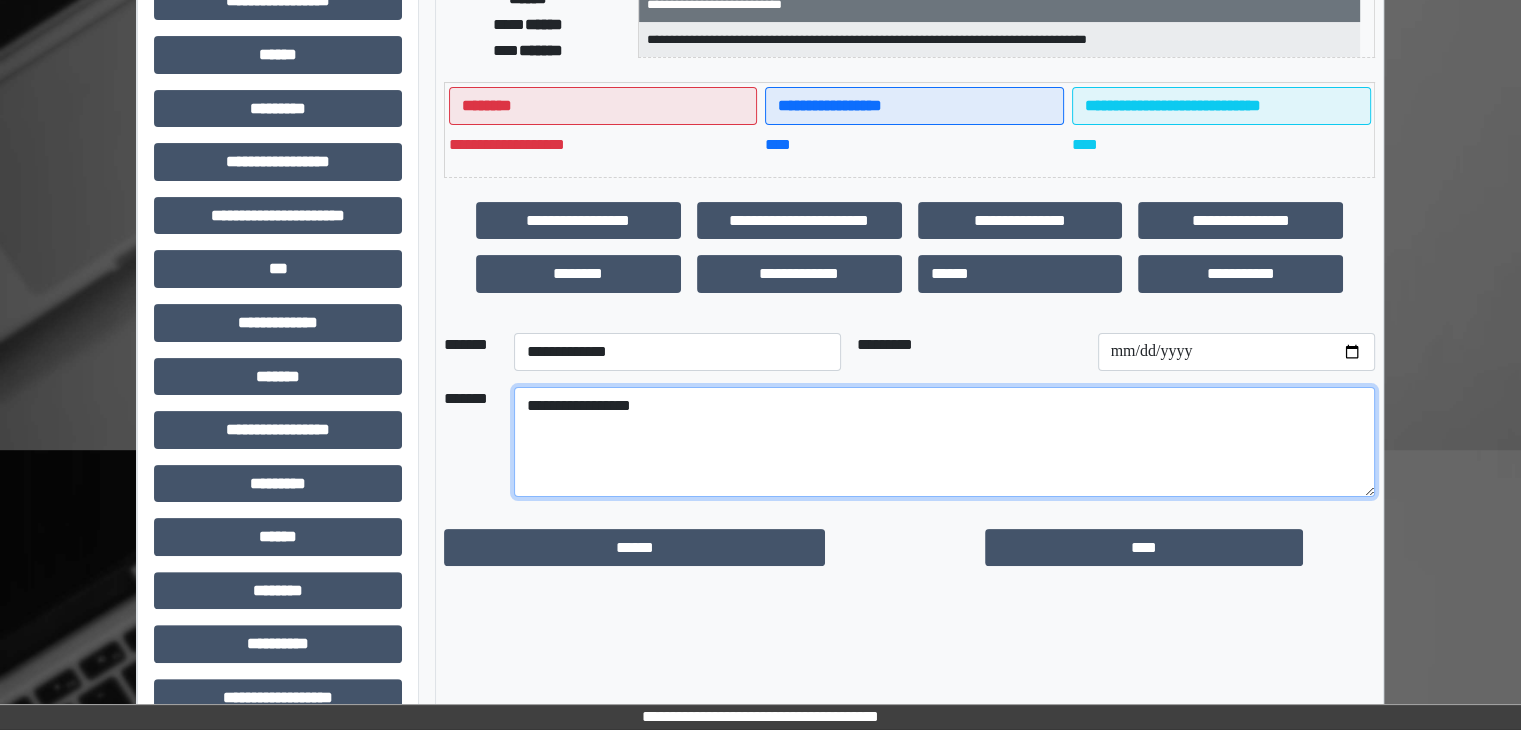 click on "**********" at bounding box center (944, 442) 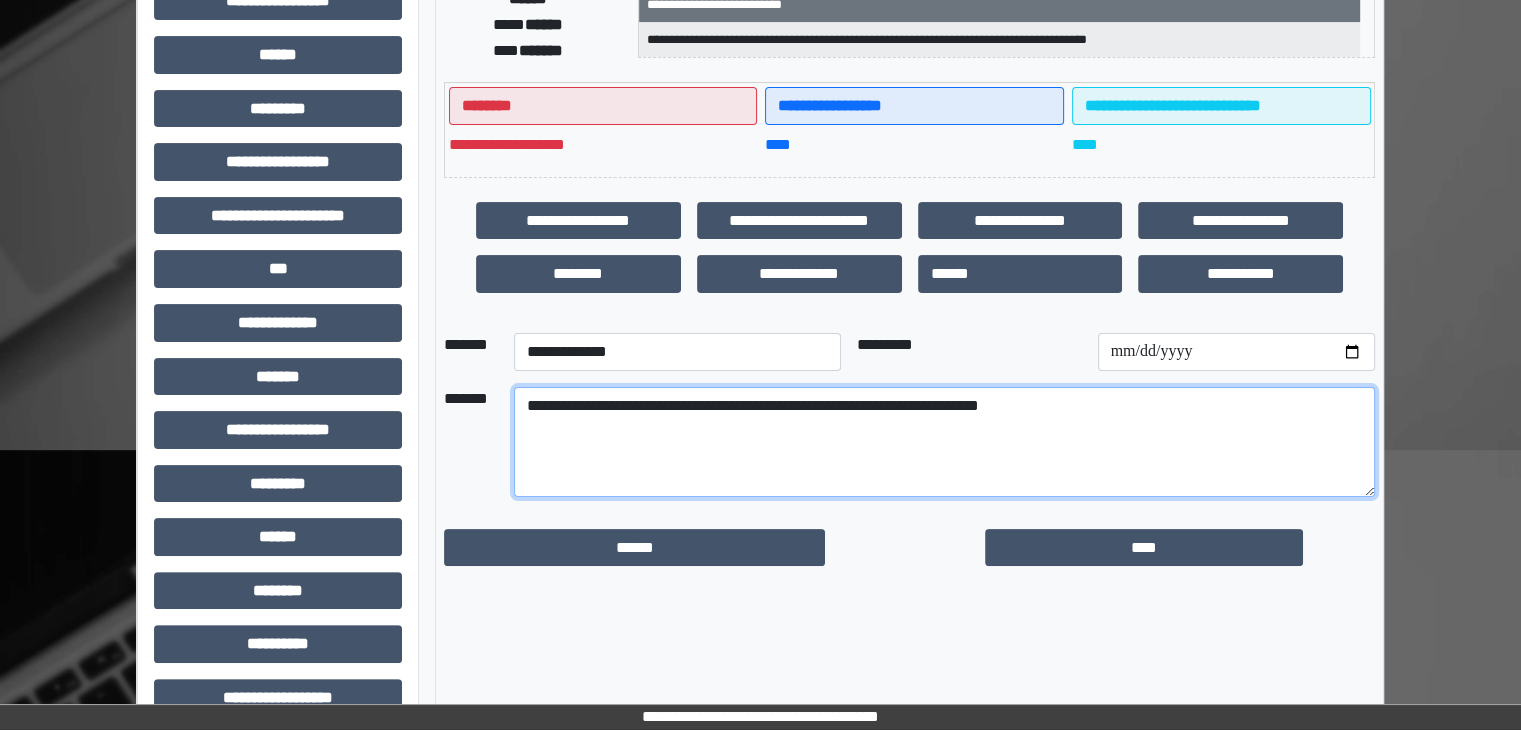 drag, startPoint x: 549, startPoint y: 407, endPoint x: 499, endPoint y: 405, distance: 50.039986 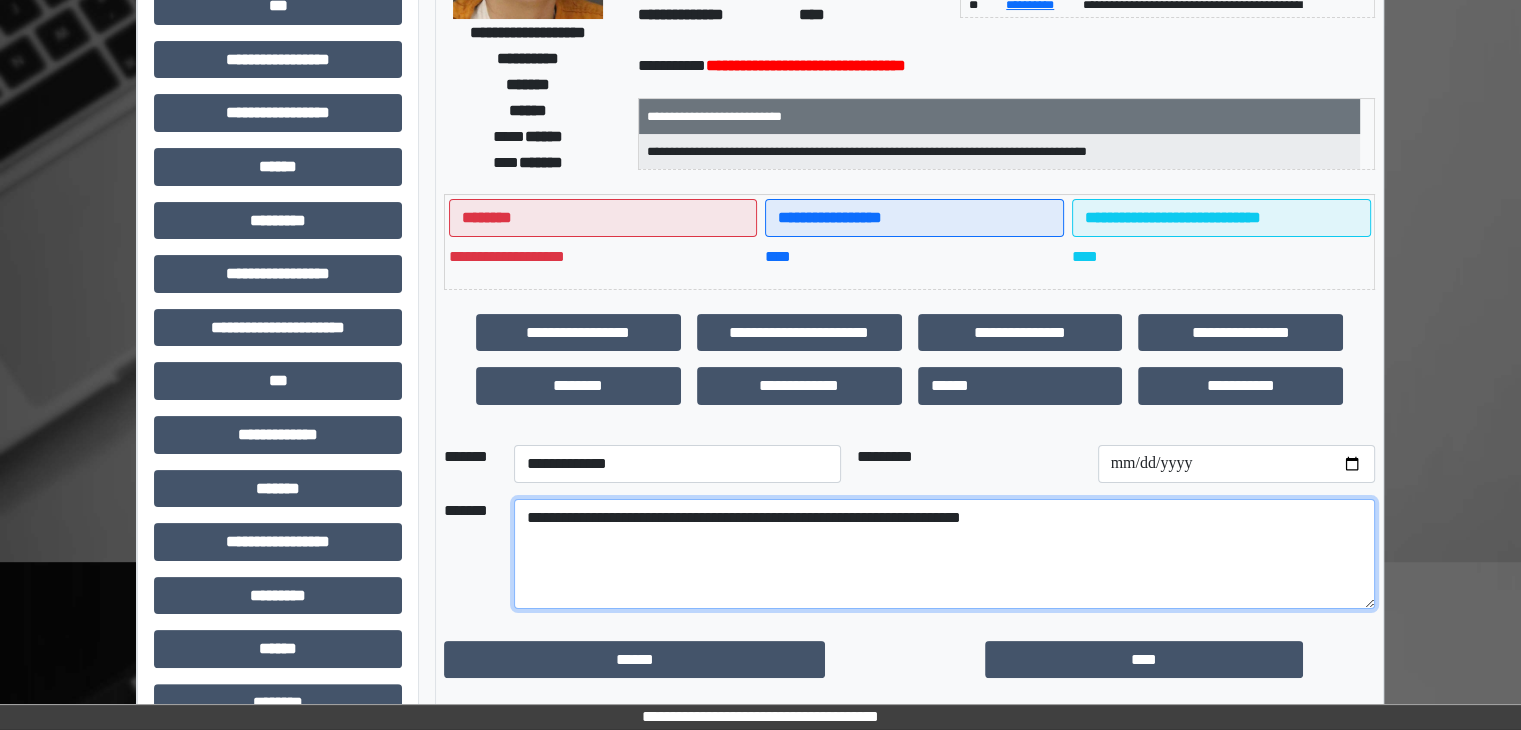 scroll, scrollTop: 400, scrollLeft: 0, axis: vertical 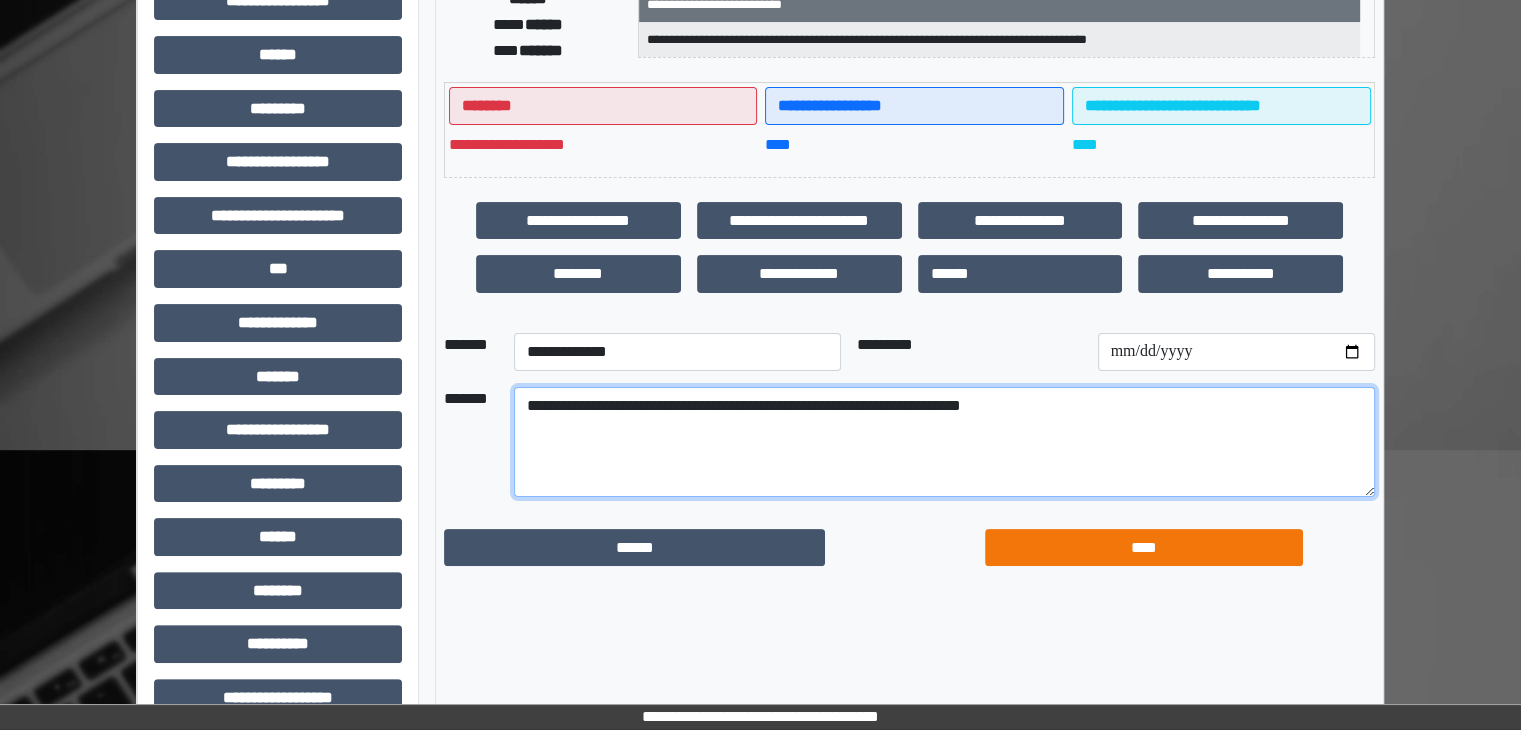 type on "**********" 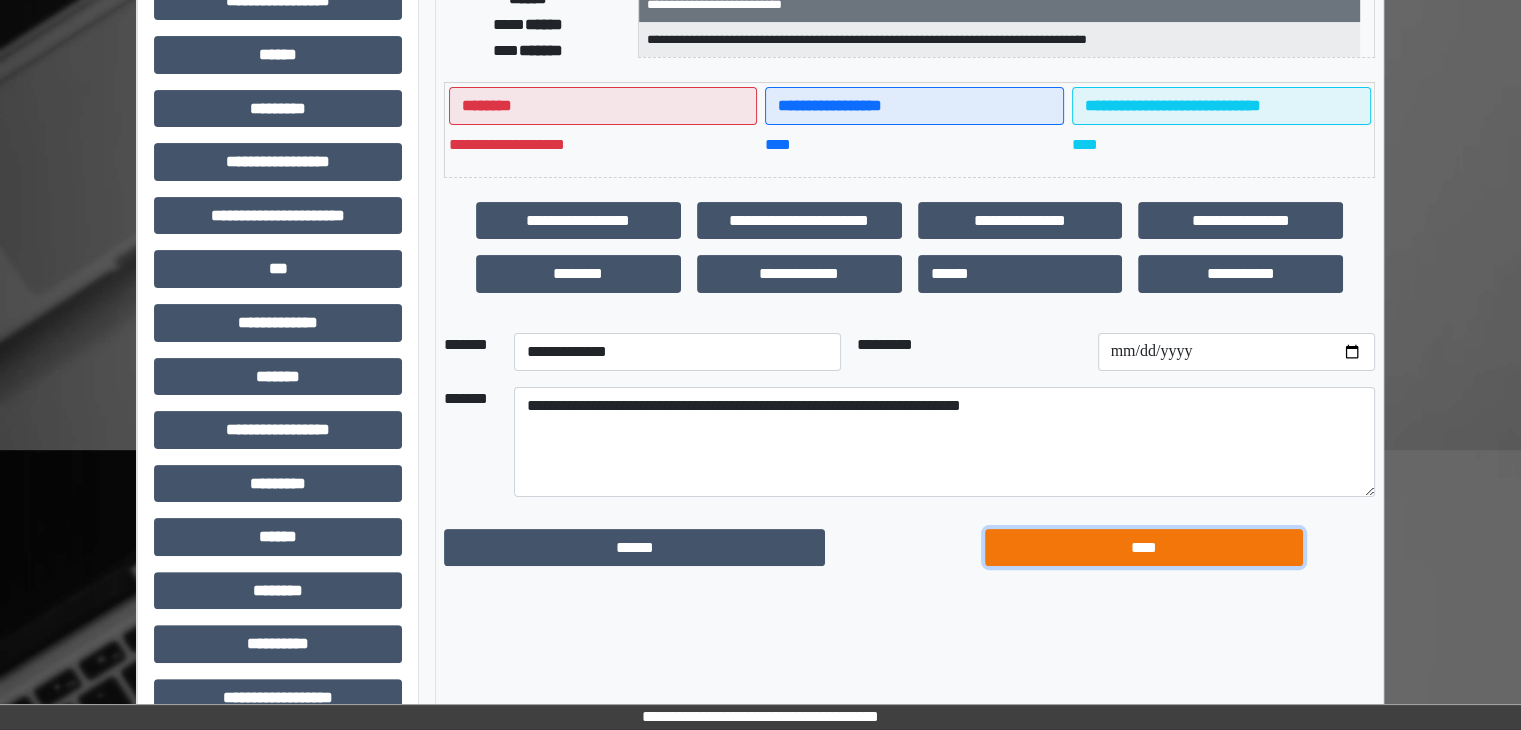 click on "****" at bounding box center [1144, 548] 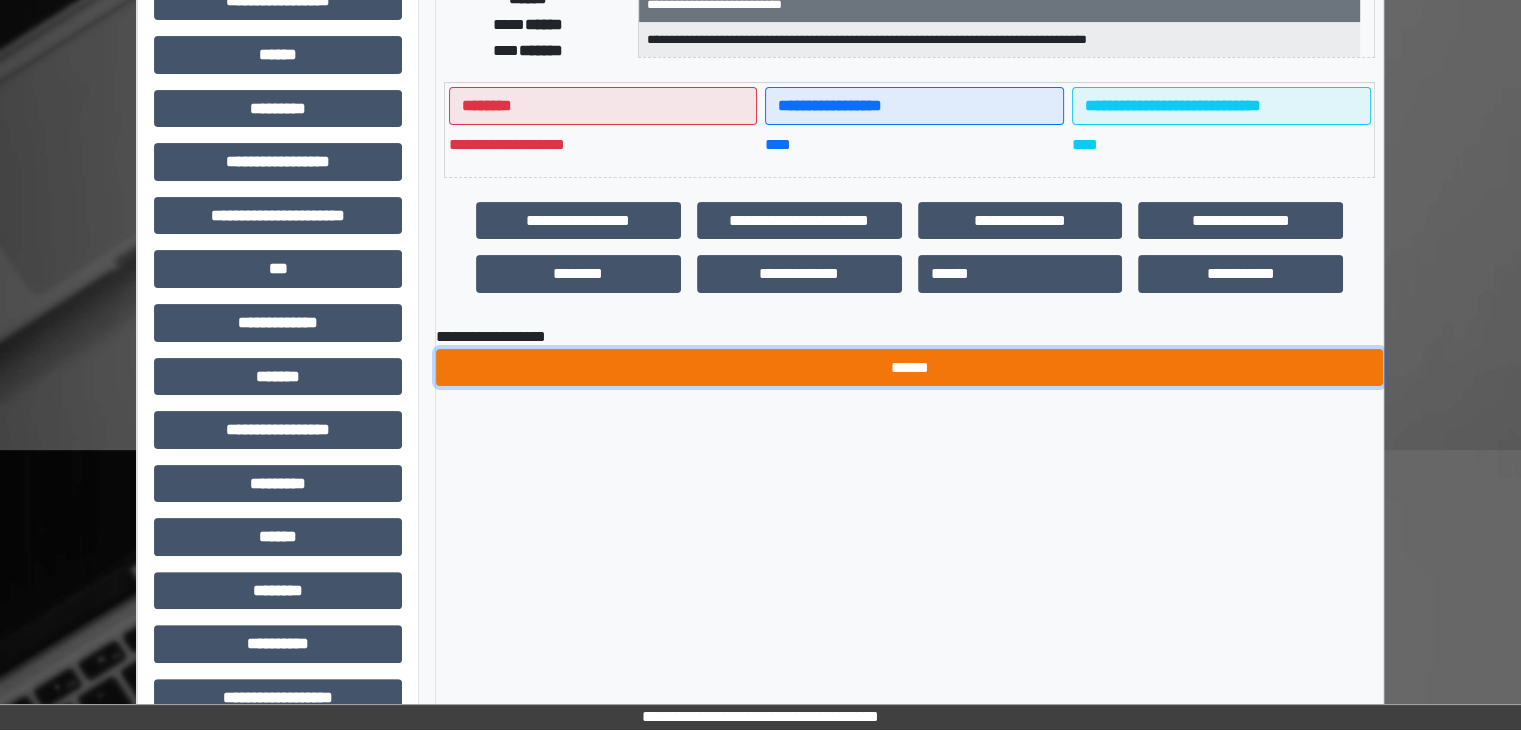 click on "******" at bounding box center (909, 368) 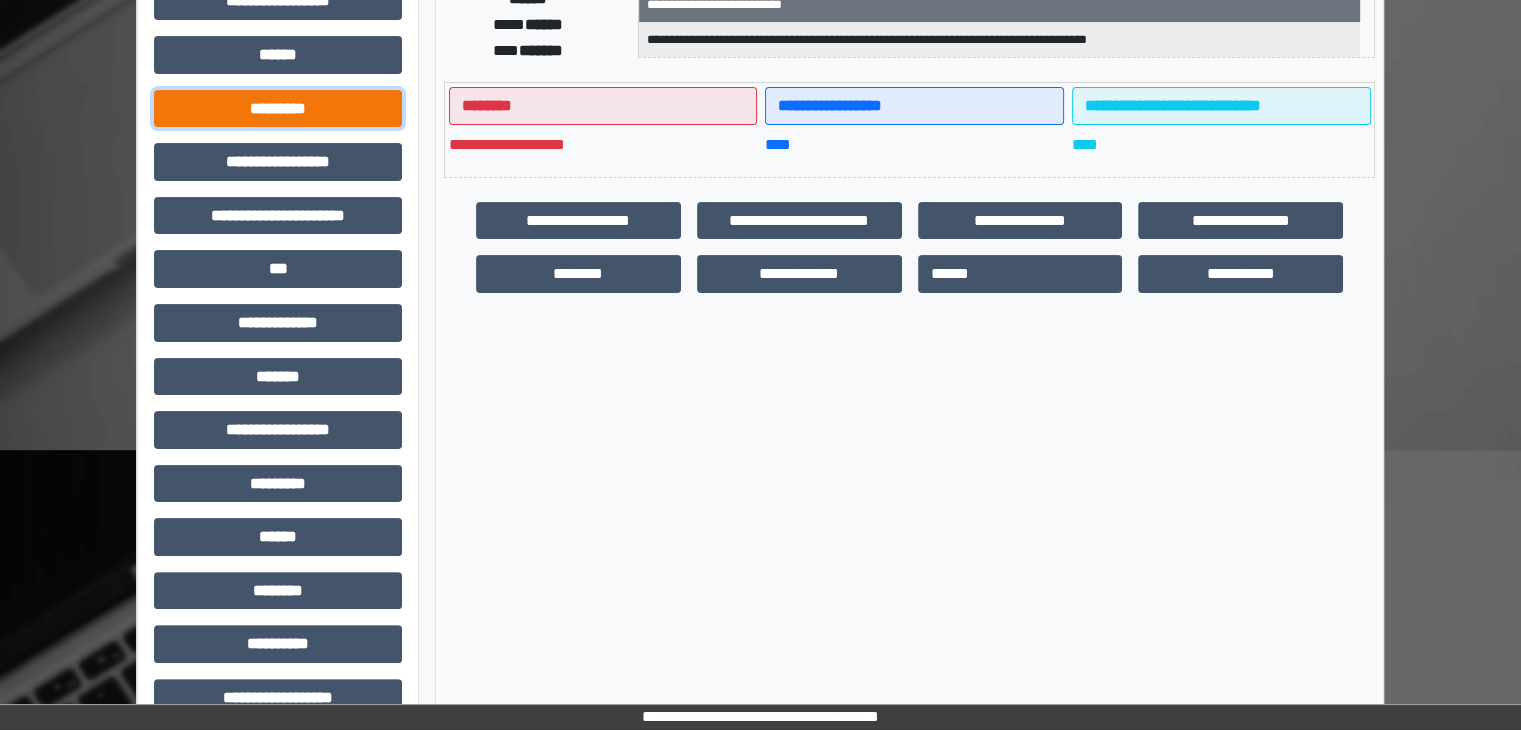 click on "*********" at bounding box center [278, 109] 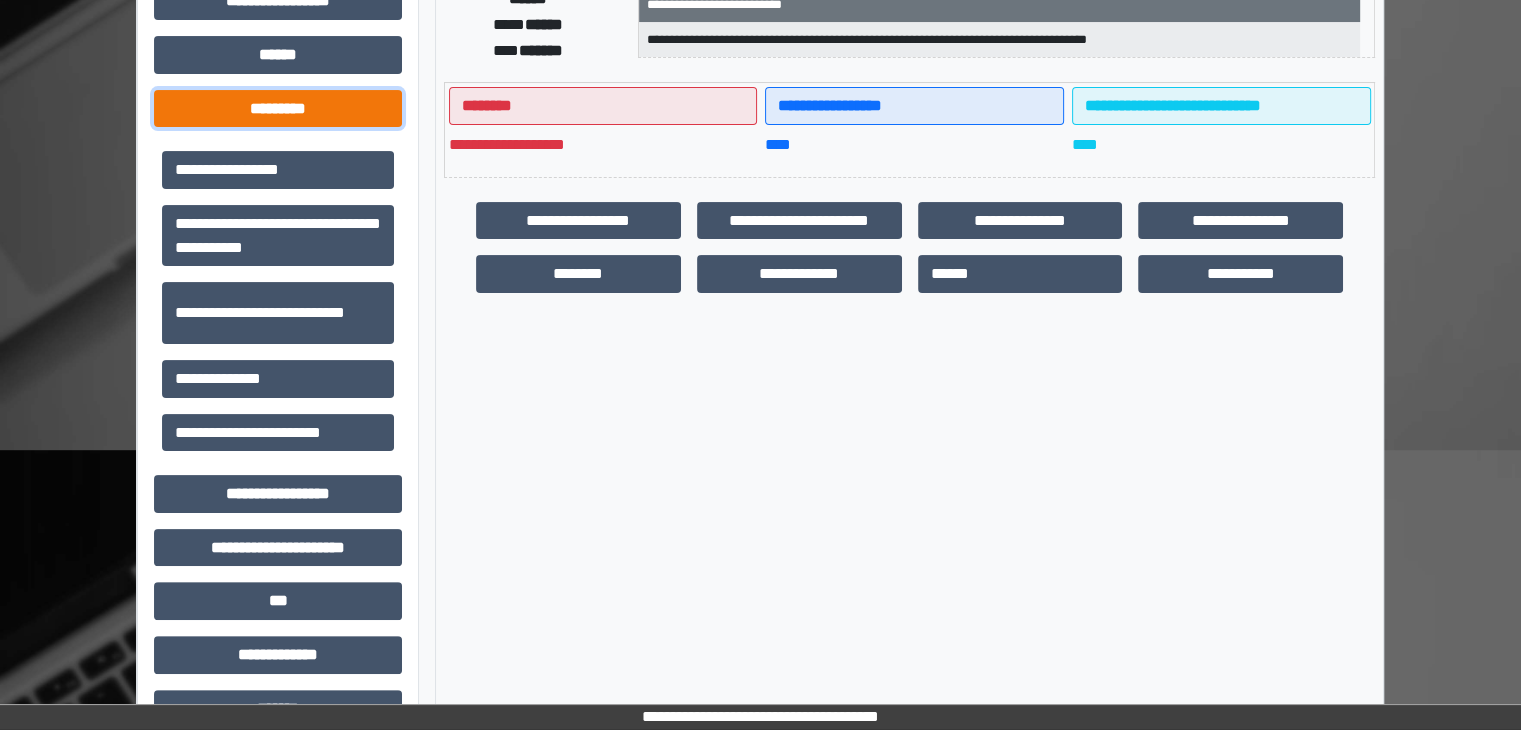 click on "*********" at bounding box center (278, 109) 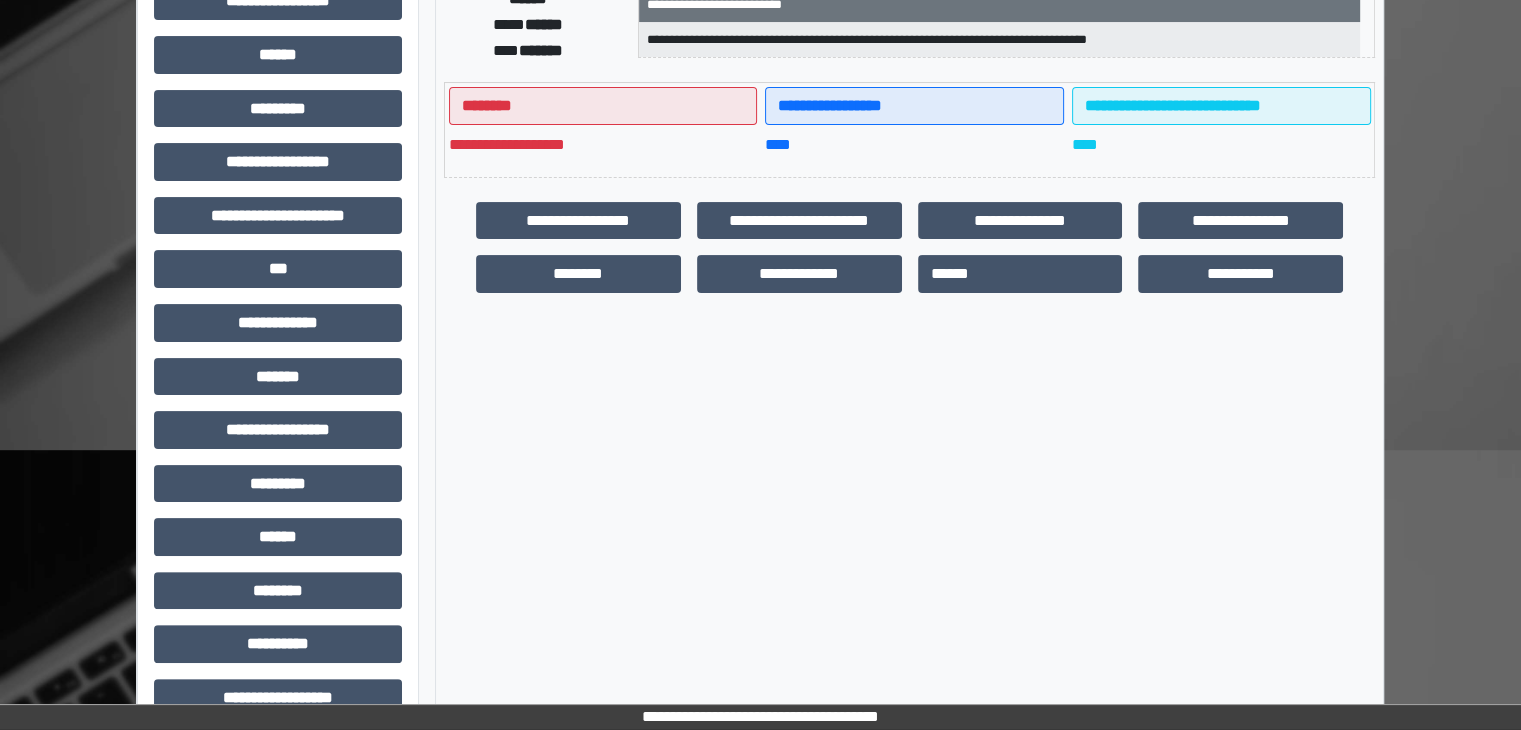 click on "**********" at bounding box center (278, 223) 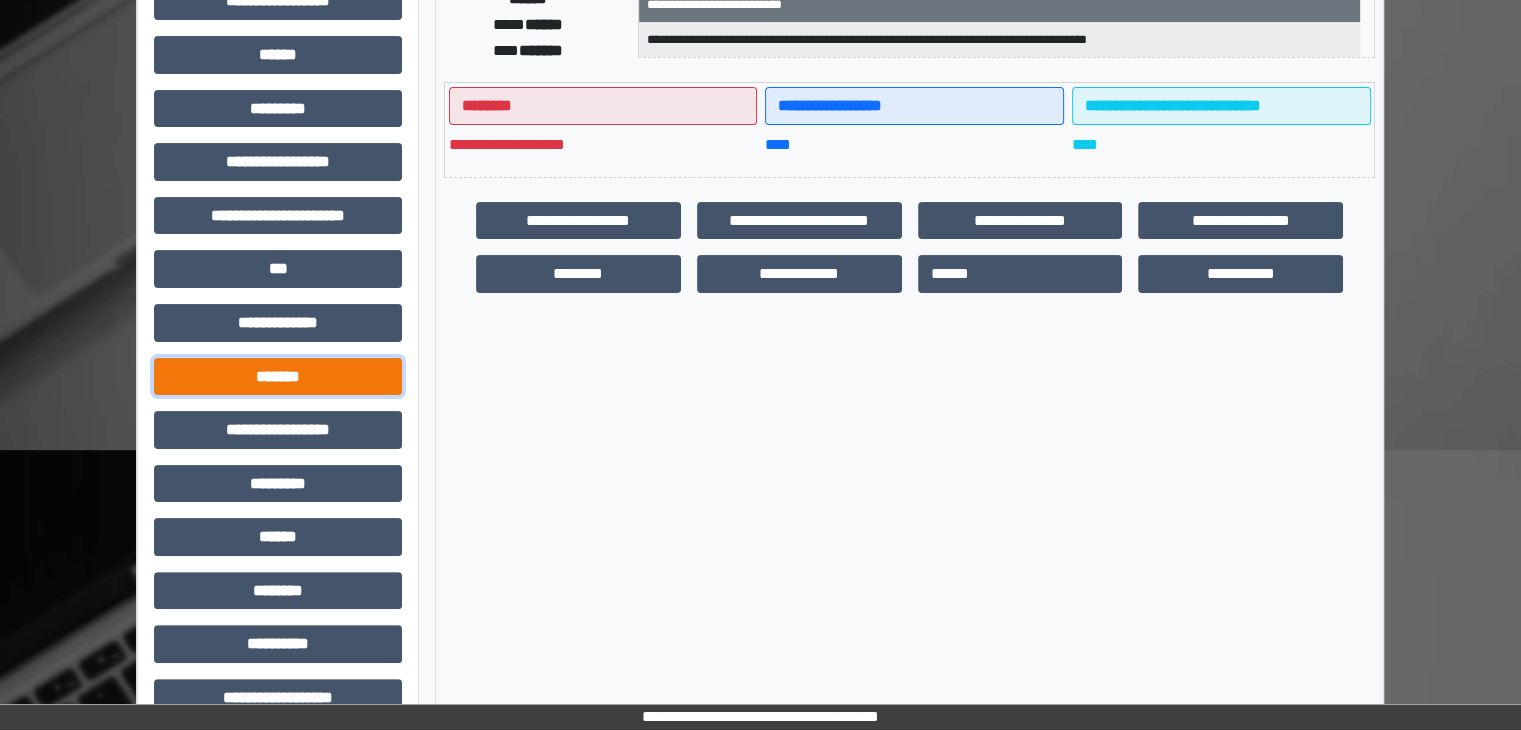 click on "*******" at bounding box center (278, 377) 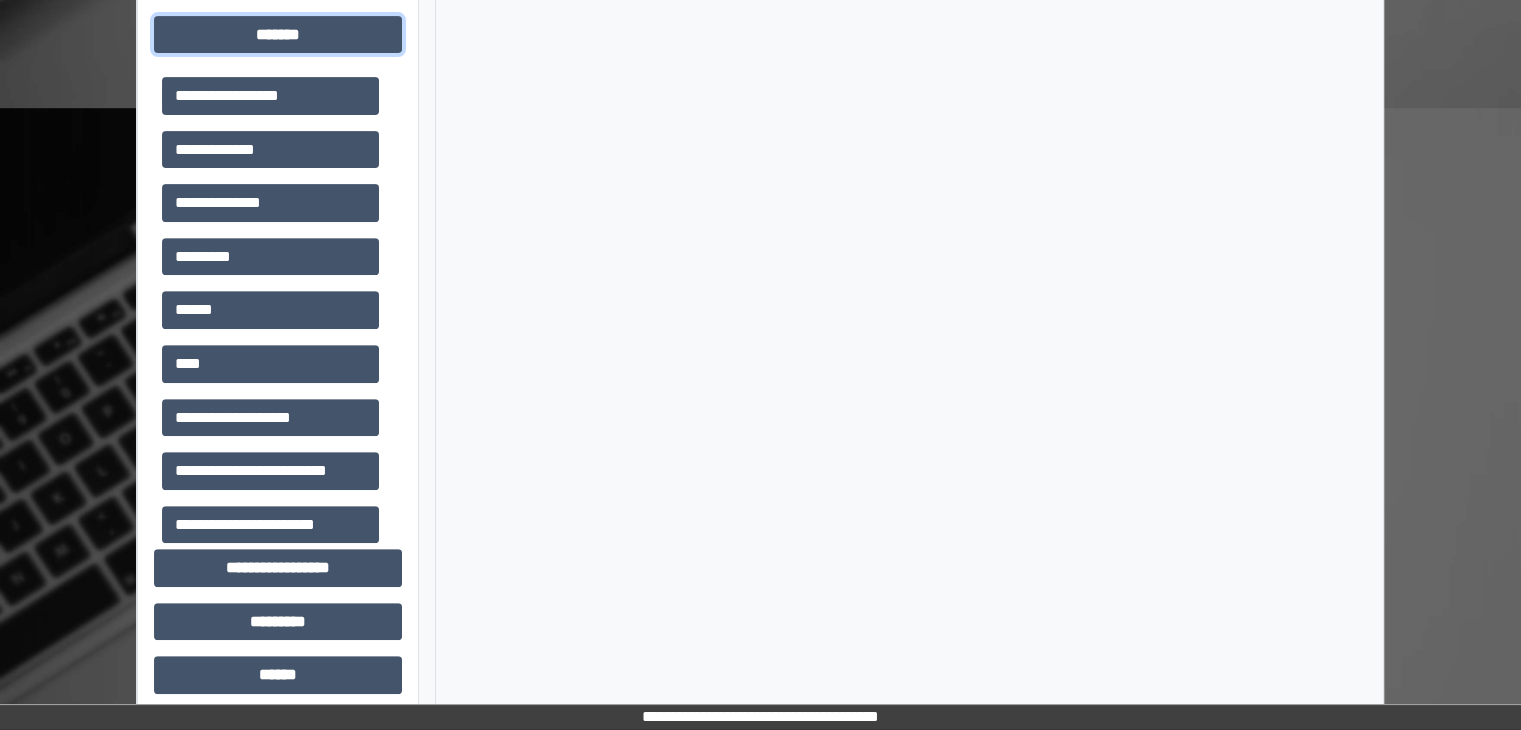 scroll, scrollTop: 800, scrollLeft: 0, axis: vertical 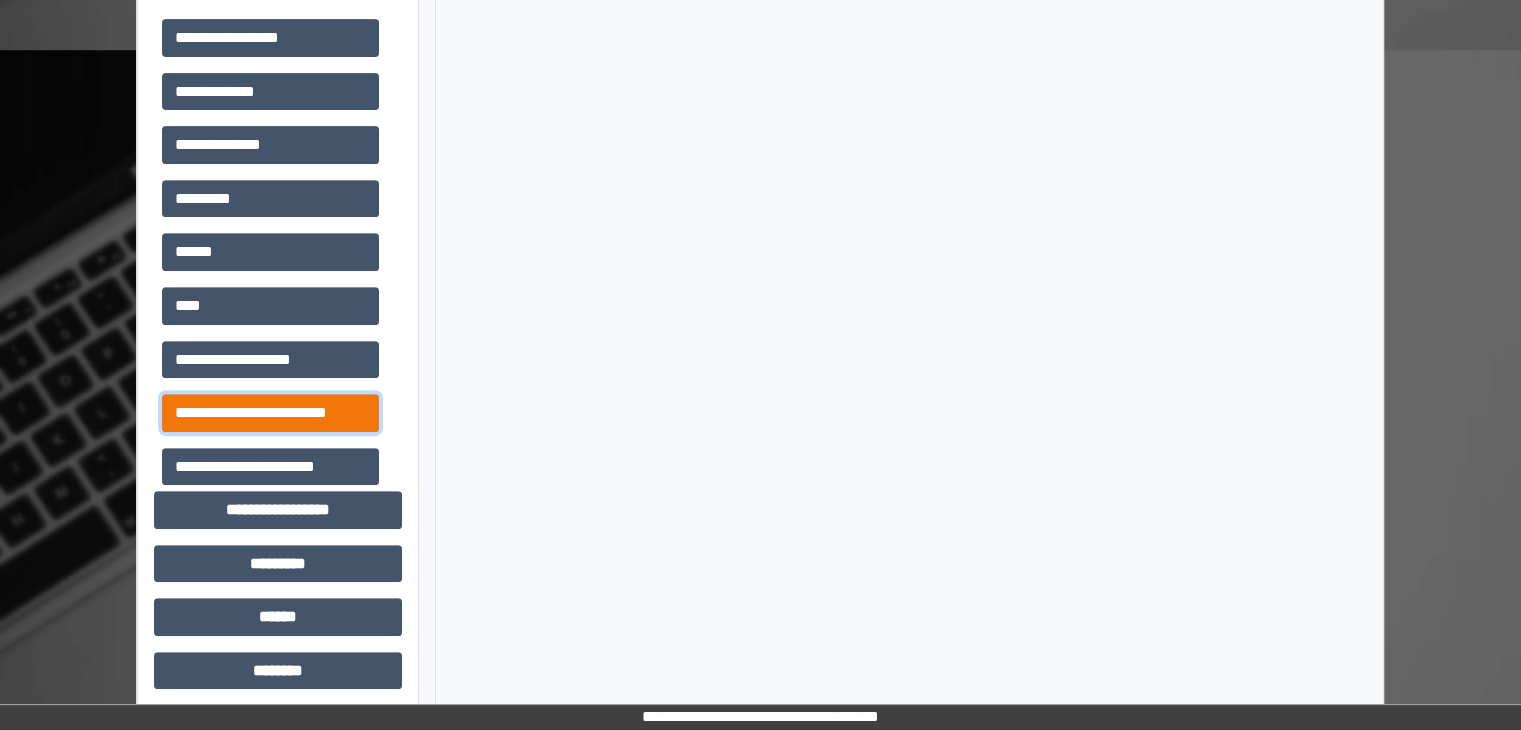 click on "**********" at bounding box center (270, 413) 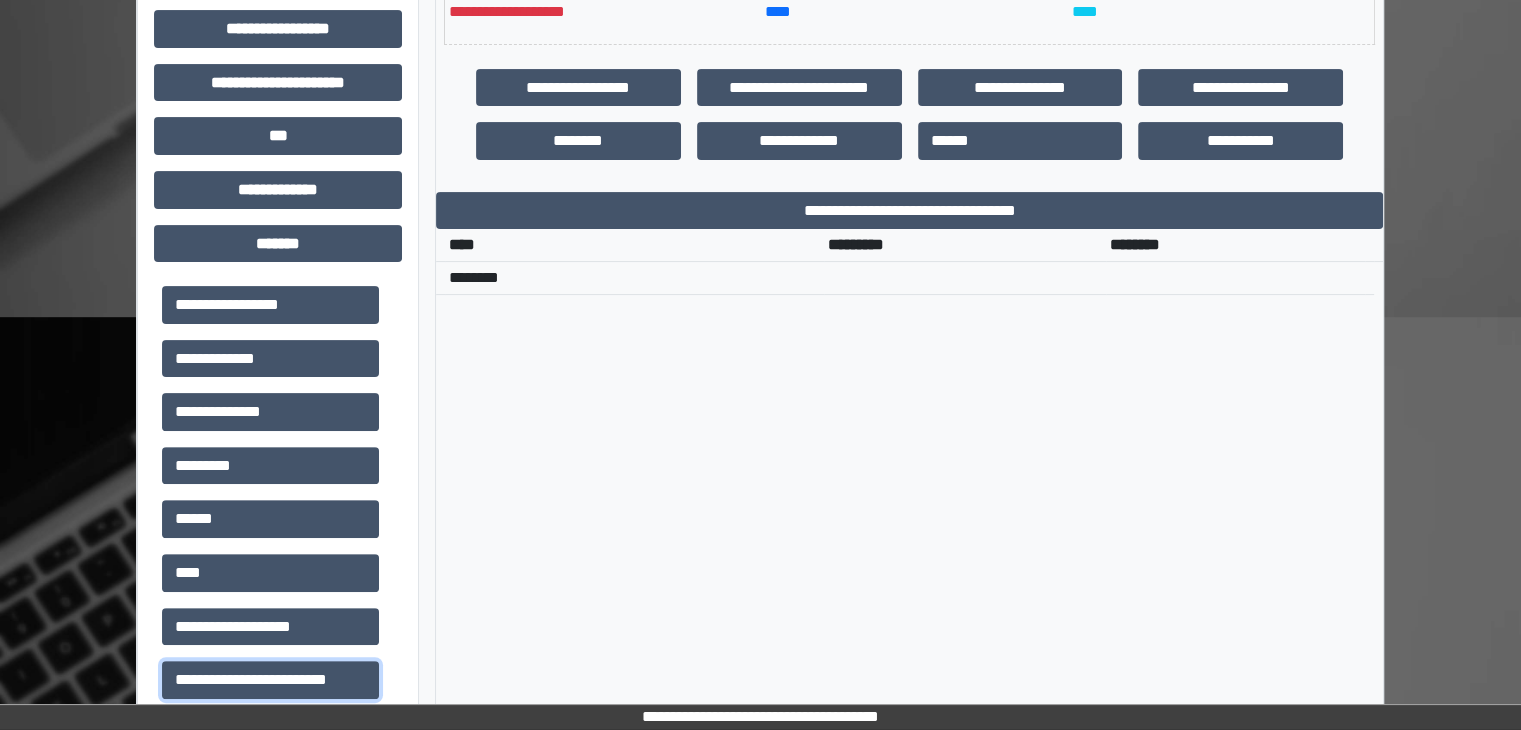 scroll, scrollTop: 500, scrollLeft: 0, axis: vertical 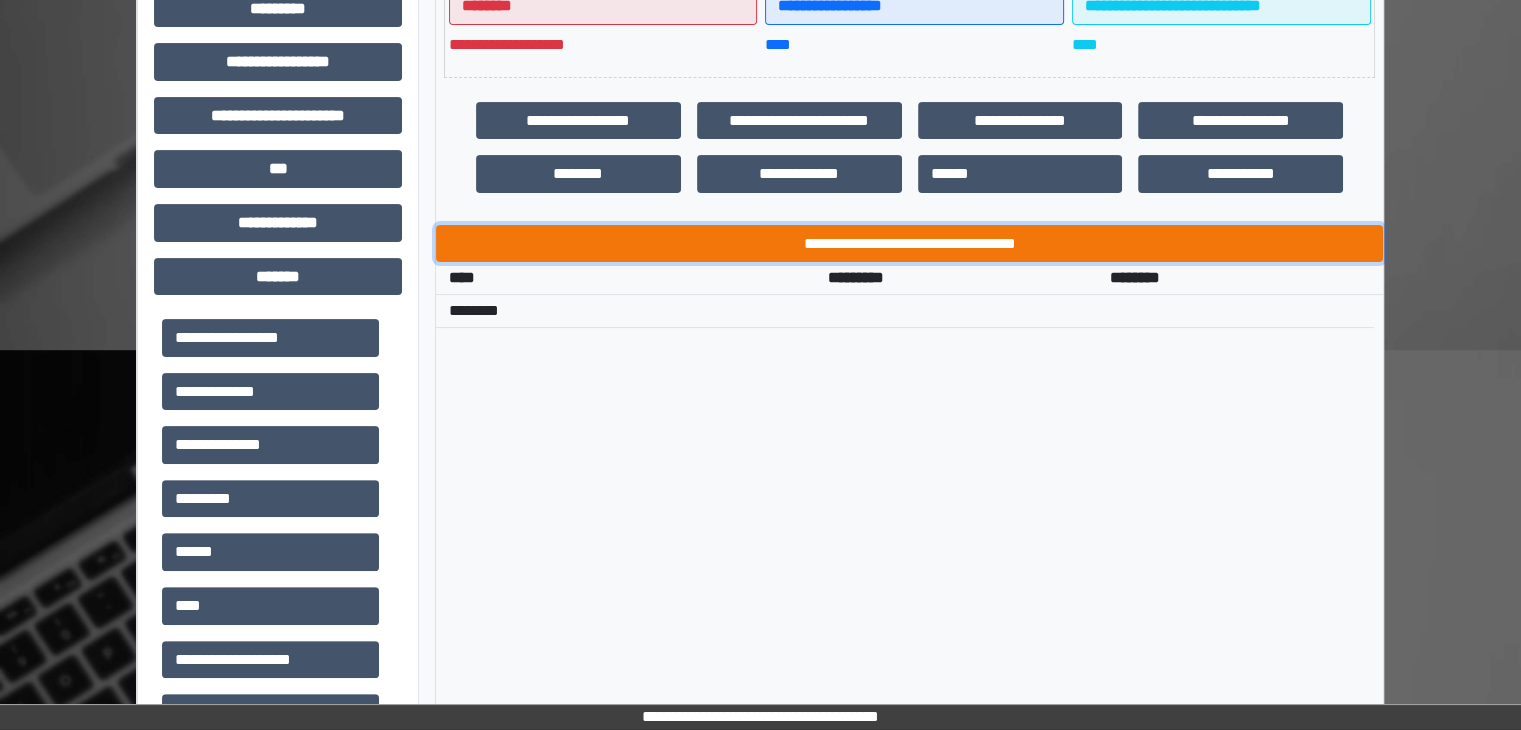 click on "**********" at bounding box center [909, 244] 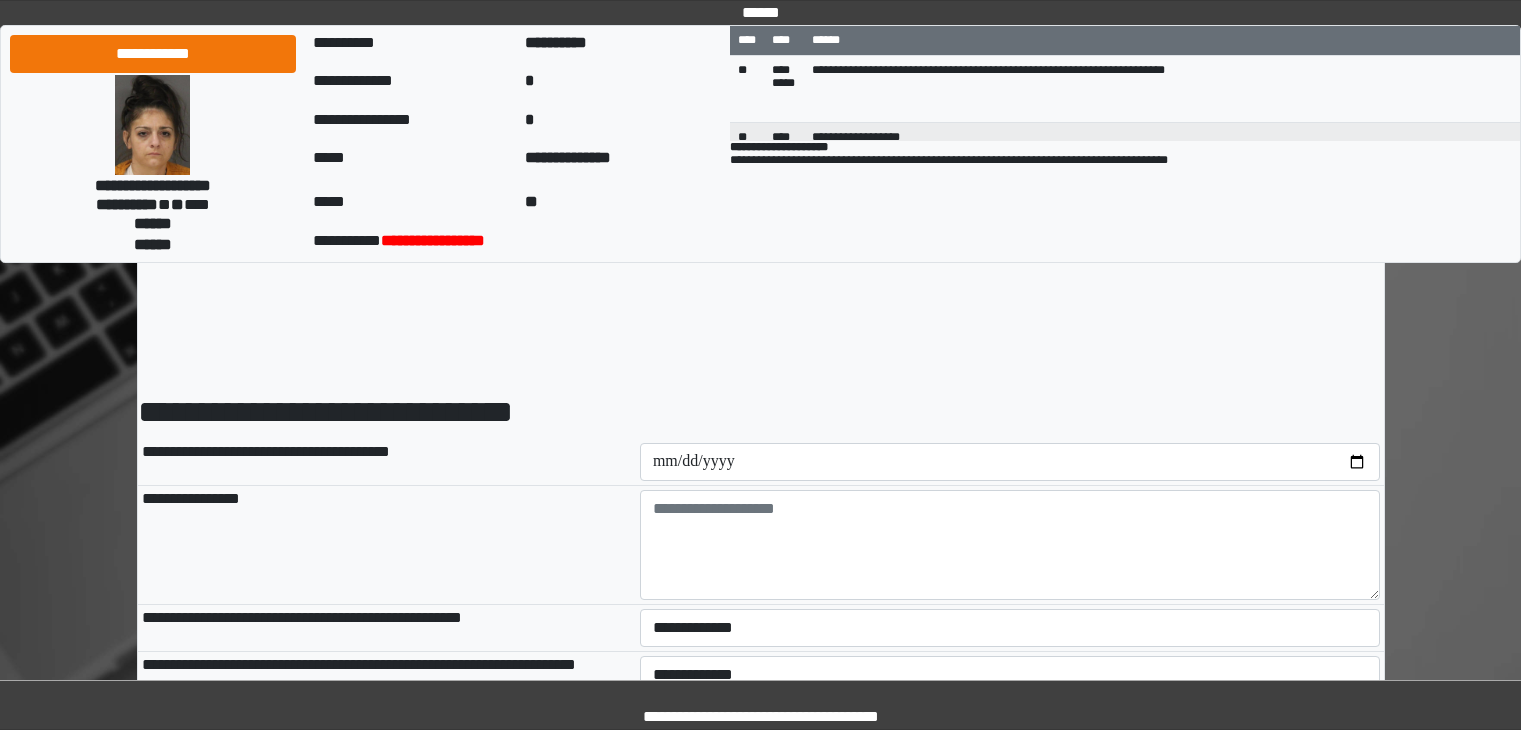 scroll, scrollTop: 0, scrollLeft: 0, axis: both 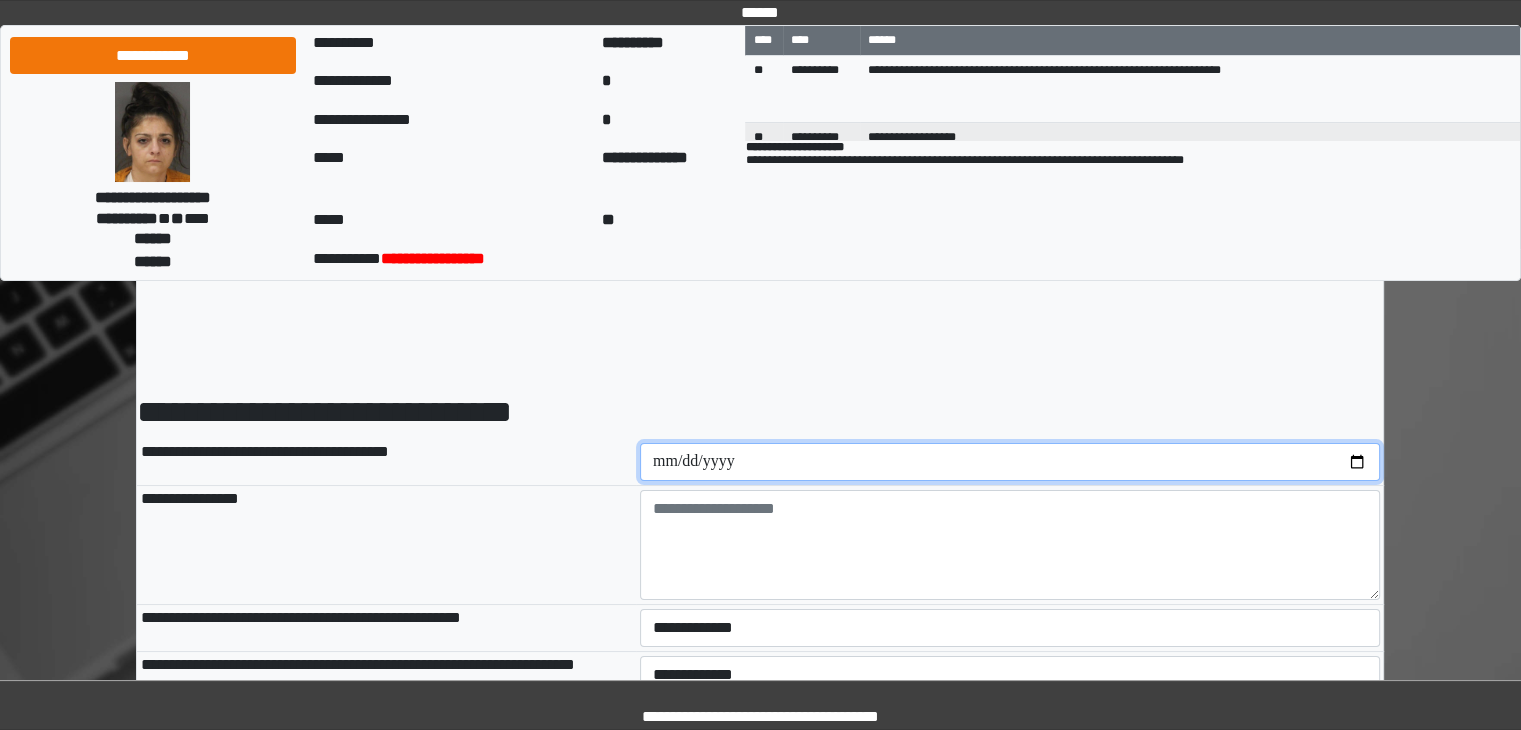 click at bounding box center [1010, 462] 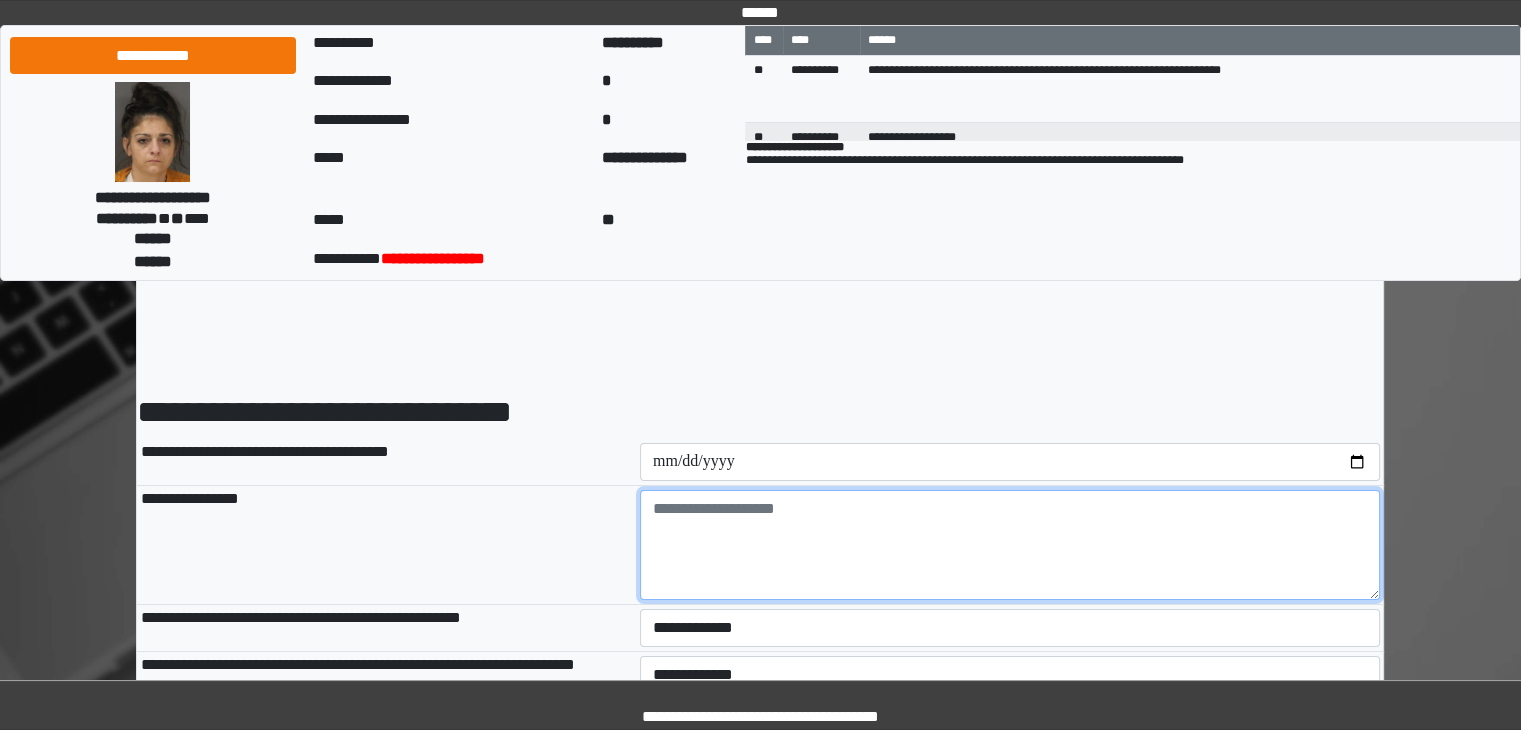 click at bounding box center (1010, 545) 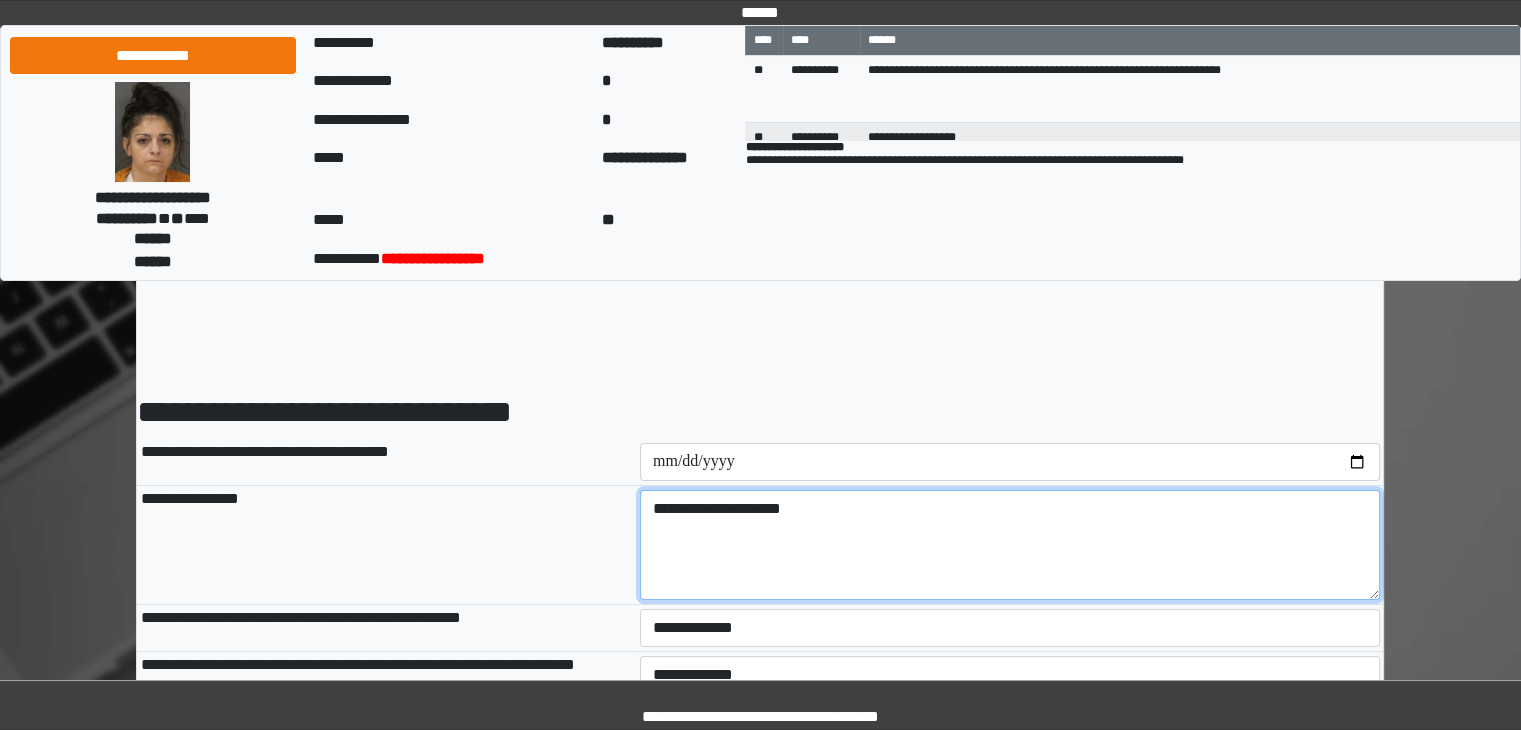 click on "**********" at bounding box center [1010, 545] 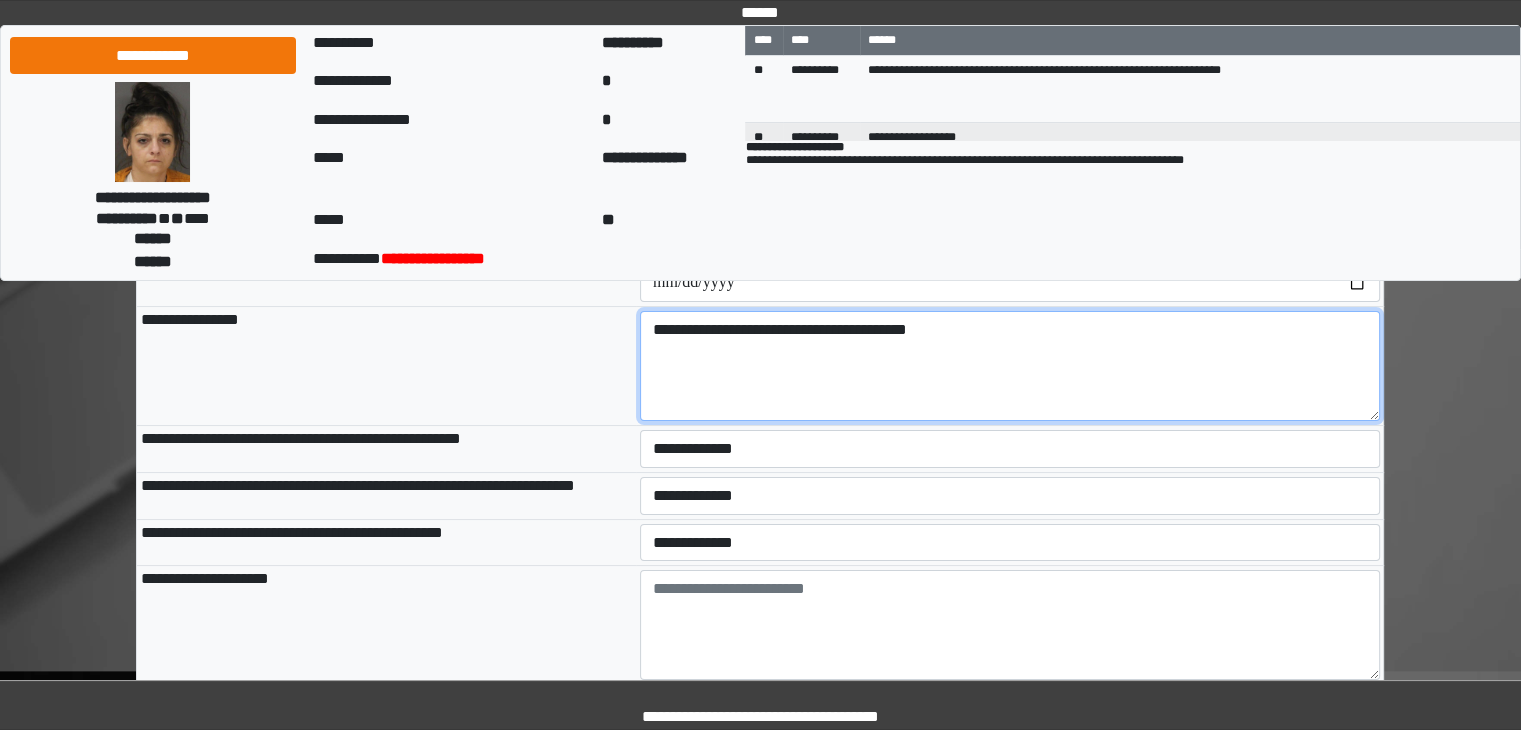 scroll, scrollTop: 200, scrollLeft: 0, axis: vertical 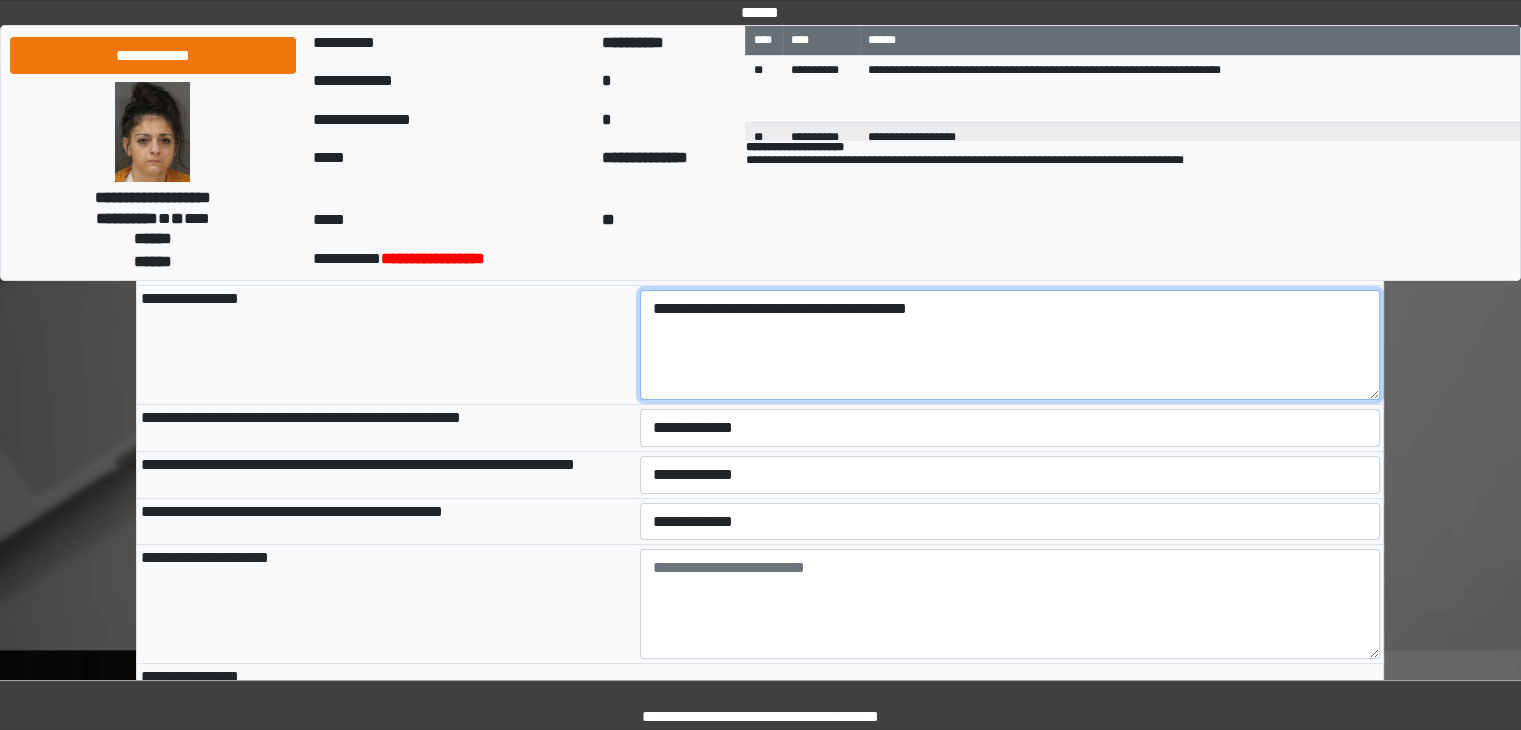 type on "**********" 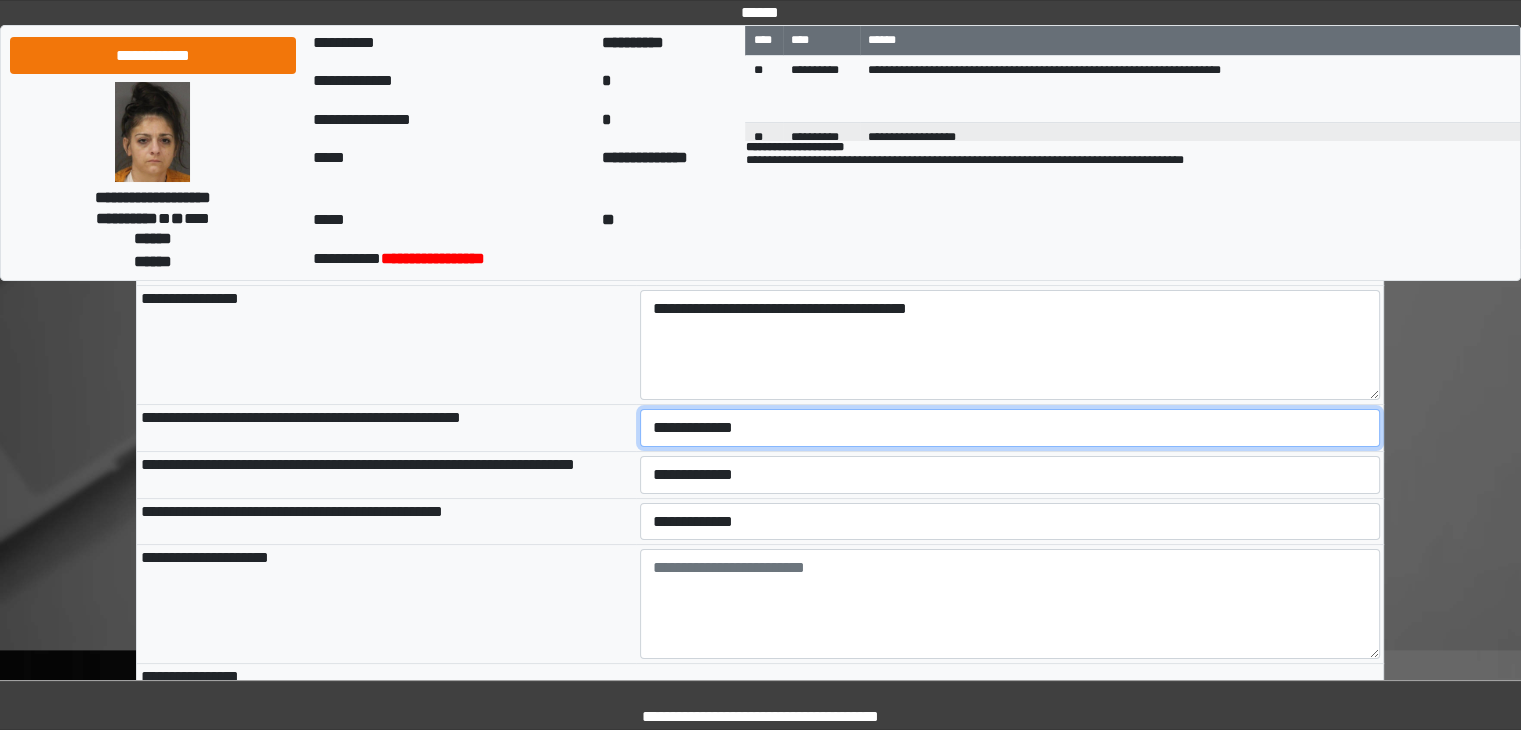 click on "**********" at bounding box center (1010, 428) 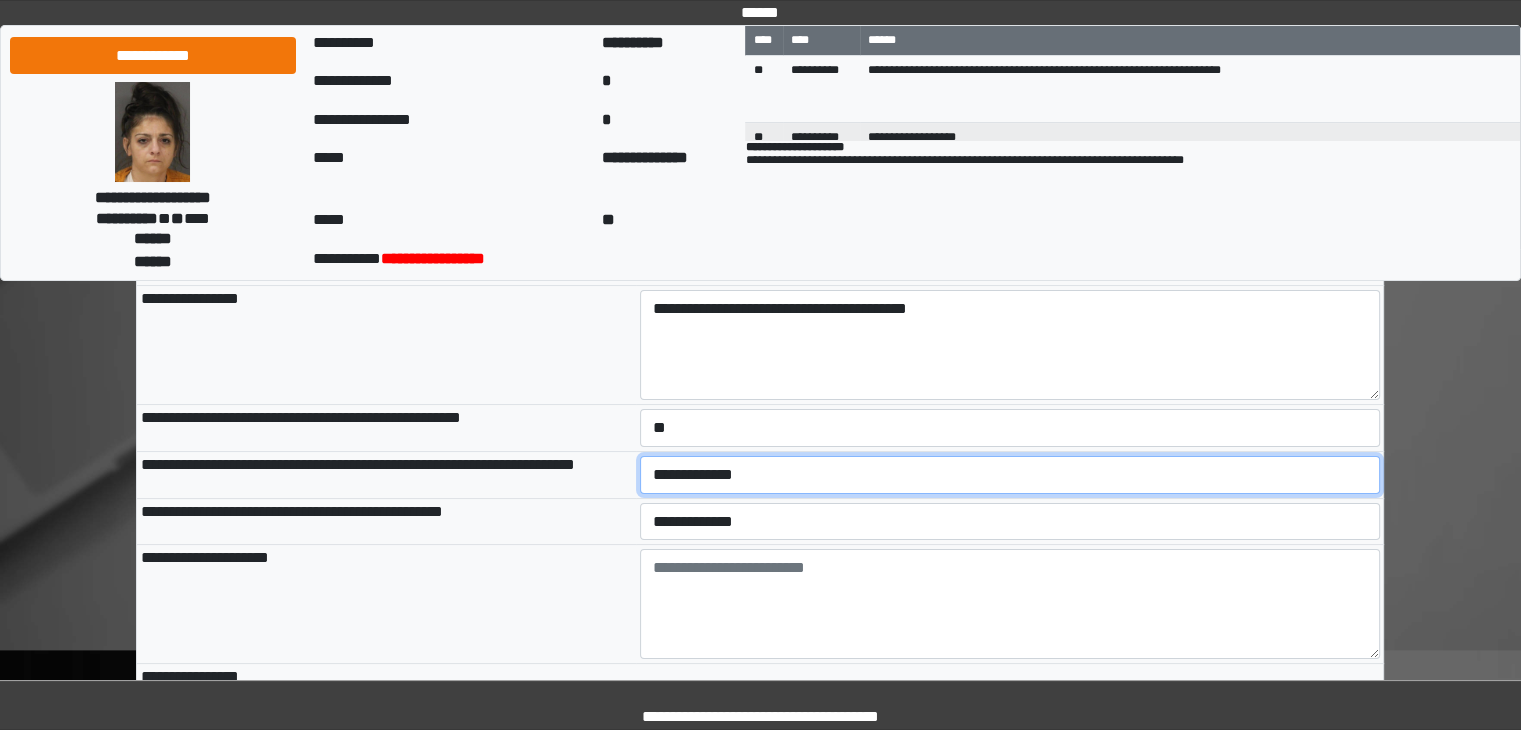 click on "**********" at bounding box center [1010, 475] 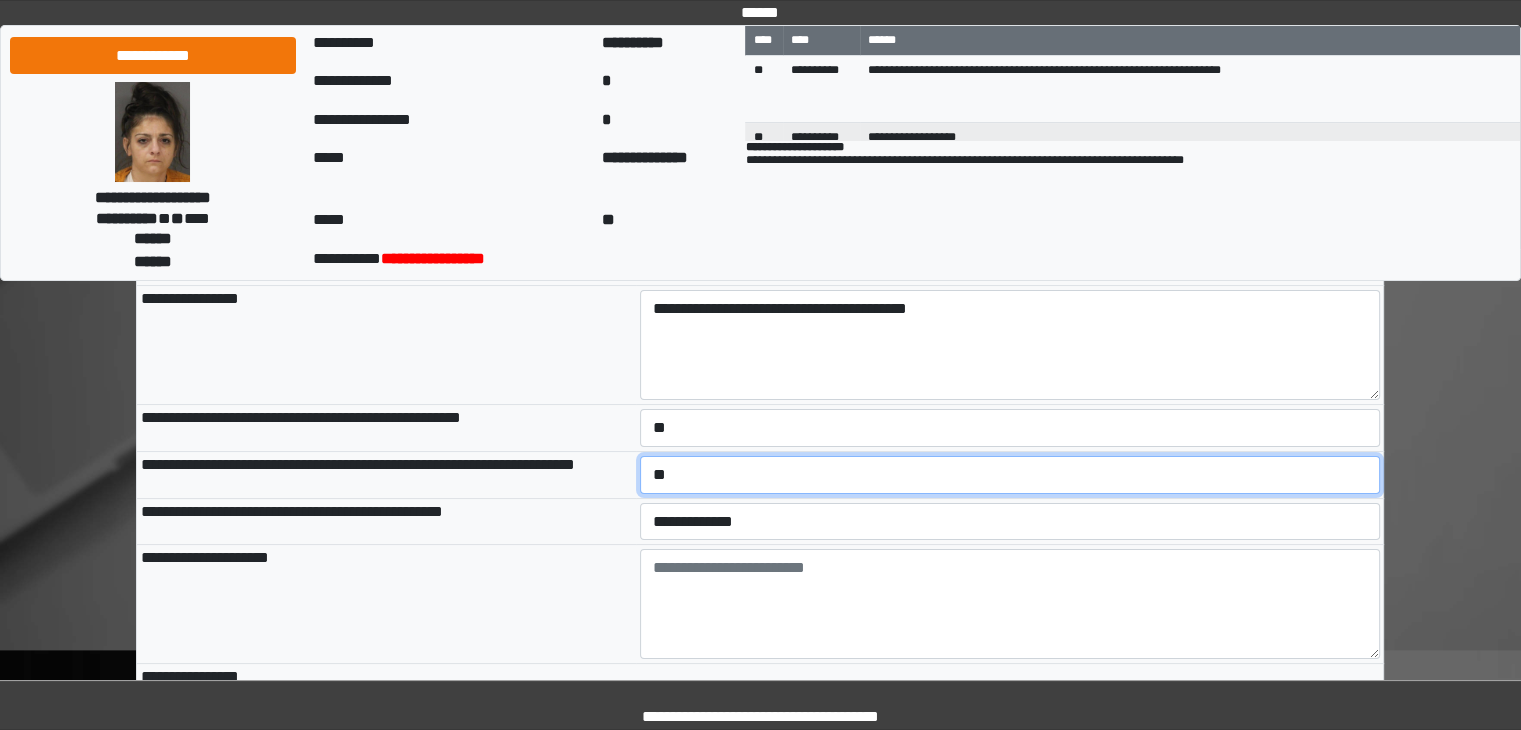 click on "**********" at bounding box center (1010, 475) 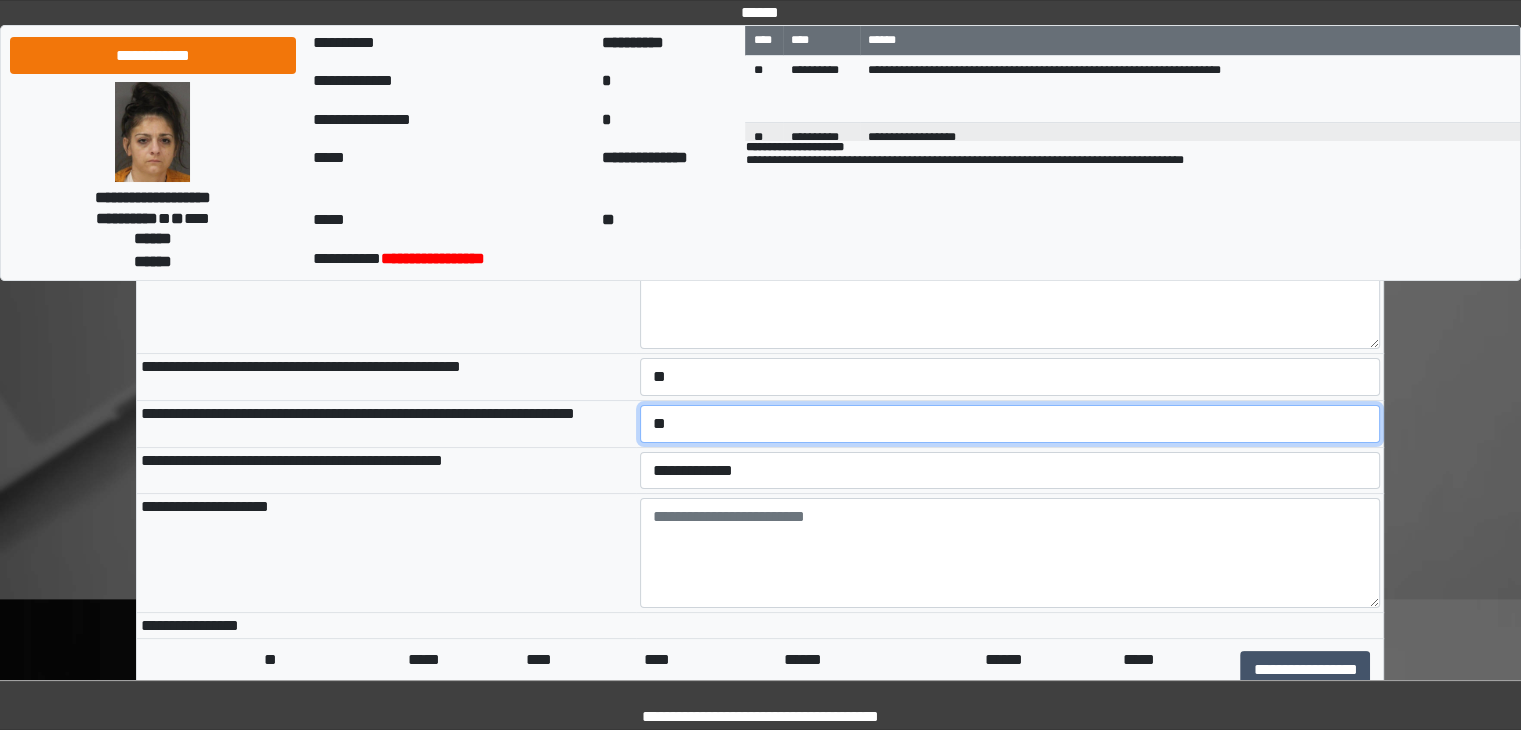 scroll, scrollTop: 300, scrollLeft: 0, axis: vertical 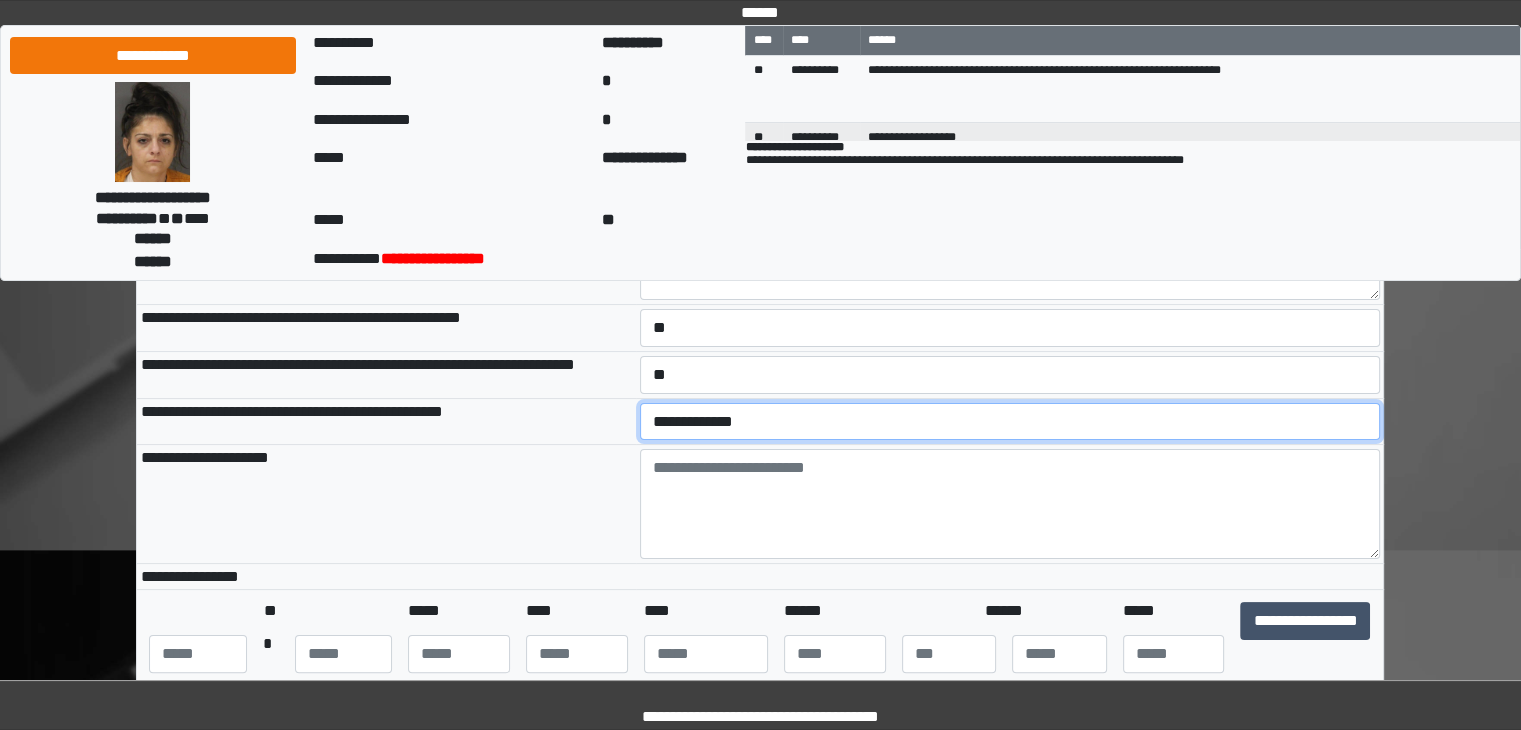 click on "**********" at bounding box center [1010, 422] 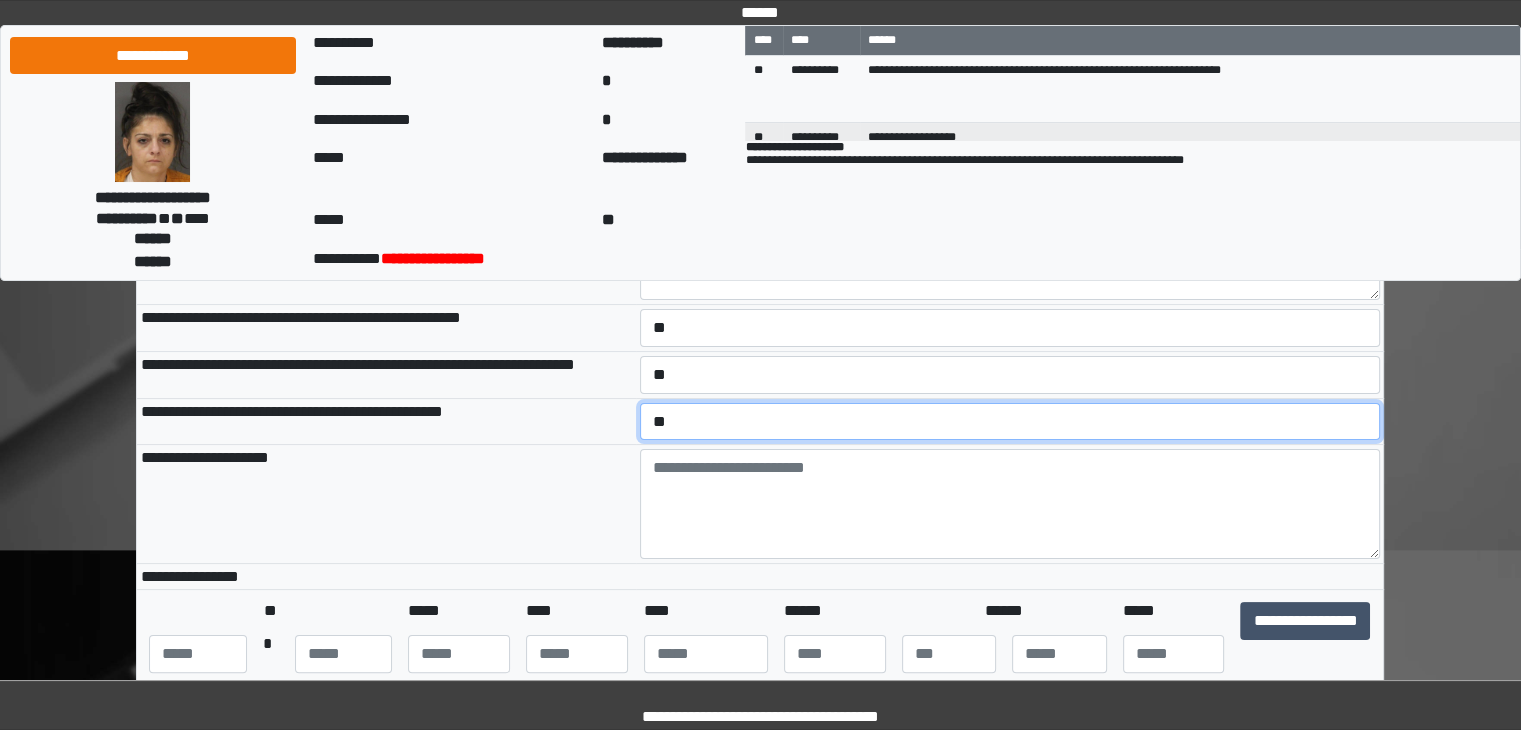 click on "**********" at bounding box center (1010, 422) 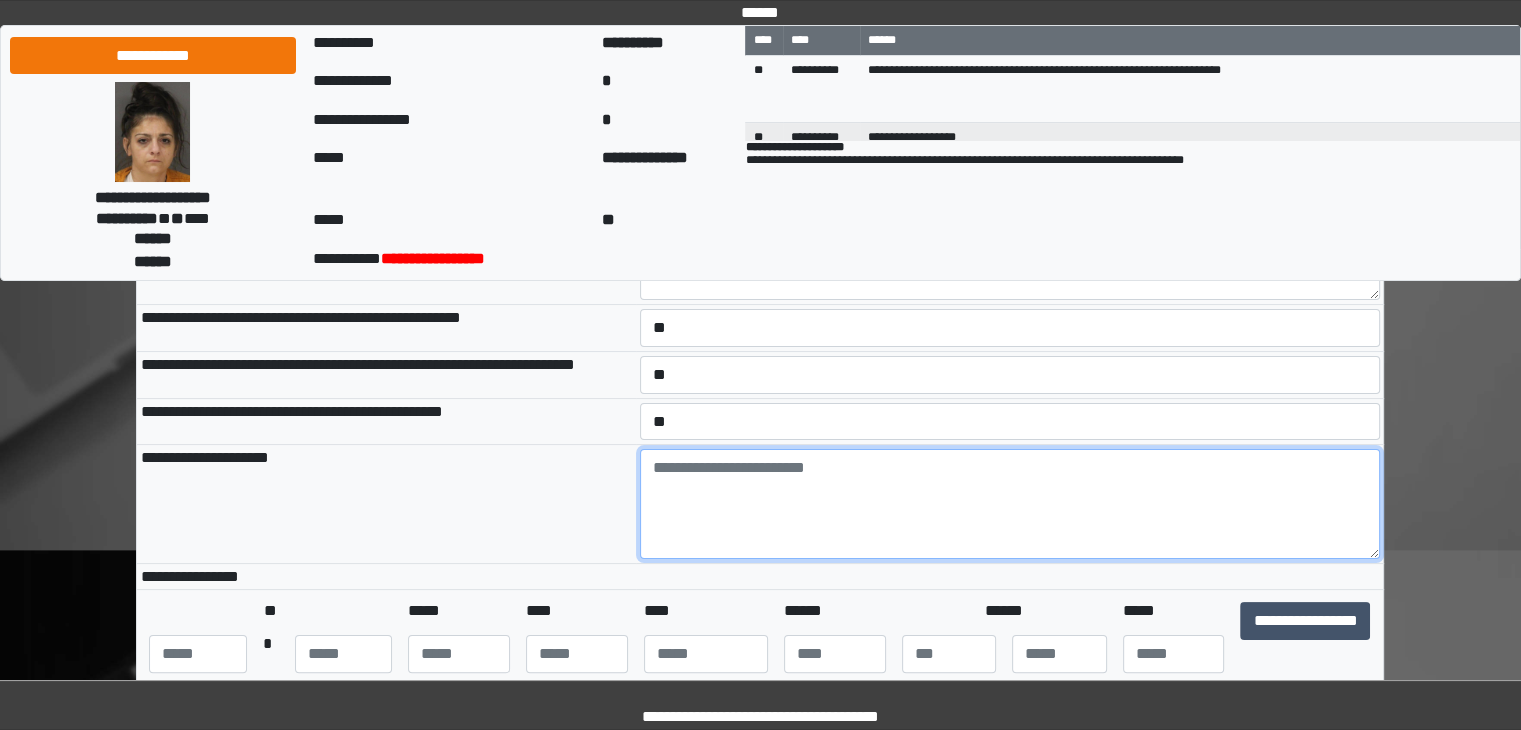 click at bounding box center [1010, 504] 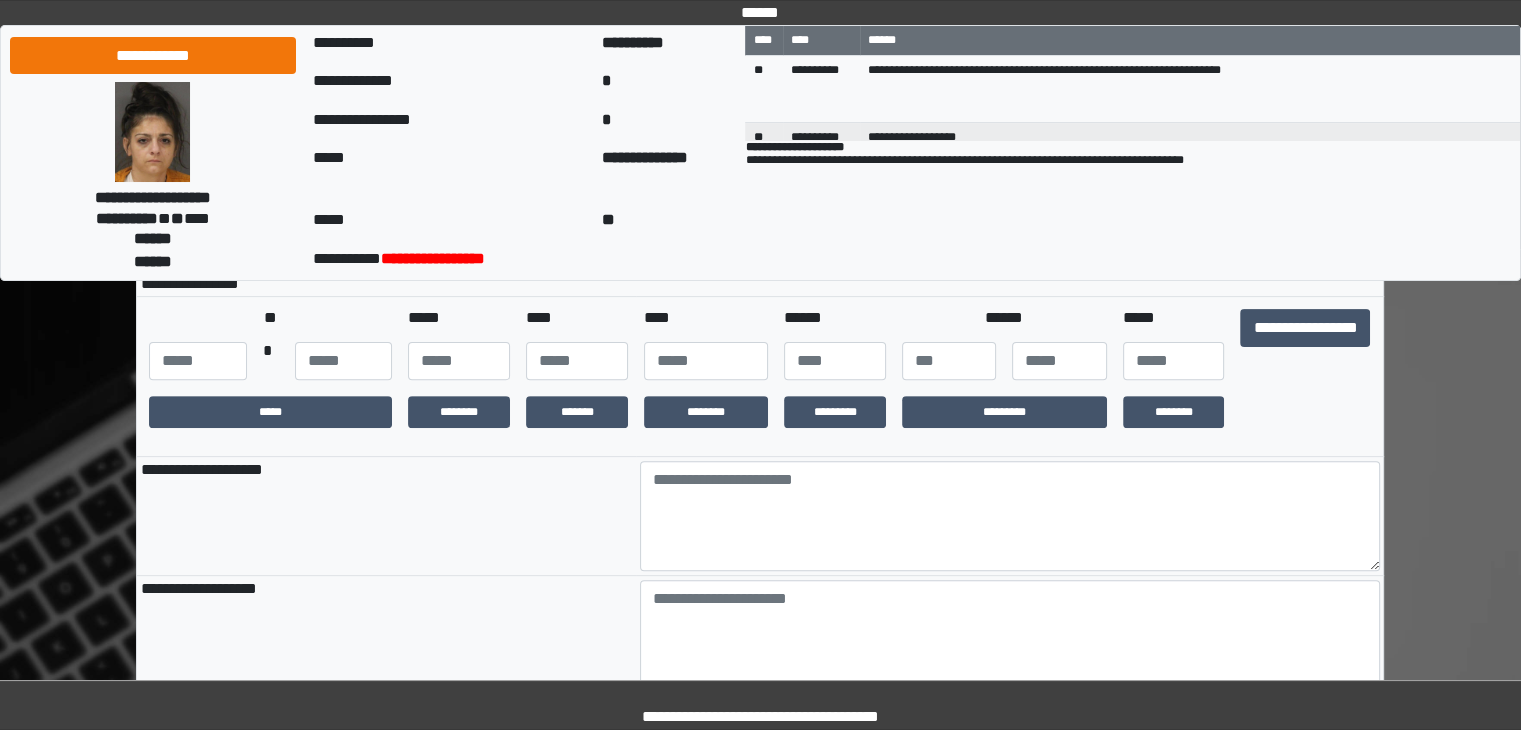 scroll, scrollTop: 600, scrollLeft: 0, axis: vertical 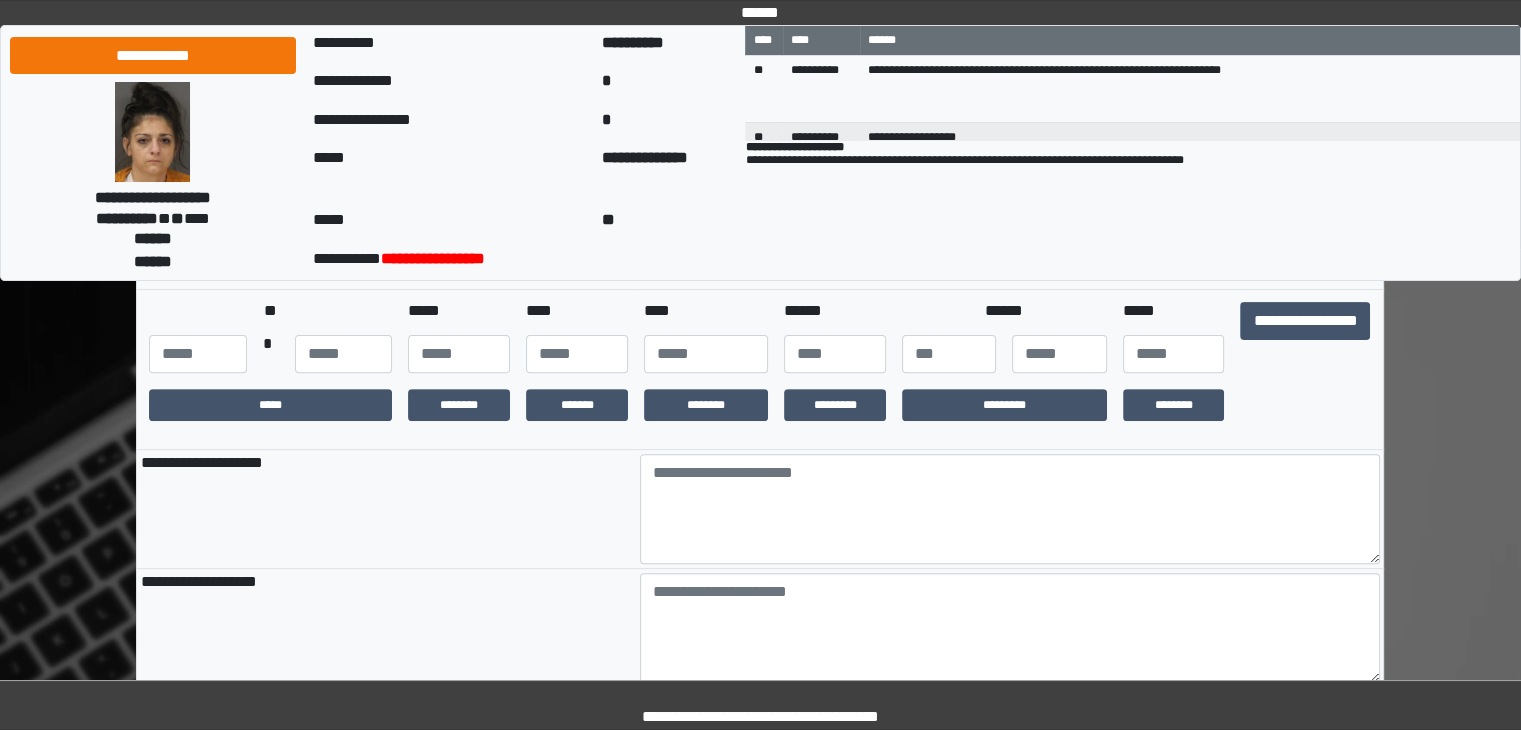 type on "****" 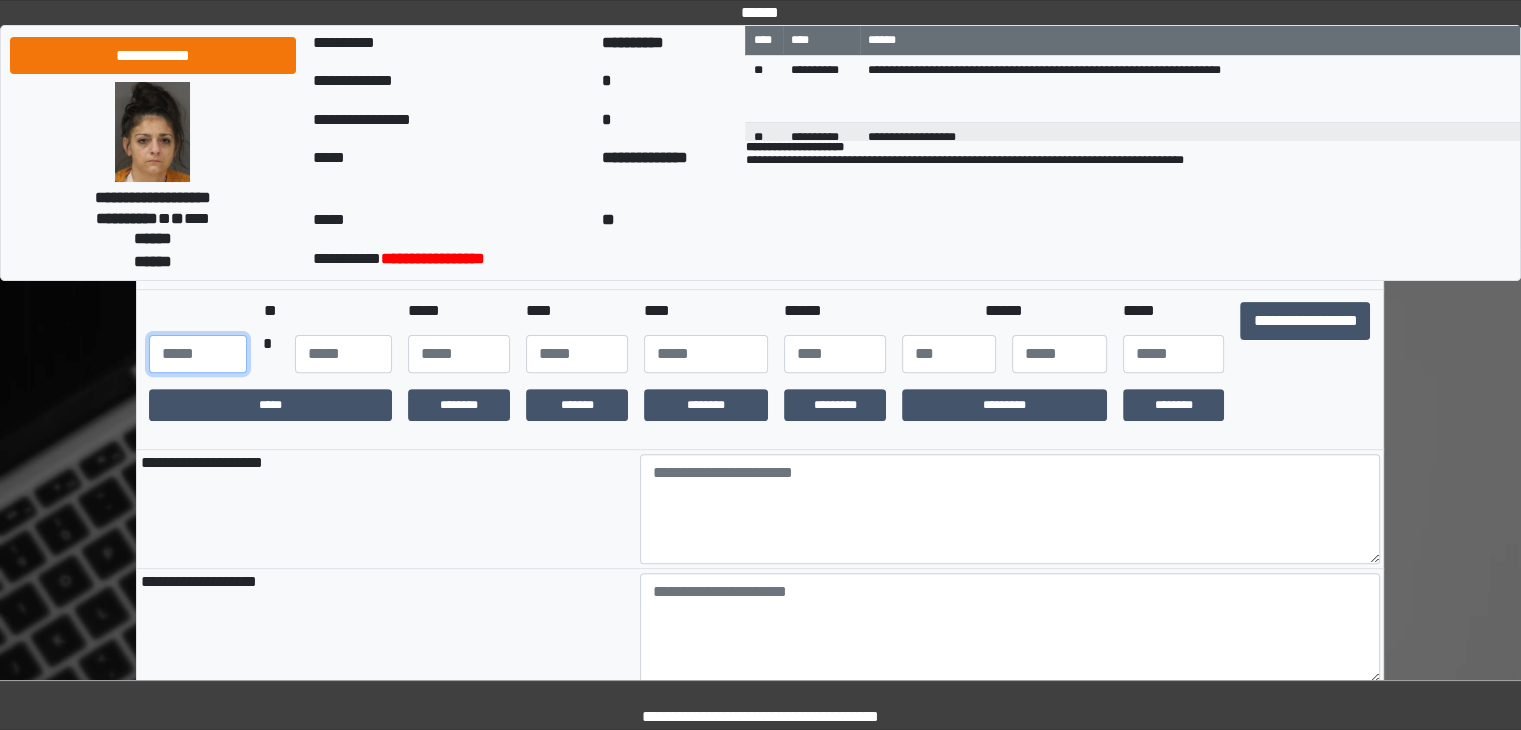 click at bounding box center [197, 354] 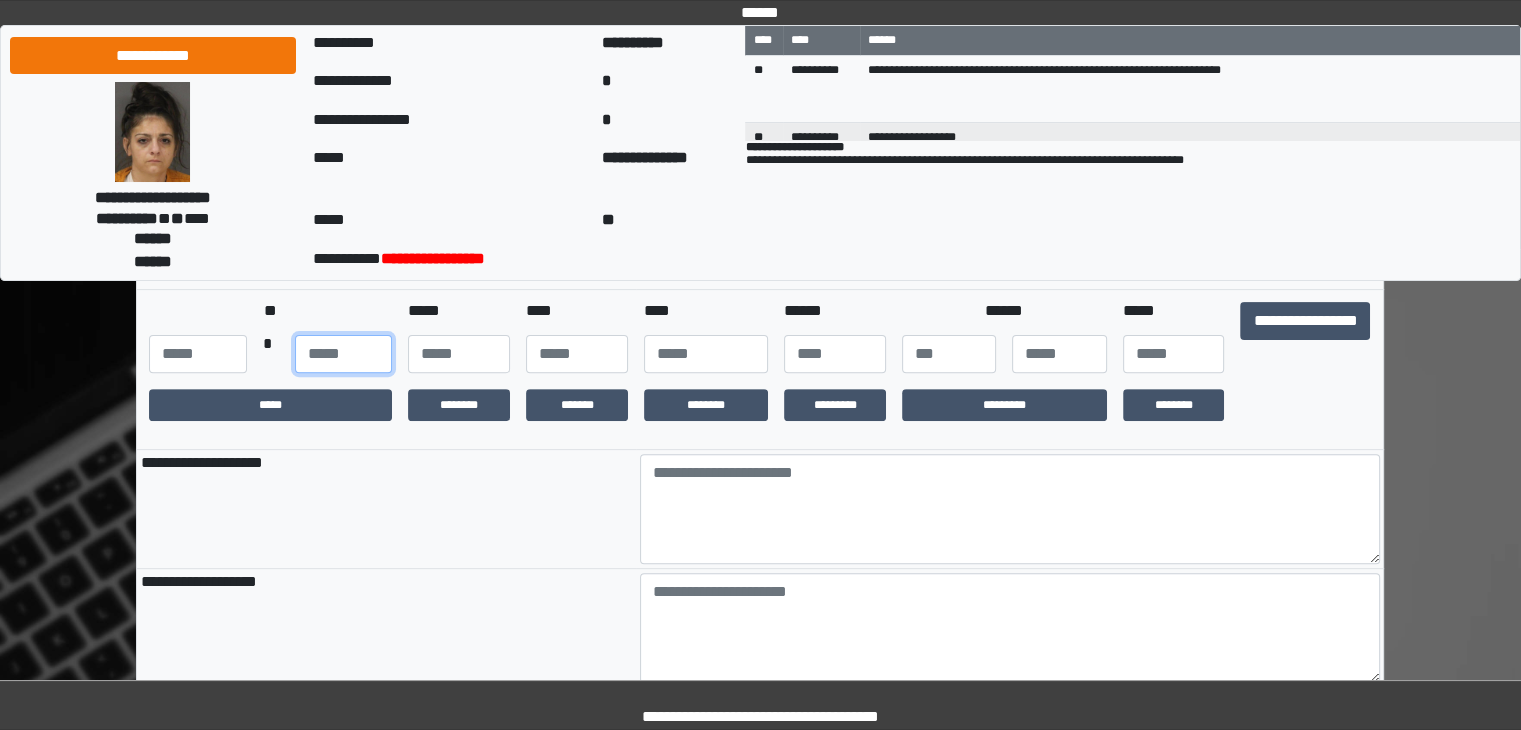 click at bounding box center [343, 354] 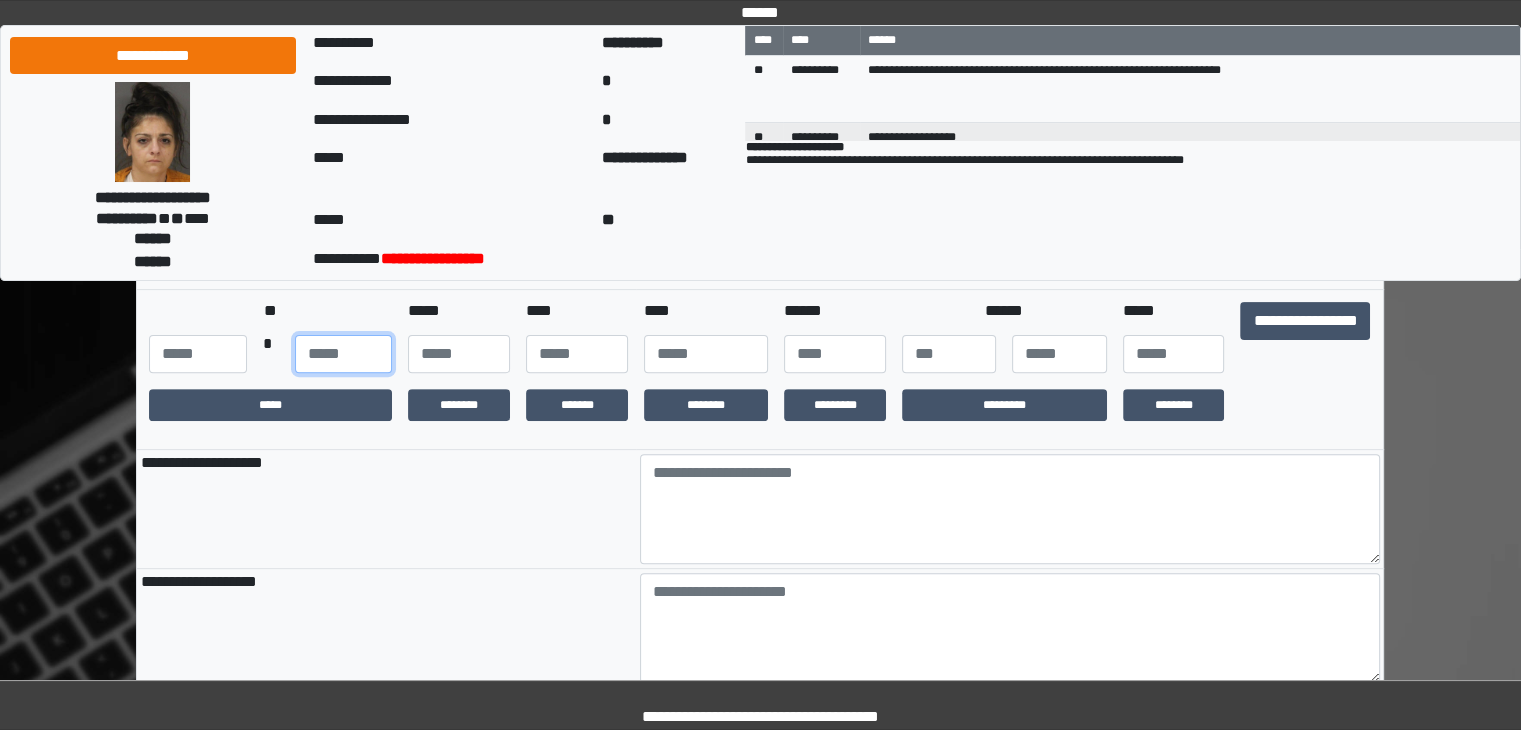 type on "**" 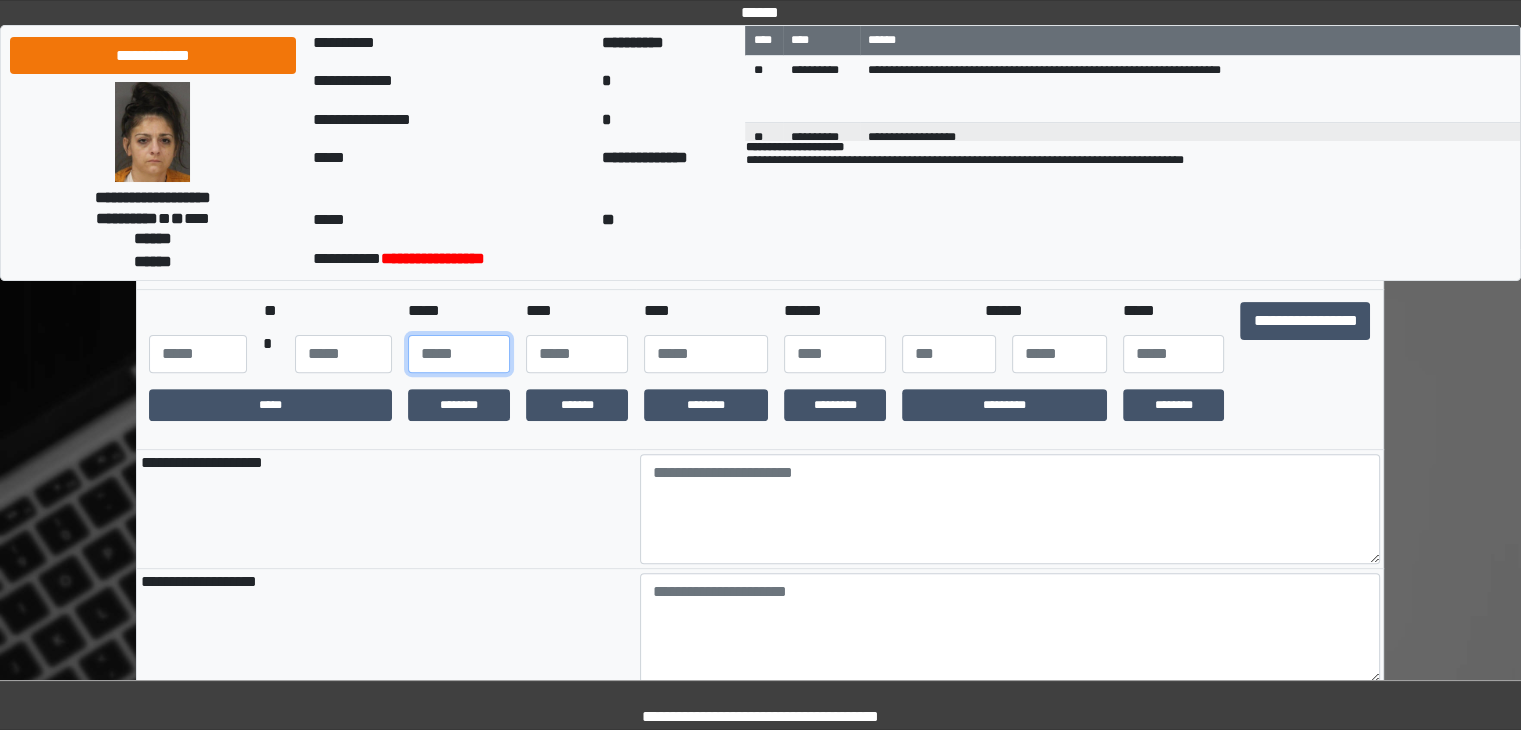 click at bounding box center [459, 354] 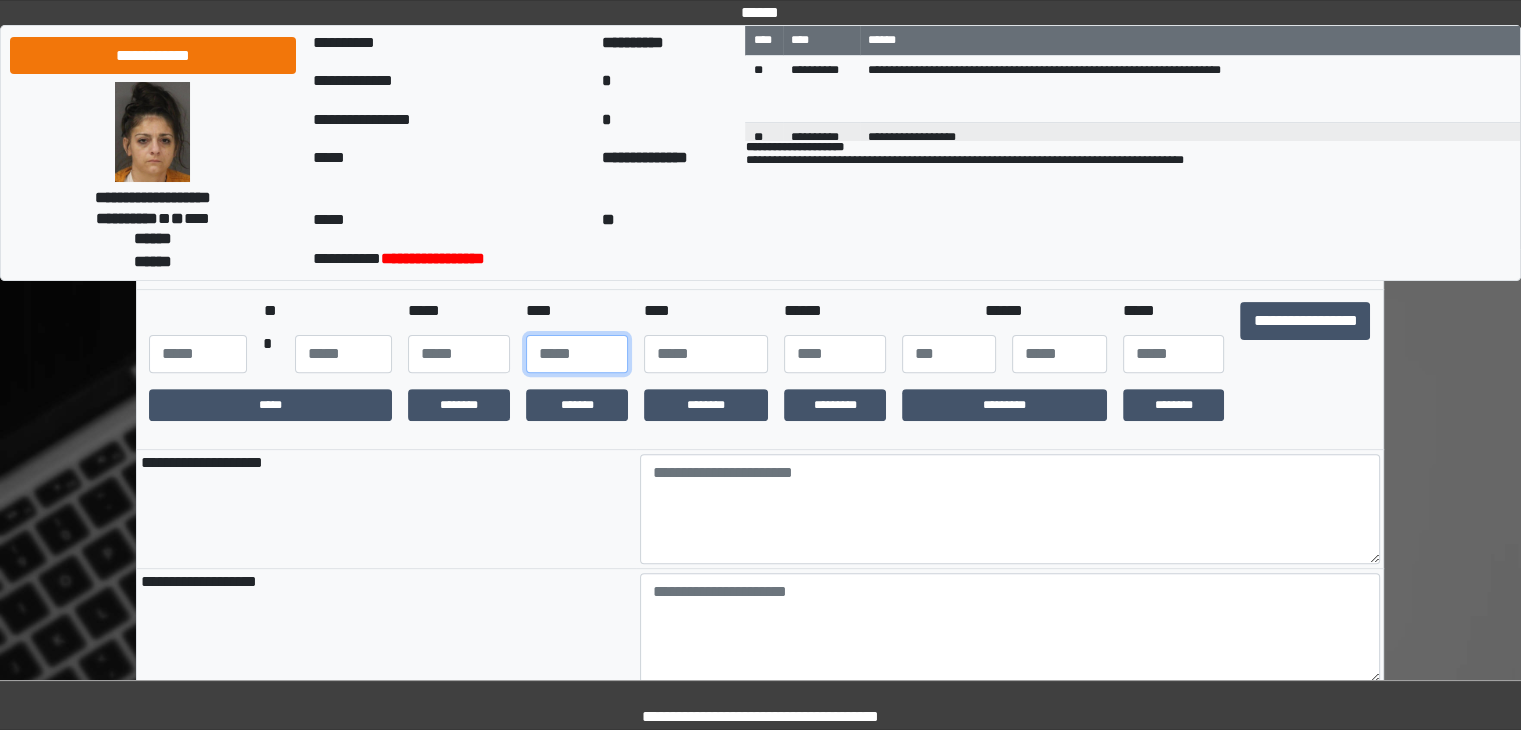 click at bounding box center [577, 354] 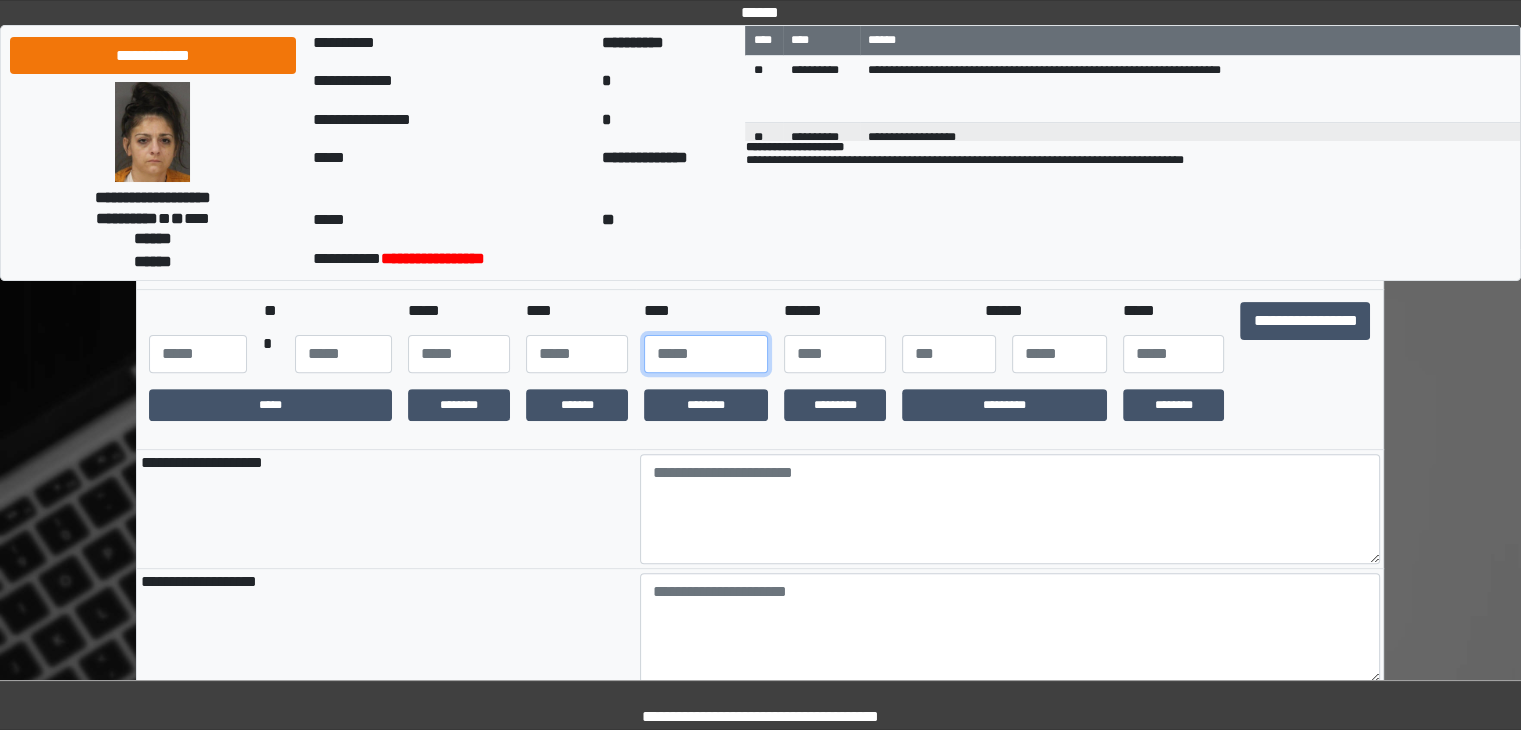 click at bounding box center (706, 354) 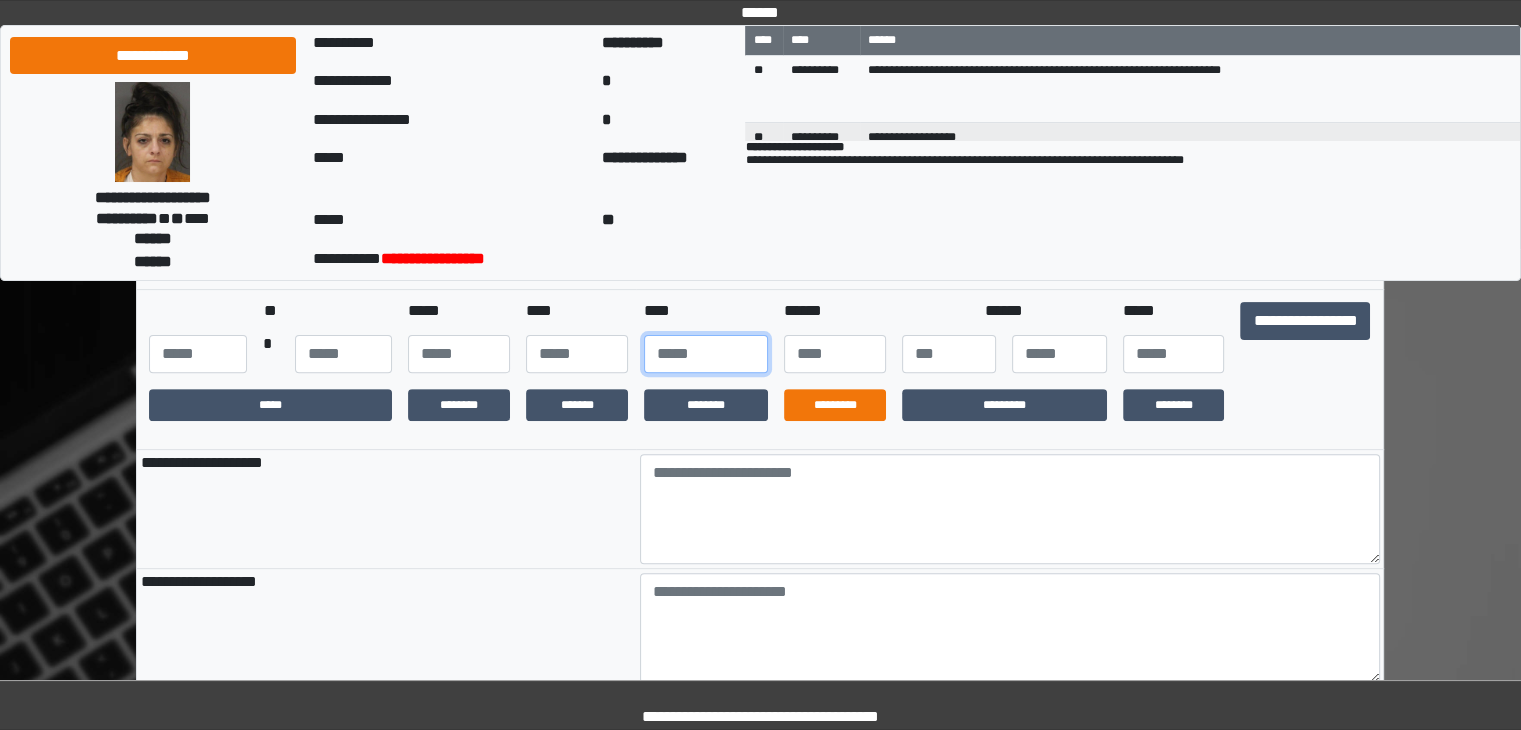 type on "****" 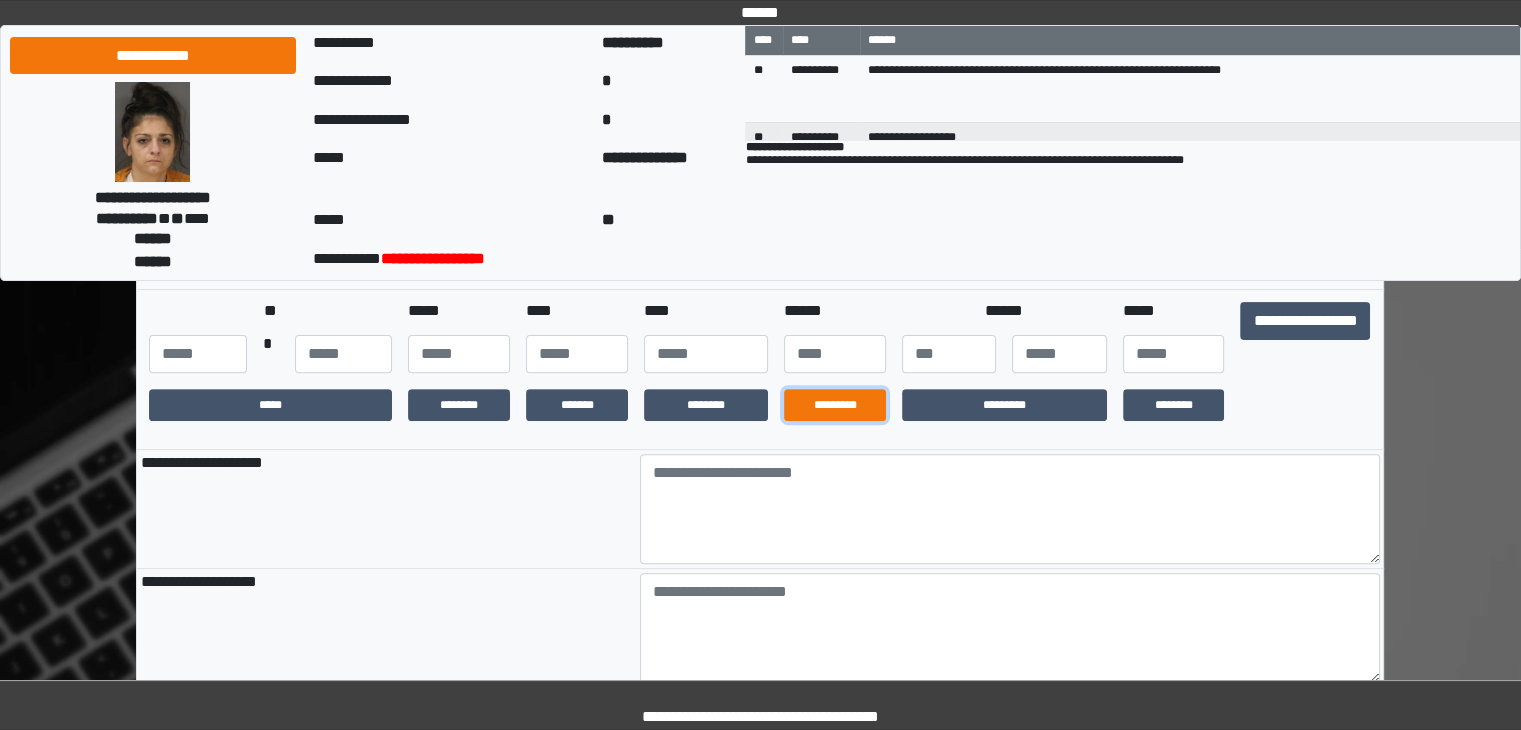 click on "*********" at bounding box center [835, 405] 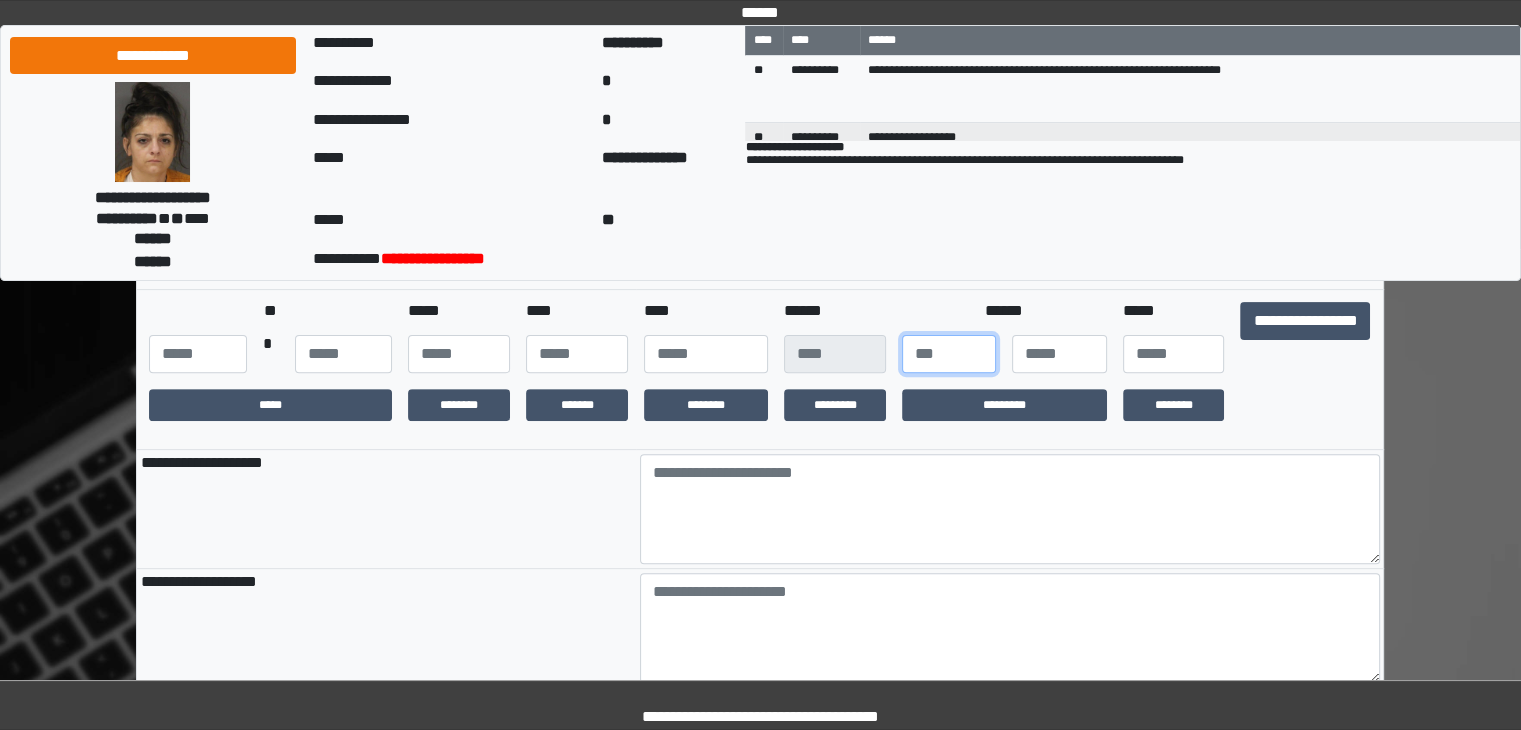 click at bounding box center (949, 354) 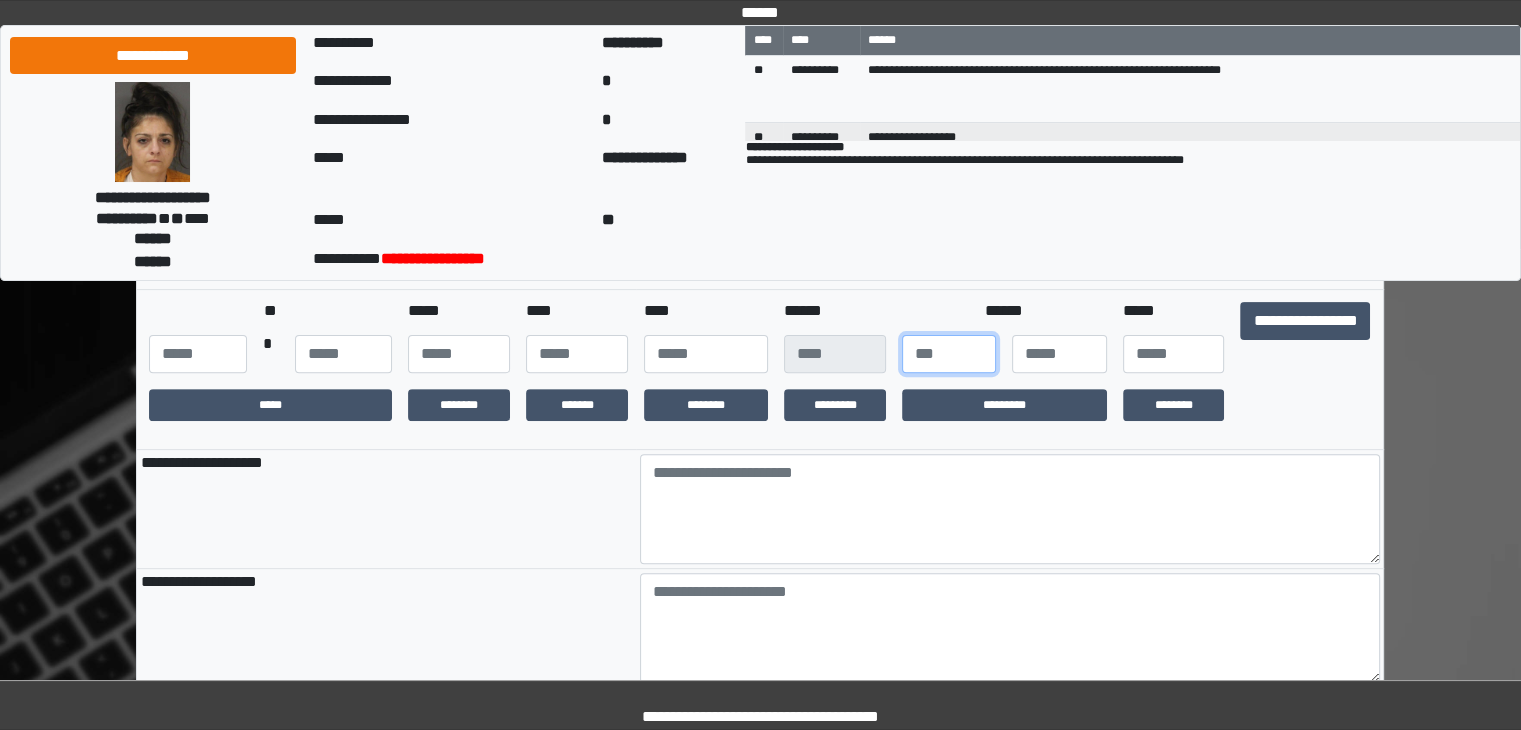 type on "*" 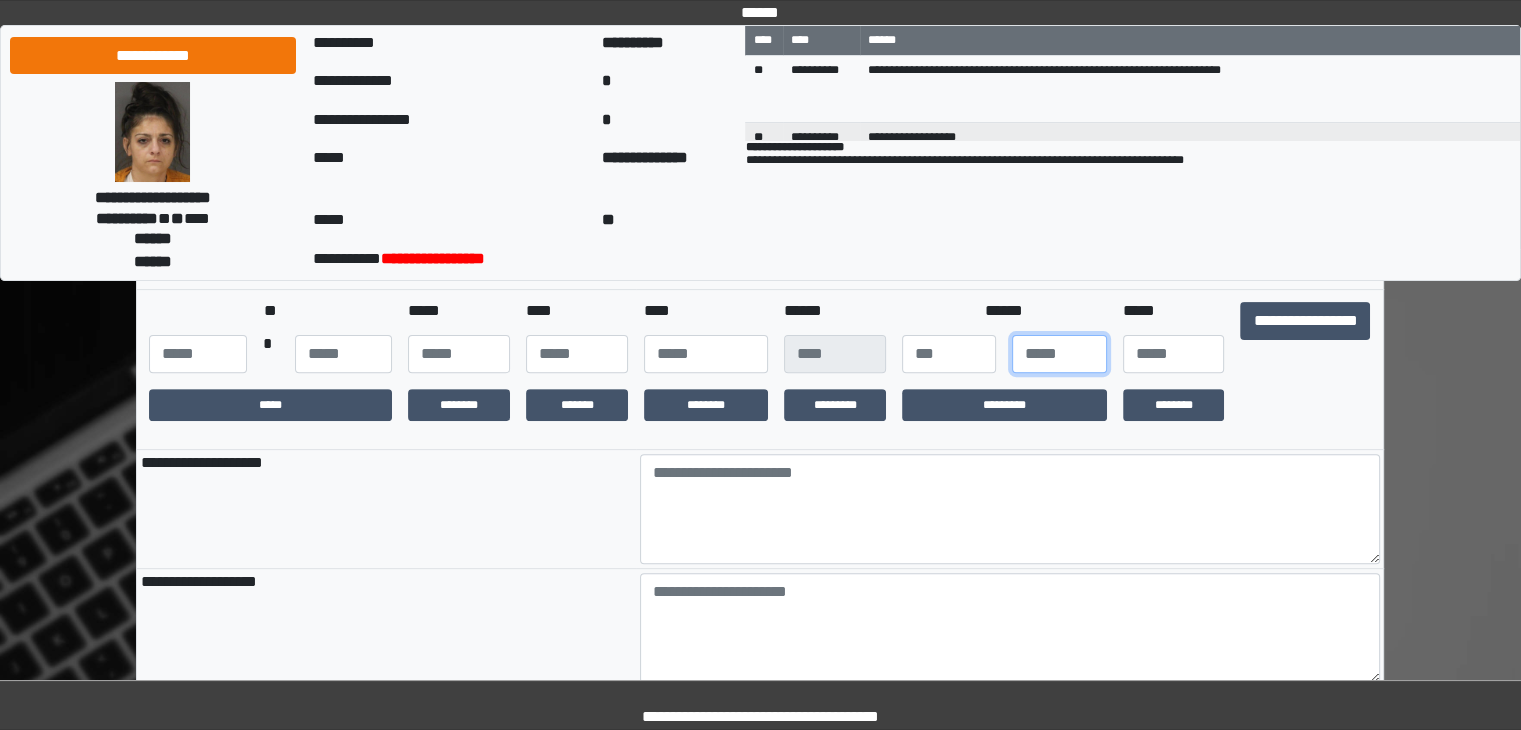 click at bounding box center (1059, 354) 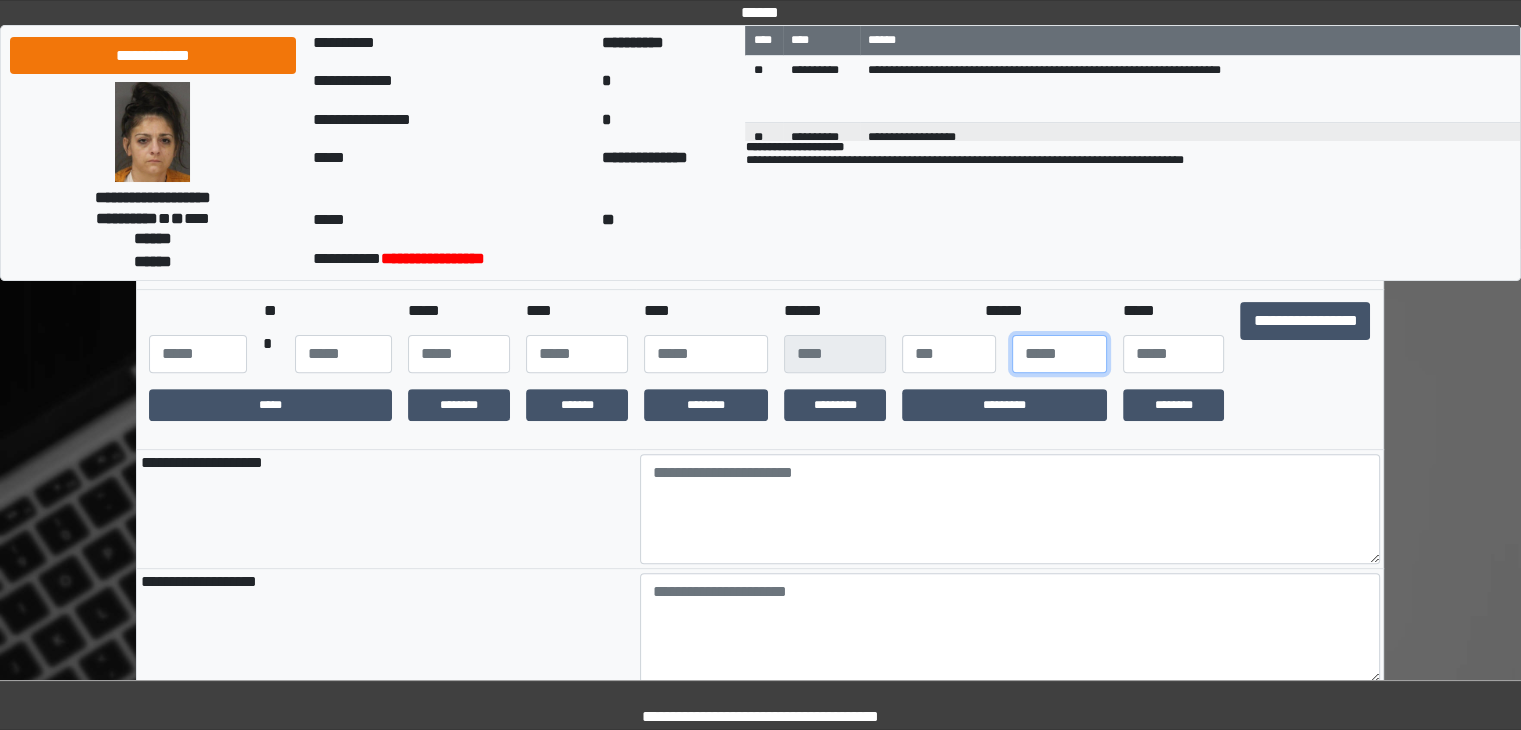 type on "*" 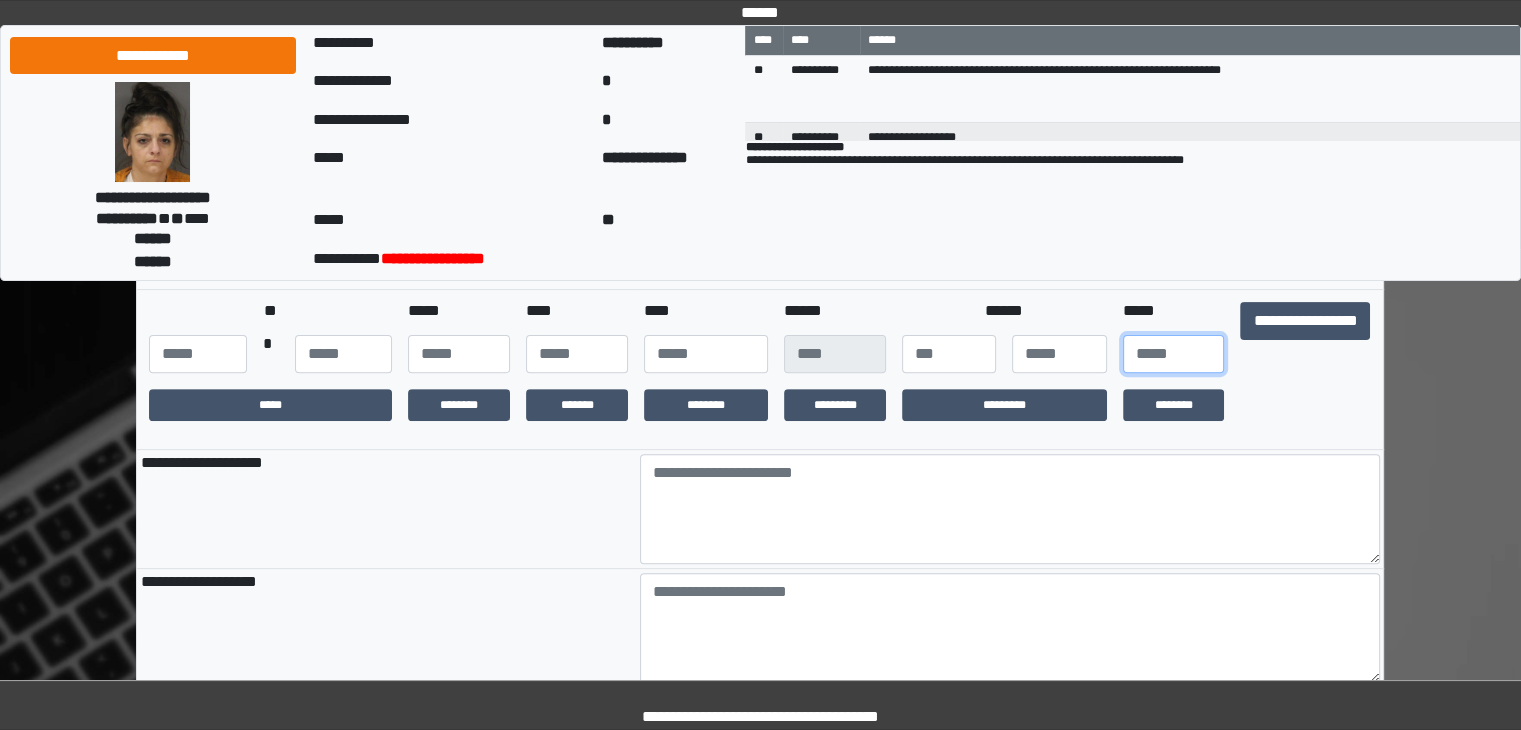 click at bounding box center [1174, 354] 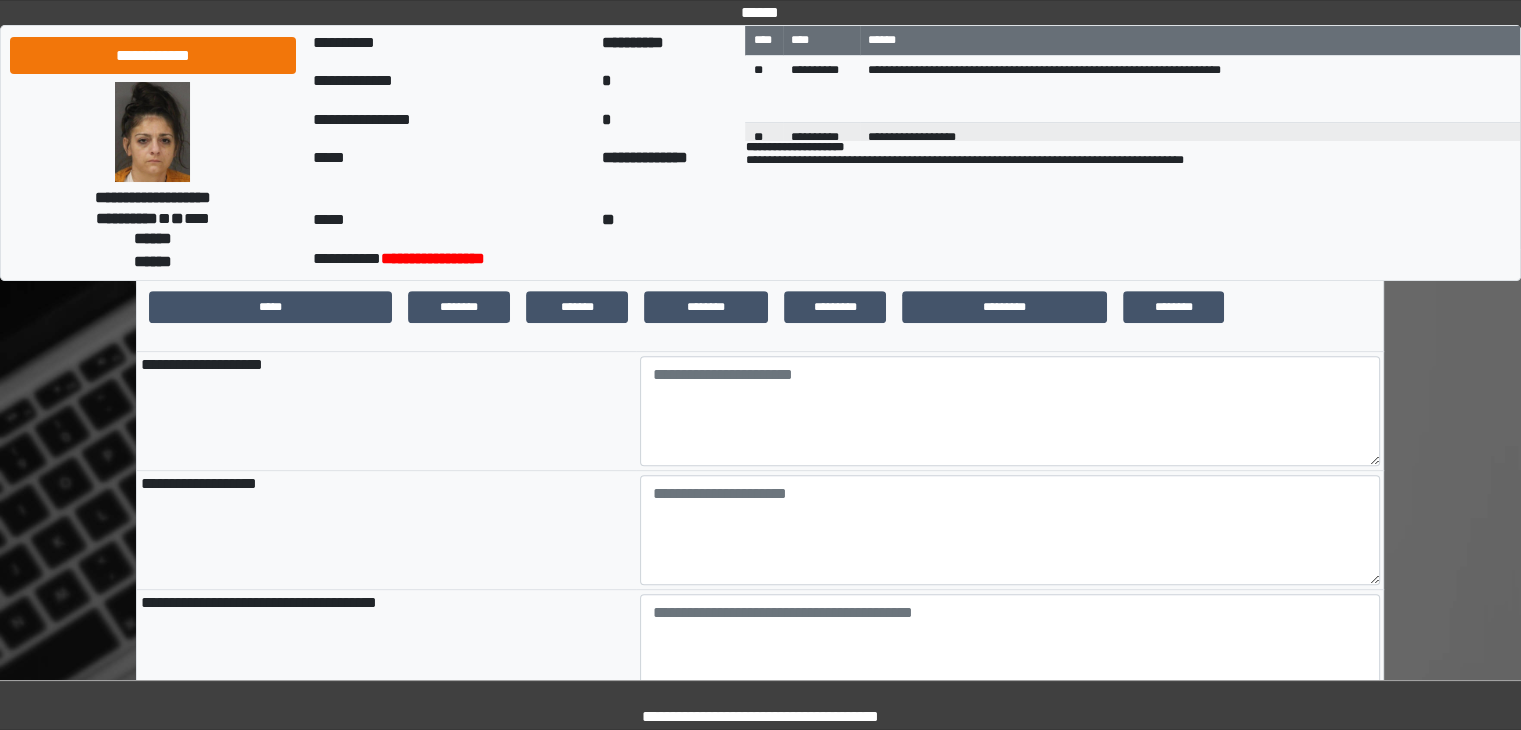 scroll, scrollTop: 700, scrollLeft: 0, axis: vertical 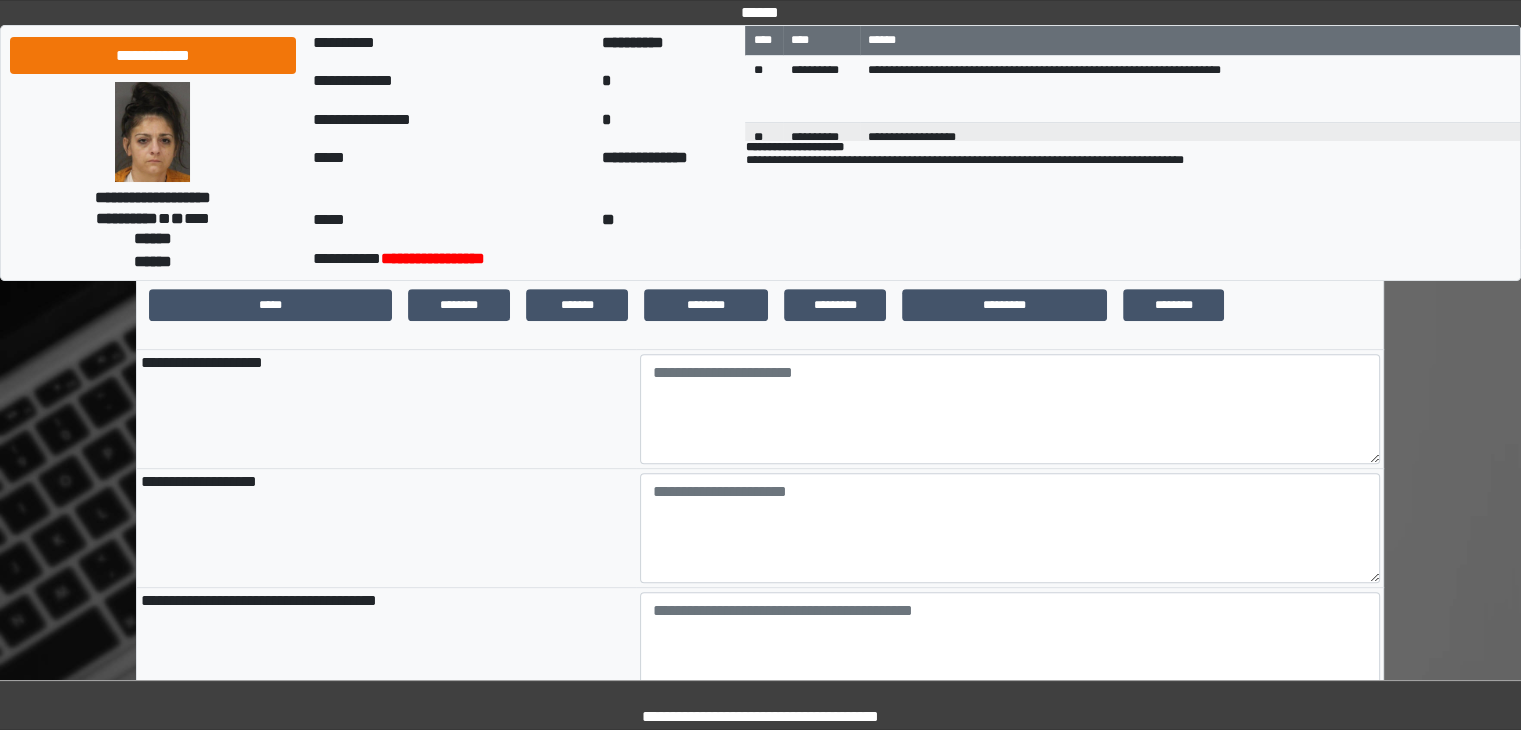 type on "**" 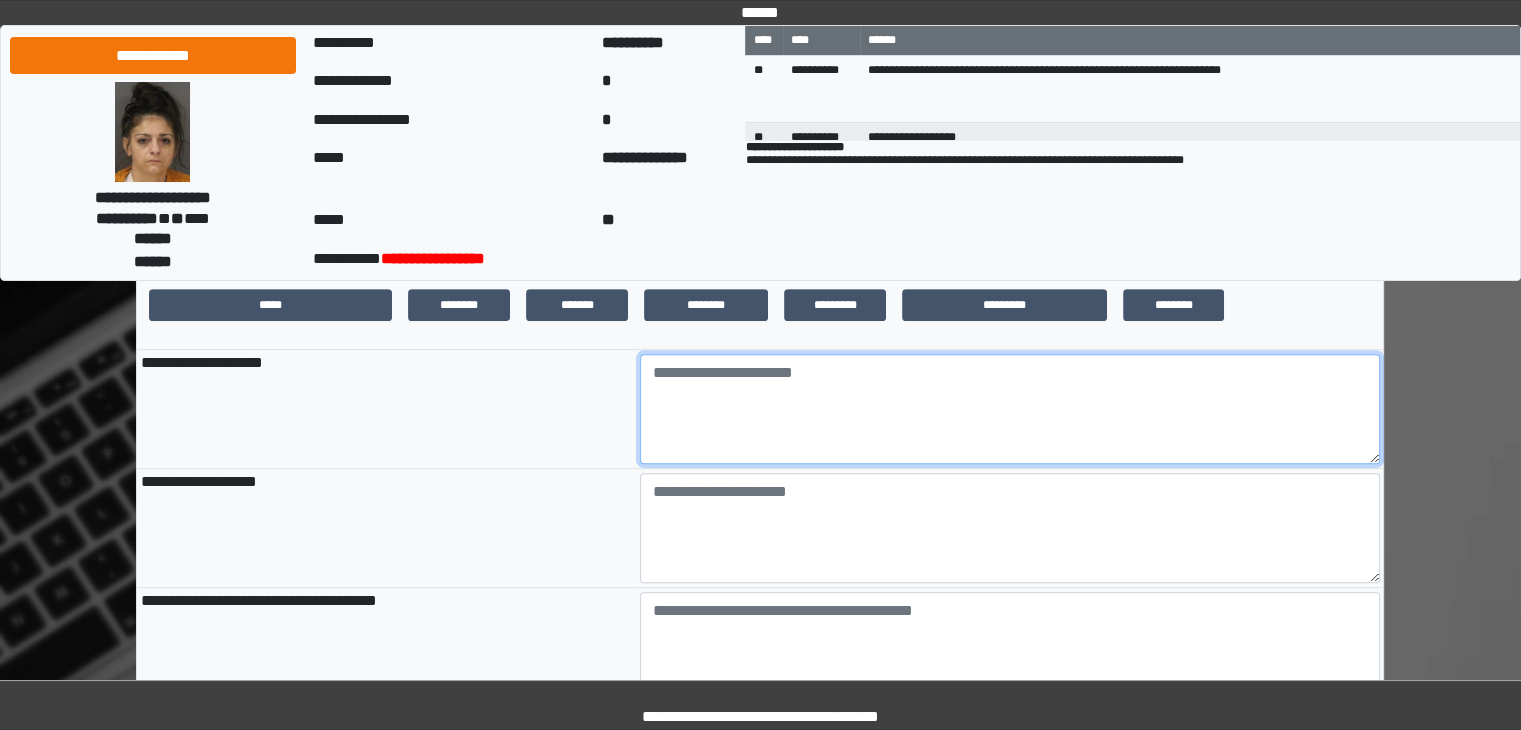 click at bounding box center [1010, 409] 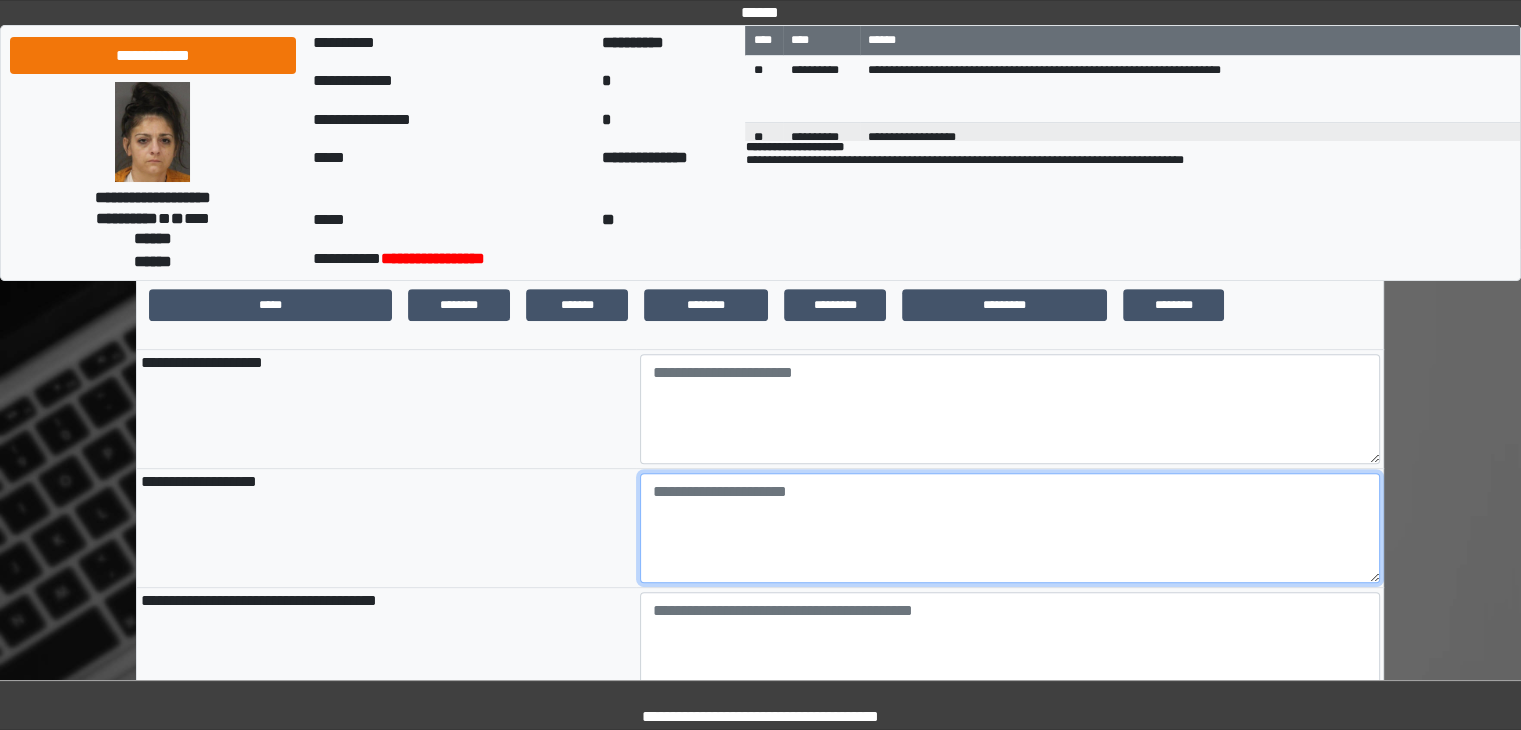 click at bounding box center [1010, 528] 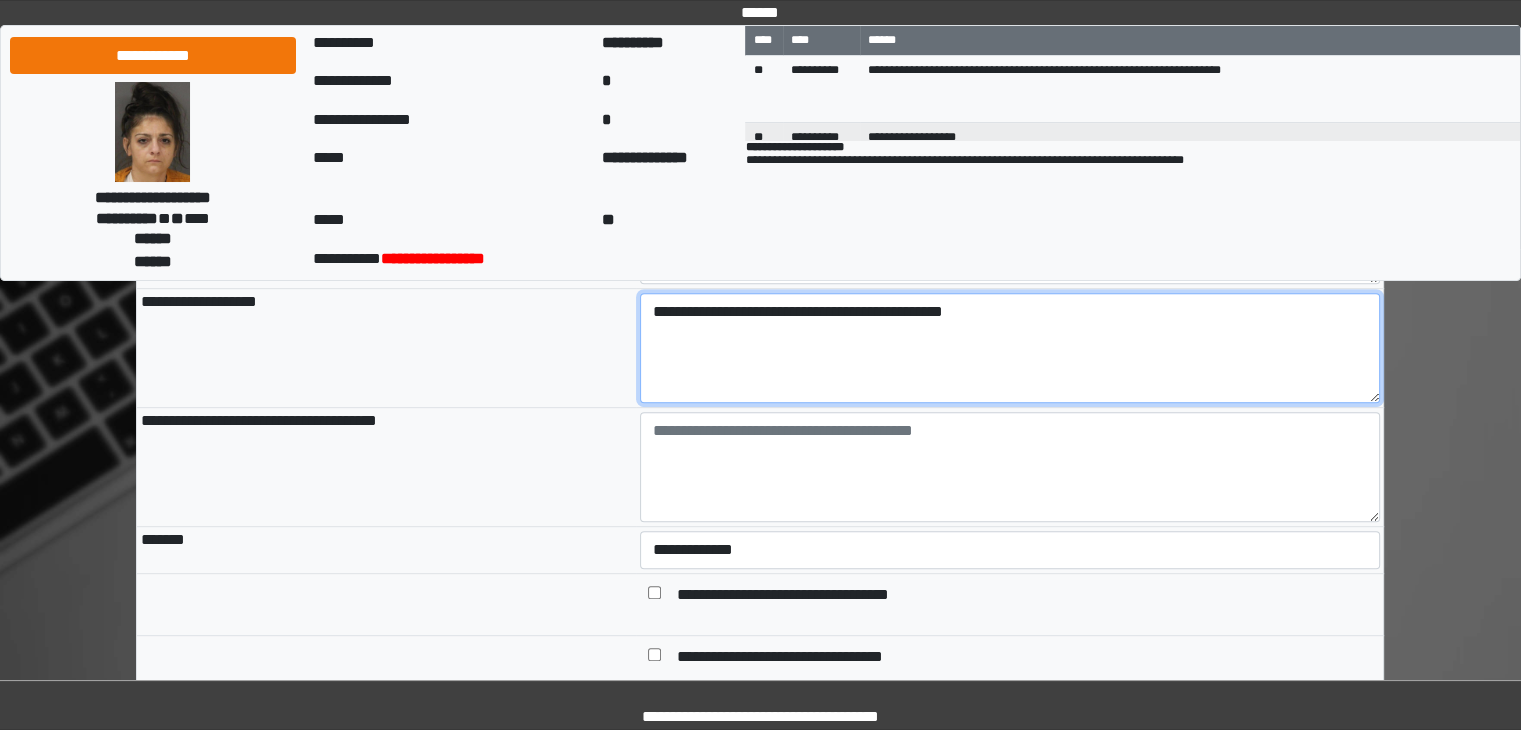 scroll, scrollTop: 900, scrollLeft: 0, axis: vertical 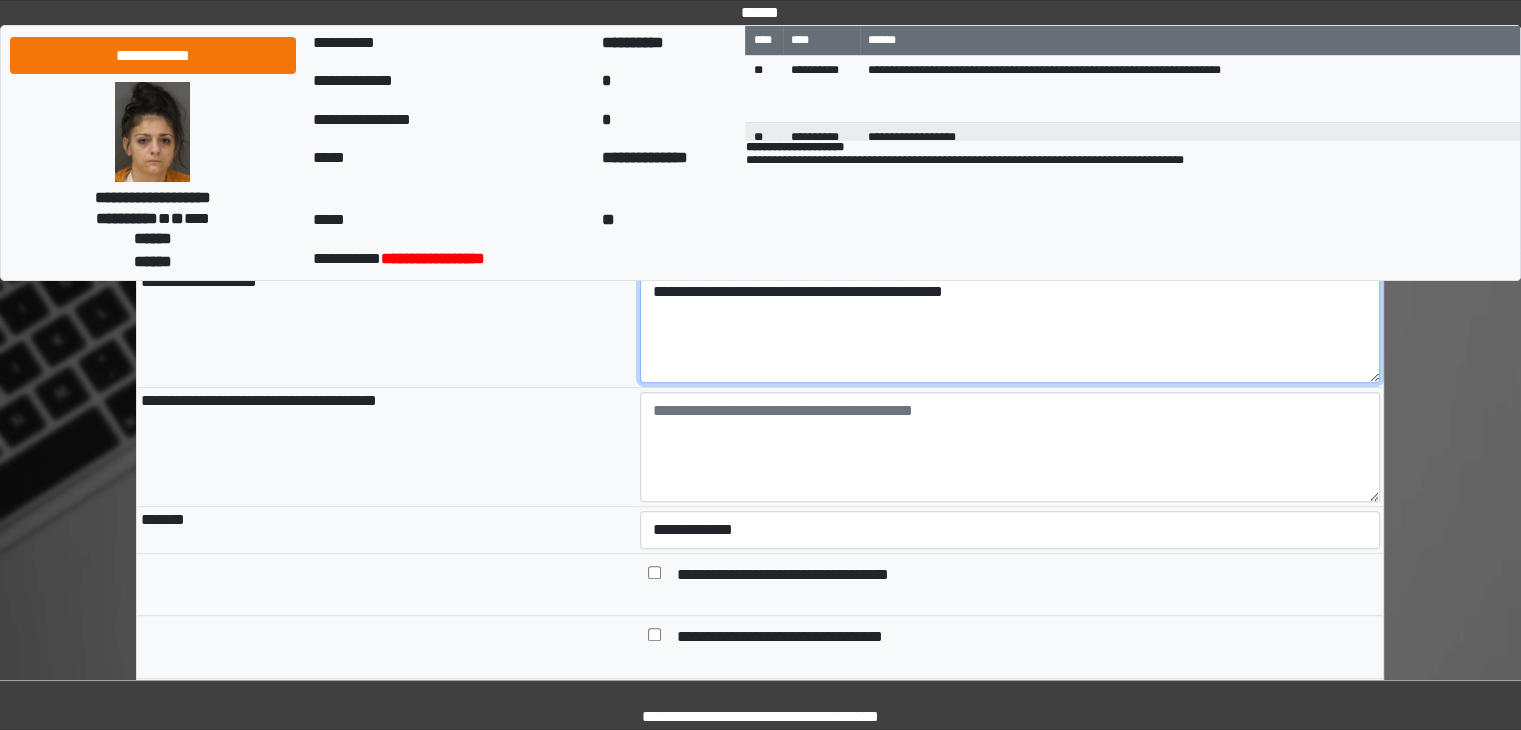 type on "**********" 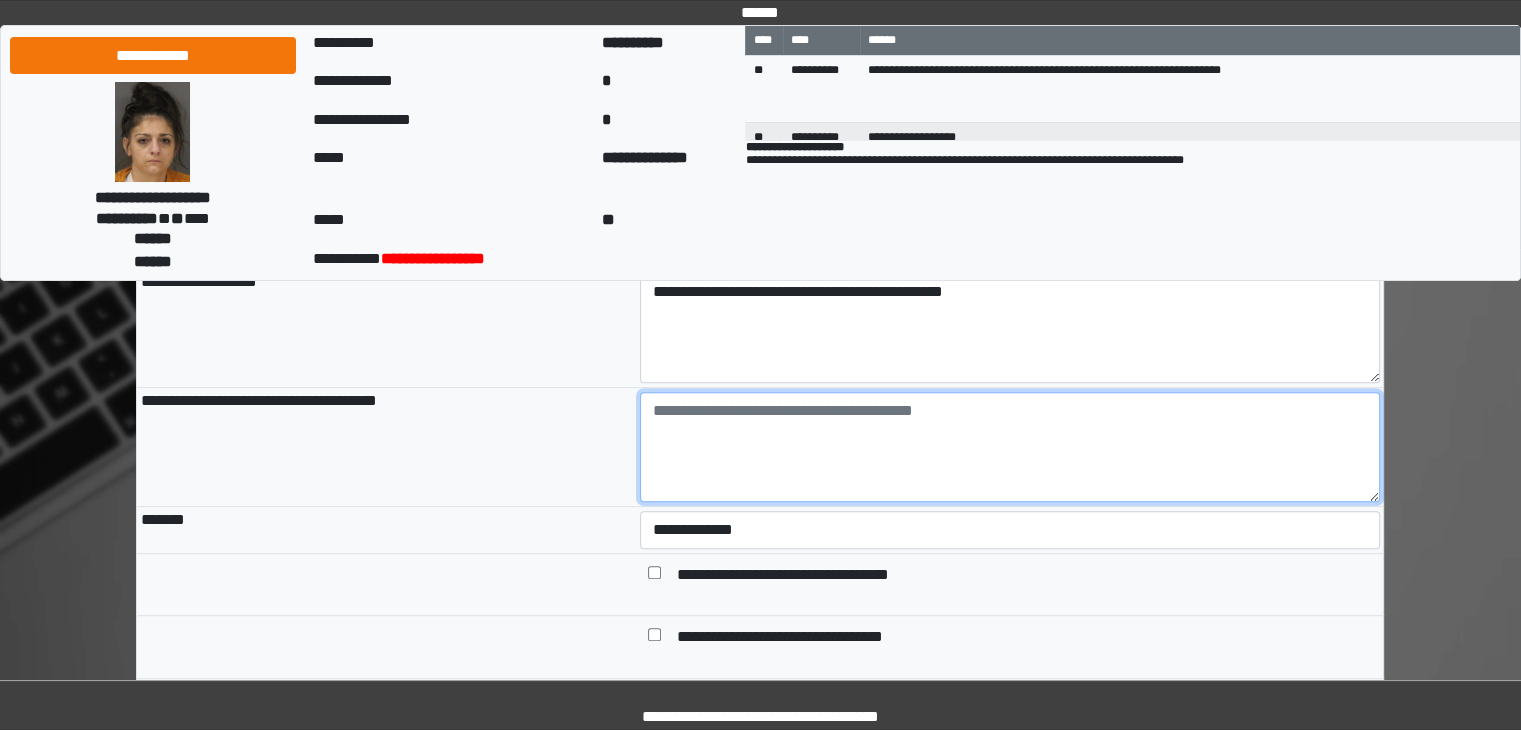 click at bounding box center (1010, 447) 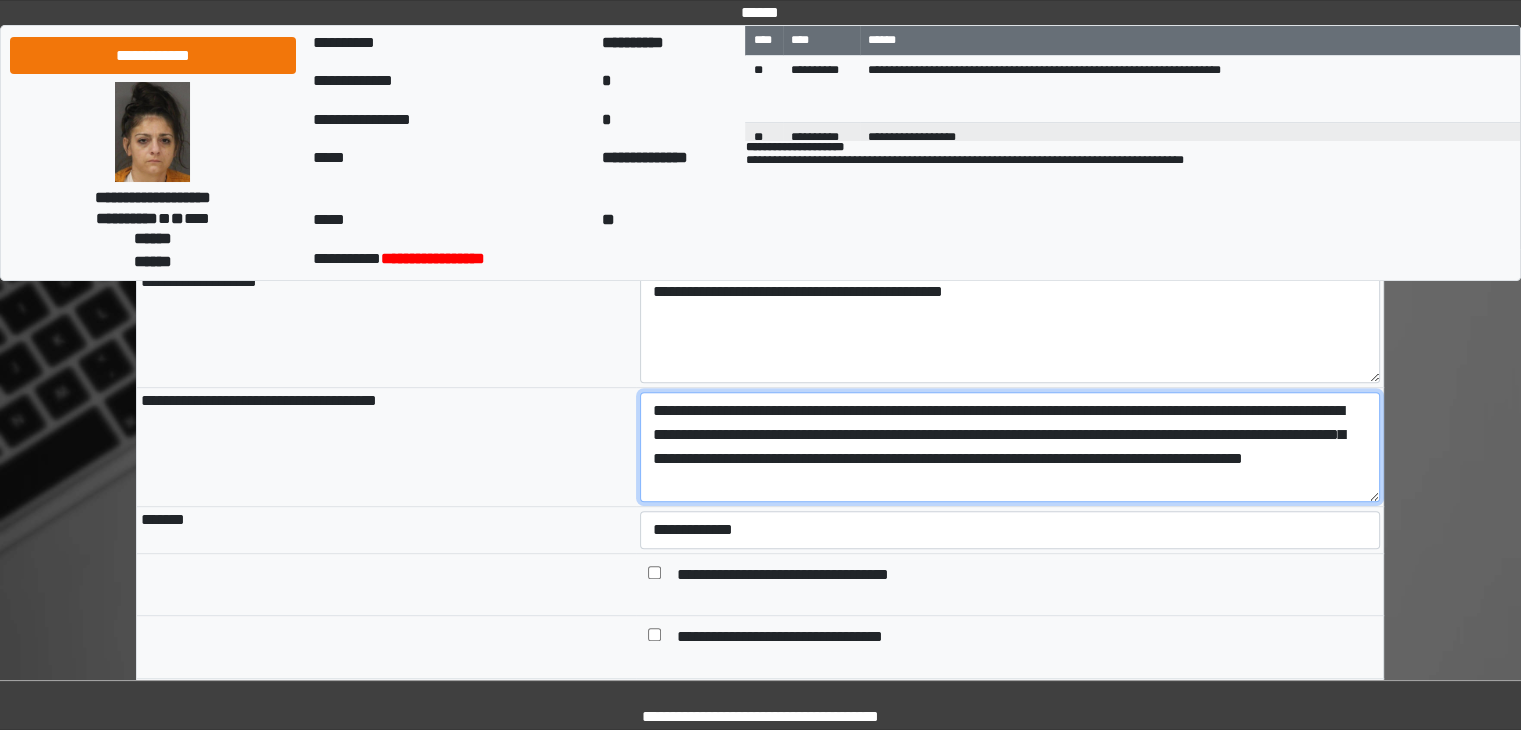 click on "**********" at bounding box center [1010, 447] 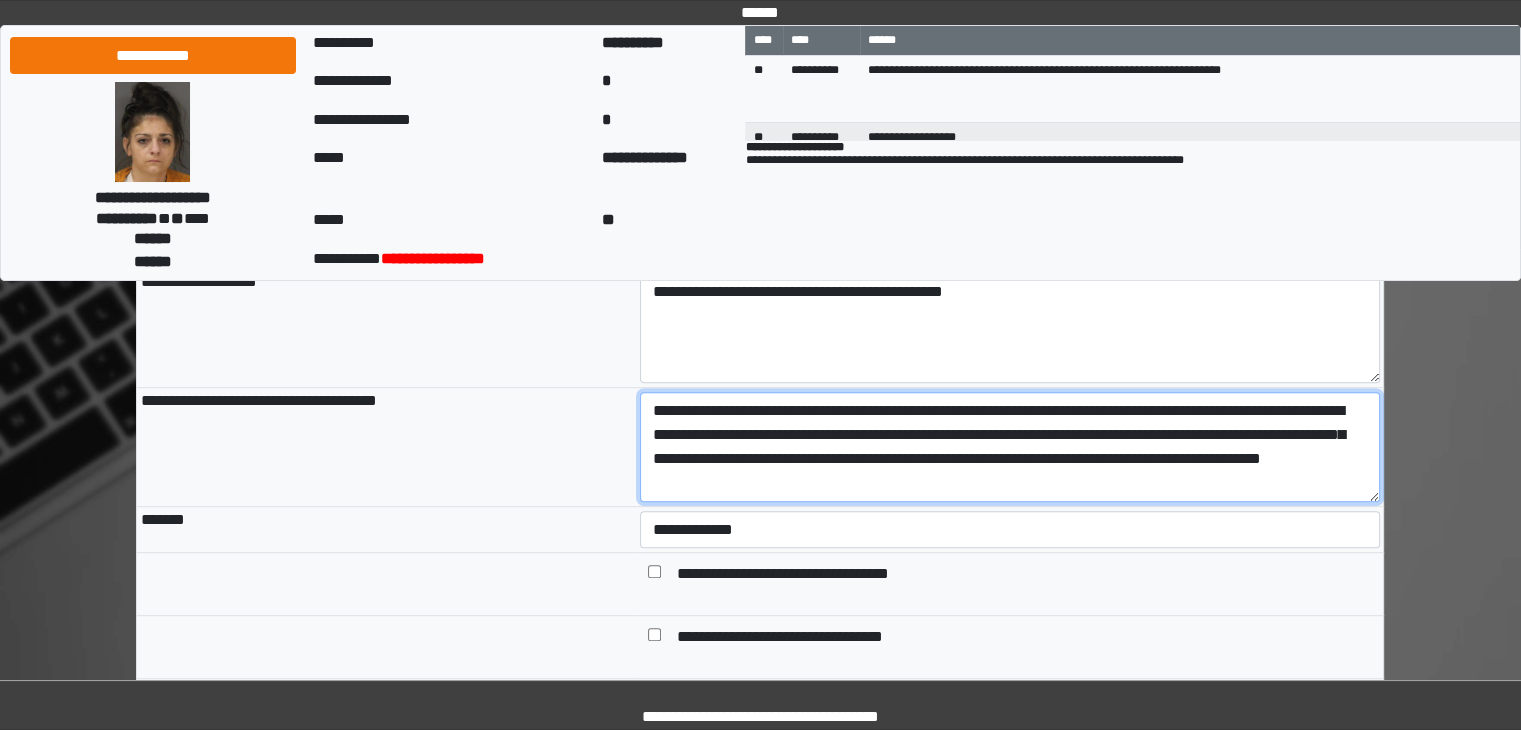 scroll, scrollTop: 40, scrollLeft: 0, axis: vertical 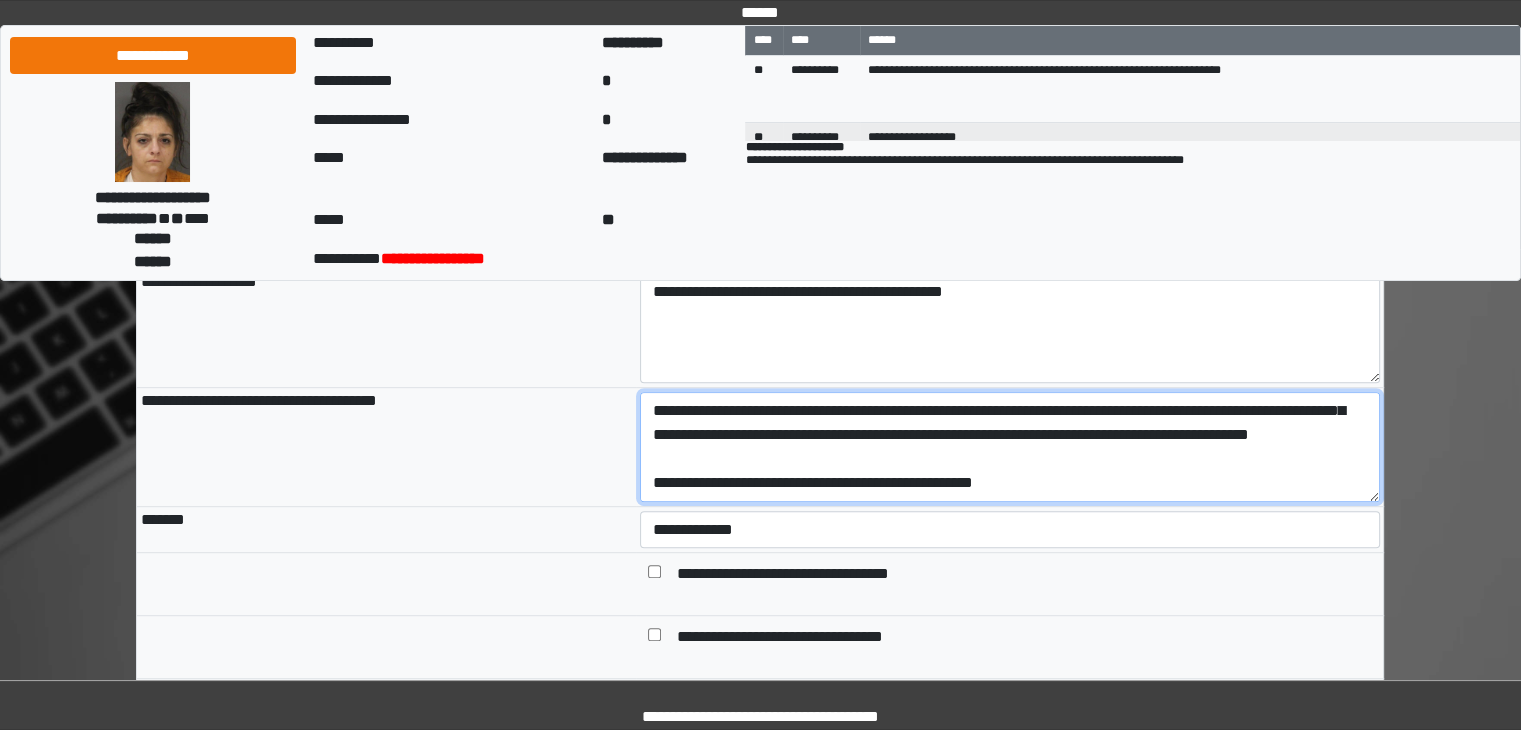 click on "**********" at bounding box center [1010, 447] 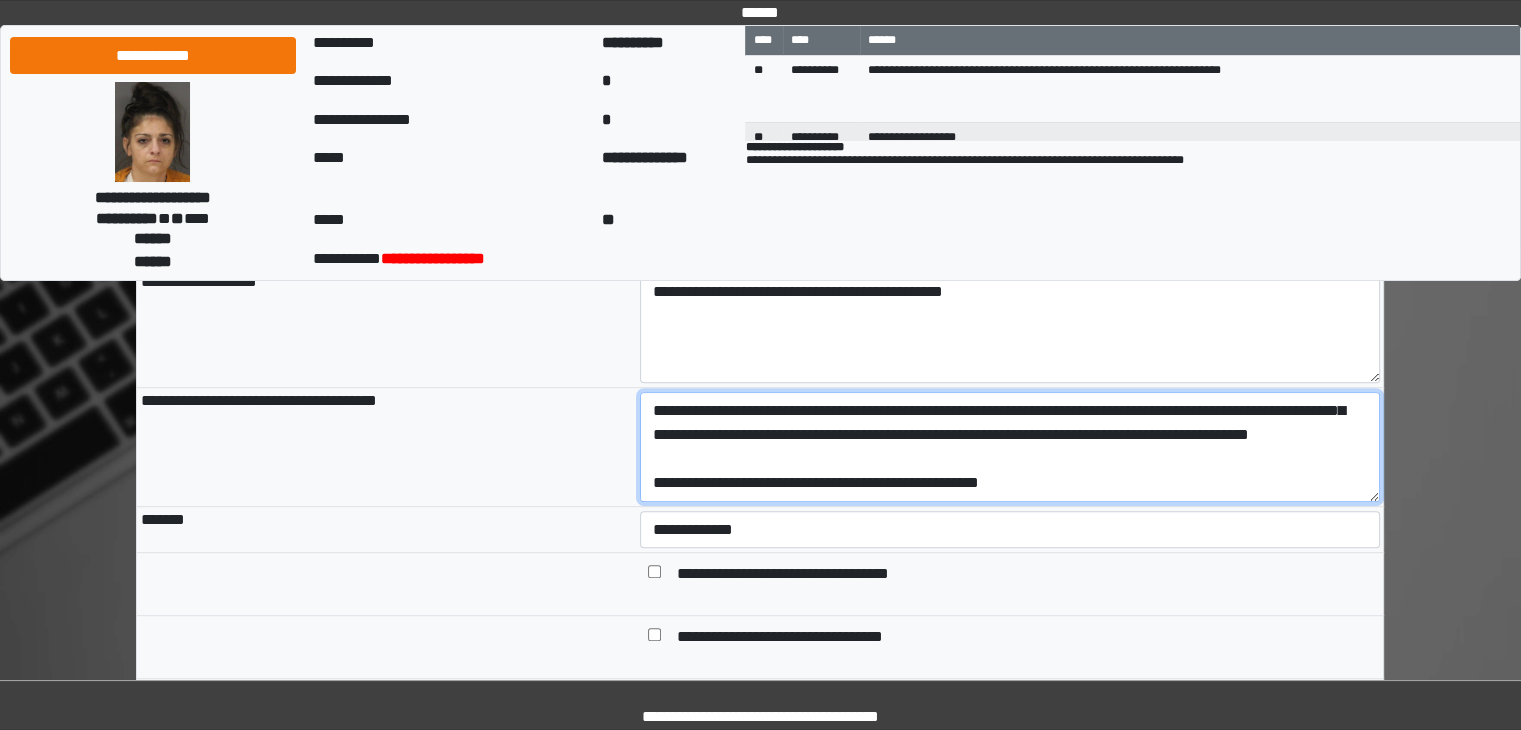 type on "**********" 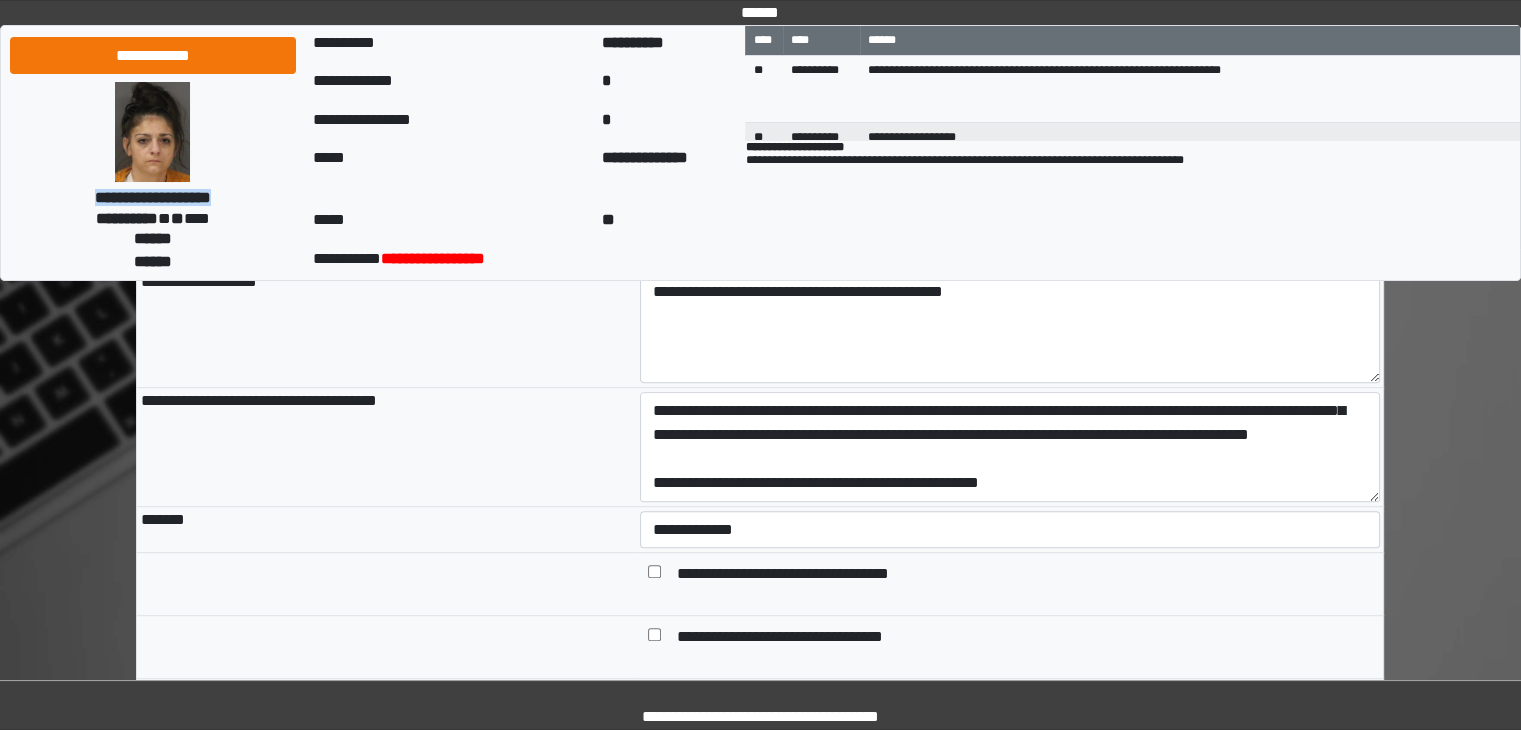 drag, startPoint x: 183, startPoint y: 177, endPoint x: 69, endPoint y: 179, distance: 114.01754 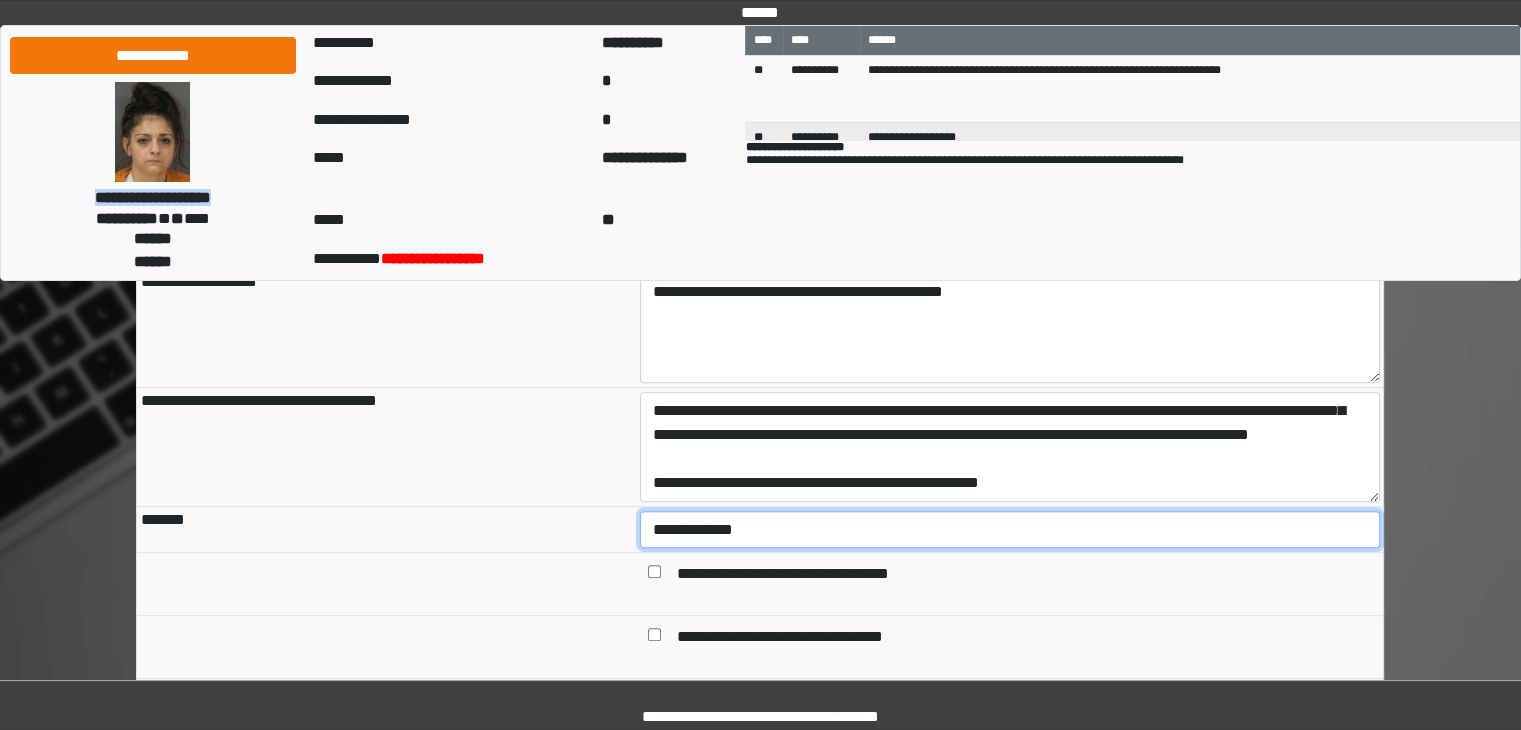 click on "**********" at bounding box center (1010, 530) 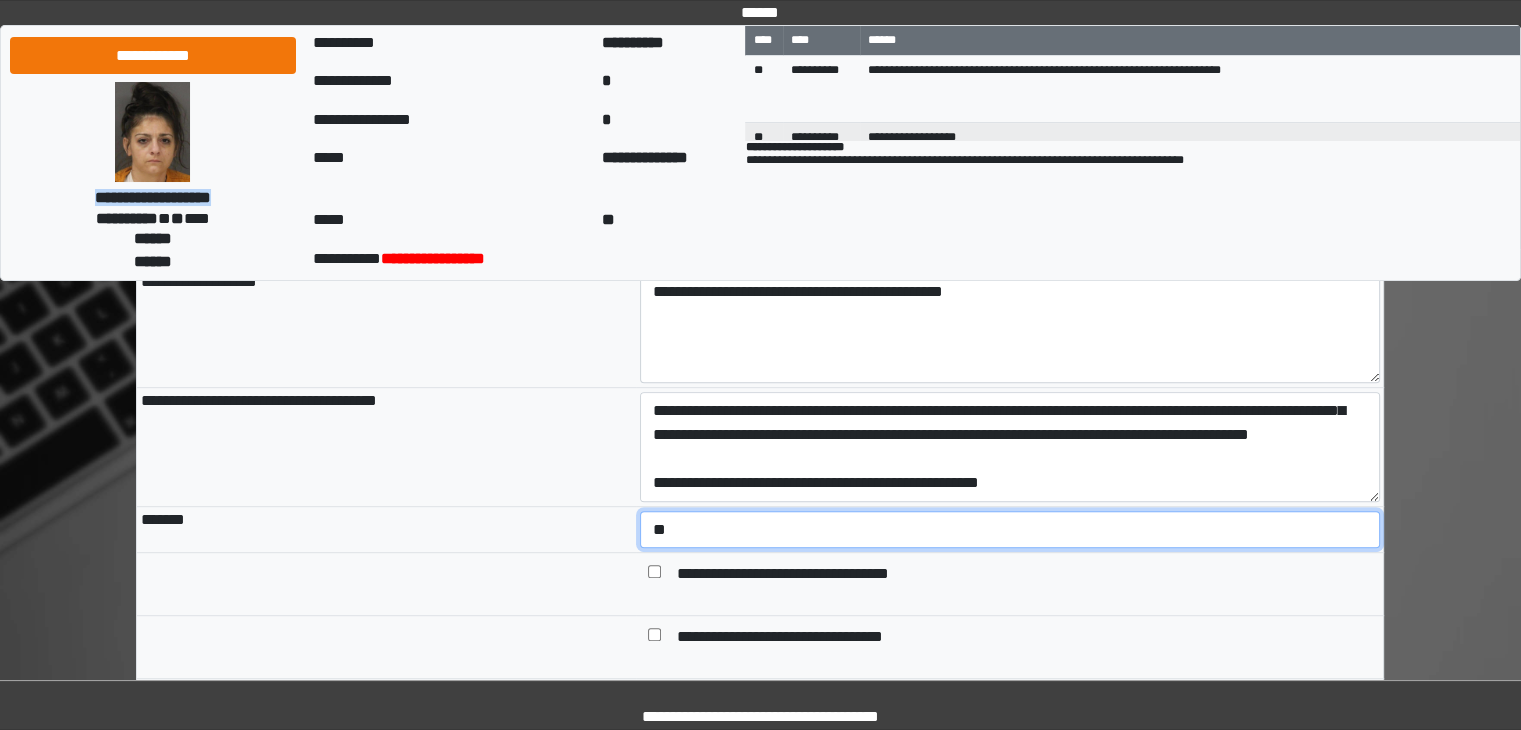 click on "**********" at bounding box center [1010, 530] 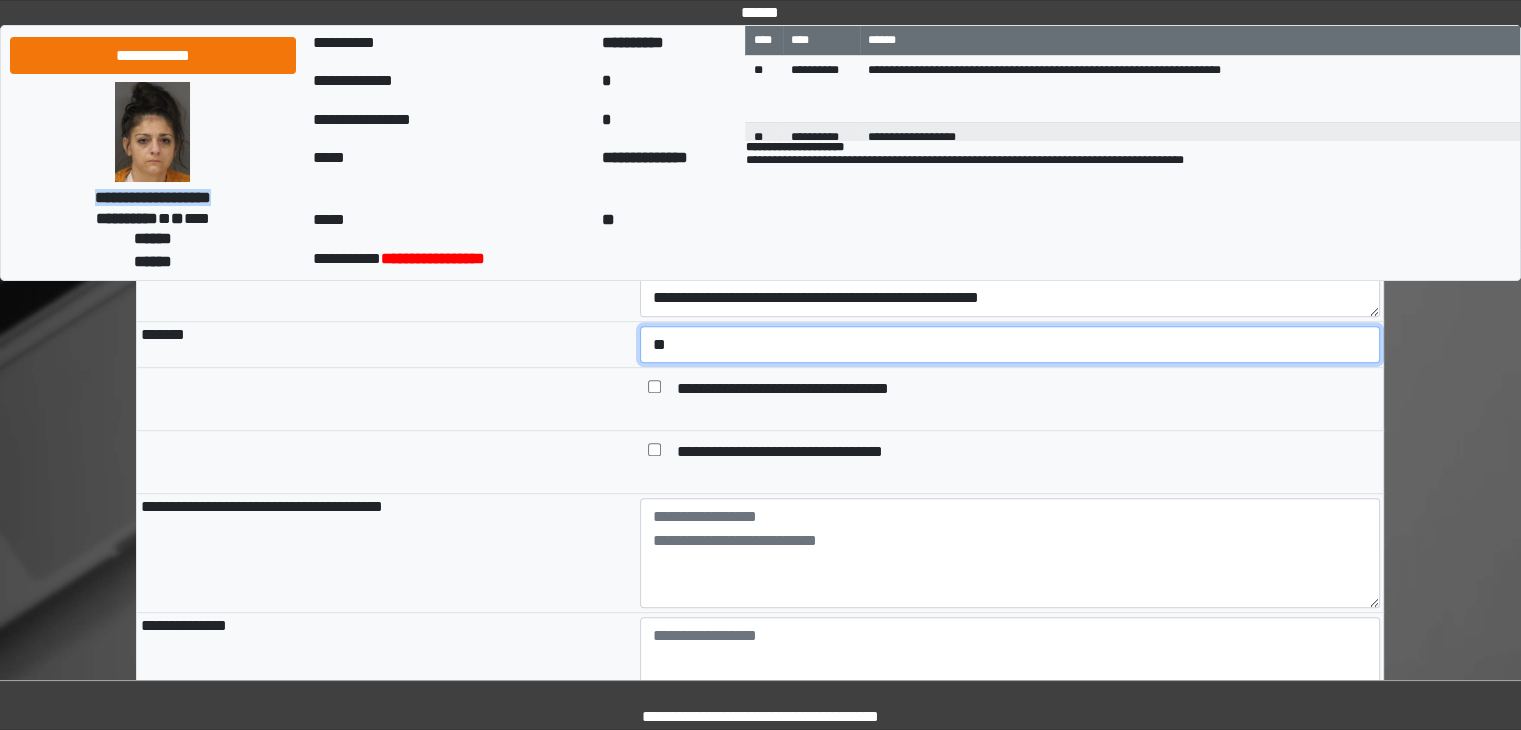 scroll, scrollTop: 1100, scrollLeft: 0, axis: vertical 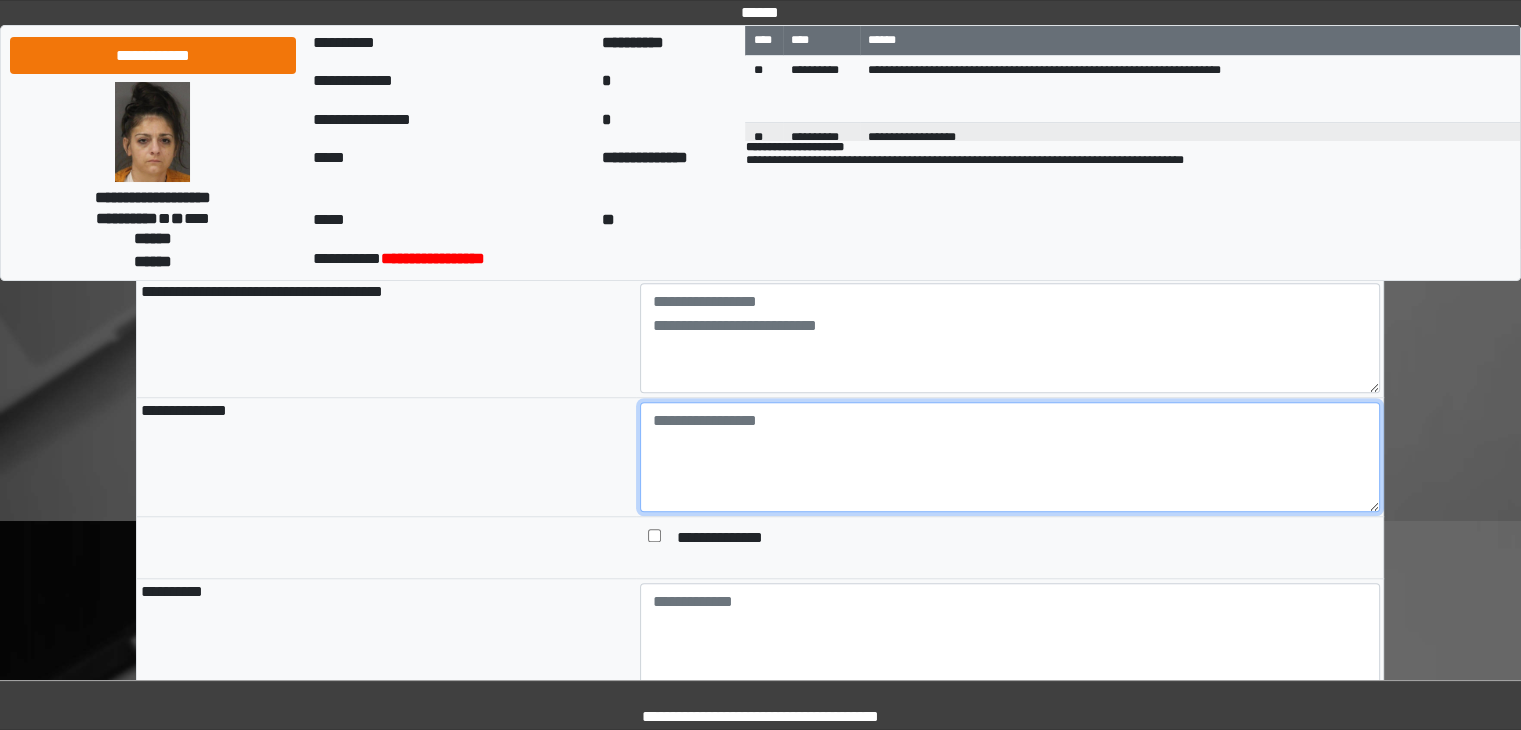click at bounding box center [1010, 457] 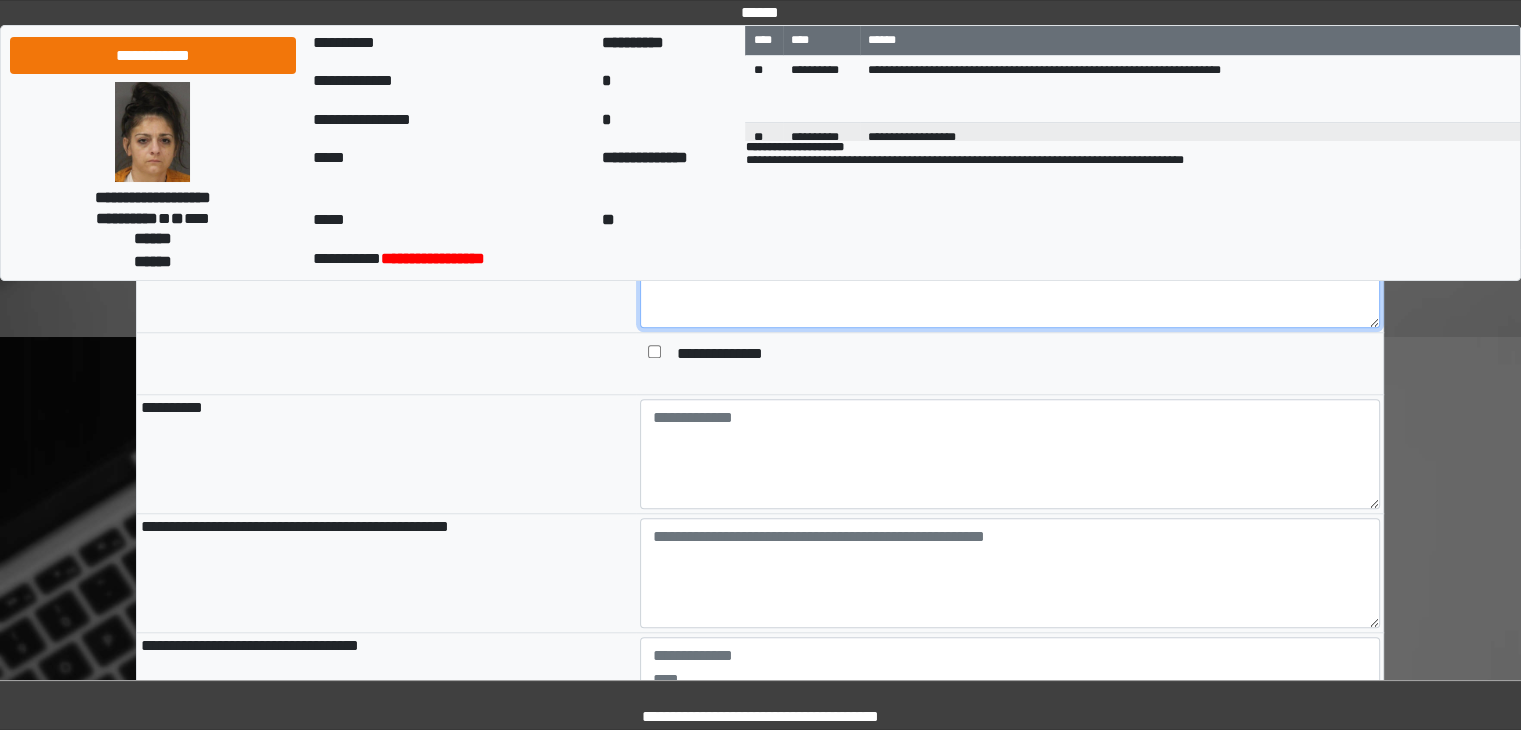 scroll, scrollTop: 1500, scrollLeft: 0, axis: vertical 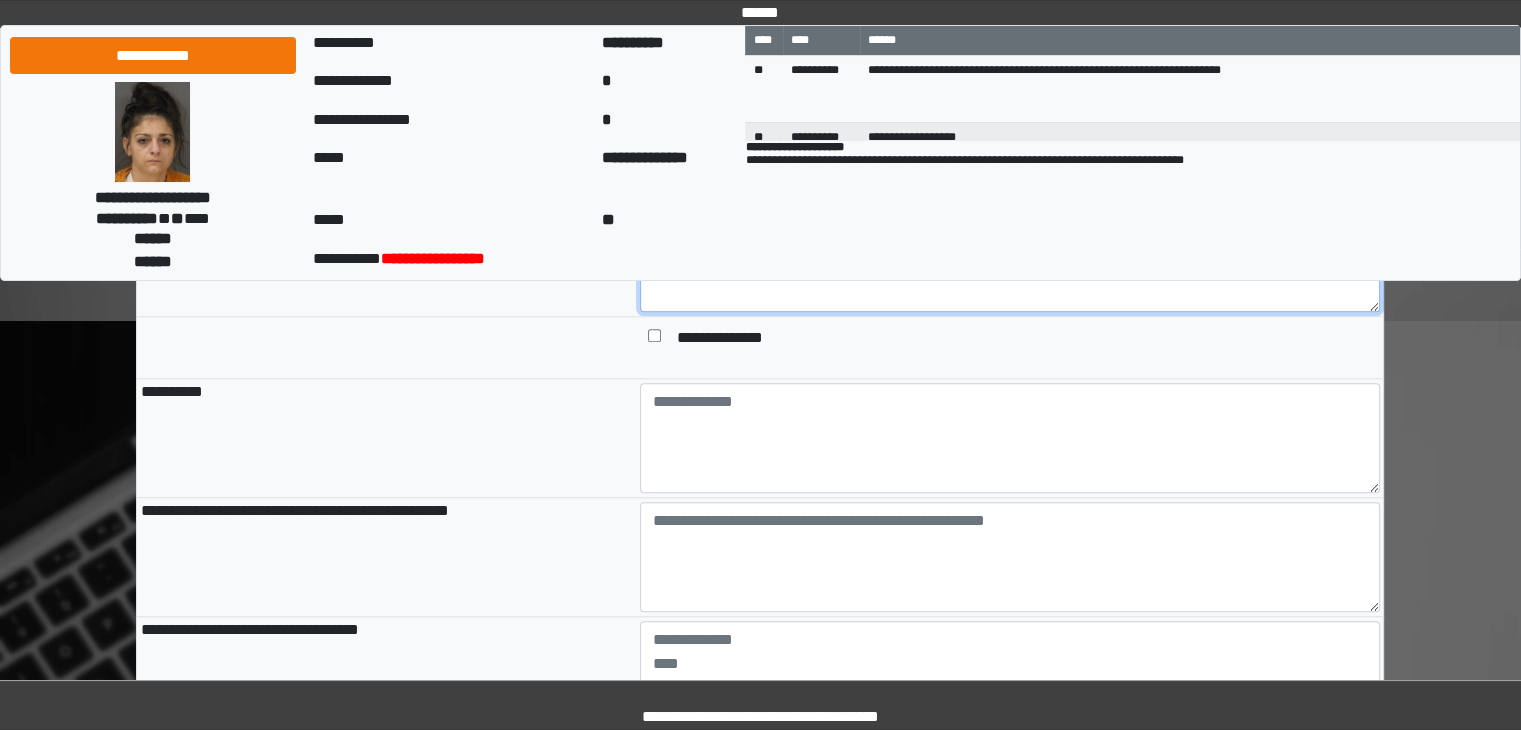 type on "**********" 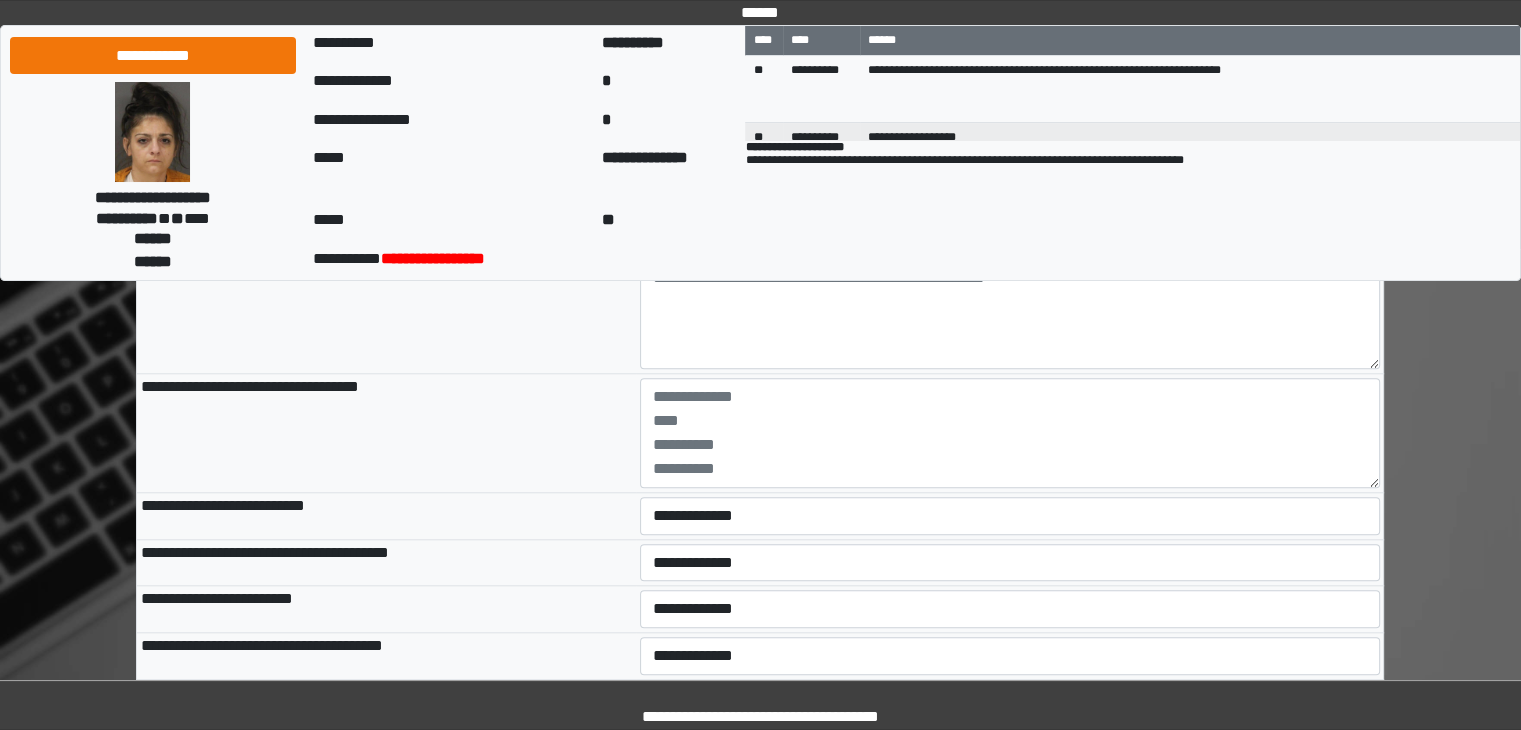scroll, scrollTop: 1800, scrollLeft: 0, axis: vertical 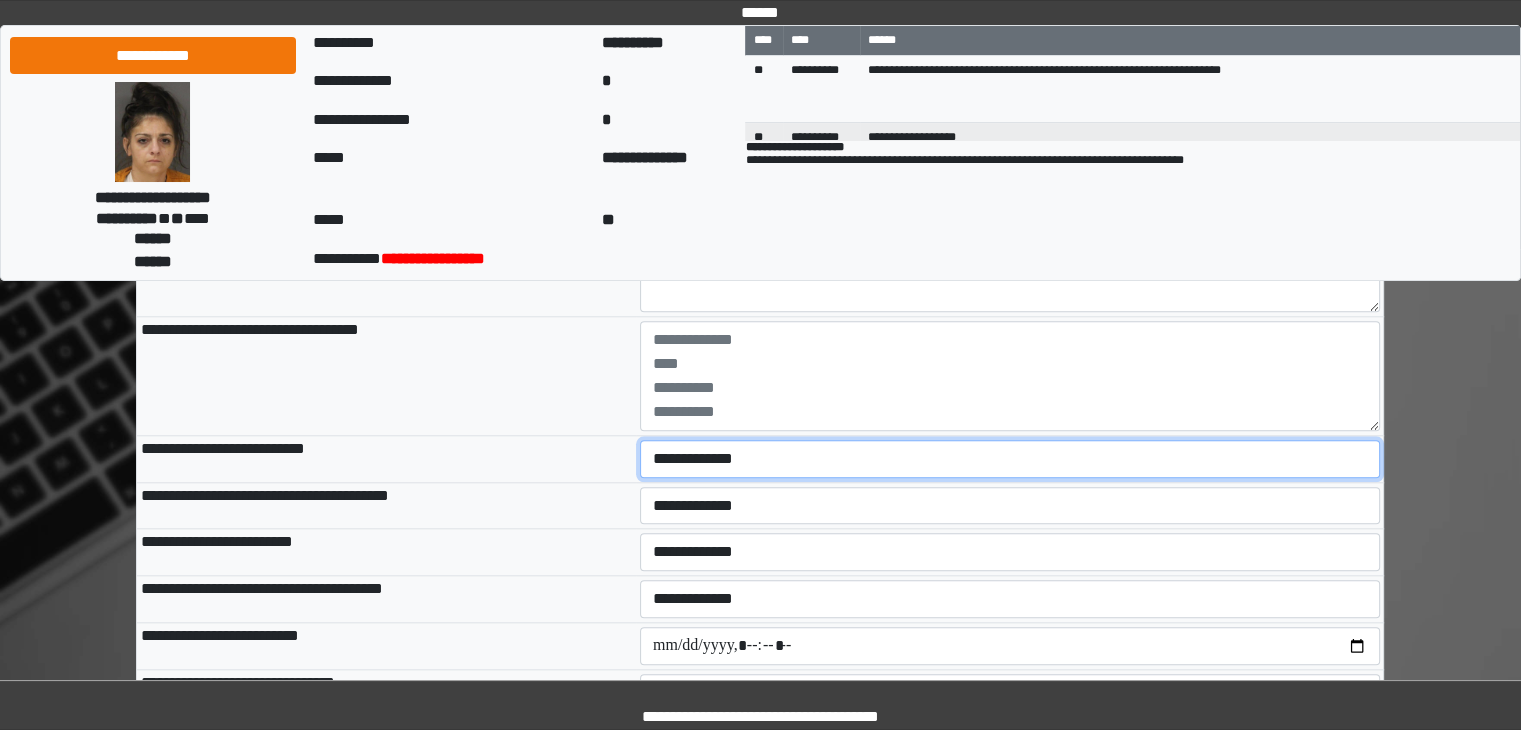 click on "**********" at bounding box center [1010, 459] 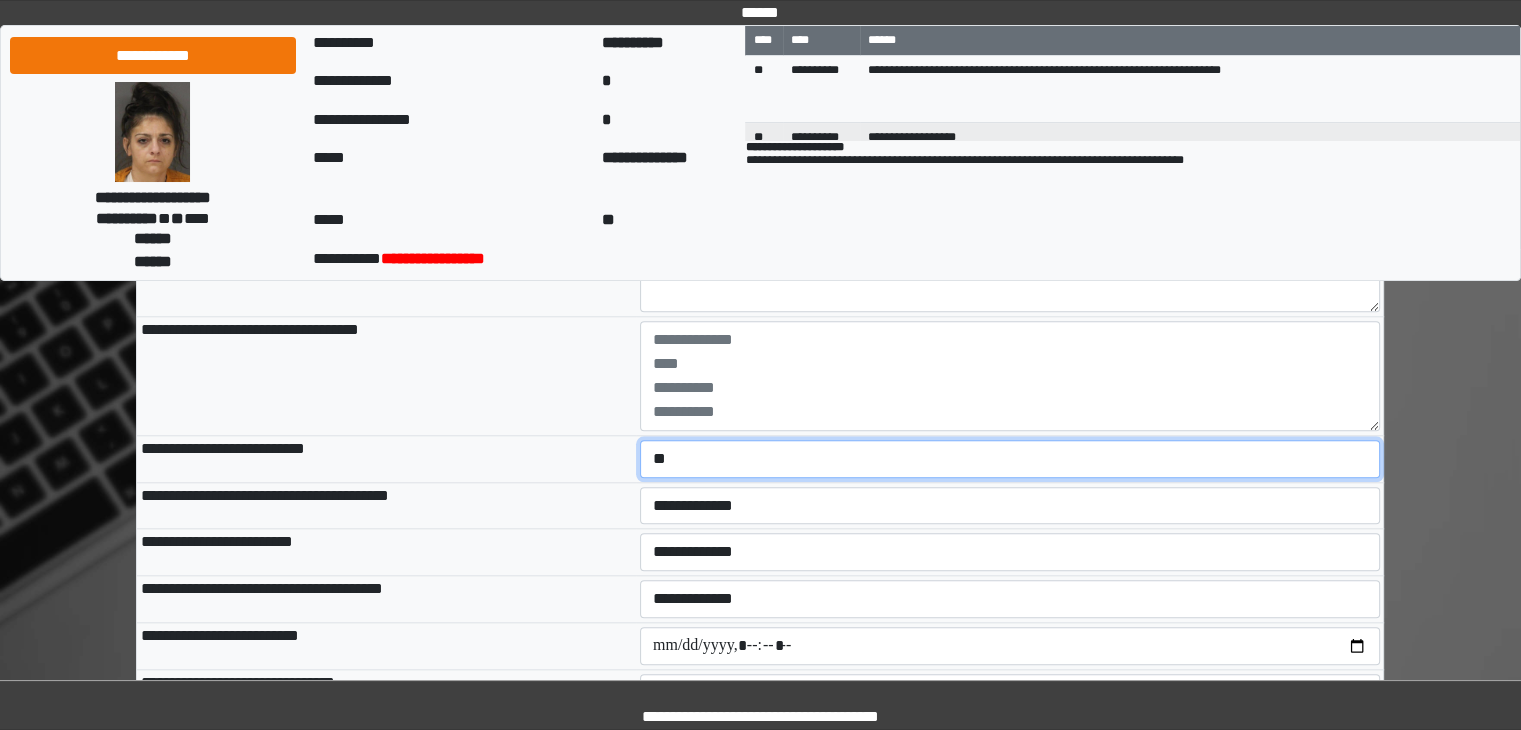 click on "**********" at bounding box center [1010, 459] 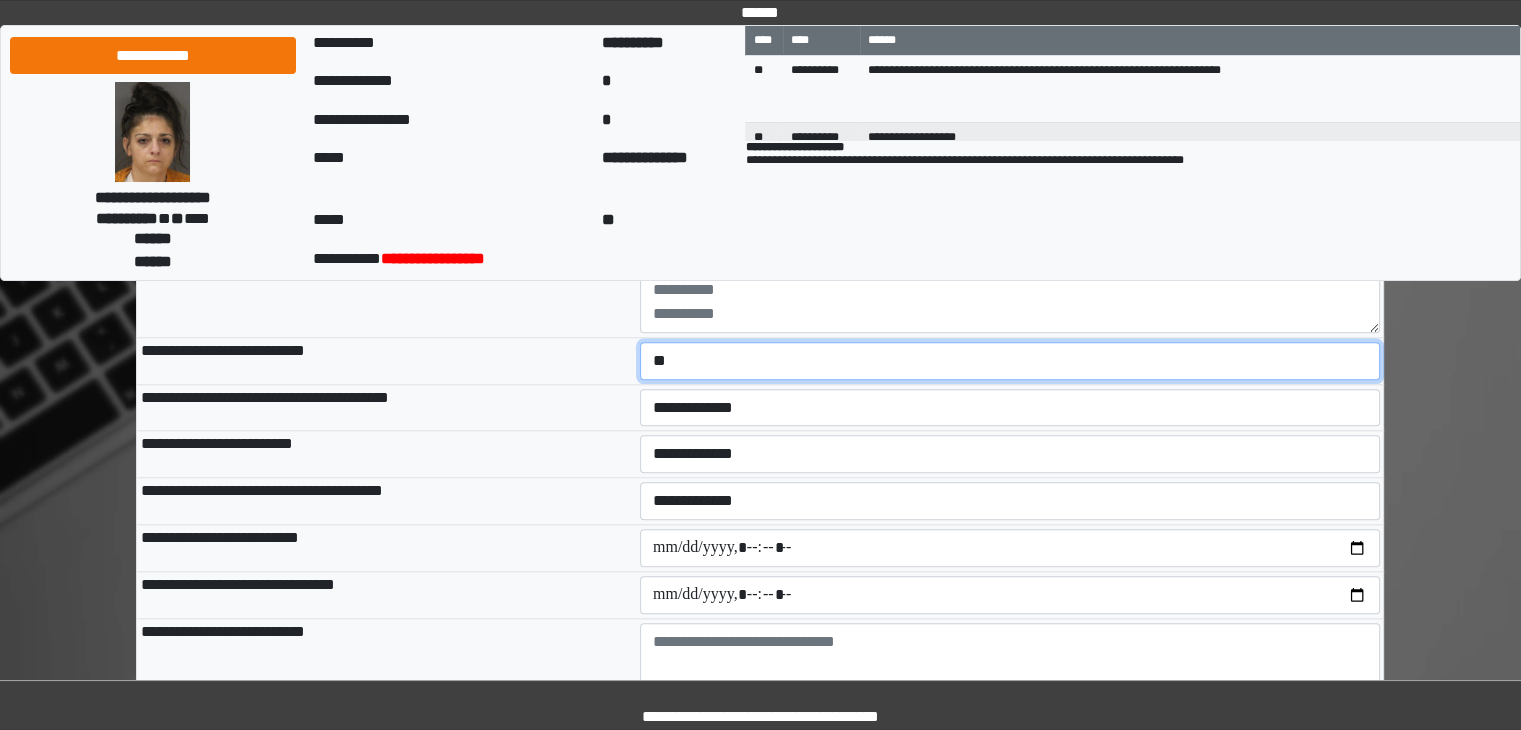 scroll, scrollTop: 1900, scrollLeft: 0, axis: vertical 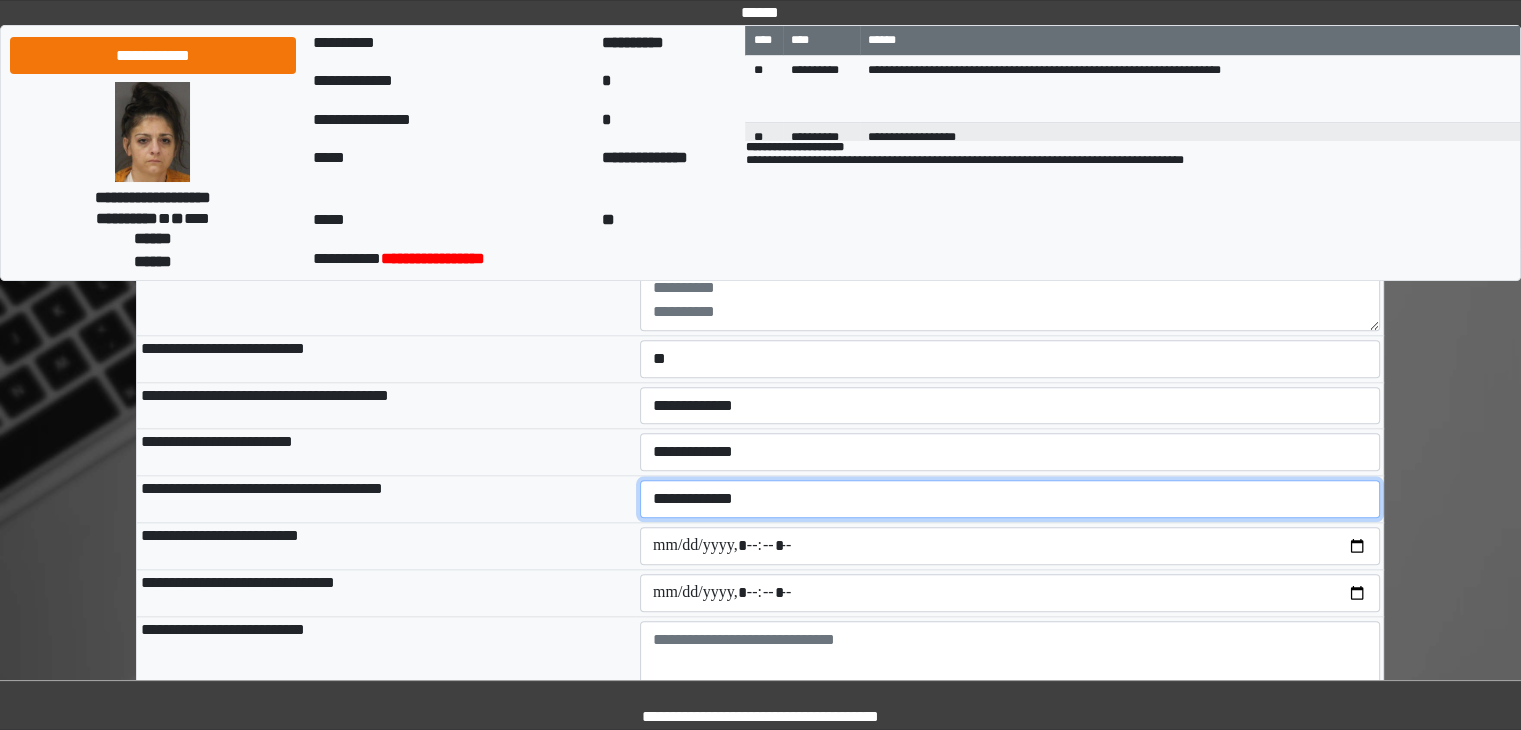 click on "**********" at bounding box center (1010, 499) 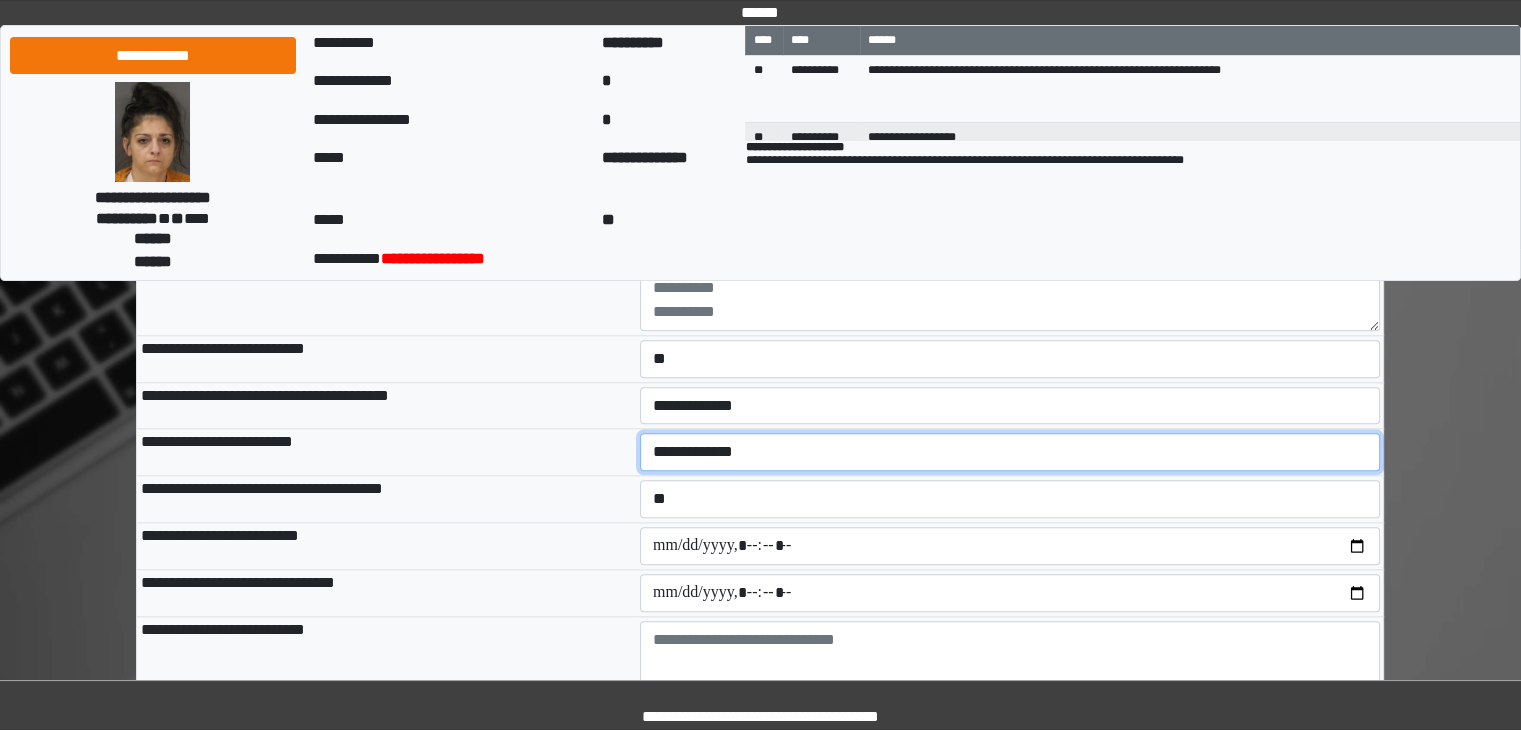 click on "**********" at bounding box center [1010, 452] 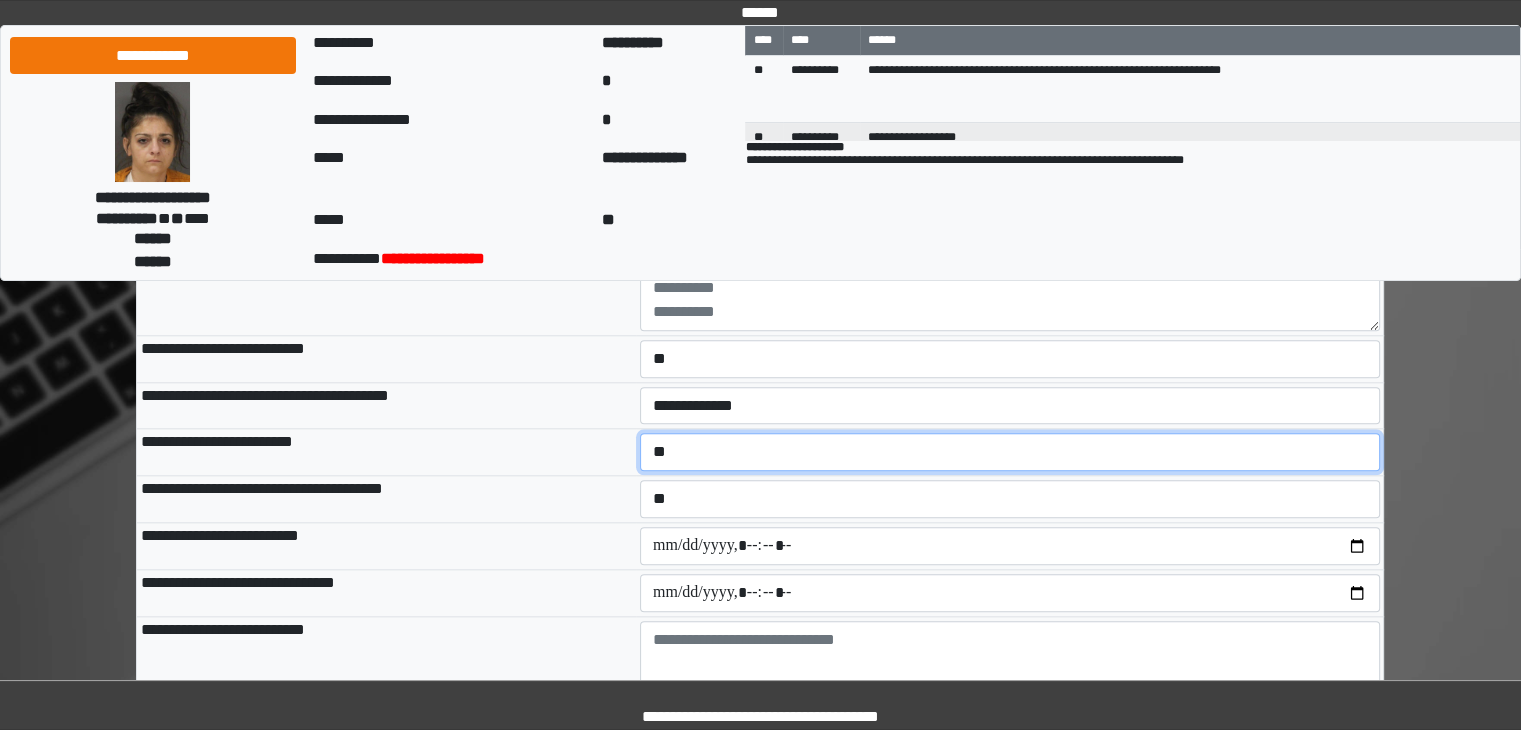 click on "**********" at bounding box center [1010, 452] 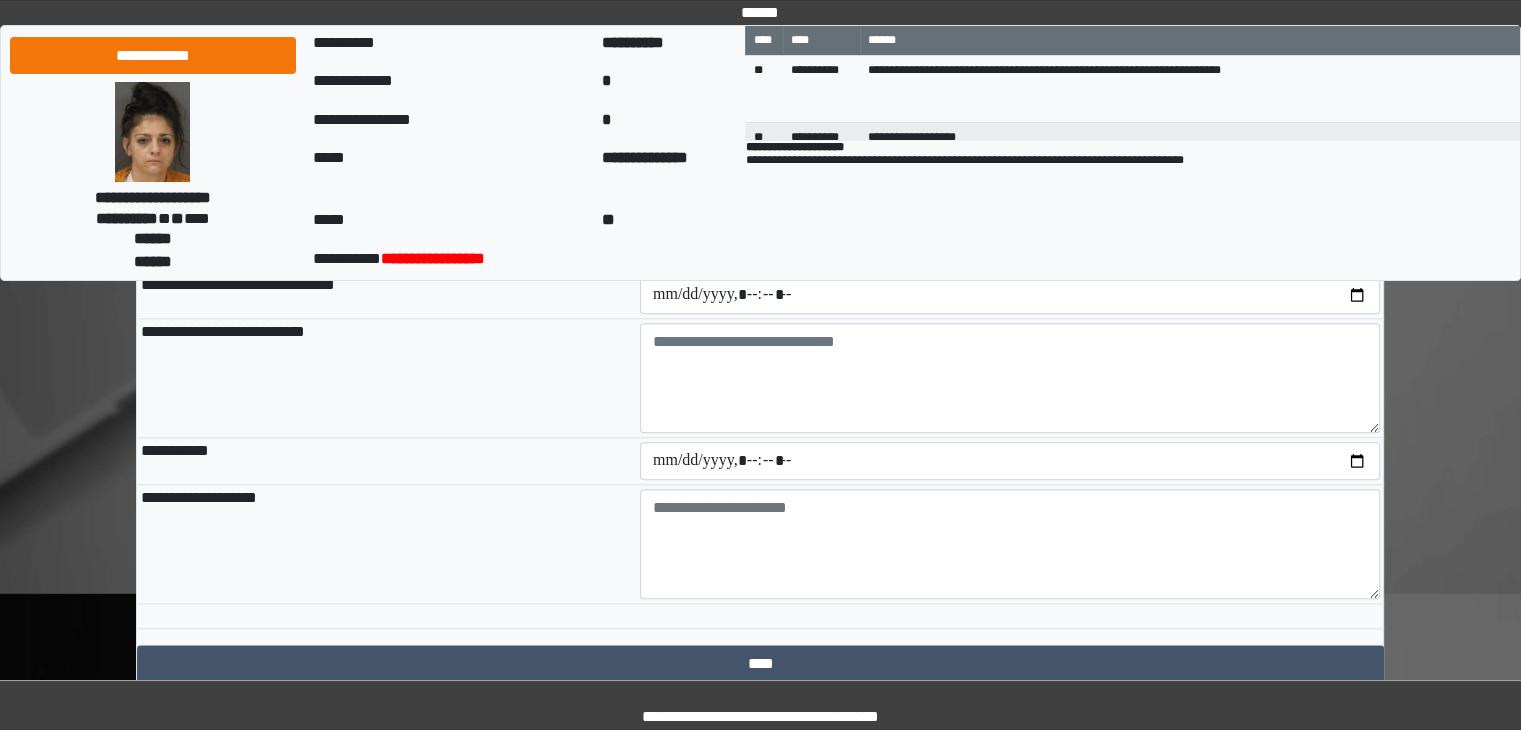 scroll, scrollTop: 2200, scrollLeft: 0, axis: vertical 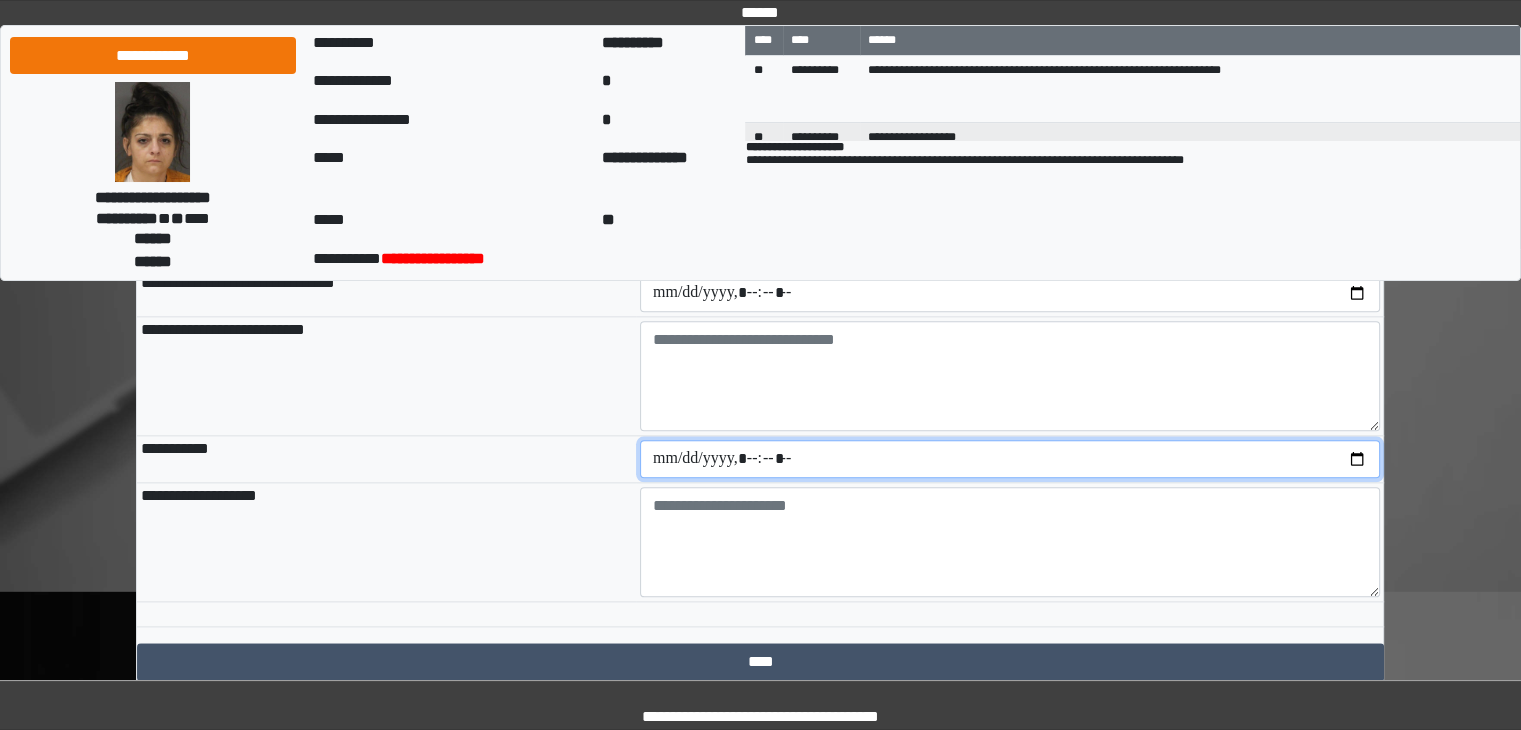 click at bounding box center [1010, 459] 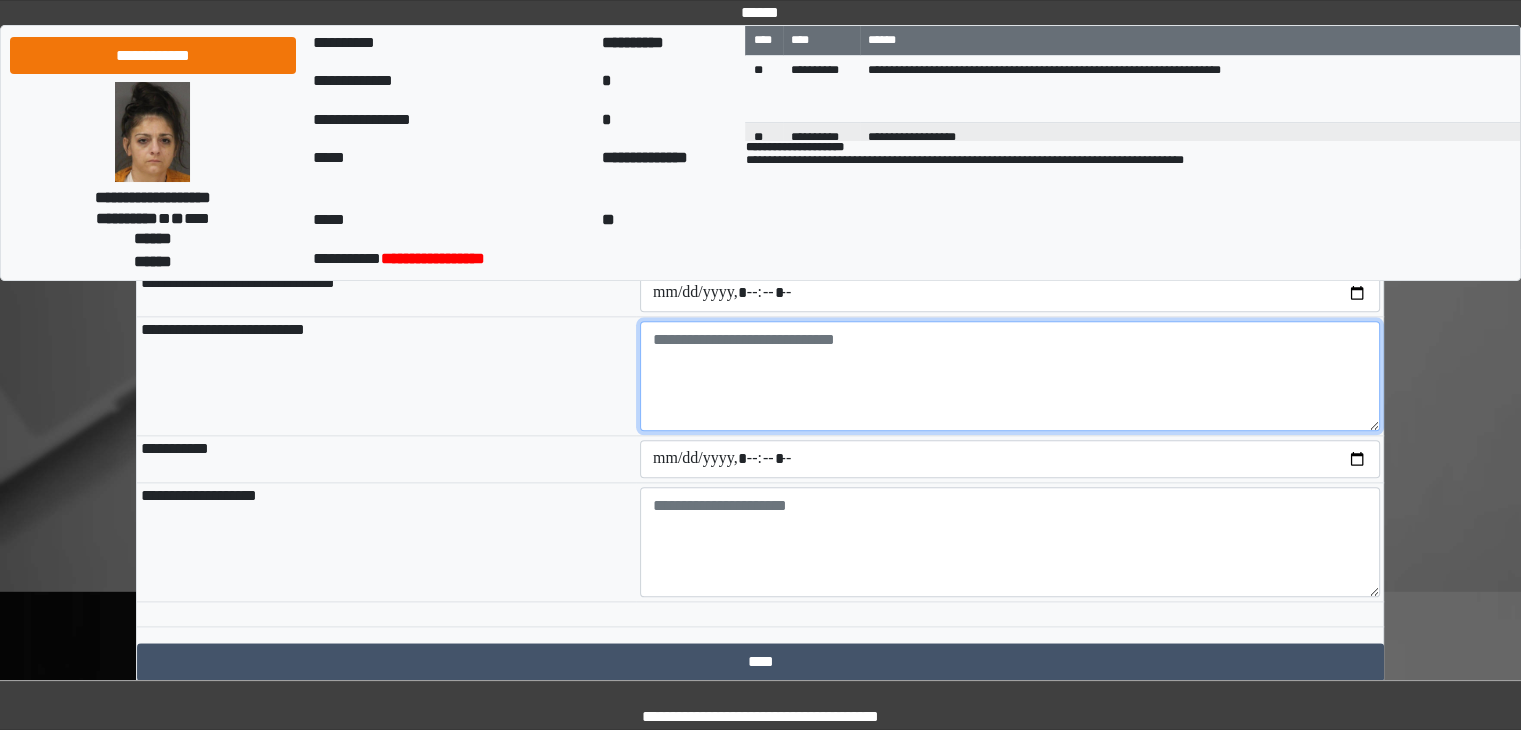 click at bounding box center (1010, 376) 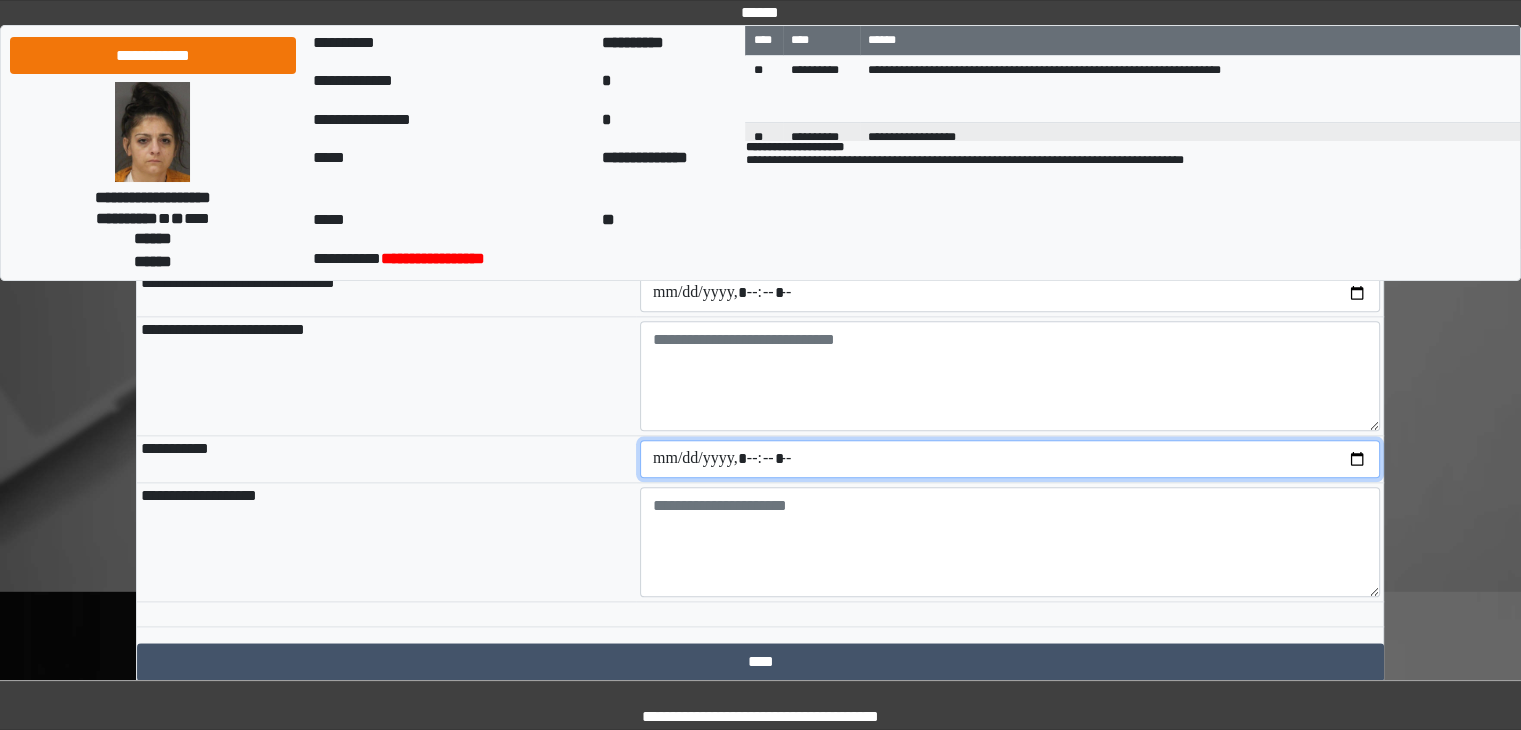 click at bounding box center (1010, 459) 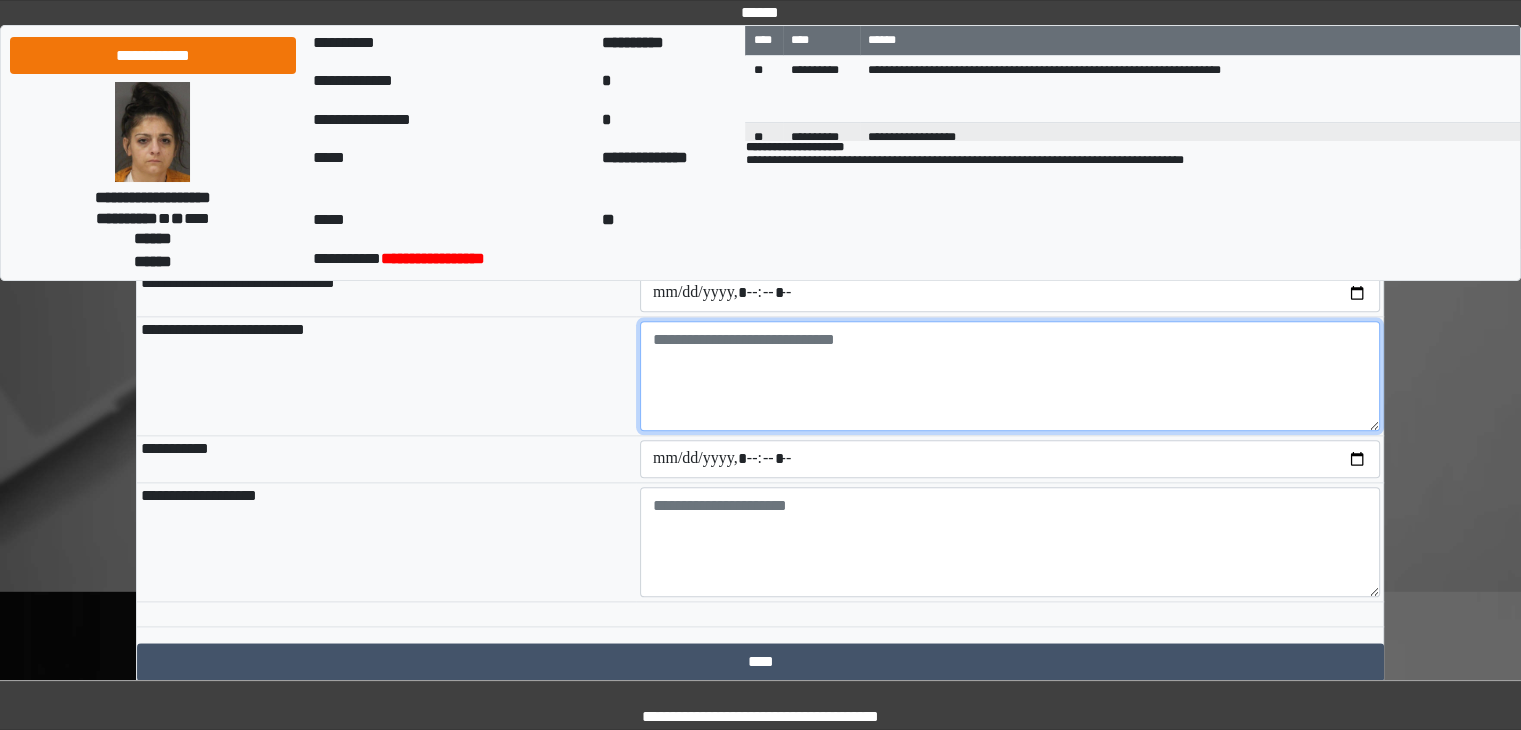click at bounding box center (1010, 376) 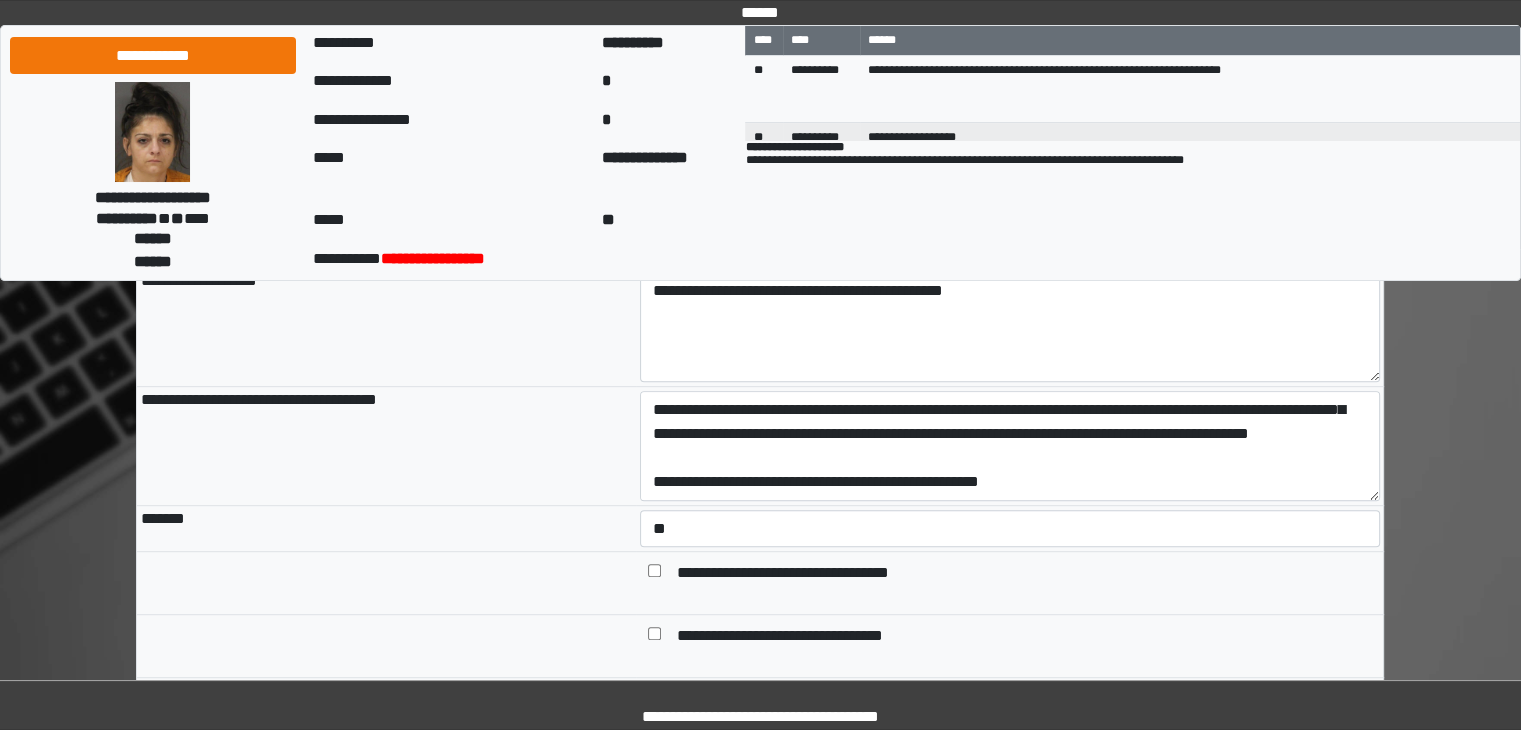 scroll, scrollTop: 900, scrollLeft: 0, axis: vertical 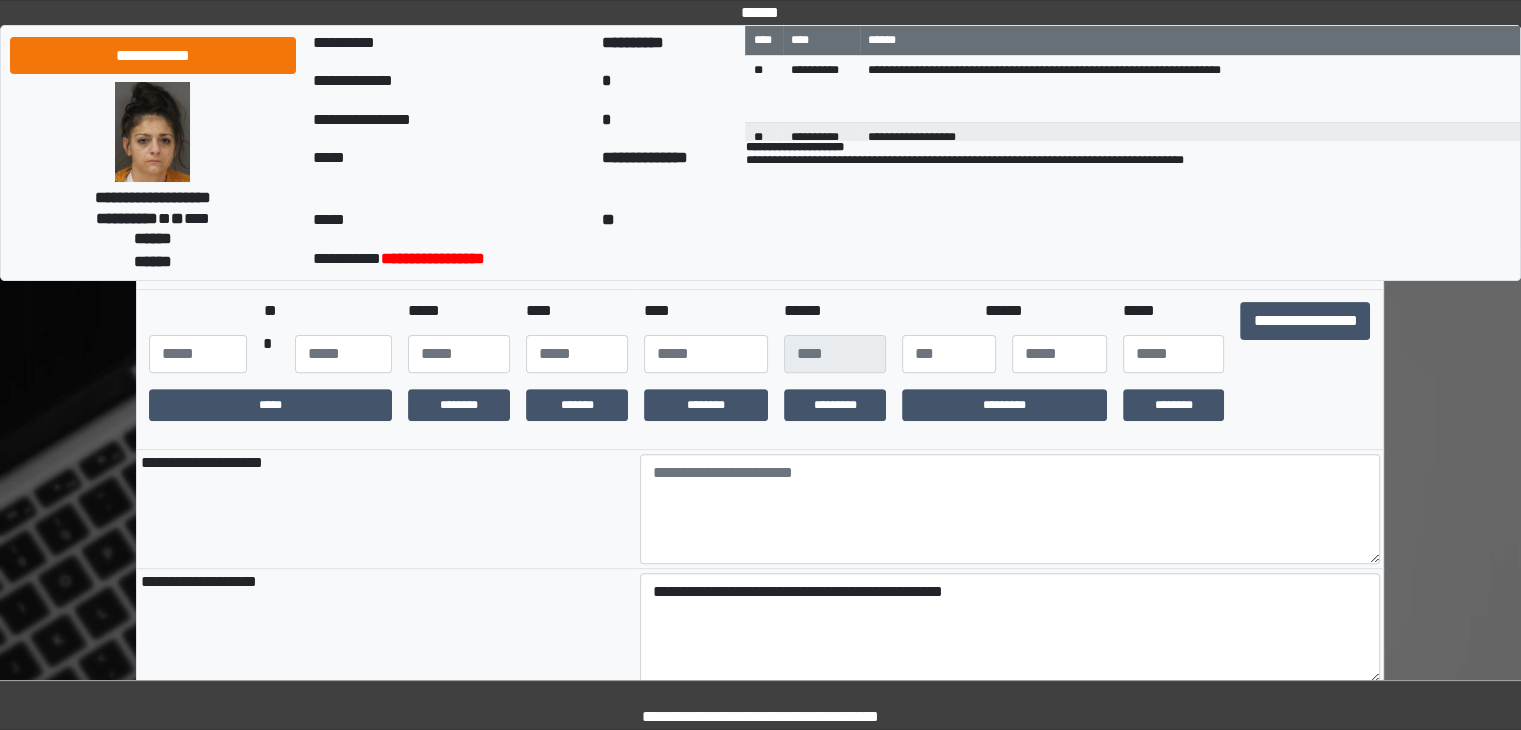 type on "**********" 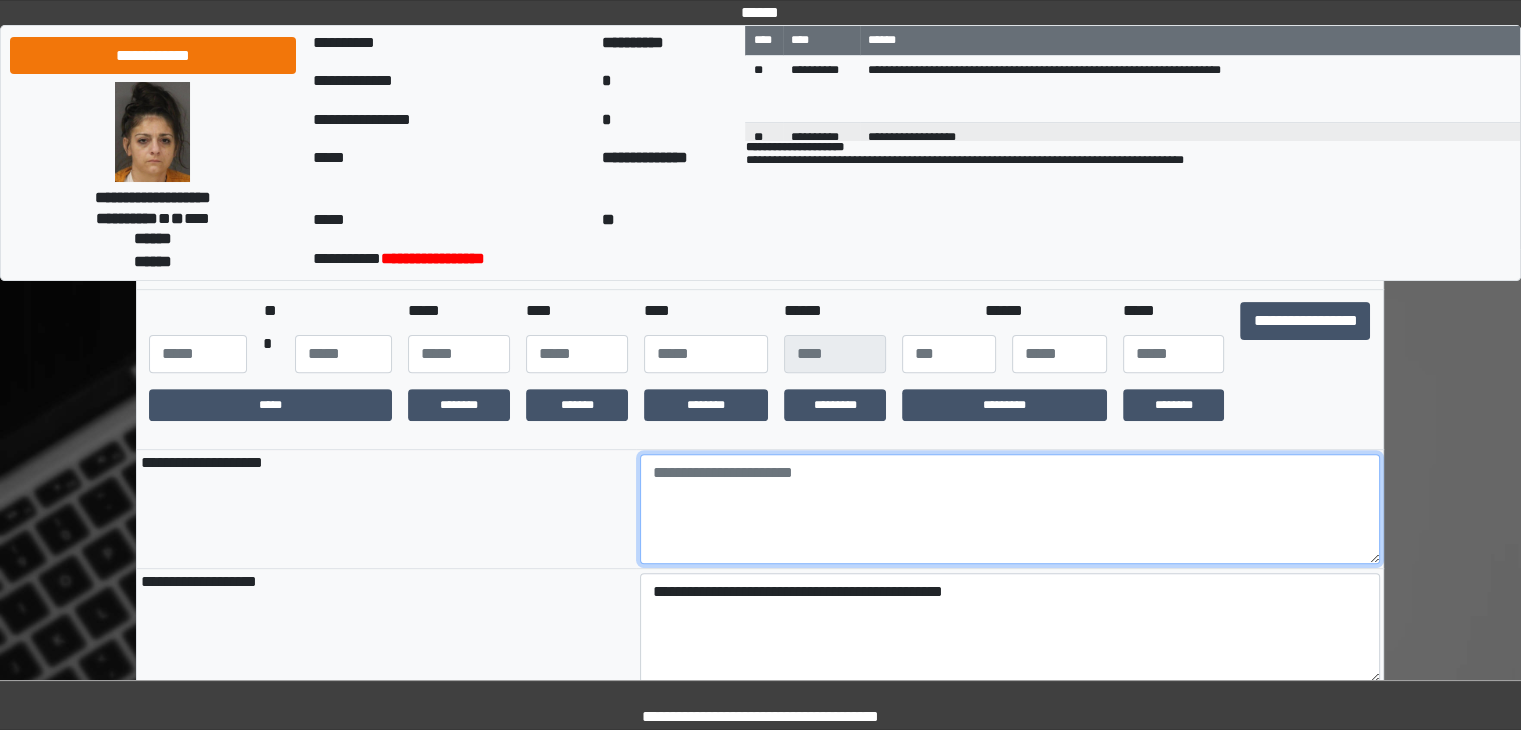 click at bounding box center [1010, 509] 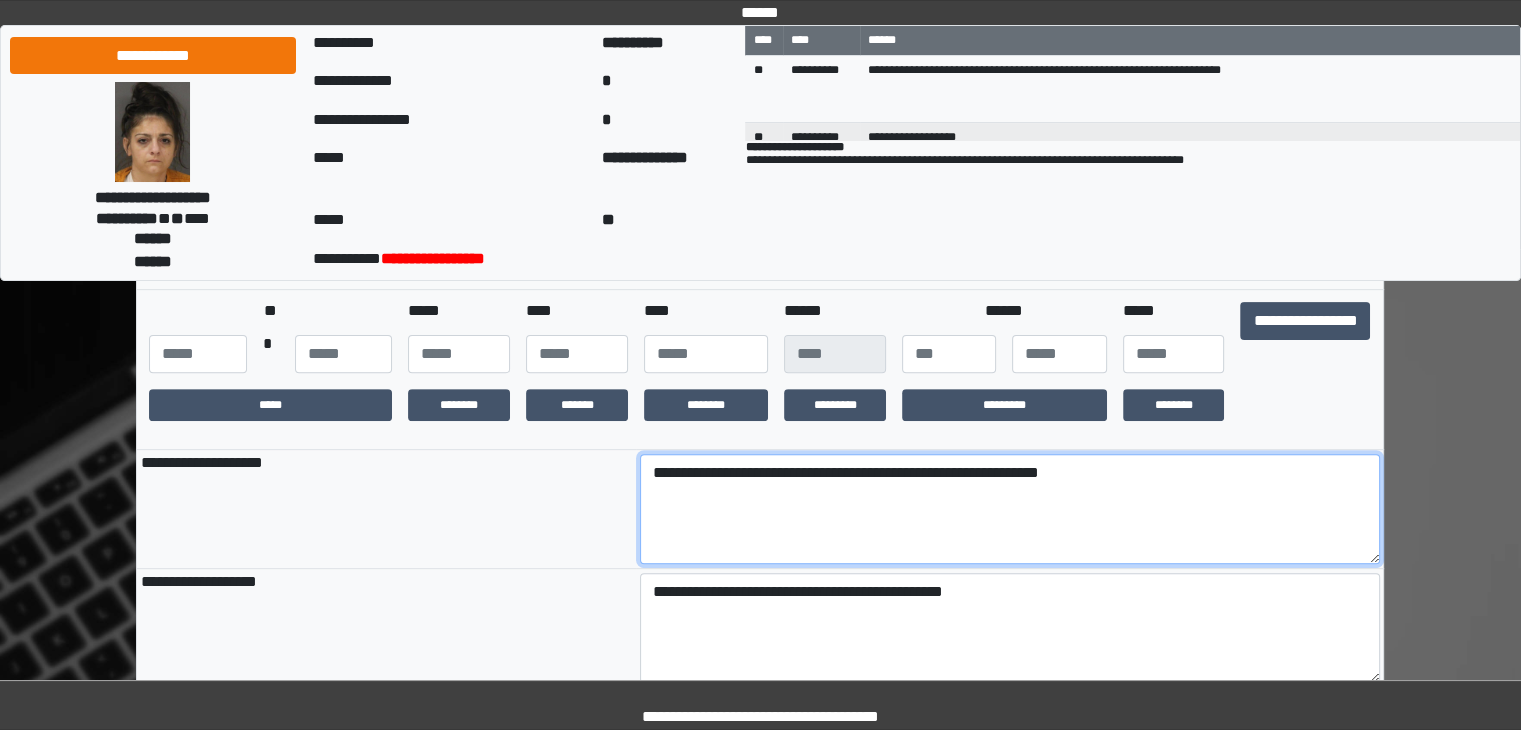click on "**********" at bounding box center [1010, 509] 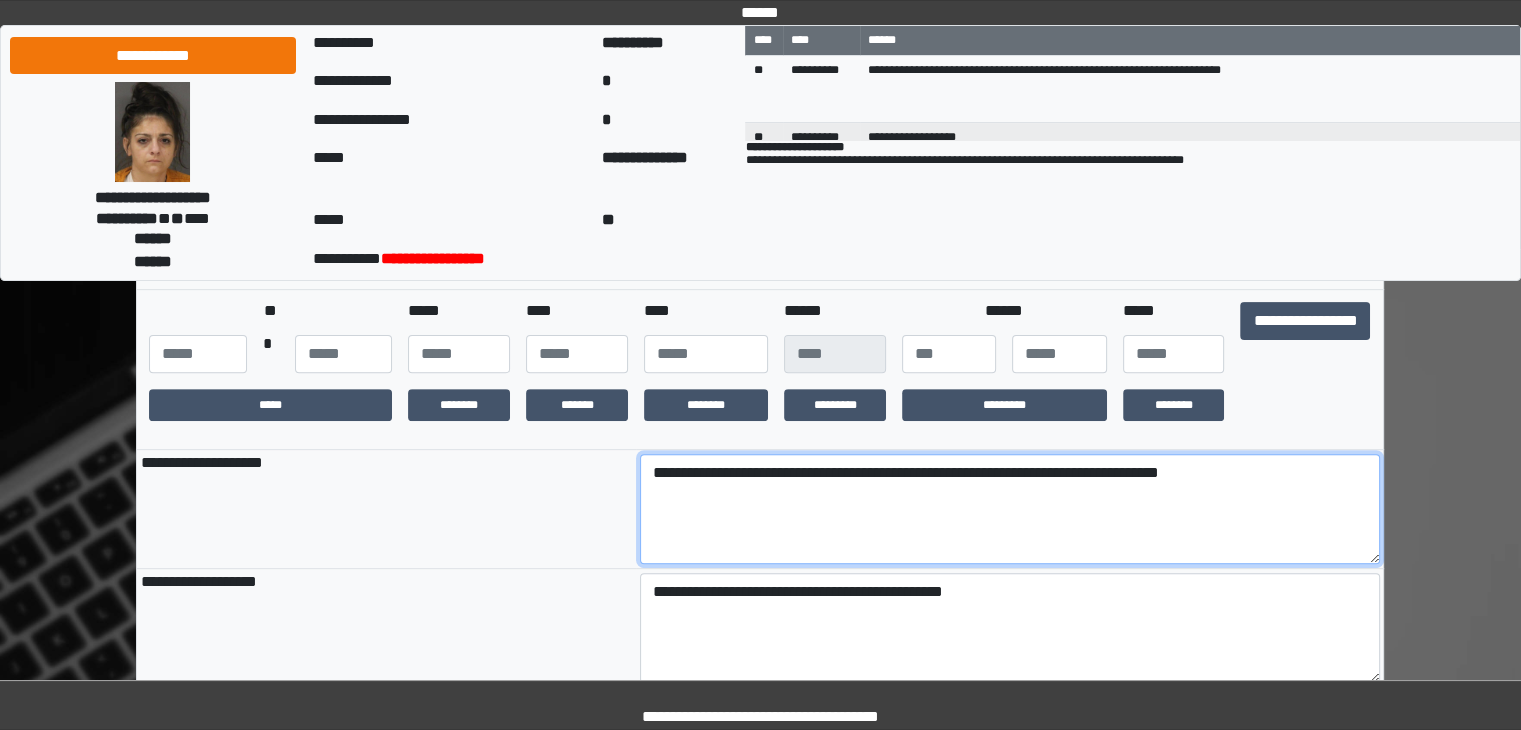 click on "**********" at bounding box center (1010, 509) 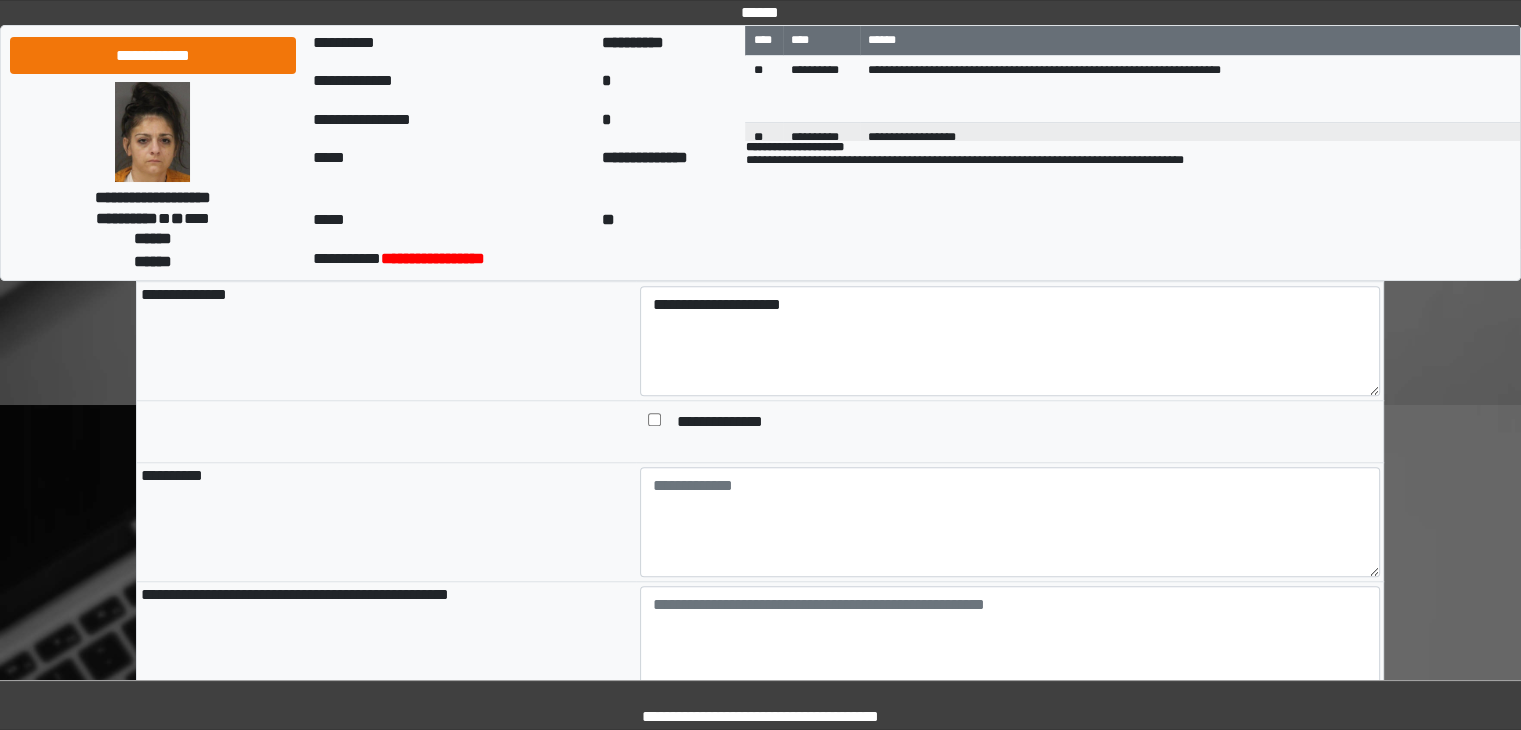 scroll, scrollTop: 1572, scrollLeft: 0, axis: vertical 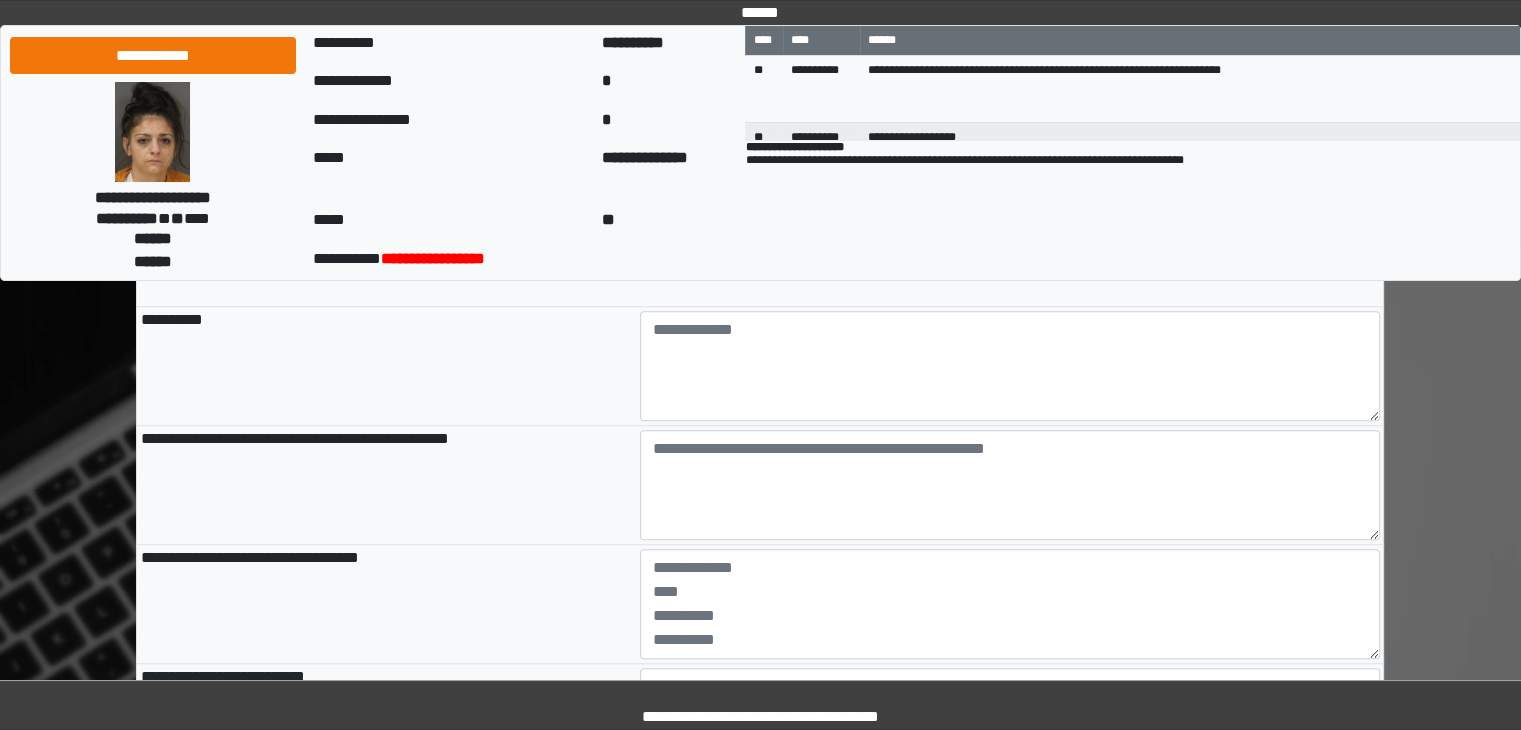 type on "**********" 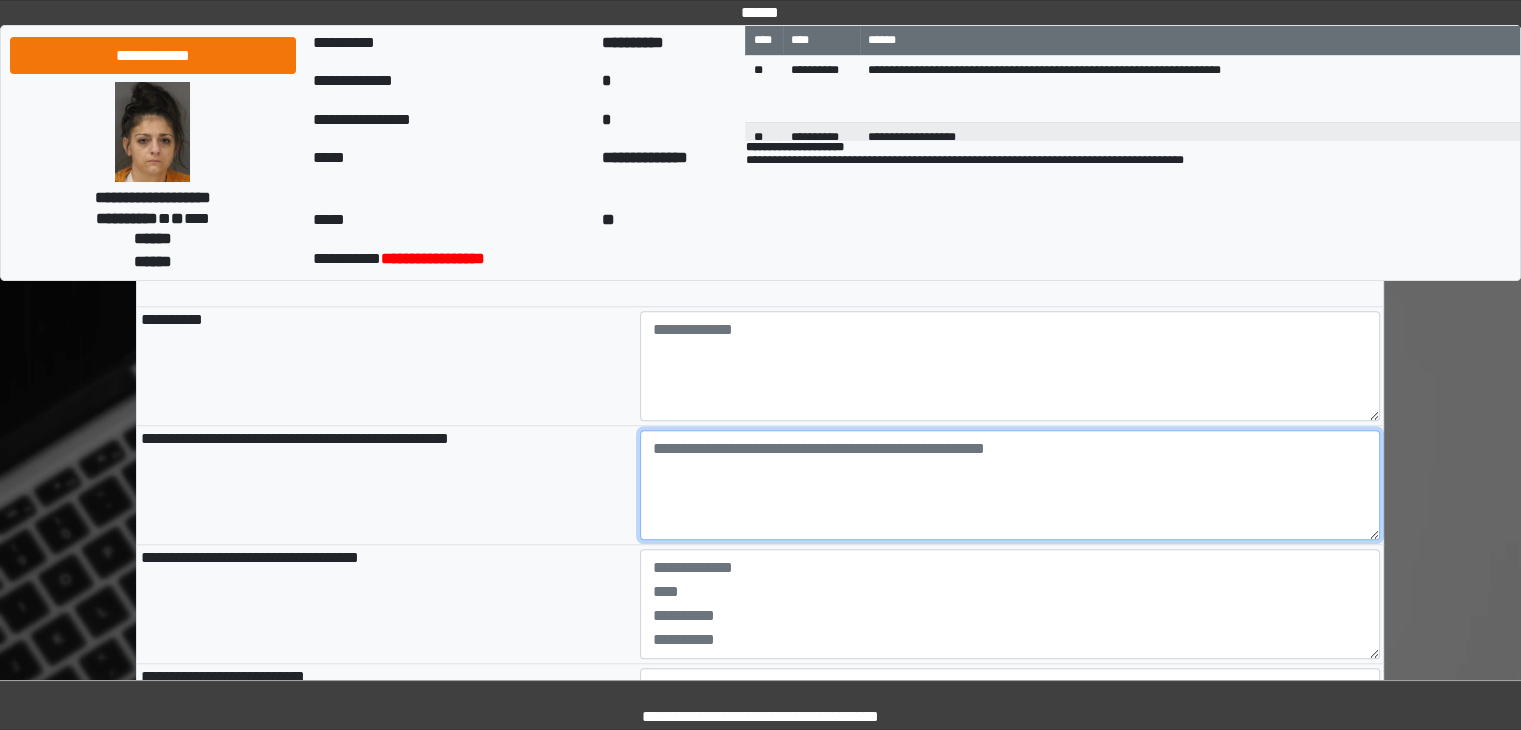 click at bounding box center [1010, 485] 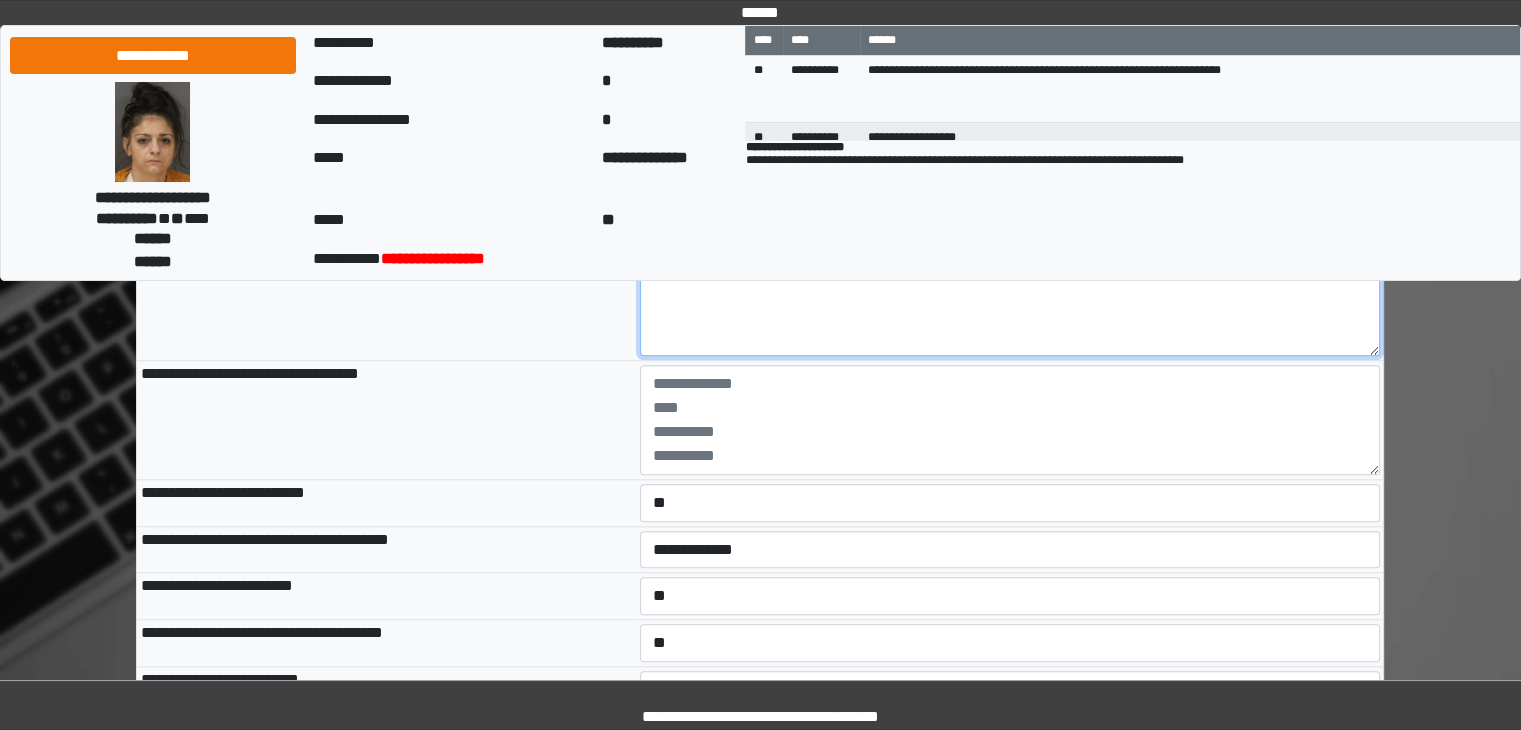 scroll, scrollTop: 1772, scrollLeft: 0, axis: vertical 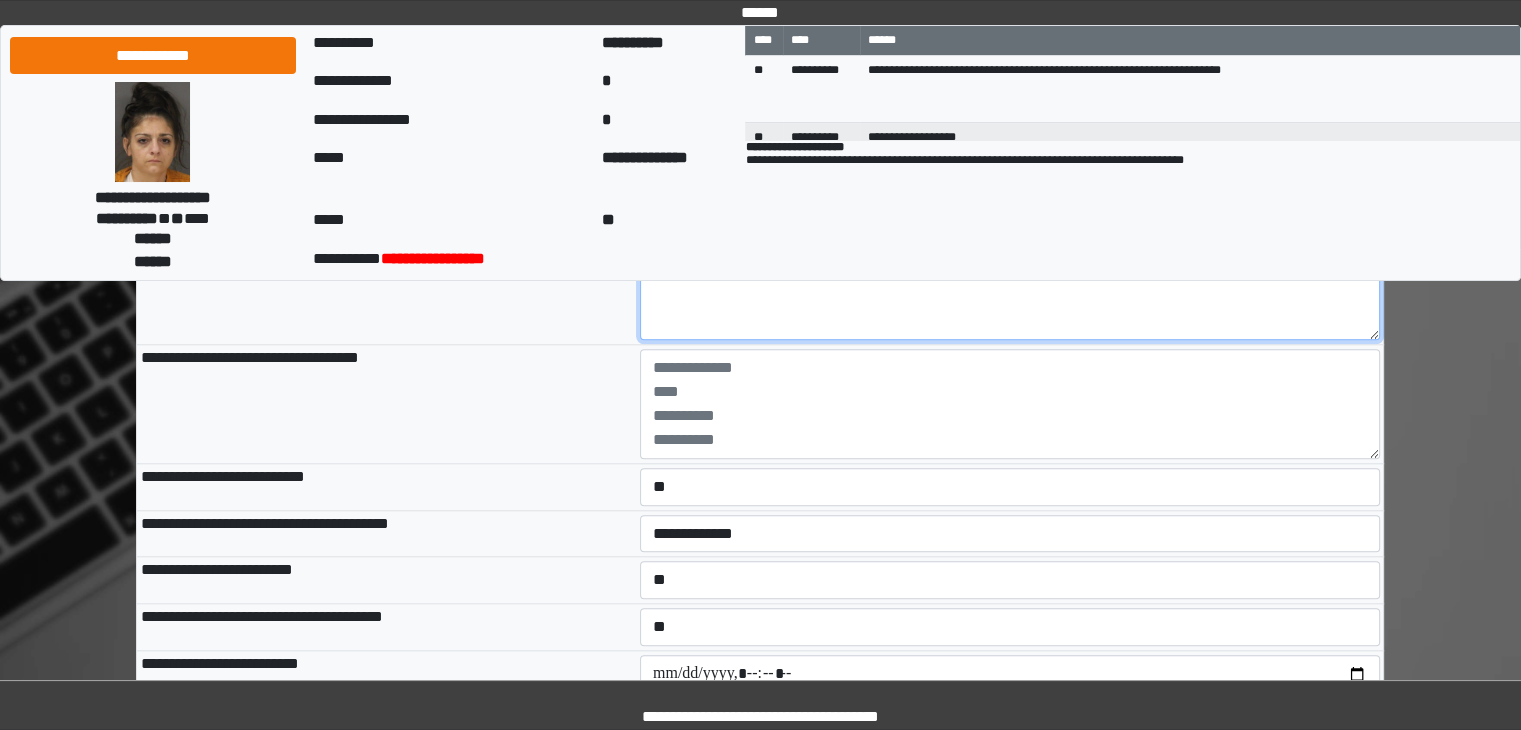 type on "**********" 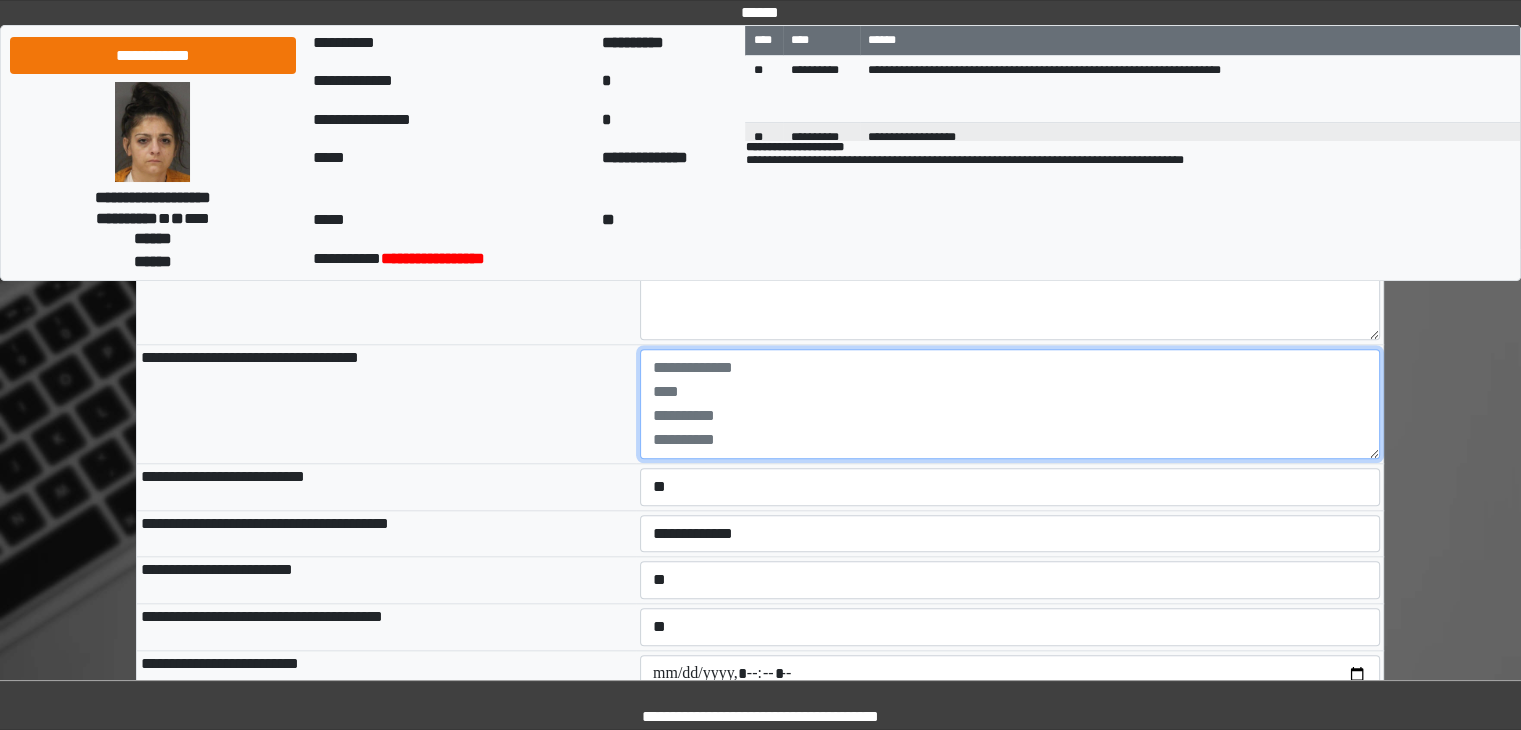 click at bounding box center [1010, 404] 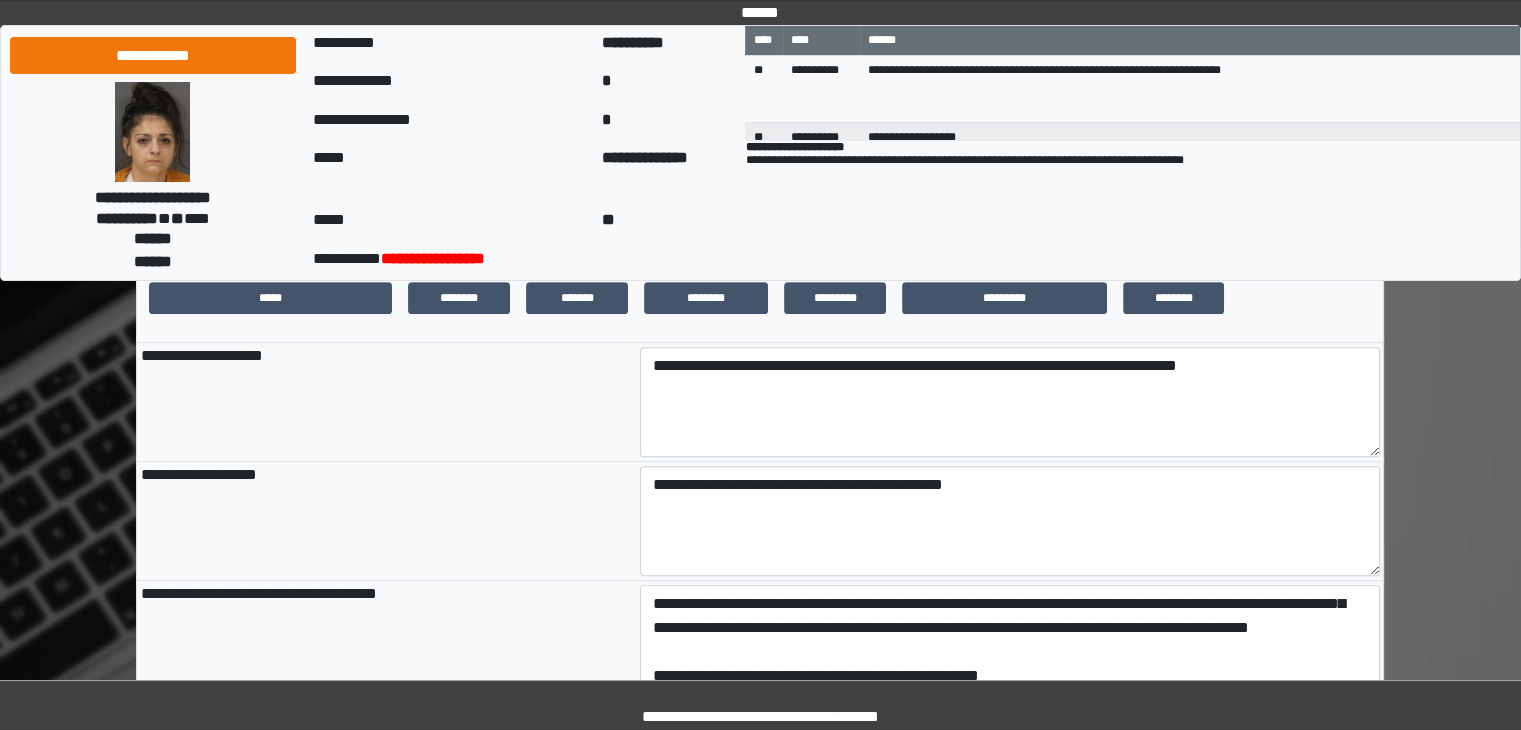 scroll, scrollTop: 700, scrollLeft: 0, axis: vertical 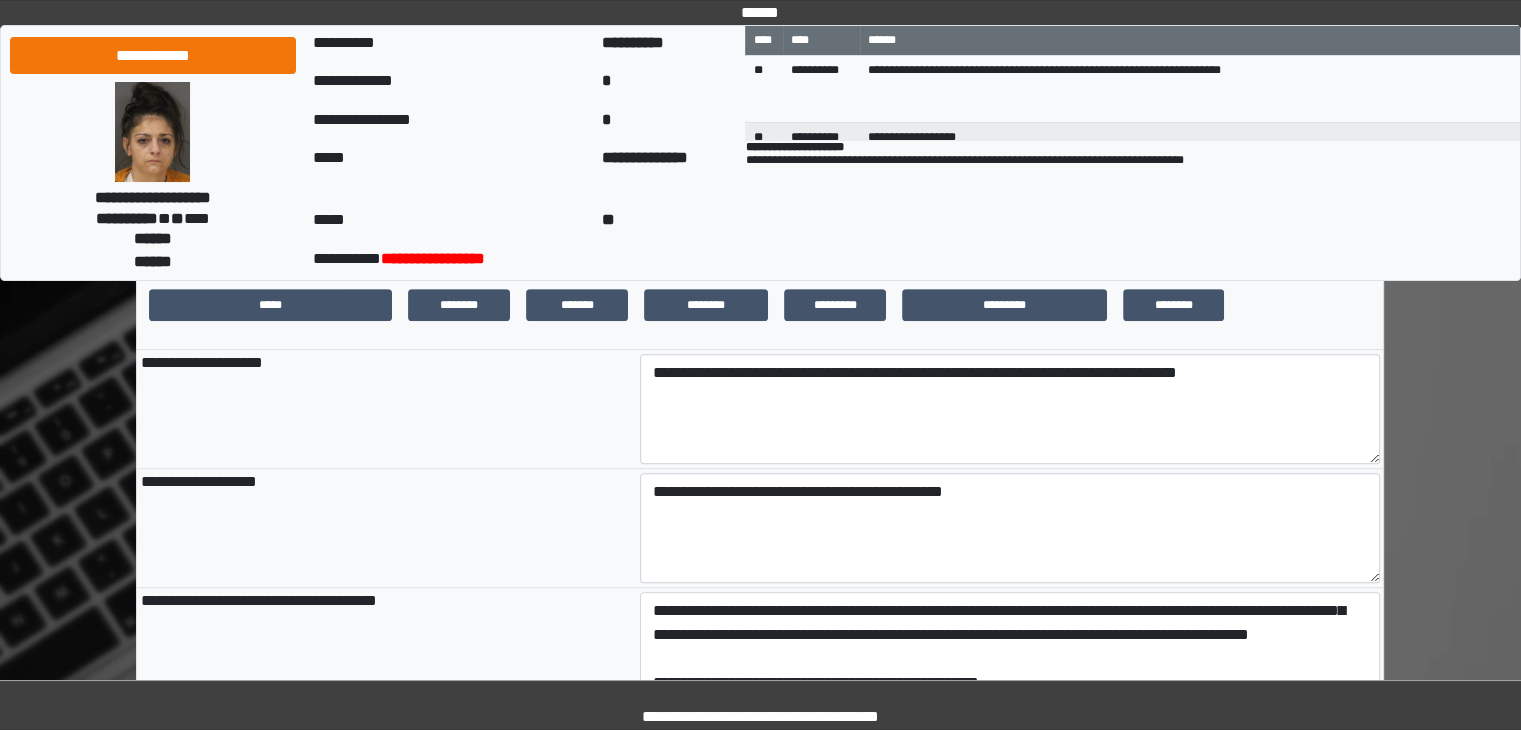 type on "**********" 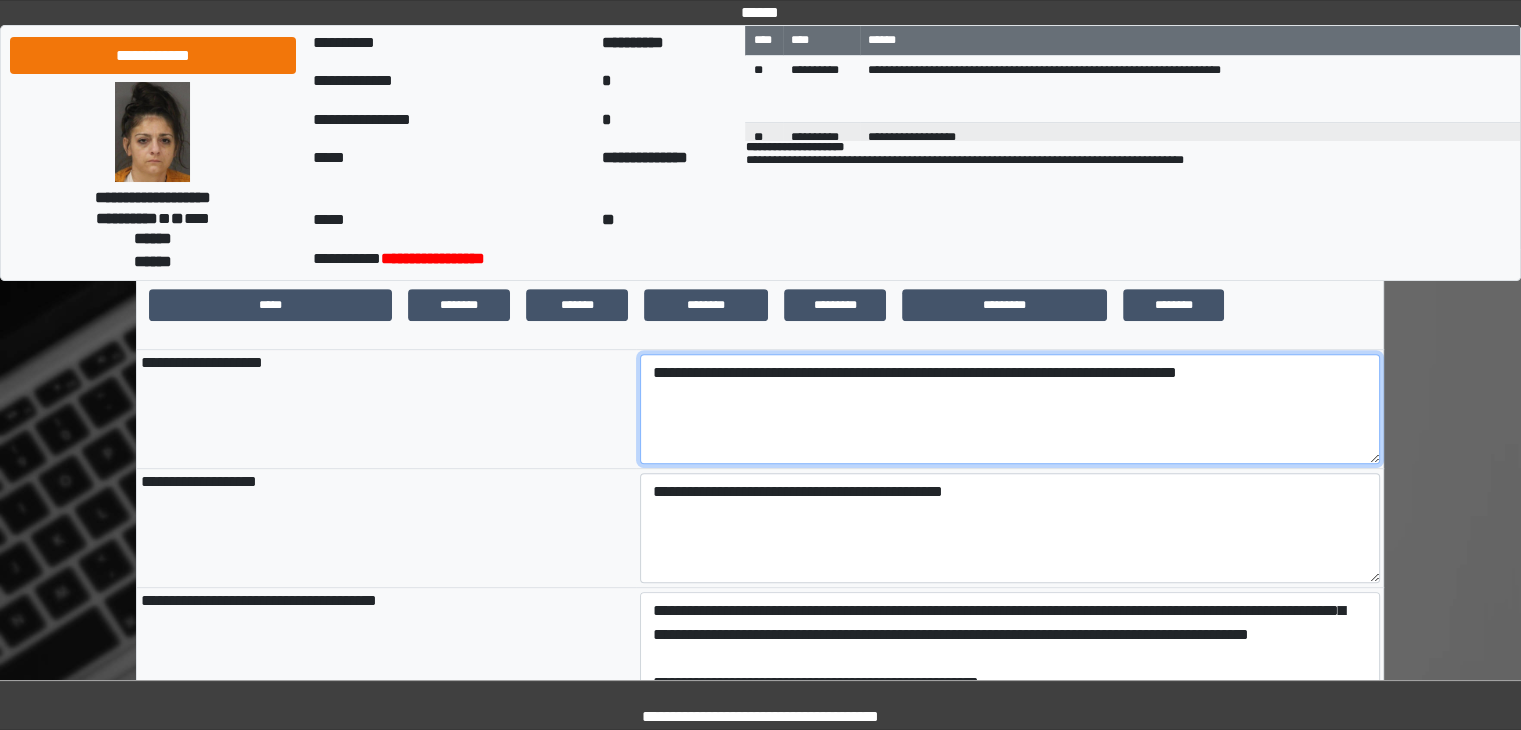 drag, startPoint x: 793, startPoint y: 384, endPoint x: 737, endPoint y: 381, distance: 56.0803 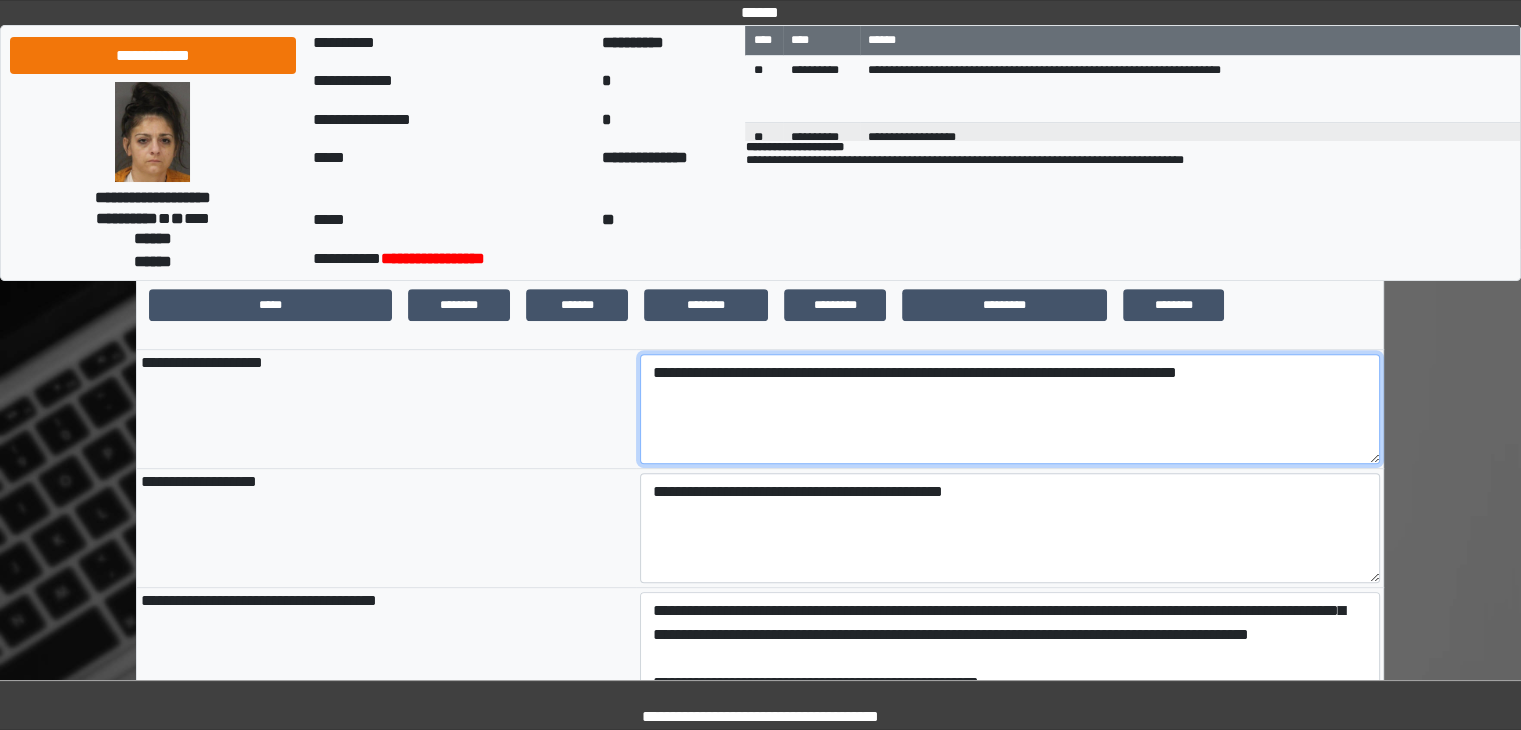 click on "**********" at bounding box center (1010, 409) 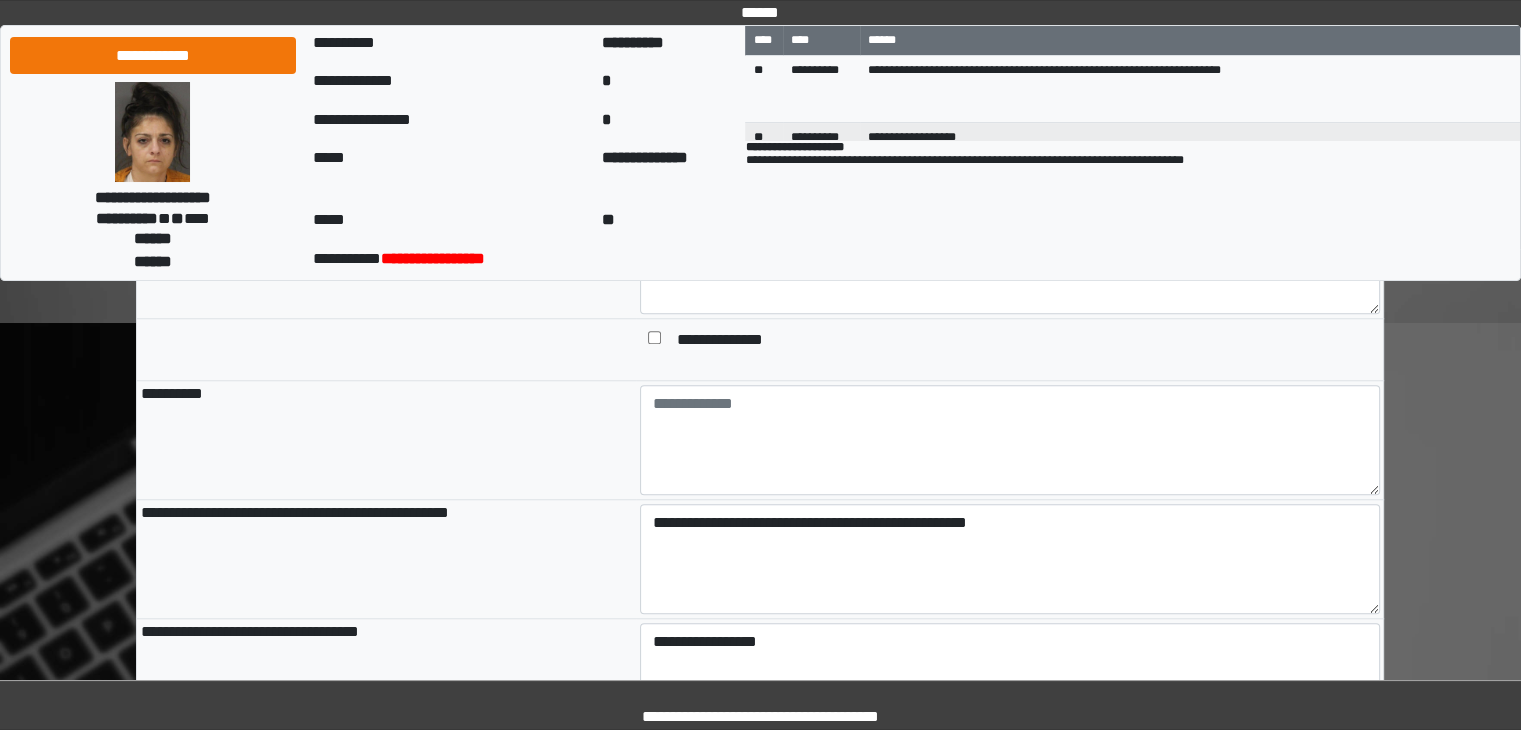 scroll, scrollTop: 1500, scrollLeft: 0, axis: vertical 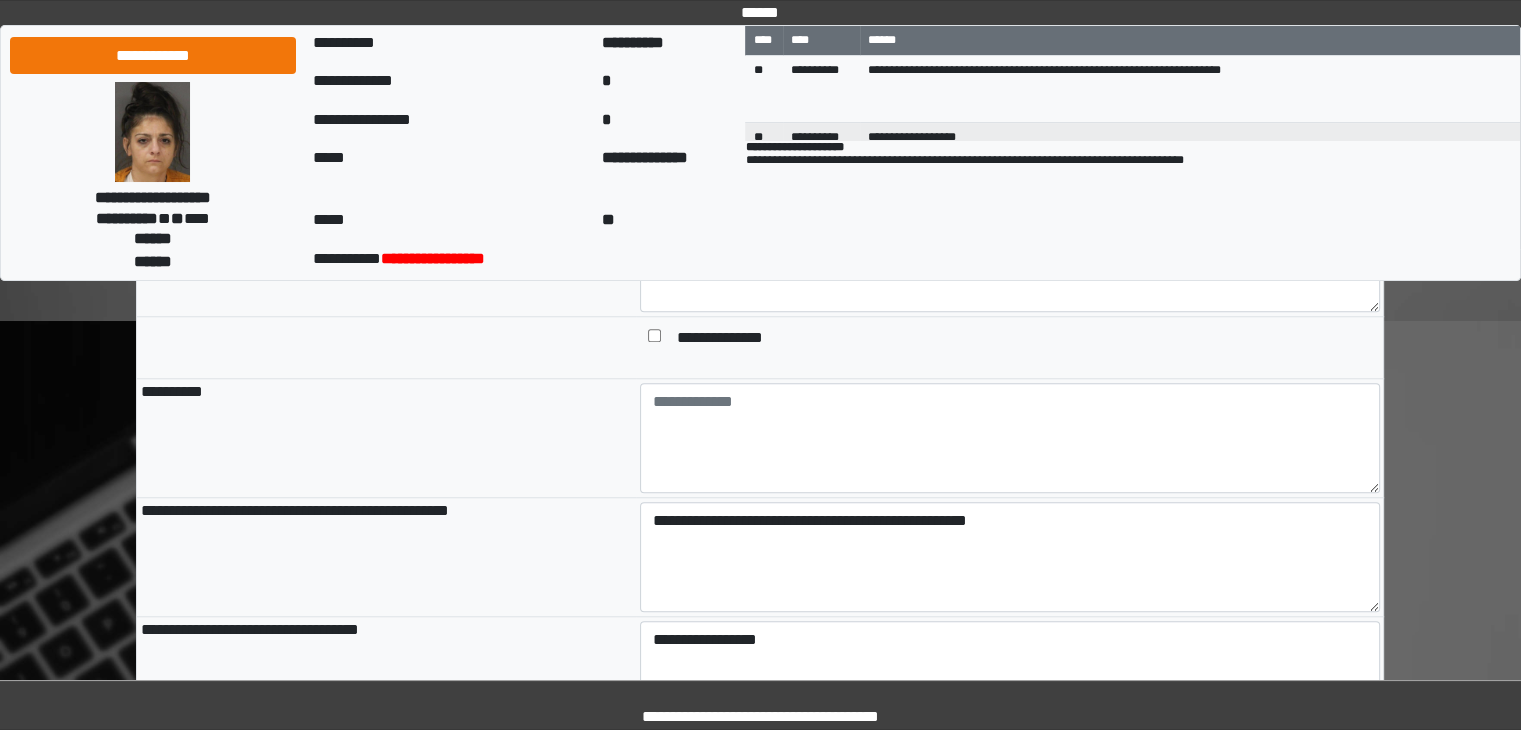 type on "**********" 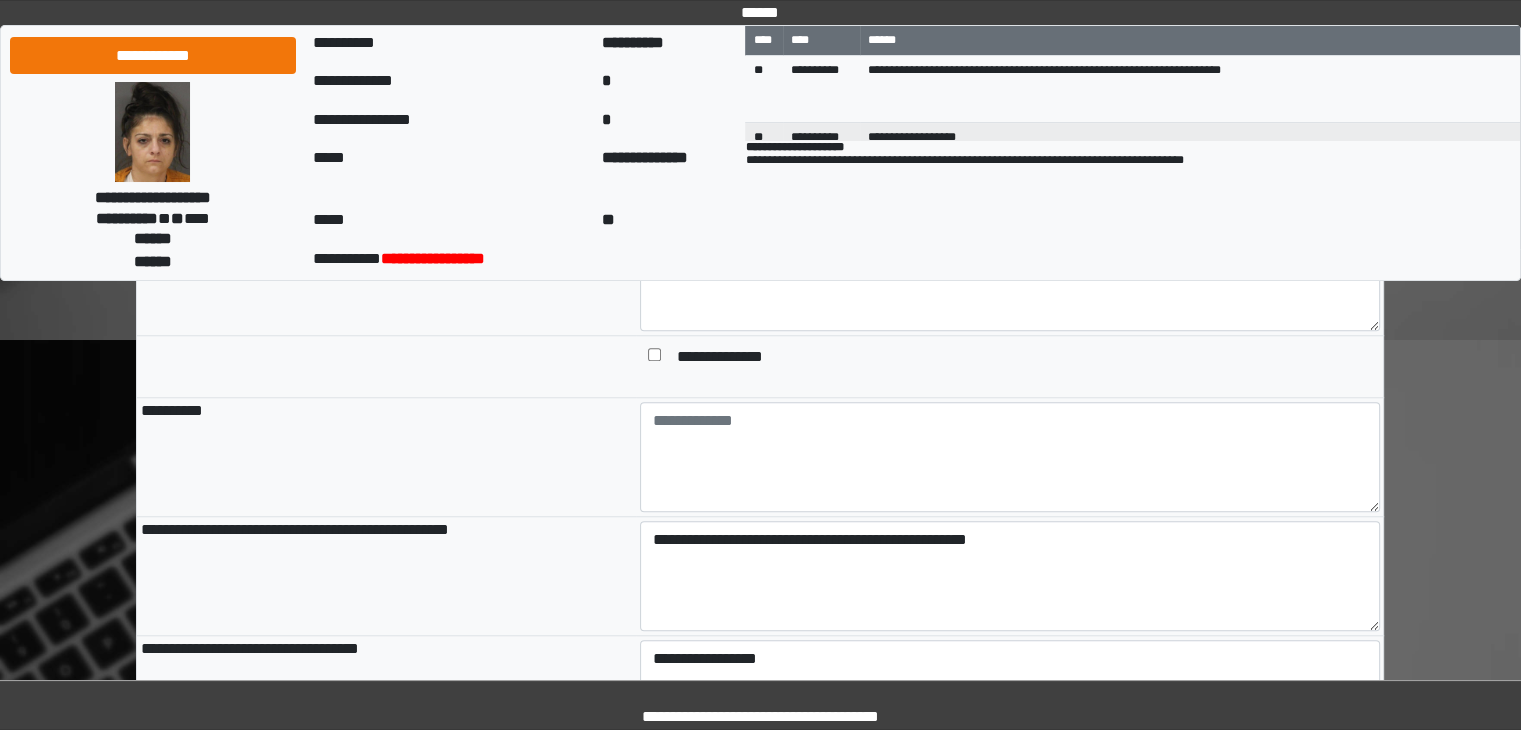 scroll, scrollTop: 1500, scrollLeft: 0, axis: vertical 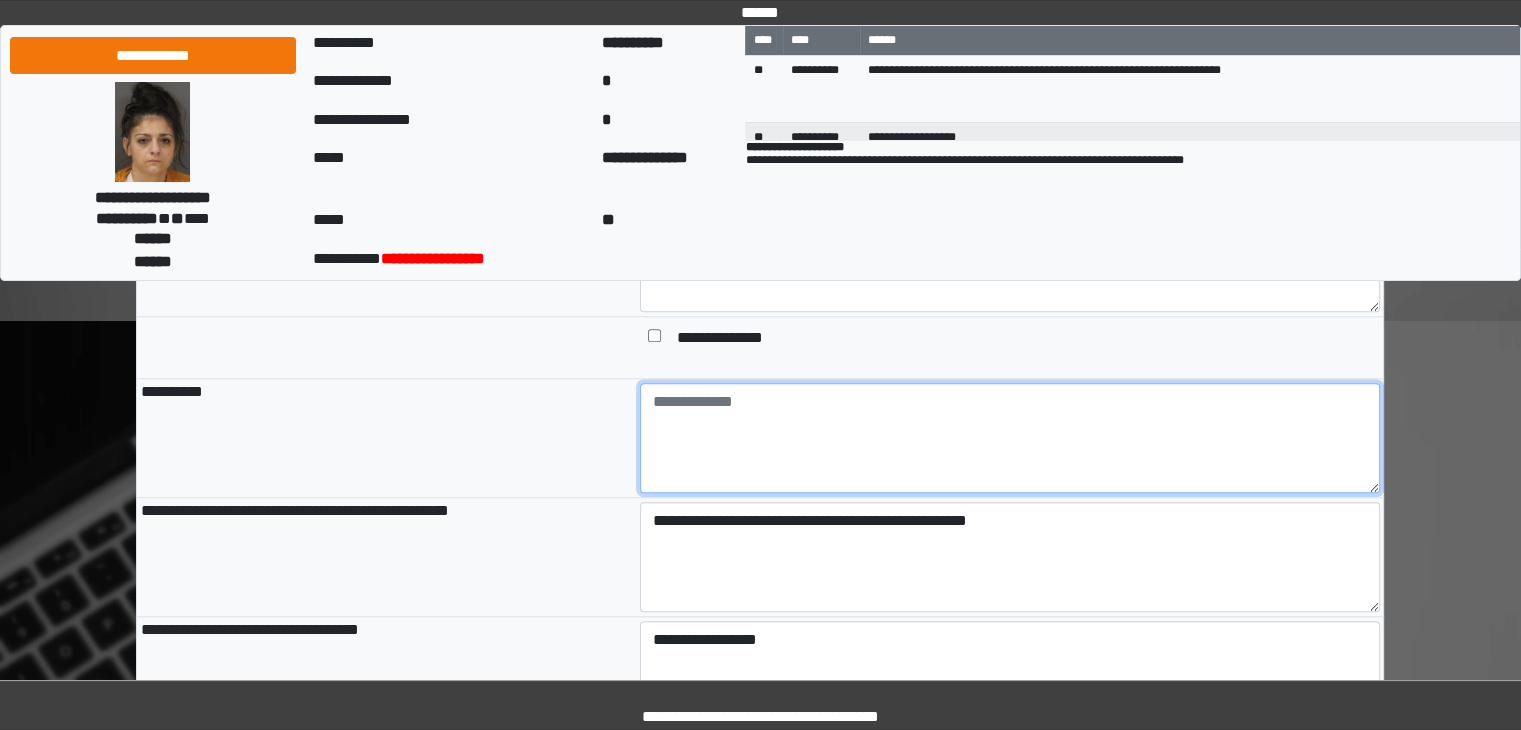 click at bounding box center (1010, 438) 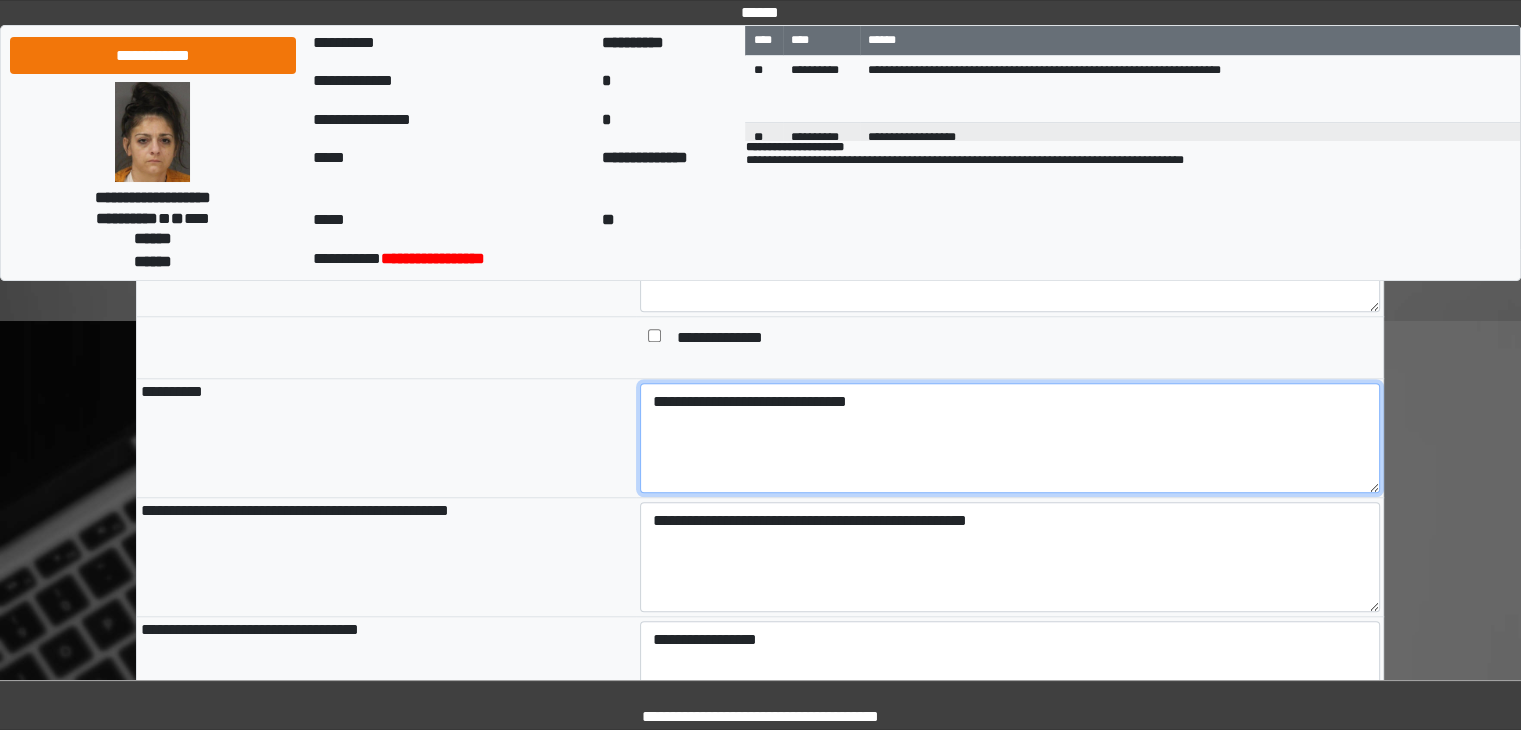 drag, startPoint x: 816, startPoint y: 406, endPoint x: 802, endPoint y: 406, distance: 14 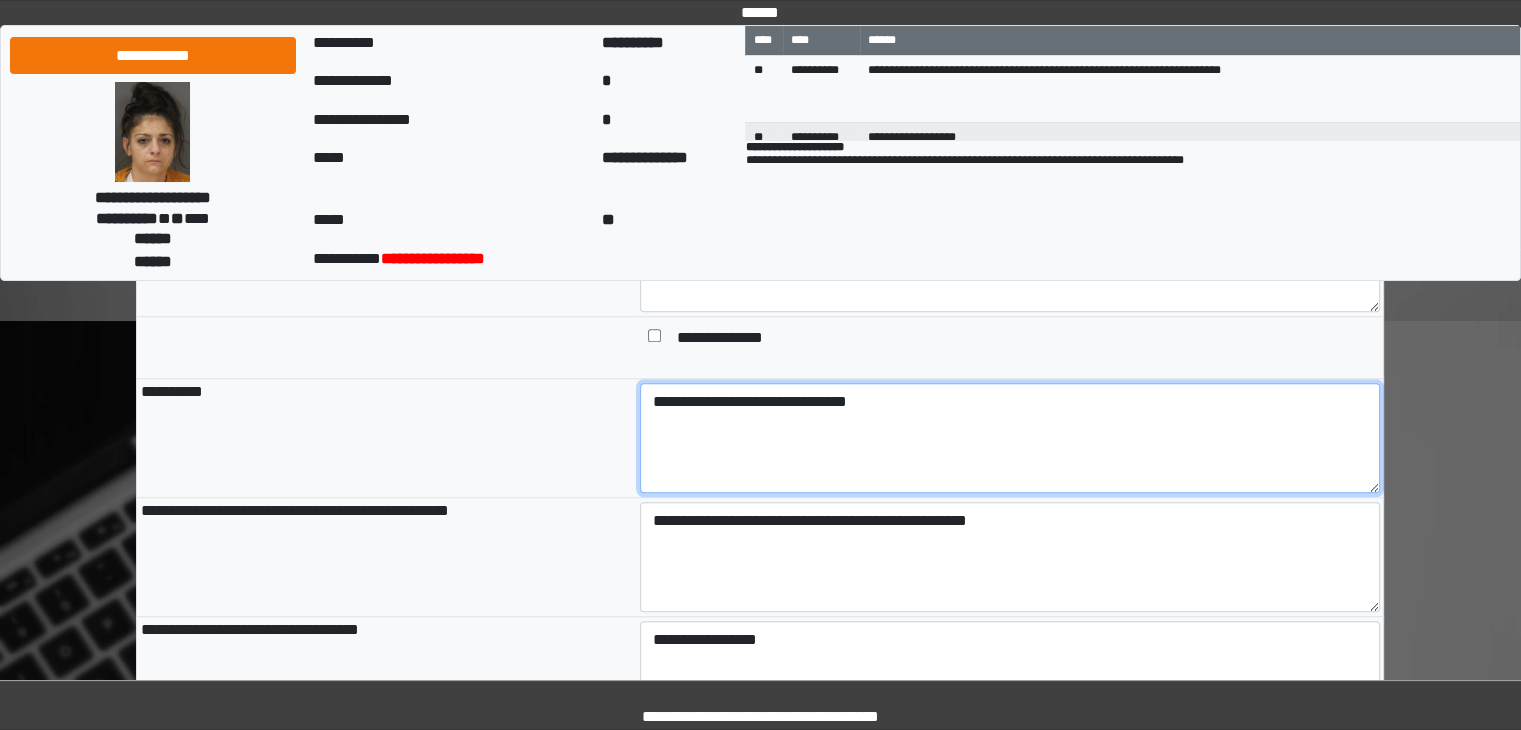 click on "**********" at bounding box center (1010, 438) 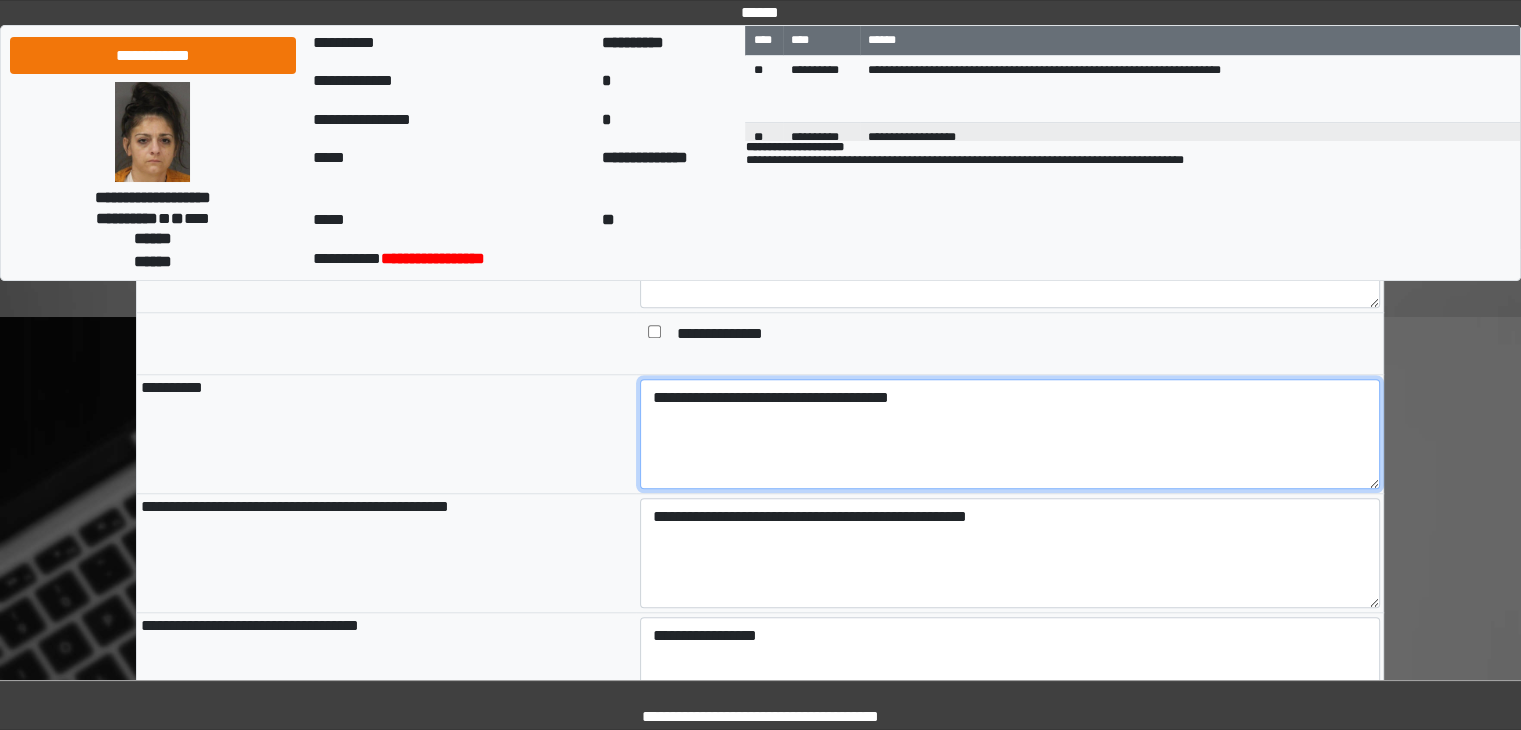scroll, scrollTop: 1481, scrollLeft: 0, axis: vertical 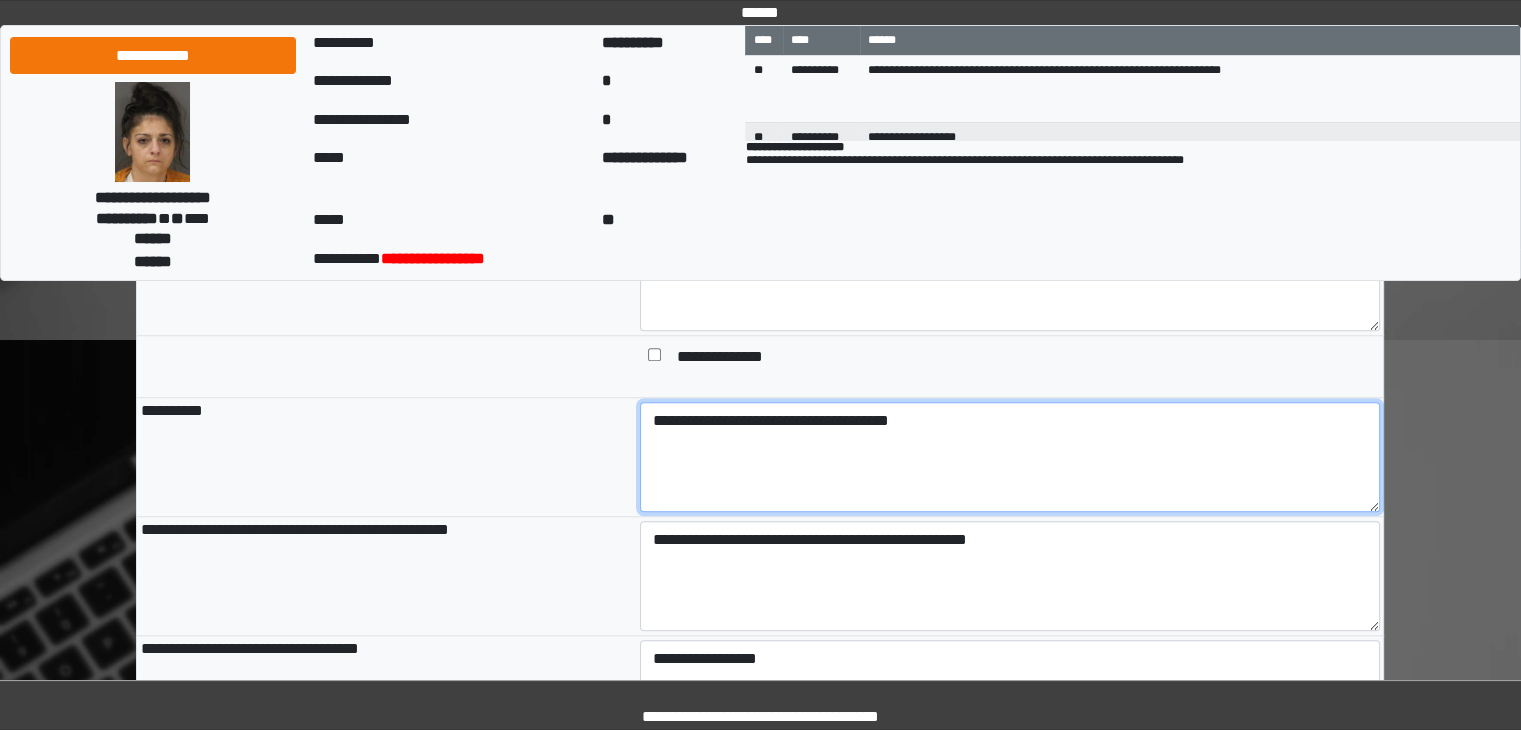 click on "**********" at bounding box center [1010, 457] 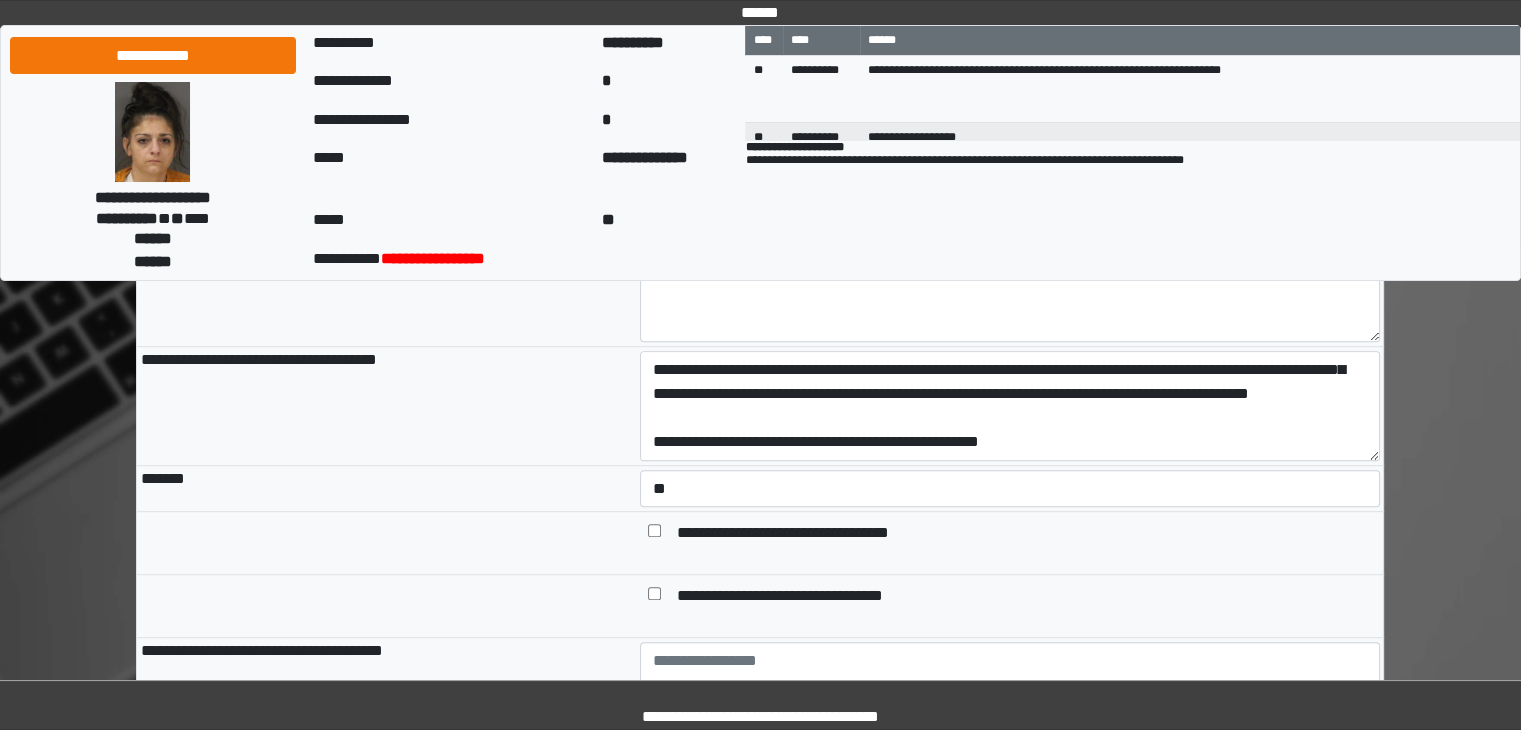 scroll, scrollTop: 881, scrollLeft: 0, axis: vertical 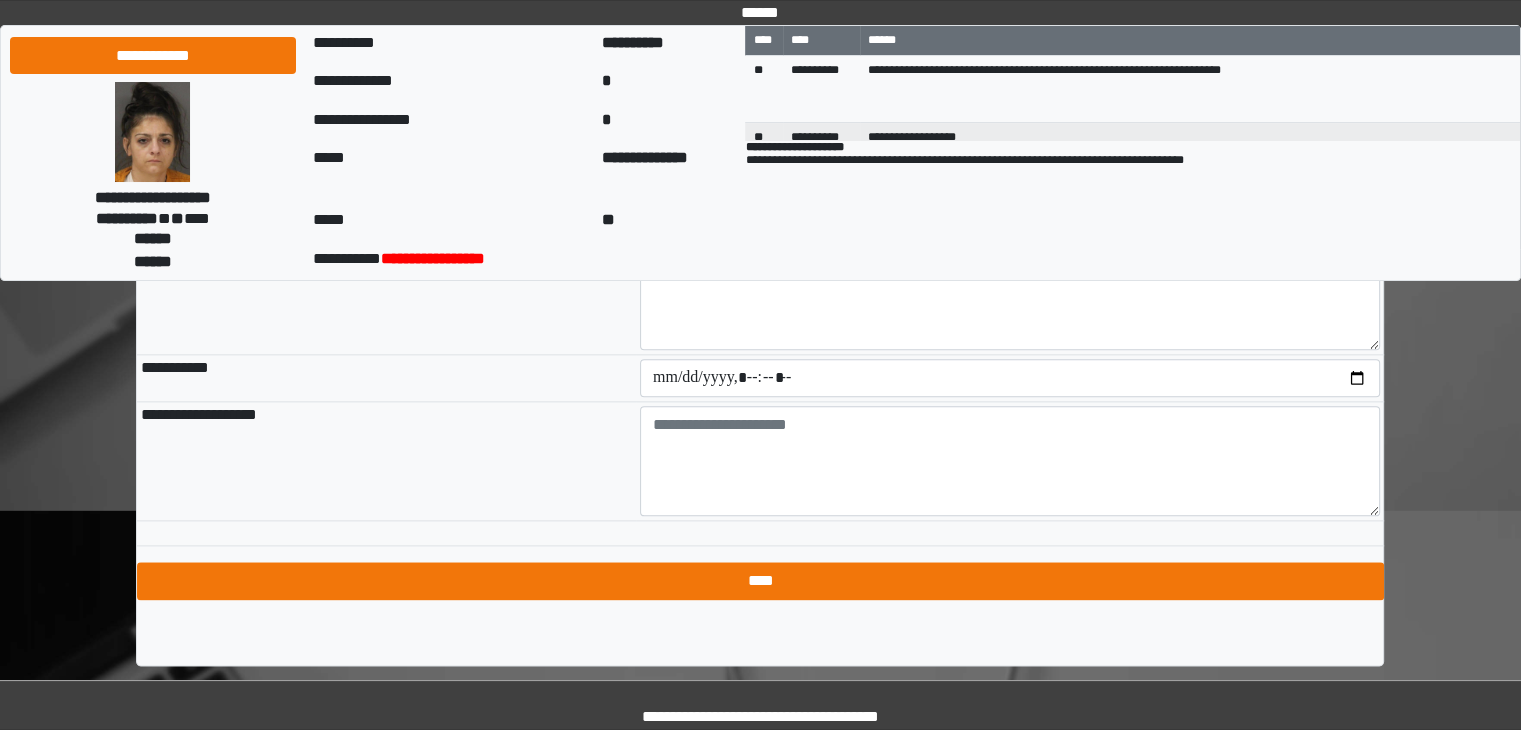type on "**********" 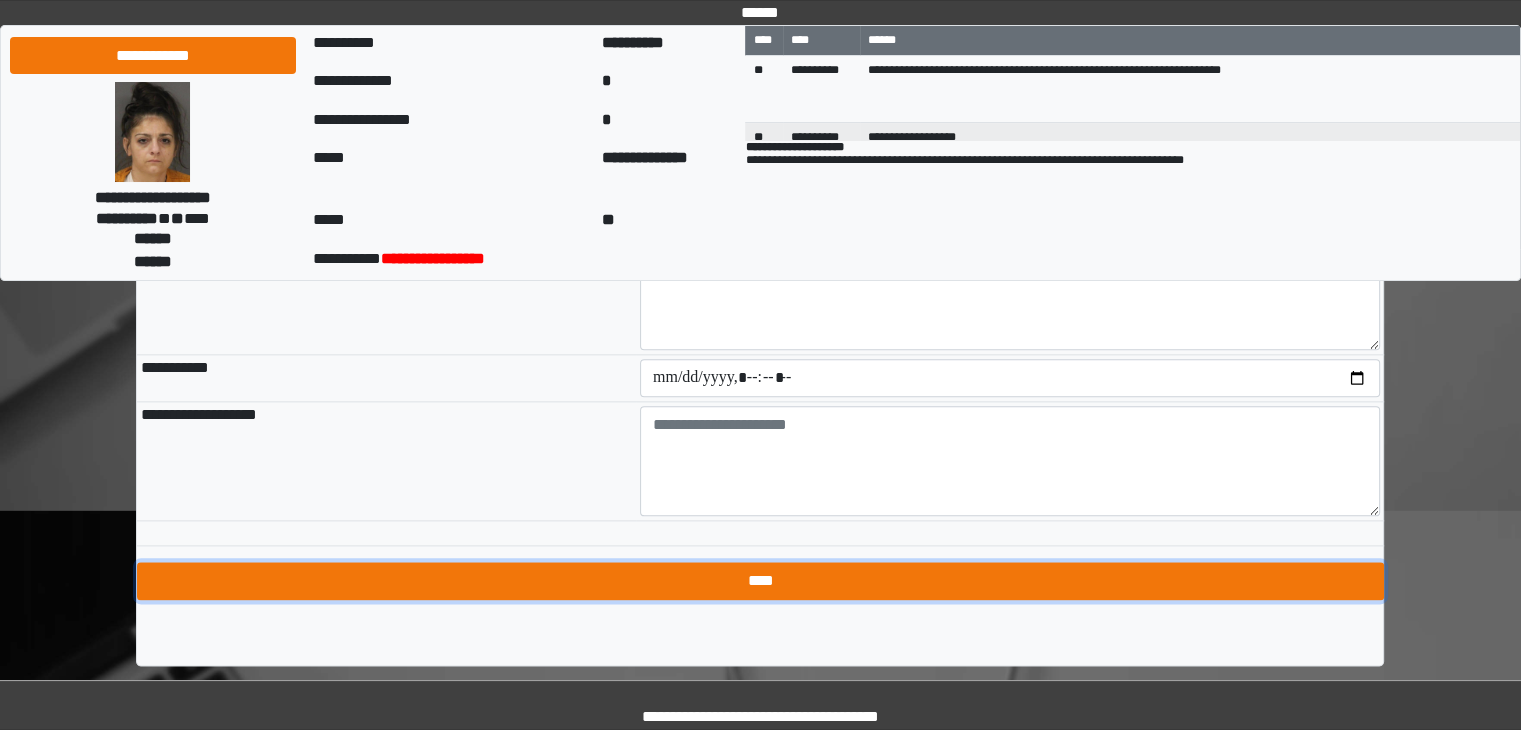 click on "****" at bounding box center (760, 581) 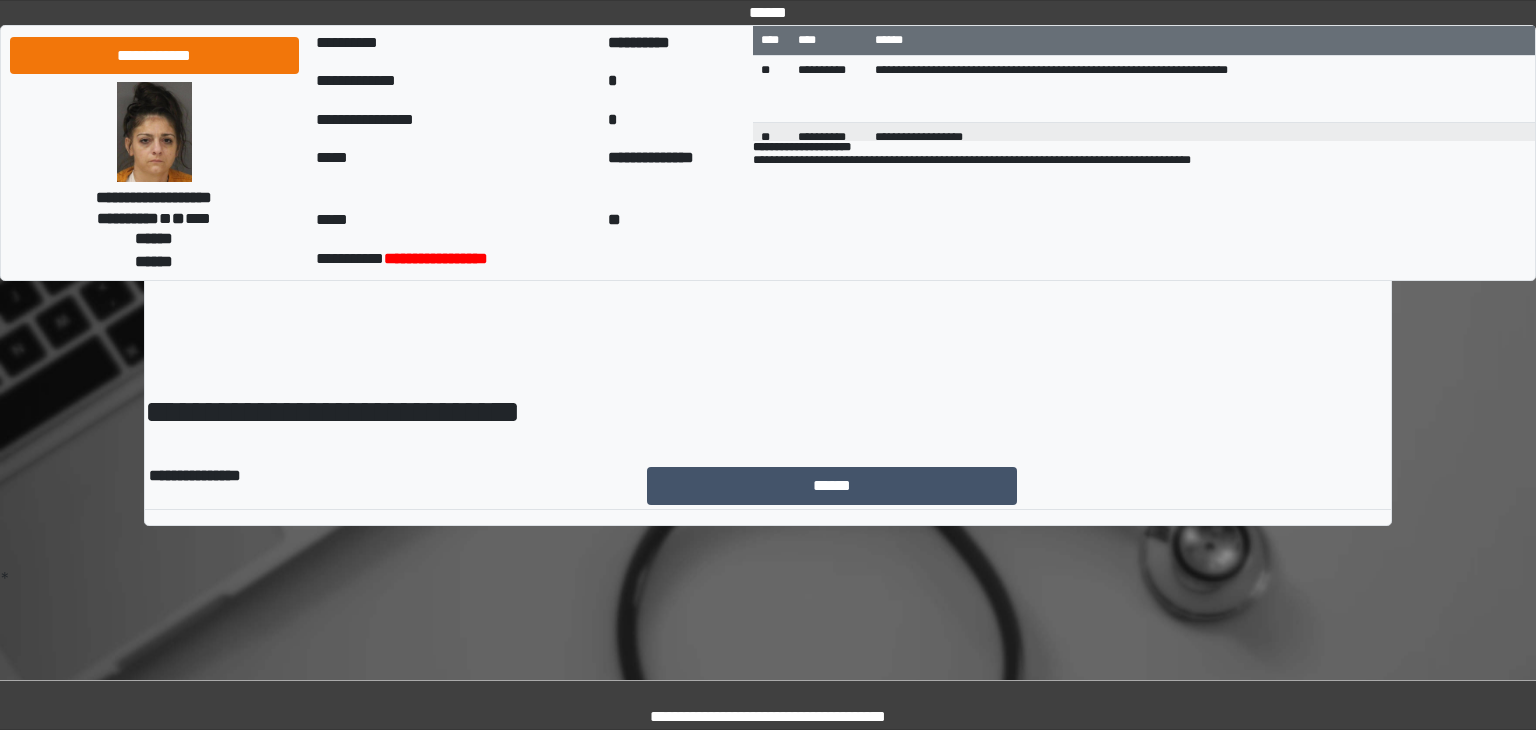 scroll, scrollTop: 0, scrollLeft: 0, axis: both 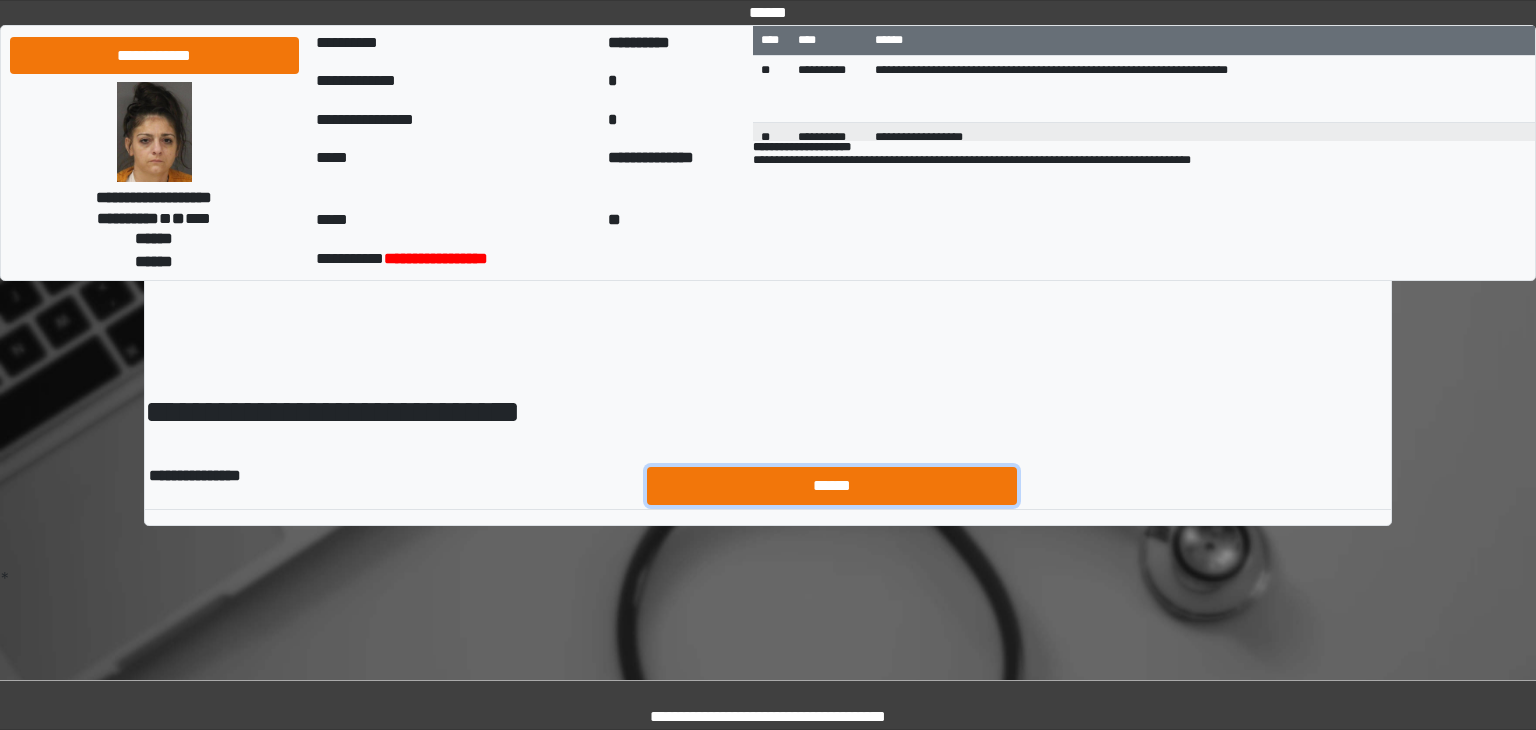 click on "******" at bounding box center [832, 486] 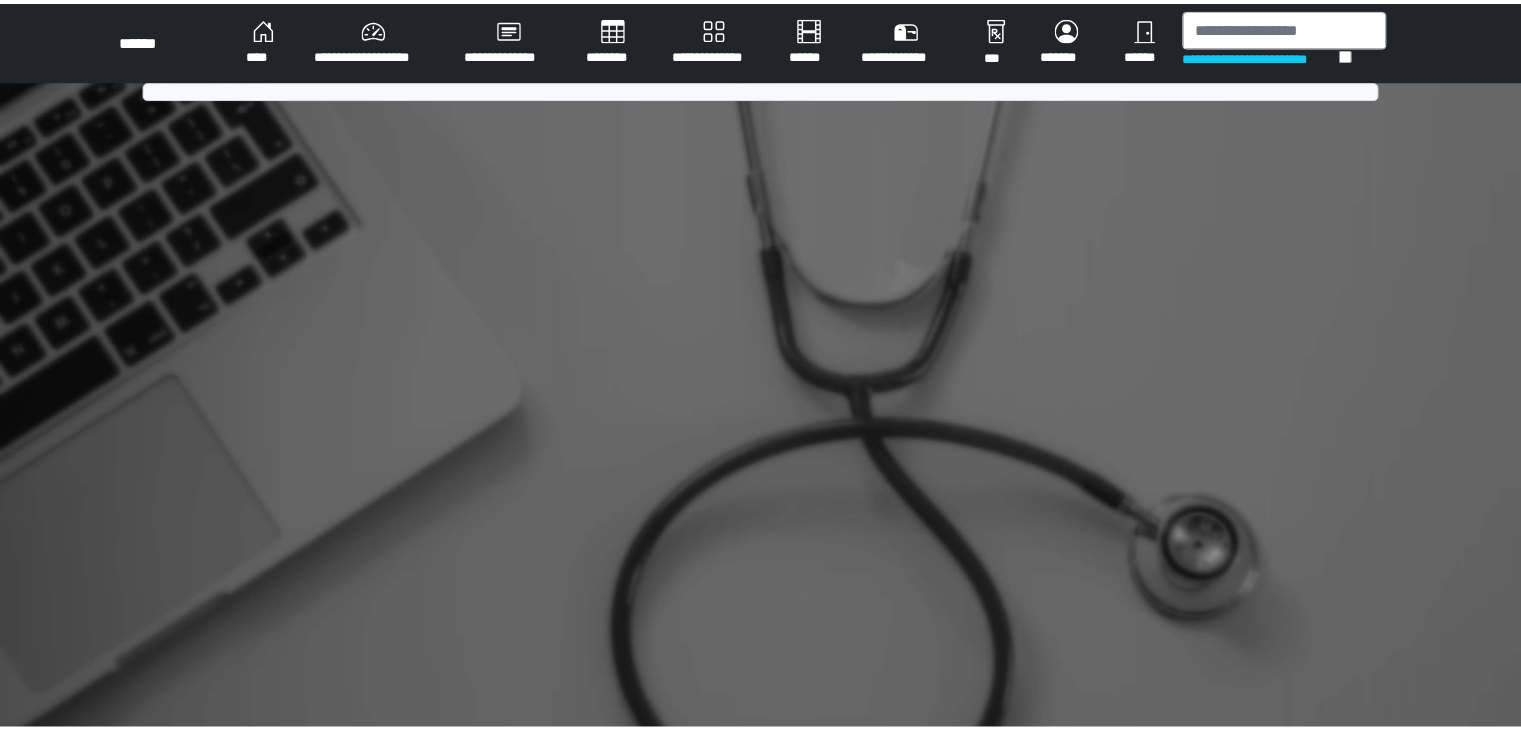 scroll, scrollTop: 0, scrollLeft: 0, axis: both 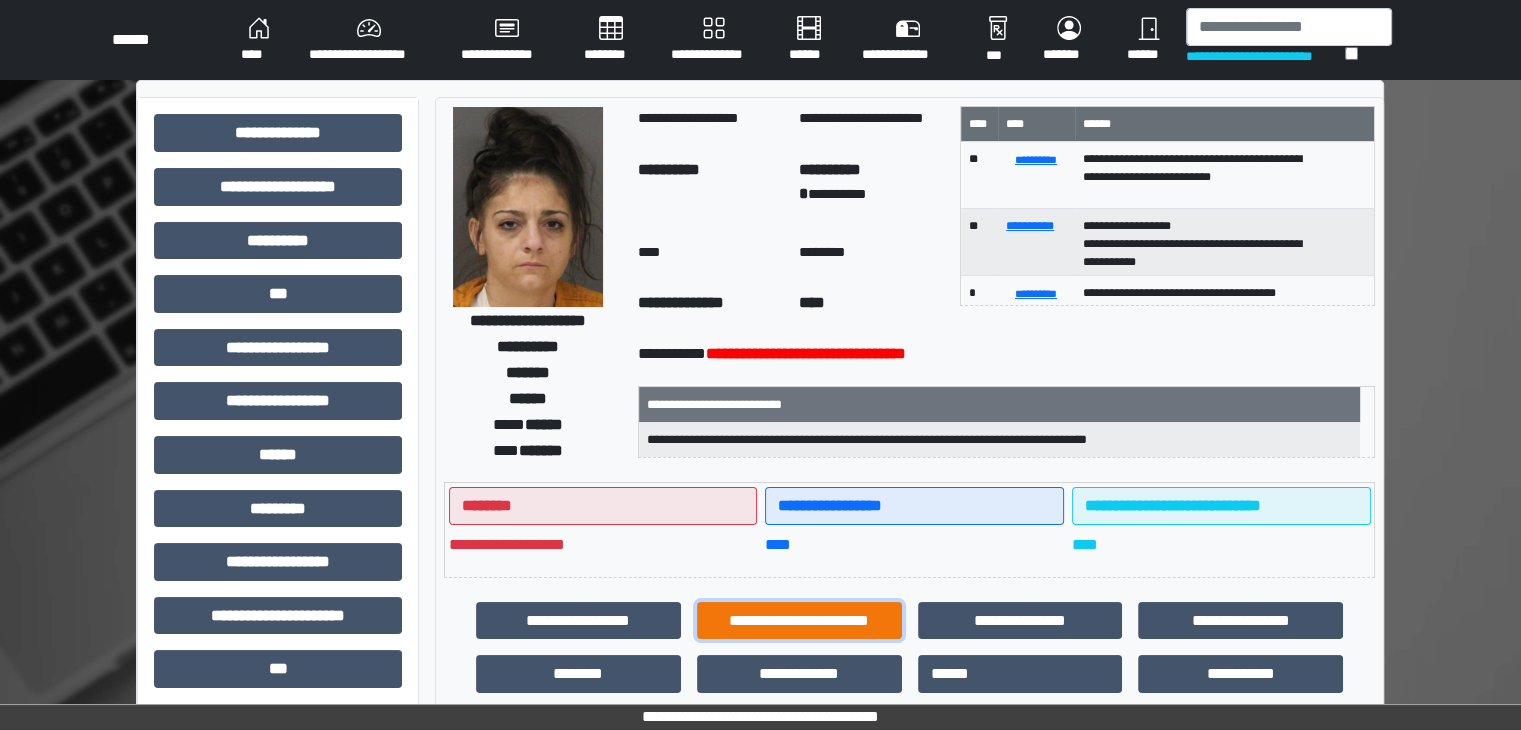 click on "**********" at bounding box center (799, 621) 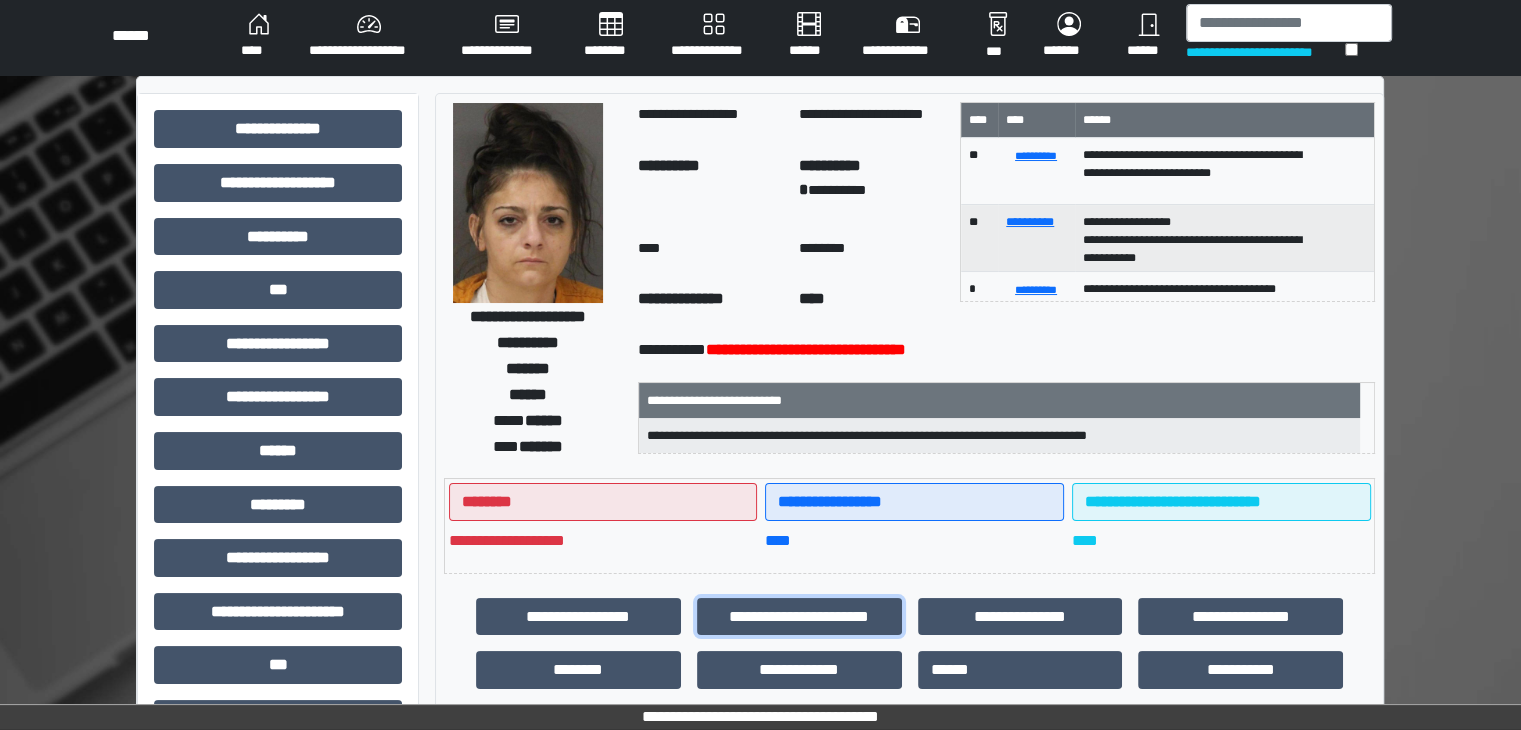 scroll, scrollTop: 500, scrollLeft: 0, axis: vertical 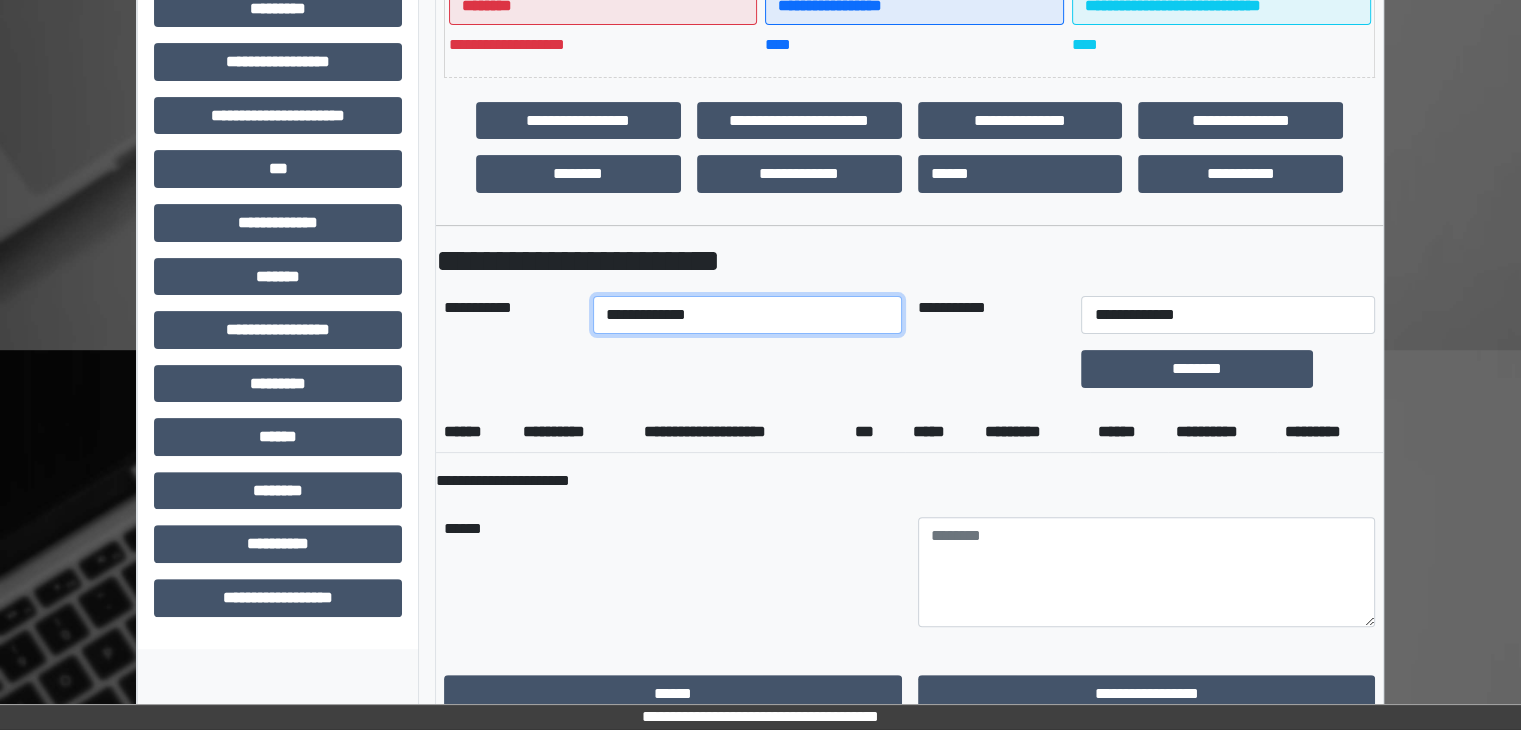 click on "**********" at bounding box center [747, 315] 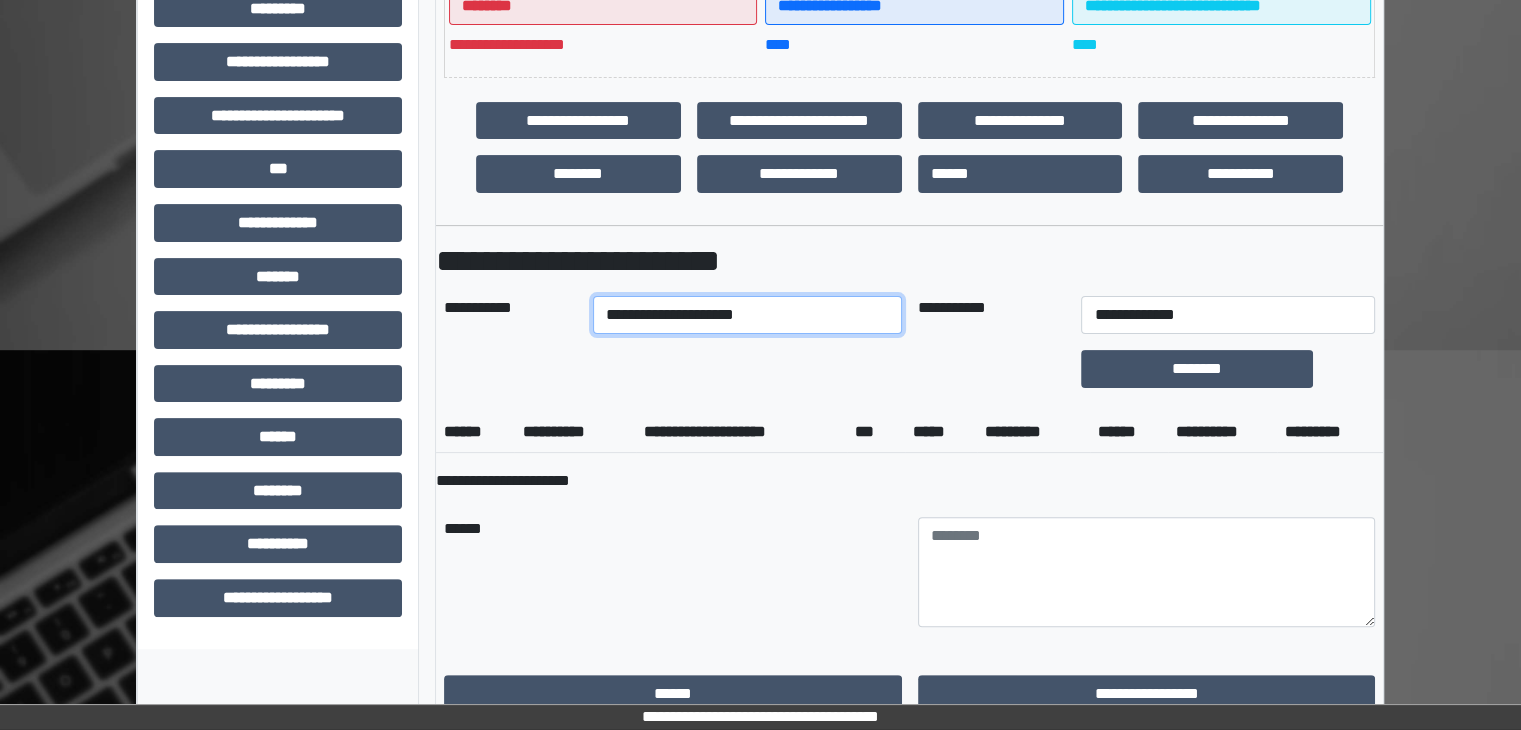 click on "**********" at bounding box center (747, 315) 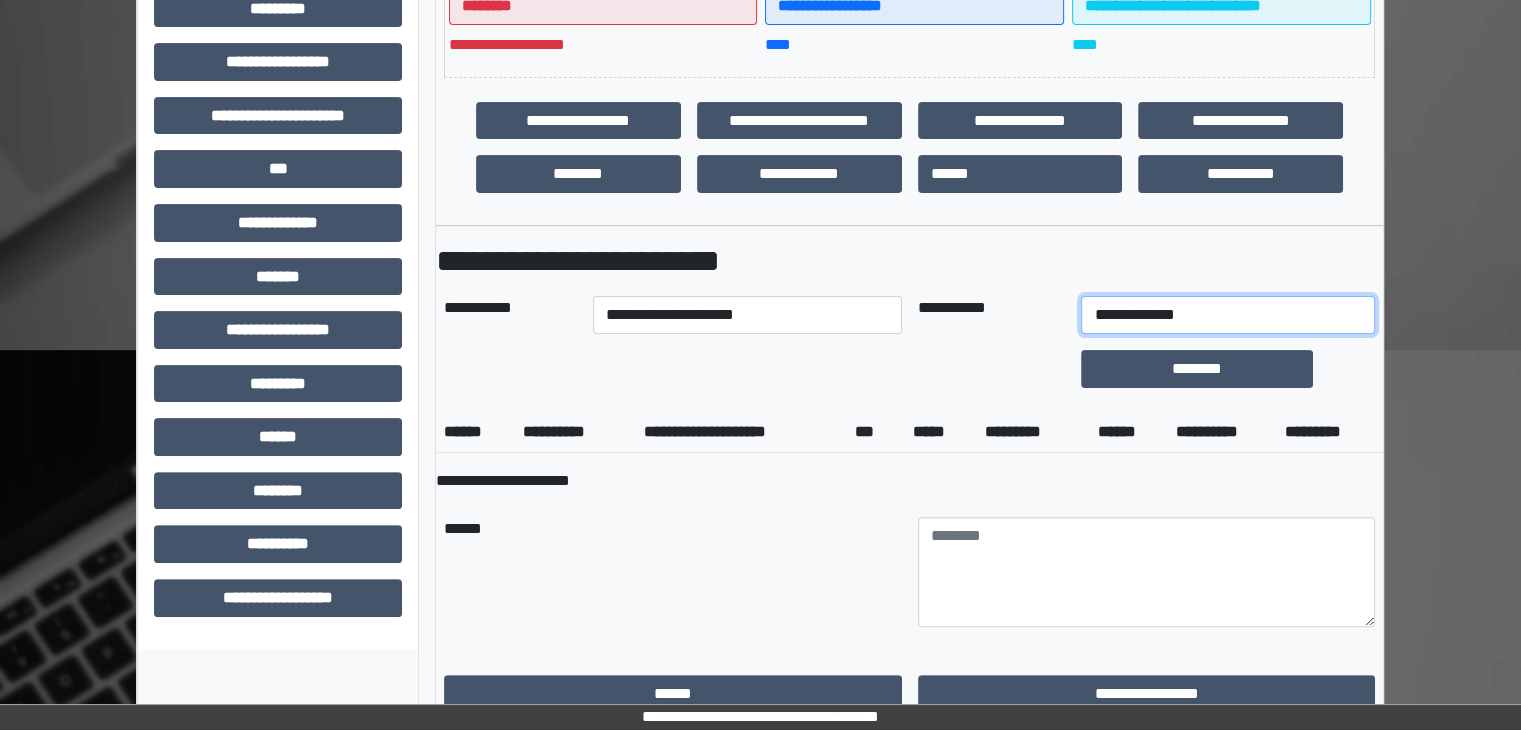 click on "**********" at bounding box center [1227, 315] 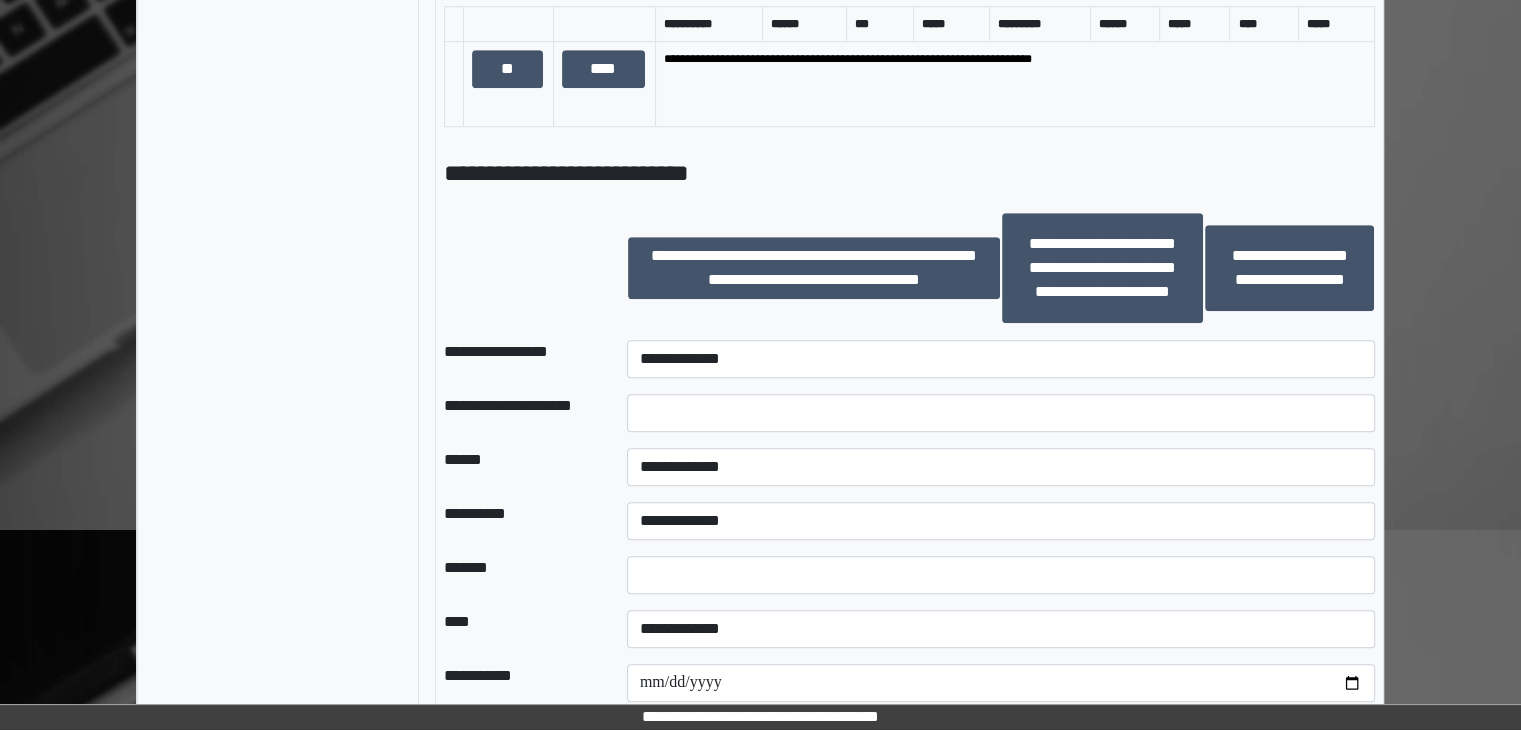 scroll, scrollTop: 1400, scrollLeft: 0, axis: vertical 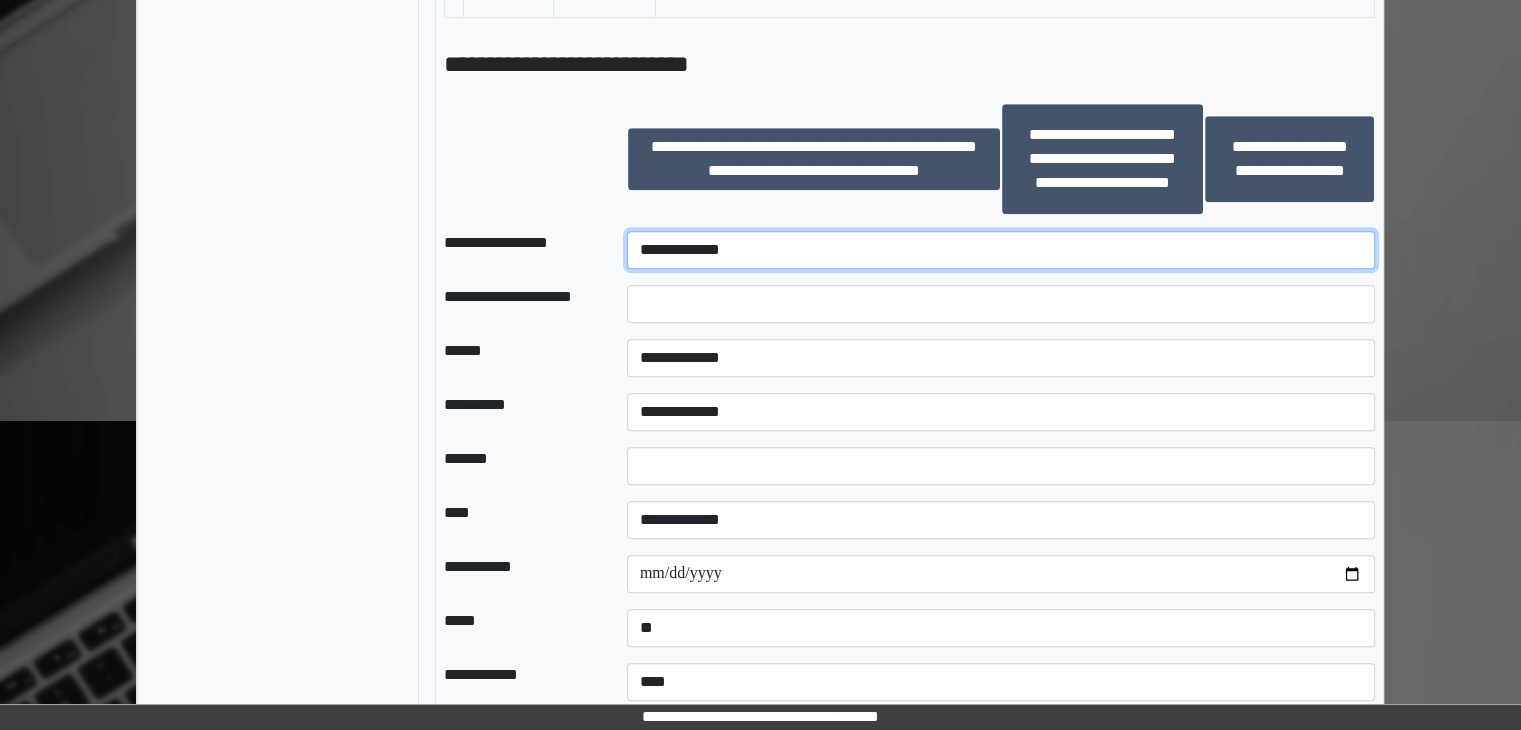 click on "**********" at bounding box center [1001, 250] 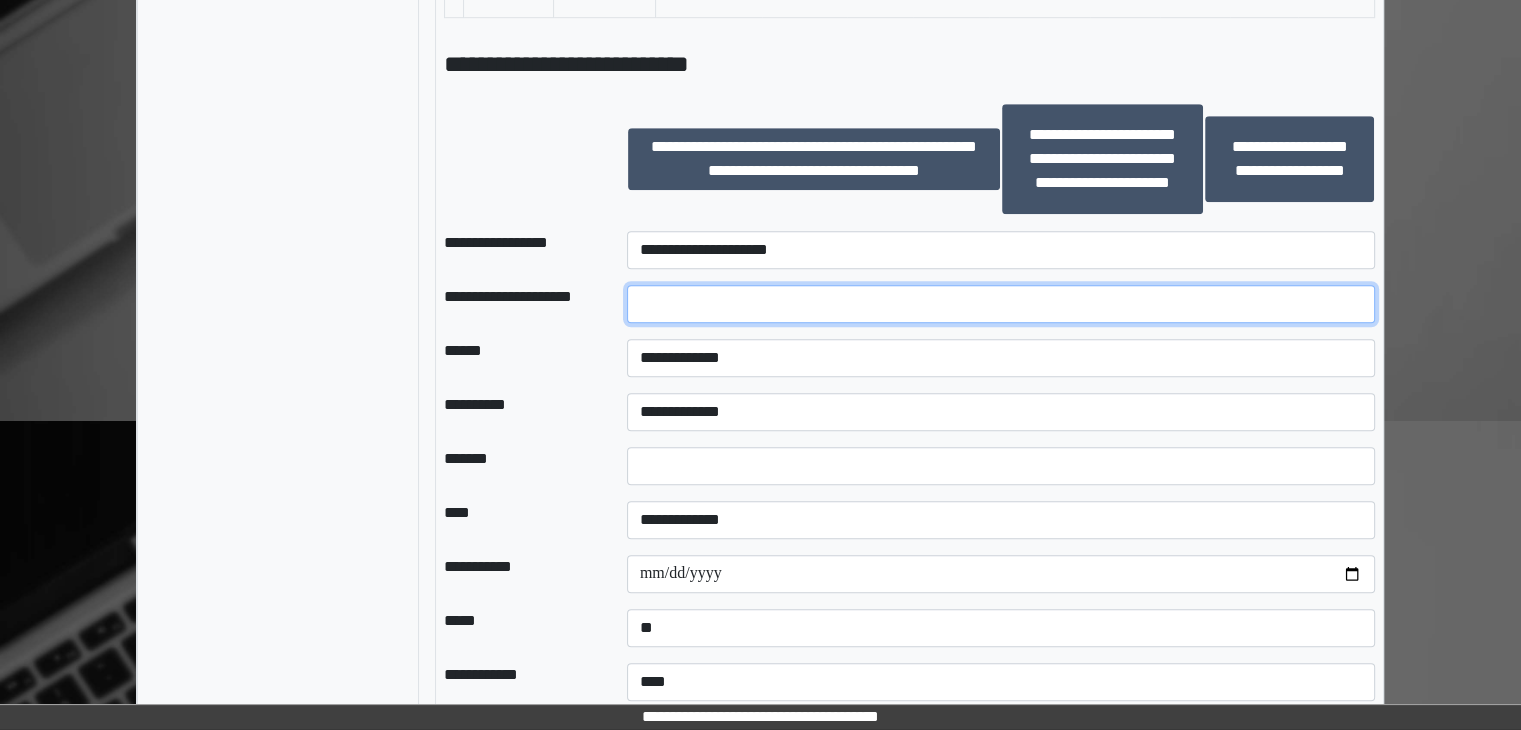 click at bounding box center (1001, 304) 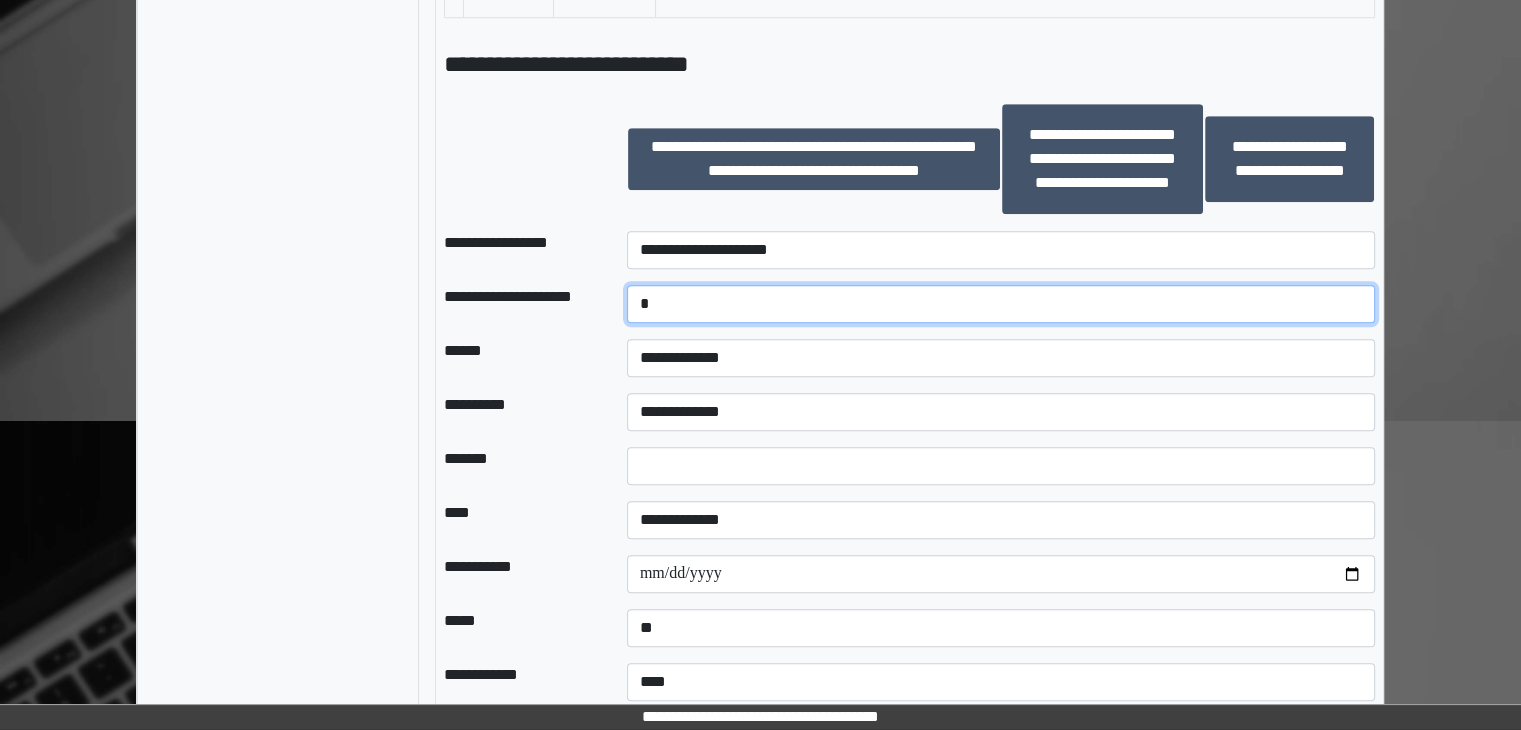 type on "*" 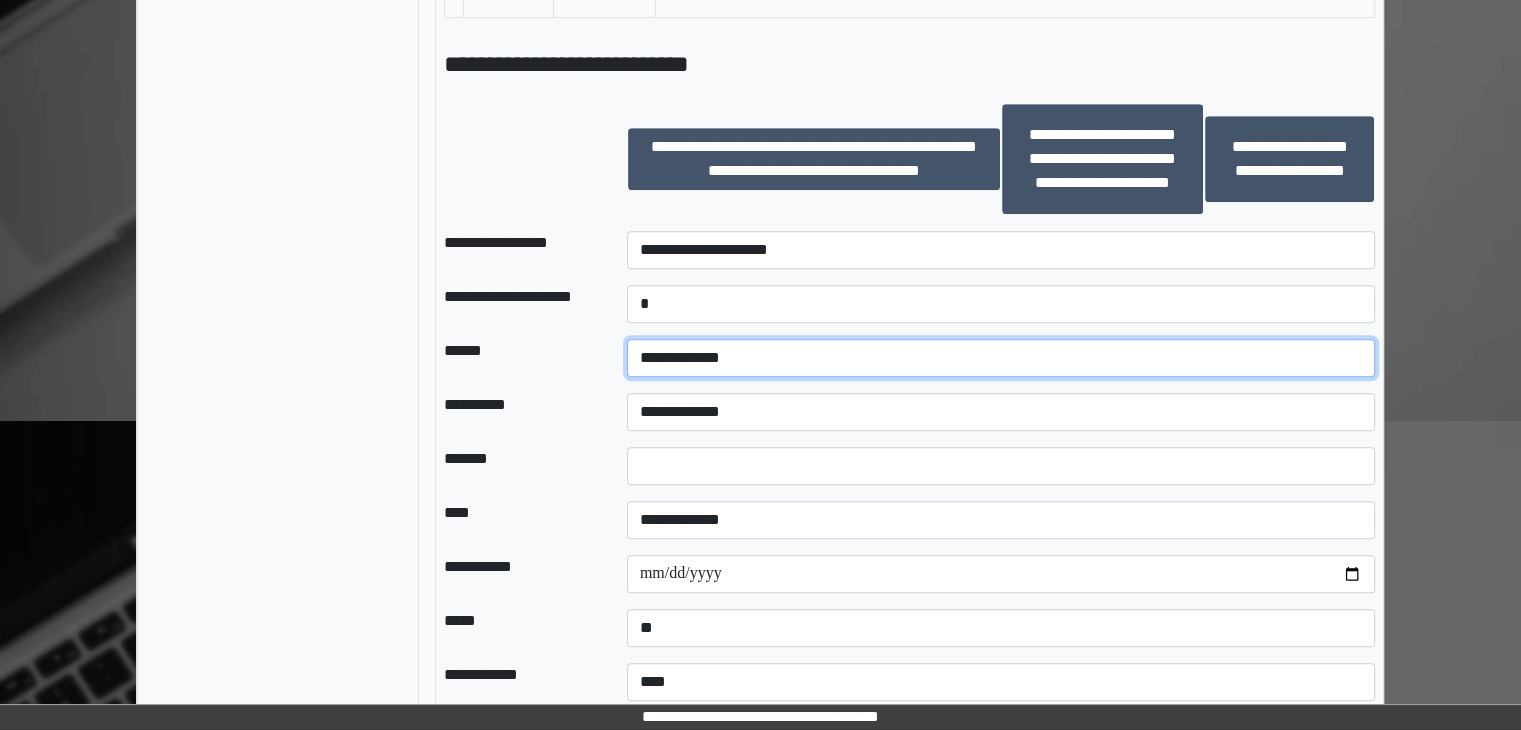click on "**********" at bounding box center [1001, 358] 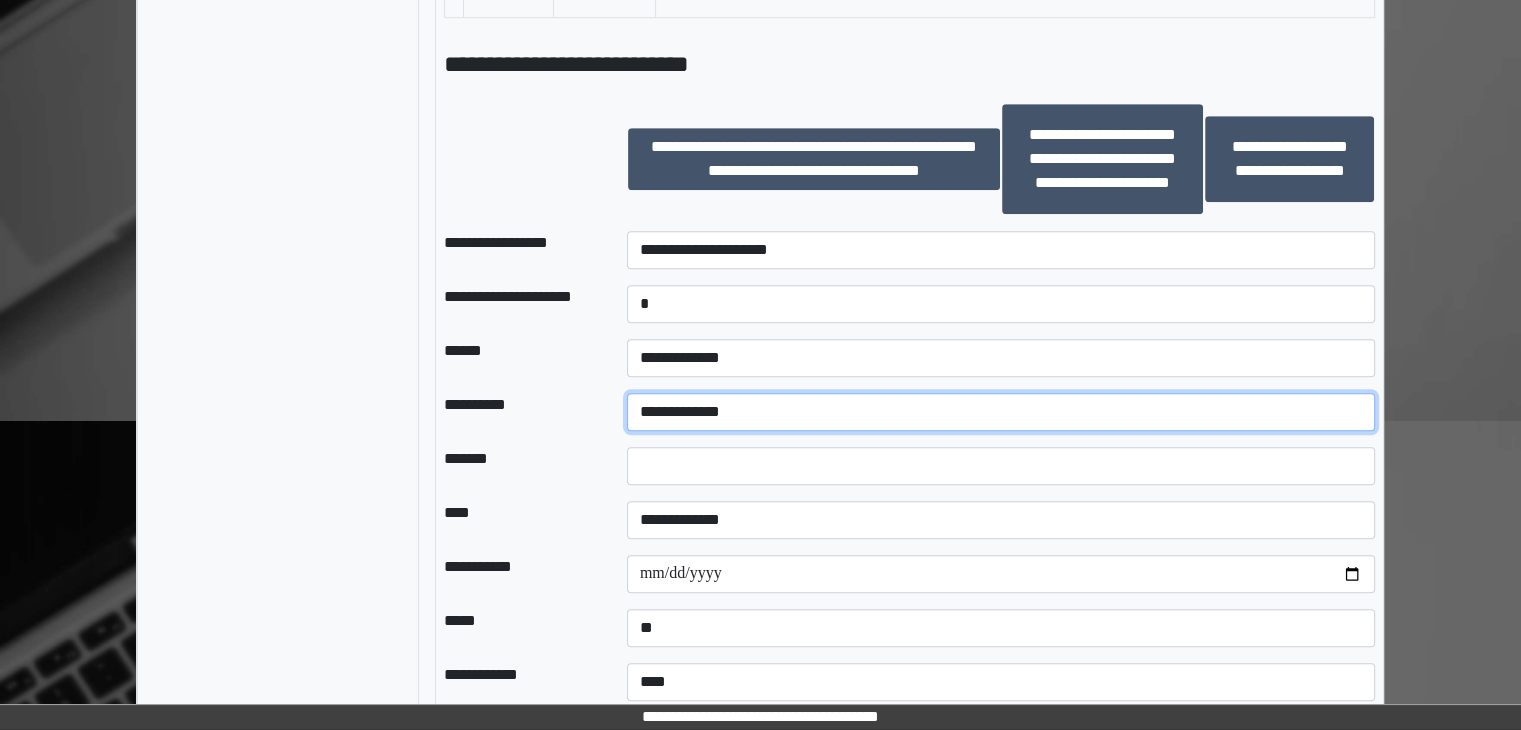 click on "**********" at bounding box center (1001, 412) 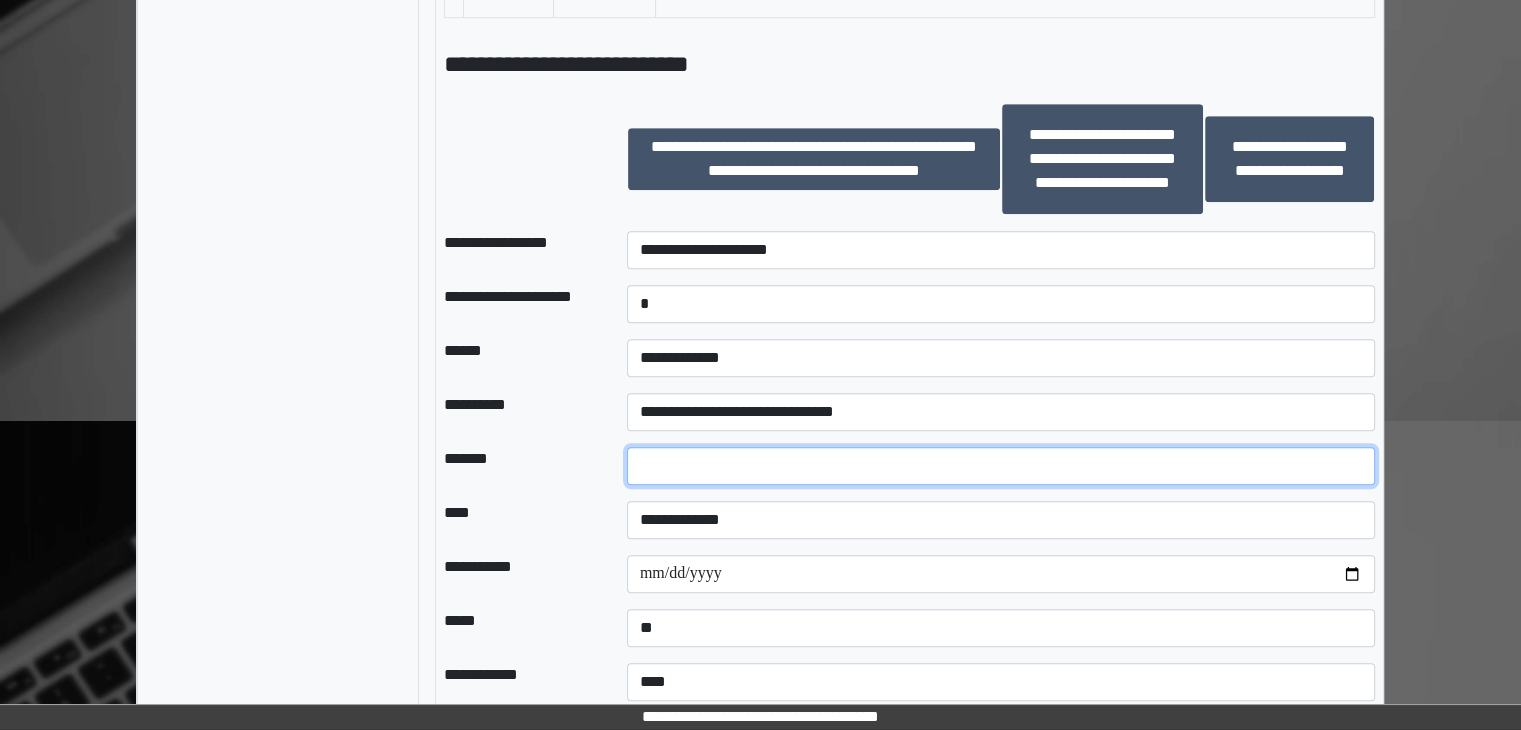 click at bounding box center (1001, 466) 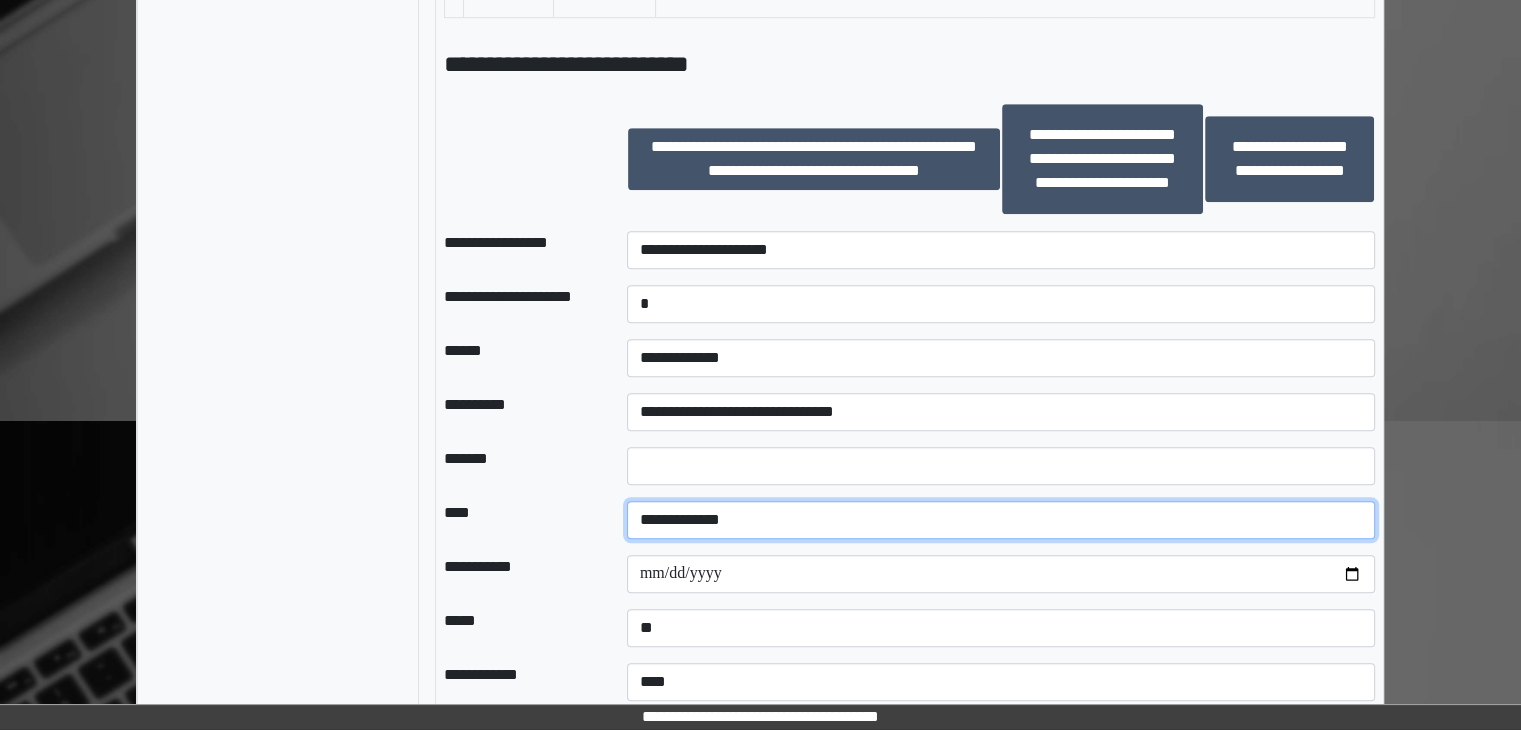 click on "**********" at bounding box center [1001, 520] 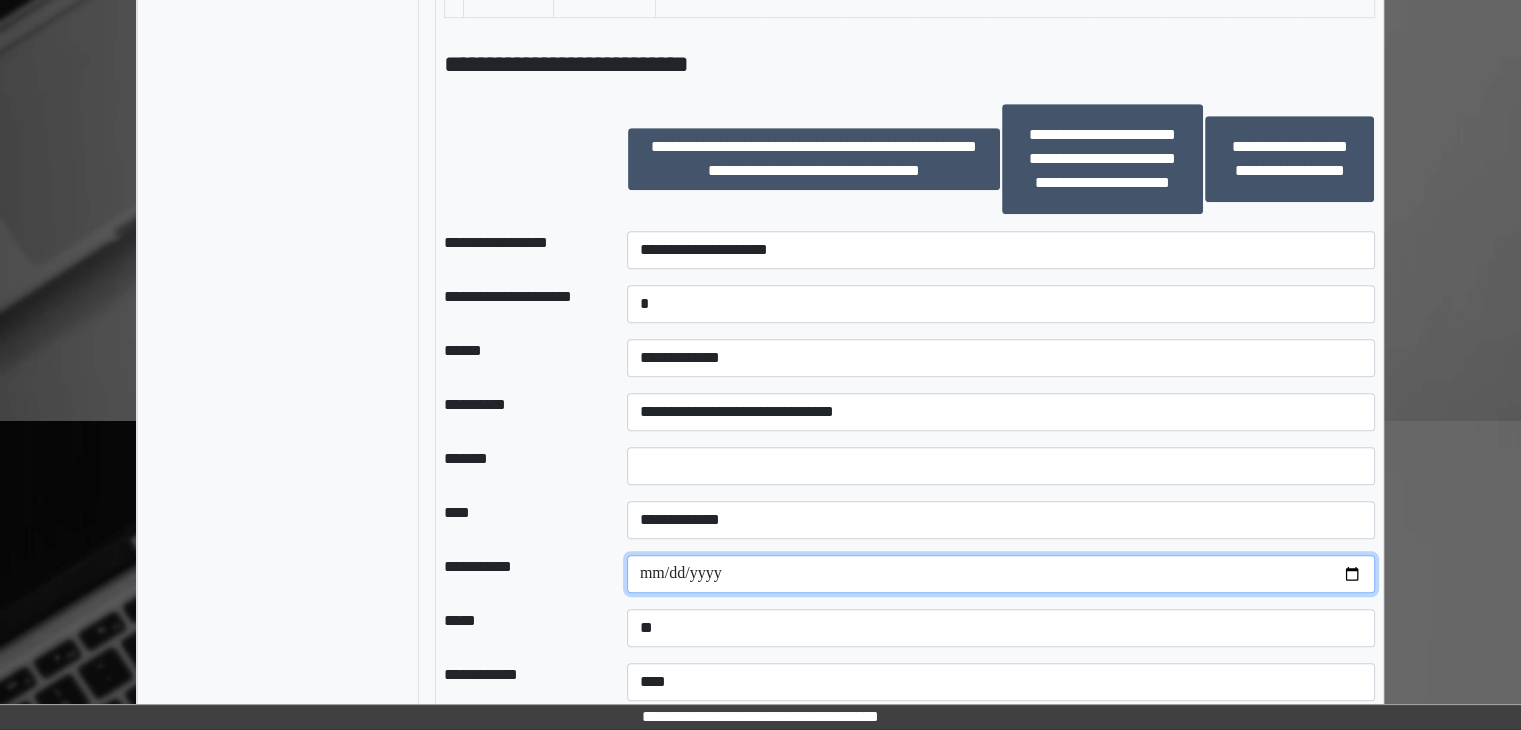 click at bounding box center [1001, 574] 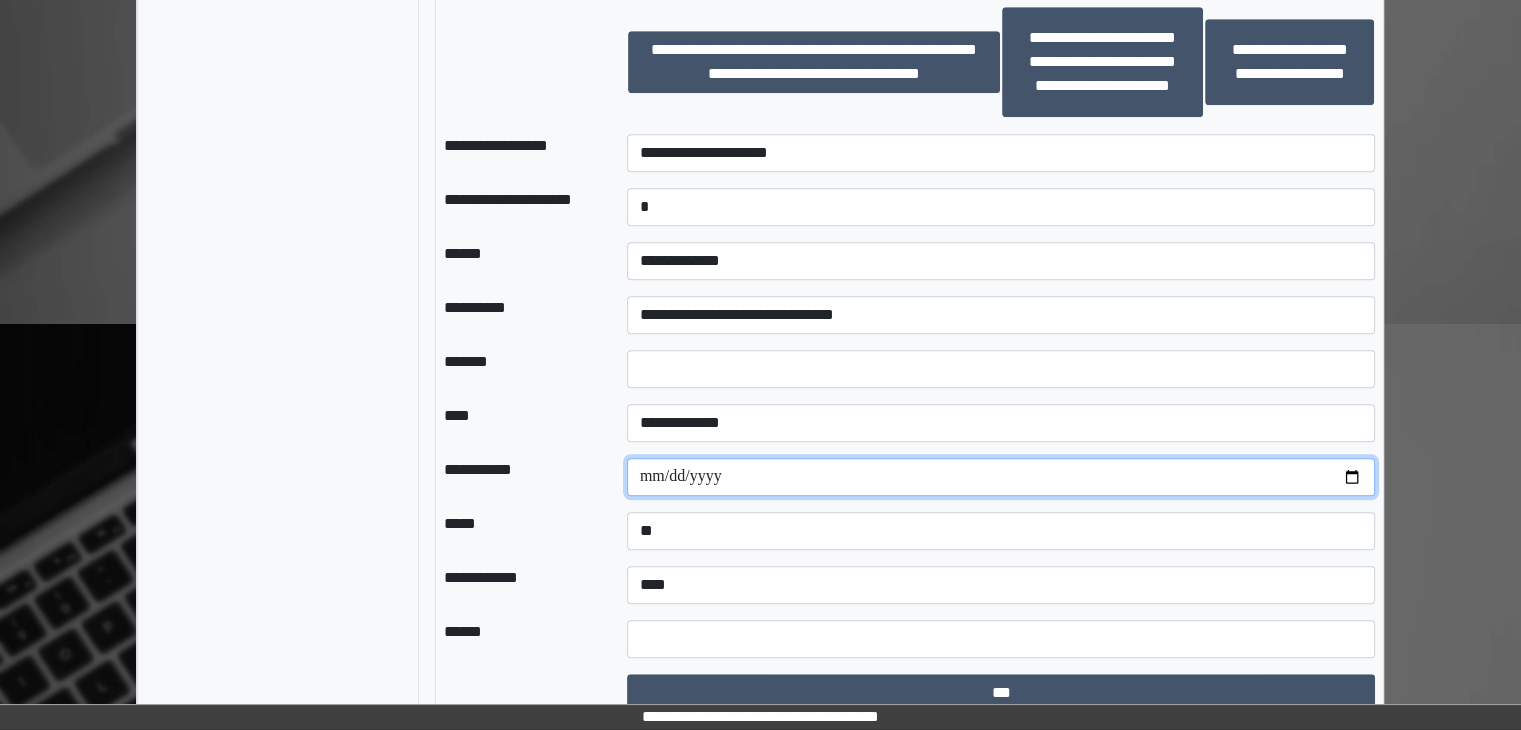 scroll, scrollTop: 1514, scrollLeft: 0, axis: vertical 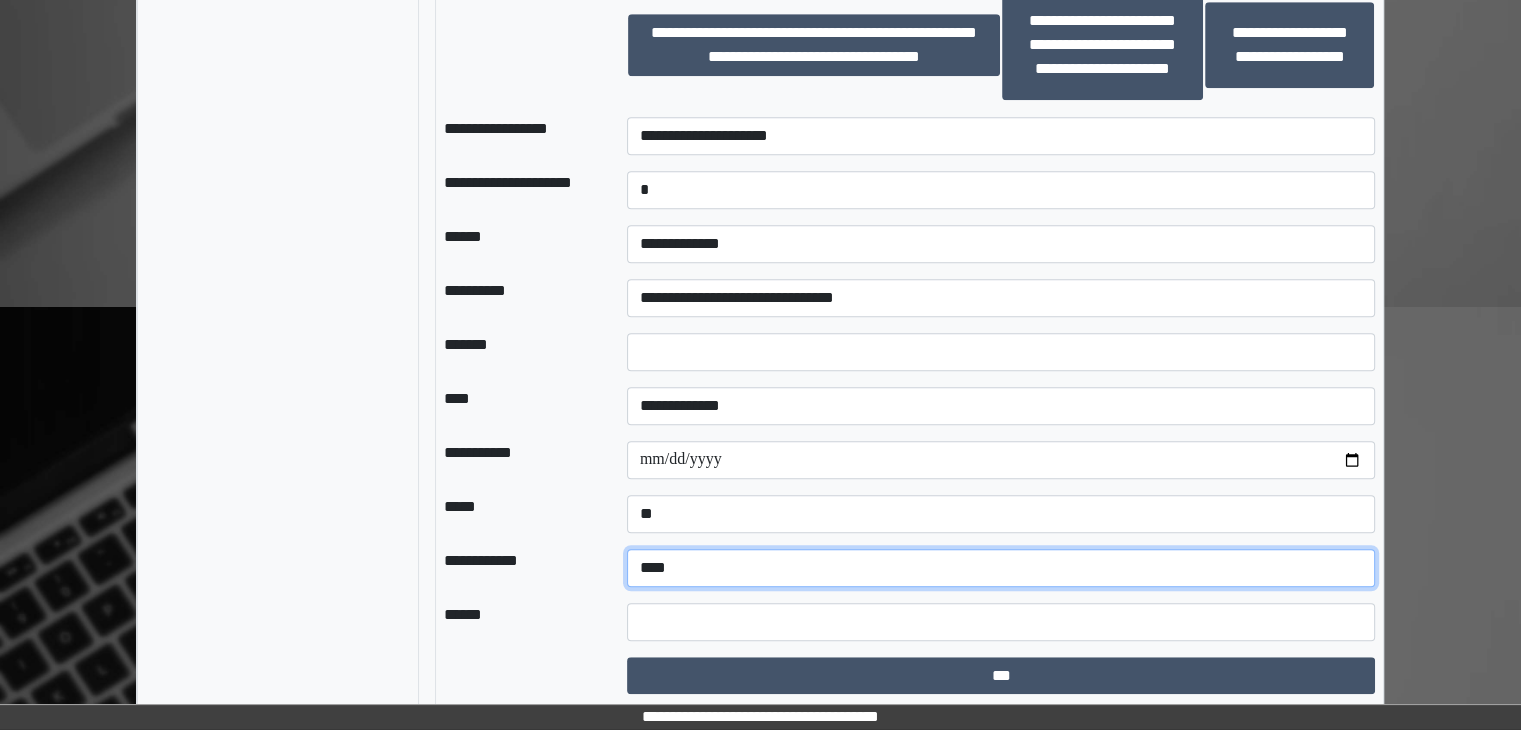 click on "**********" at bounding box center [1001, 568] 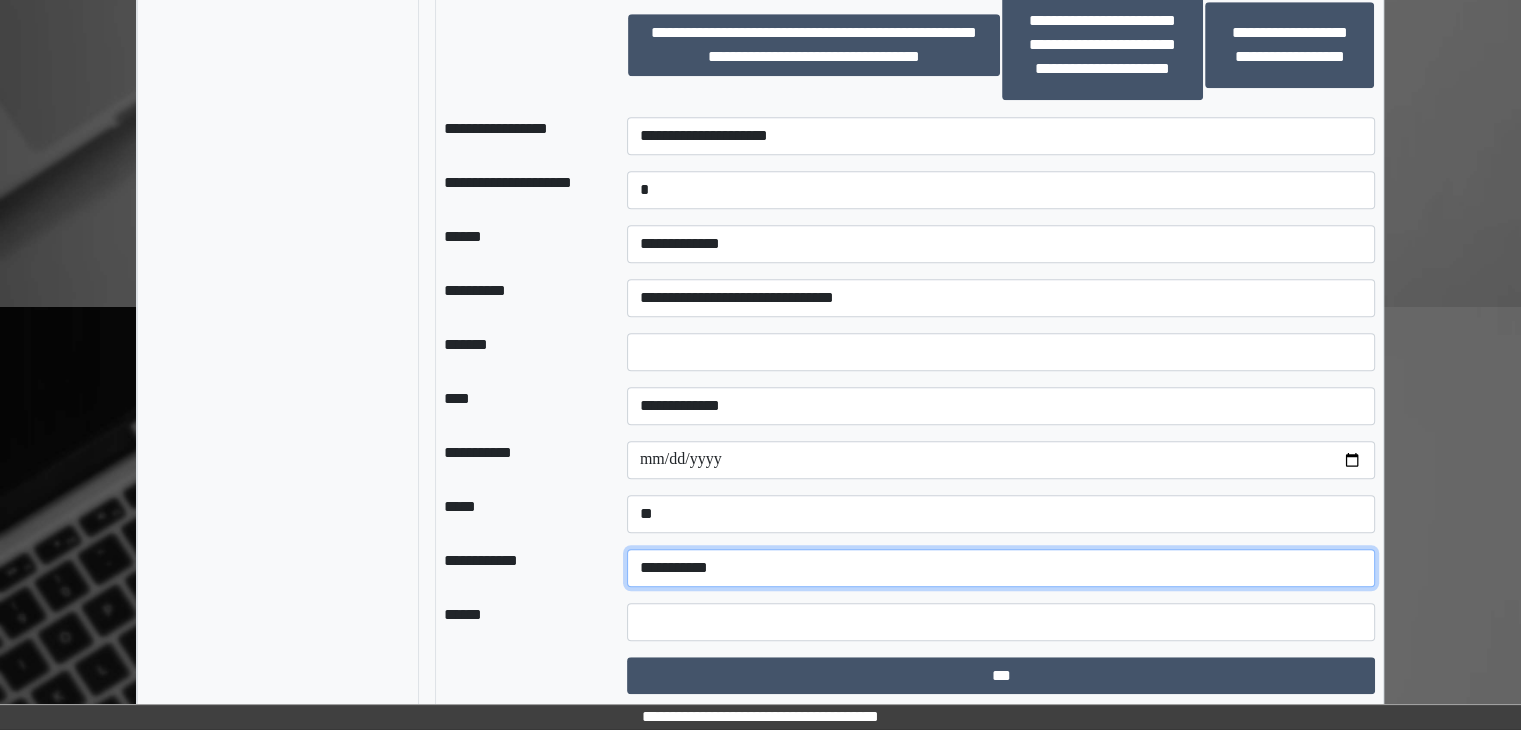 click on "**********" at bounding box center (1001, 568) 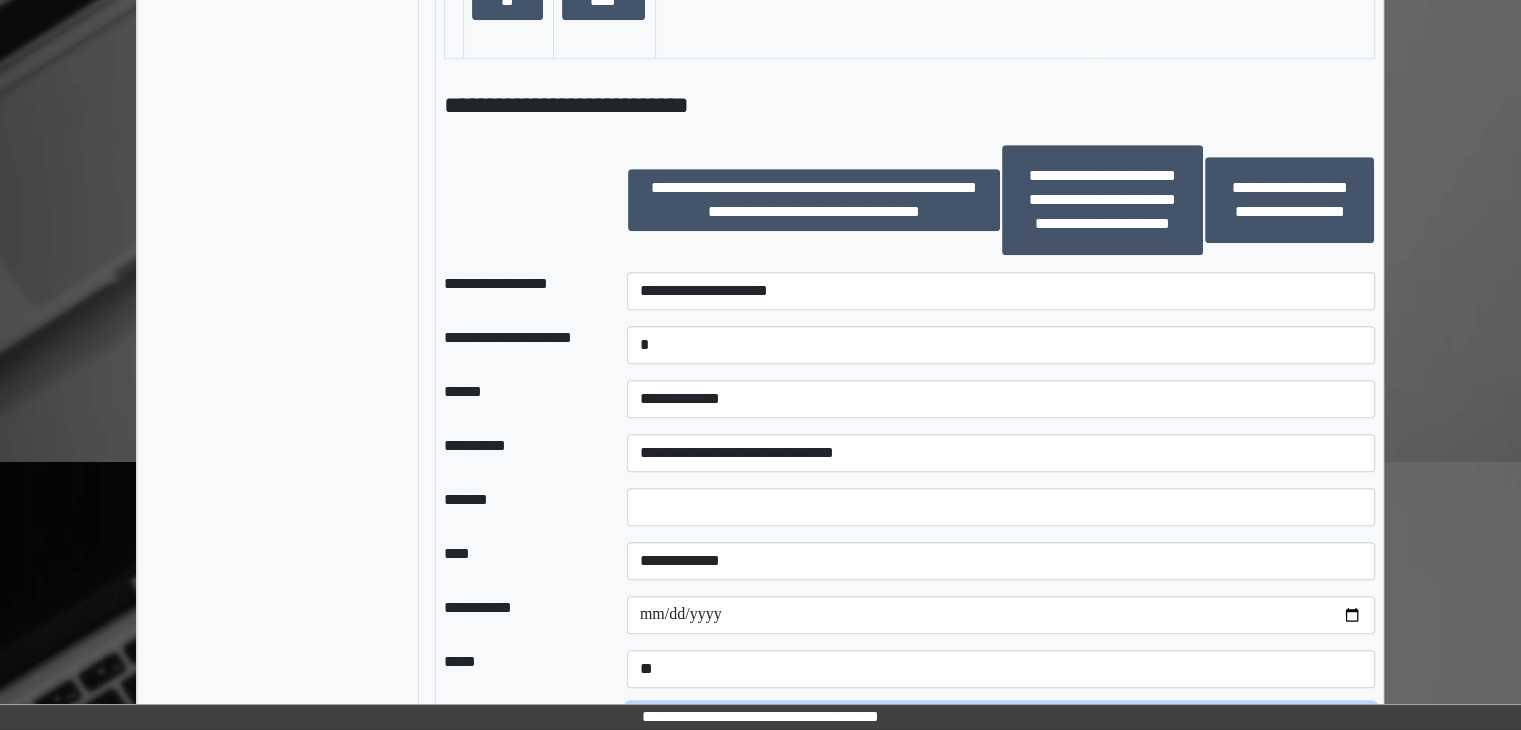 scroll, scrollTop: 1314, scrollLeft: 0, axis: vertical 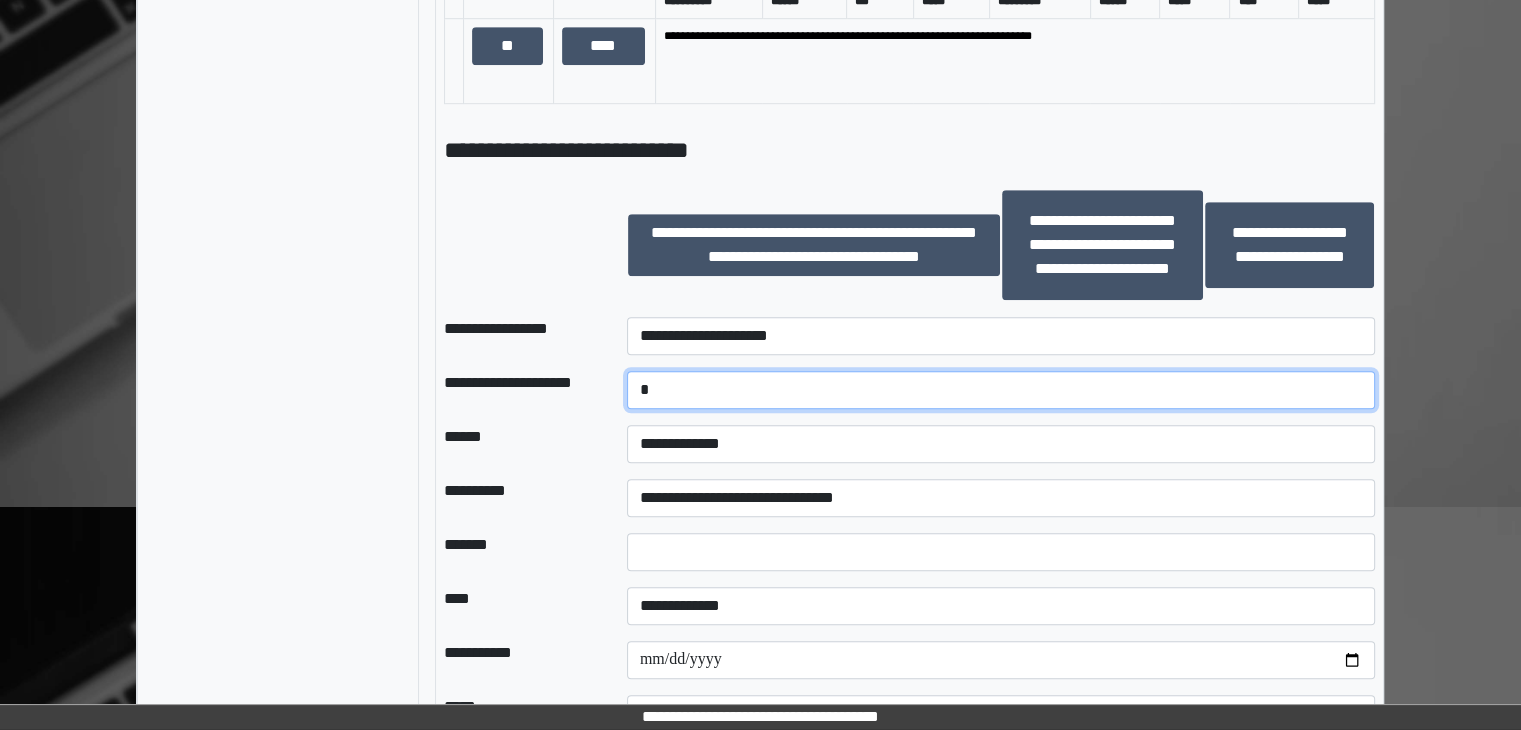 click on "*" at bounding box center (1001, 390) 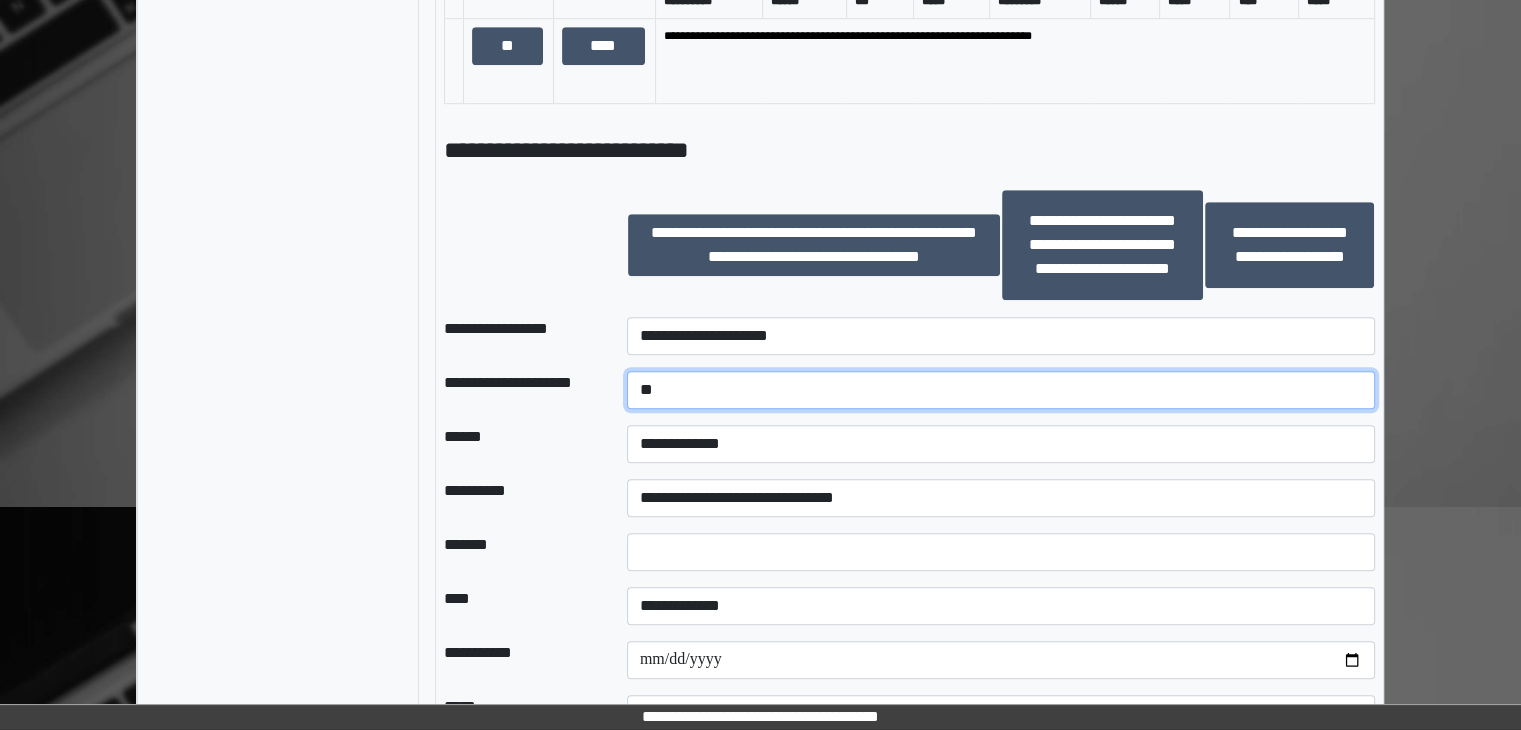 type on "*" 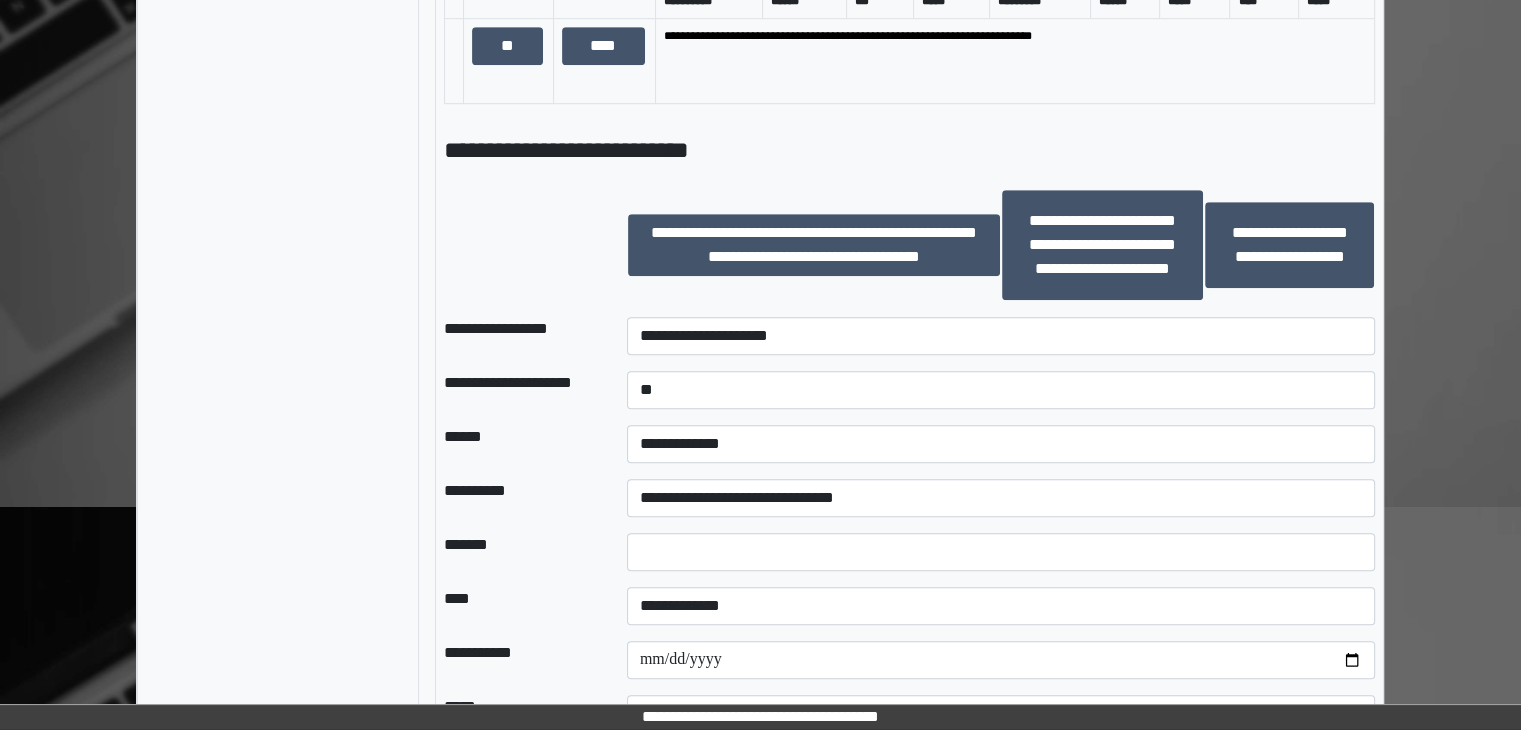 click at bounding box center (611, 444) 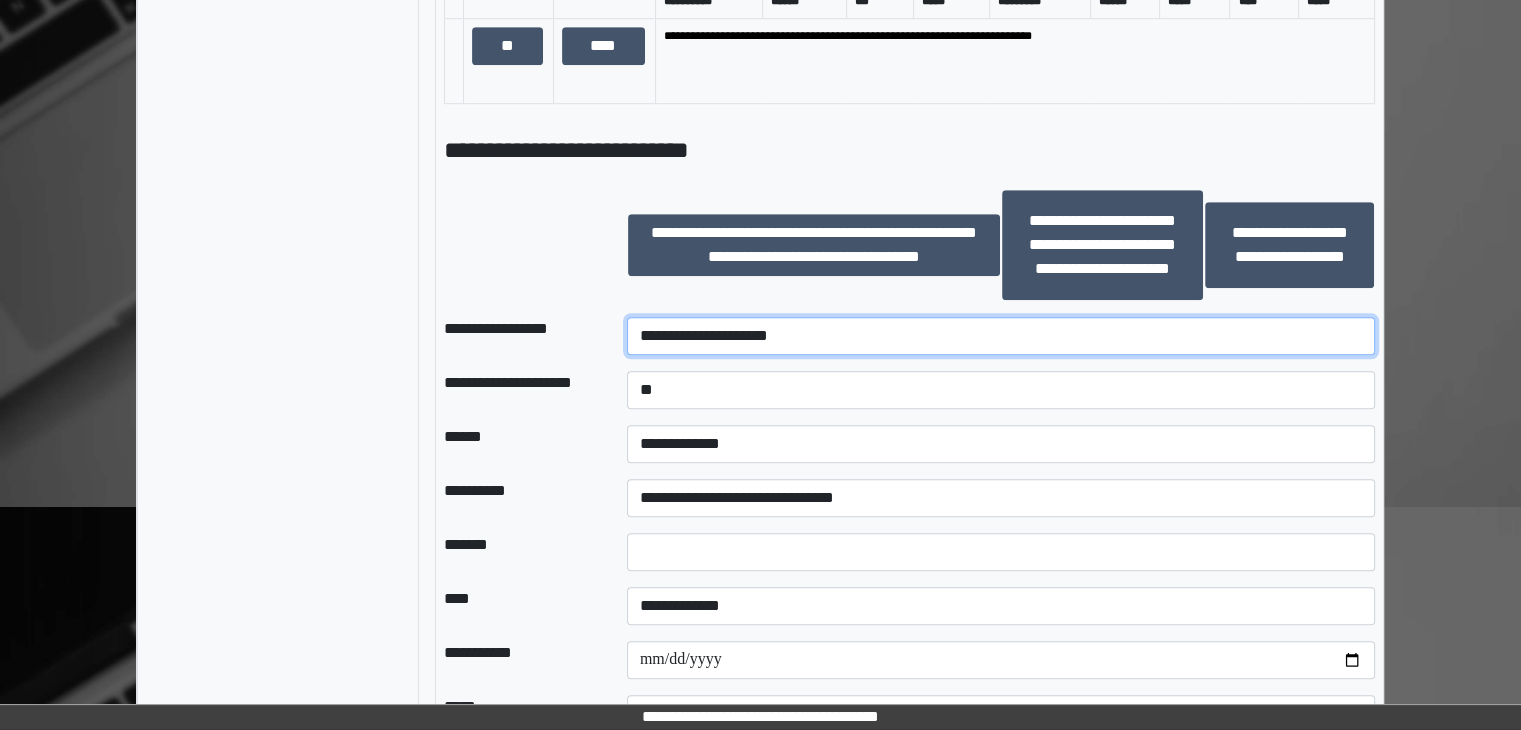 click on "**********" at bounding box center [1001, 336] 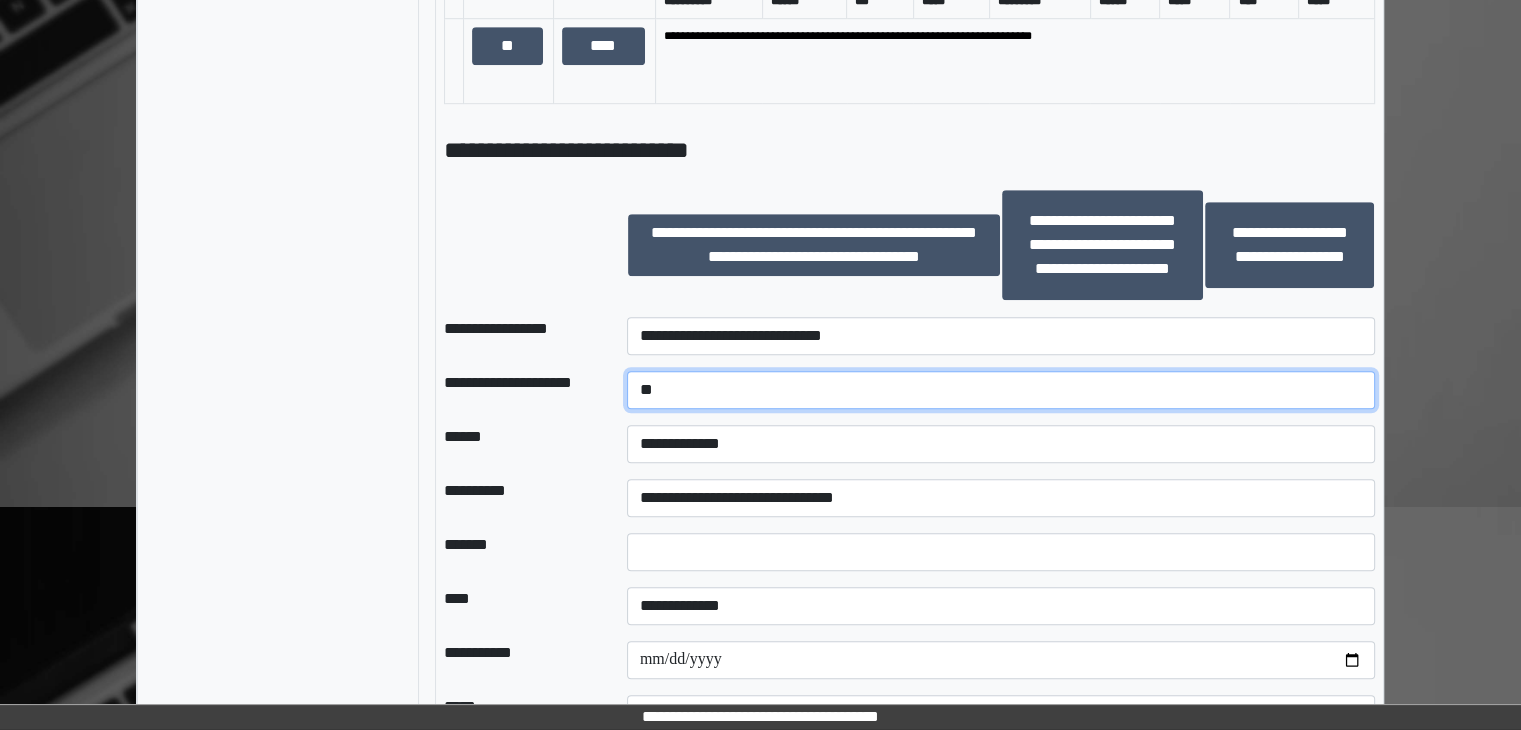 click on "*" at bounding box center [1001, 390] 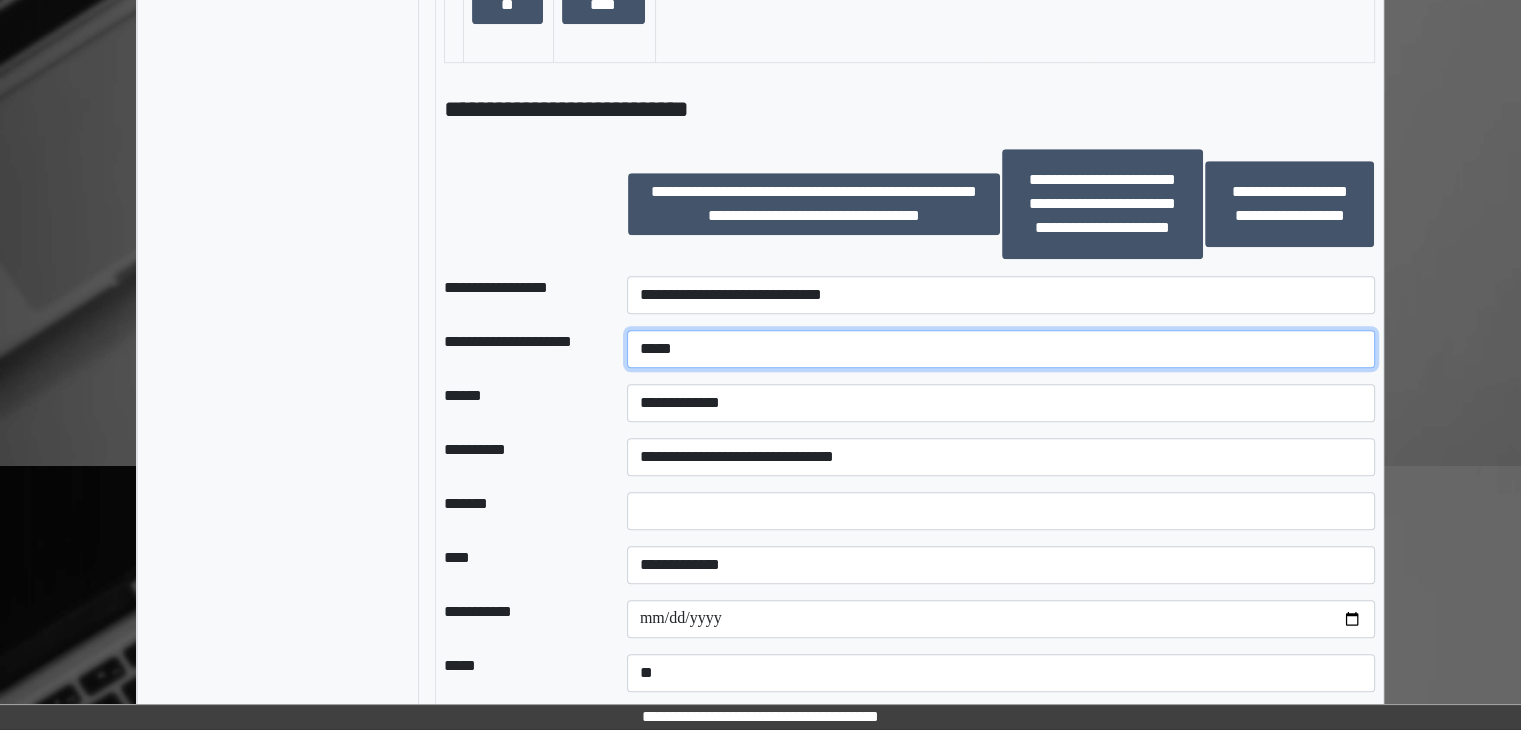 scroll, scrollTop: 1314, scrollLeft: 0, axis: vertical 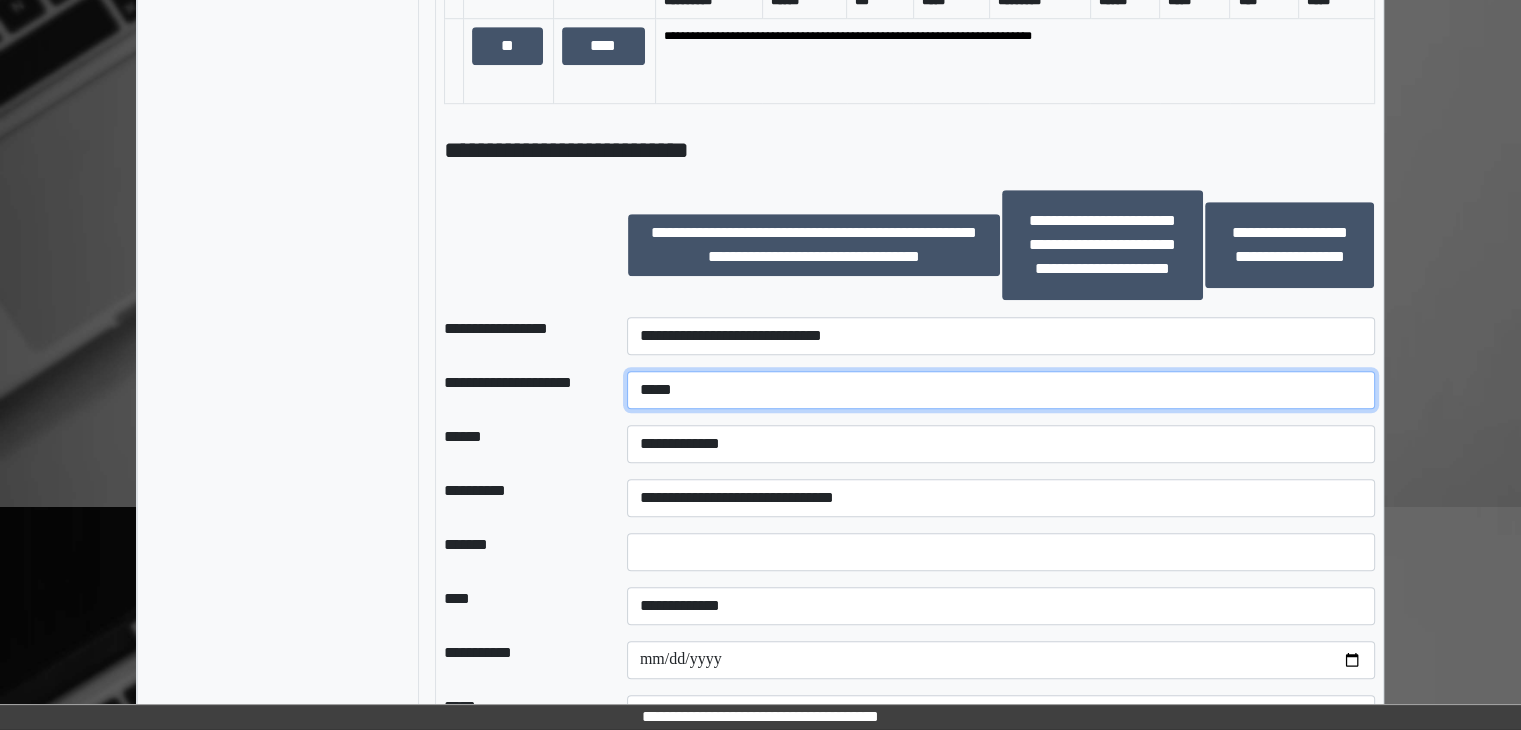 type on "*****" 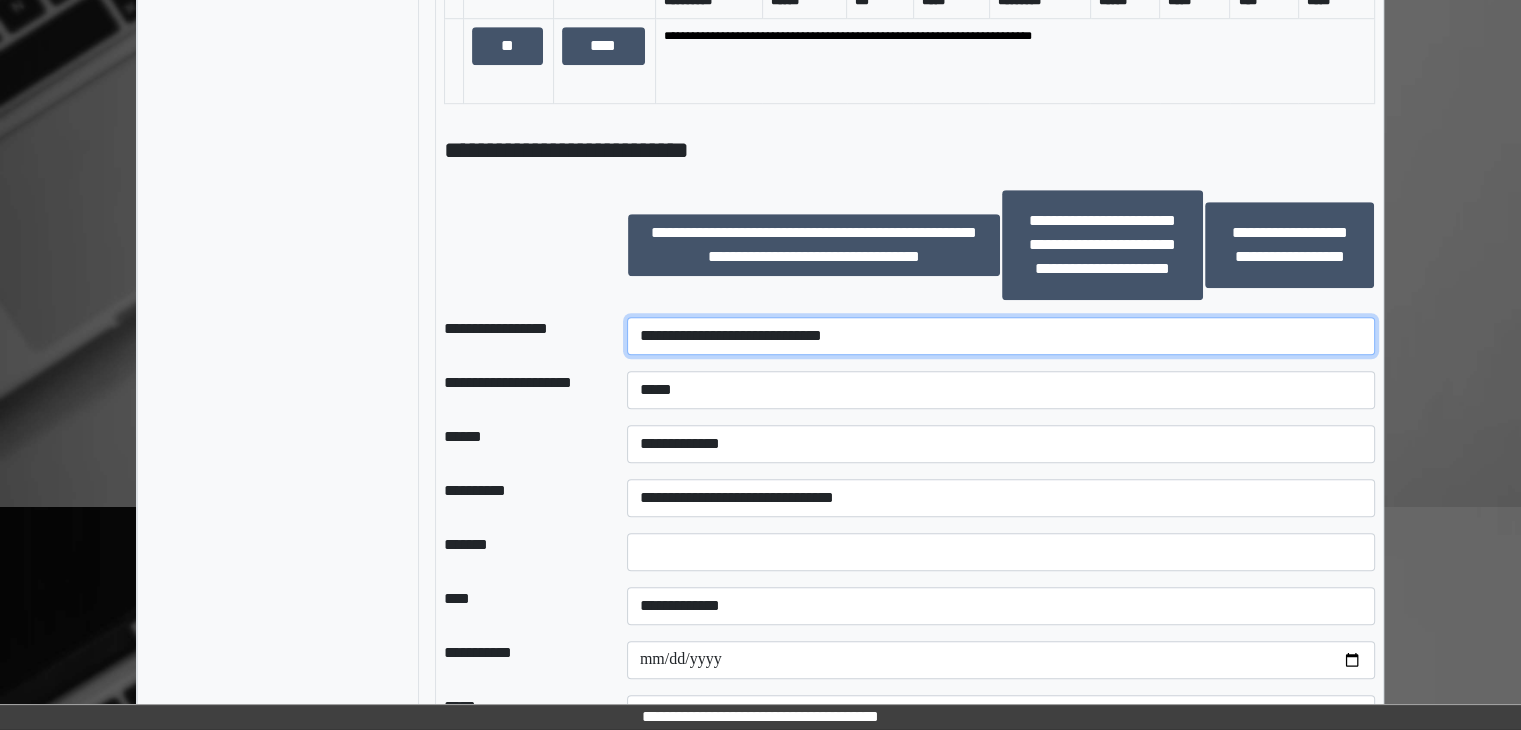 click on "**********" at bounding box center (1001, 336) 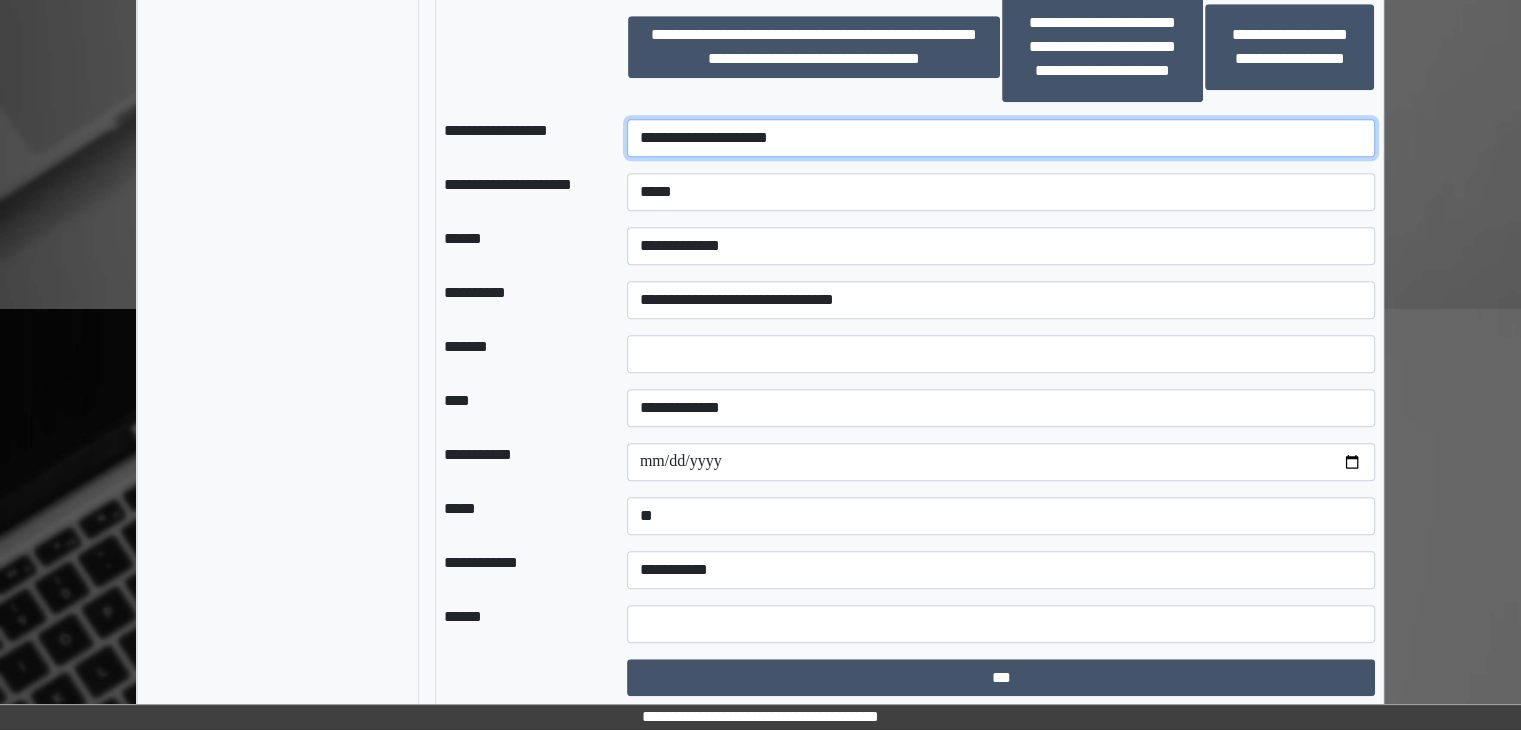 scroll, scrollTop: 1514, scrollLeft: 0, axis: vertical 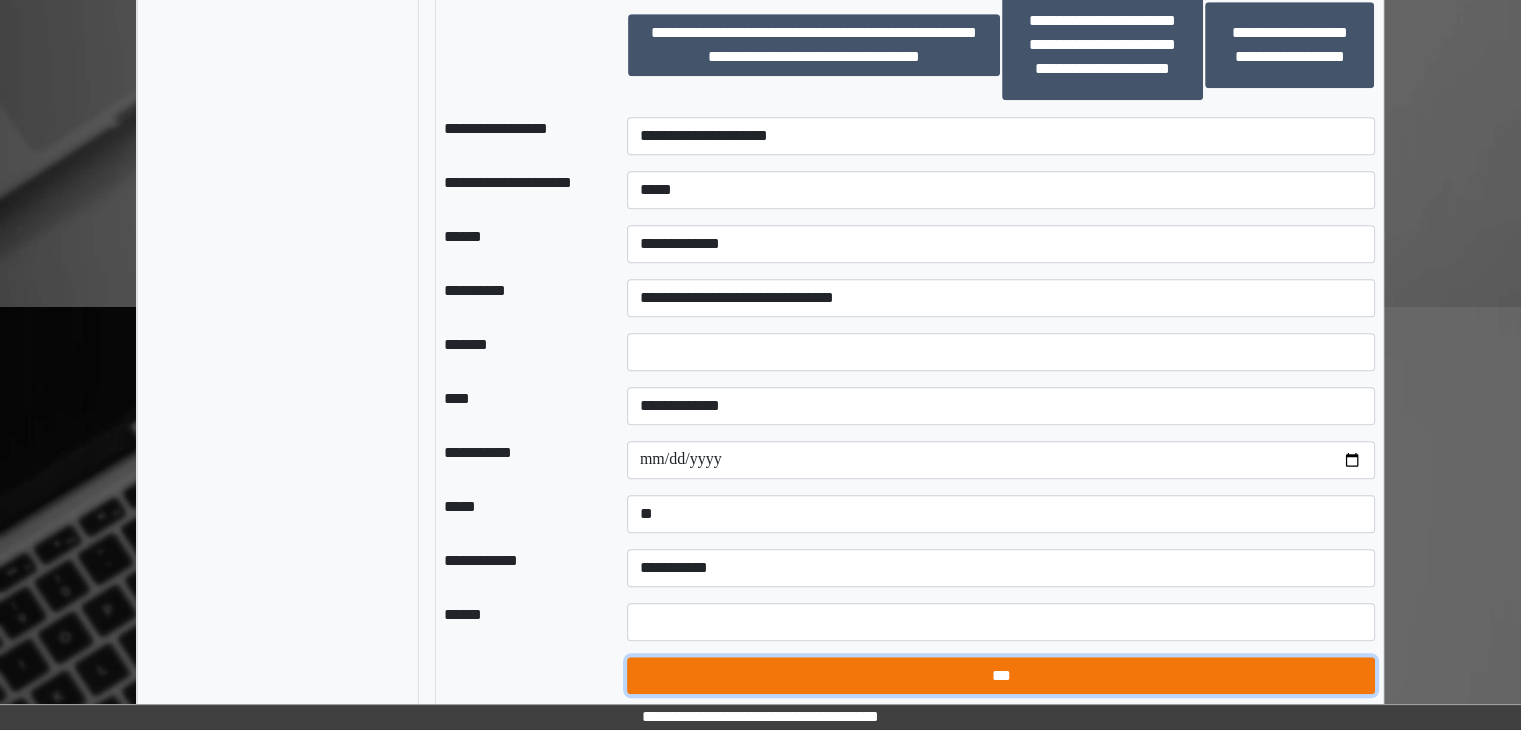 click on "***" at bounding box center (1001, 676) 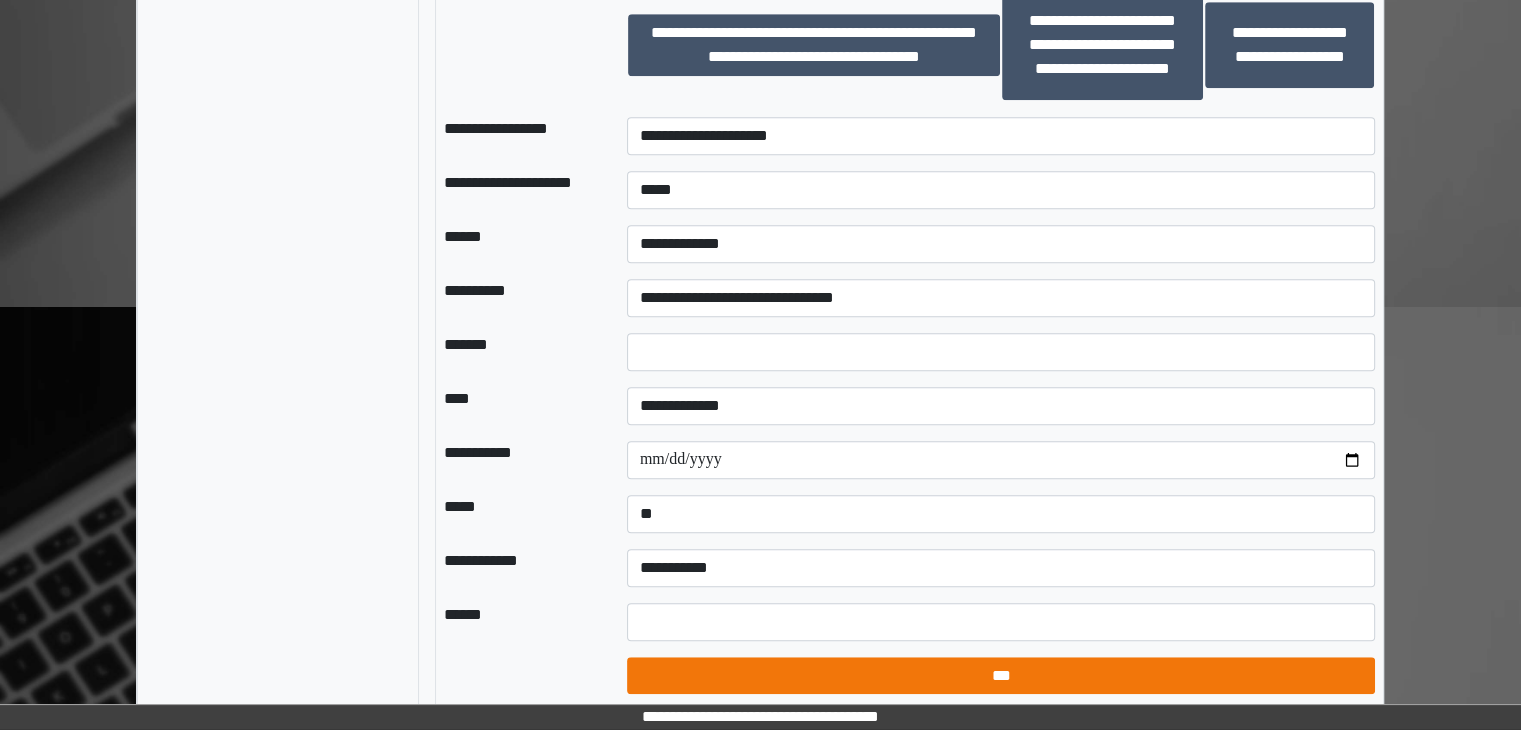 select on "*" 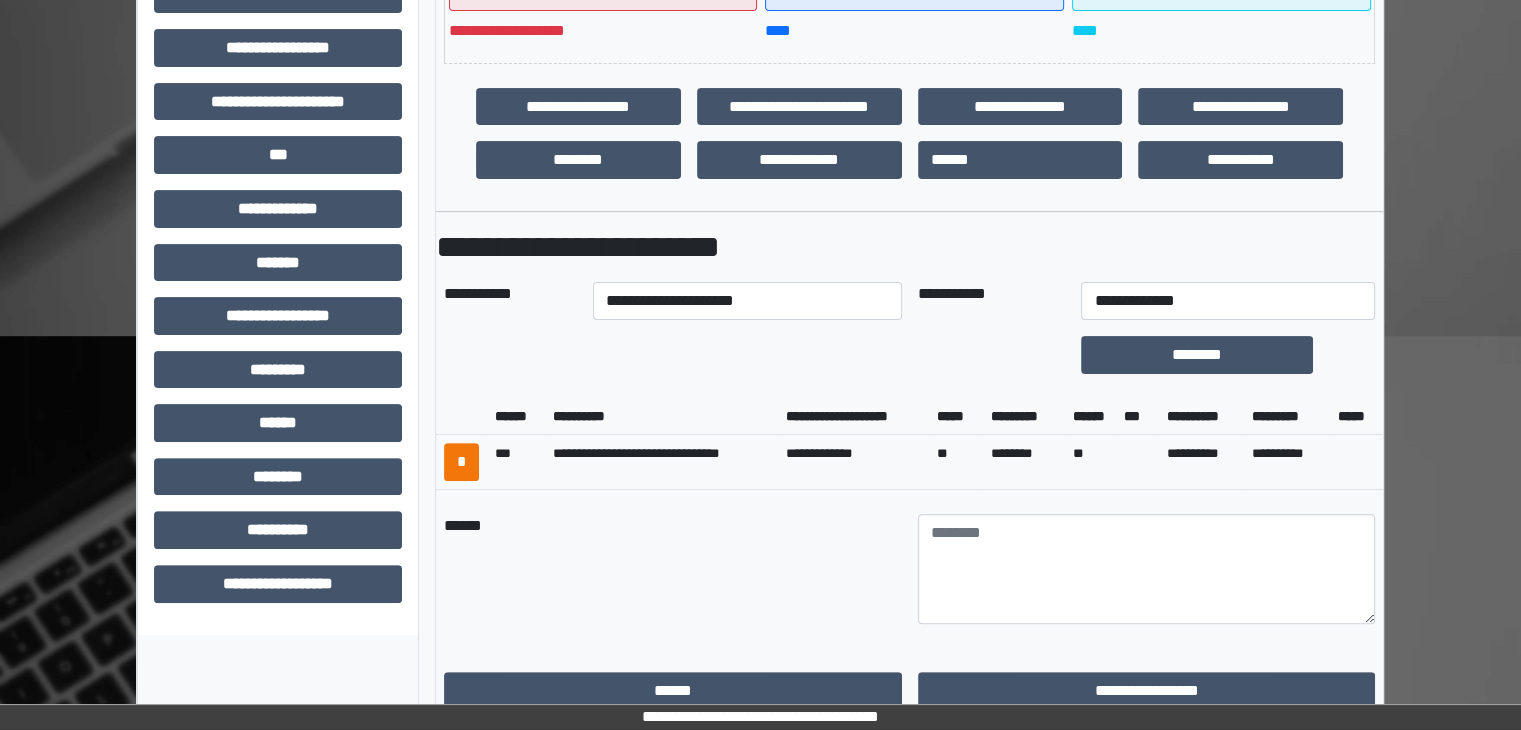 scroll, scrollTop: 714, scrollLeft: 0, axis: vertical 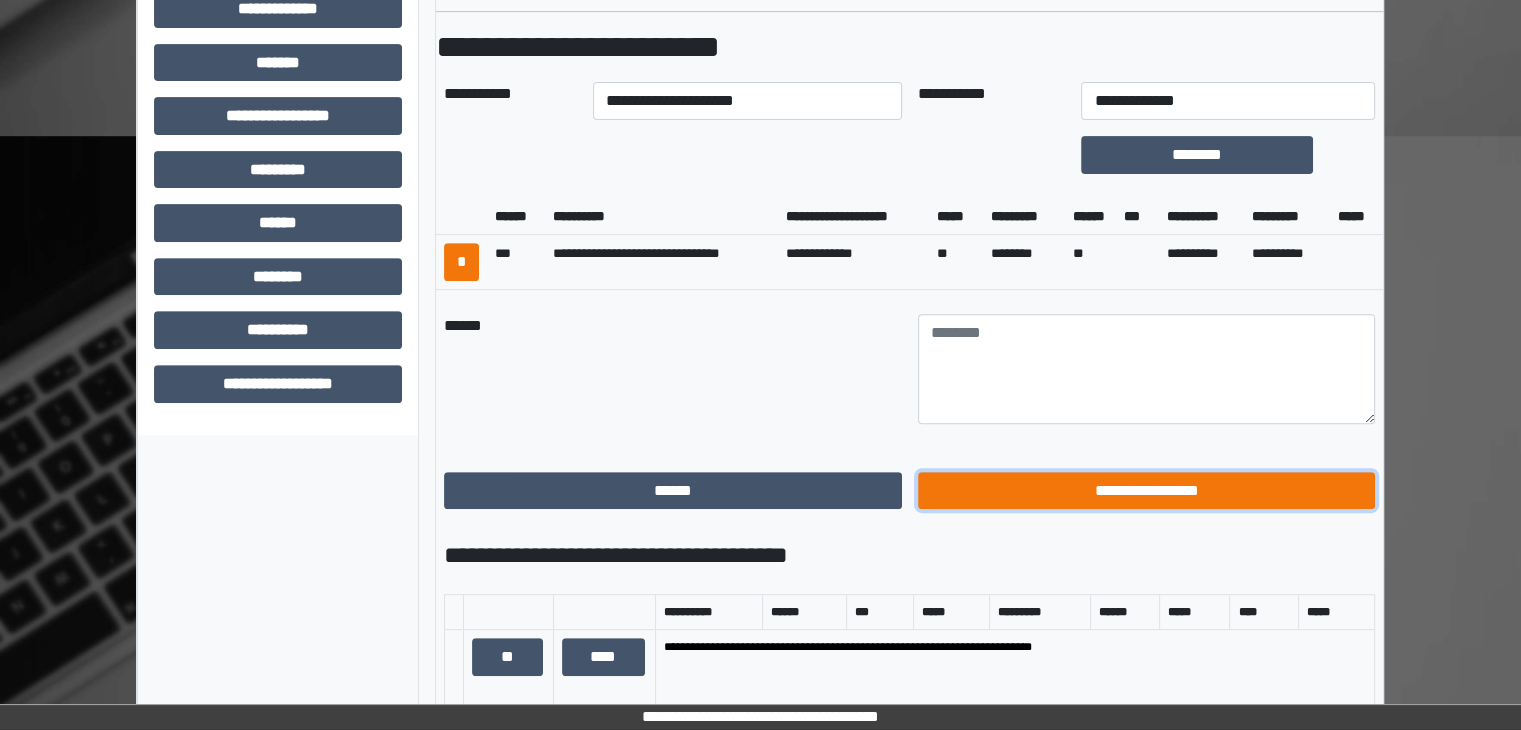 click on "**********" at bounding box center (1147, 491) 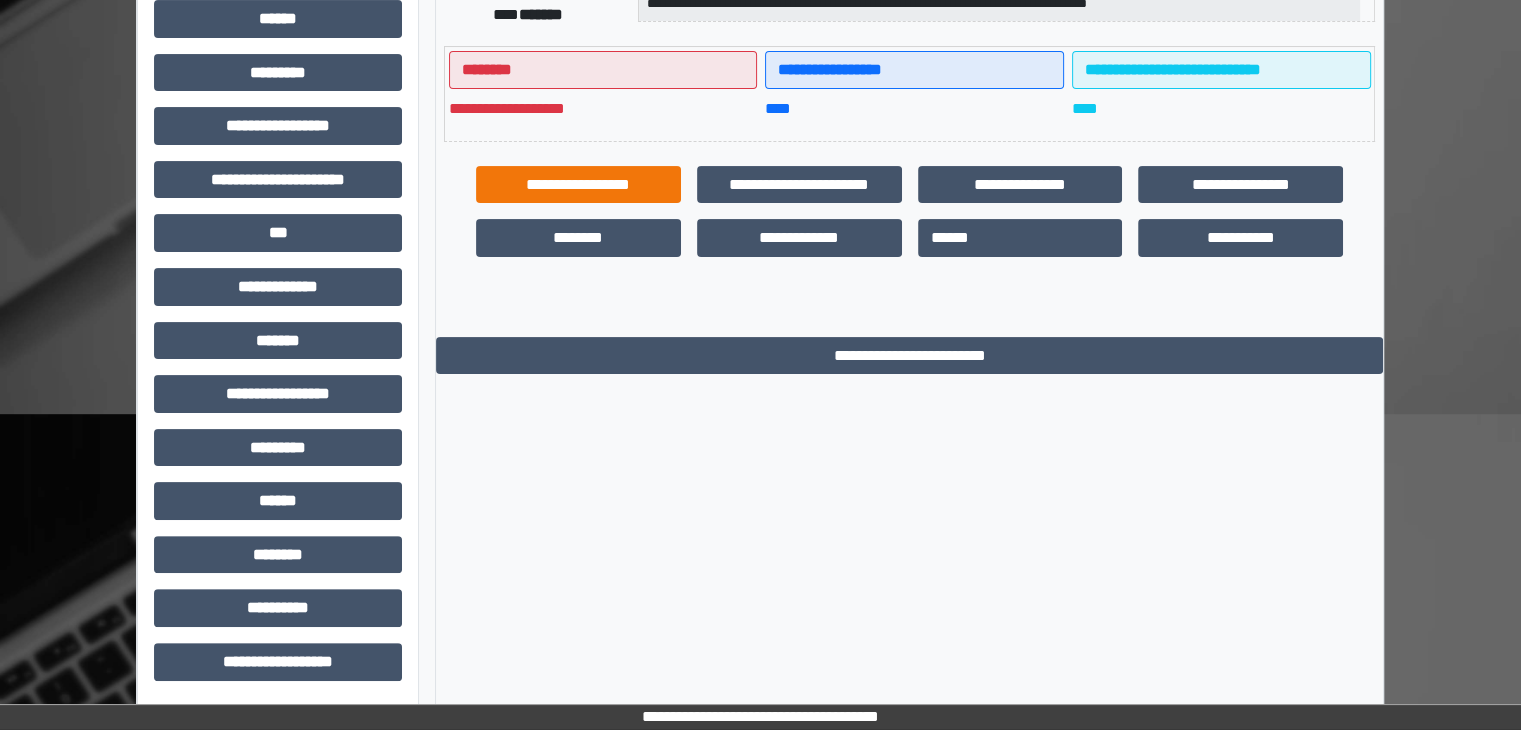 scroll, scrollTop: 0, scrollLeft: 0, axis: both 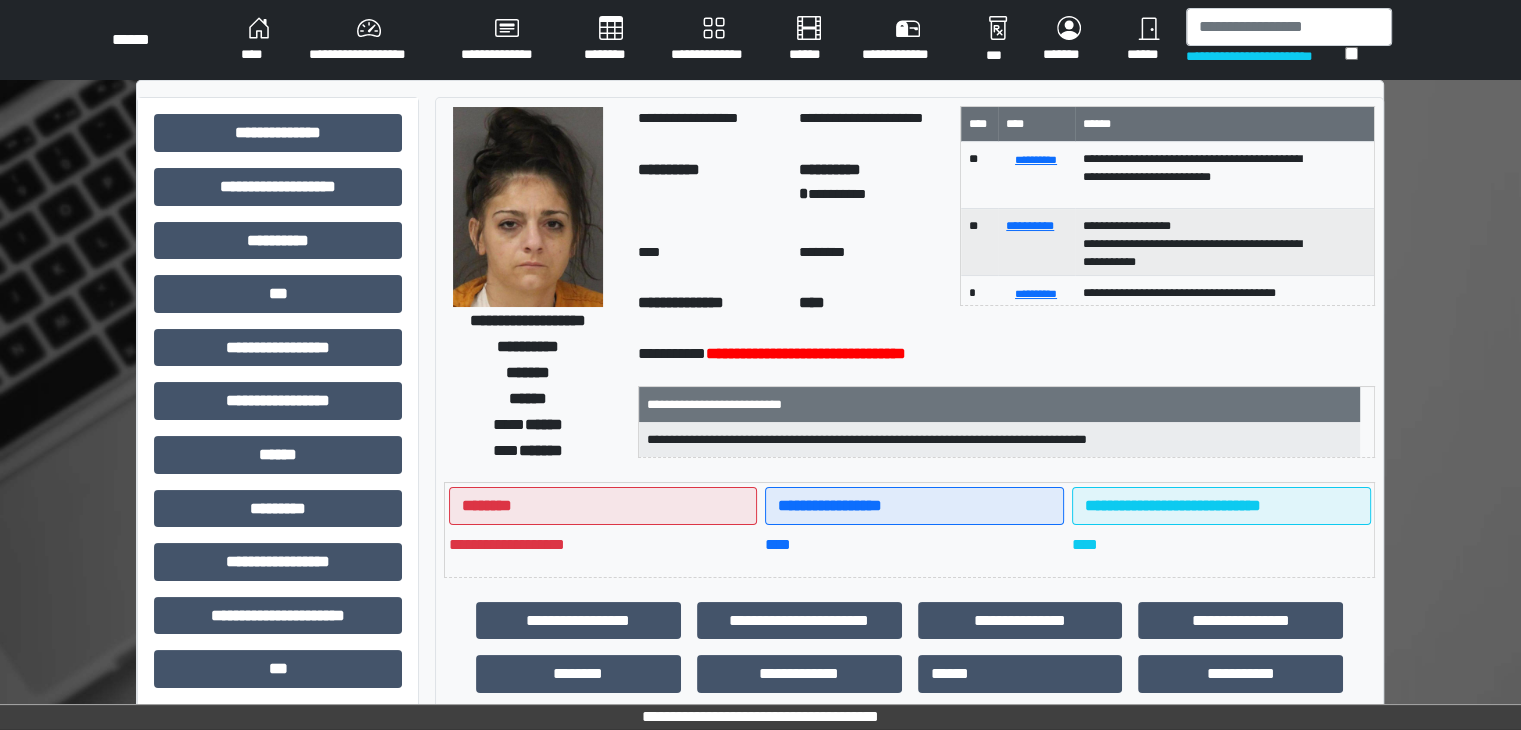 click on "****" at bounding box center [259, 40] 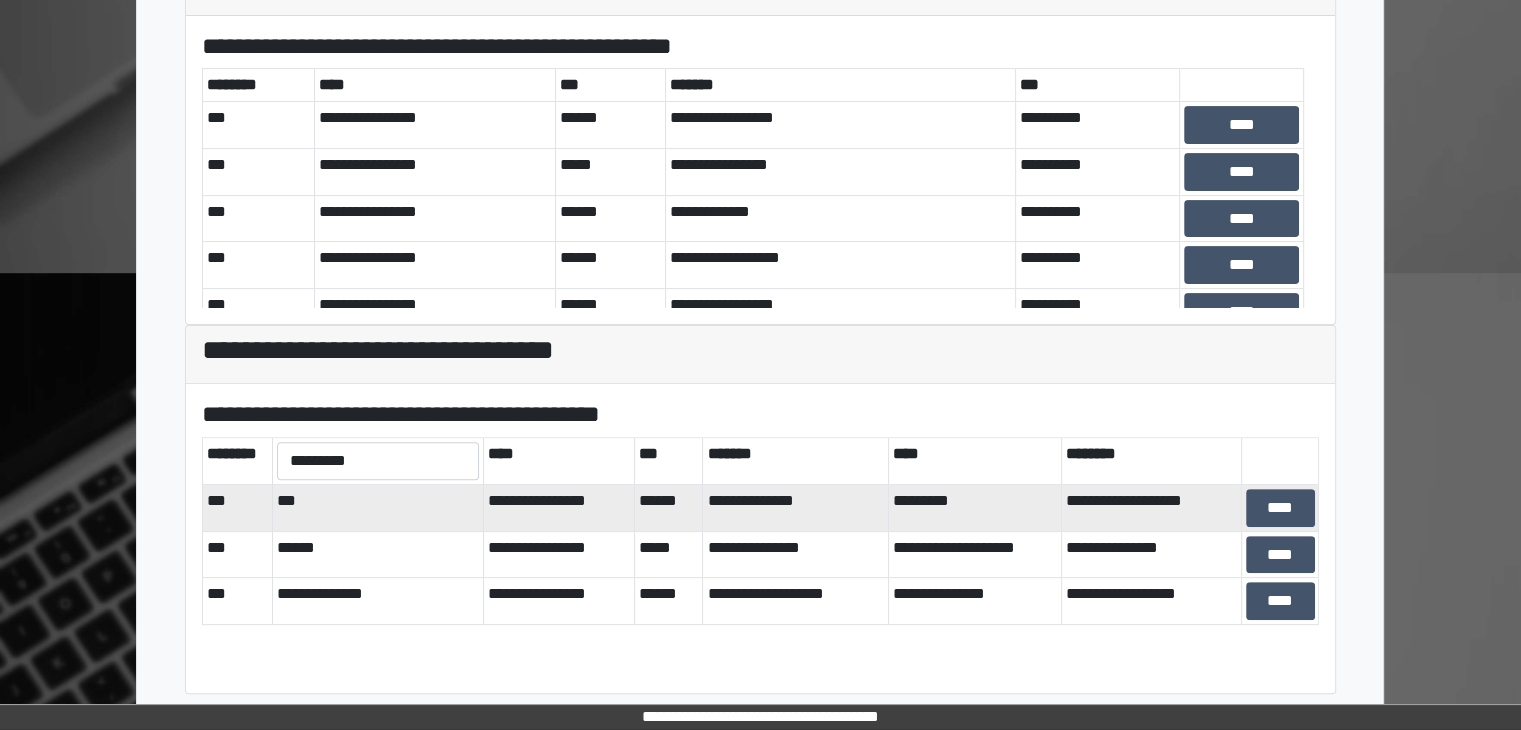scroll, scrollTop: 581, scrollLeft: 0, axis: vertical 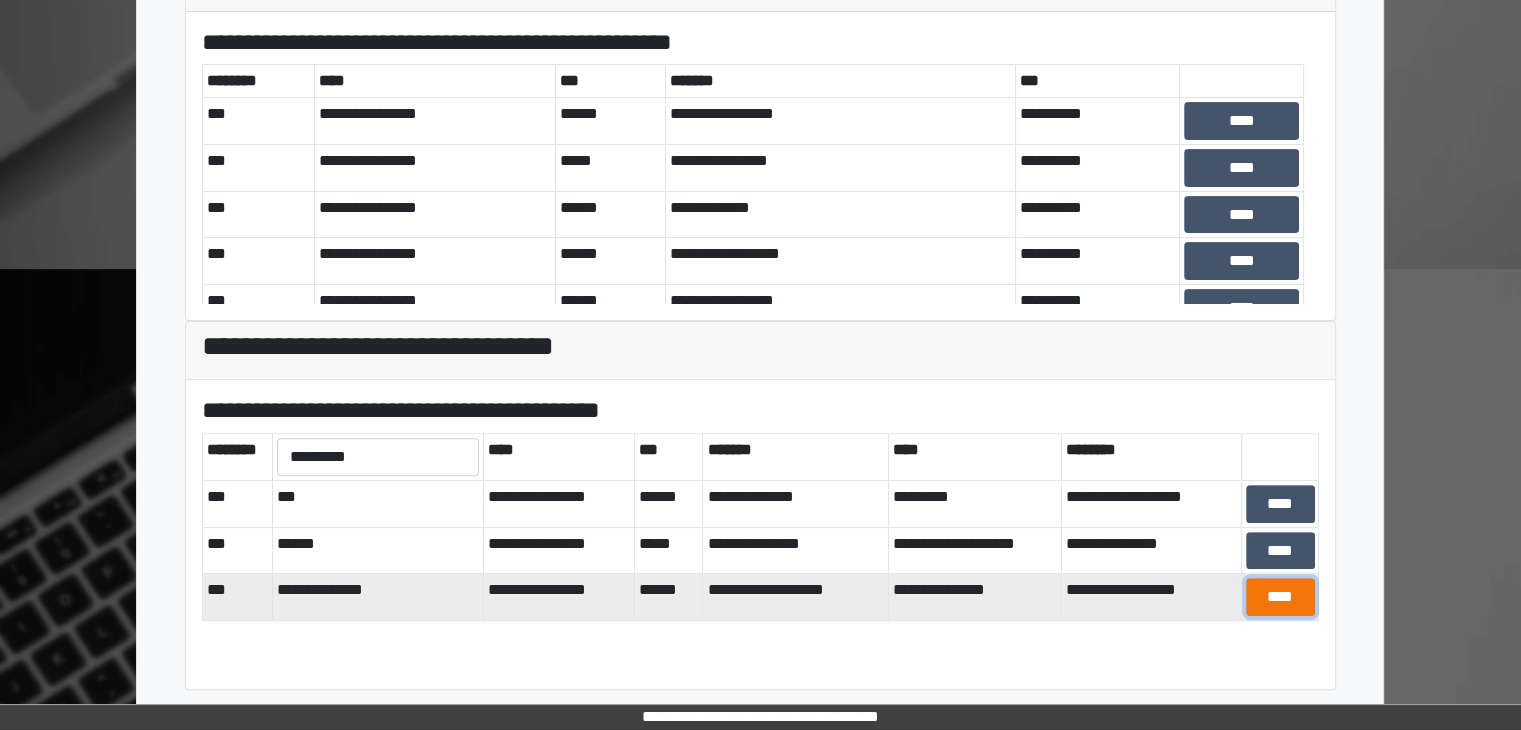 click on "****" at bounding box center [1280, 597] 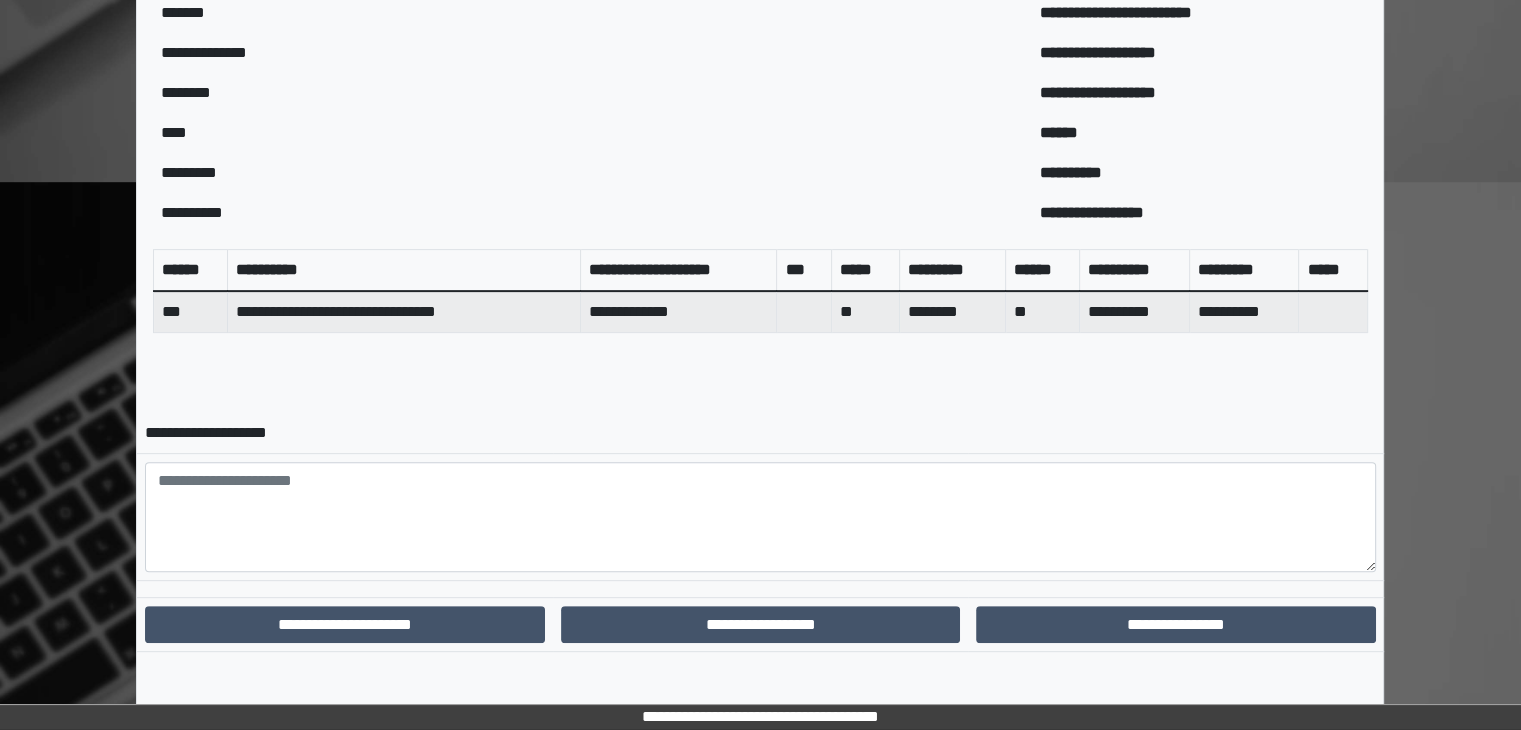 scroll, scrollTop: 670, scrollLeft: 0, axis: vertical 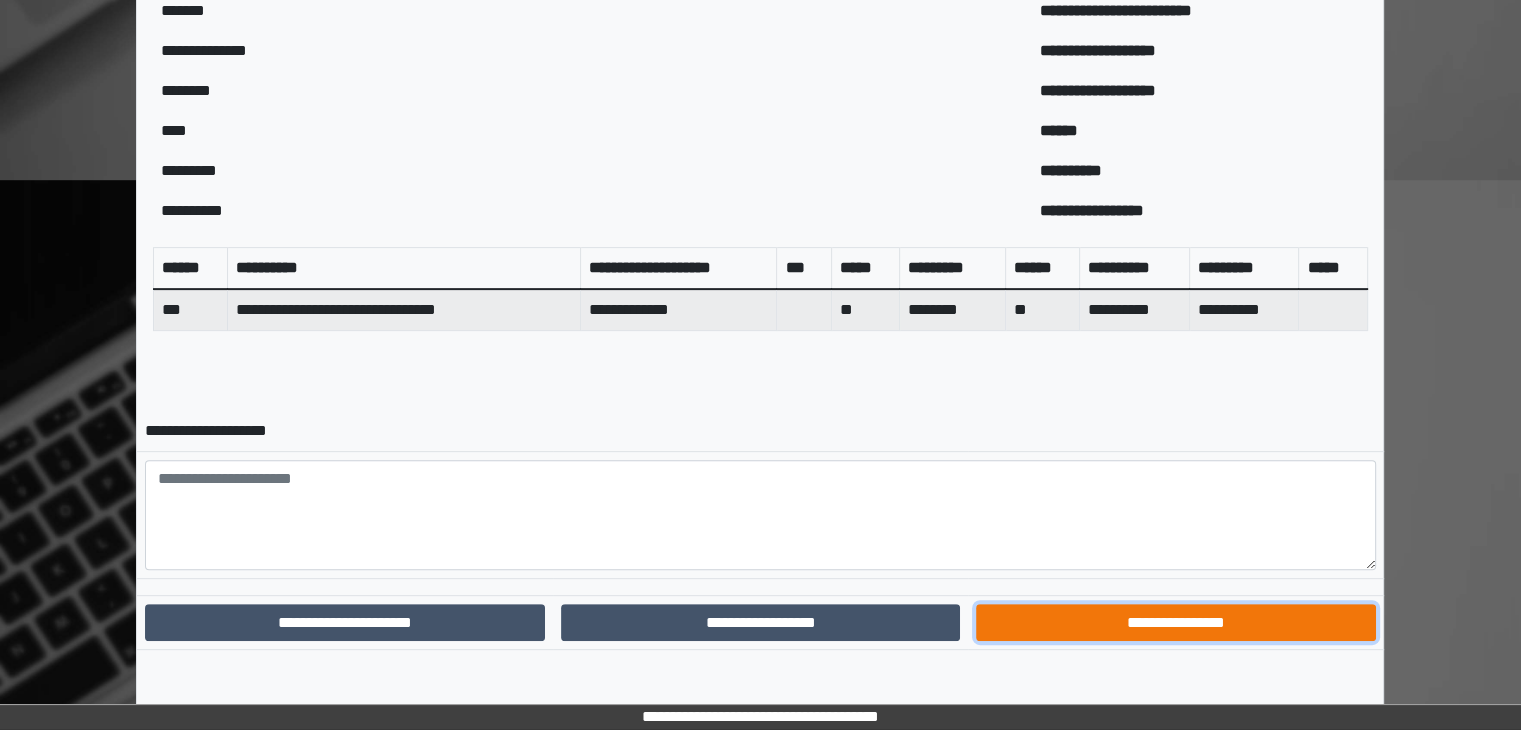 click on "**********" at bounding box center (1175, 623) 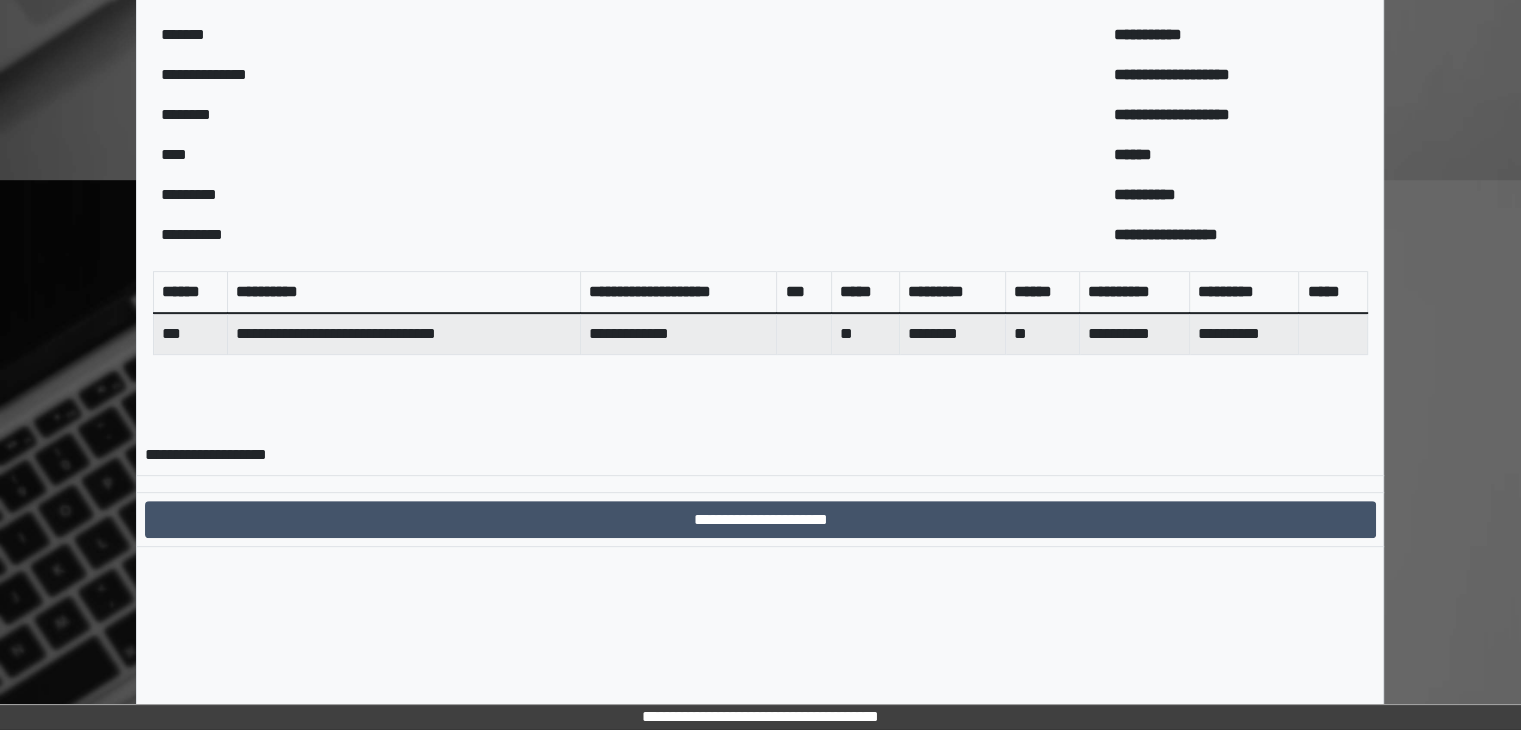 scroll, scrollTop: 568, scrollLeft: 0, axis: vertical 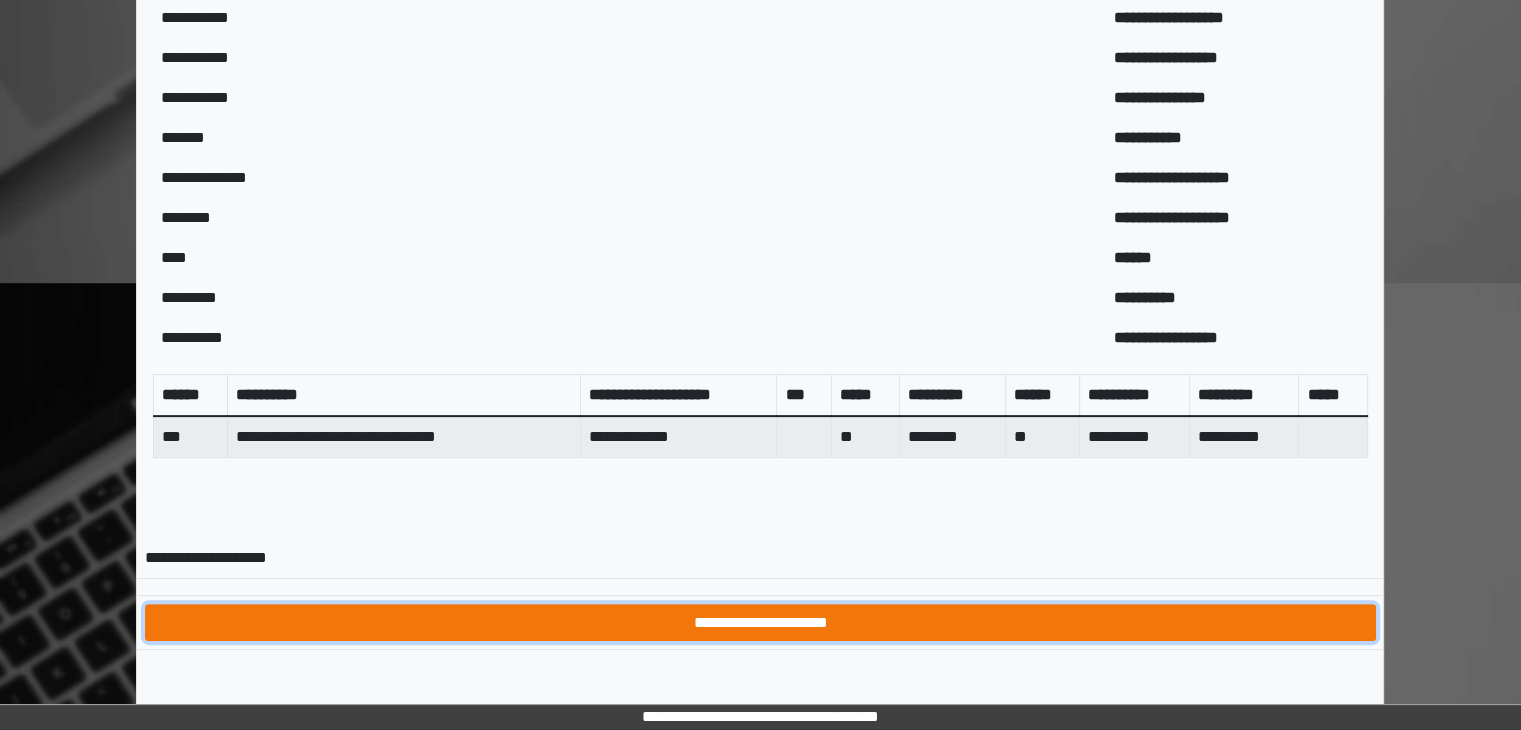 click on "**********" at bounding box center [760, 623] 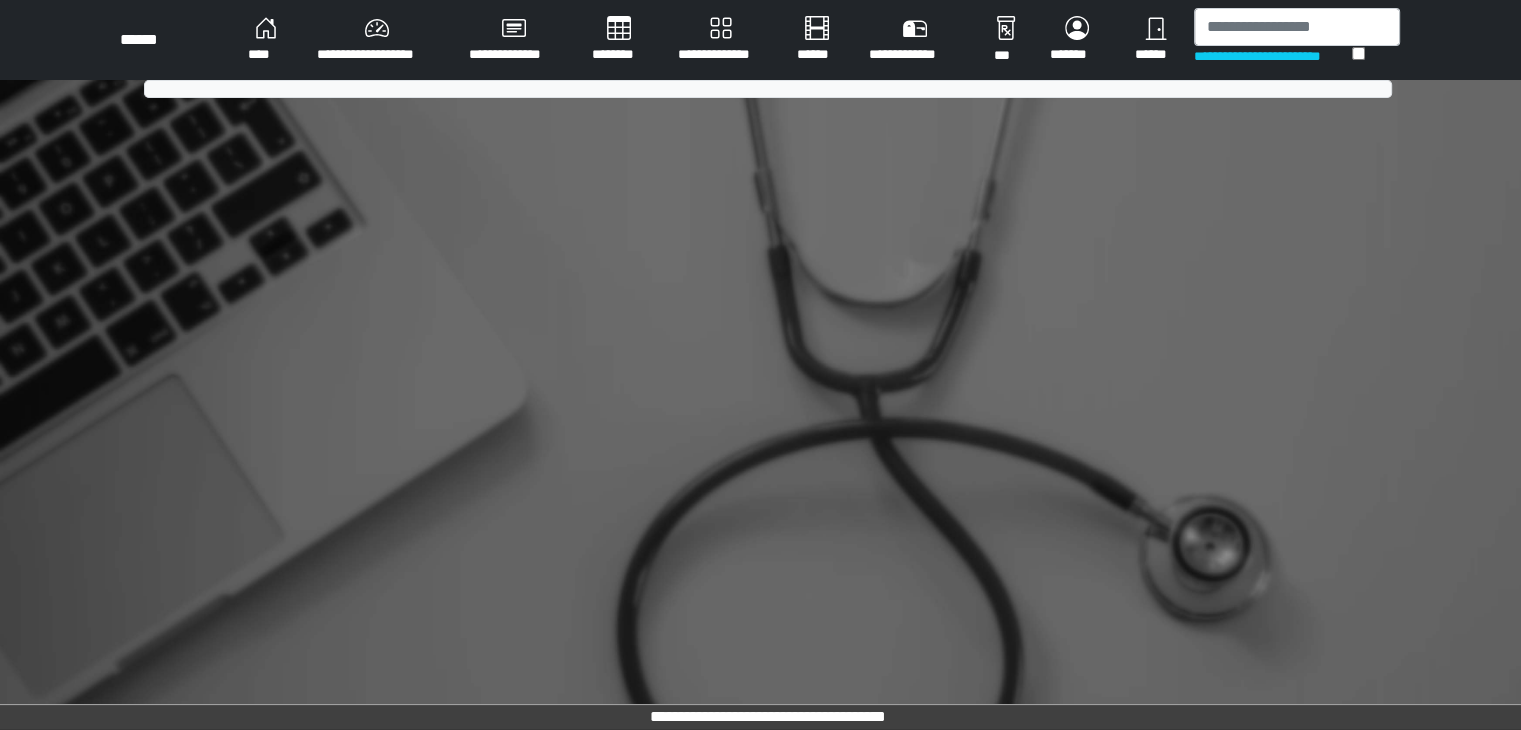 scroll, scrollTop: 0, scrollLeft: 0, axis: both 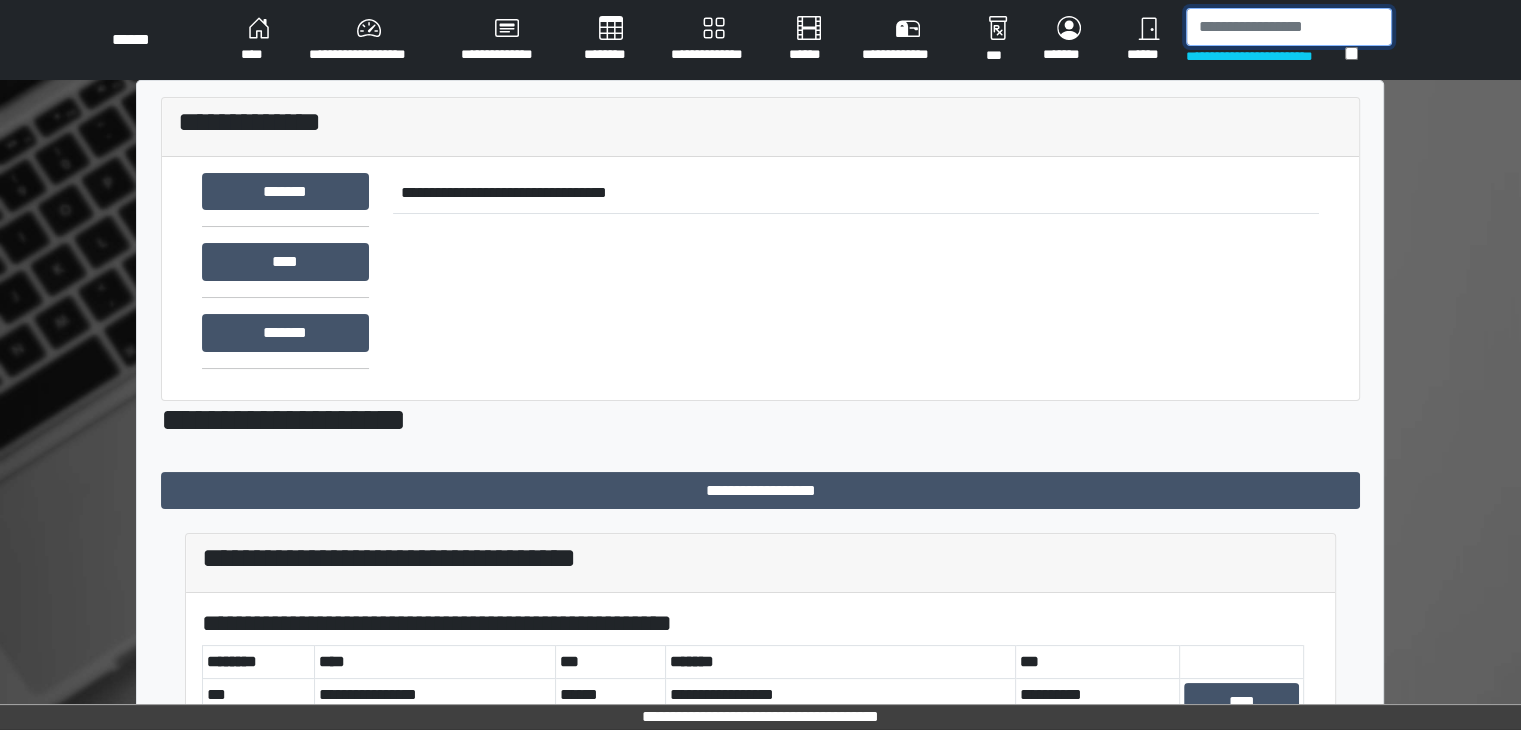 click at bounding box center [1289, 27] 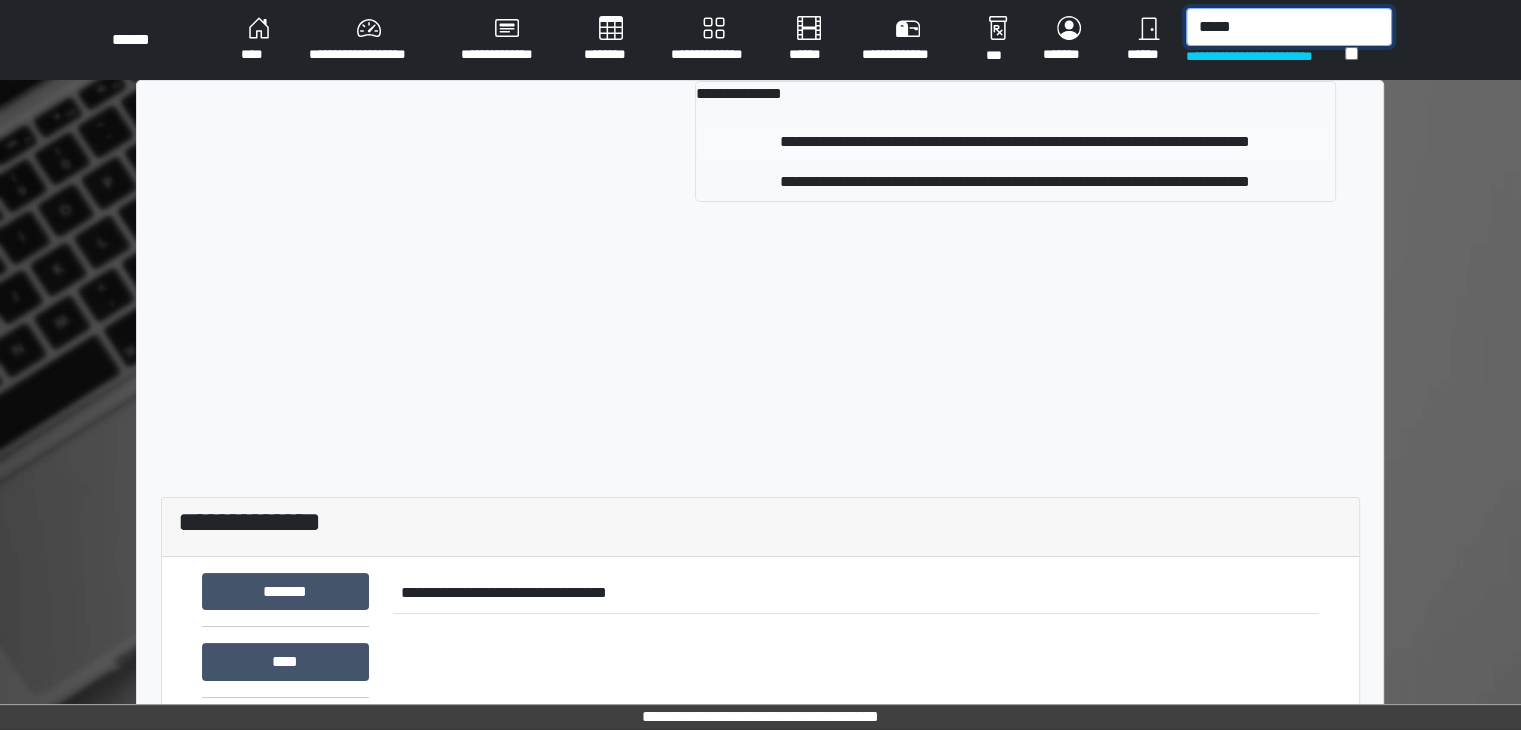 type on "*****" 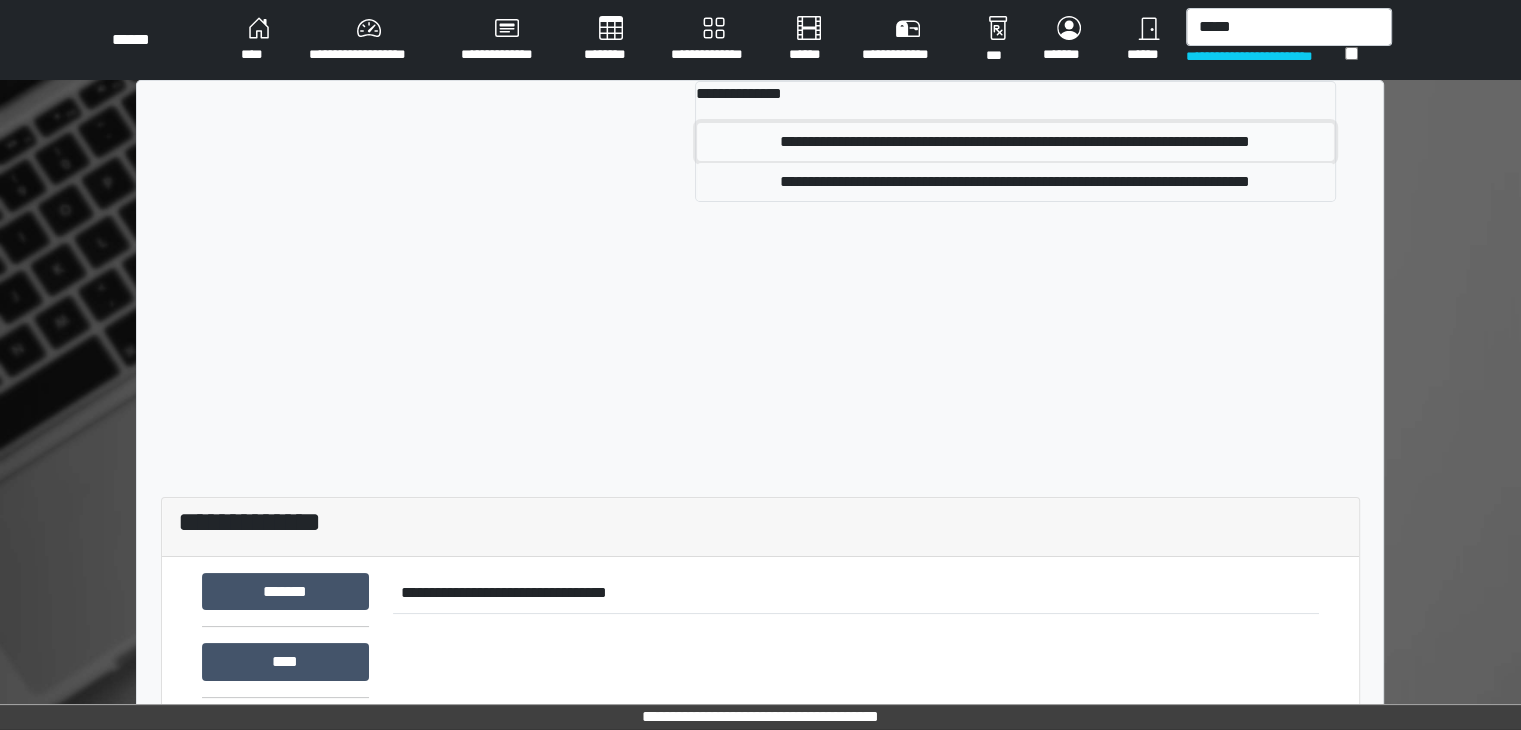 click on "**********" at bounding box center [1015, 142] 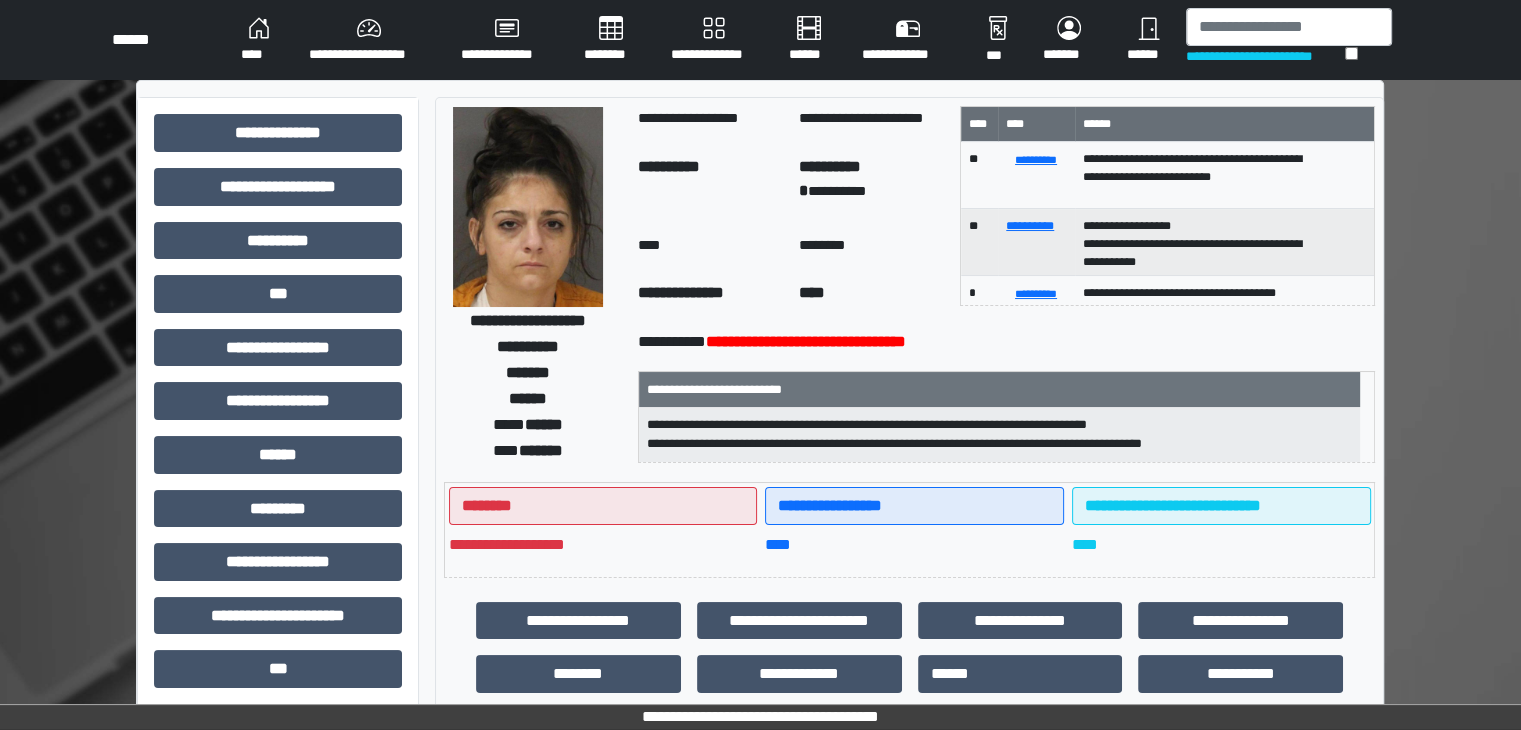 scroll, scrollTop: 300, scrollLeft: 0, axis: vertical 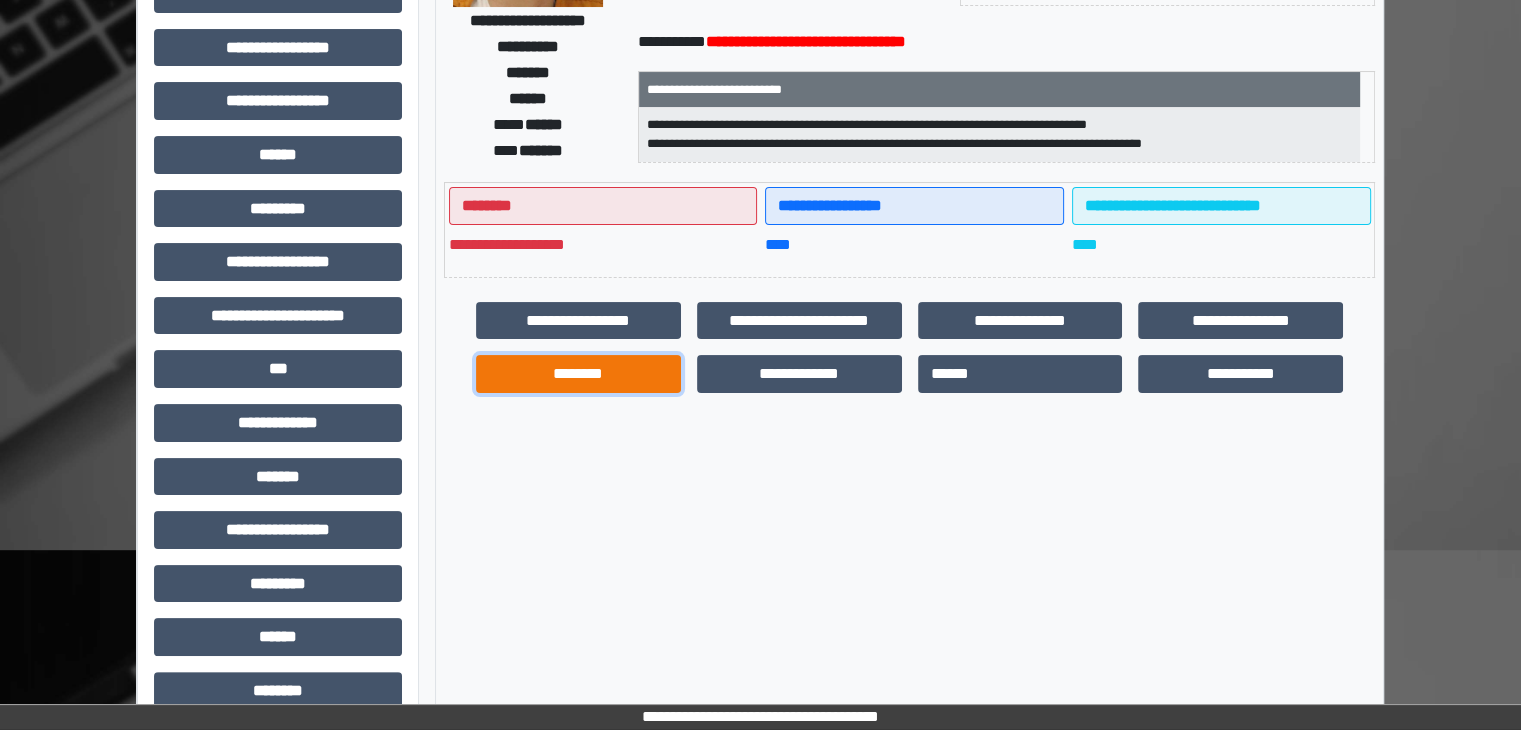 click on "********" at bounding box center [578, 374] 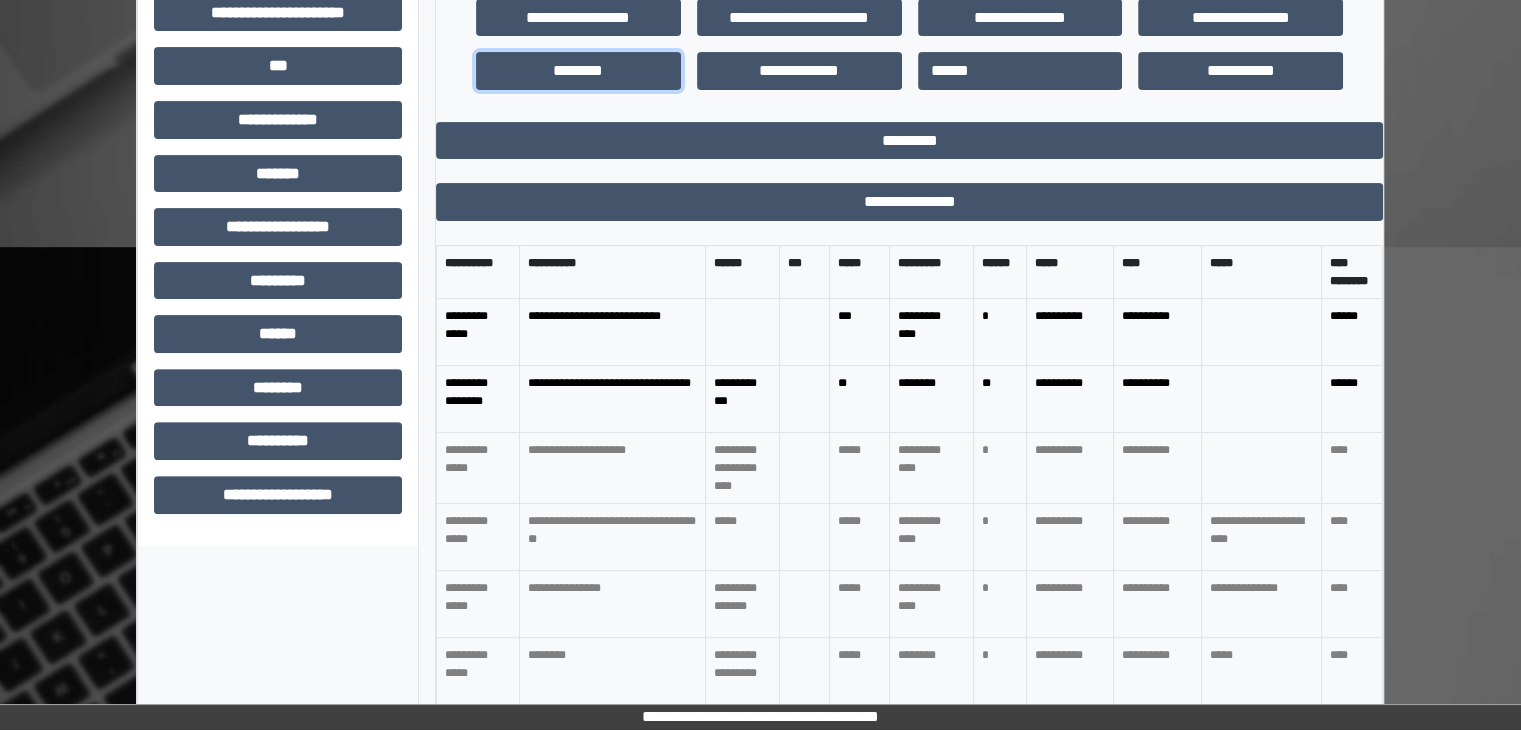 scroll, scrollTop: 616, scrollLeft: 0, axis: vertical 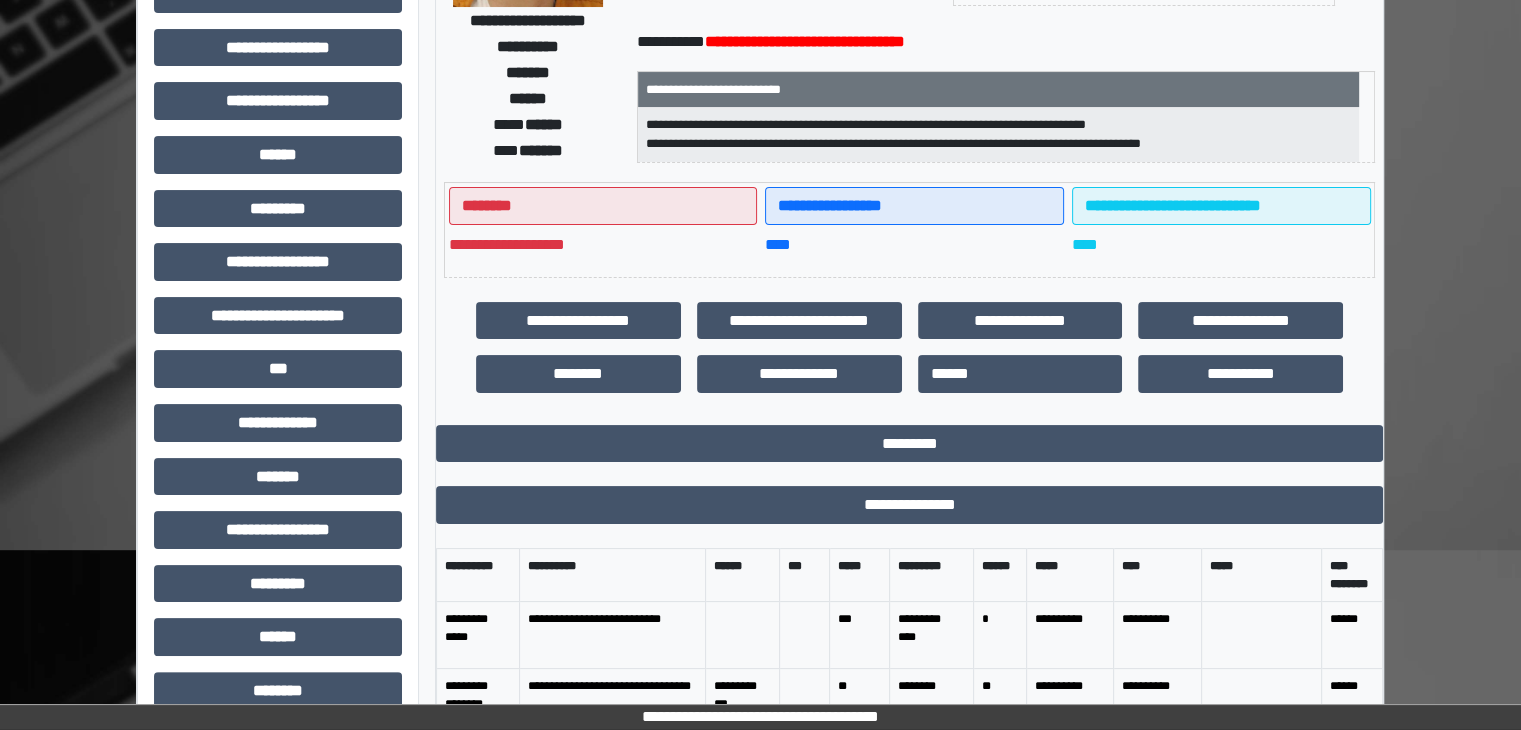 click on "**********" at bounding box center (278, 323) 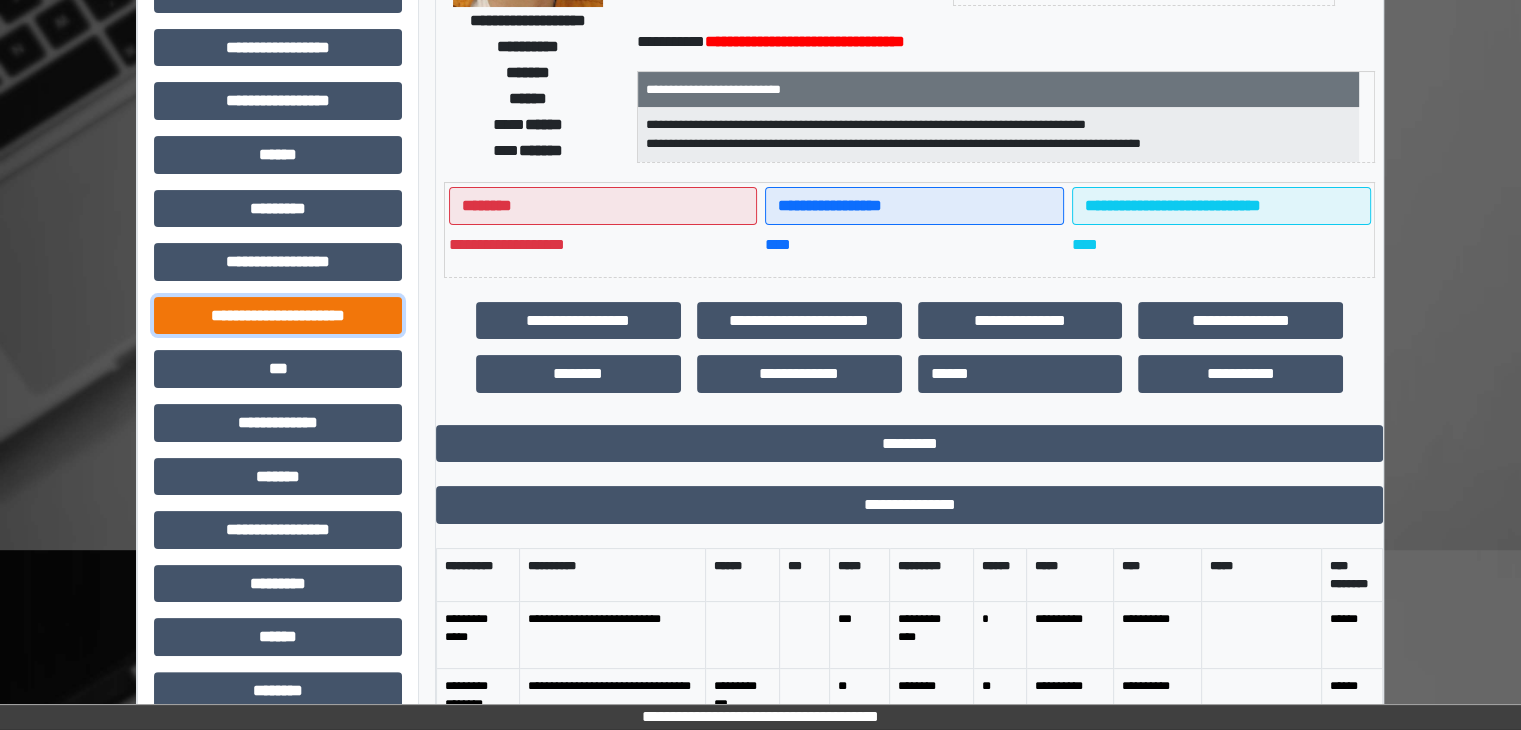 click on "**********" at bounding box center [278, 316] 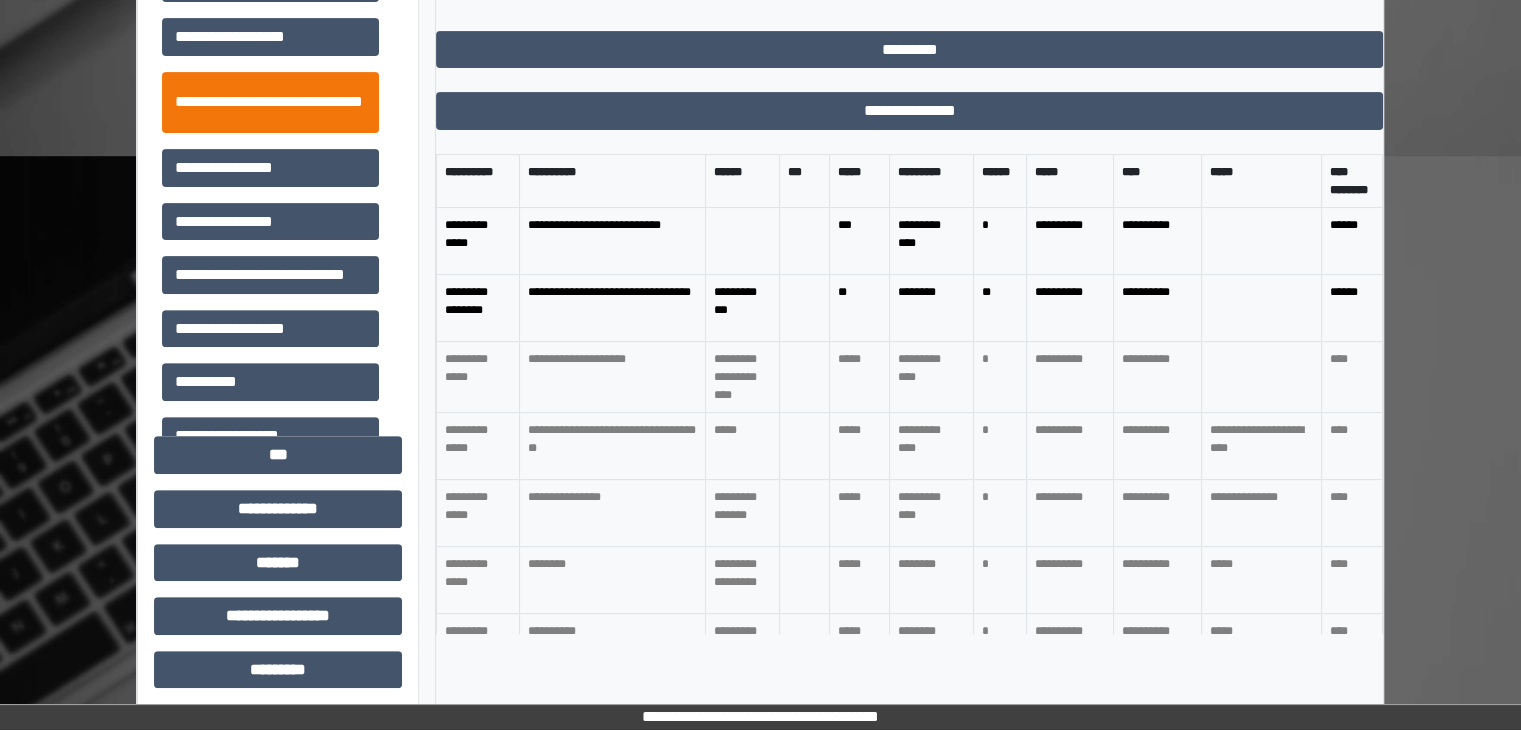 scroll, scrollTop: 700, scrollLeft: 0, axis: vertical 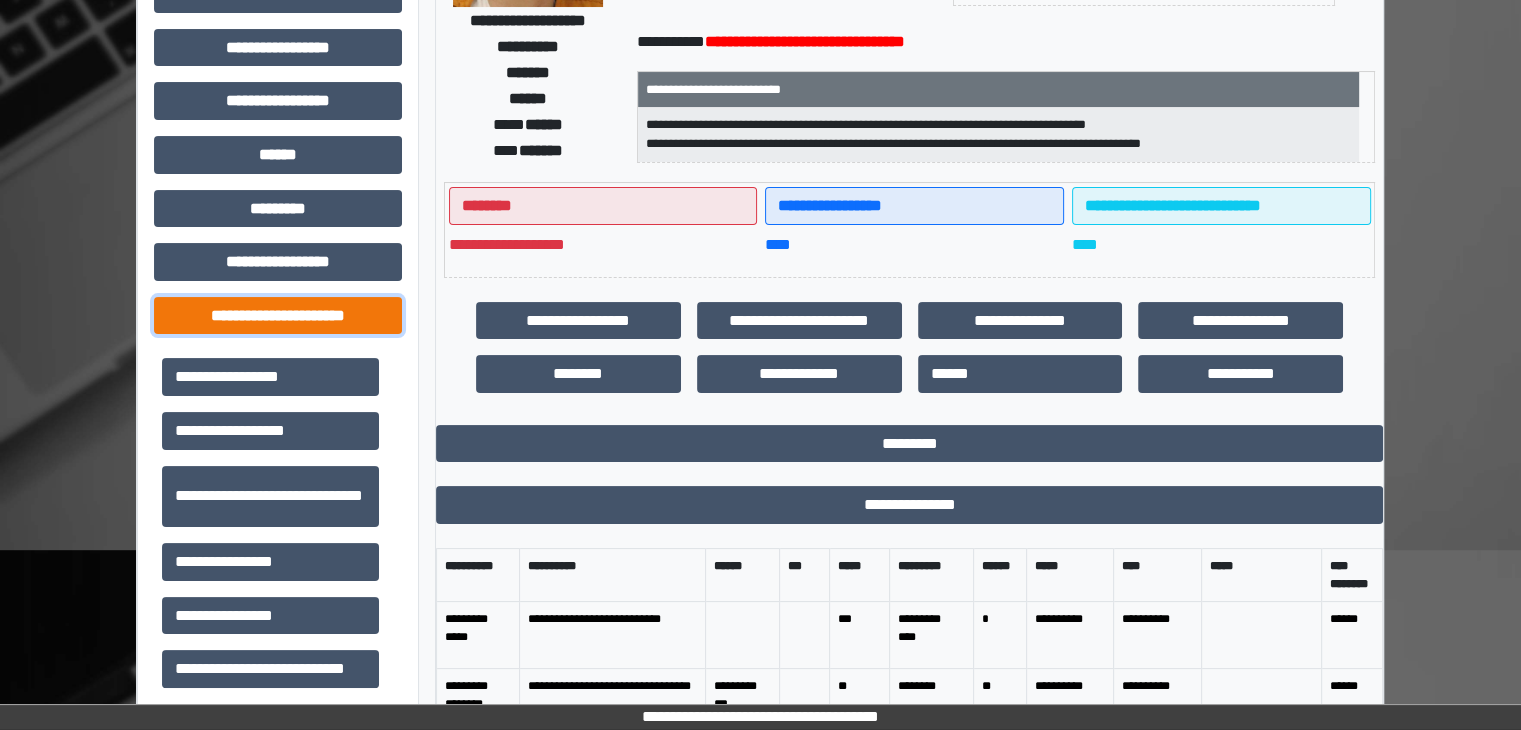 click on "**********" at bounding box center (278, 316) 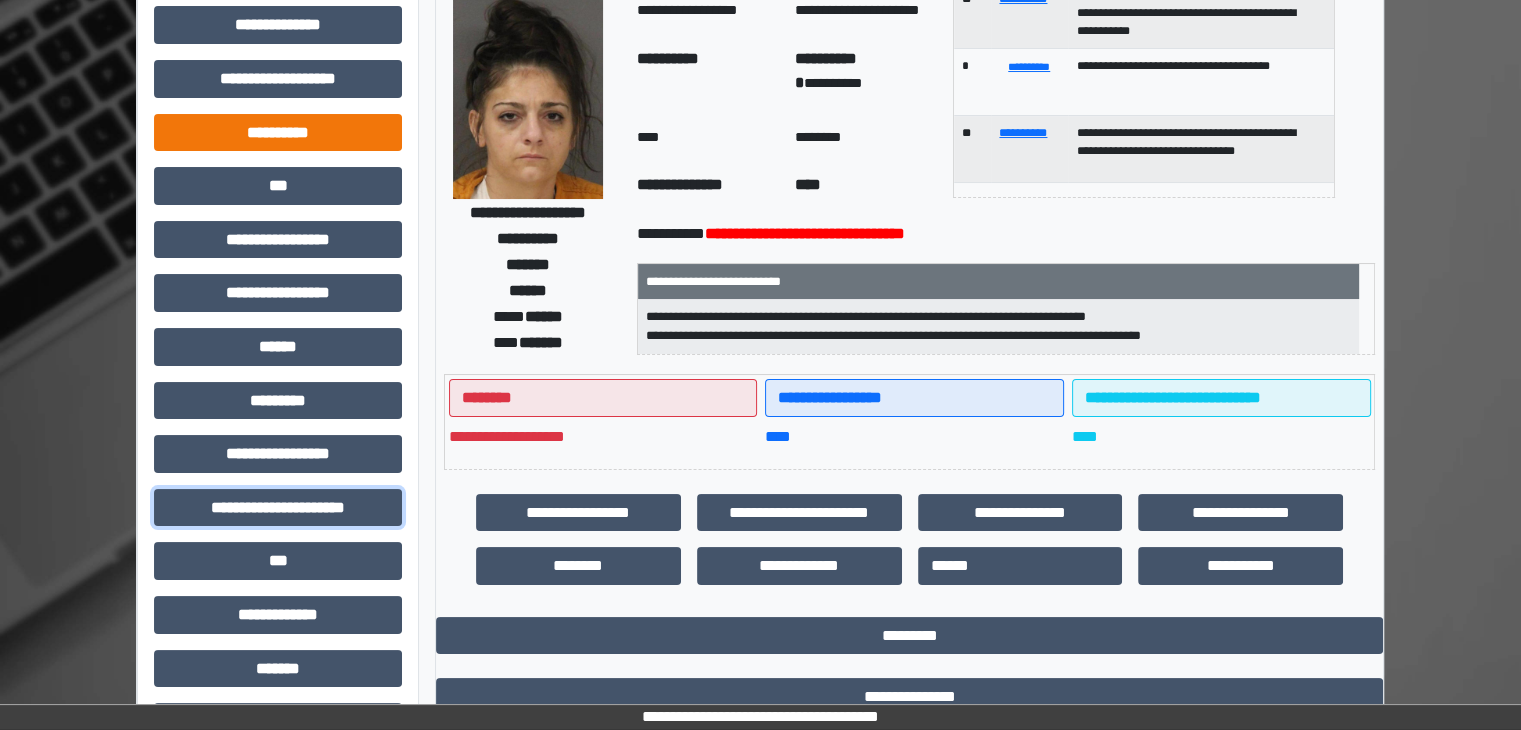 scroll, scrollTop: 100, scrollLeft: 0, axis: vertical 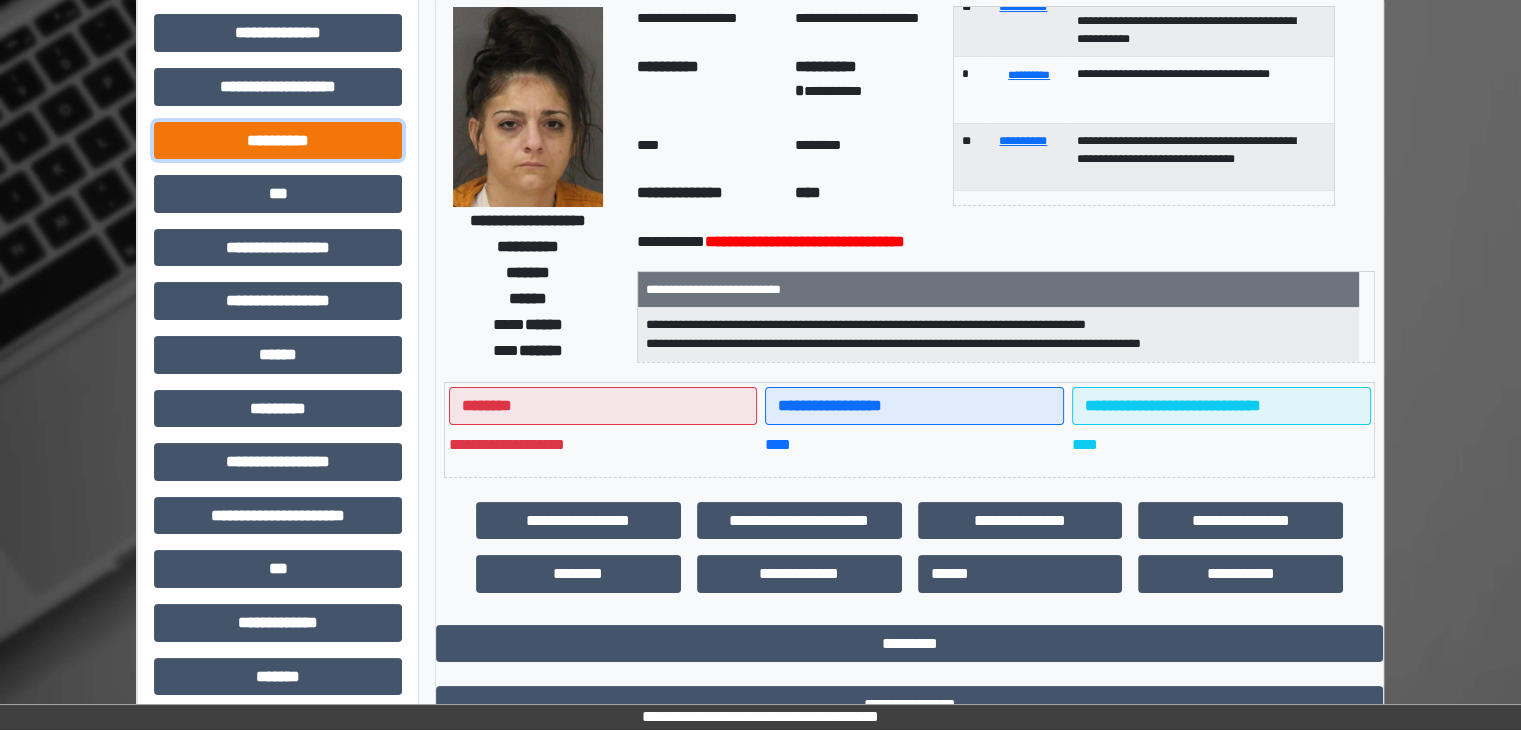 click on "**********" at bounding box center [278, 141] 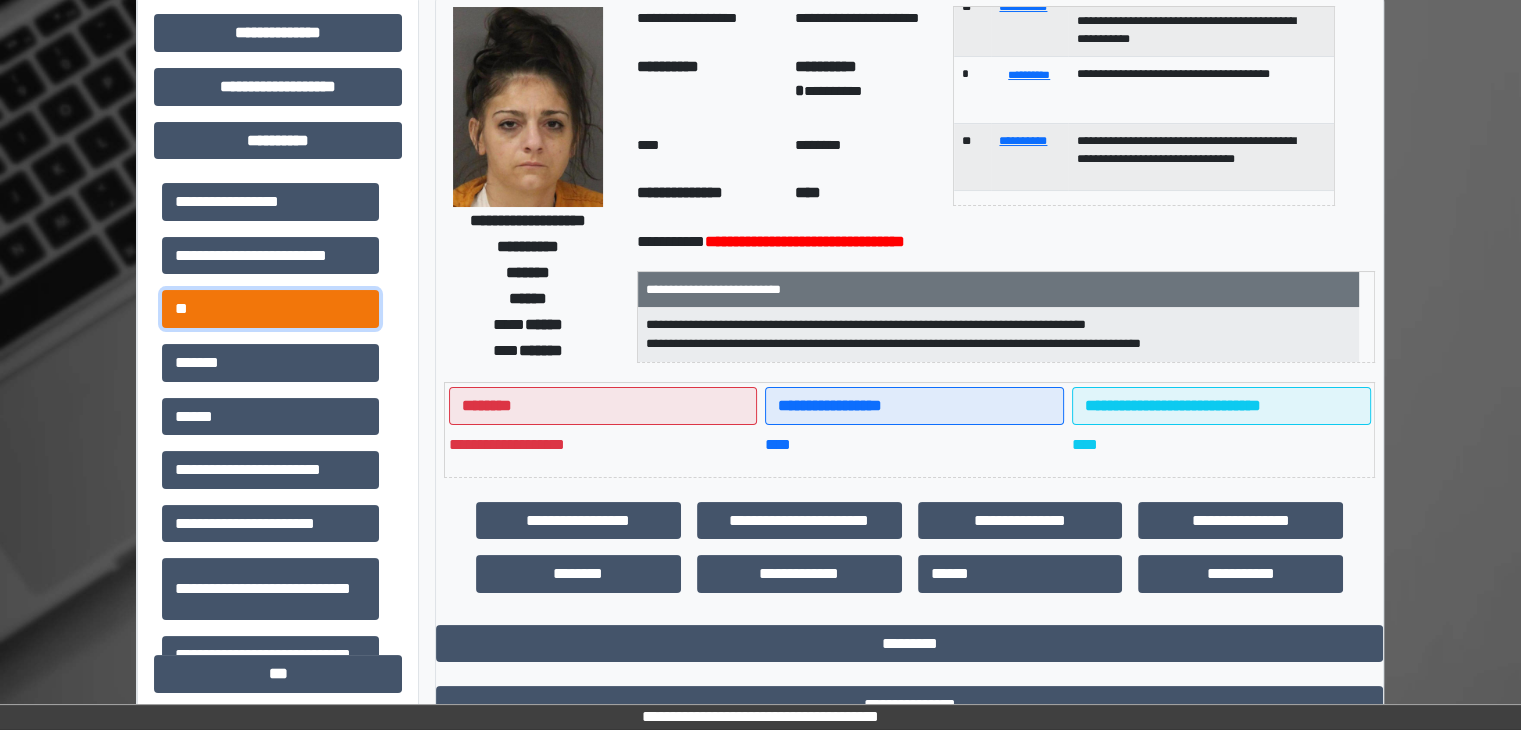 click on "**" at bounding box center (270, 309) 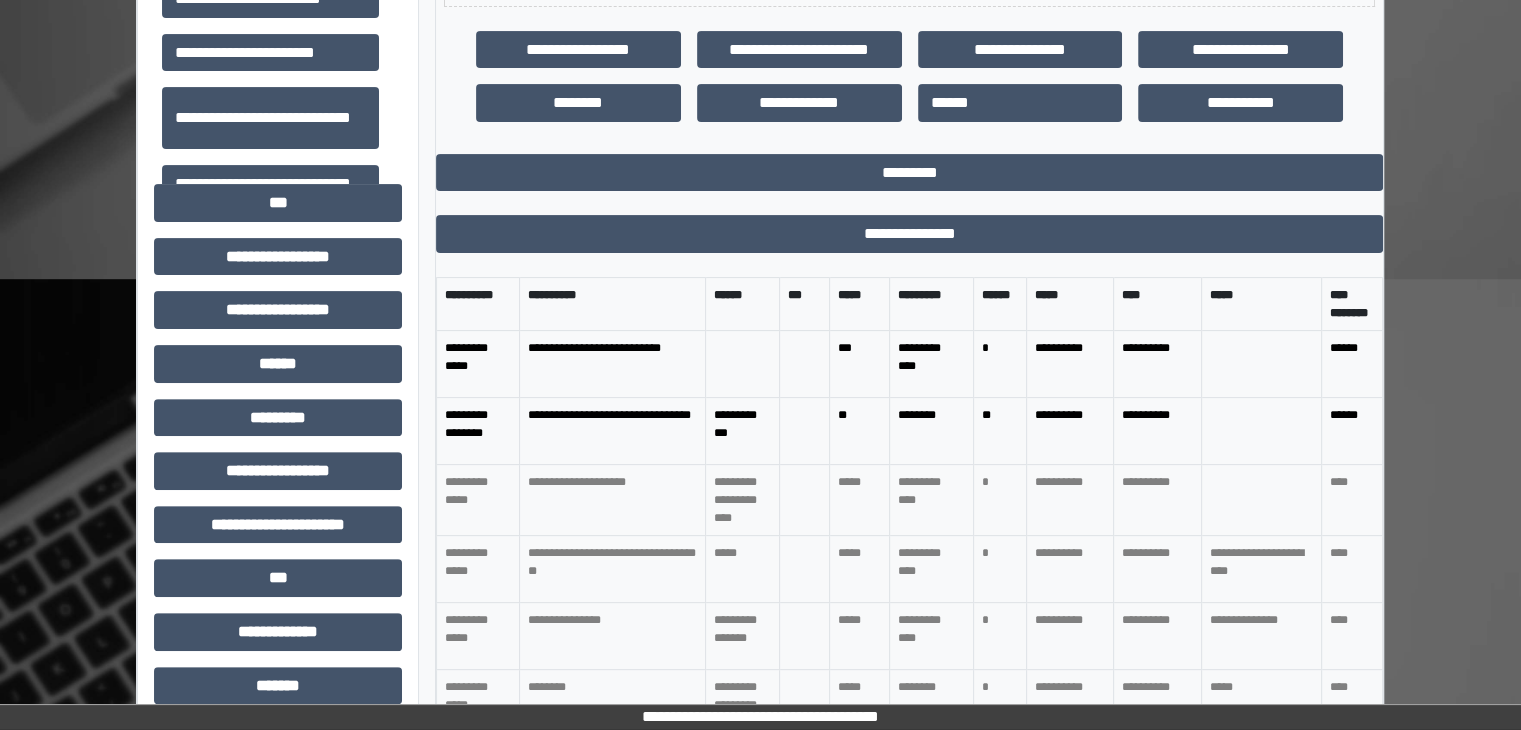 scroll, scrollTop: 600, scrollLeft: 0, axis: vertical 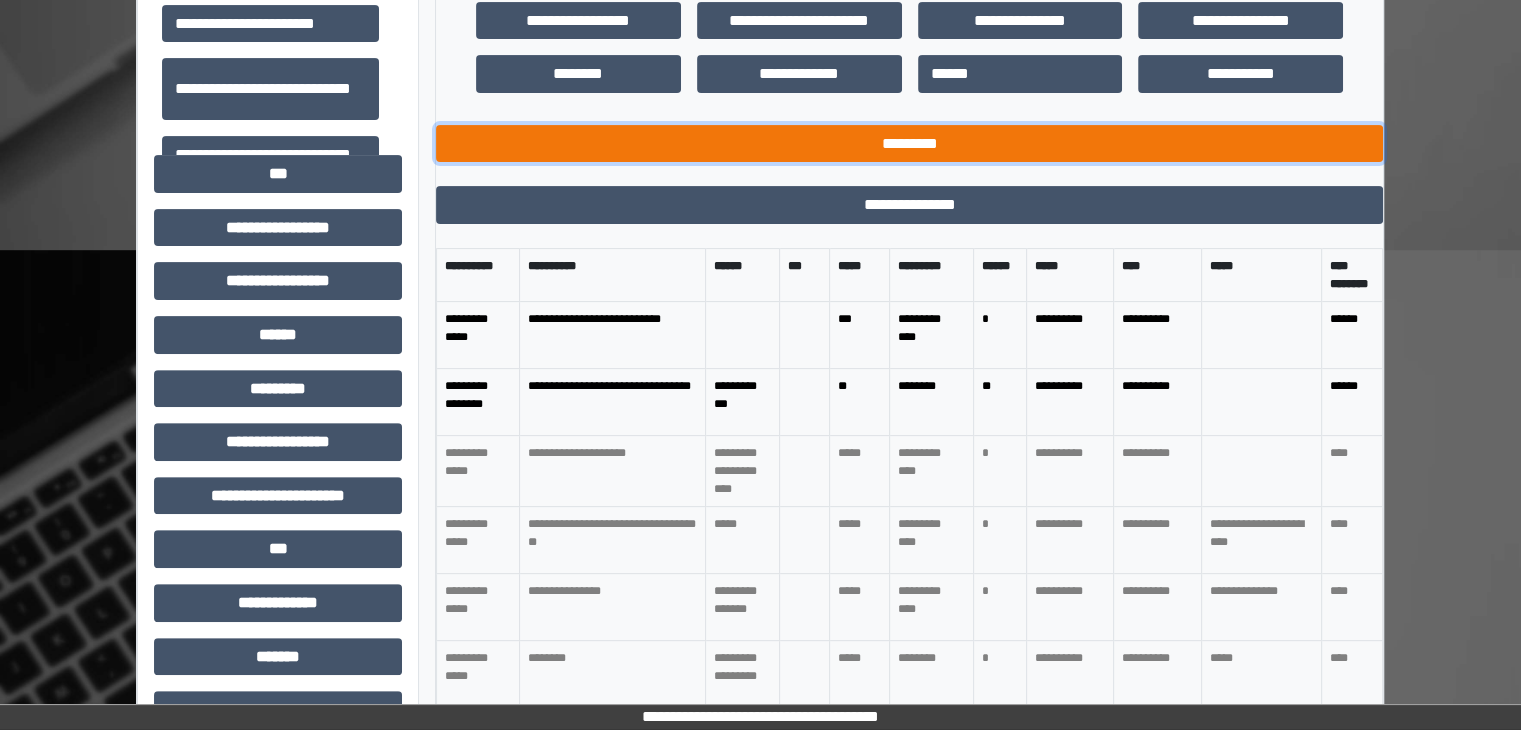click on "*********" at bounding box center (909, 144) 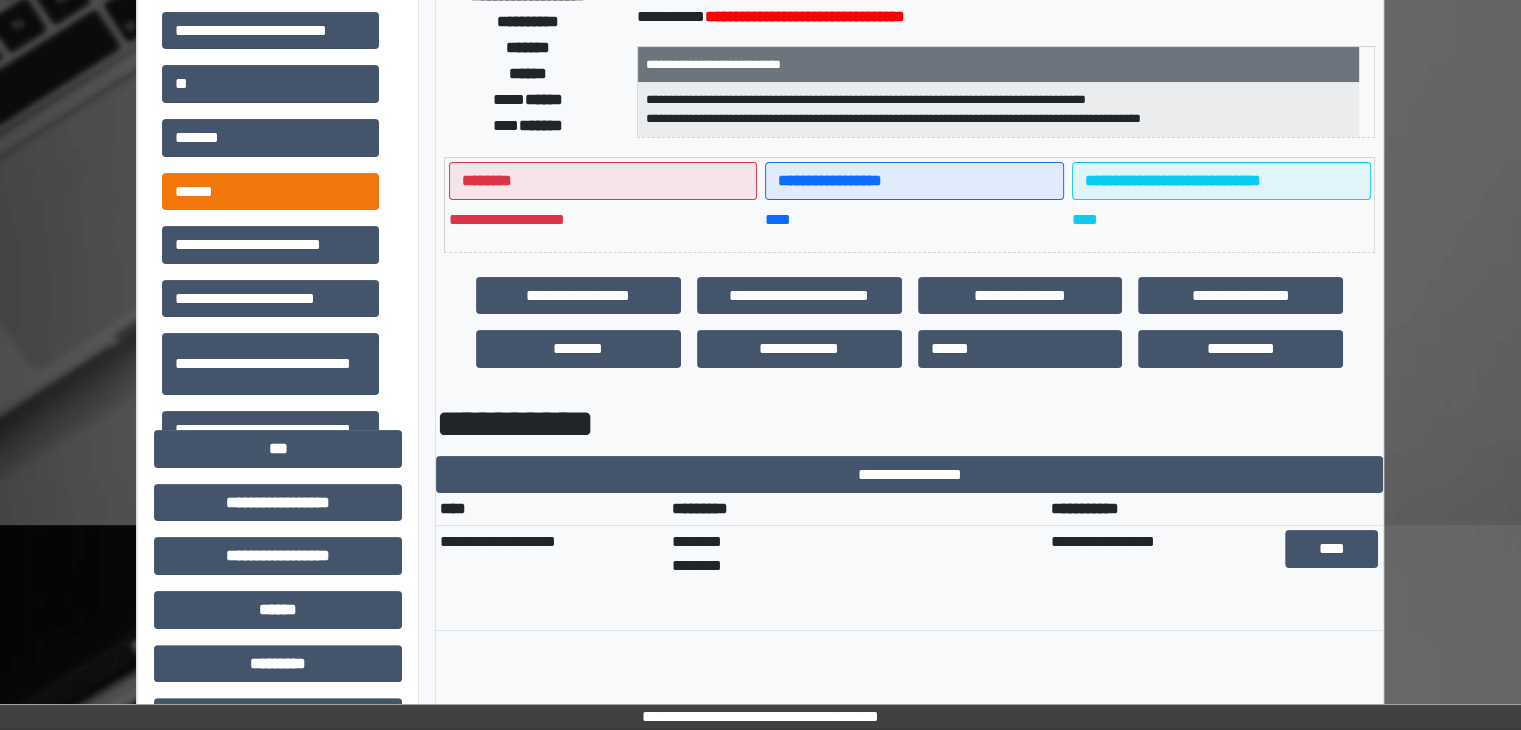 scroll, scrollTop: 300, scrollLeft: 0, axis: vertical 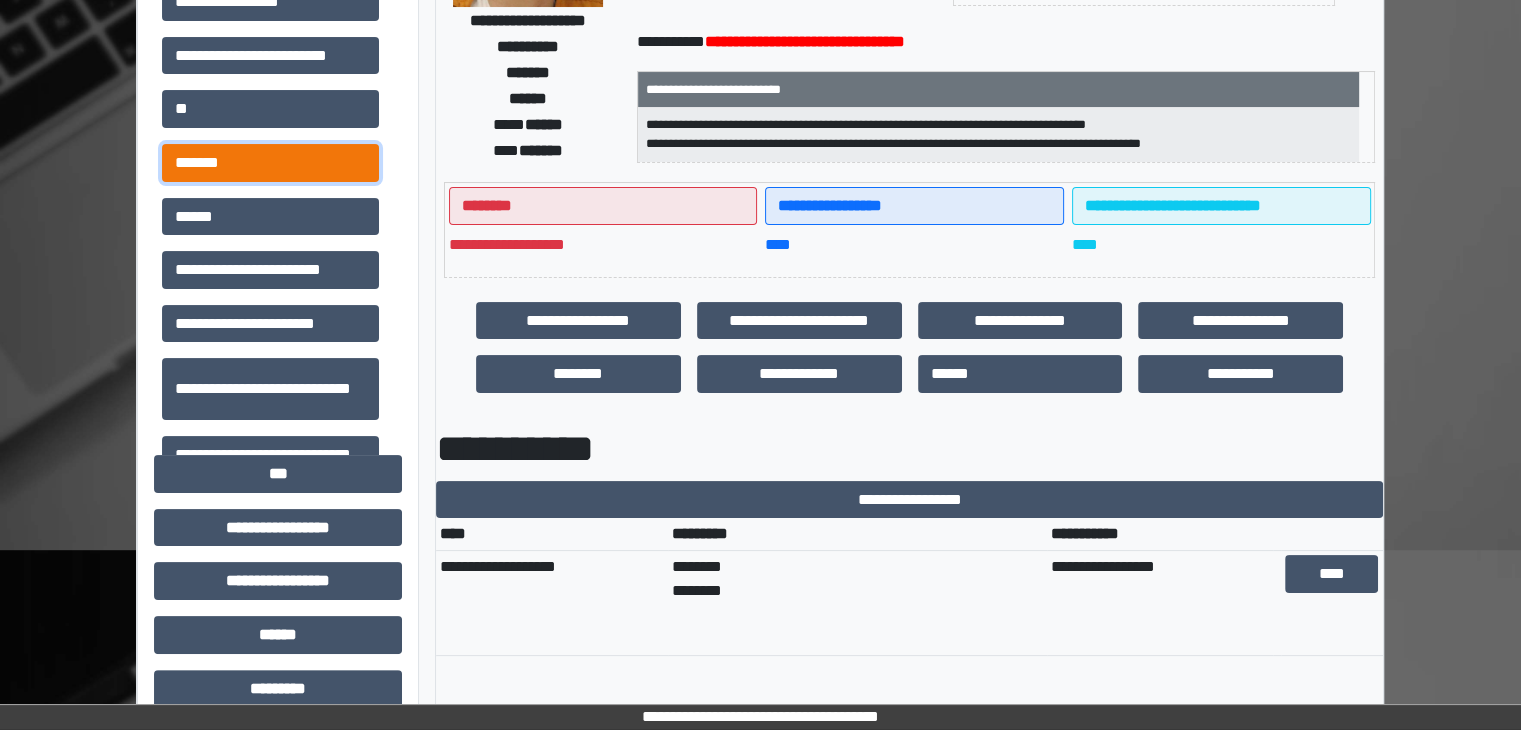 click on "*******" at bounding box center [270, 163] 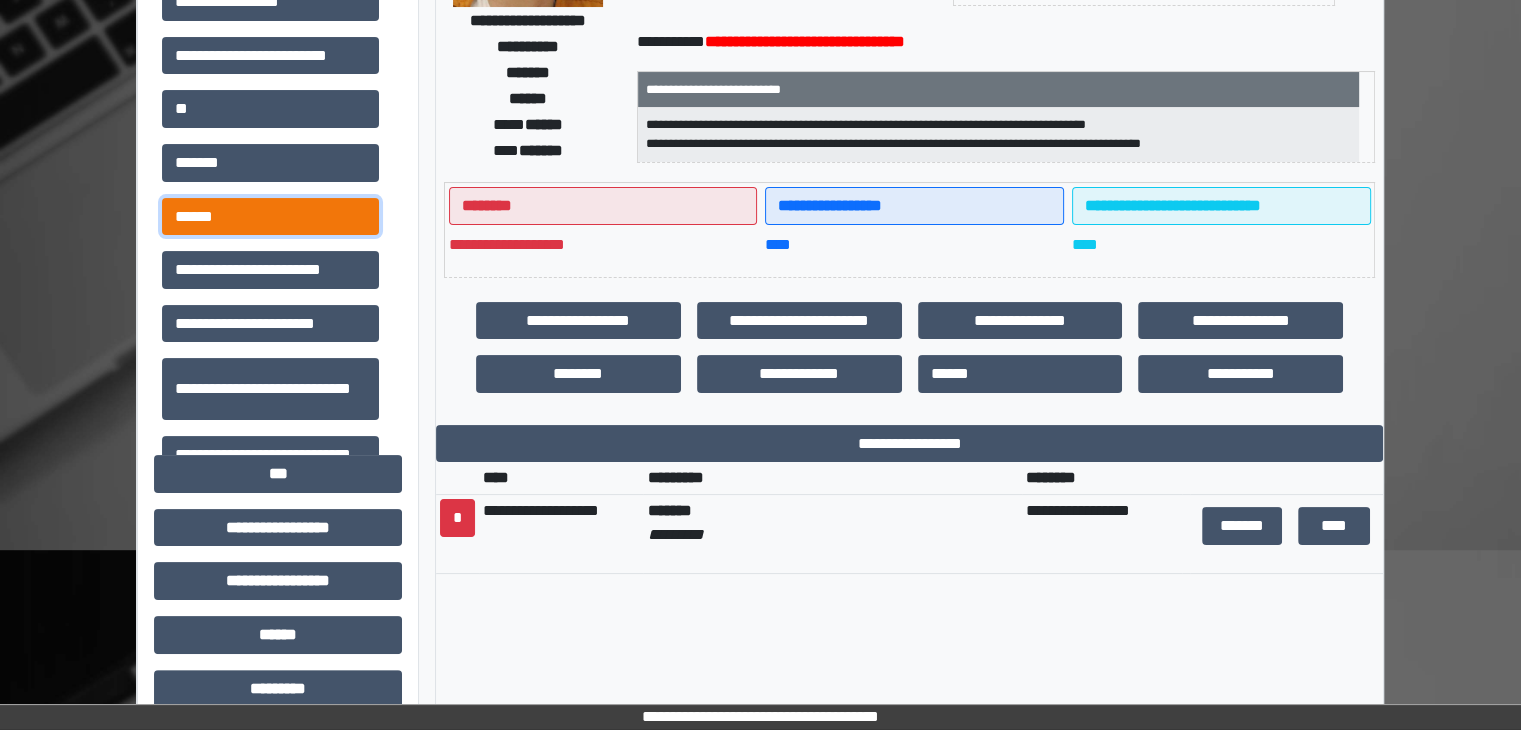 click on "******" at bounding box center [270, 217] 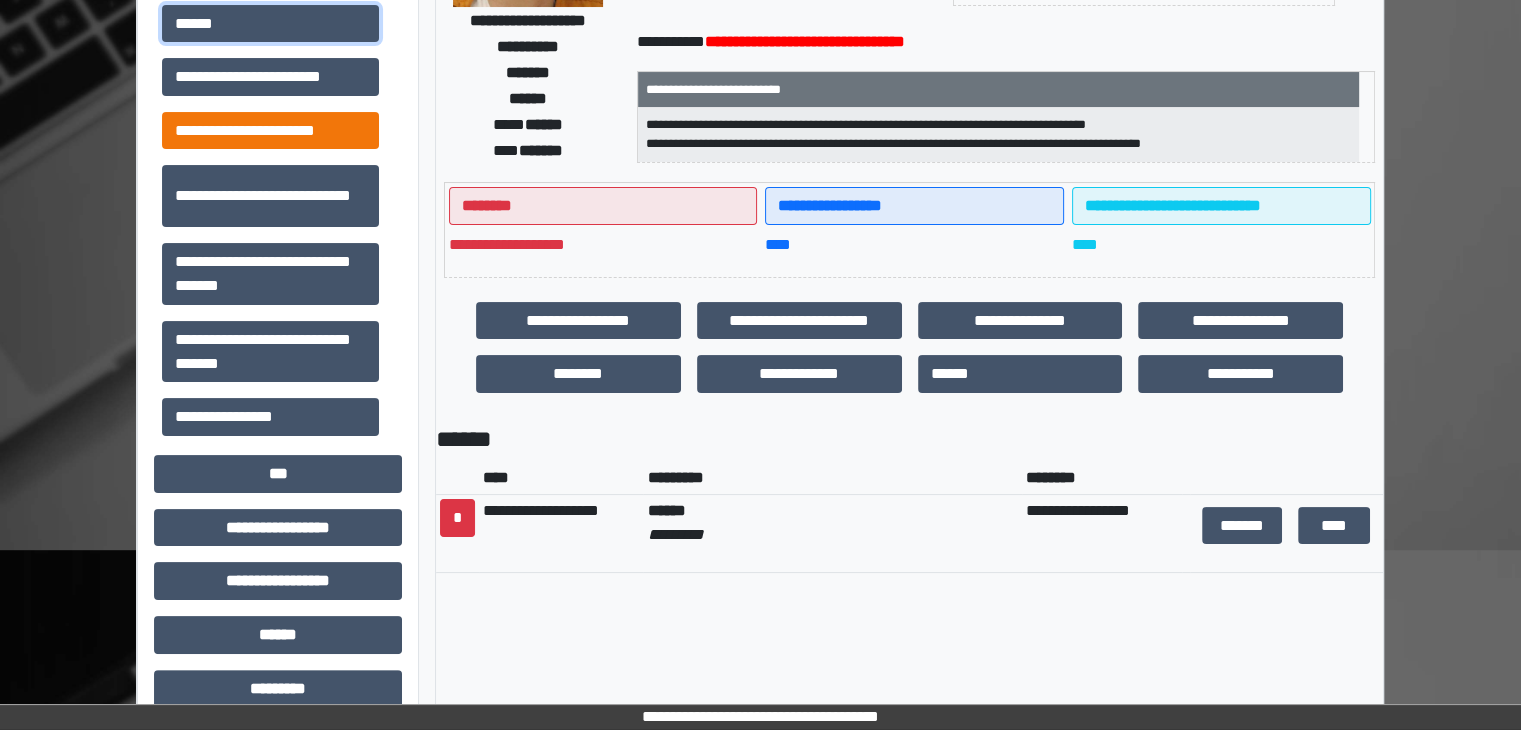 scroll, scrollTop: 197, scrollLeft: 0, axis: vertical 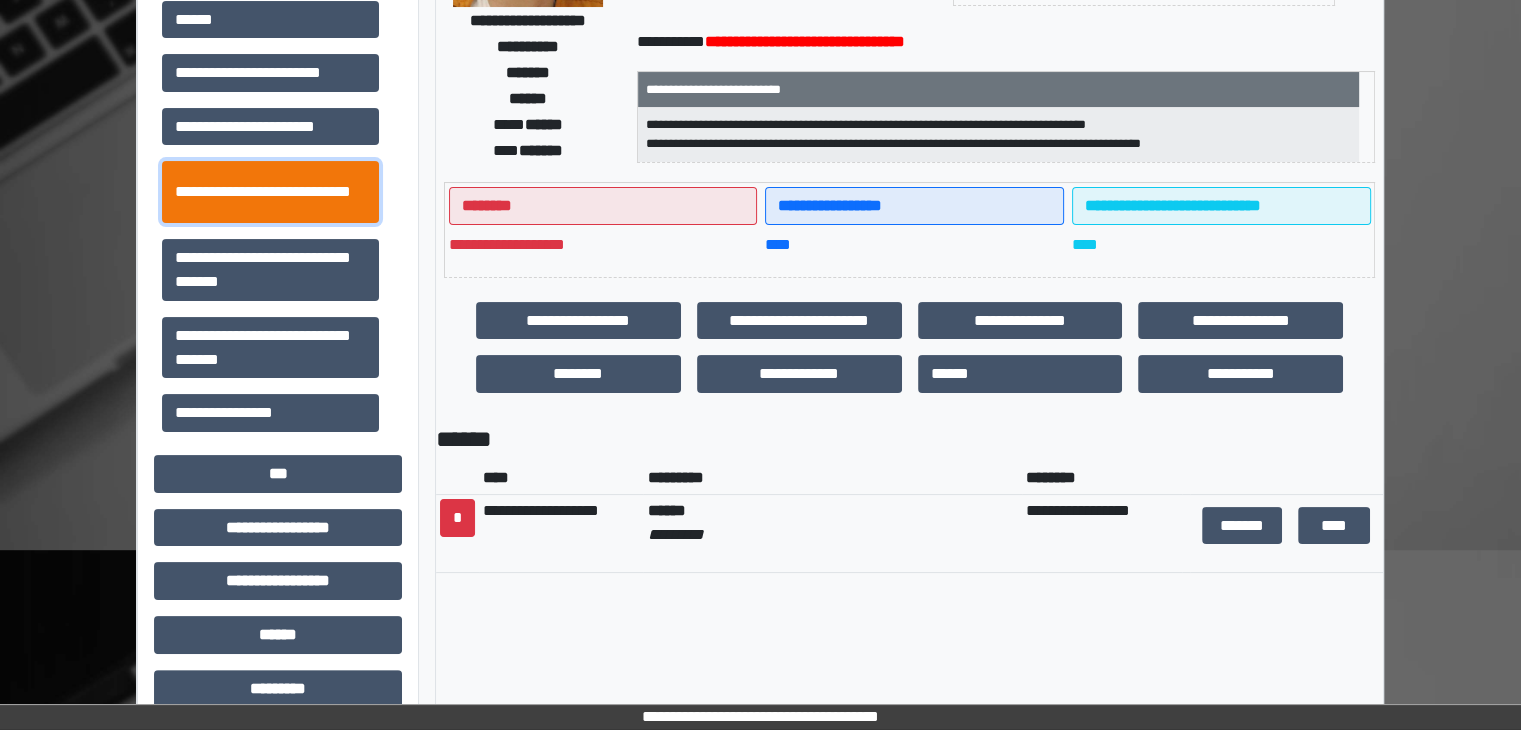 click on "**********" at bounding box center [270, 192] 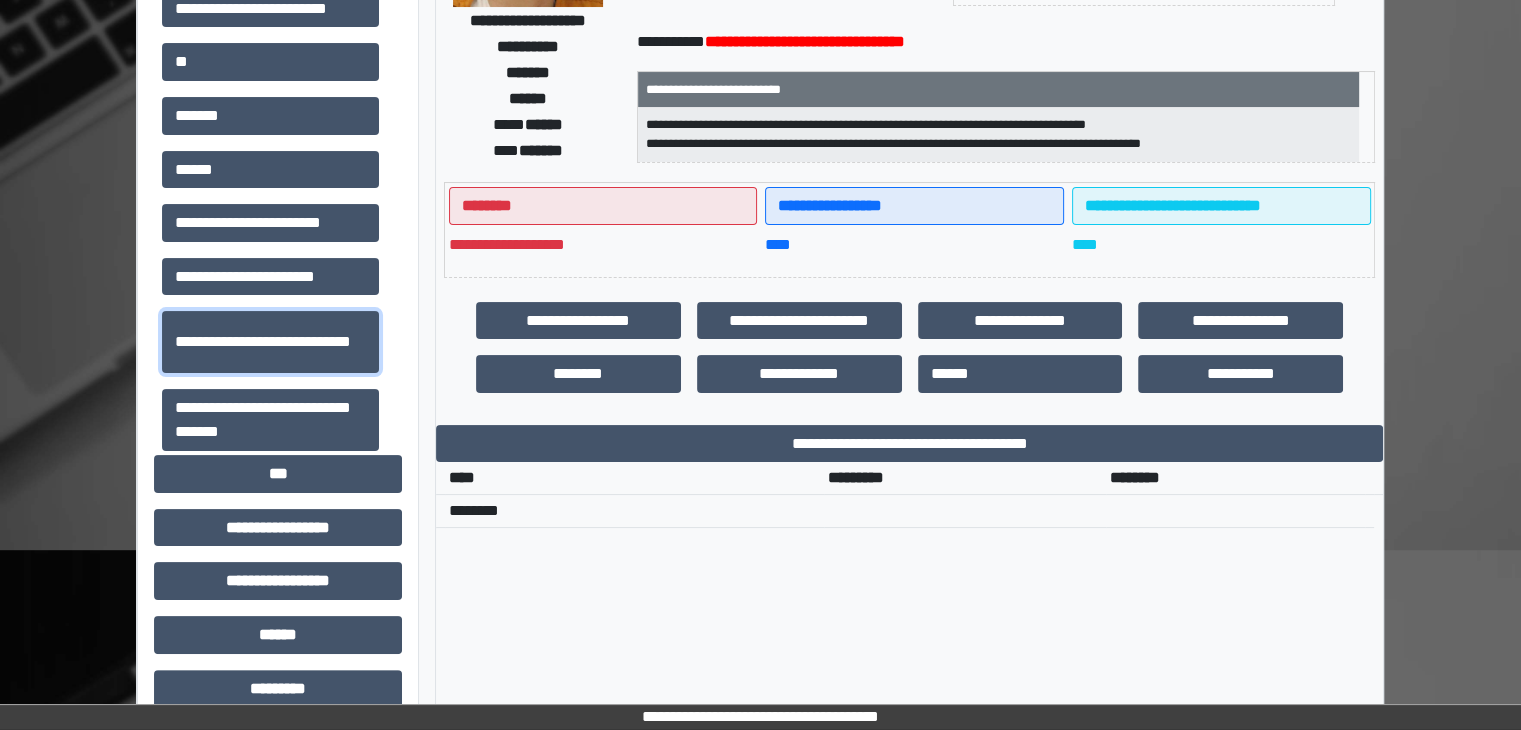 scroll, scrollTop: 0, scrollLeft: 0, axis: both 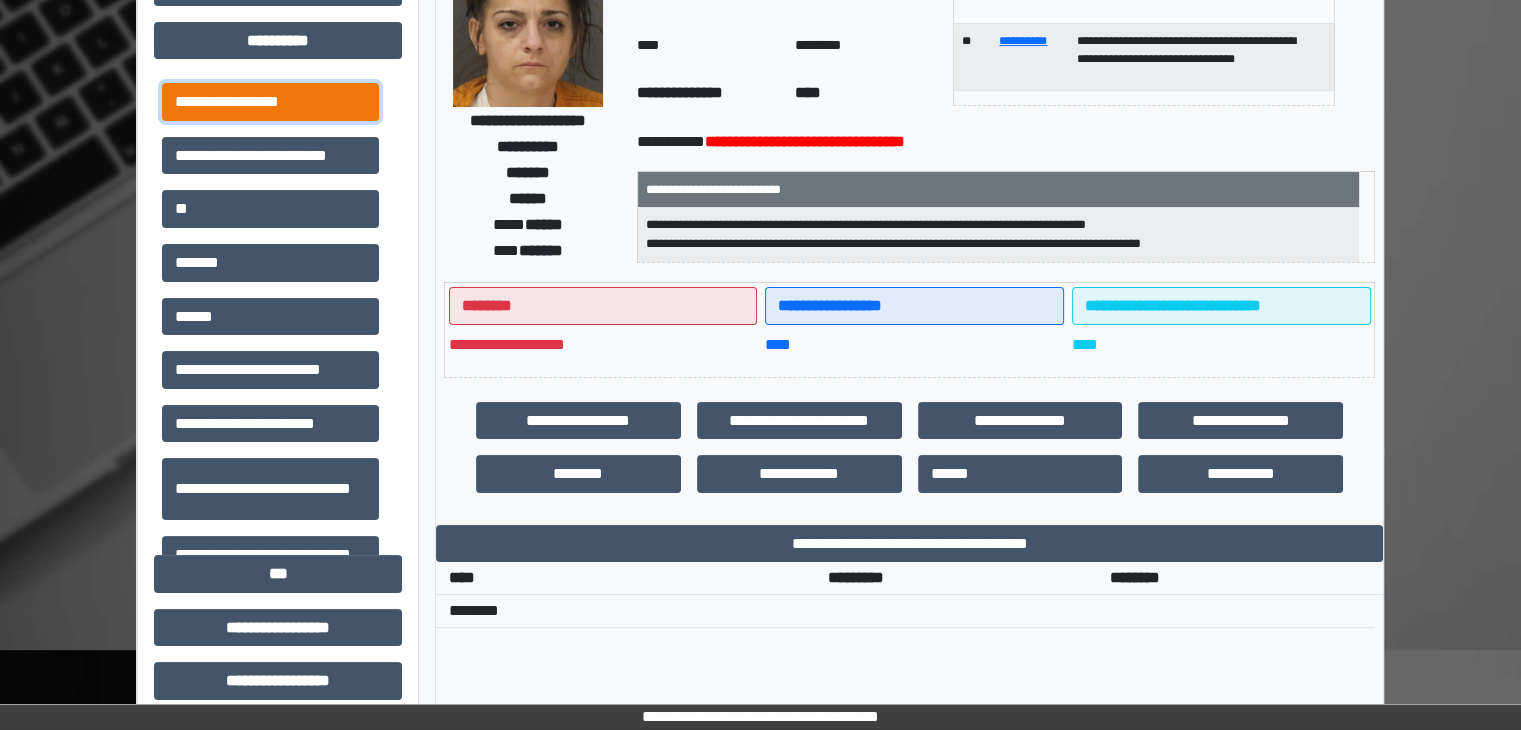 click on "**********" at bounding box center (270, 102) 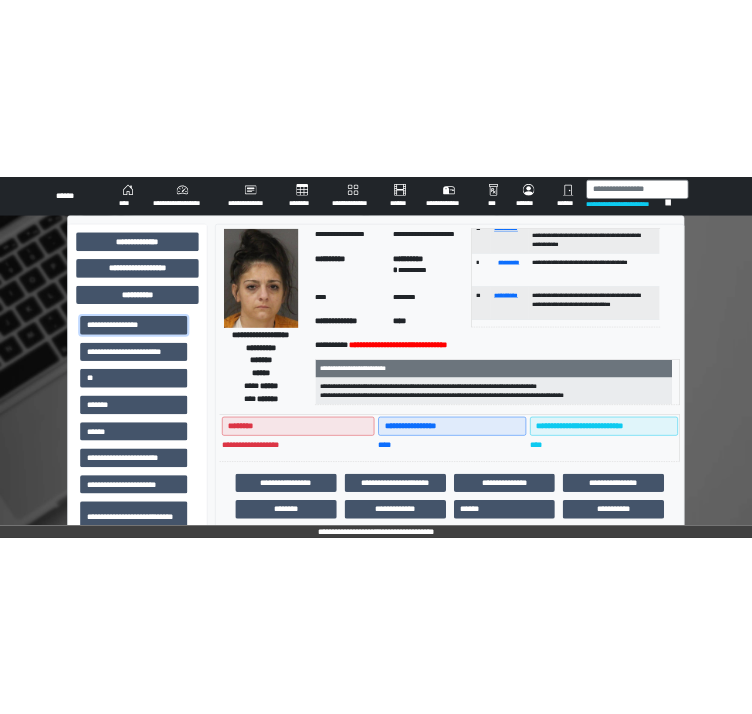 scroll, scrollTop: 0, scrollLeft: 0, axis: both 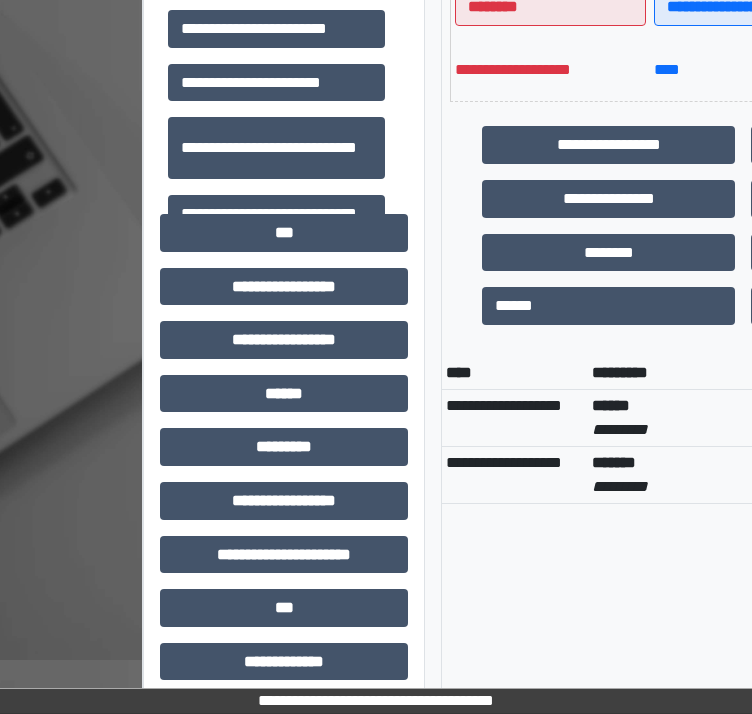 click on "**********" at bounding box center (376, 701) 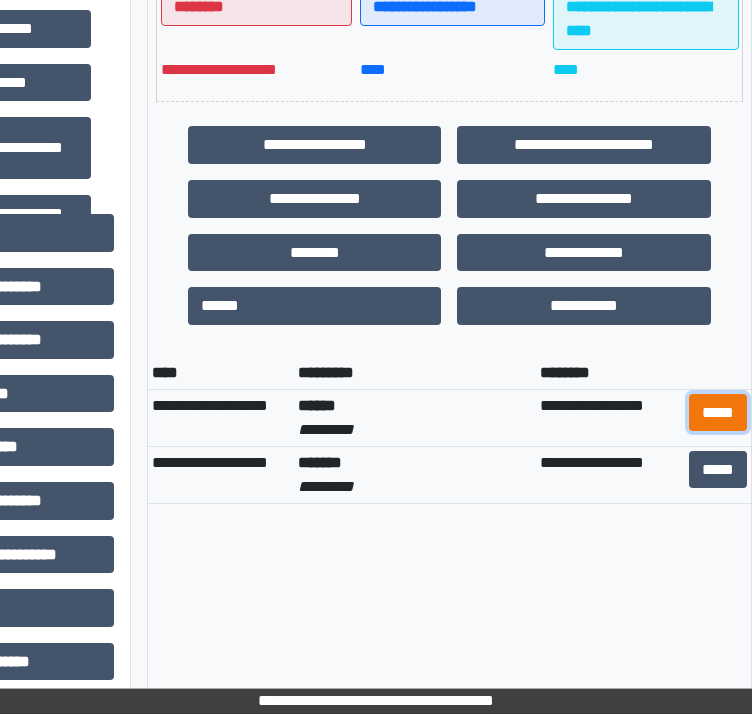 click on "*****" at bounding box center [718, 413] 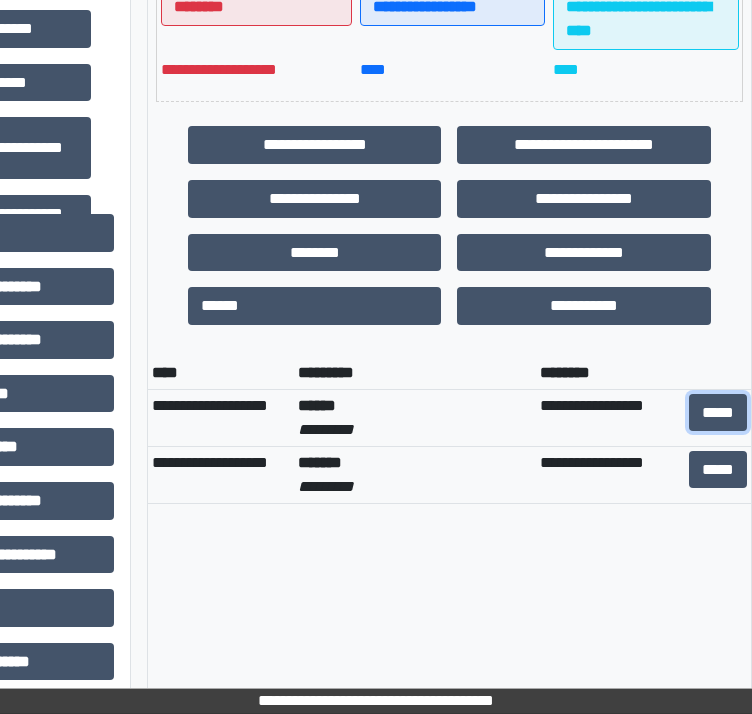 scroll, scrollTop: 800, scrollLeft: 59, axis: both 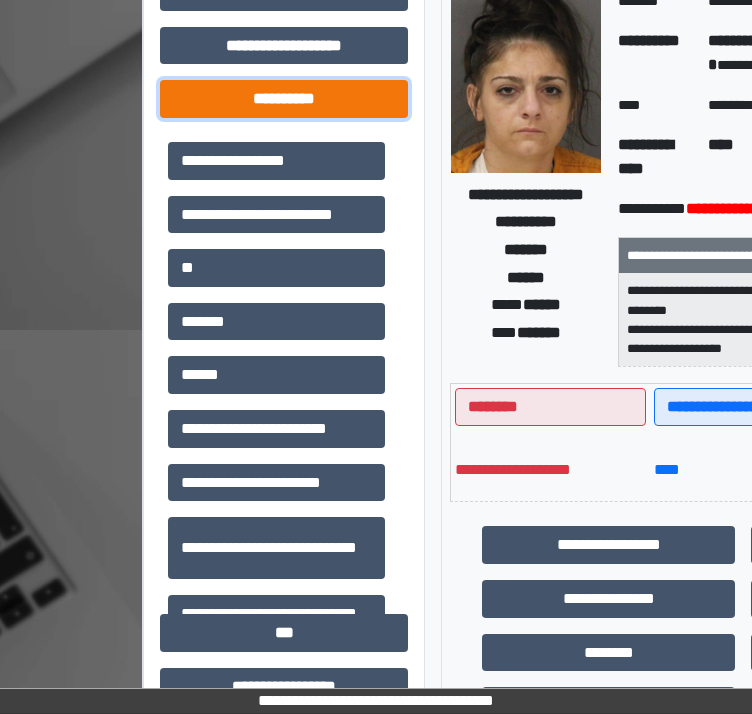 click on "**********" at bounding box center (284, 99) 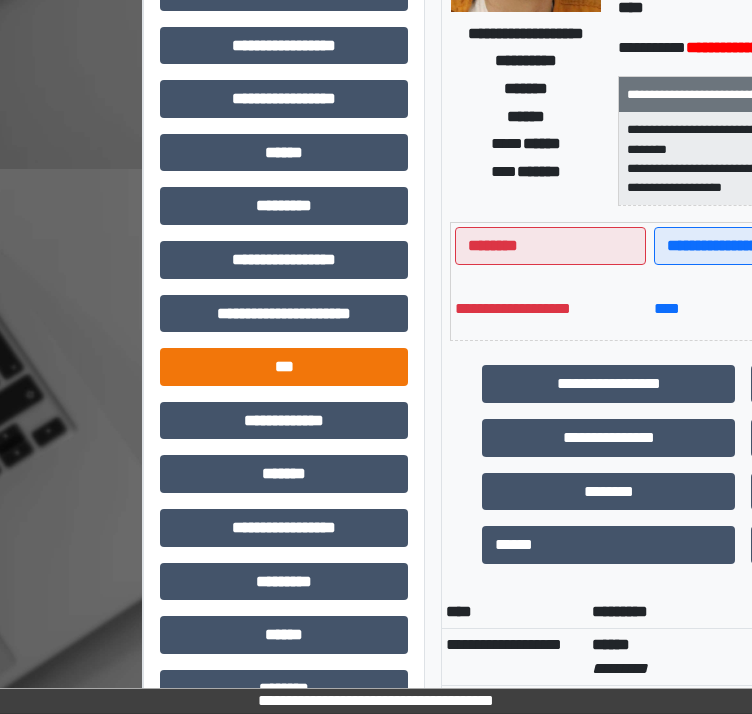 scroll, scrollTop: 600, scrollLeft: 0, axis: vertical 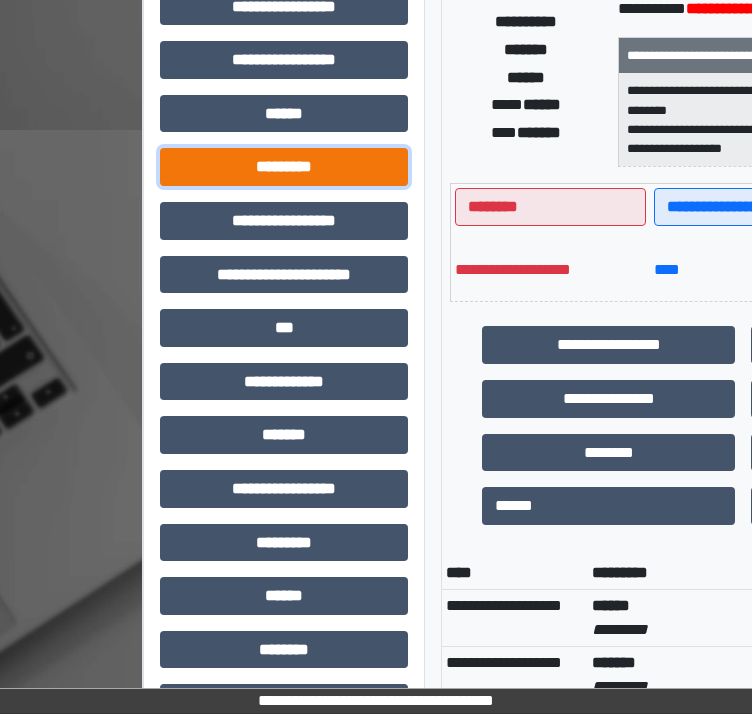 click on "*********" at bounding box center [284, 167] 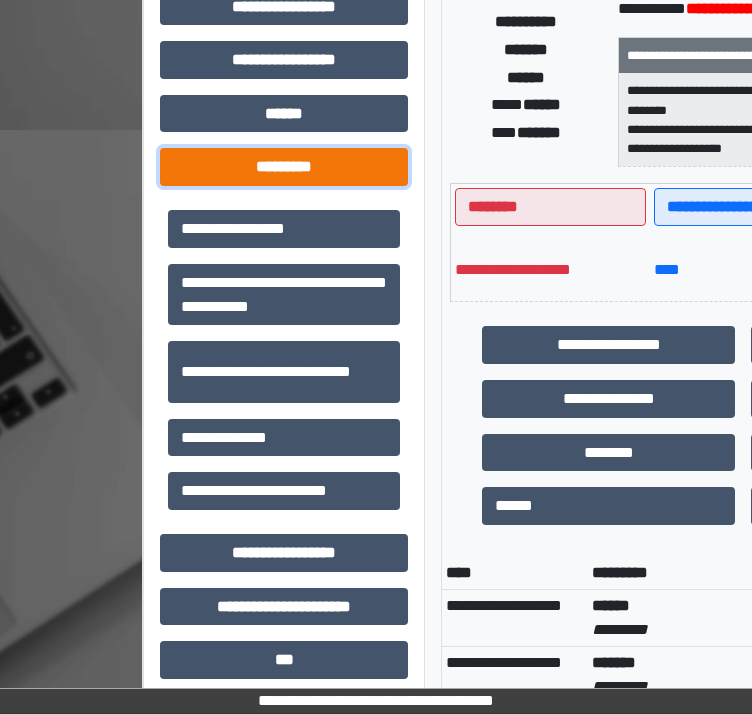 click on "*********" at bounding box center [284, 167] 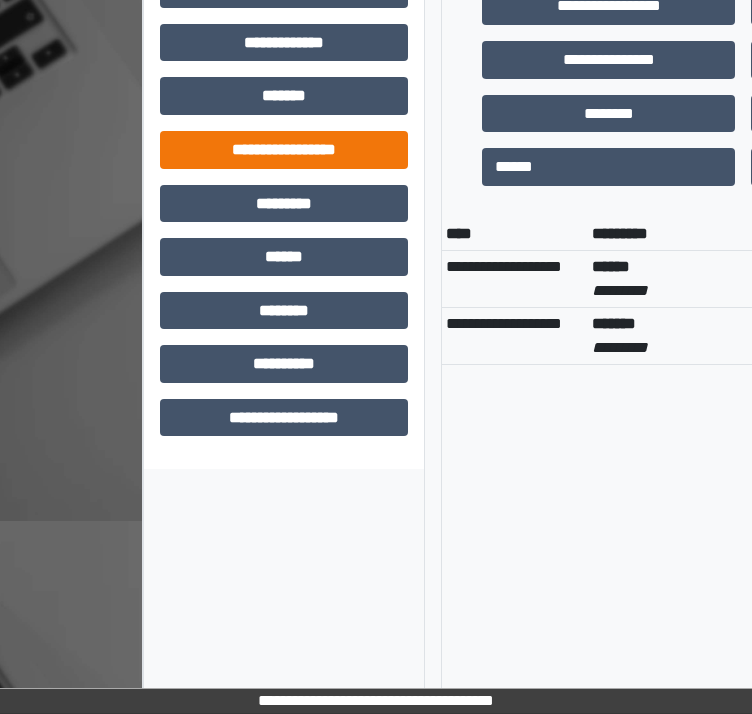 scroll, scrollTop: 976, scrollLeft: 0, axis: vertical 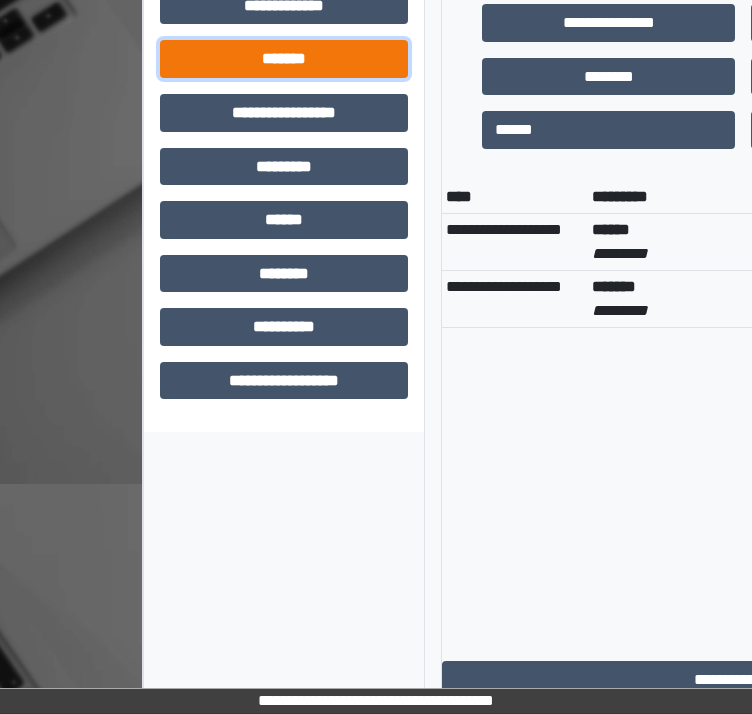 click on "*******" at bounding box center (284, 59) 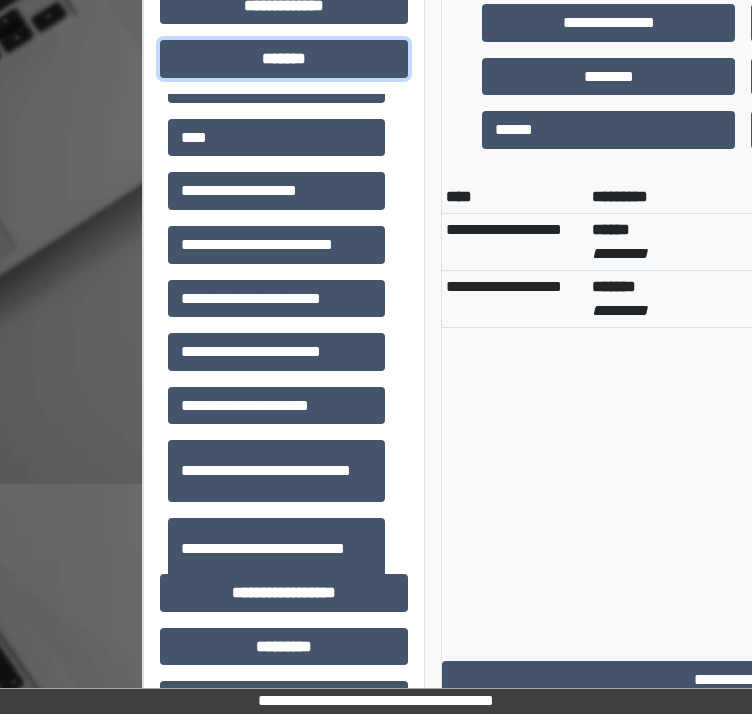 scroll, scrollTop: 300, scrollLeft: 0, axis: vertical 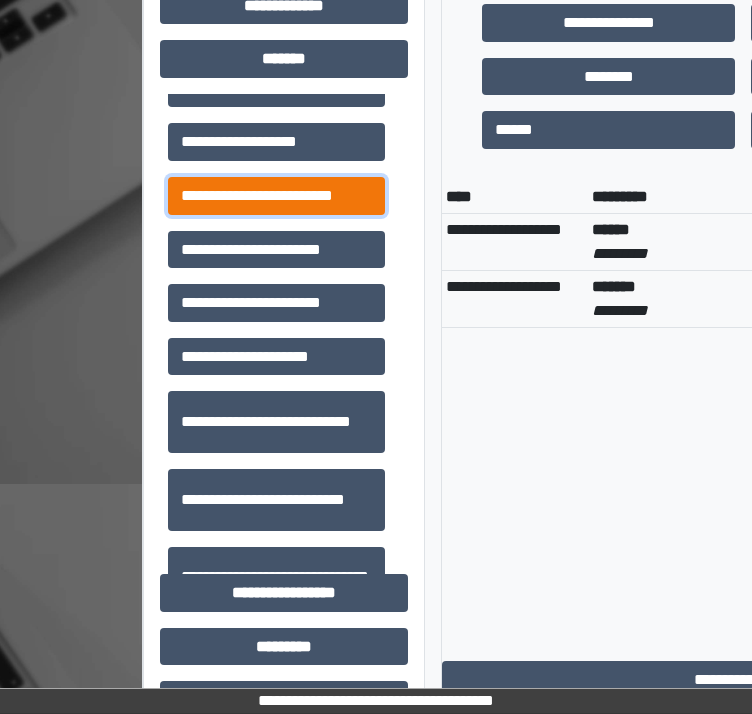 click on "**********" at bounding box center (276, 196) 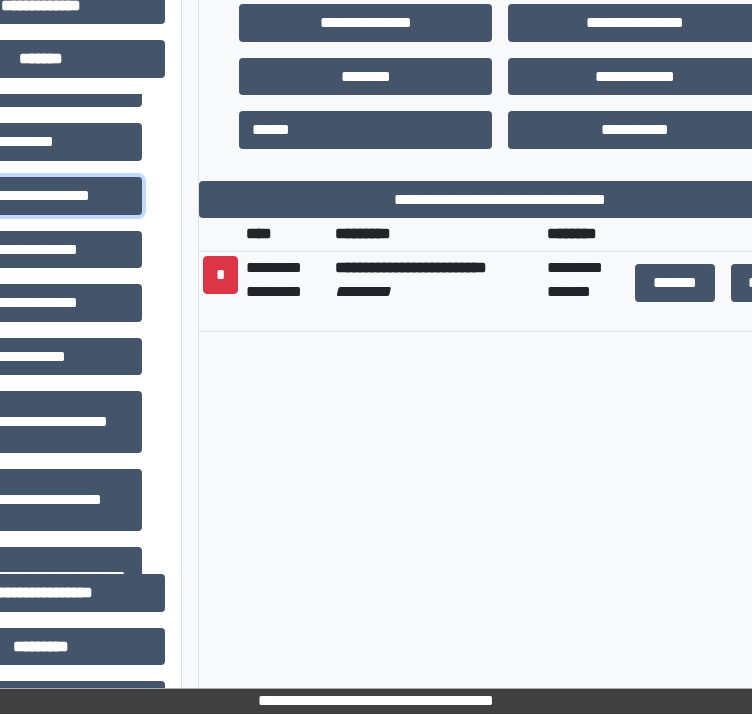 scroll, scrollTop: 976, scrollLeft: 294, axis: both 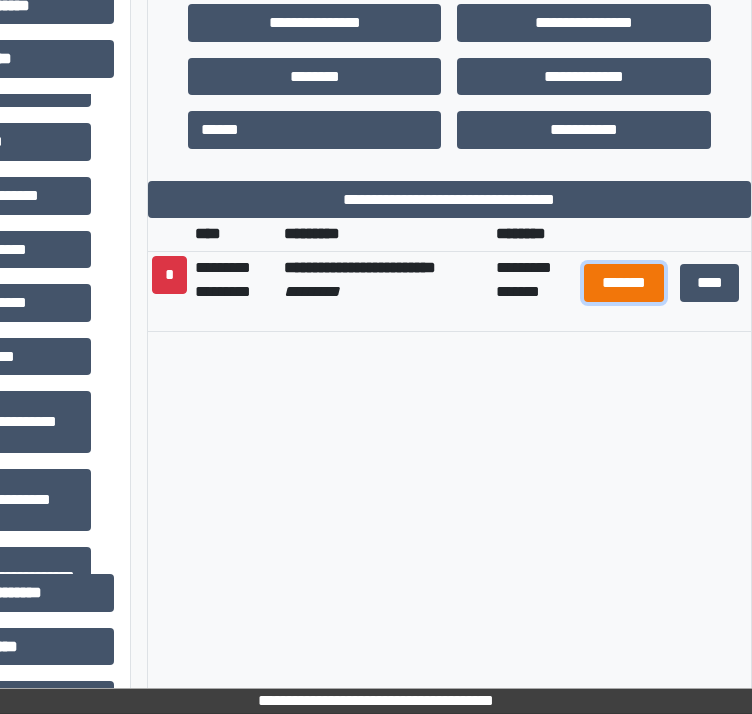 click on "*******" at bounding box center [624, 283] 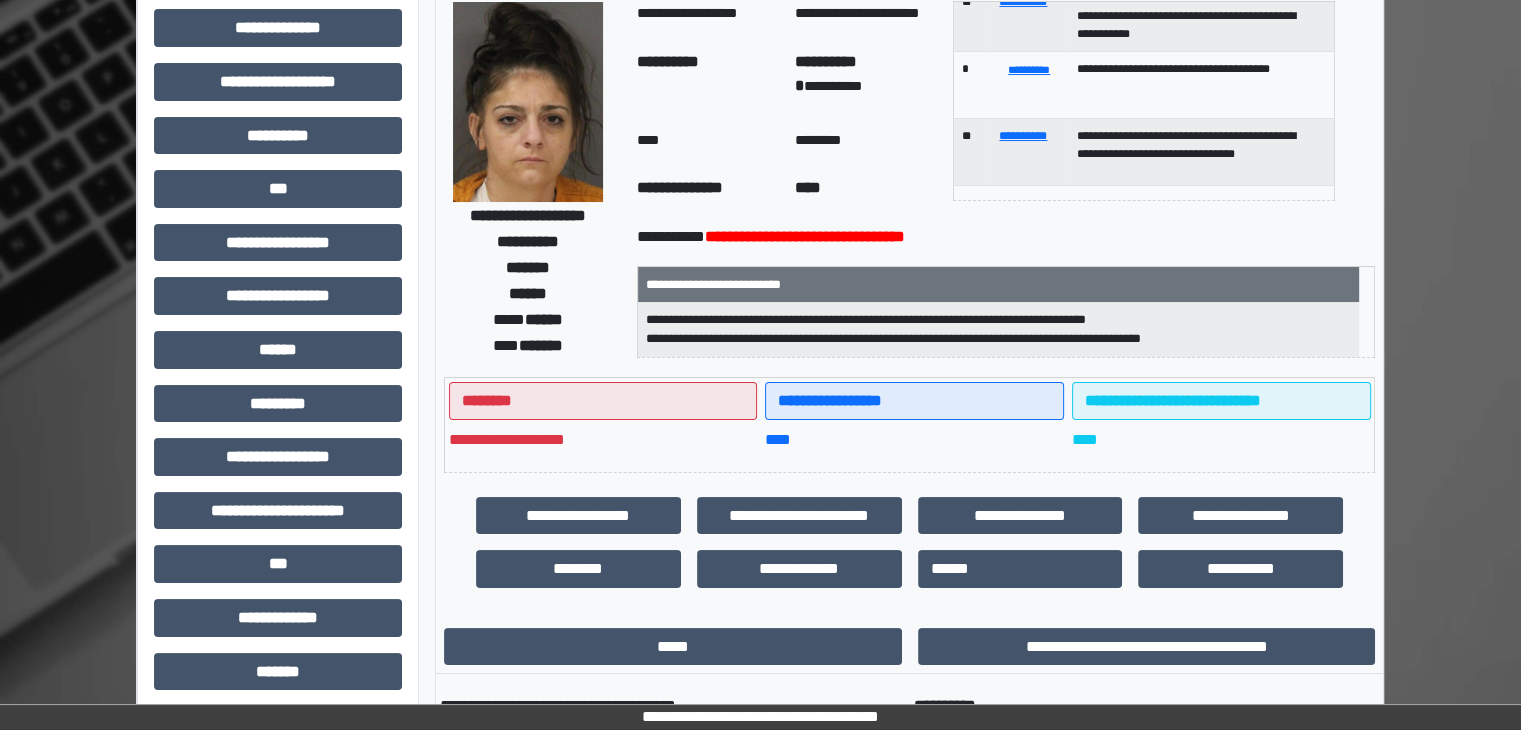 scroll, scrollTop: 0, scrollLeft: 0, axis: both 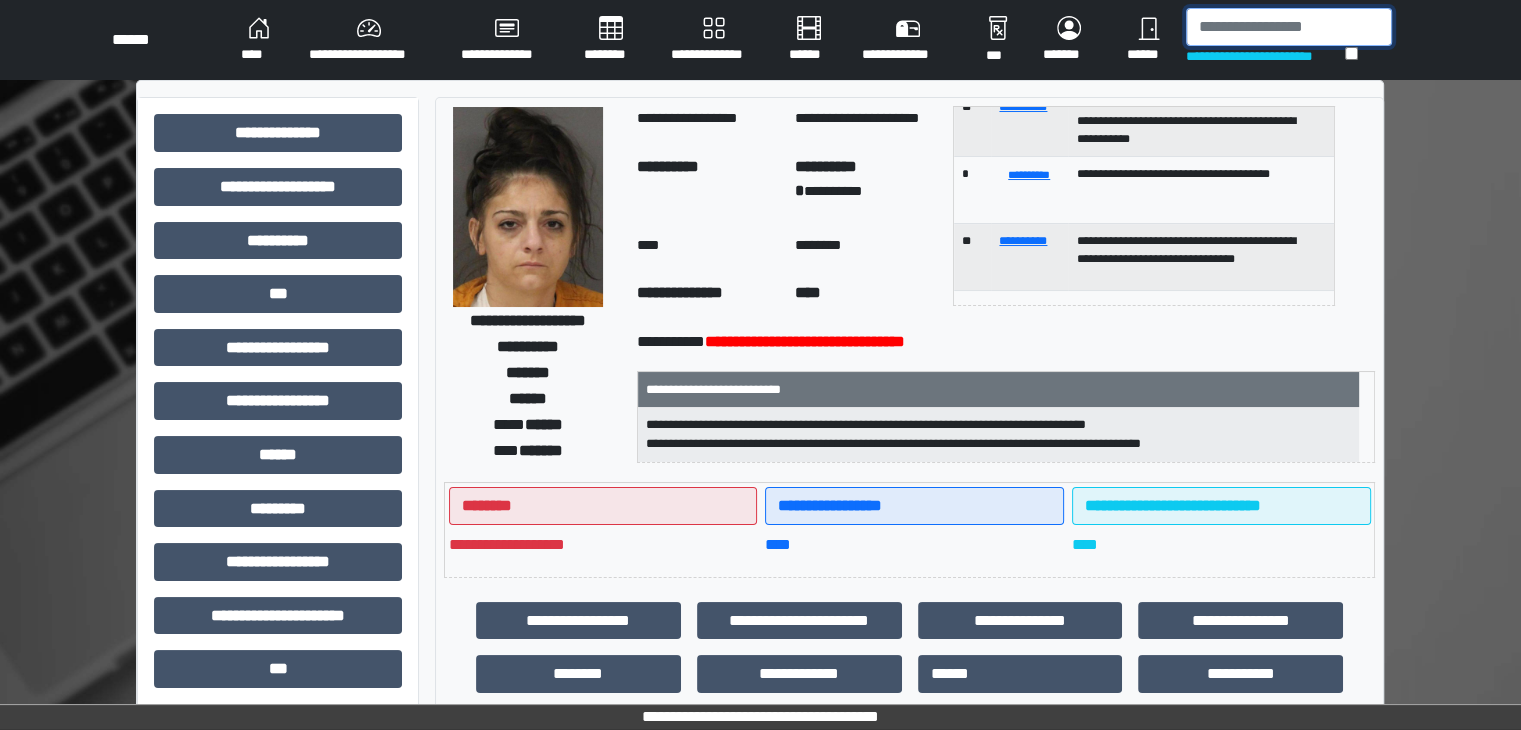 click at bounding box center [1289, 27] 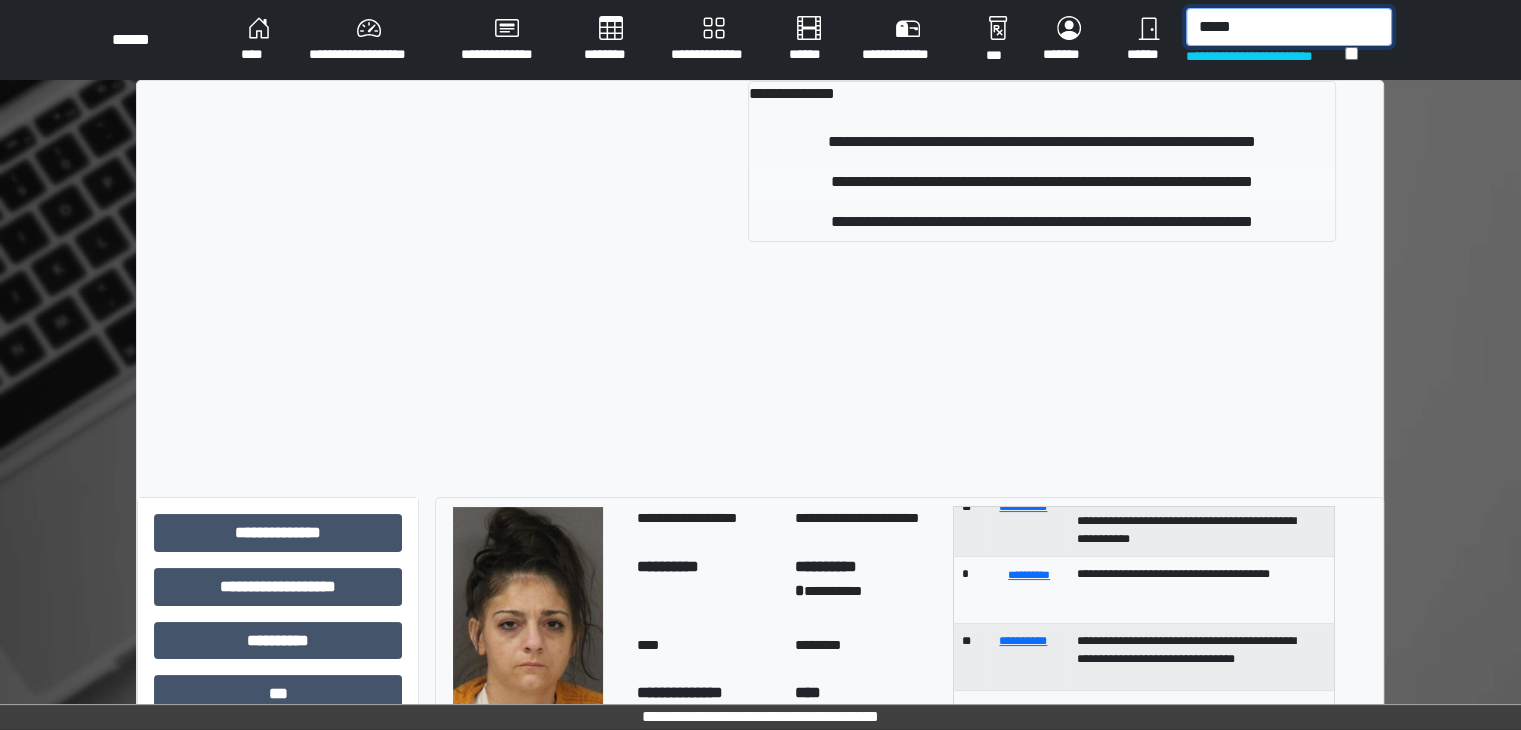 type on "*****" 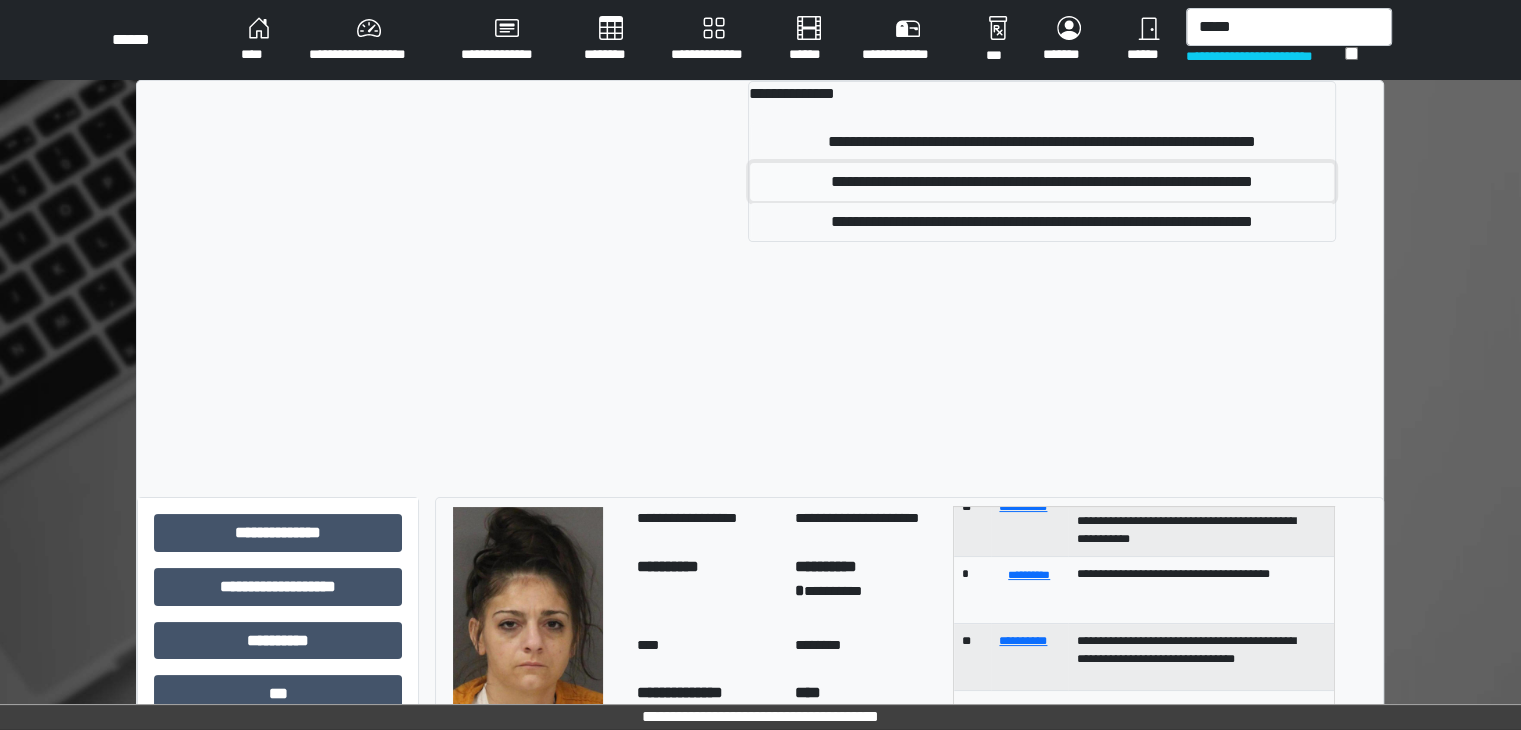 click on "**********" at bounding box center [1042, 182] 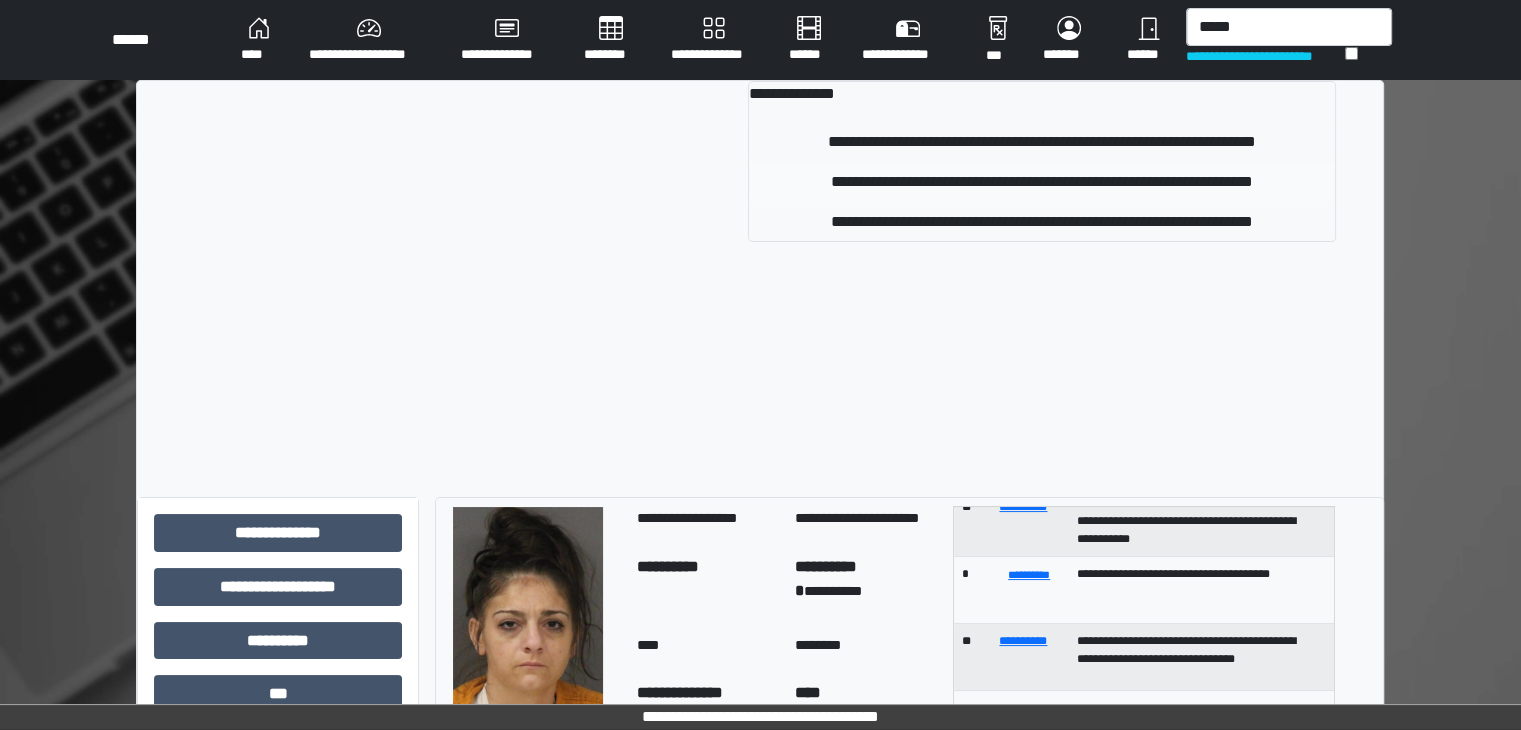type 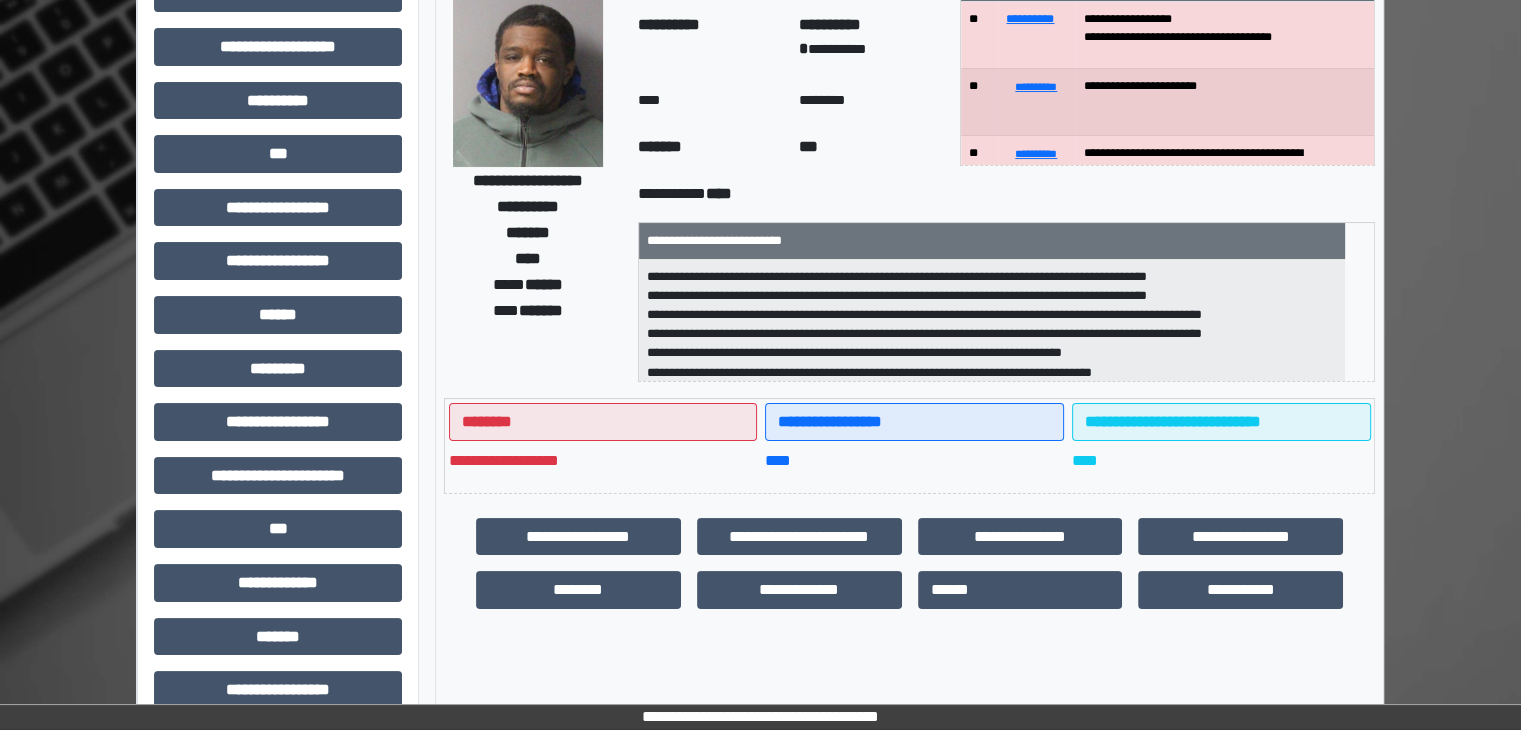 scroll, scrollTop: 300, scrollLeft: 0, axis: vertical 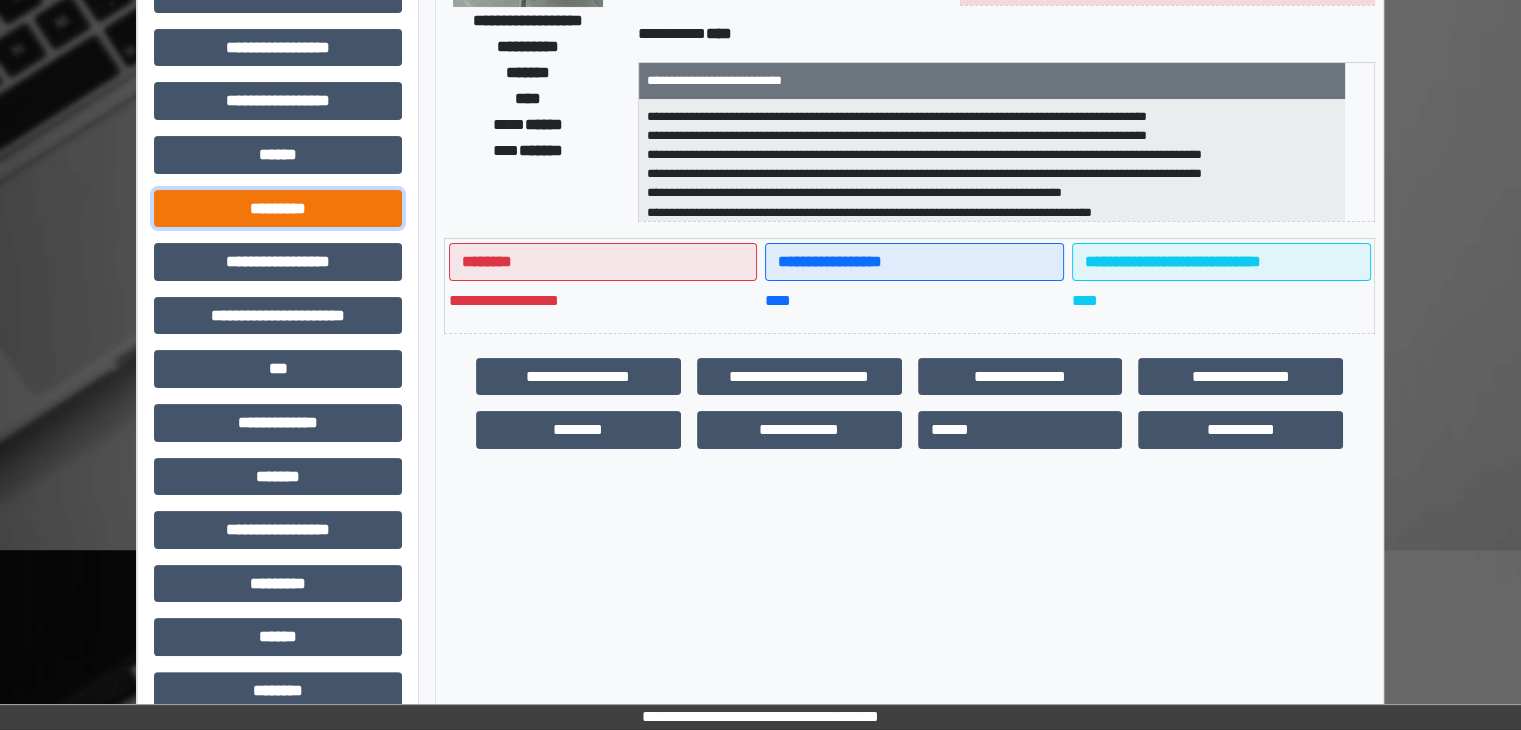 click on "*********" at bounding box center [278, 209] 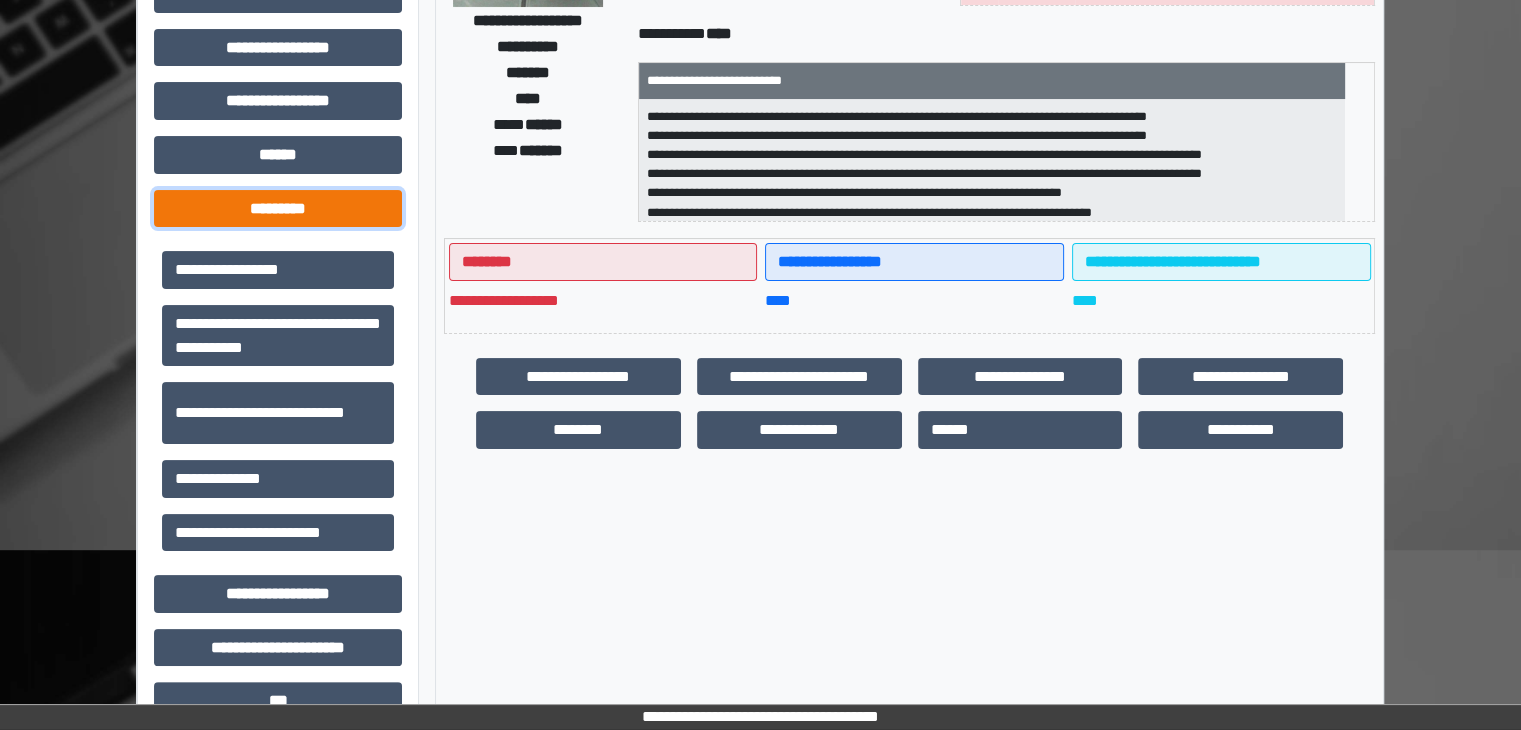 click on "*********" at bounding box center (278, 209) 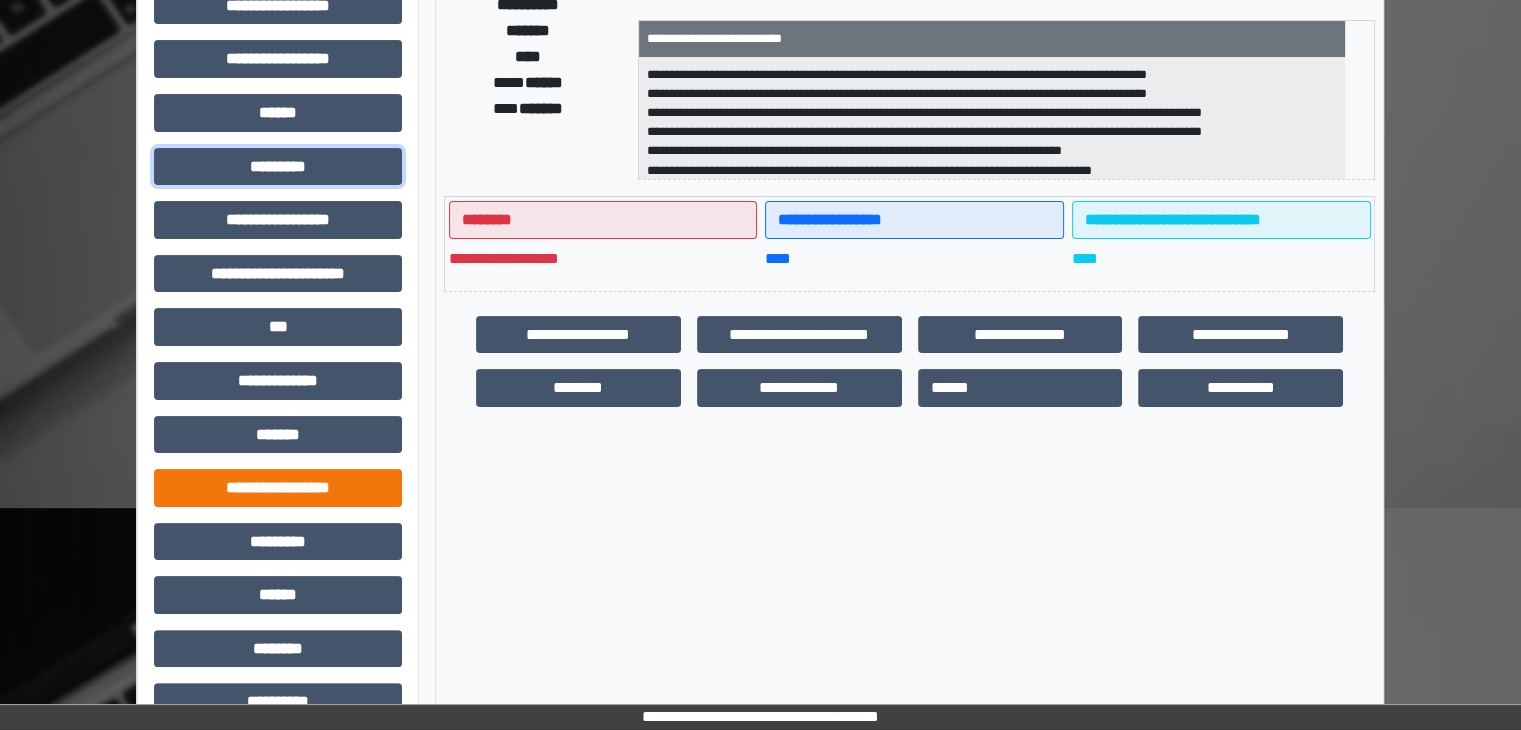 scroll, scrollTop: 400, scrollLeft: 0, axis: vertical 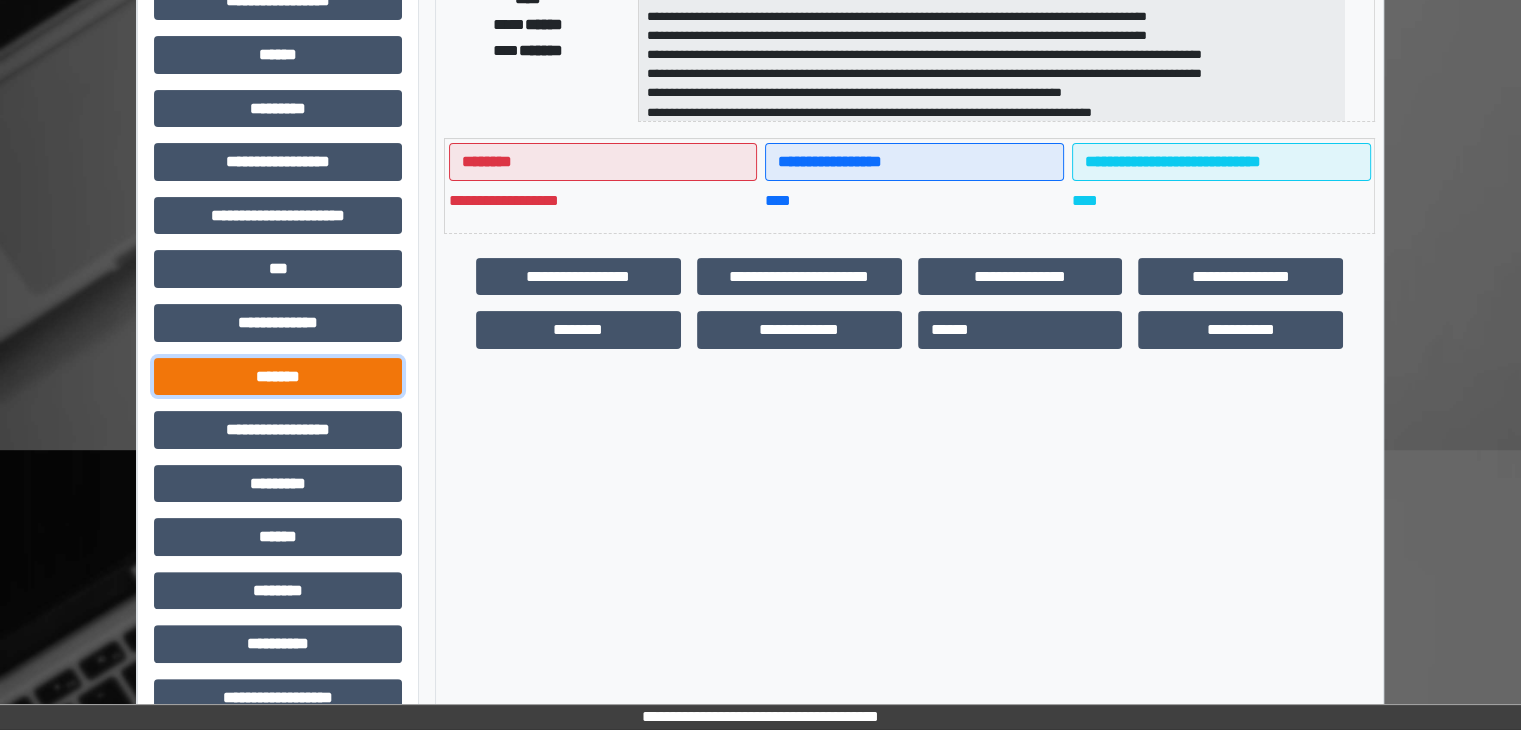 drag, startPoint x: 332, startPoint y: 377, endPoint x: 314, endPoint y: 485, distance: 109.48972 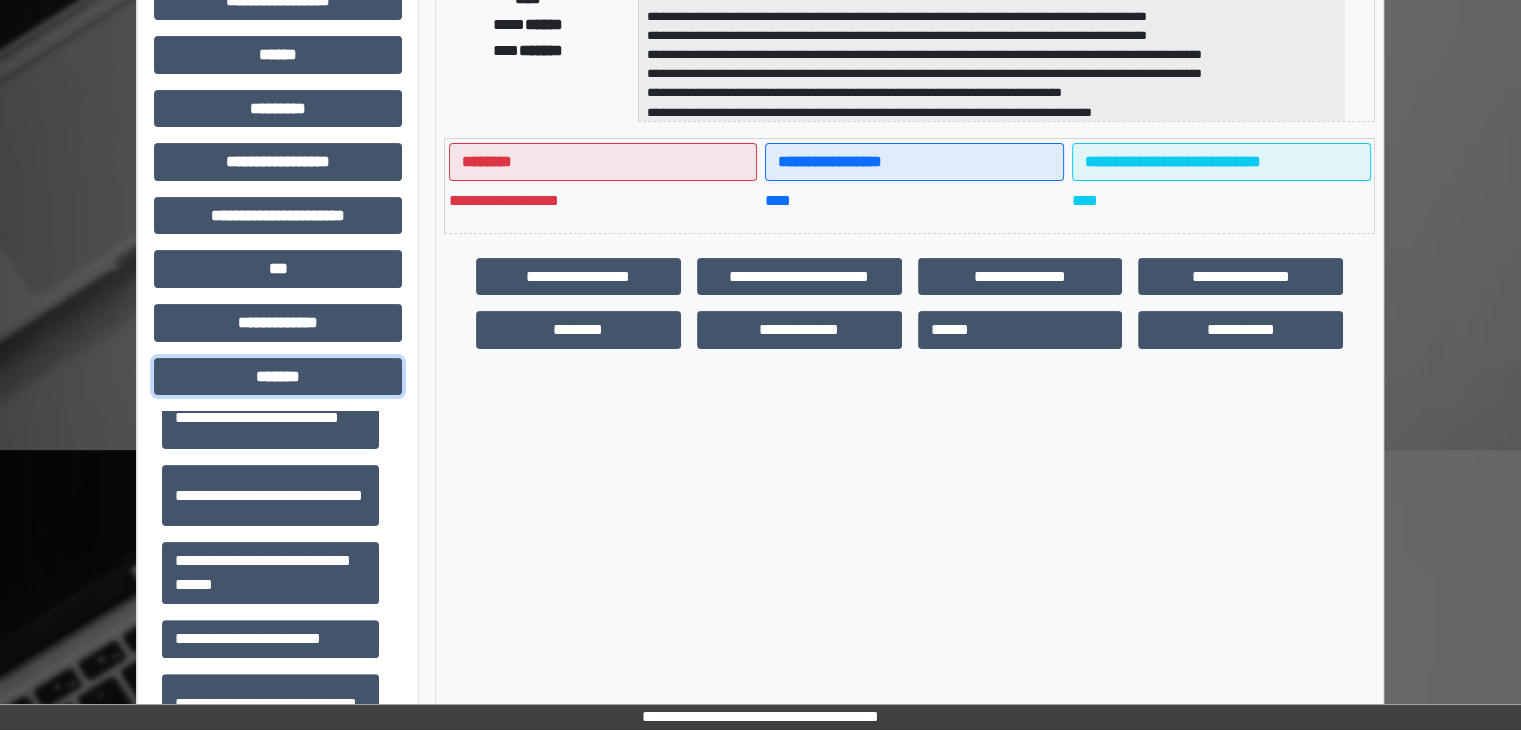 scroll, scrollTop: 700, scrollLeft: 0, axis: vertical 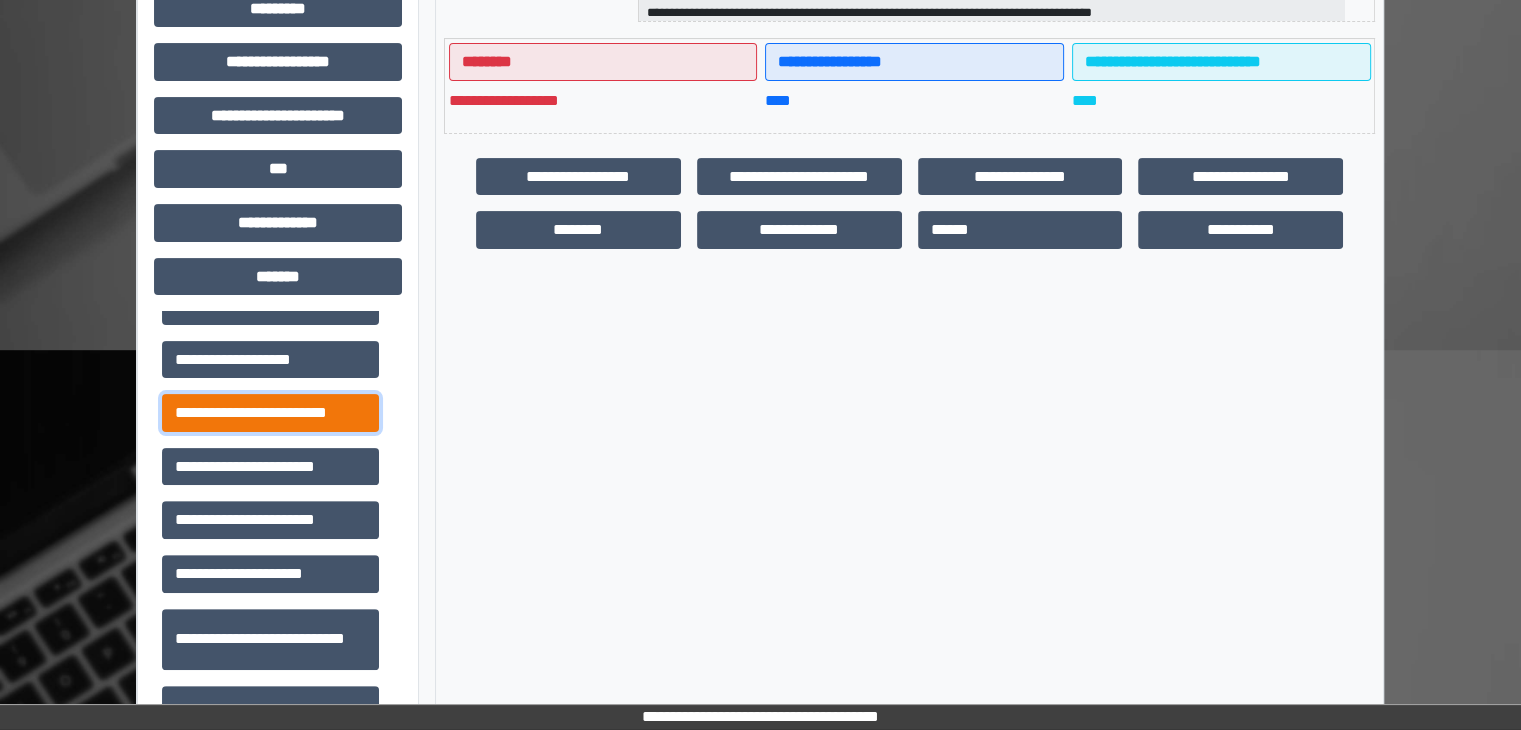 click on "**********" at bounding box center (270, 413) 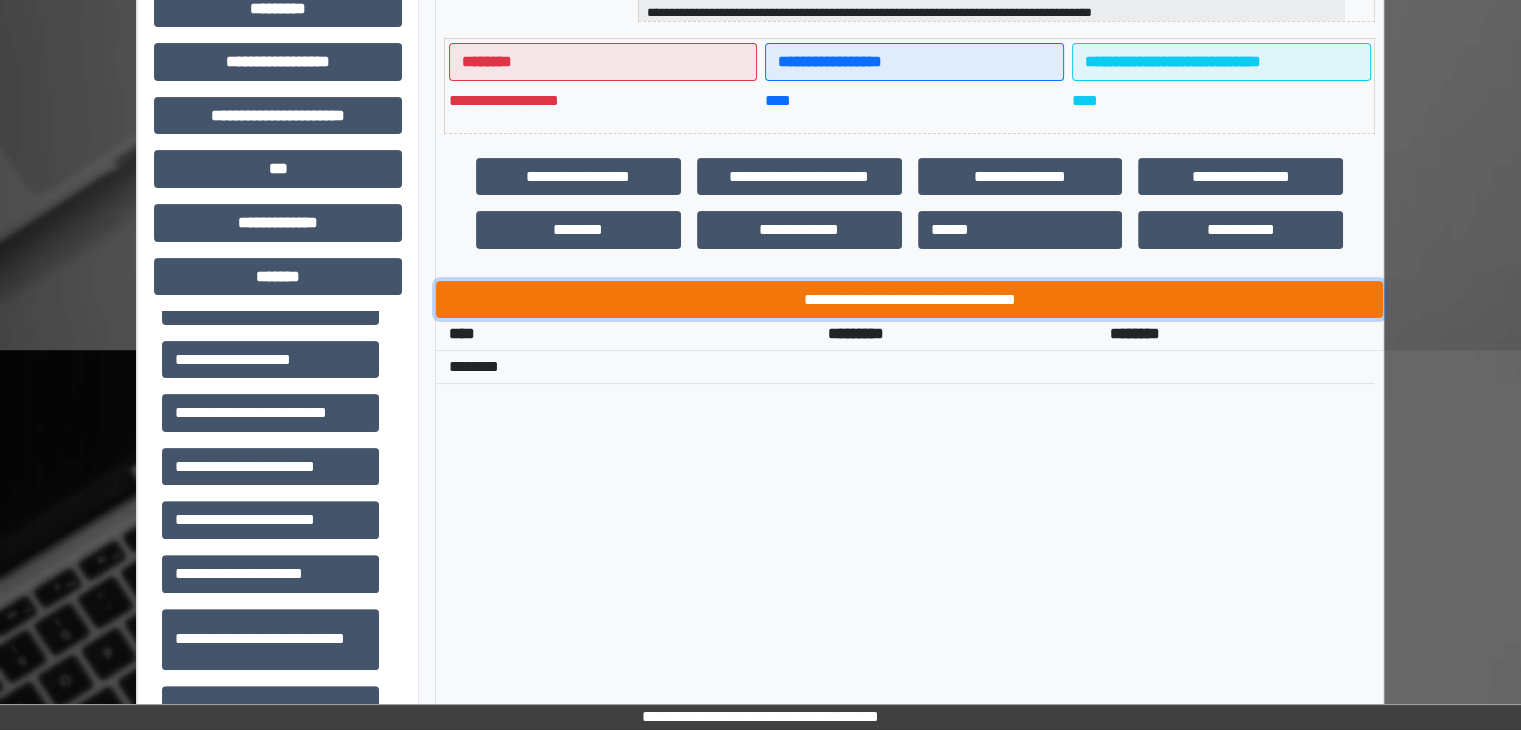 click on "**********" at bounding box center (909, 300) 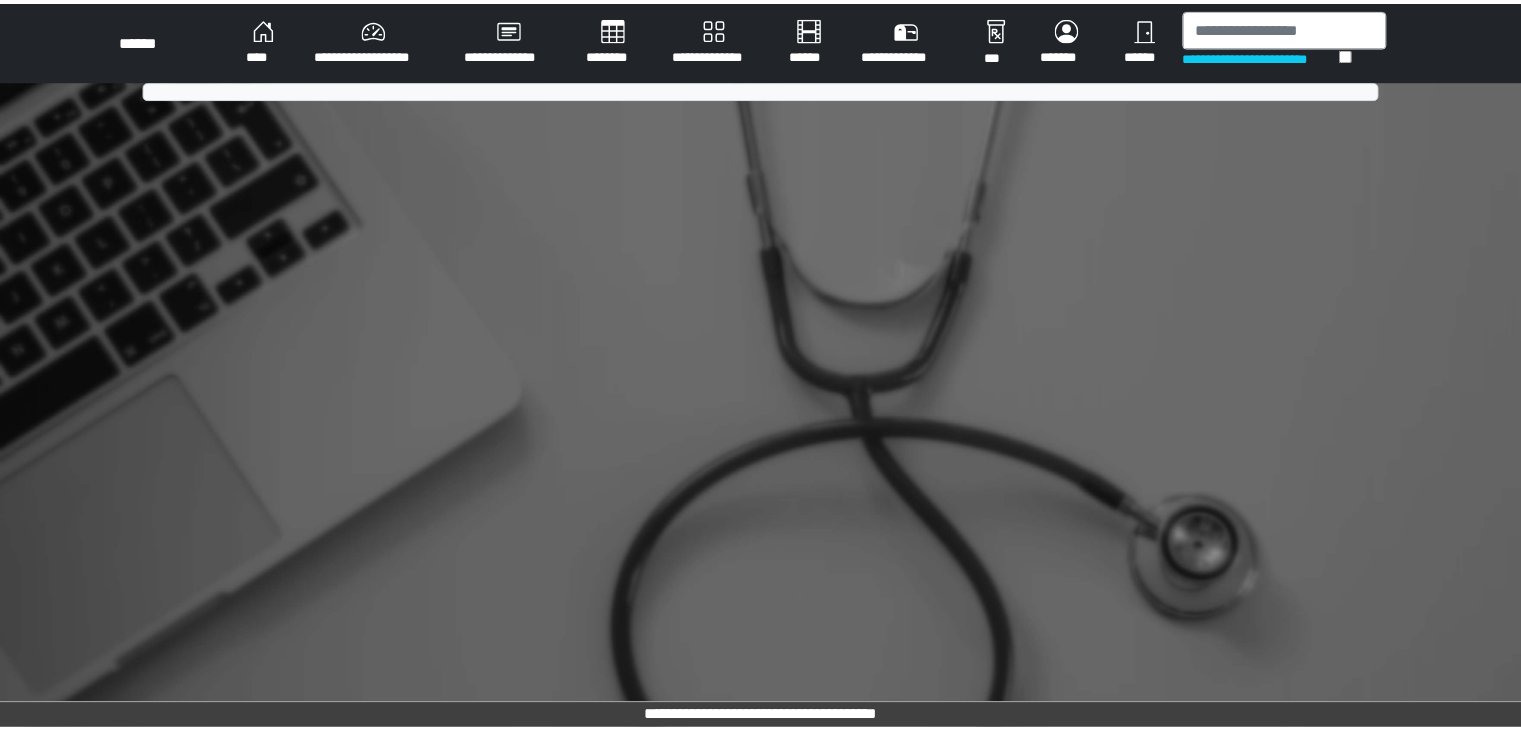 scroll, scrollTop: 0, scrollLeft: 0, axis: both 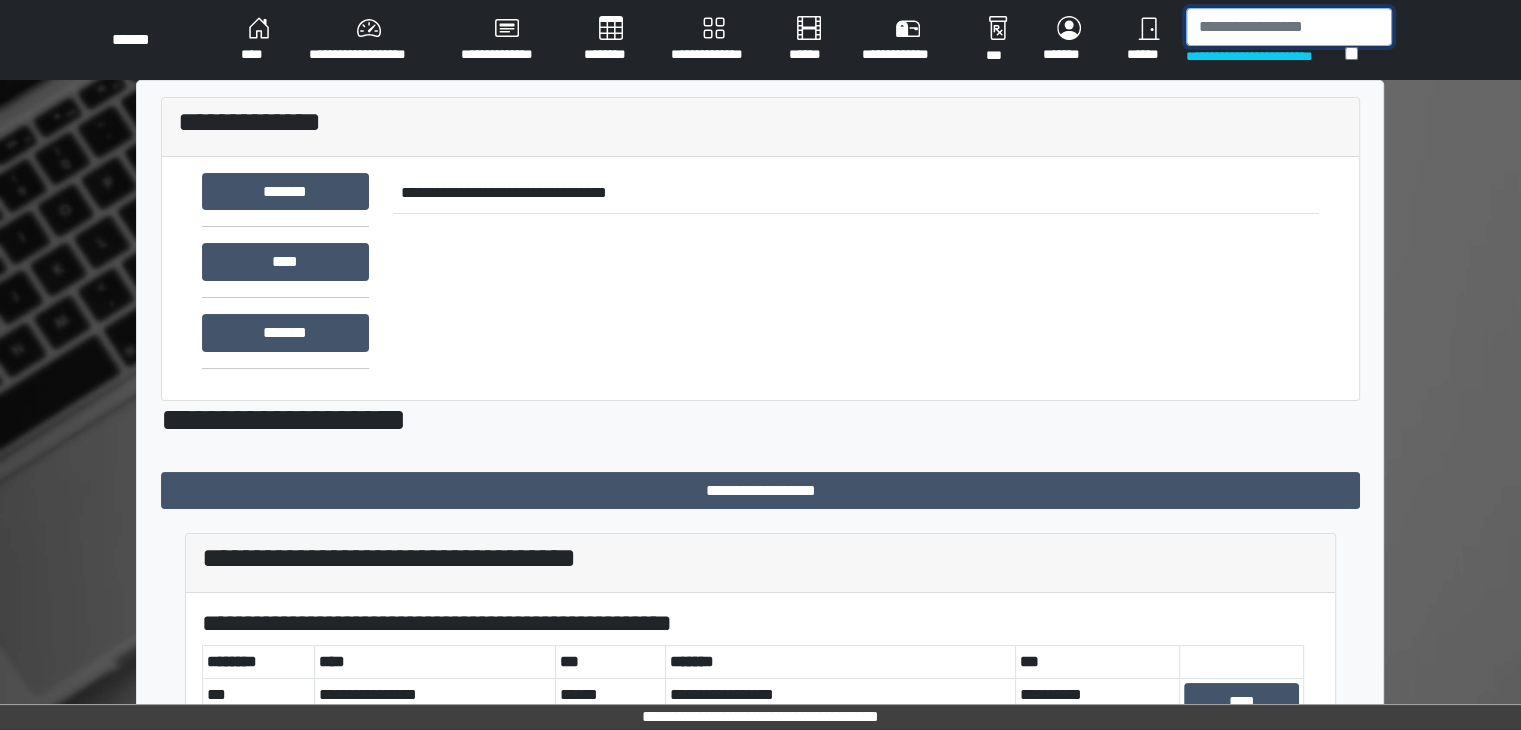 click at bounding box center [1289, 27] 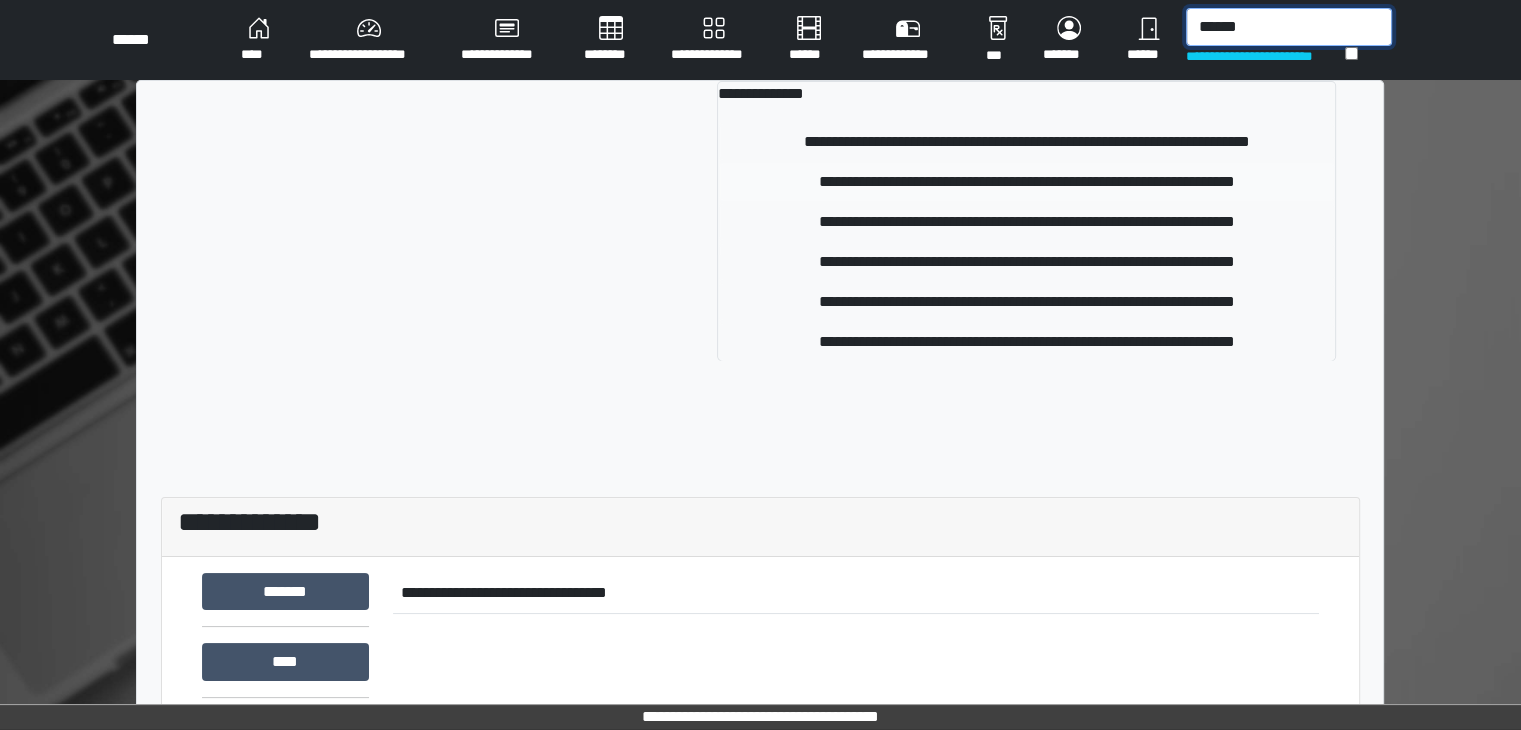 type on "******" 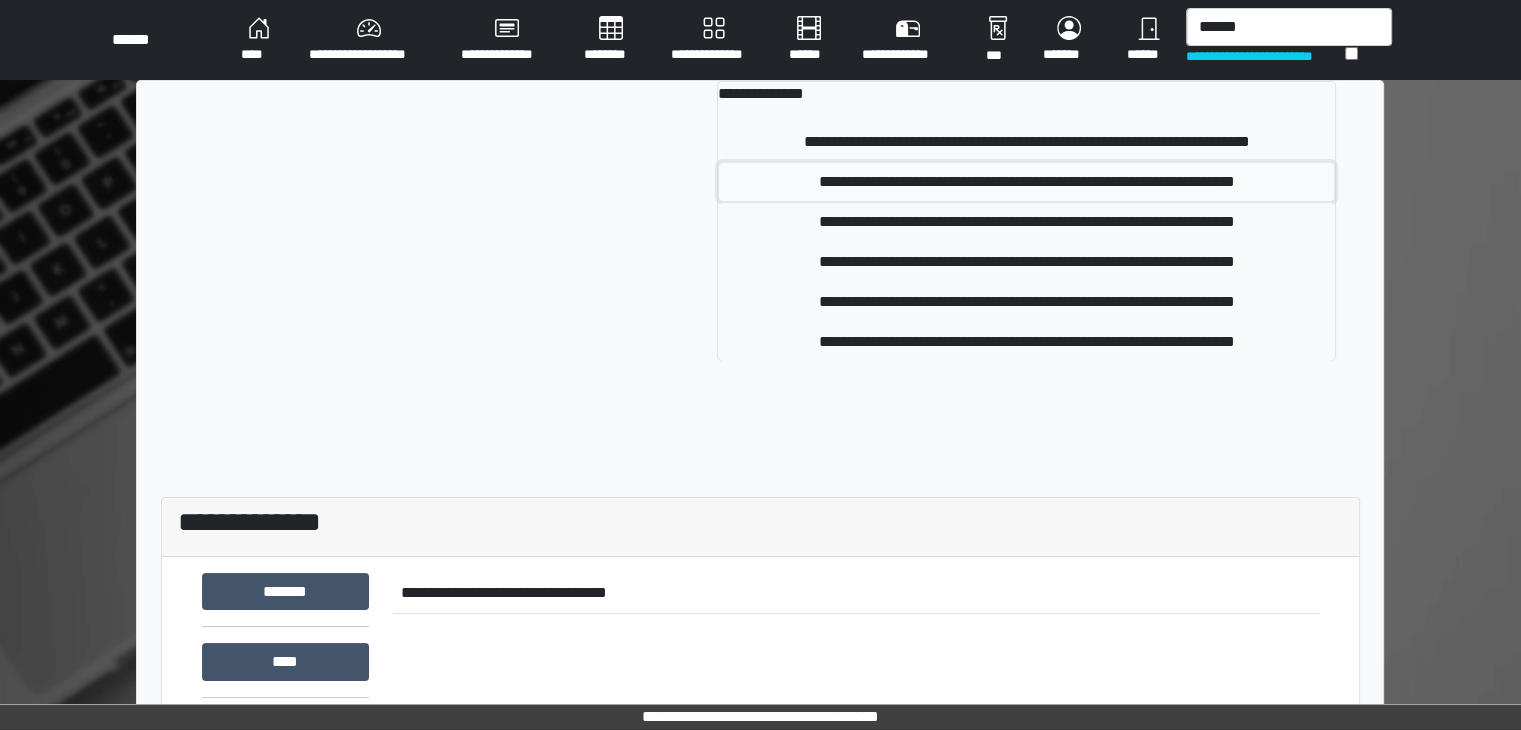 click on "**********" at bounding box center [1026, 182] 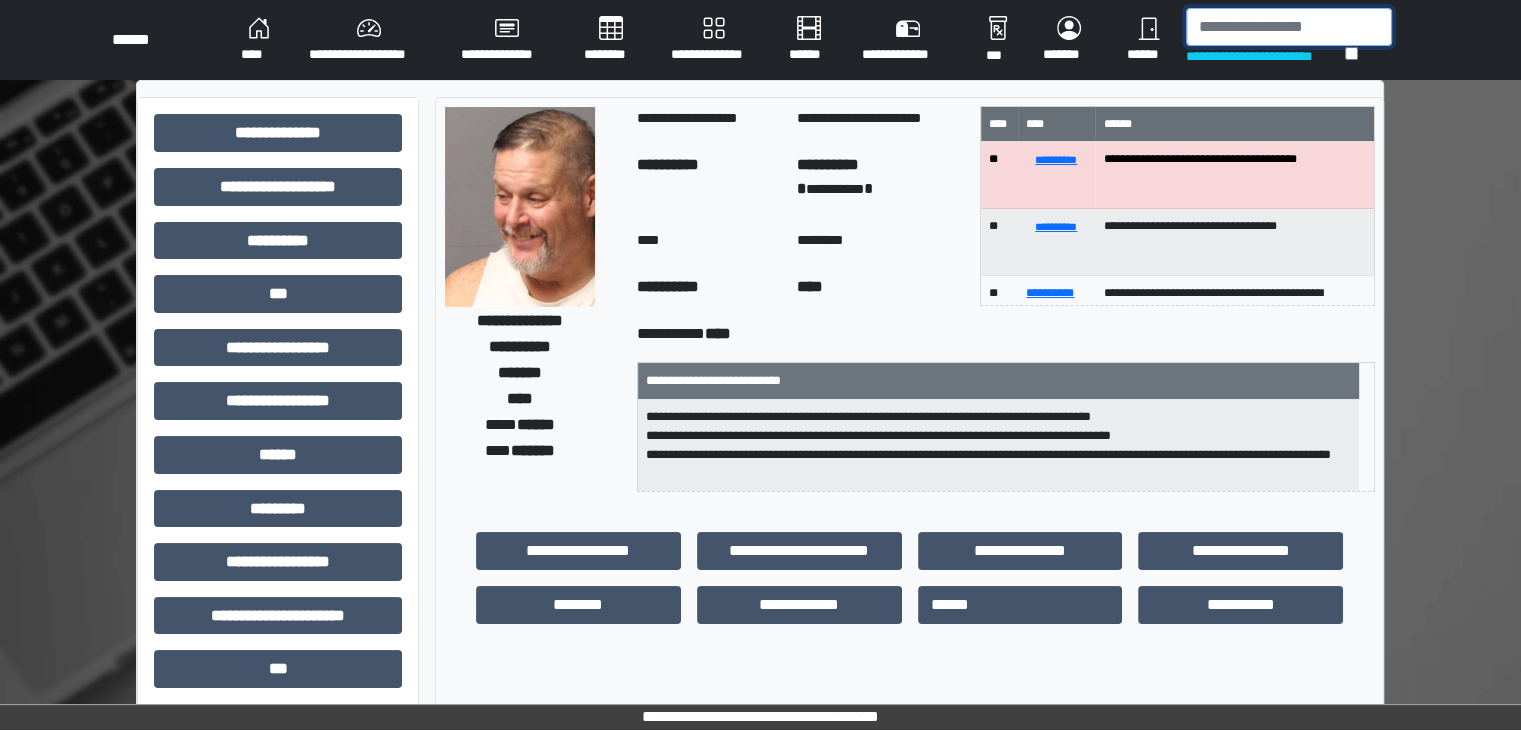 click at bounding box center (1289, 27) 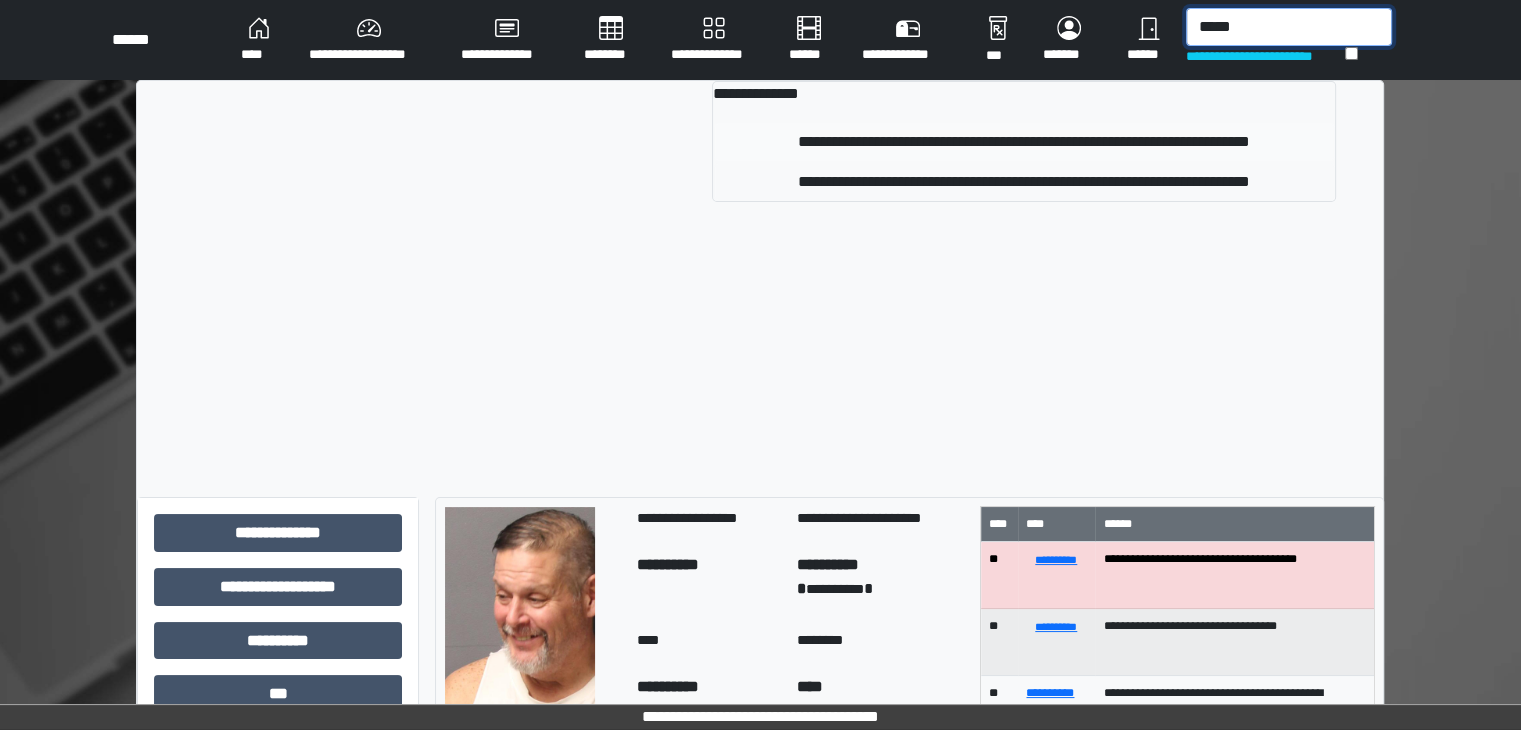 type on "*****" 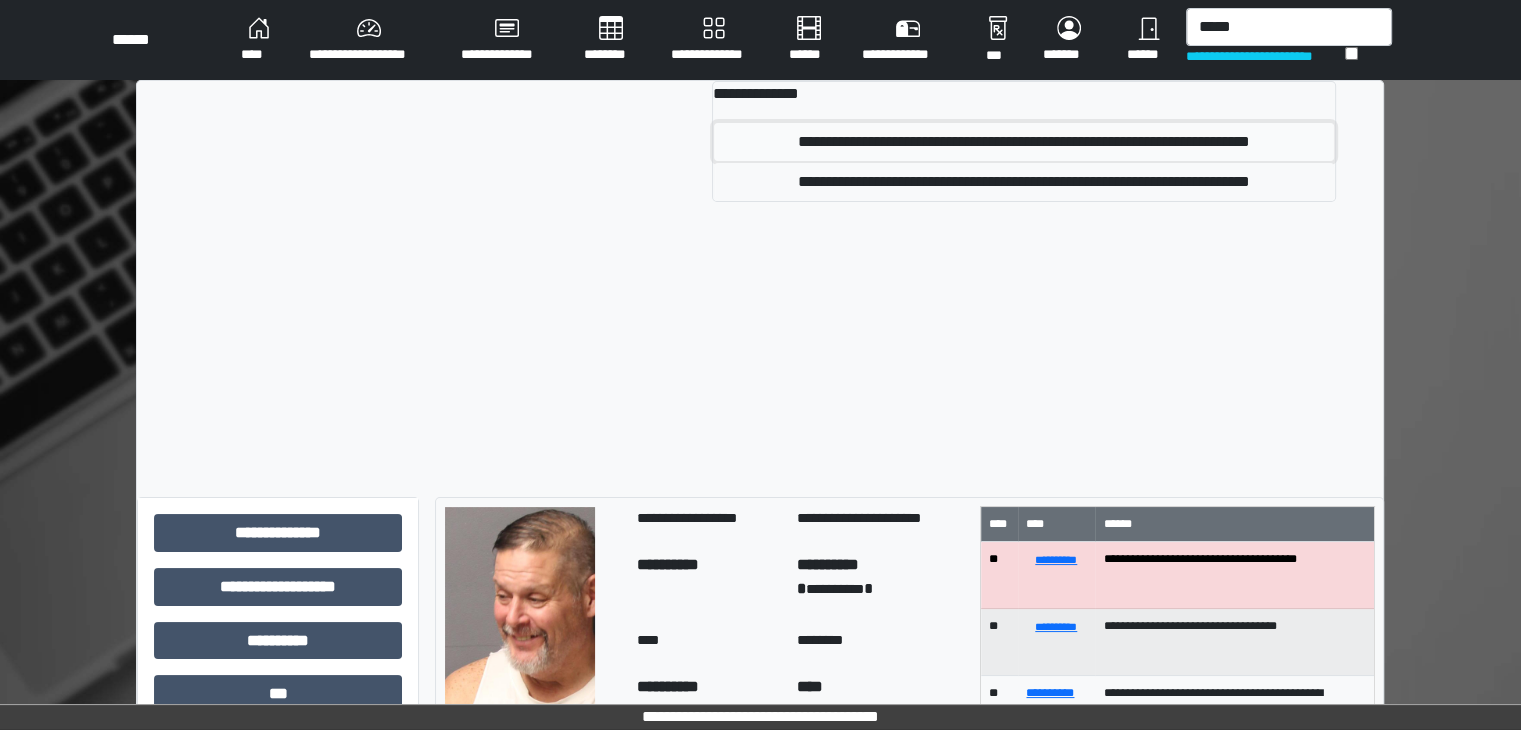 click on "**********" at bounding box center (1024, 142) 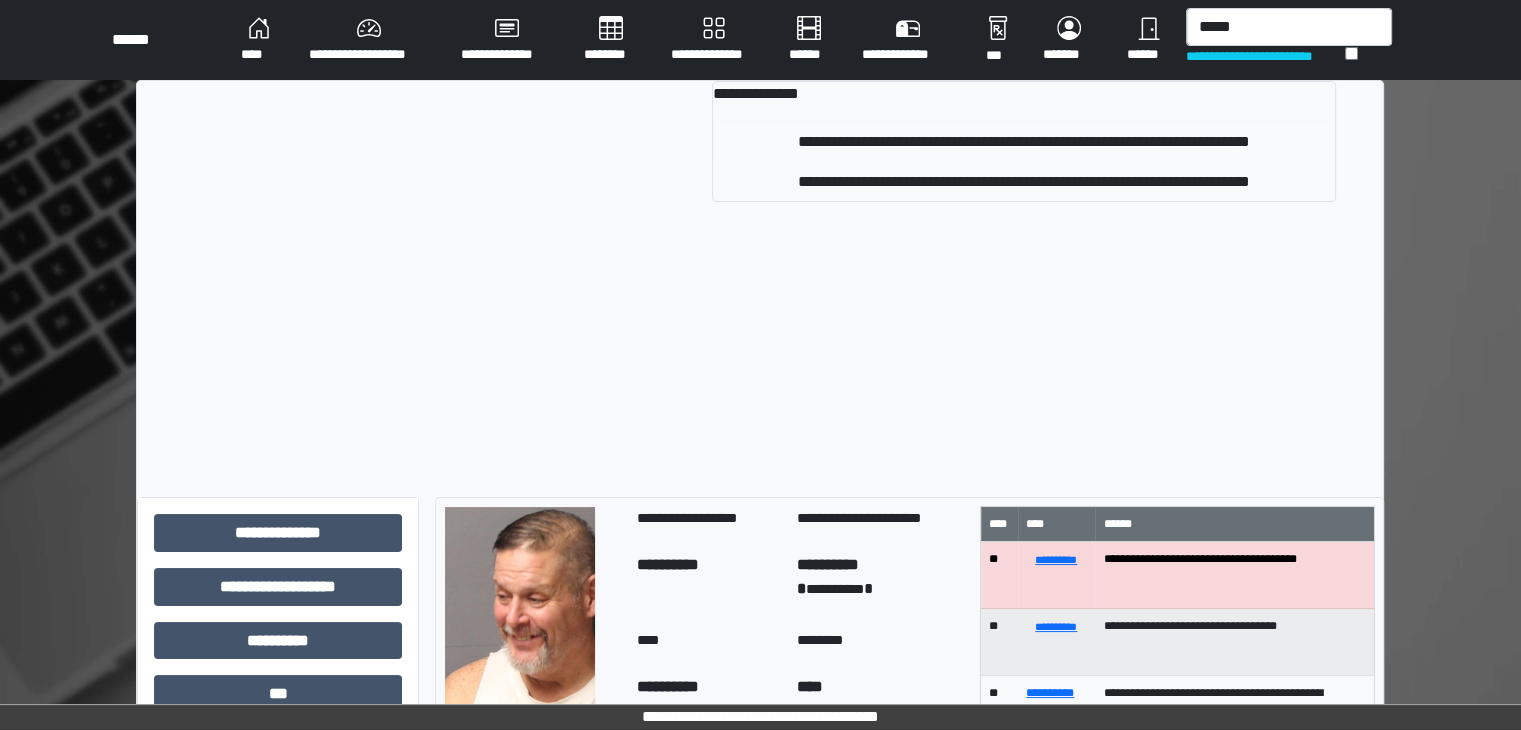type 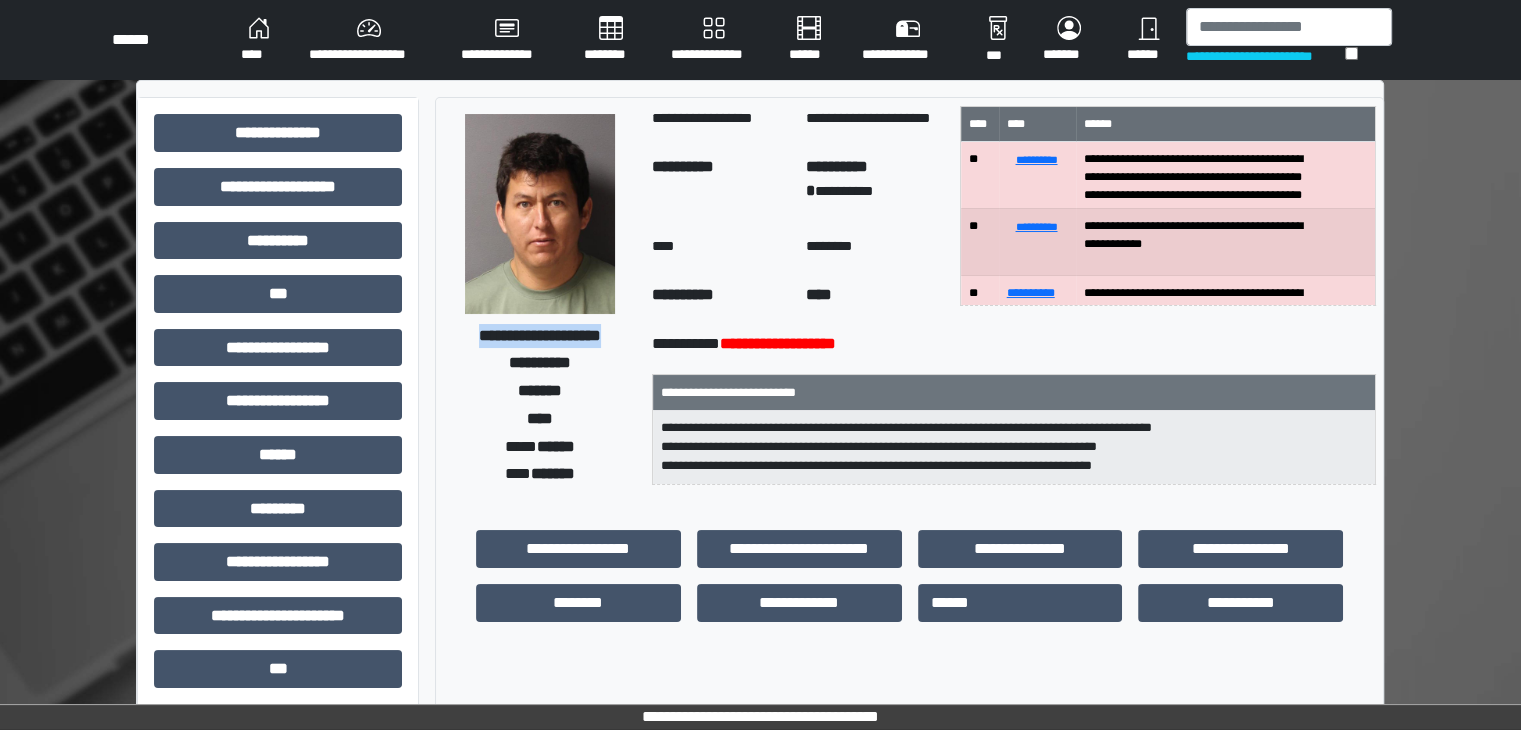 drag, startPoint x: 570, startPoint y: 346, endPoint x: 469, endPoint y: 317, distance: 105.080925 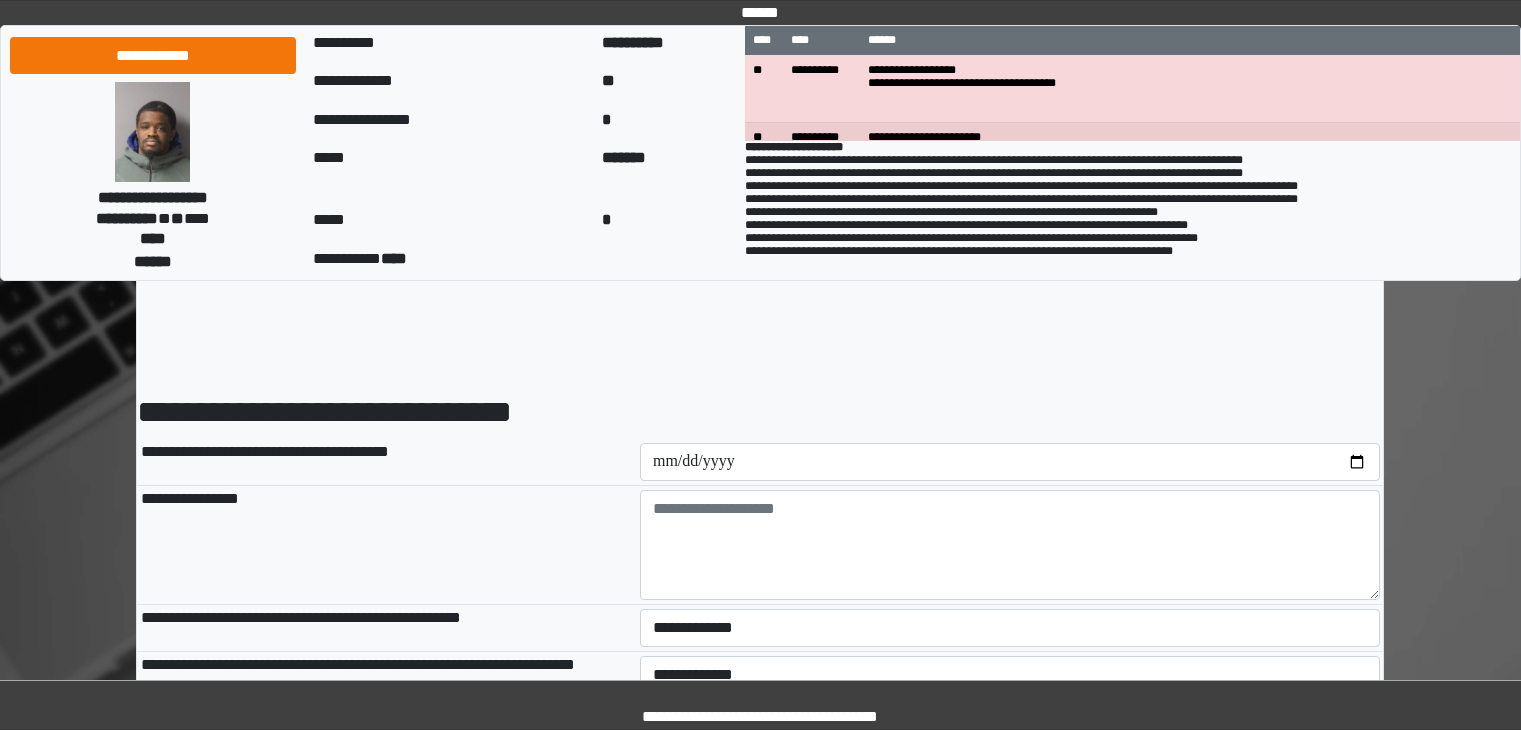 scroll, scrollTop: 0, scrollLeft: 0, axis: both 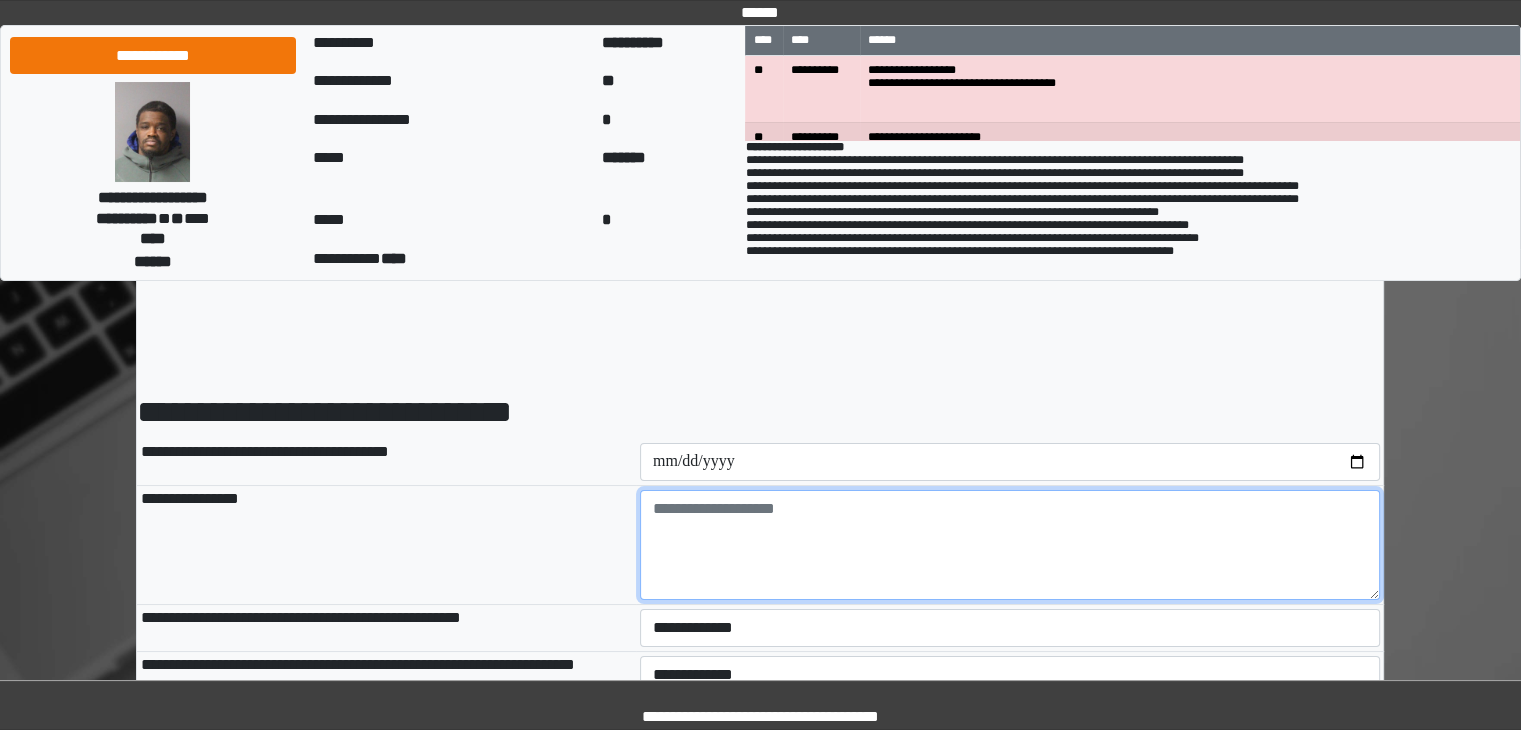 click at bounding box center (1010, 545) 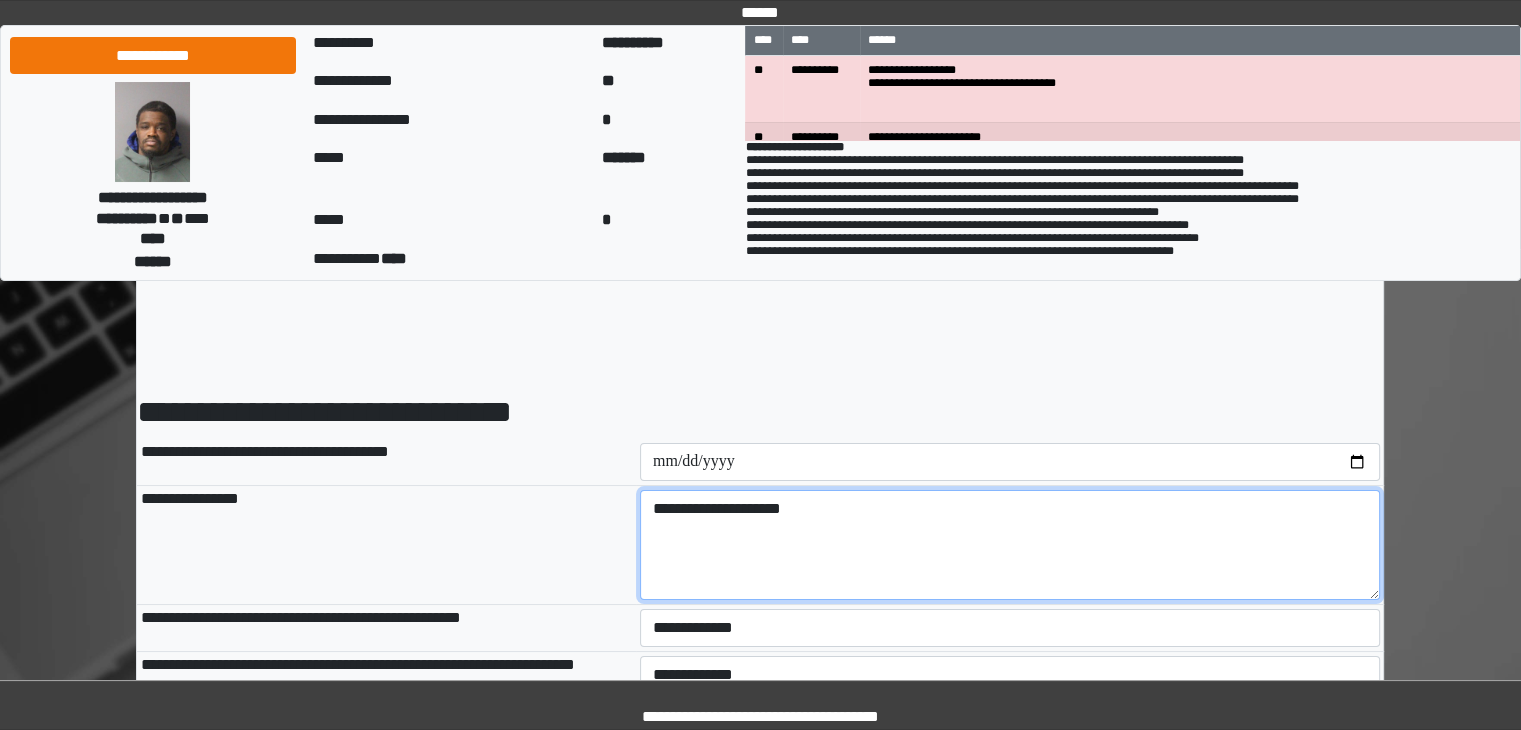 click on "**********" at bounding box center [1010, 545] 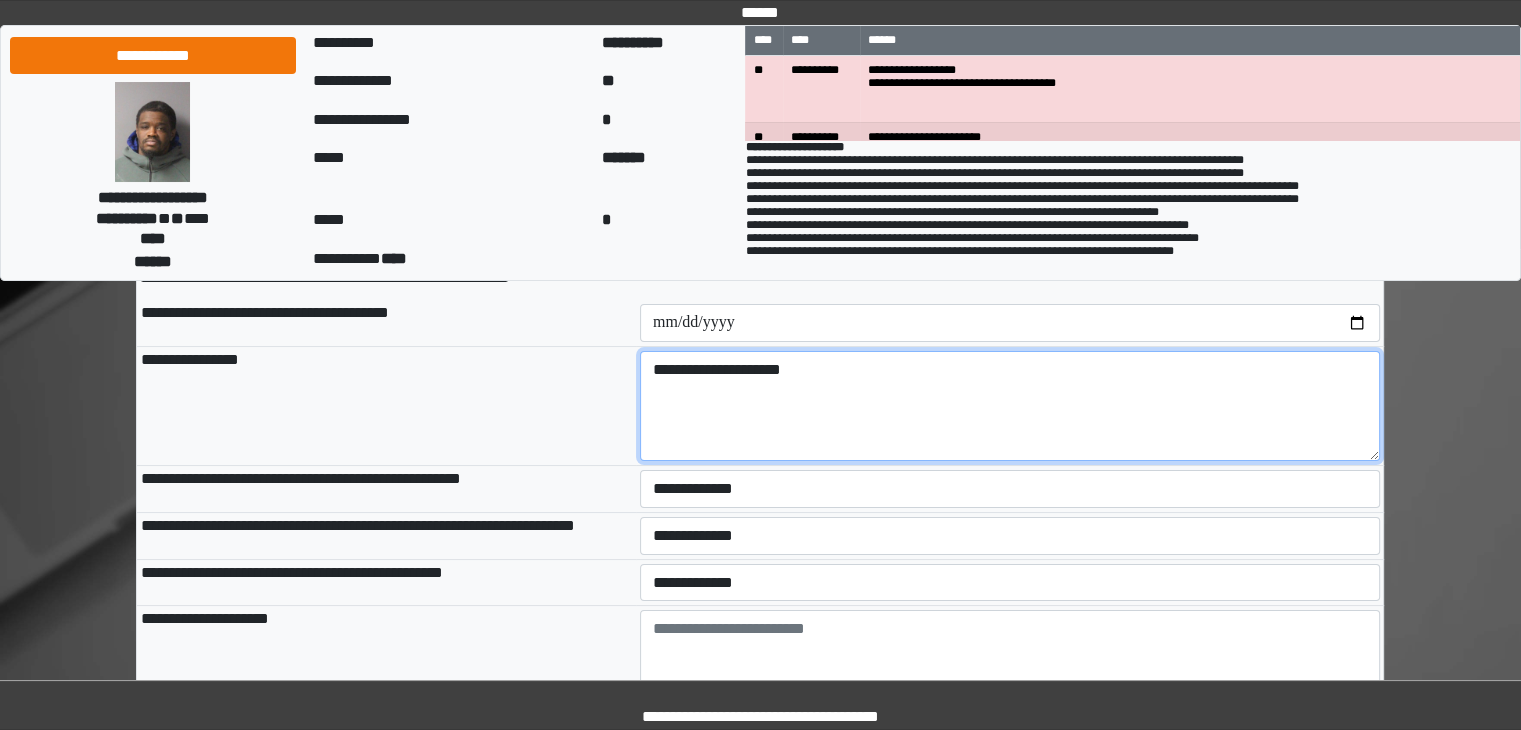scroll, scrollTop: 200, scrollLeft: 0, axis: vertical 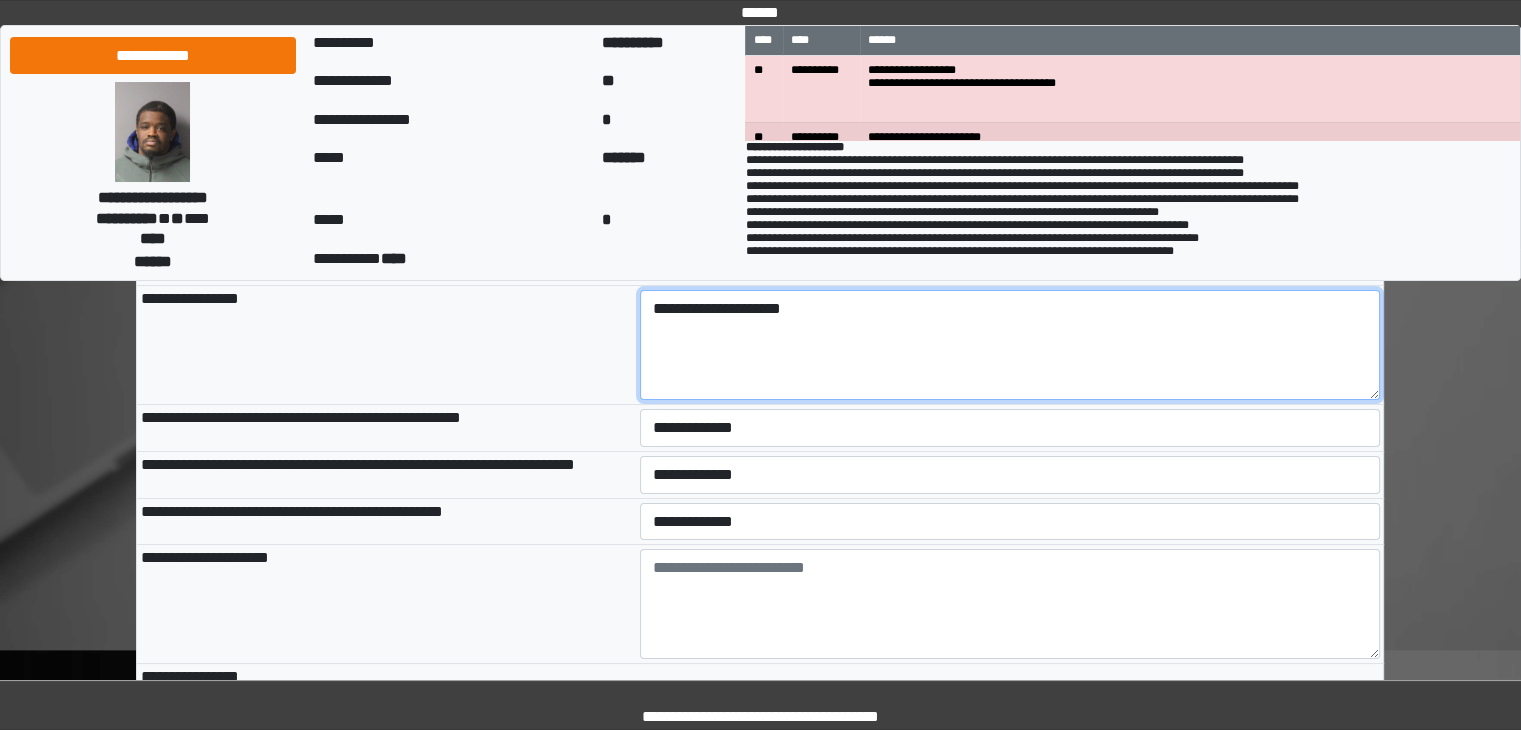 type on "**********" 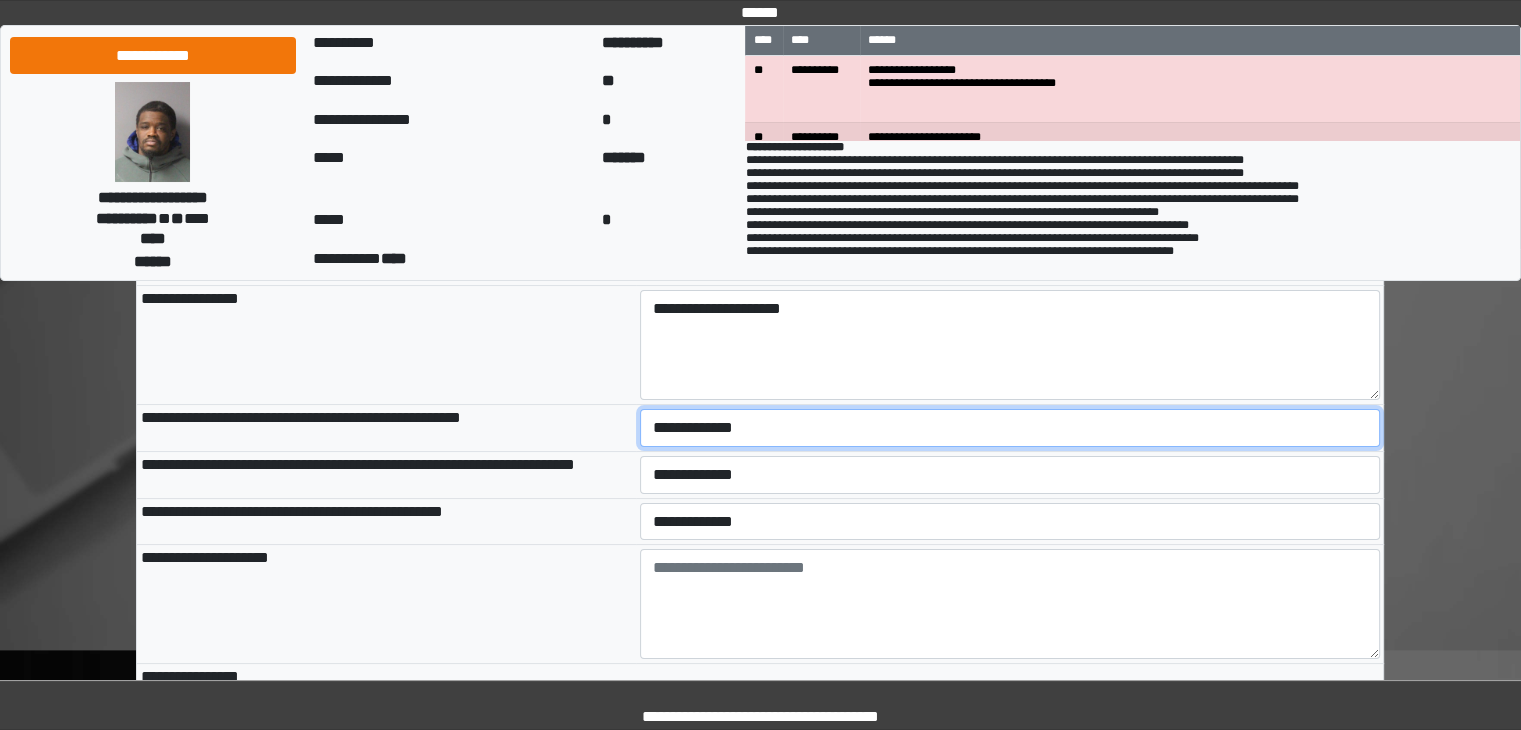 click on "**********" at bounding box center (1010, 428) 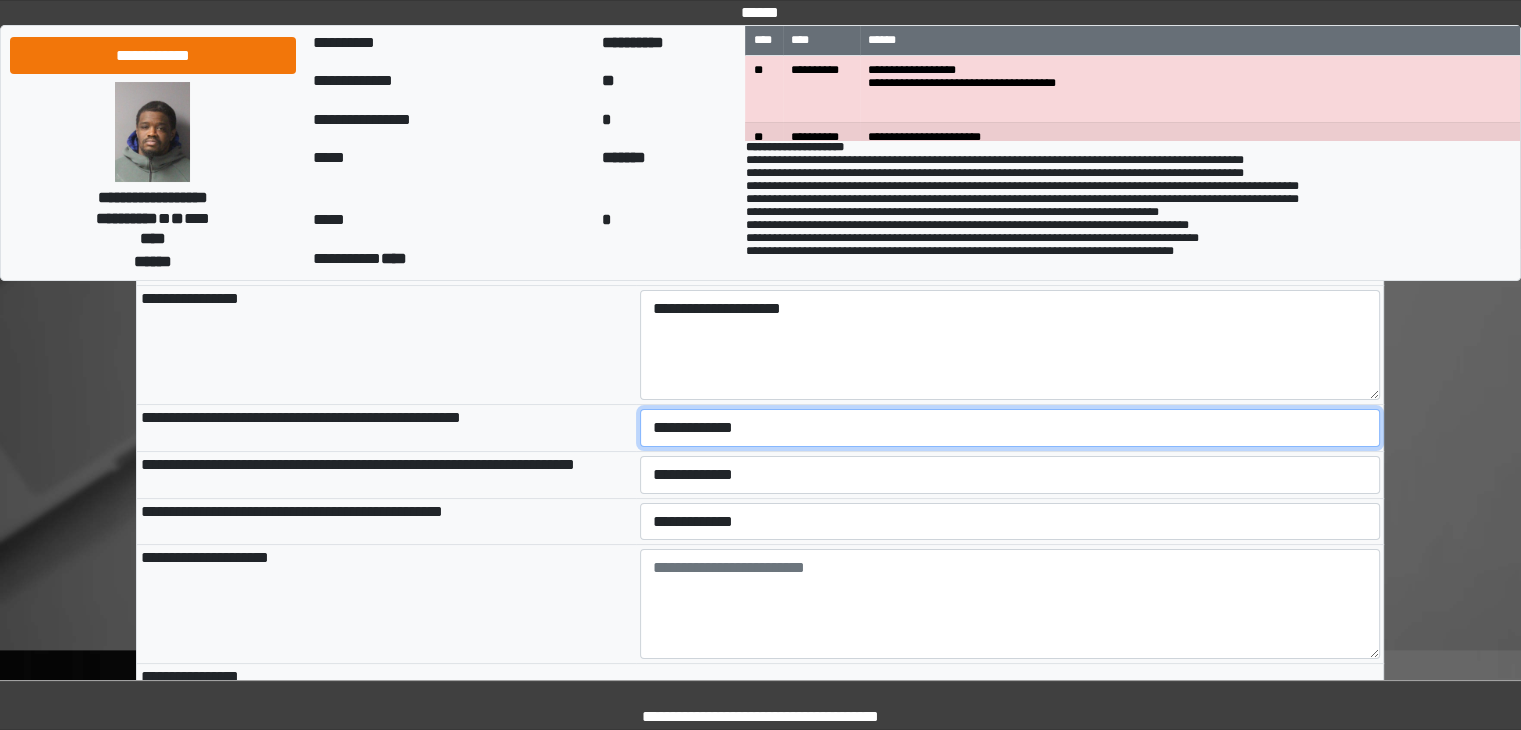 select on "*" 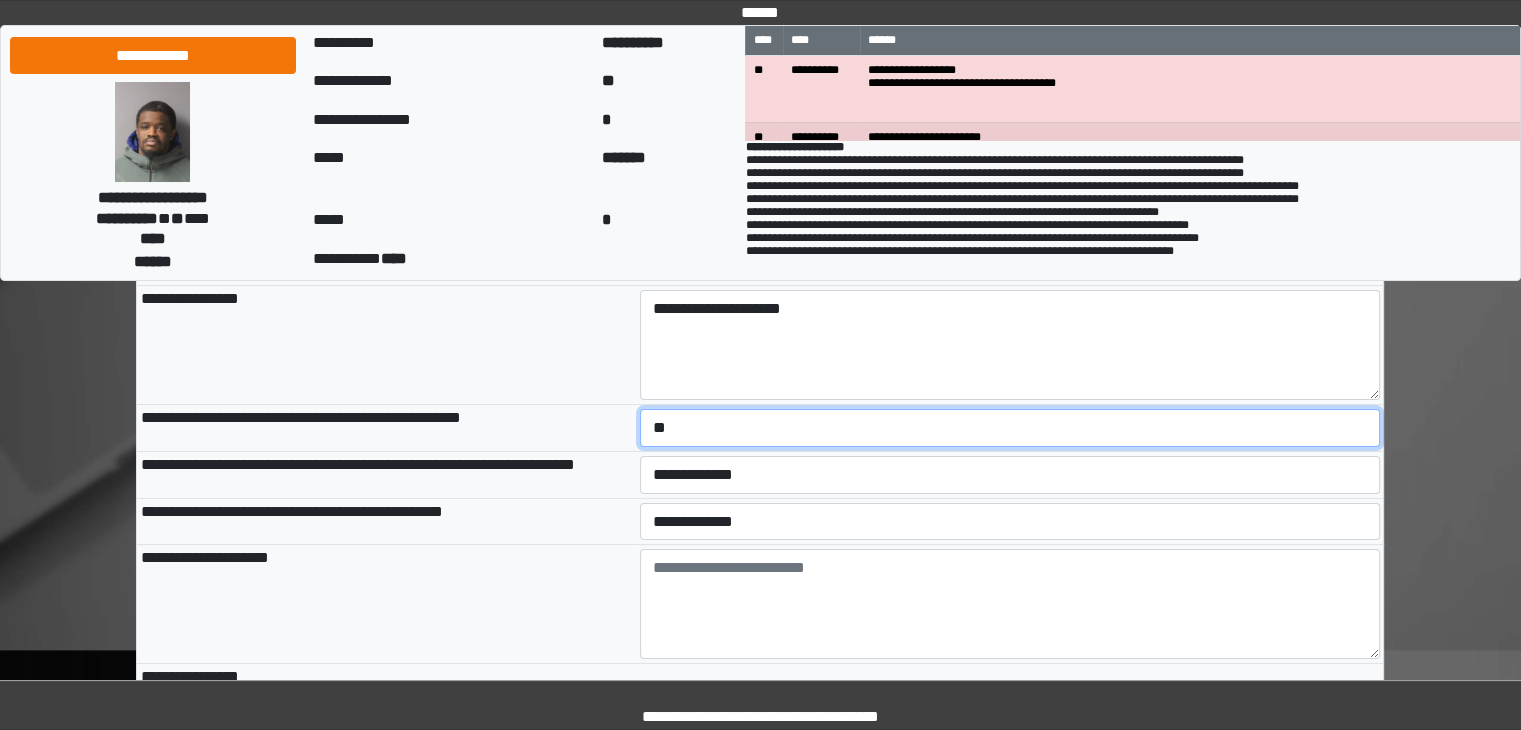 click on "**********" at bounding box center (1010, 428) 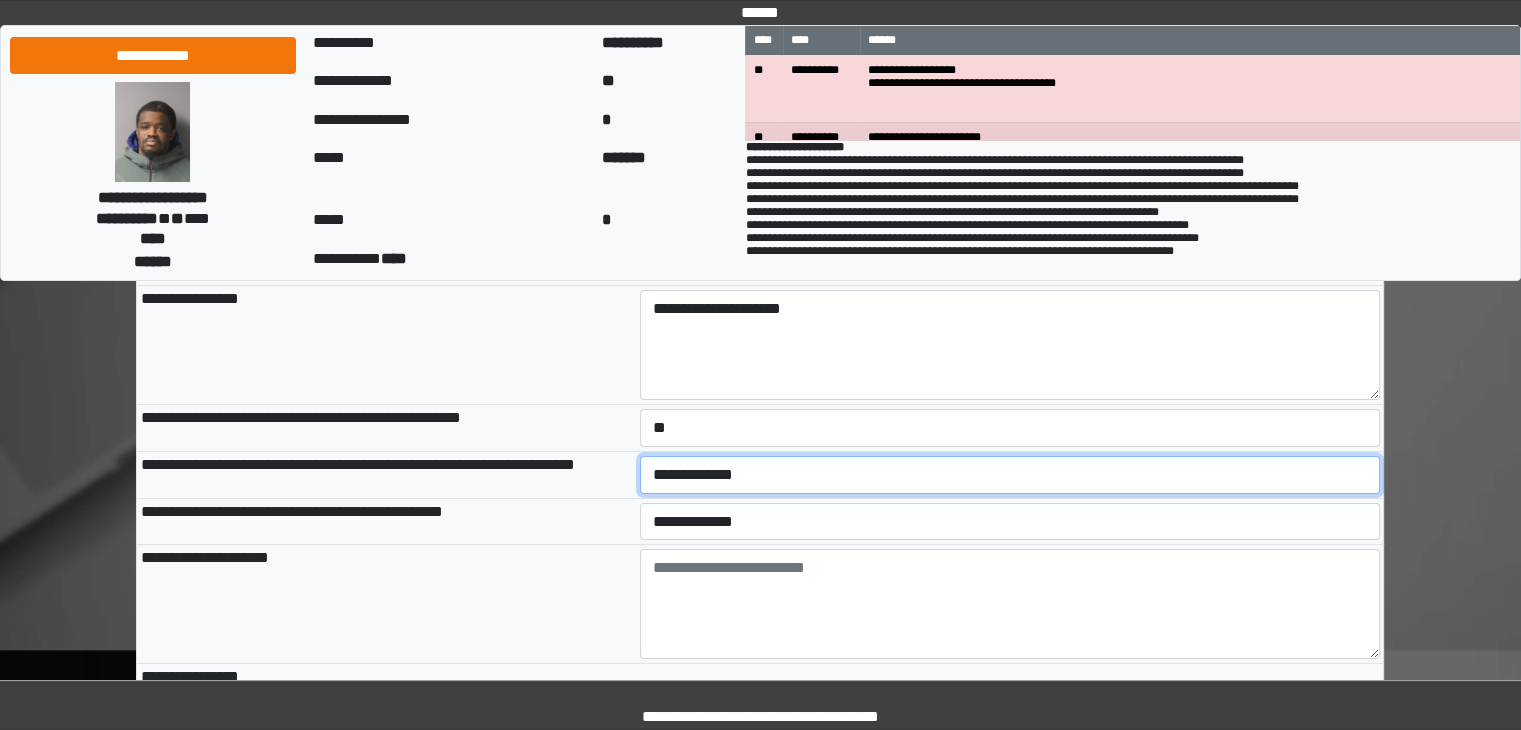 click on "**********" at bounding box center [1010, 475] 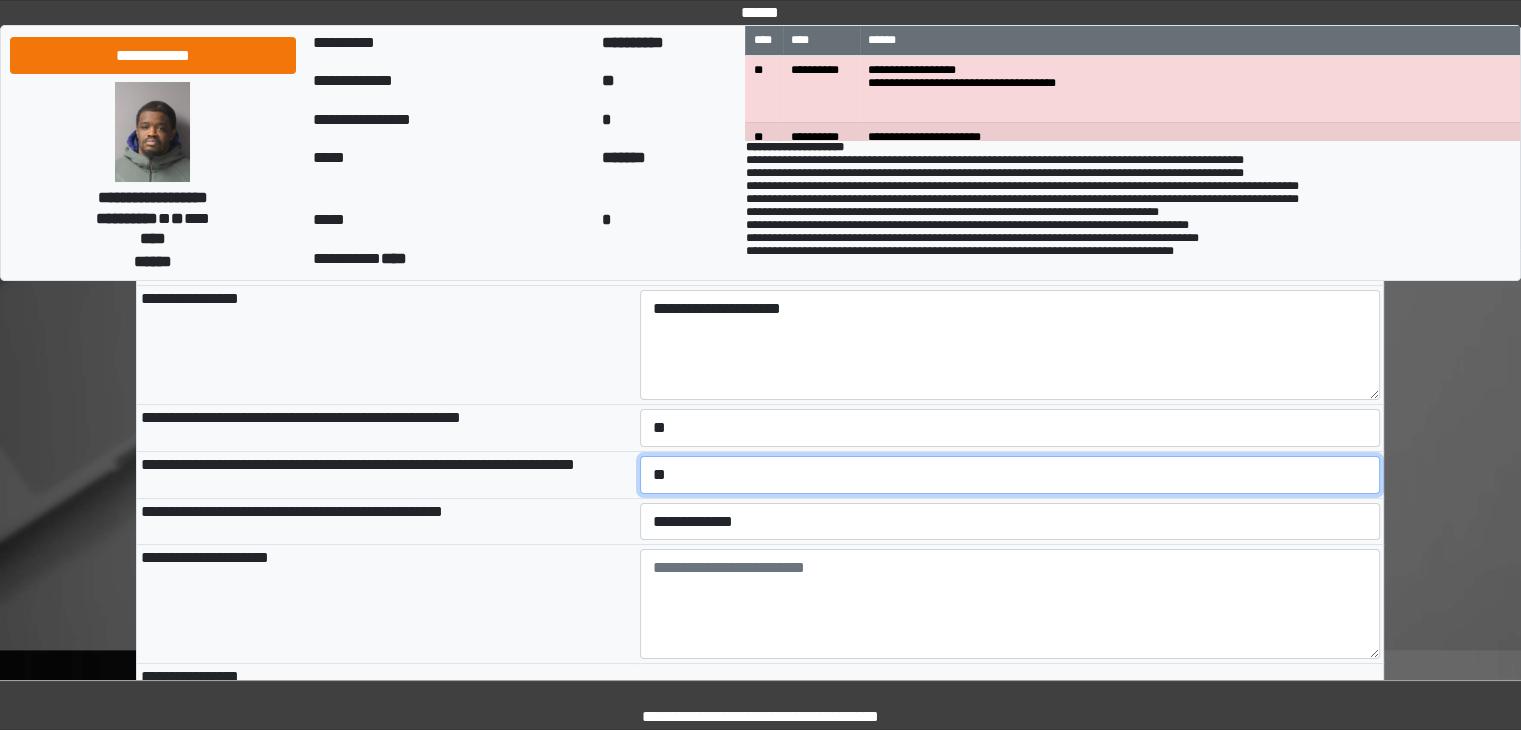click on "**********" at bounding box center (1010, 475) 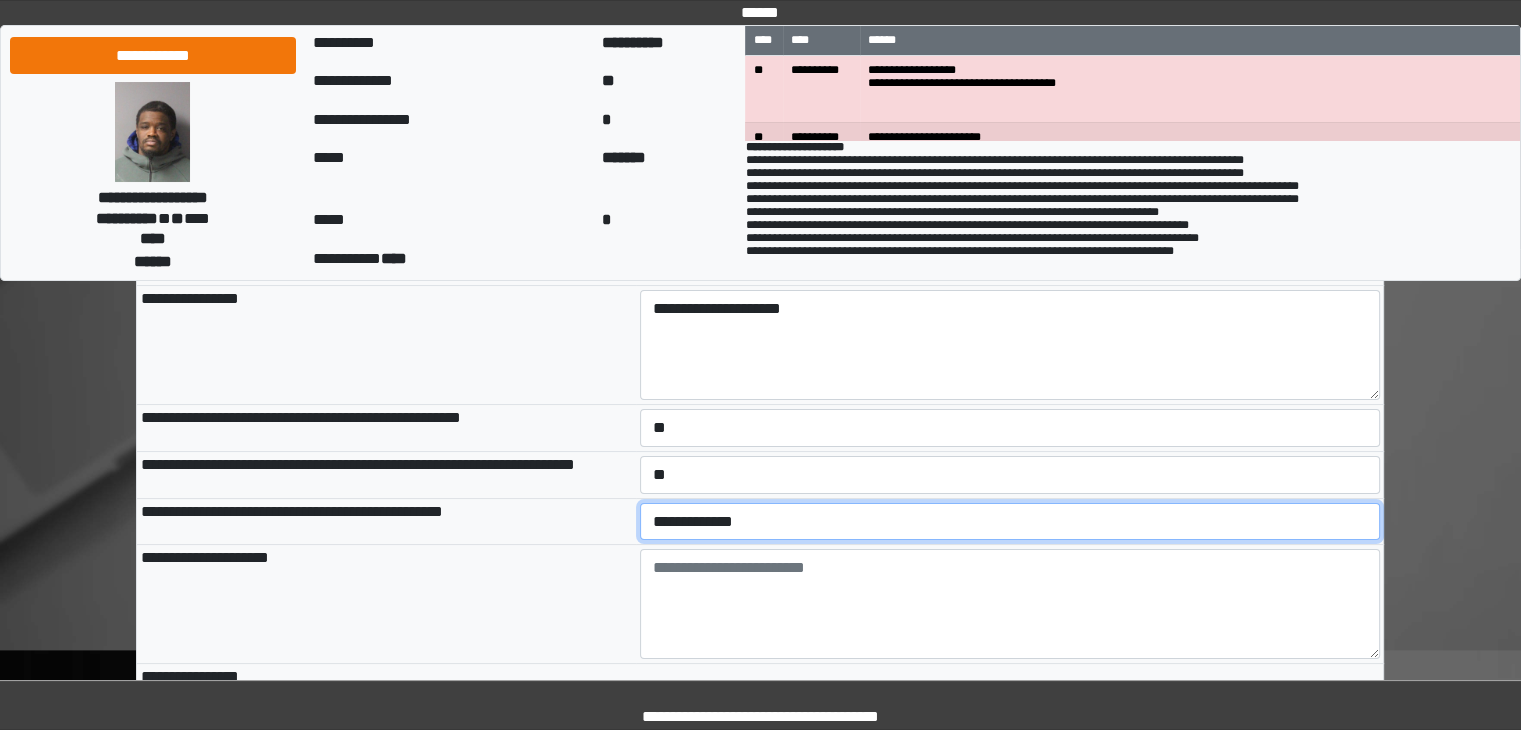 click on "**********" at bounding box center (1010, 522) 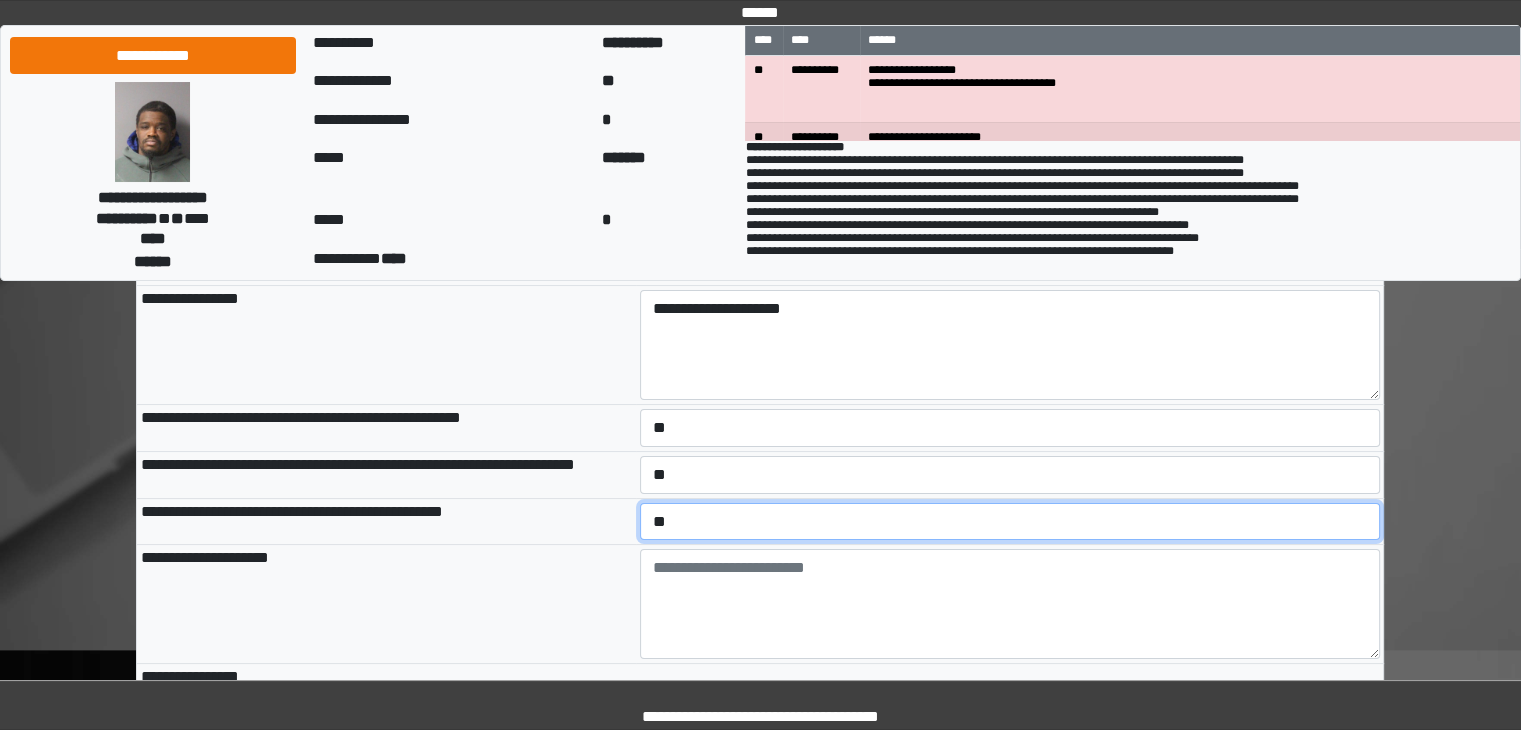 click on "**********" at bounding box center [1010, 522] 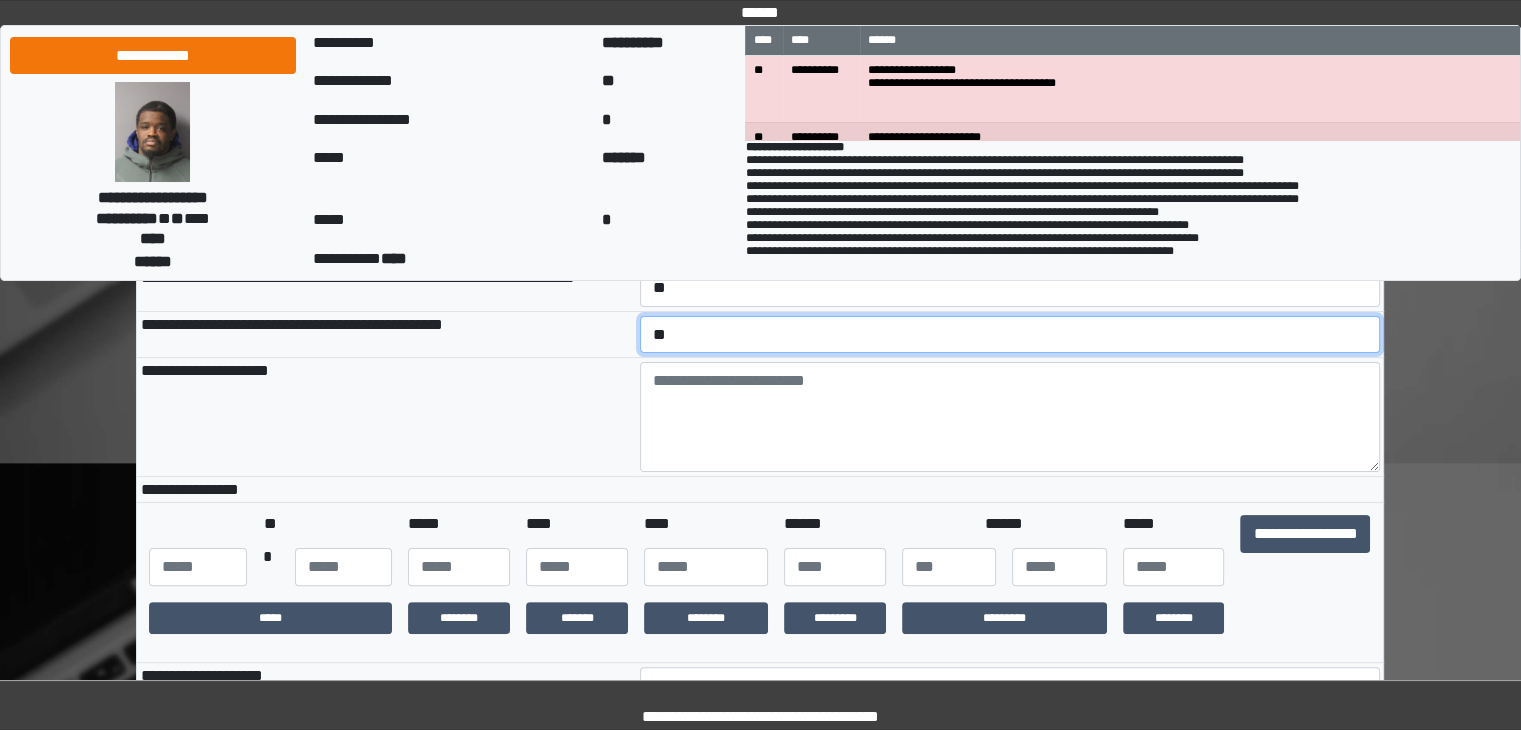 scroll, scrollTop: 400, scrollLeft: 0, axis: vertical 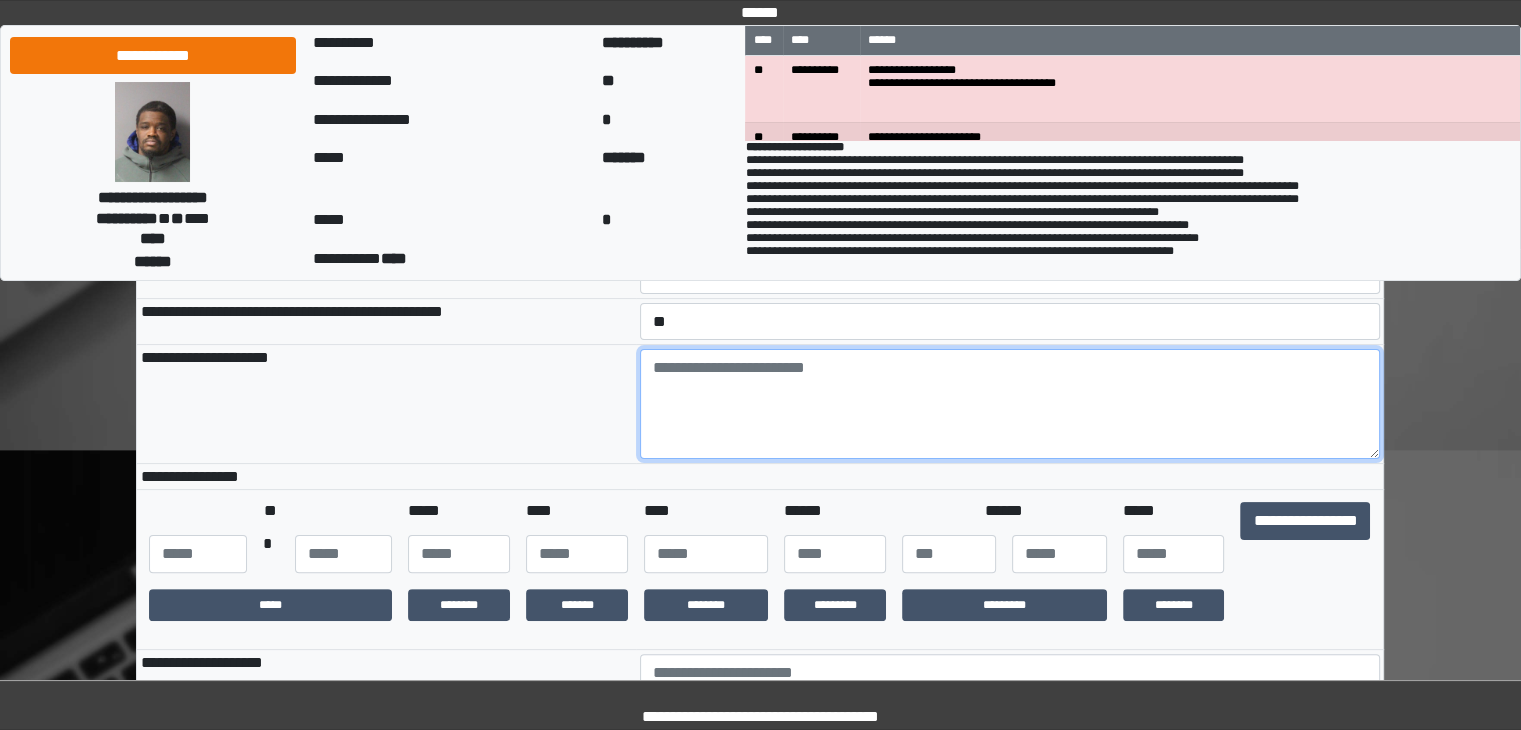 click at bounding box center [1010, 404] 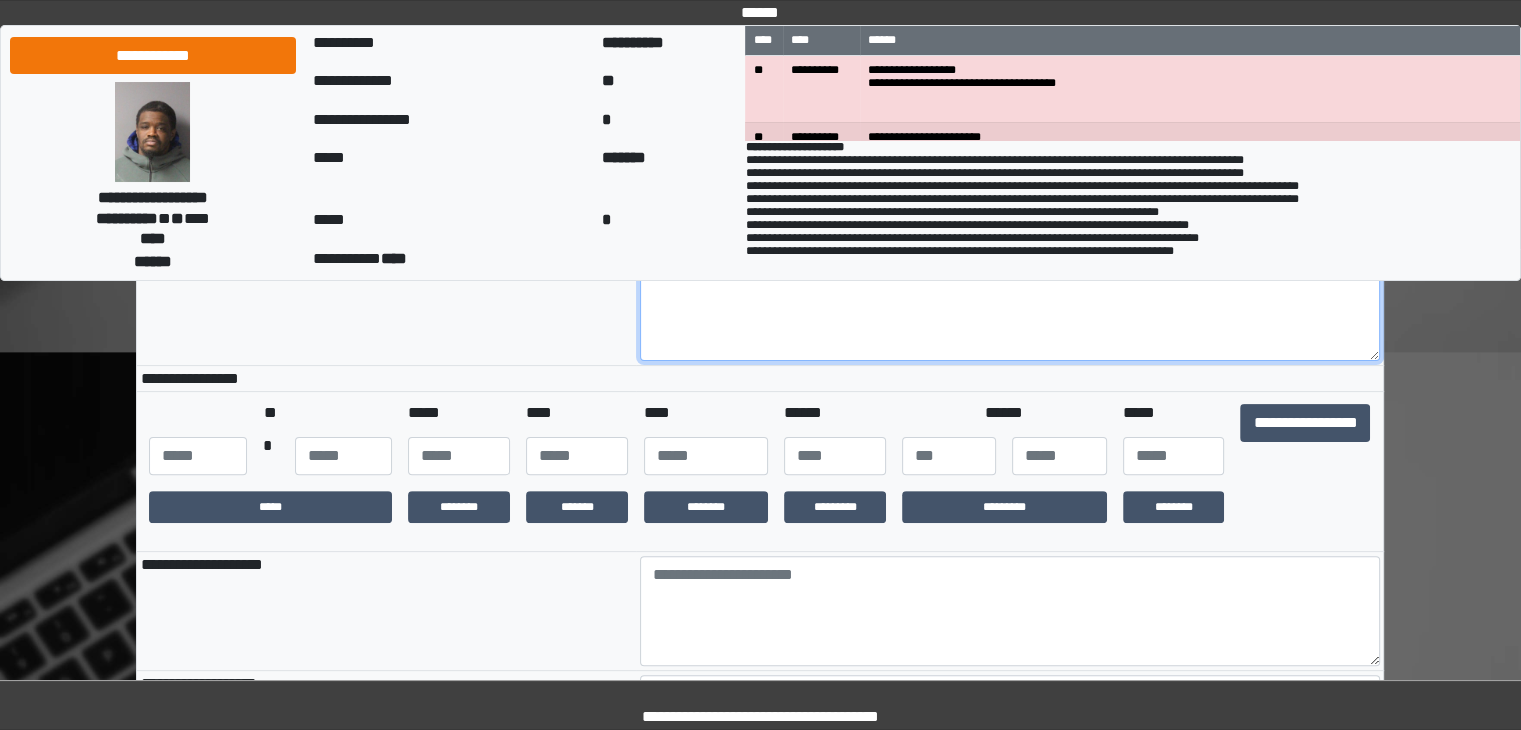scroll, scrollTop: 500, scrollLeft: 0, axis: vertical 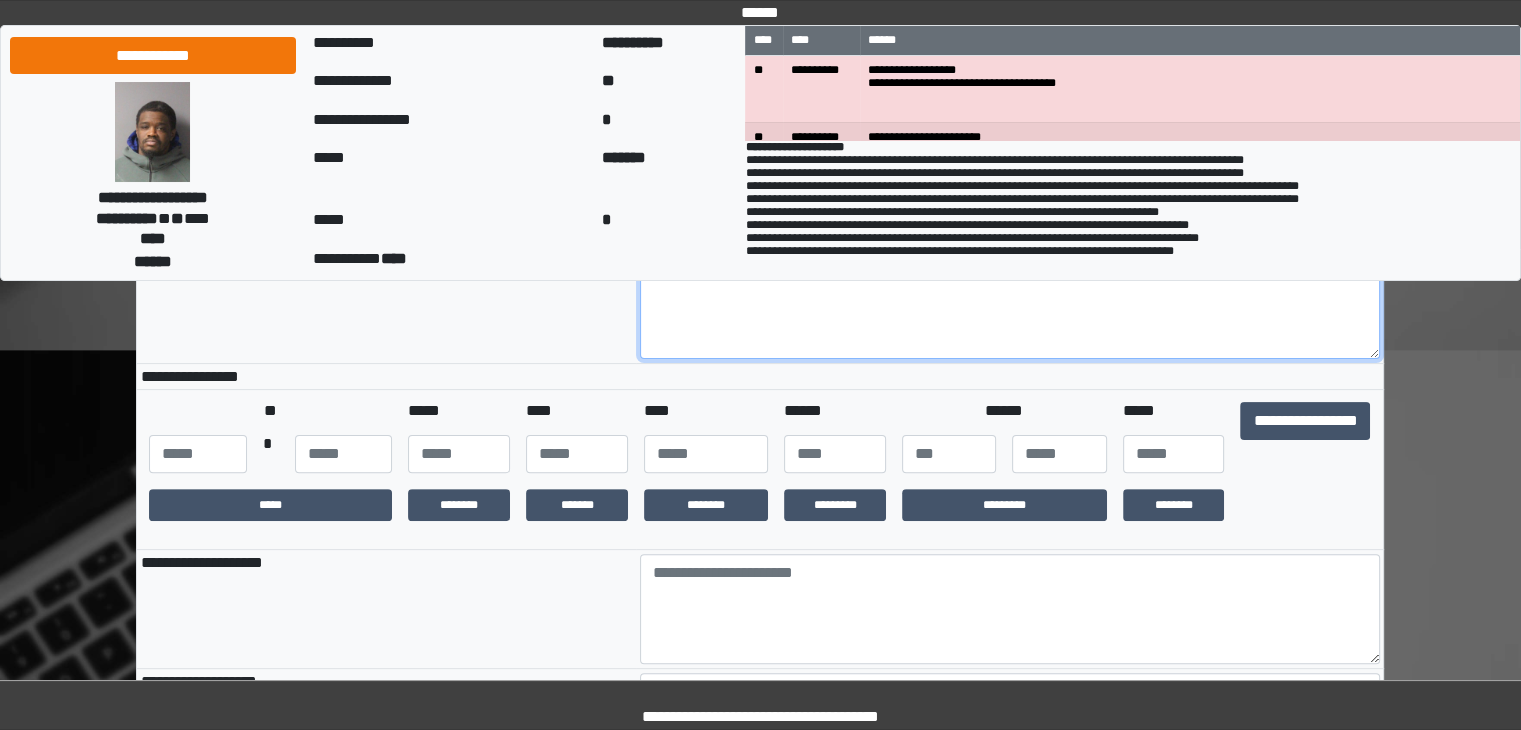 type on "**********" 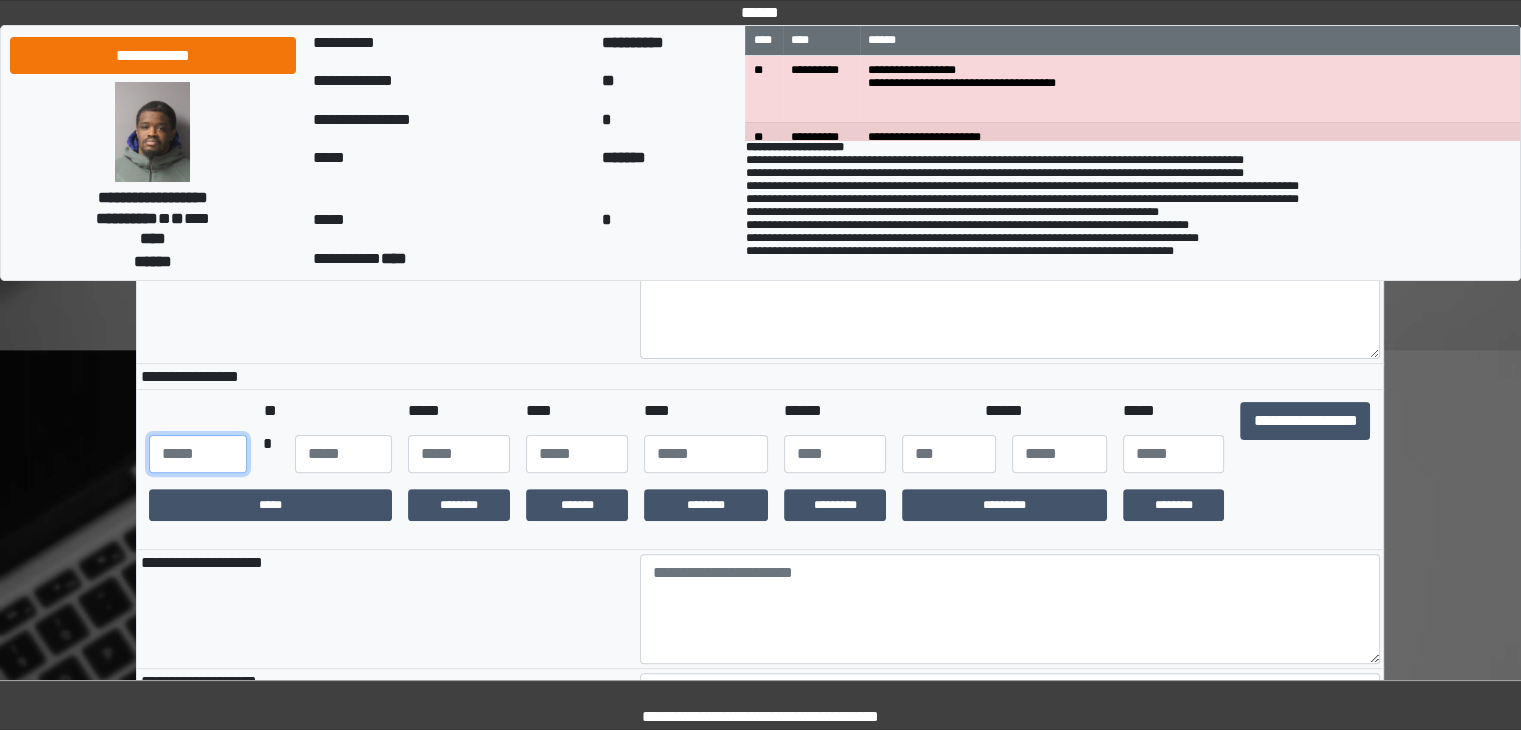 click at bounding box center (197, 454) 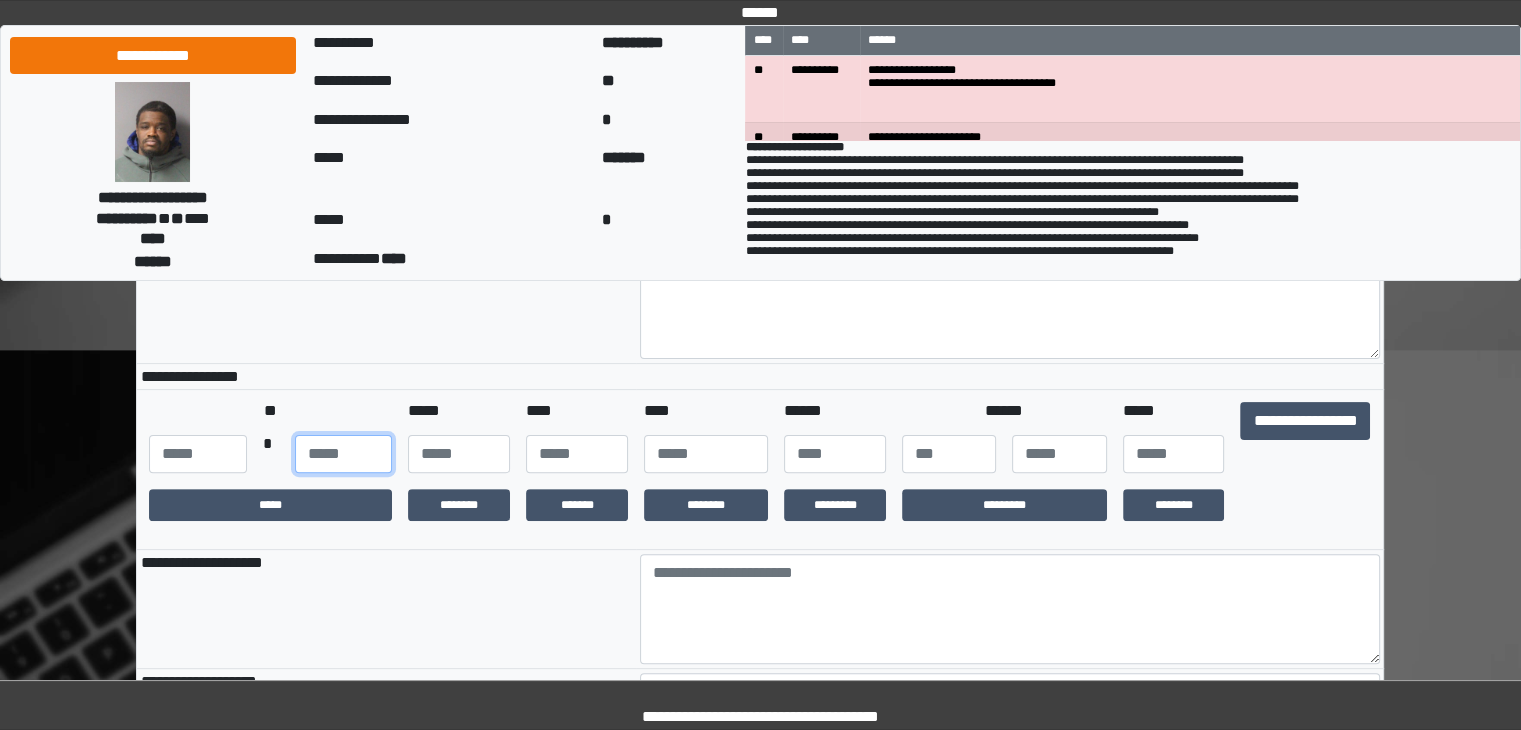 click at bounding box center [343, 454] 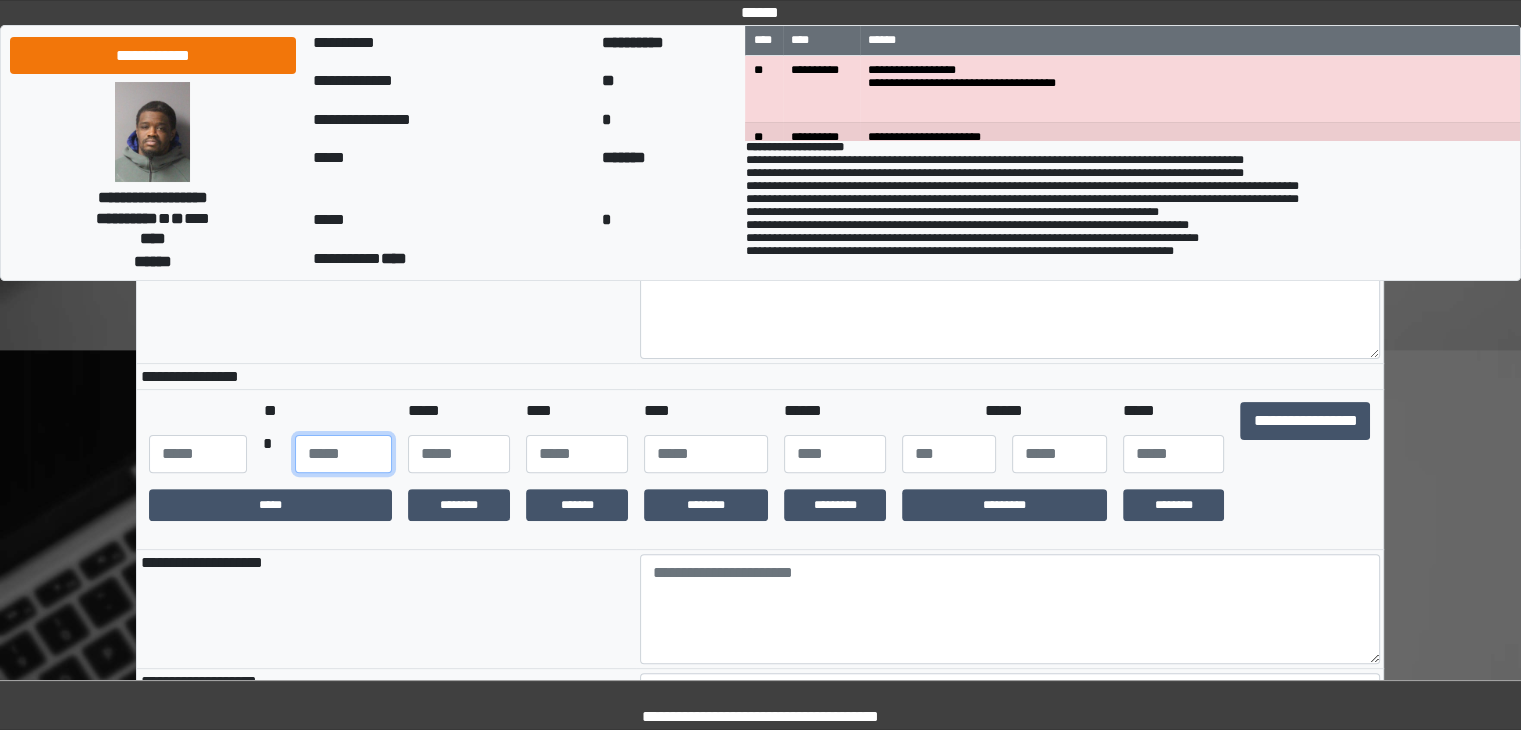 type on "**" 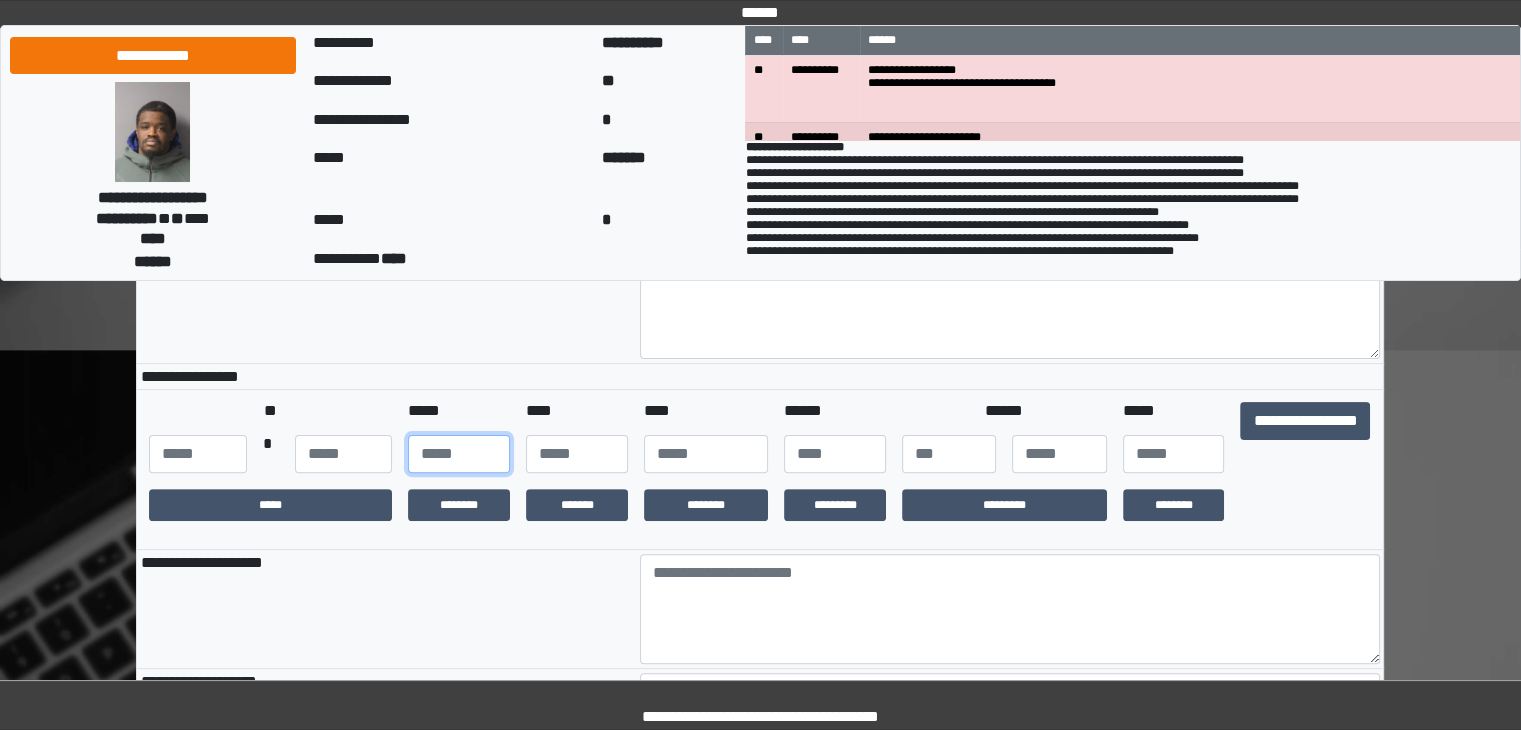 click at bounding box center [459, 454] 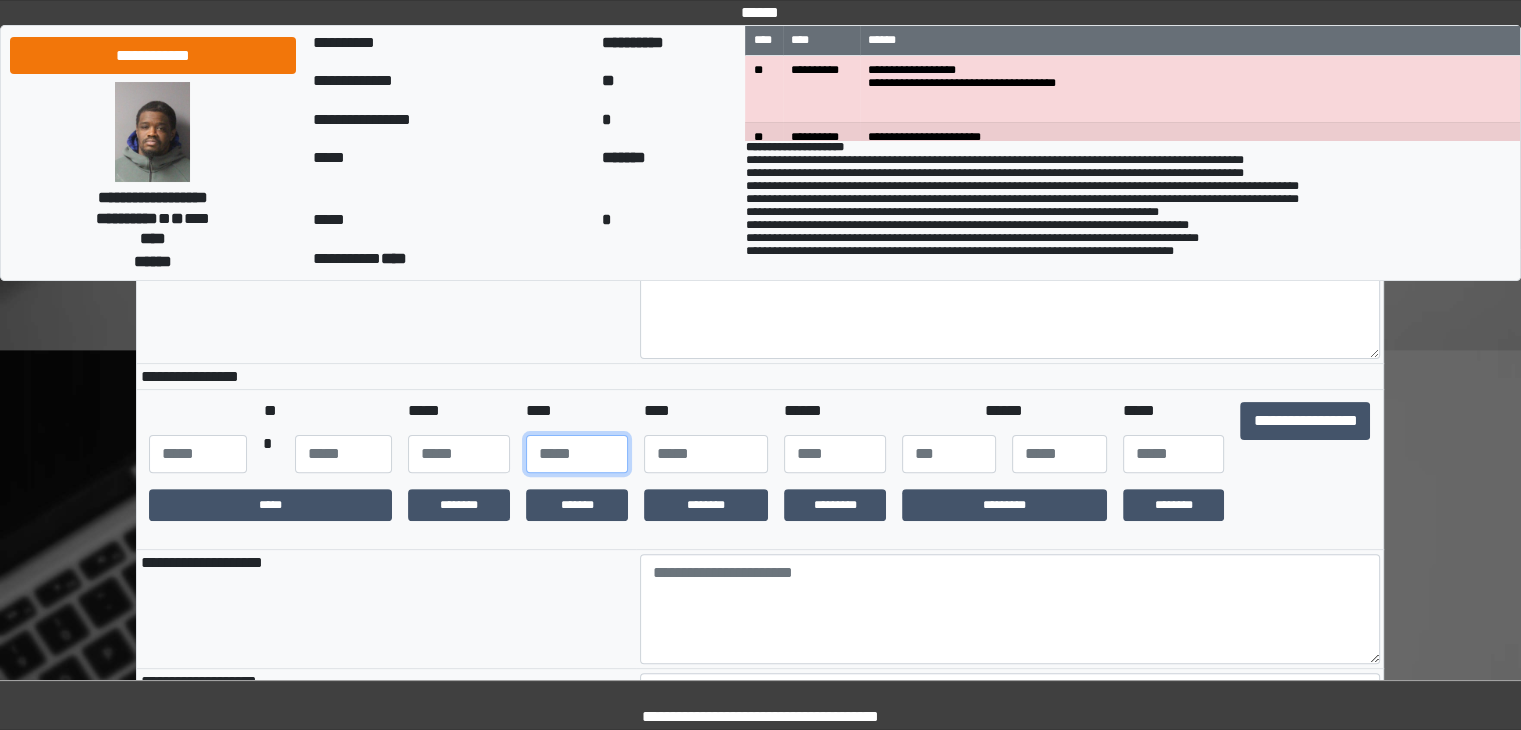 click at bounding box center (577, 454) 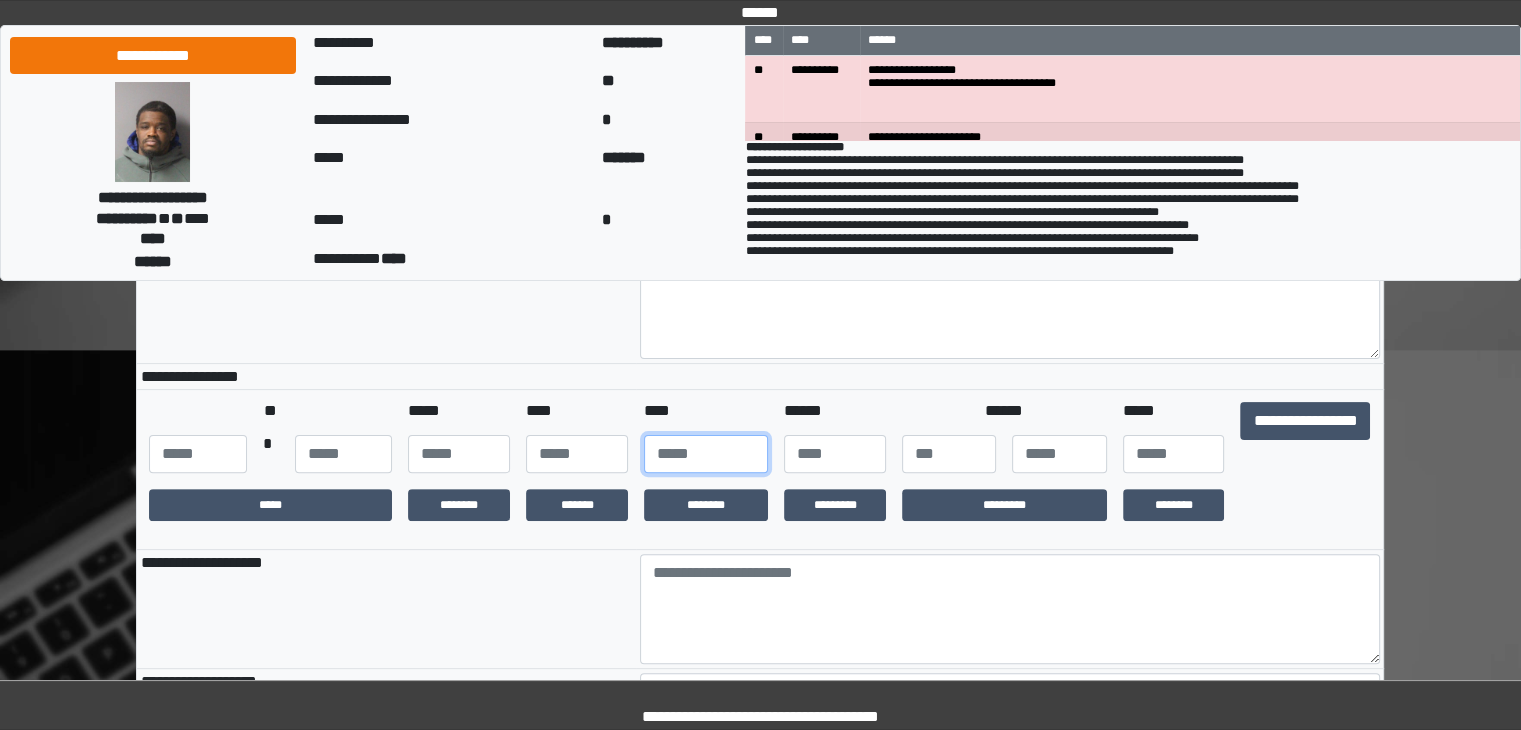 click at bounding box center (706, 454) 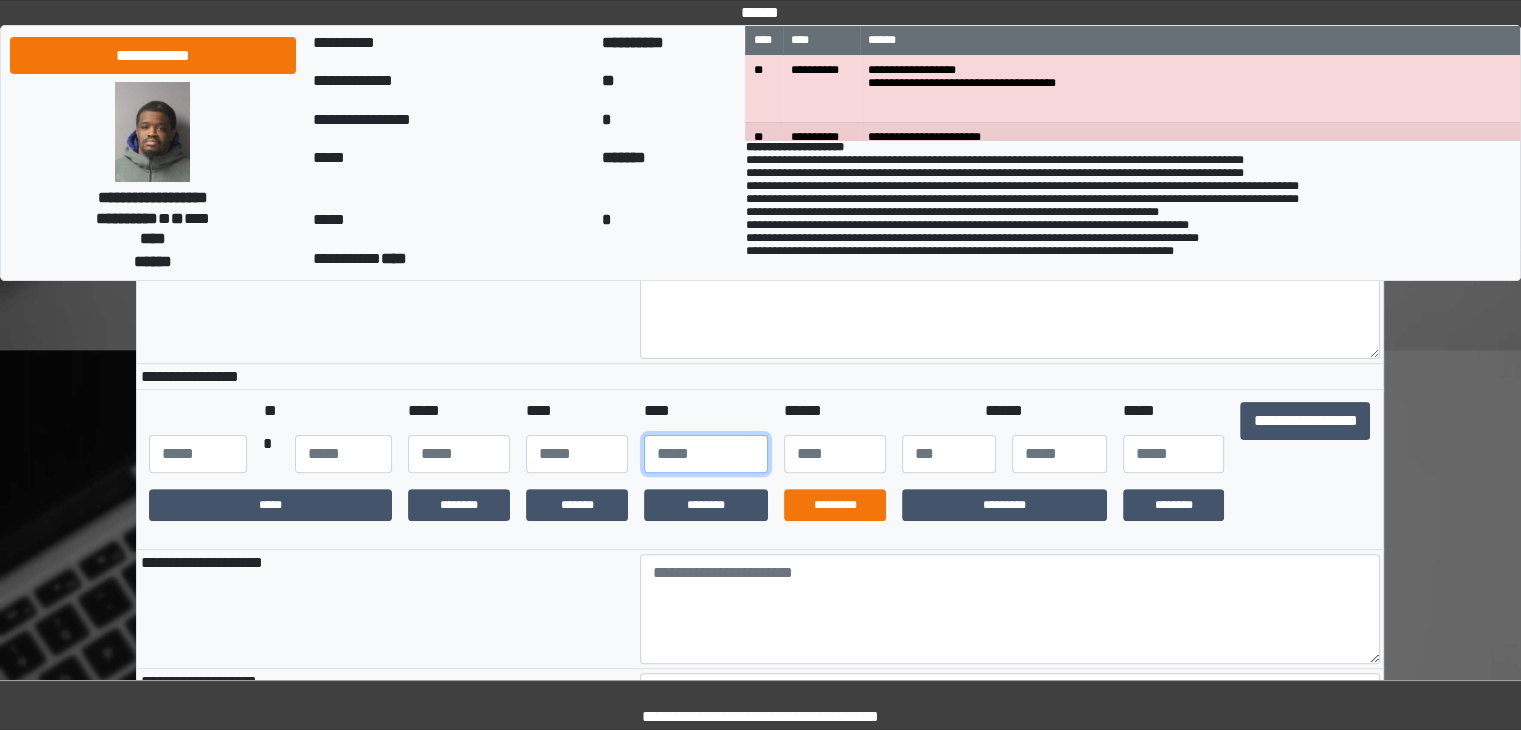 type on "****" 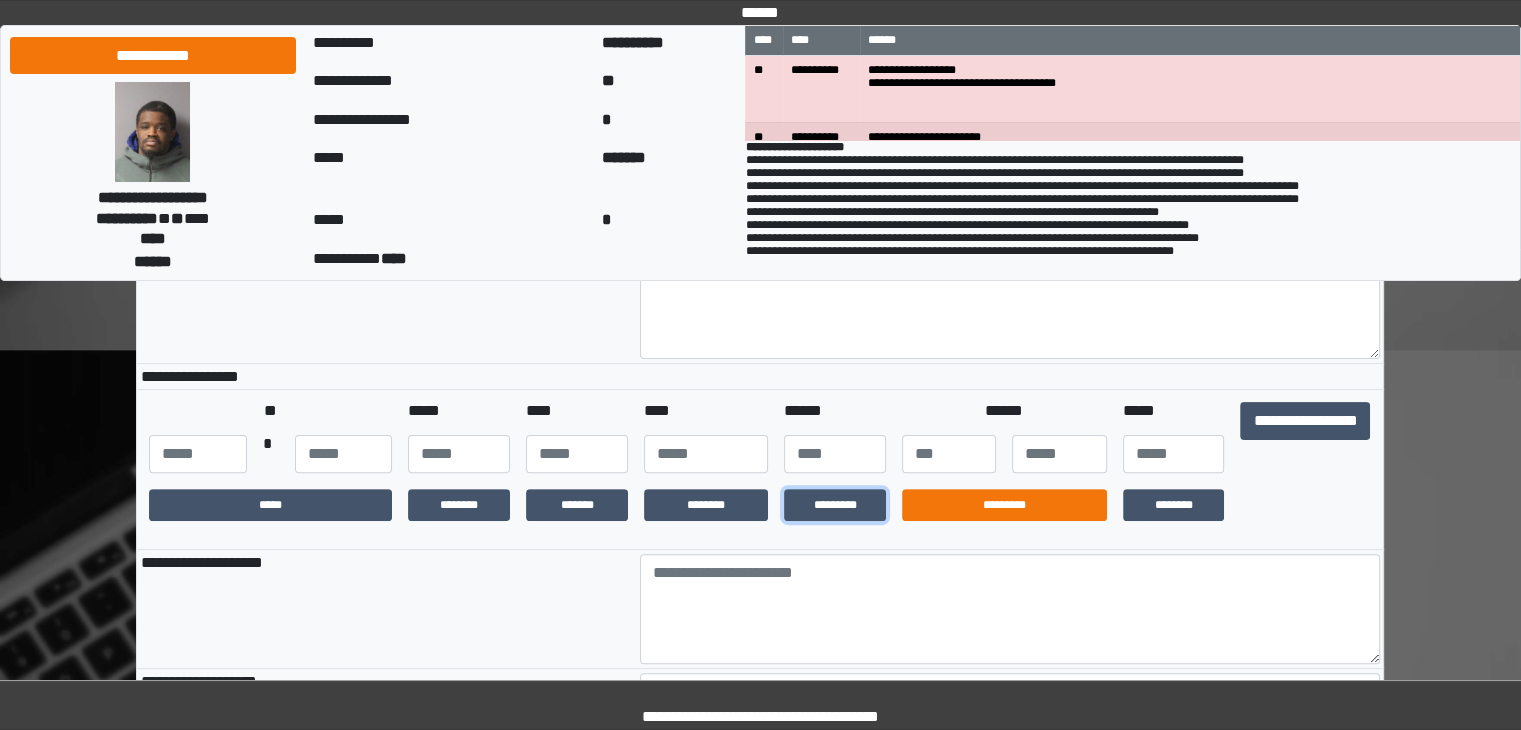 drag, startPoint x: 825, startPoint y: 517, endPoint x: 912, endPoint y: 510, distance: 87.28116 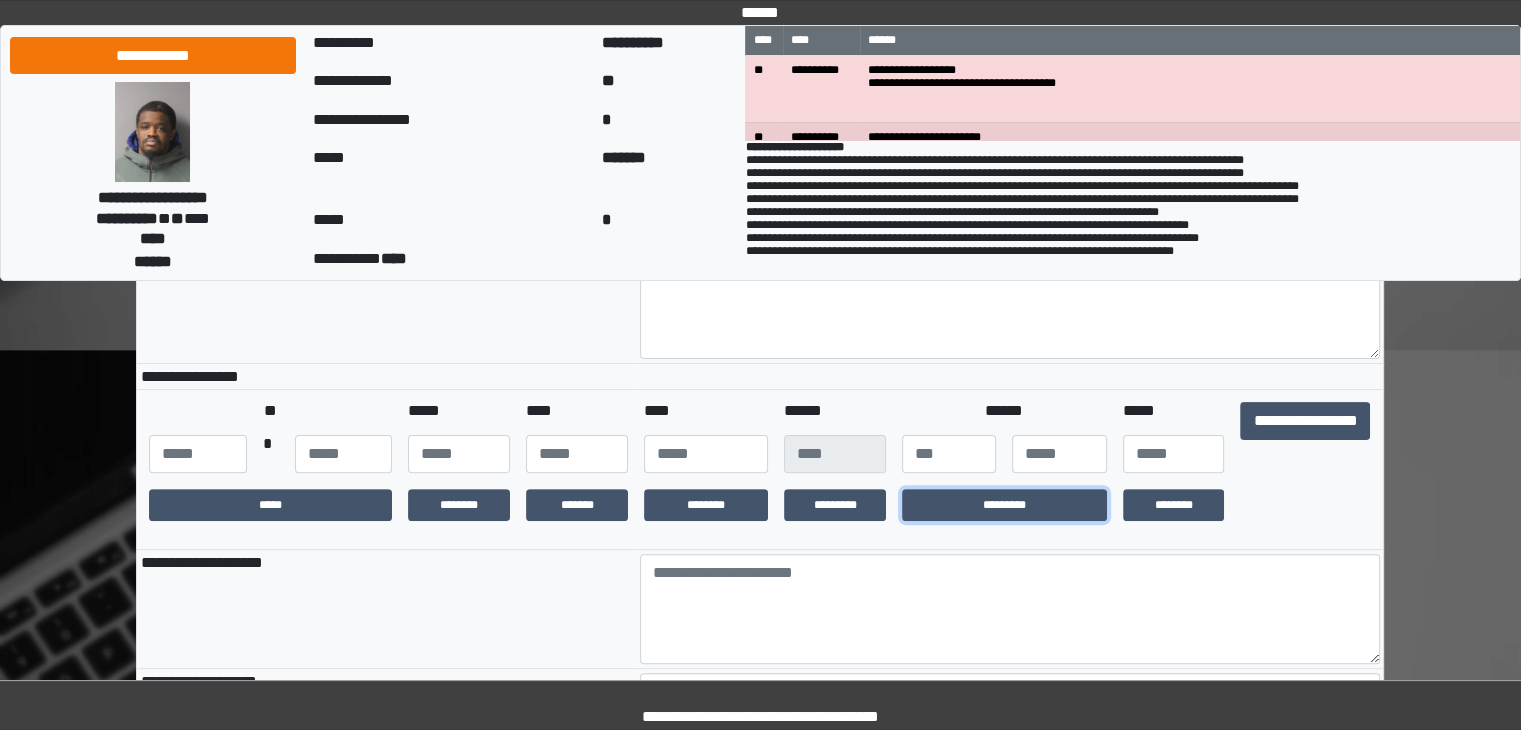 drag, startPoint x: 954, startPoint y: 505, endPoint x: 1258, endPoint y: 470, distance: 306.00818 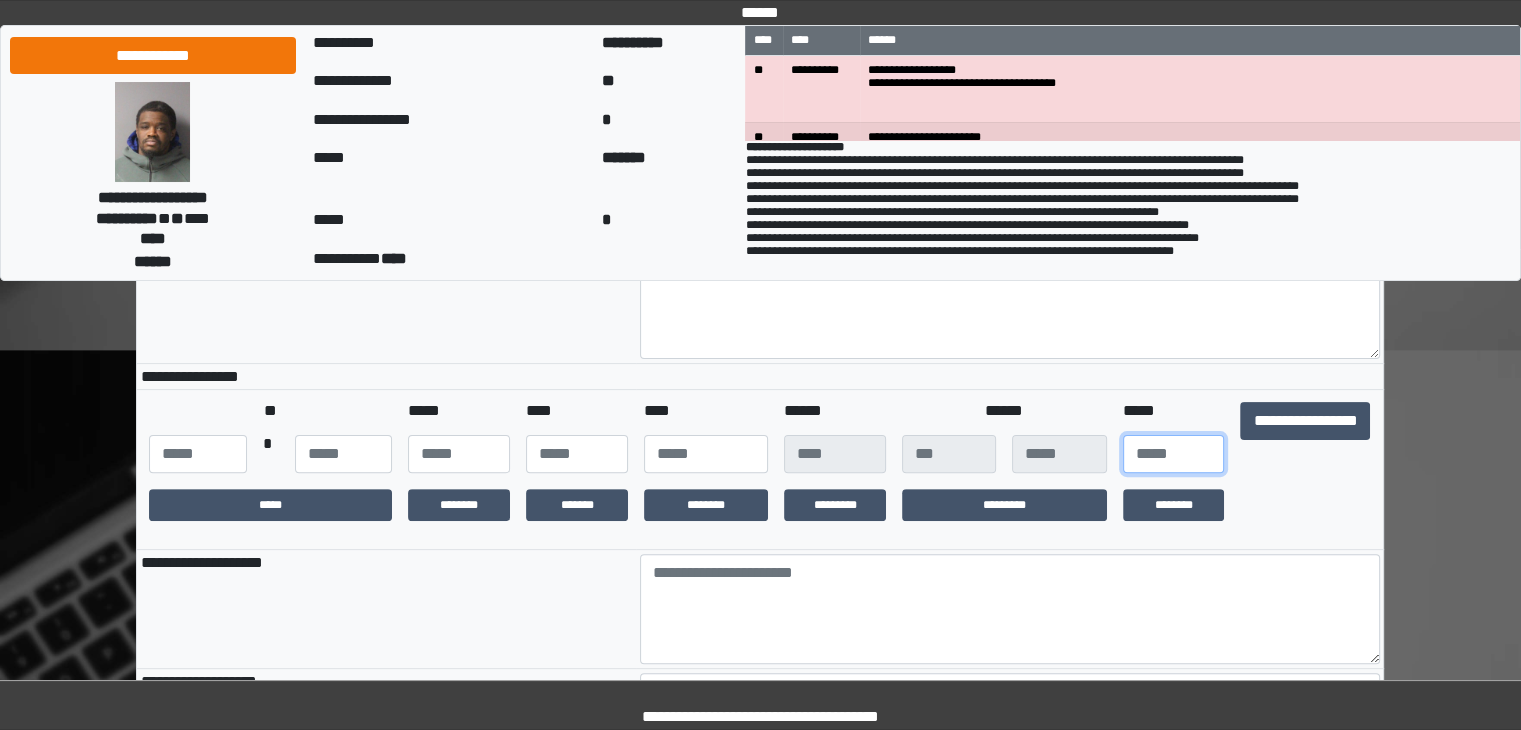 click at bounding box center [1174, 454] 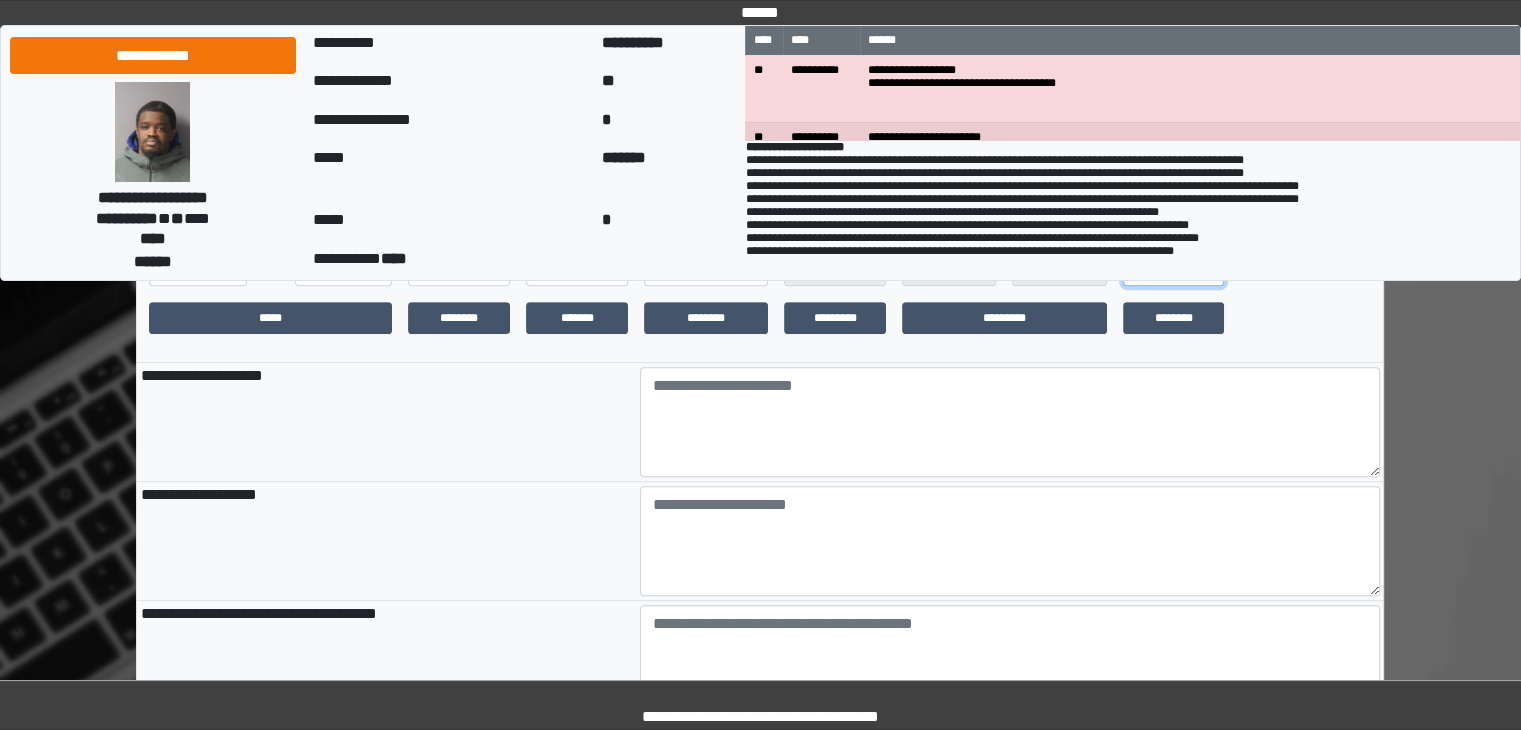 scroll, scrollTop: 700, scrollLeft: 0, axis: vertical 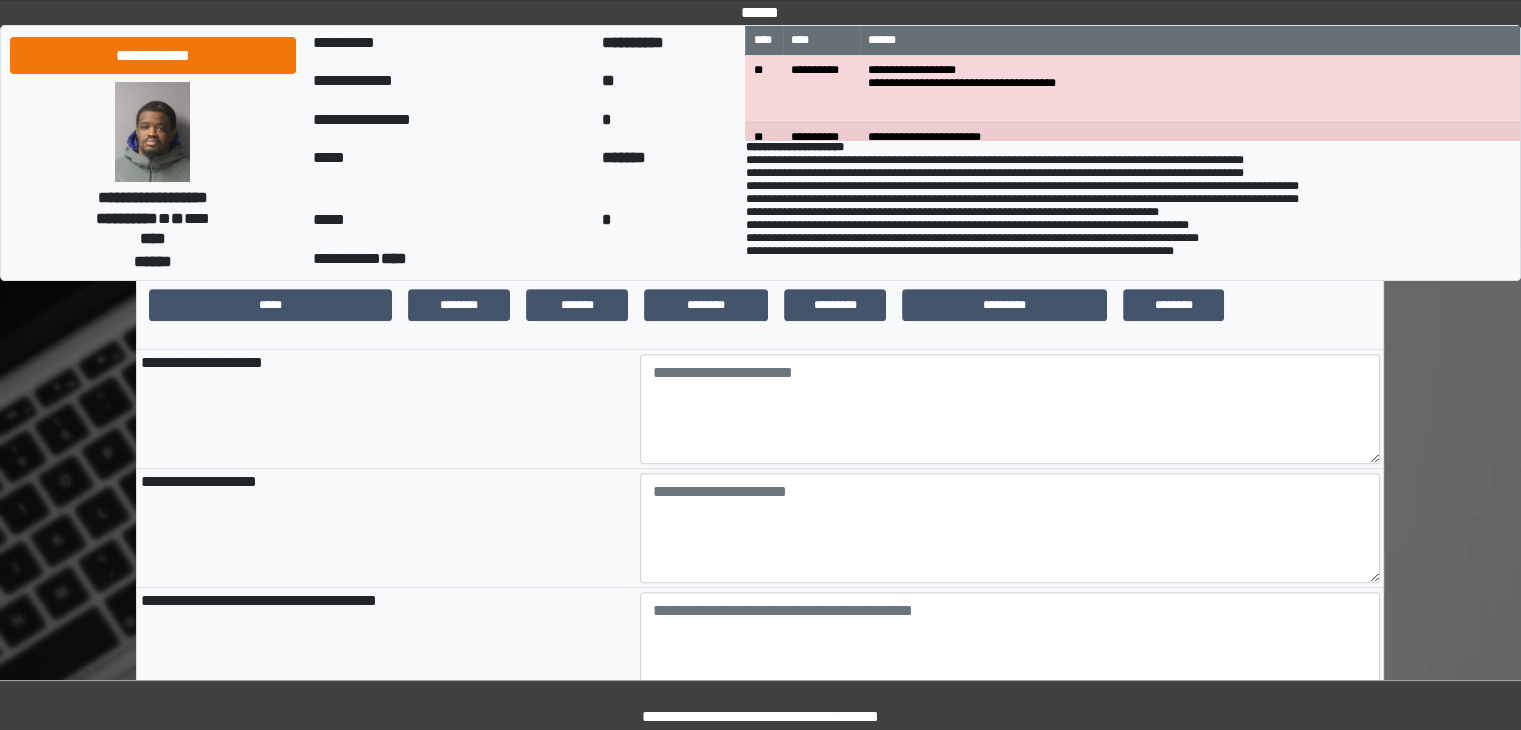 type on "***" 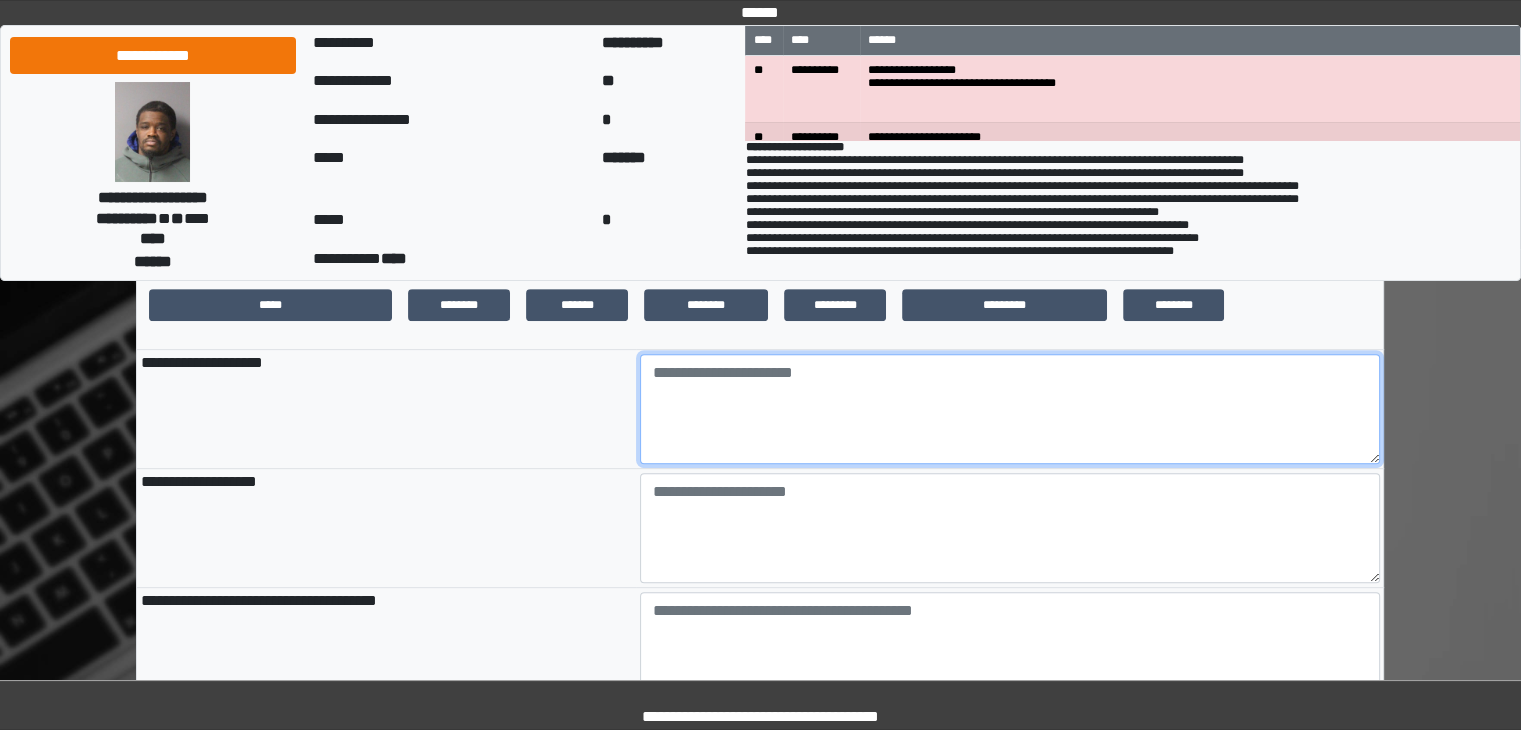 click at bounding box center (1010, 409) 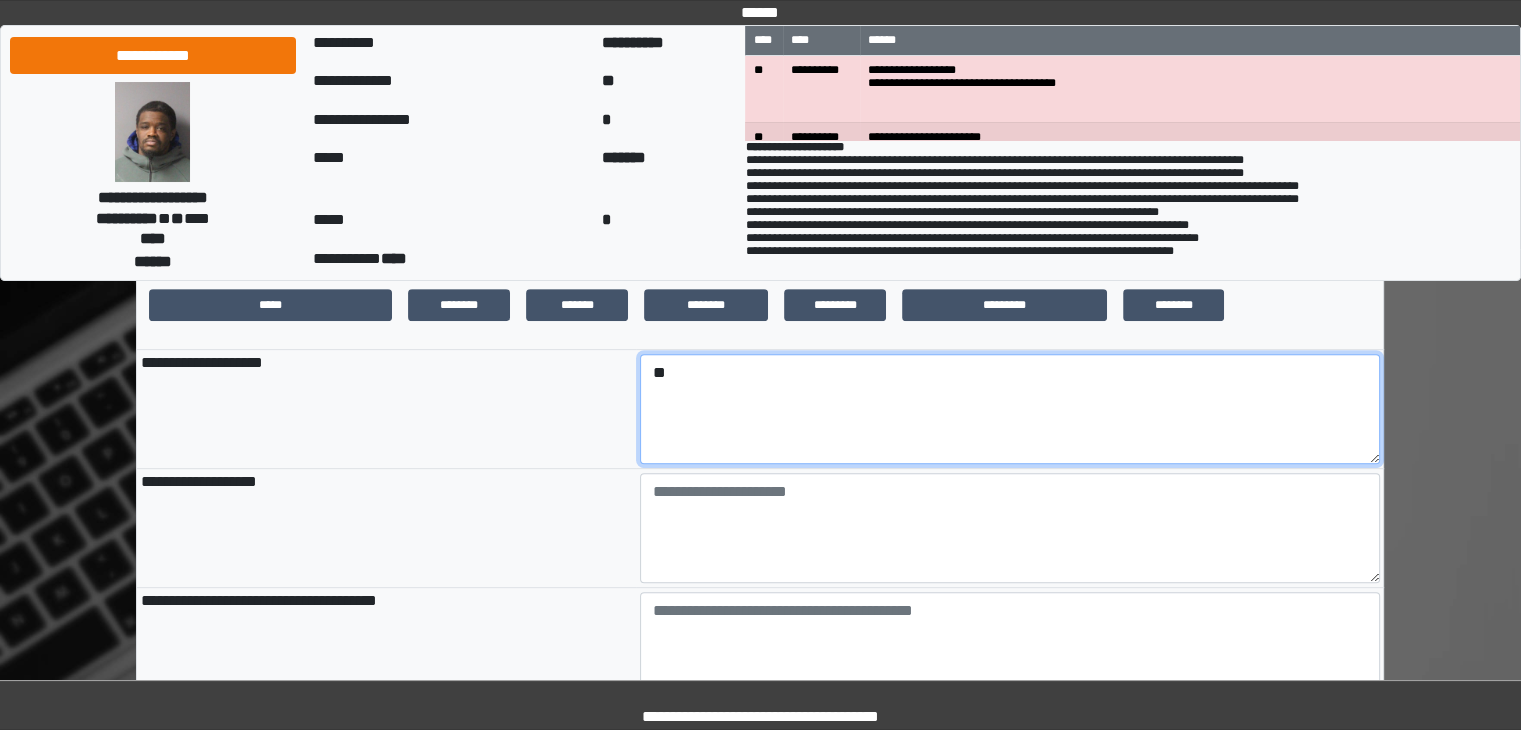 type on "*" 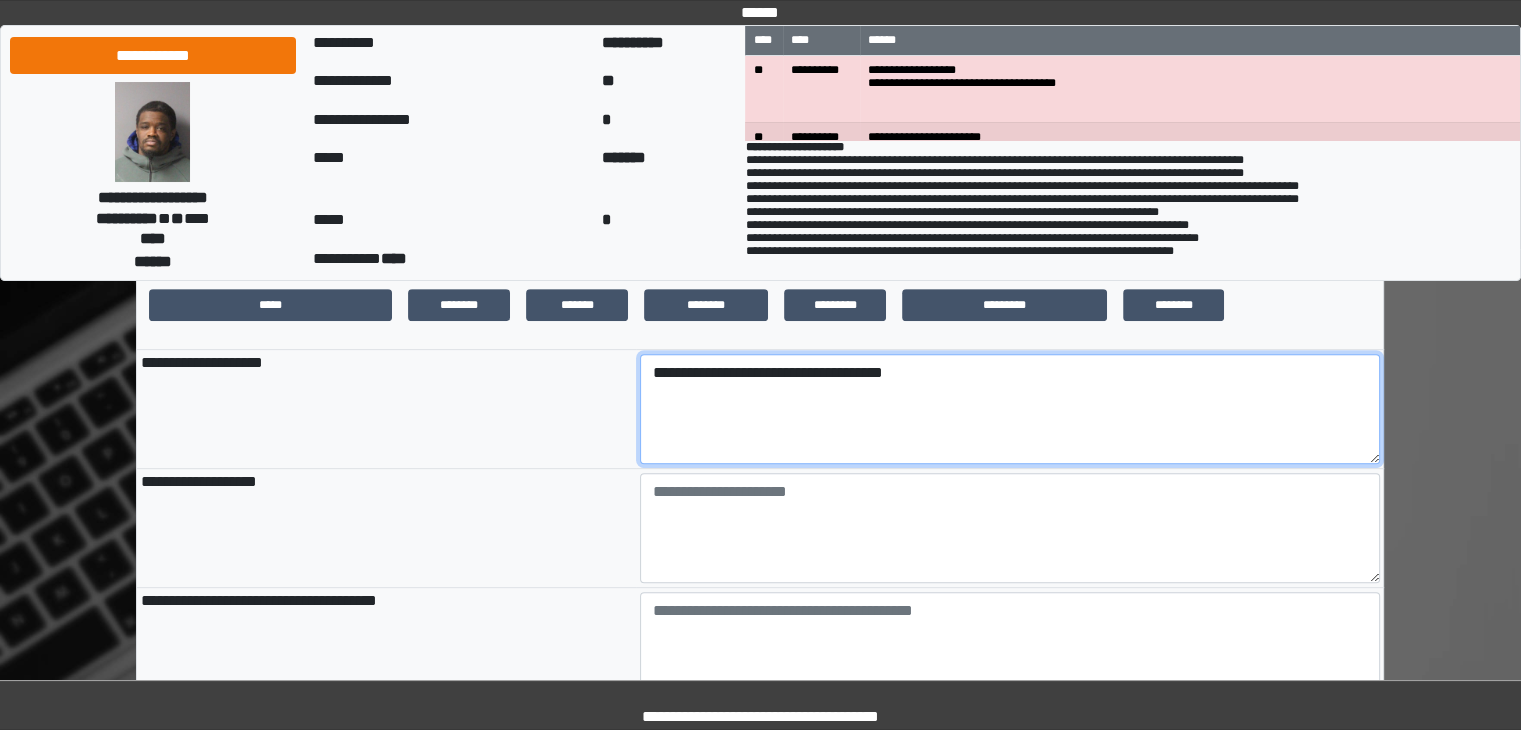 click on "**********" at bounding box center [1010, 409] 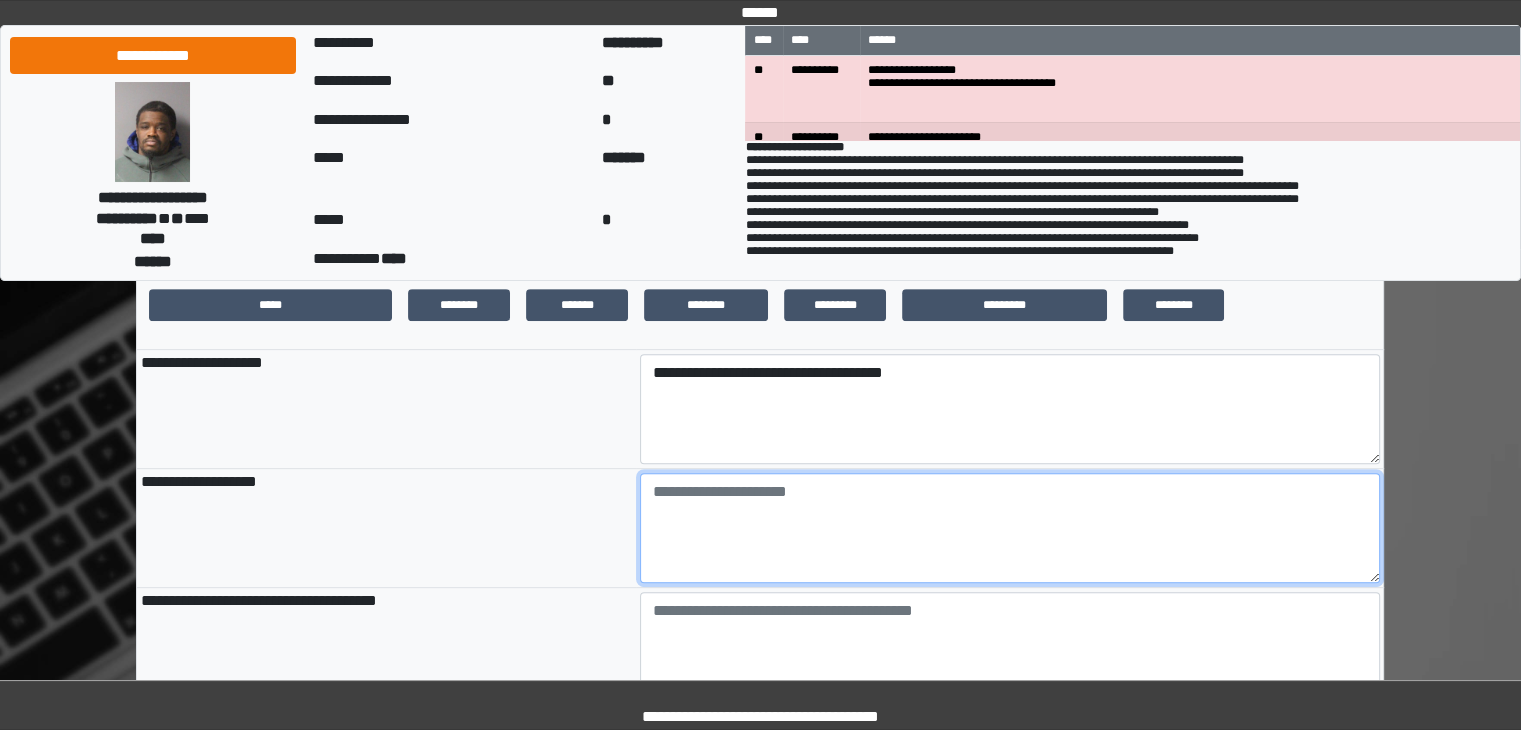 click at bounding box center (1010, 528) 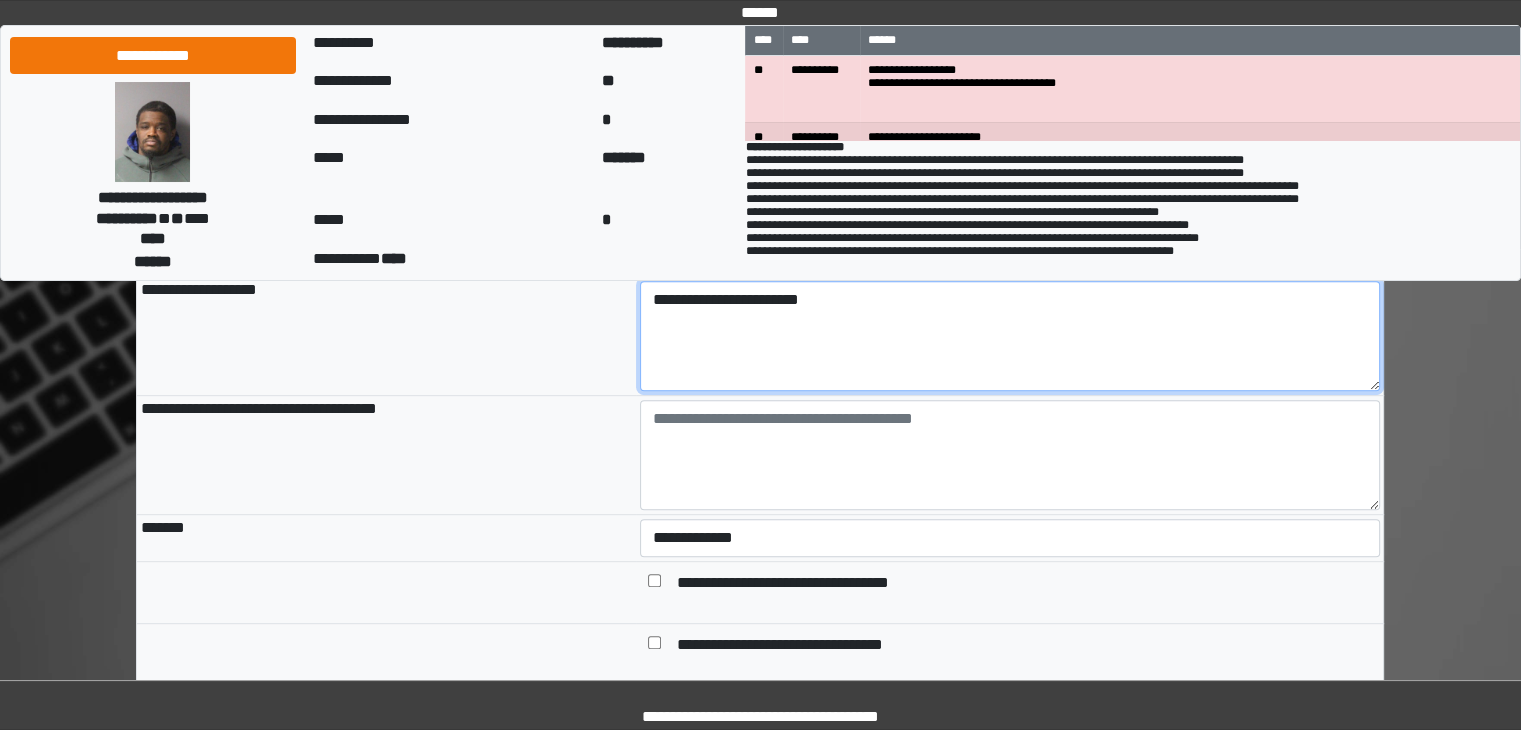 scroll, scrollTop: 900, scrollLeft: 0, axis: vertical 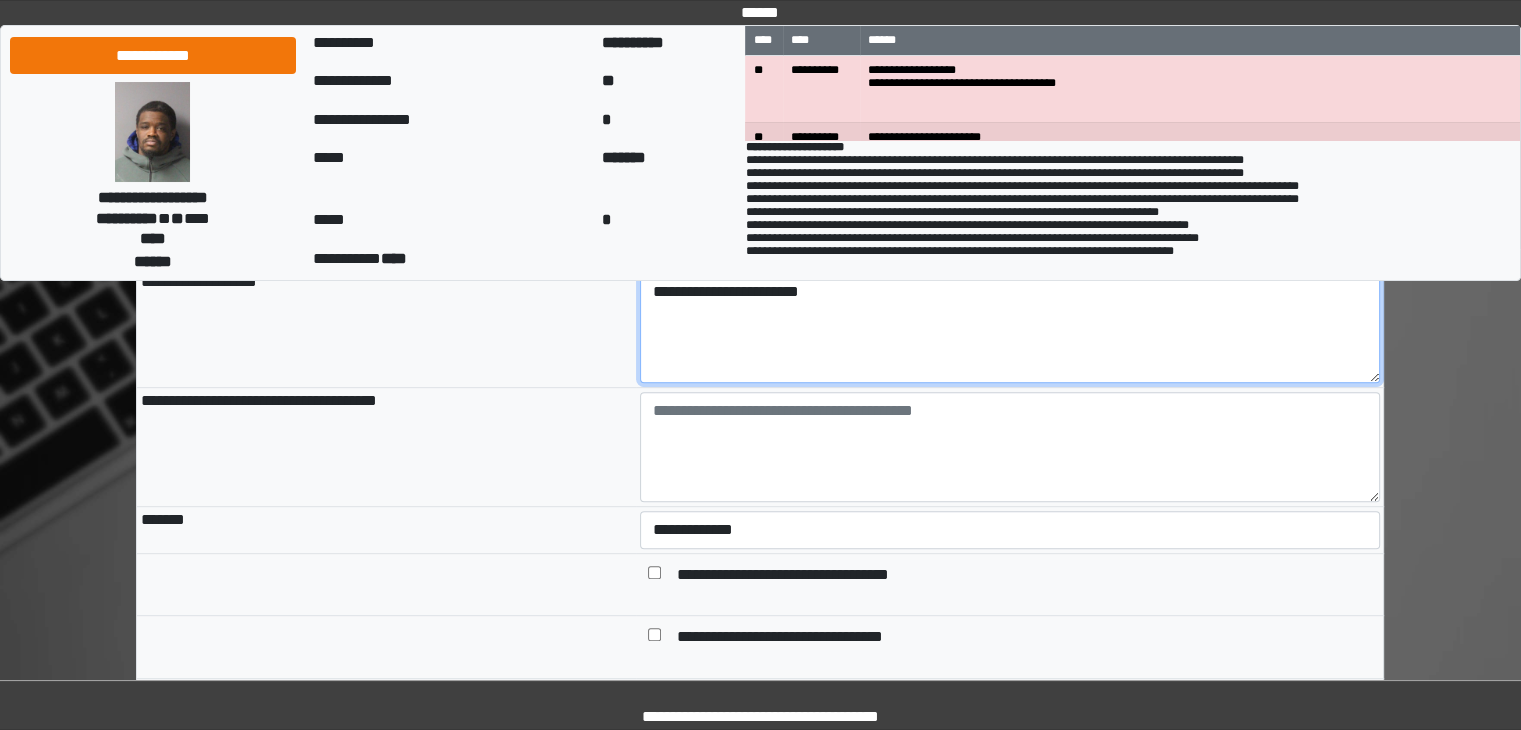type on "**********" 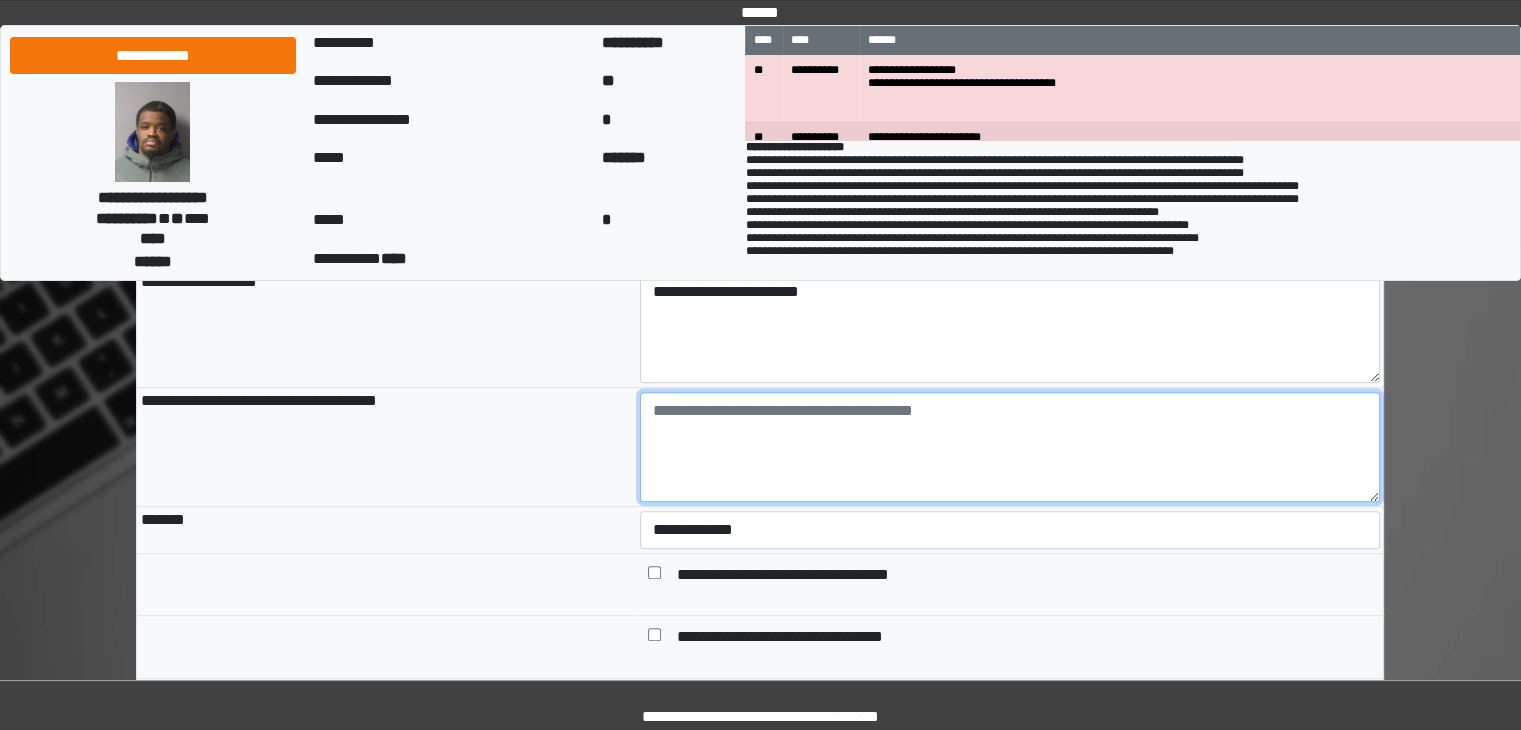 click at bounding box center (1010, 447) 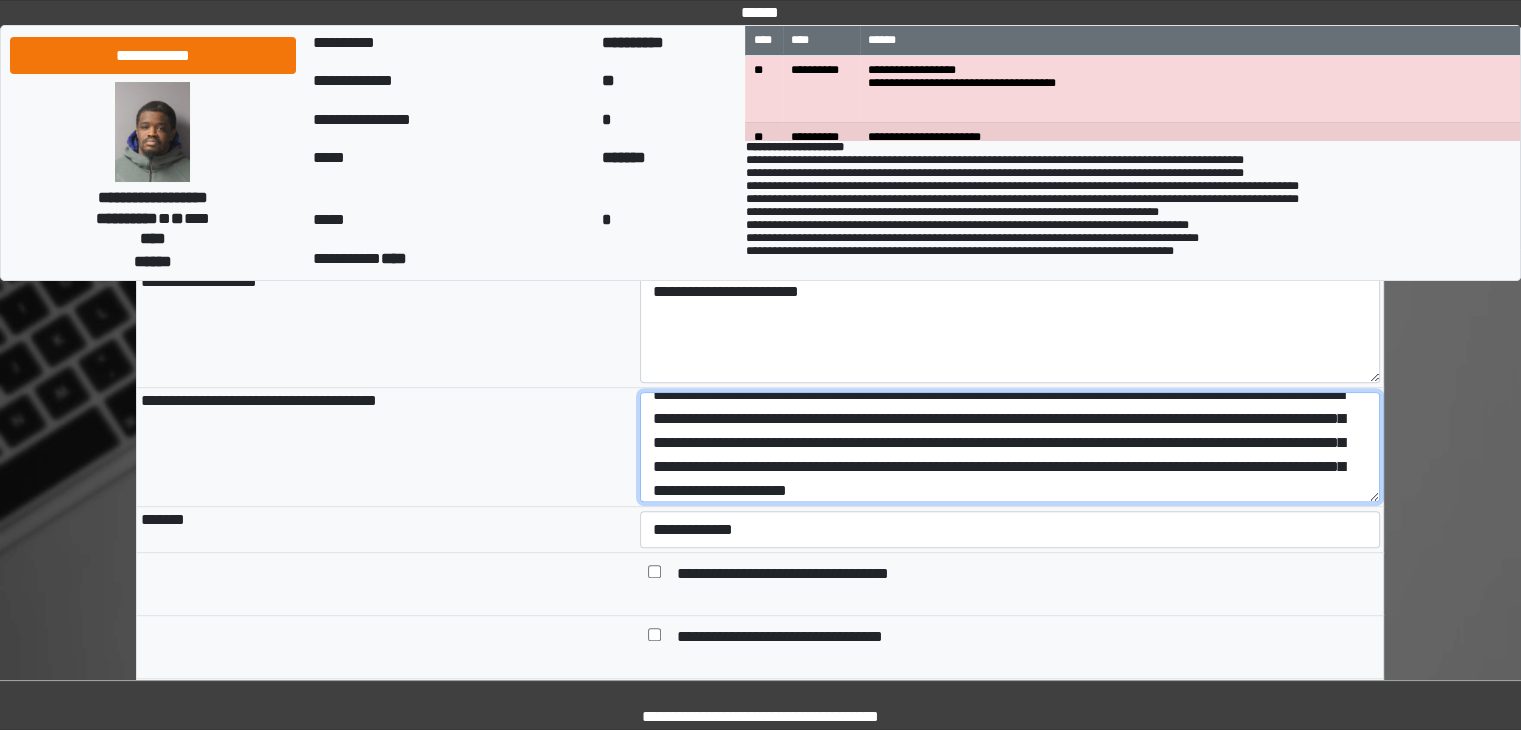 scroll, scrollTop: 40, scrollLeft: 0, axis: vertical 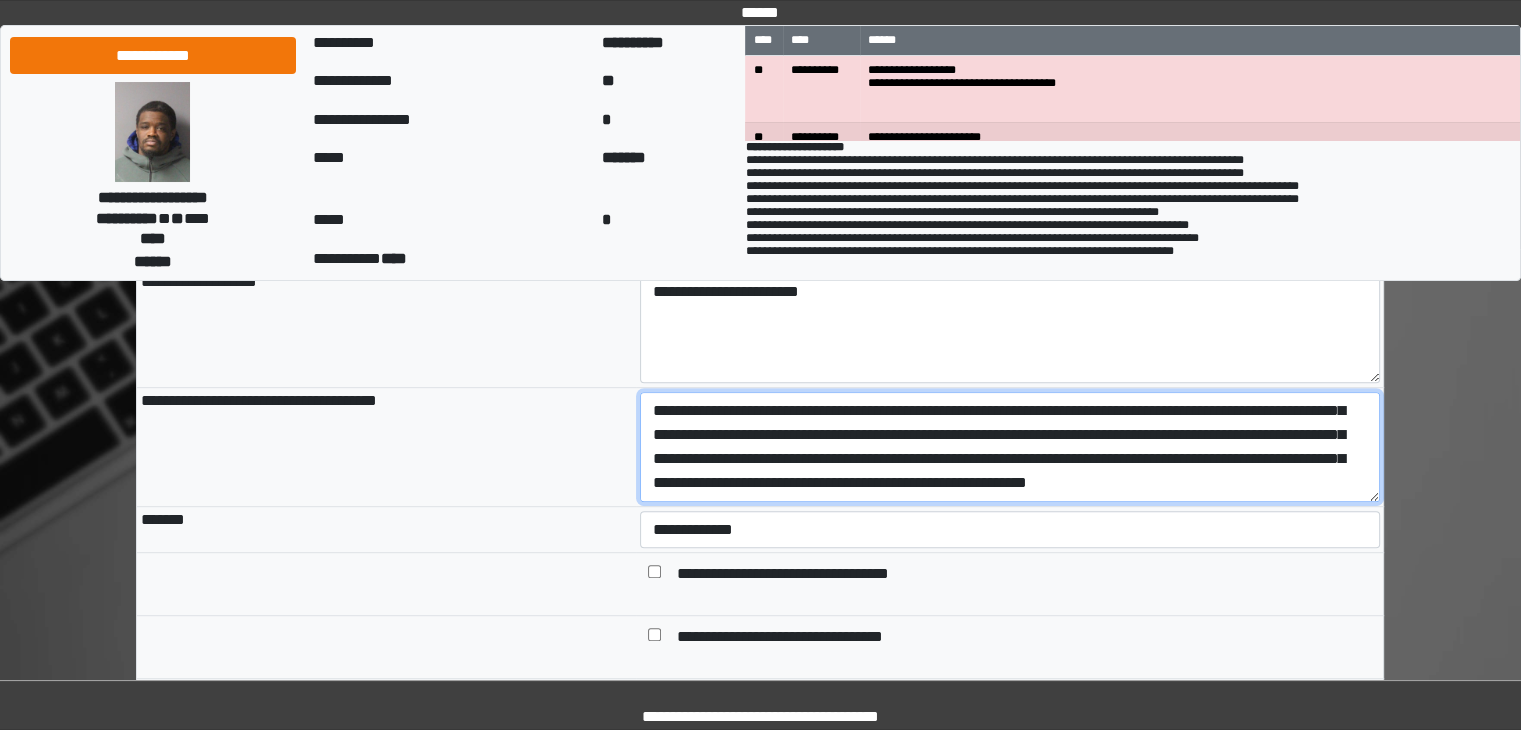 type on "**********" 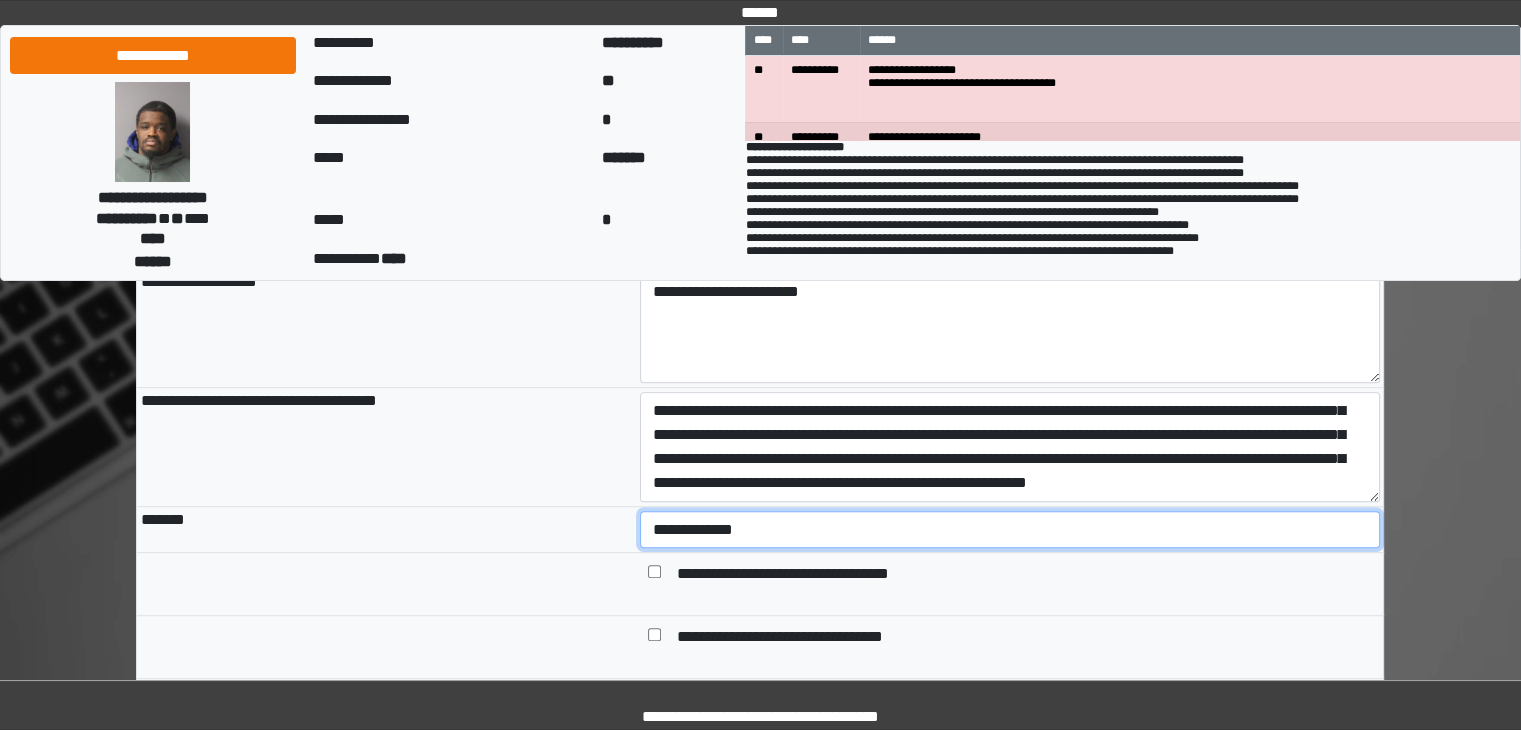 click on "**********" at bounding box center [1010, 530] 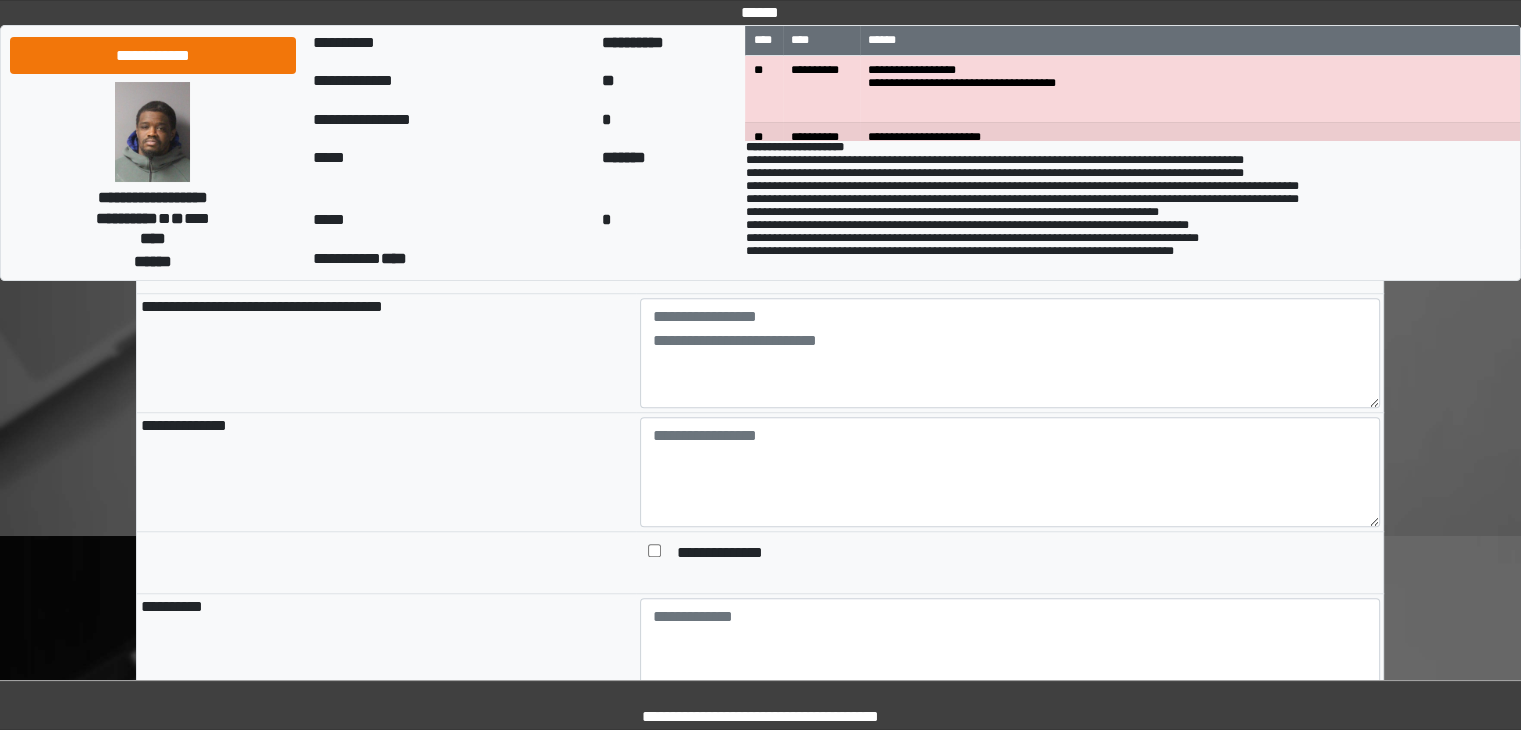 scroll, scrollTop: 1300, scrollLeft: 0, axis: vertical 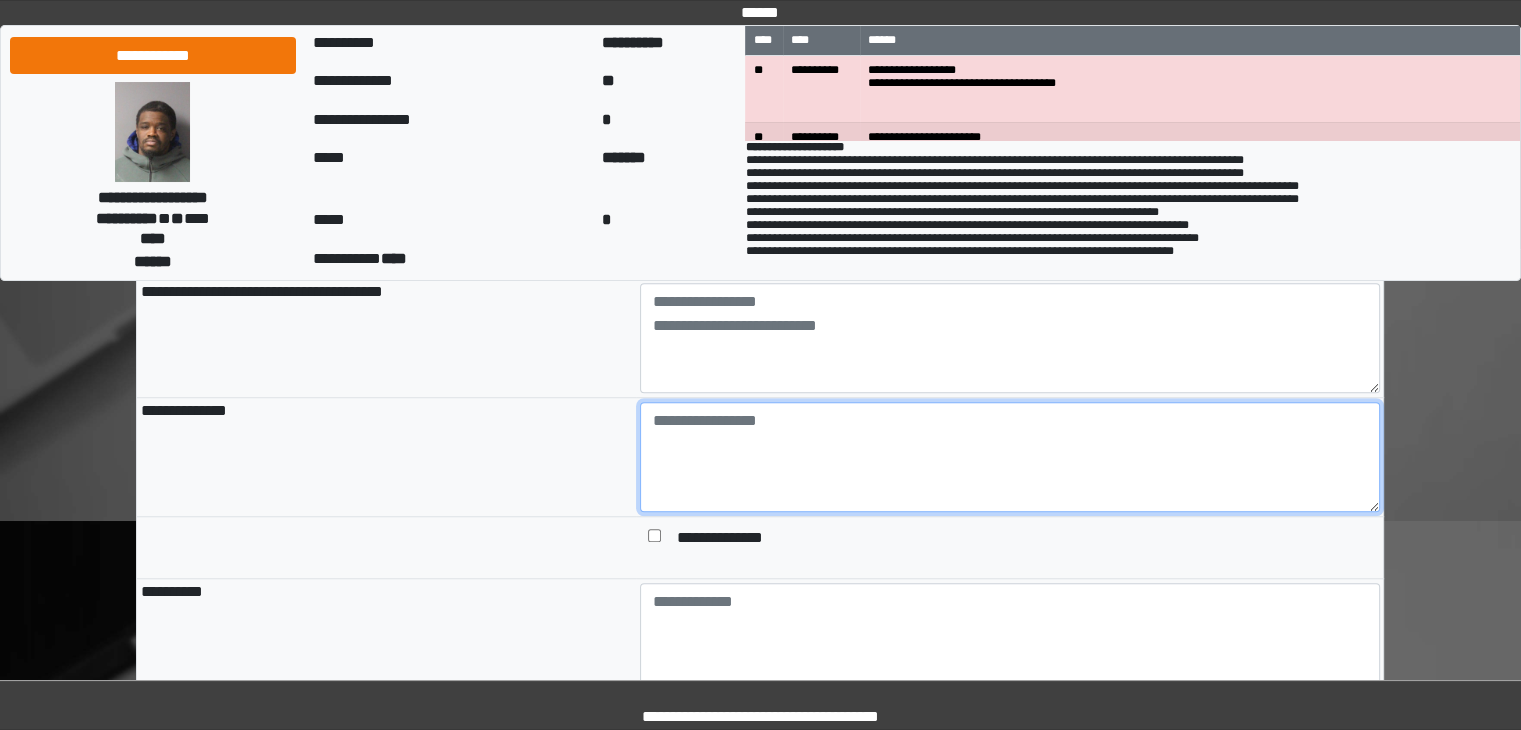 click at bounding box center (1010, 457) 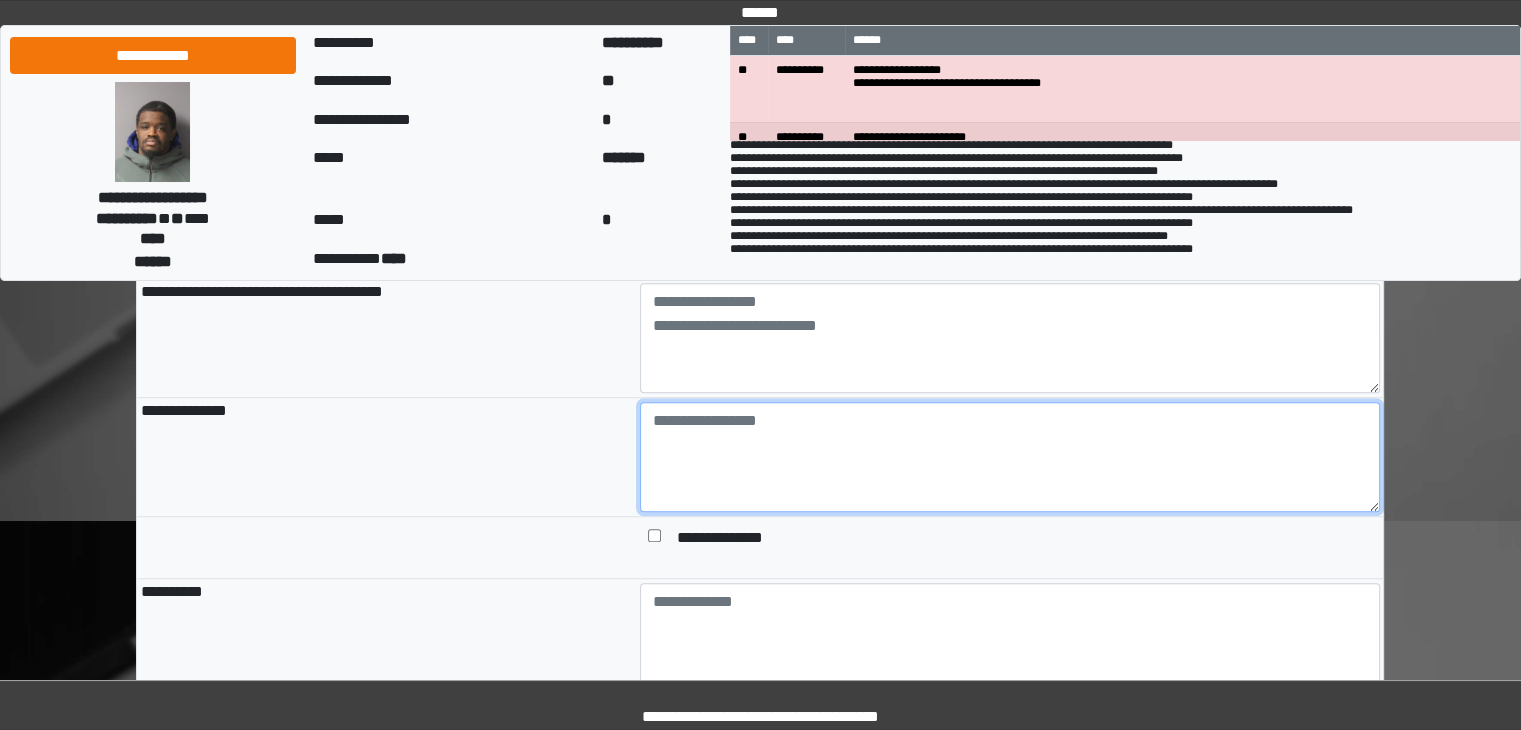 scroll, scrollTop: 124, scrollLeft: 0, axis: vertical 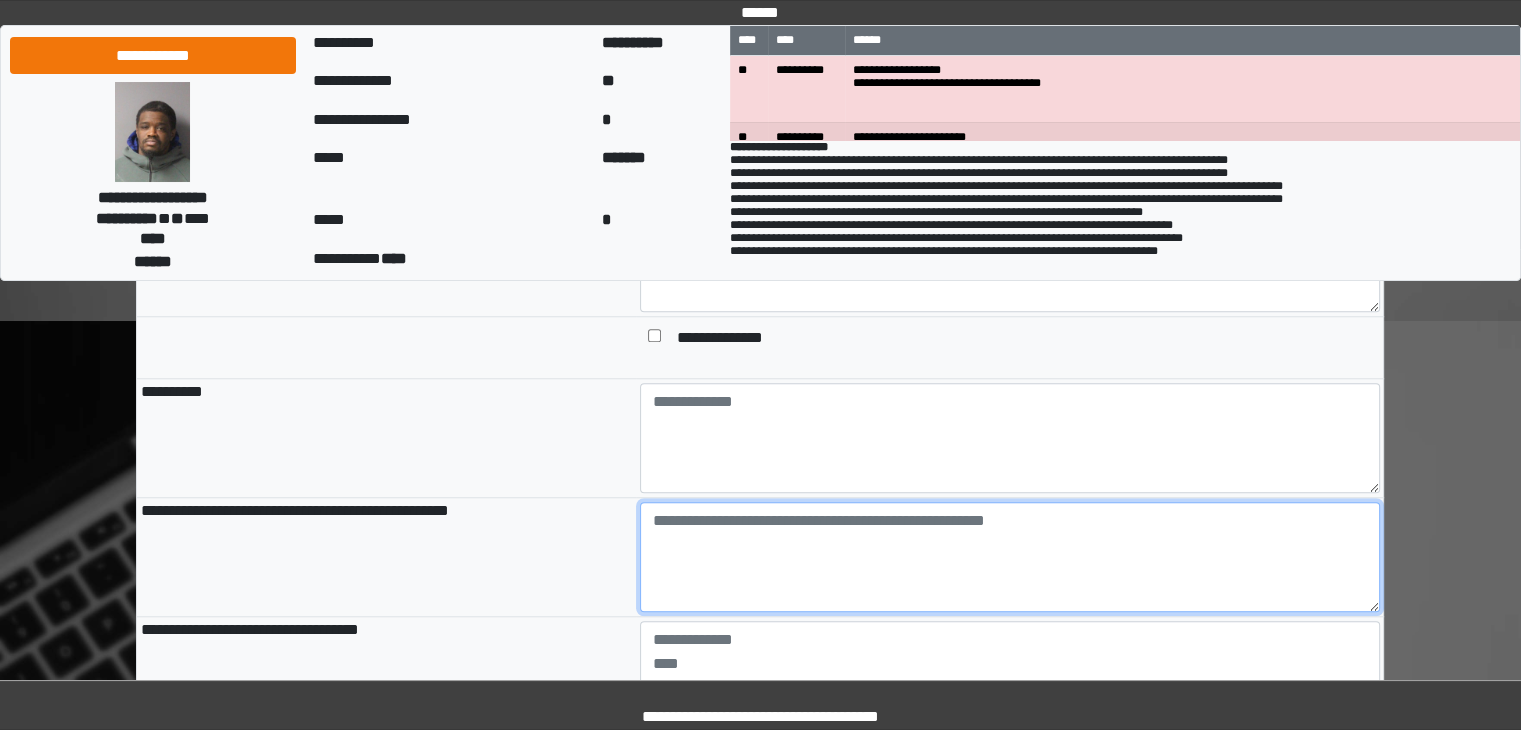 click at bounding box center [1010, 557] 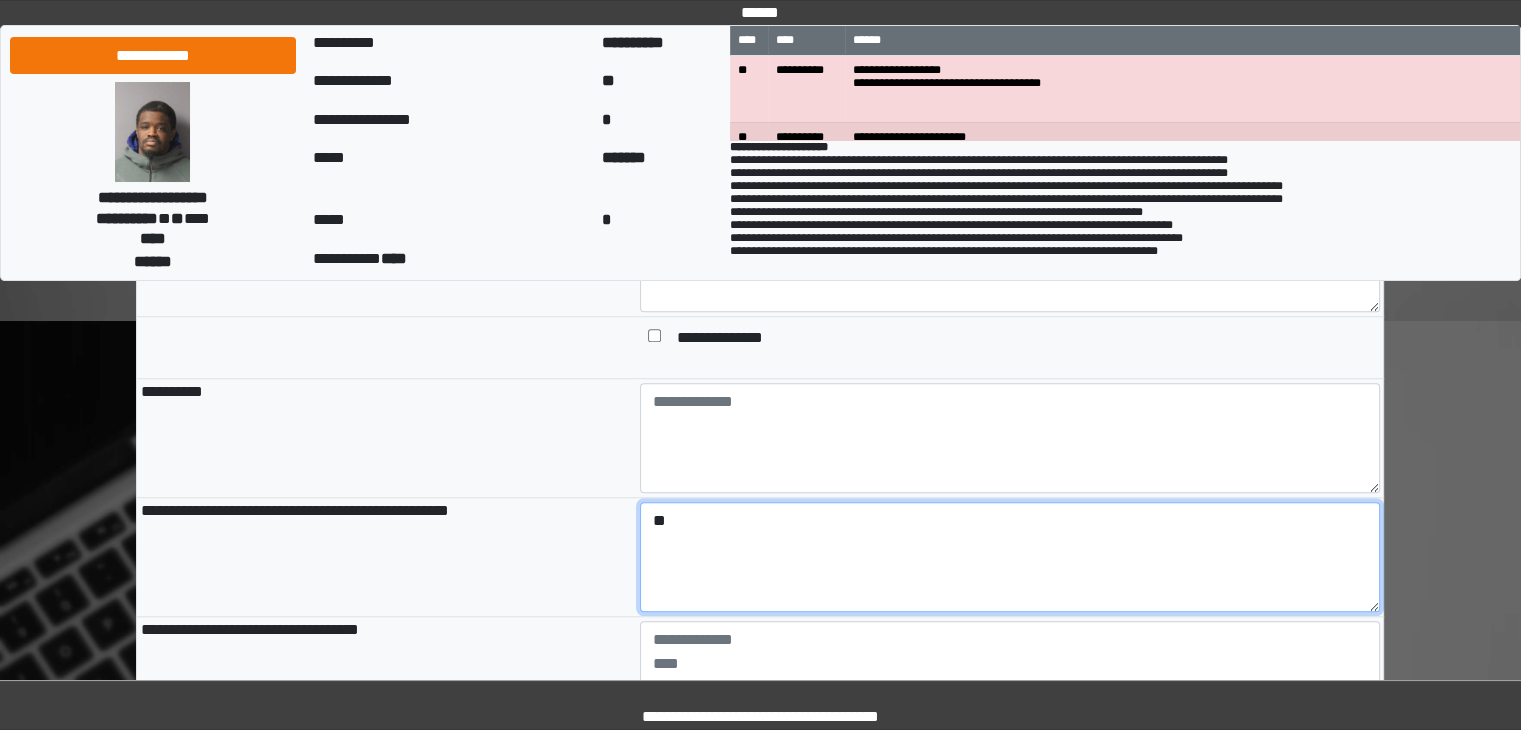 type on "*" 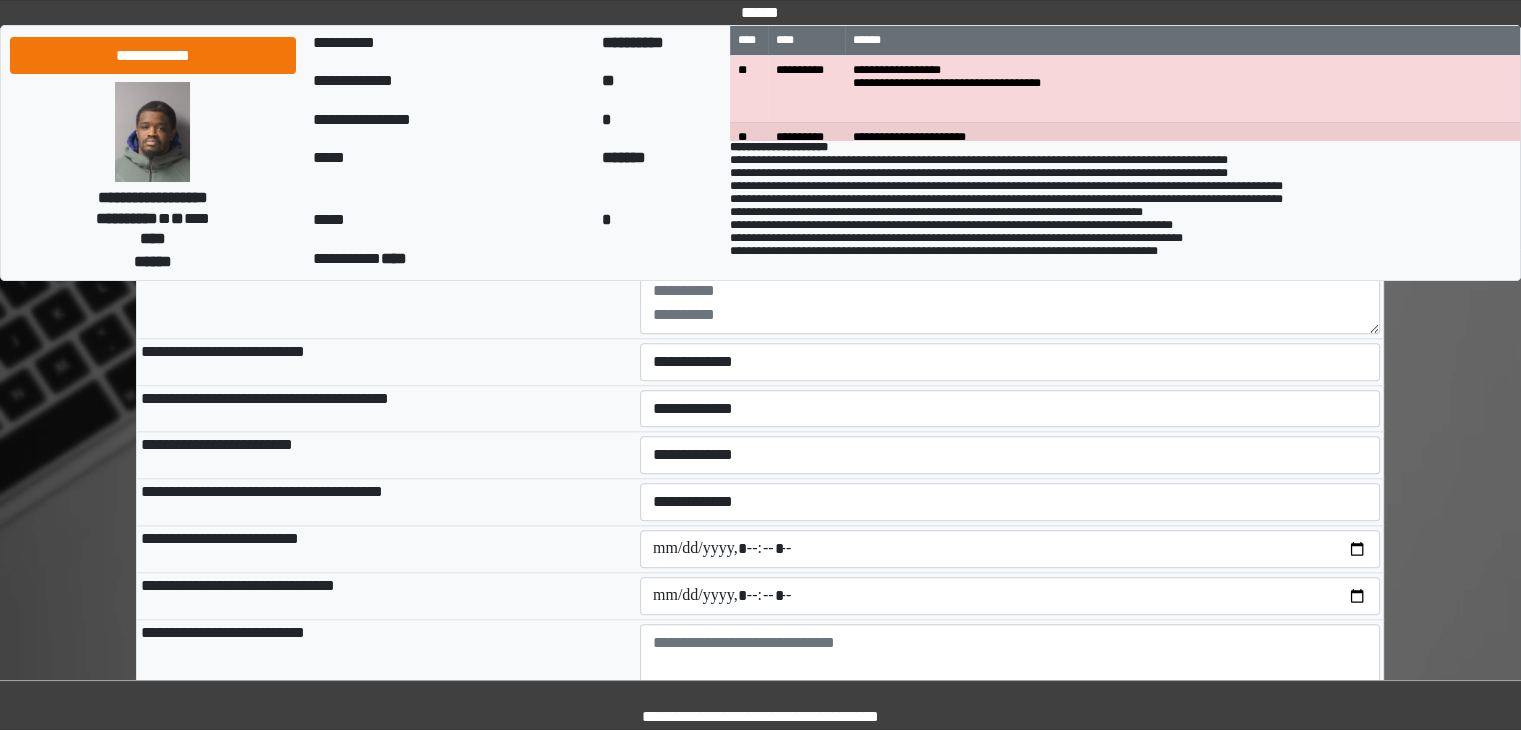 scroll, scrollTop: 1900, scrollLeft: 0, axis: vertical 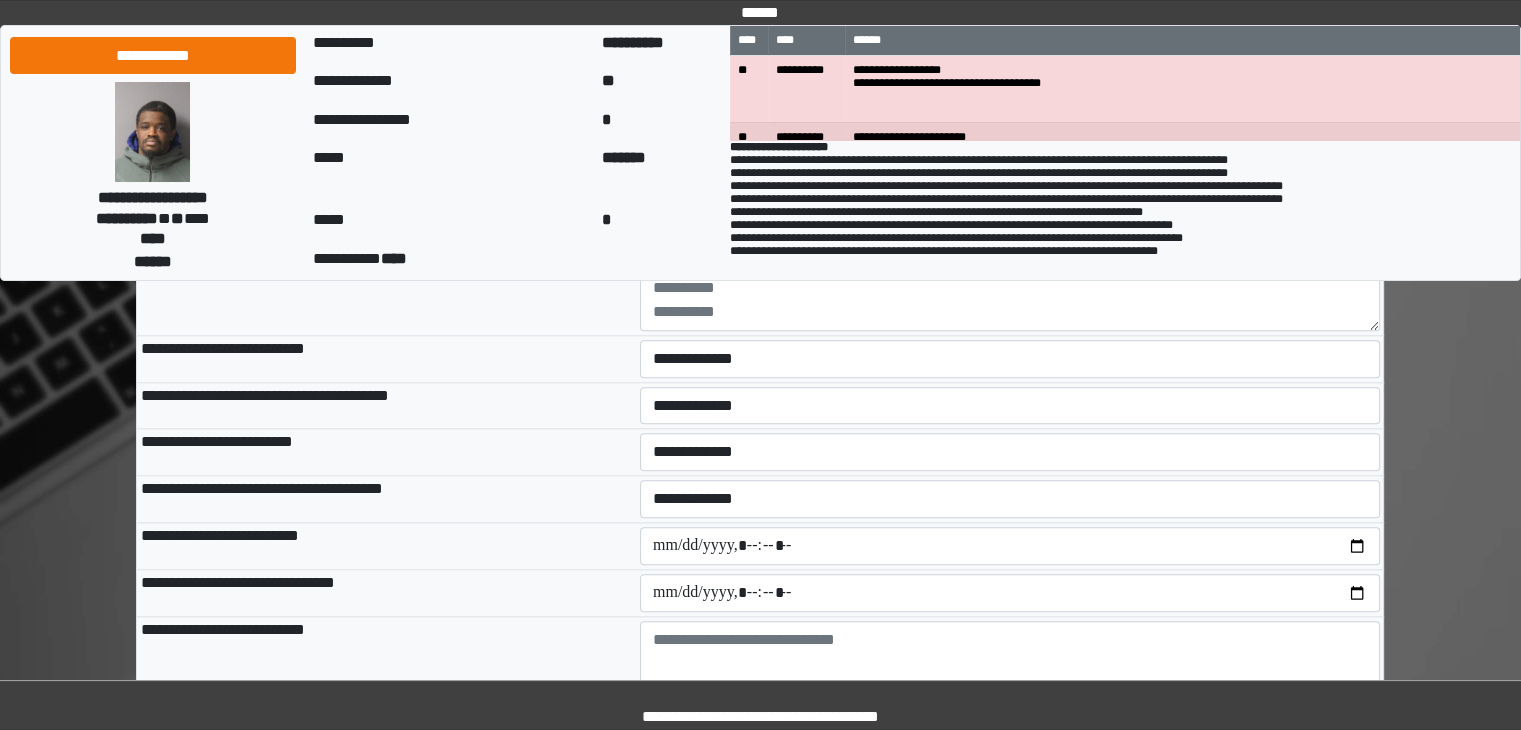 type on "**********" 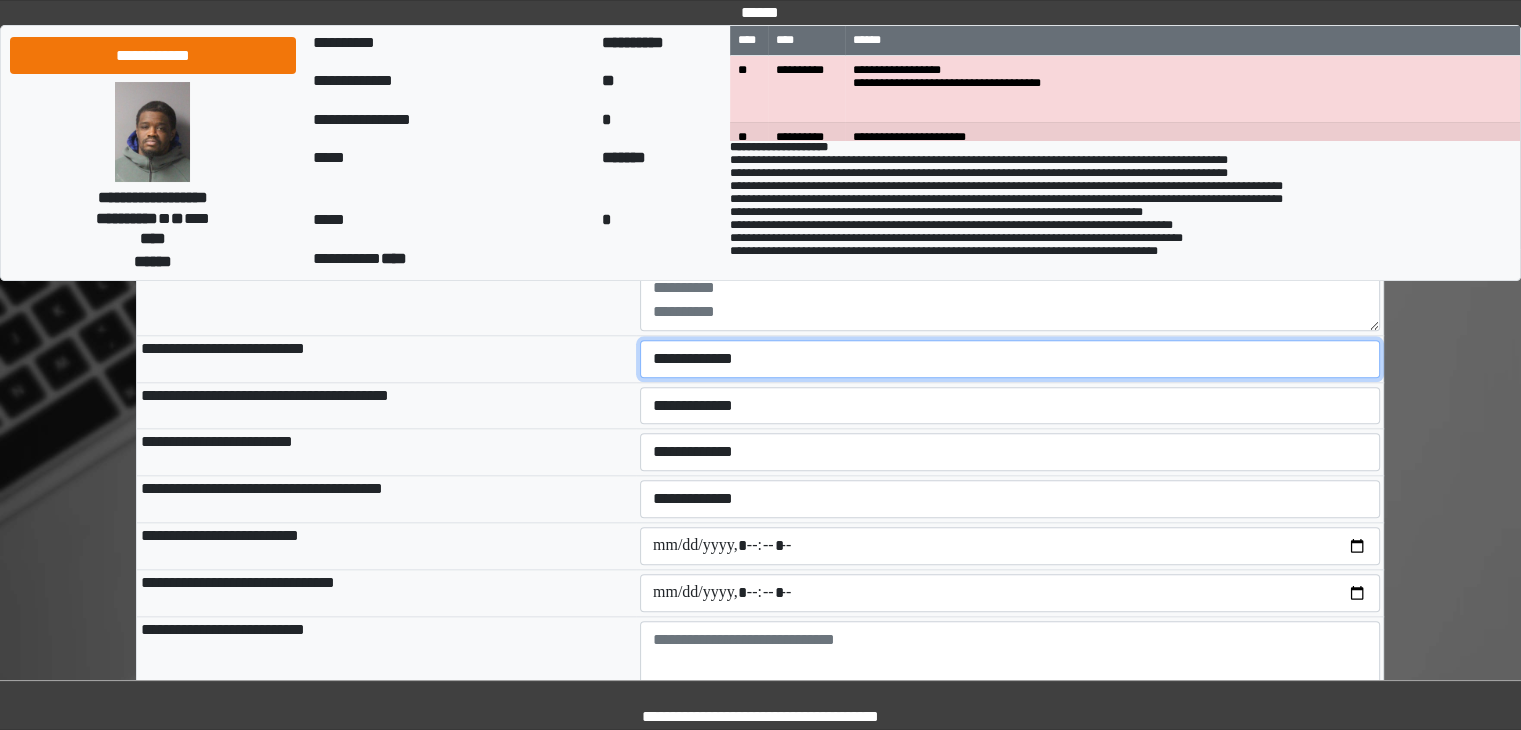click on "**********" at bounding box center [1010, 359] 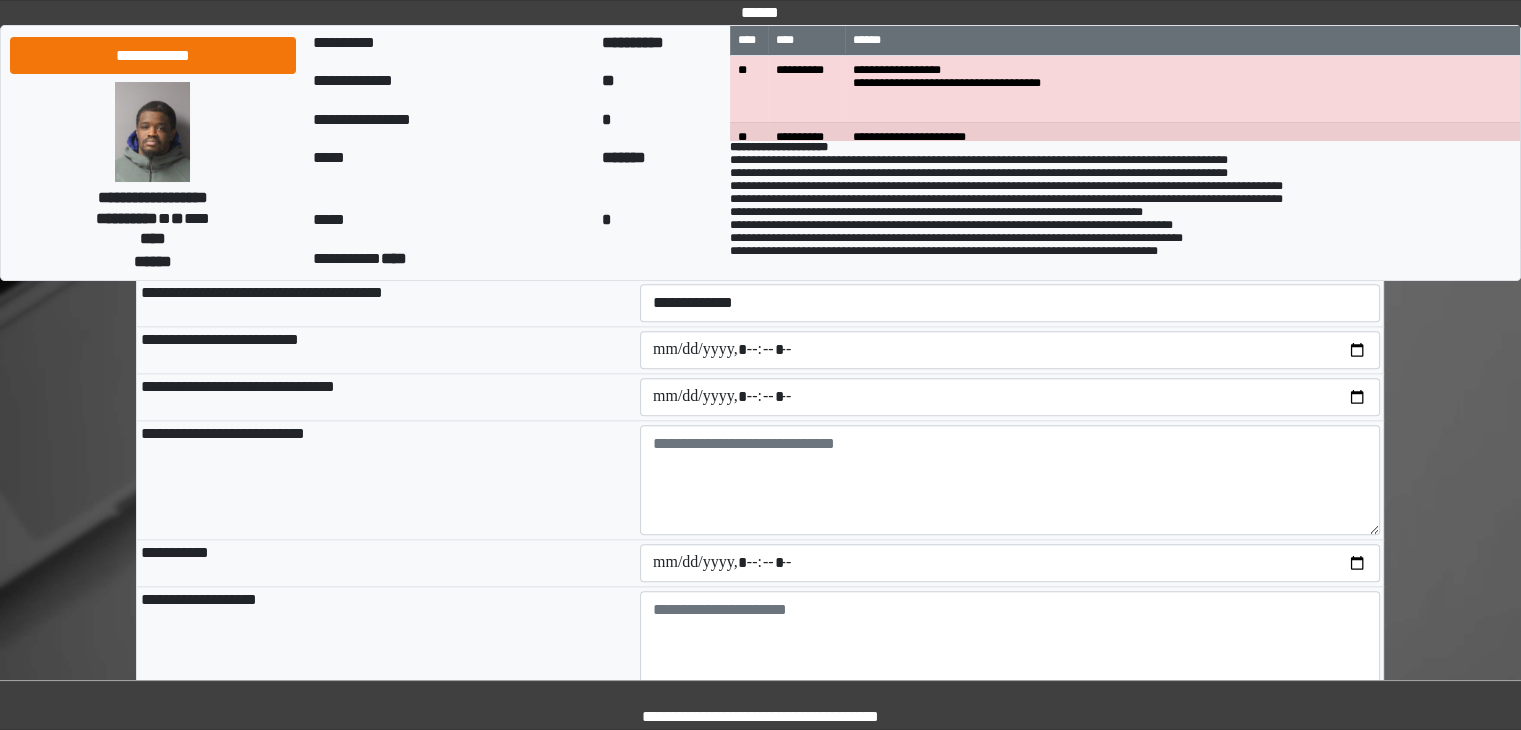 scroll, scrollTop: 2100, scrollLeft: 0, axis: vertical 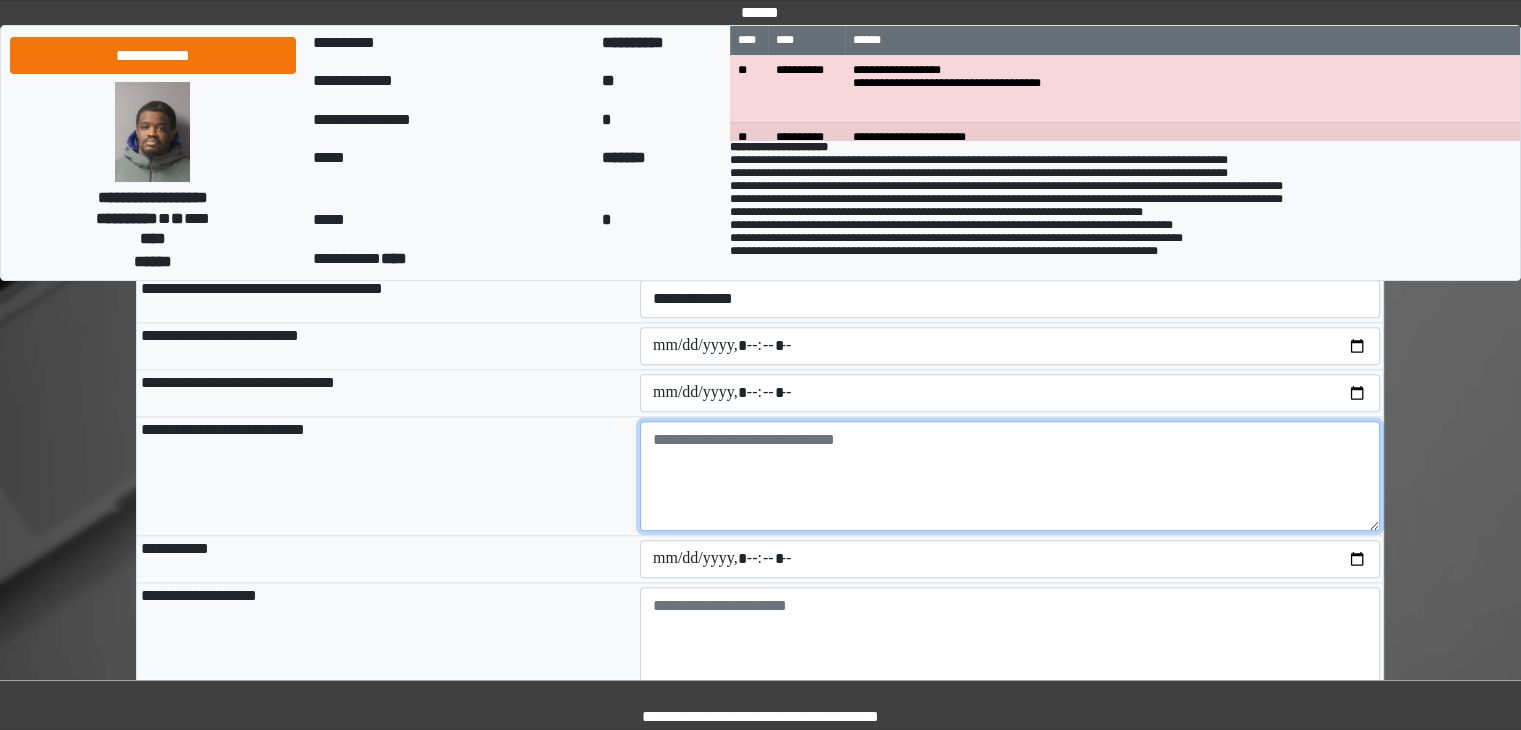 click at bounding box center [1010, 476] 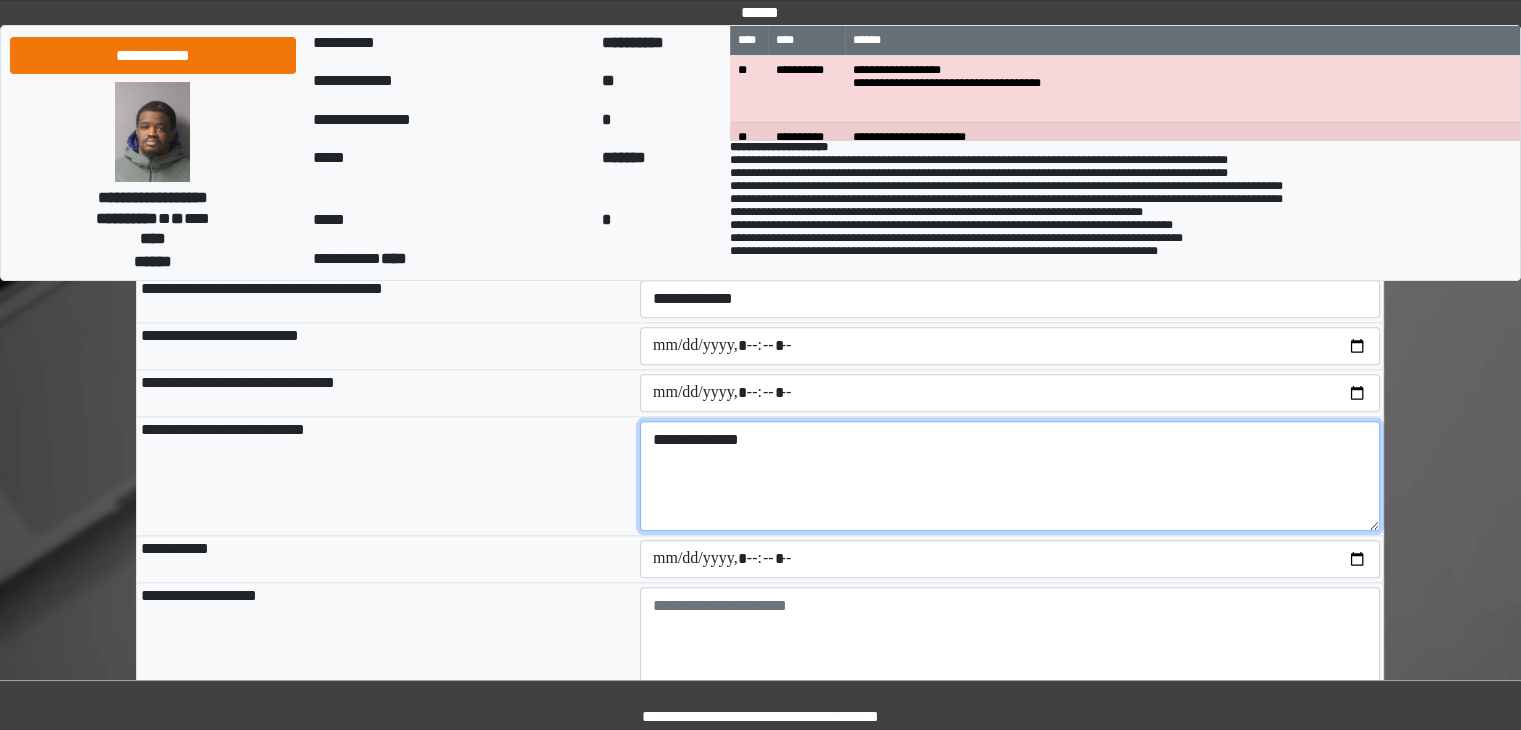 type on "**********" 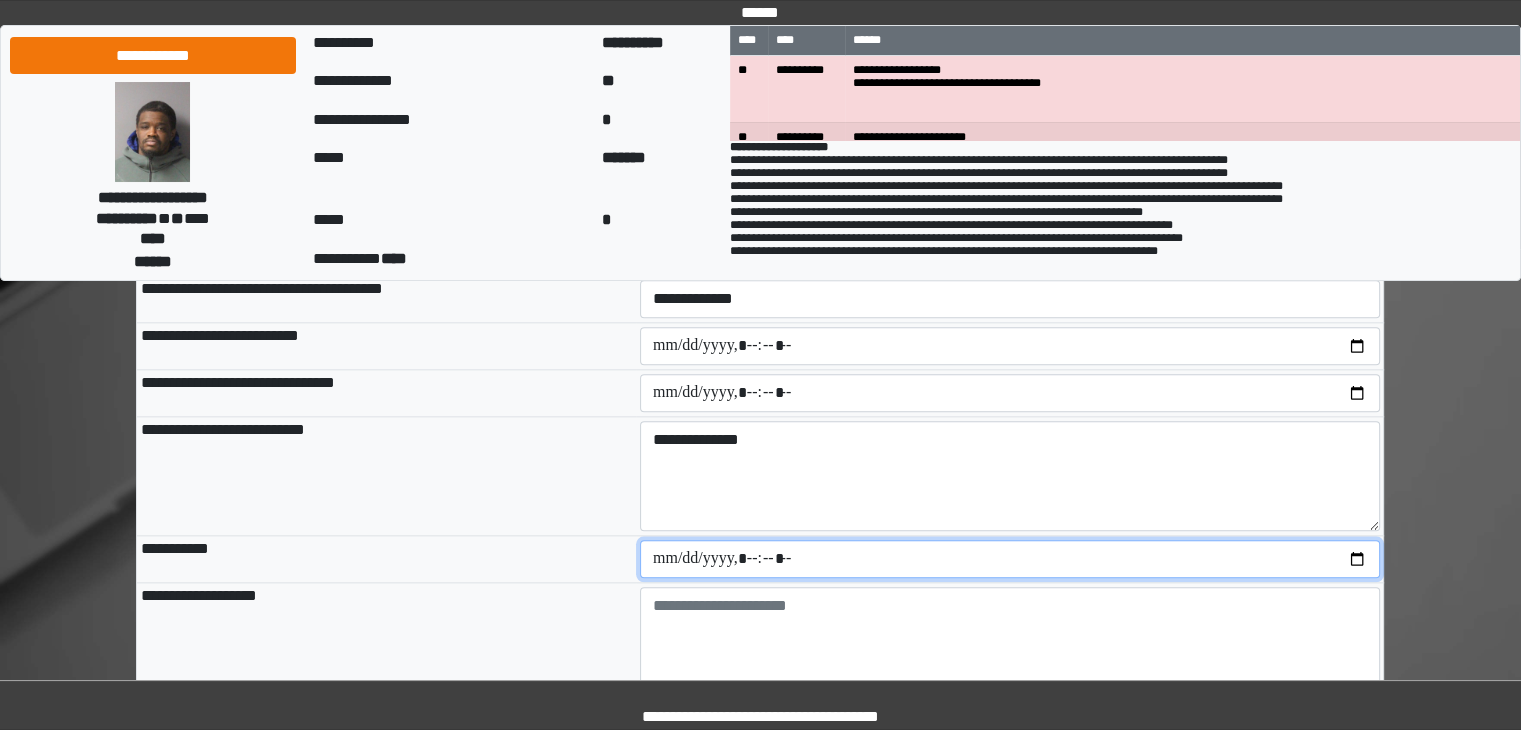 drag, startPoint x: 1374, startPoint y: 561, endPoint x: 1359, endPoint y: 563, distance: 15.132746 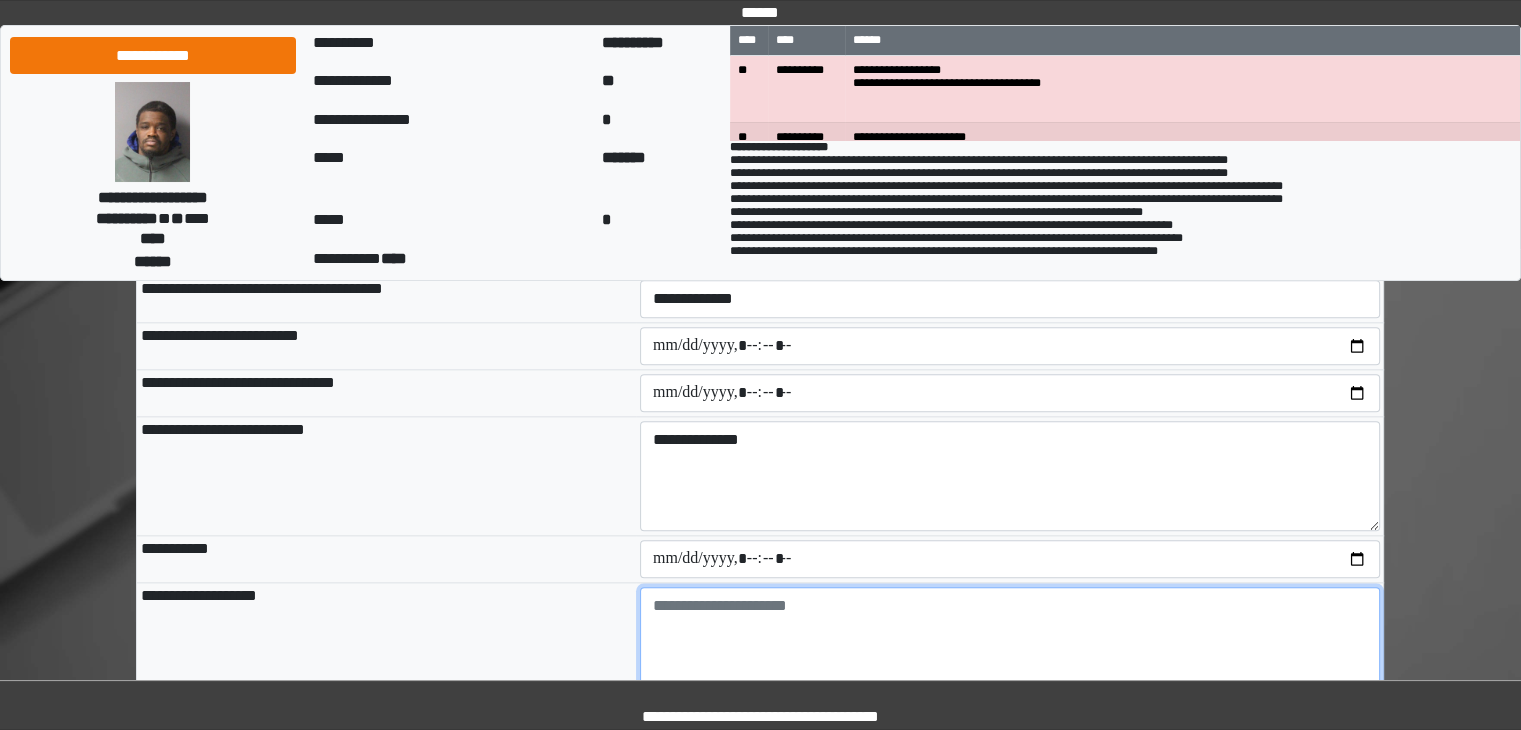 type on "**********" 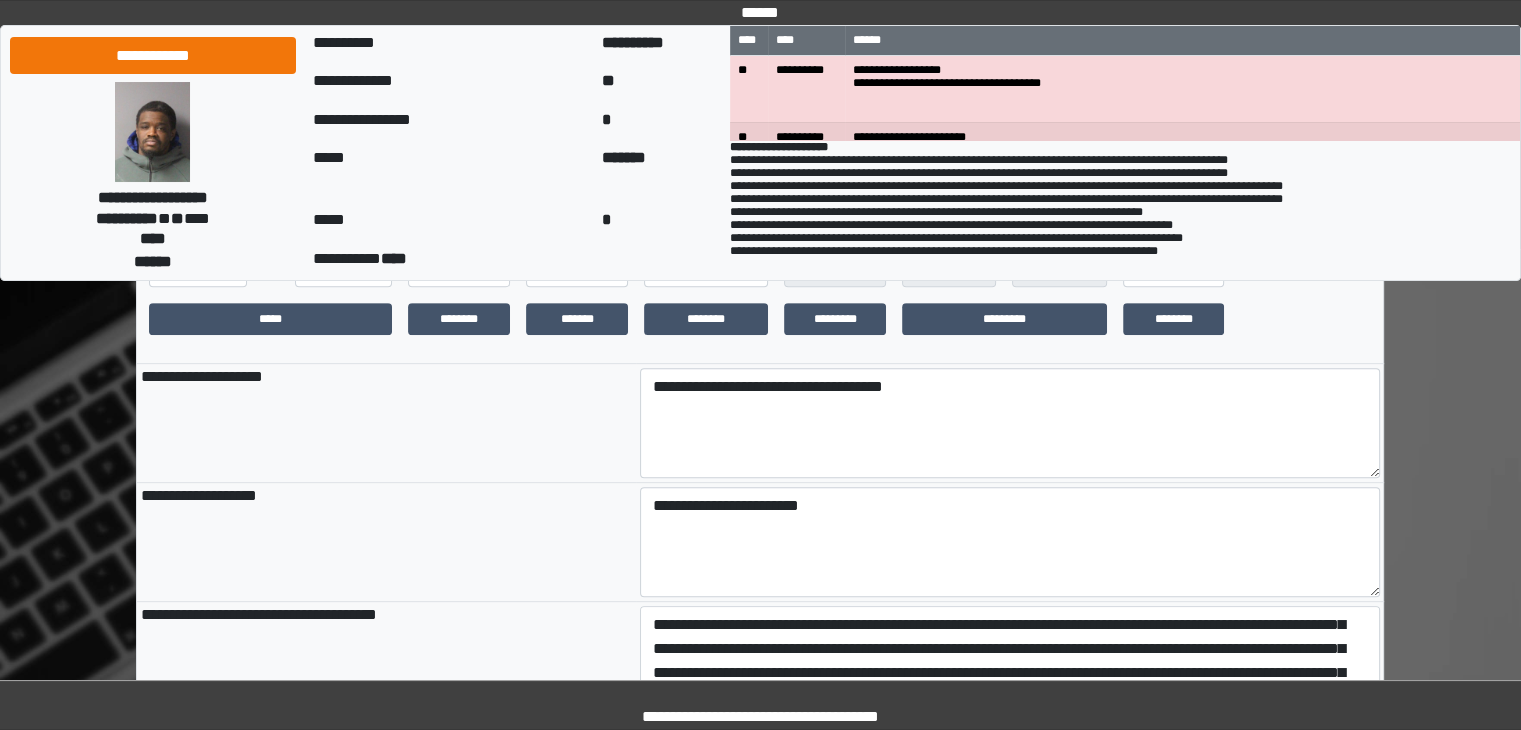 scroll, scrollTop: 700, scrollLeft: 0, axis: vertical 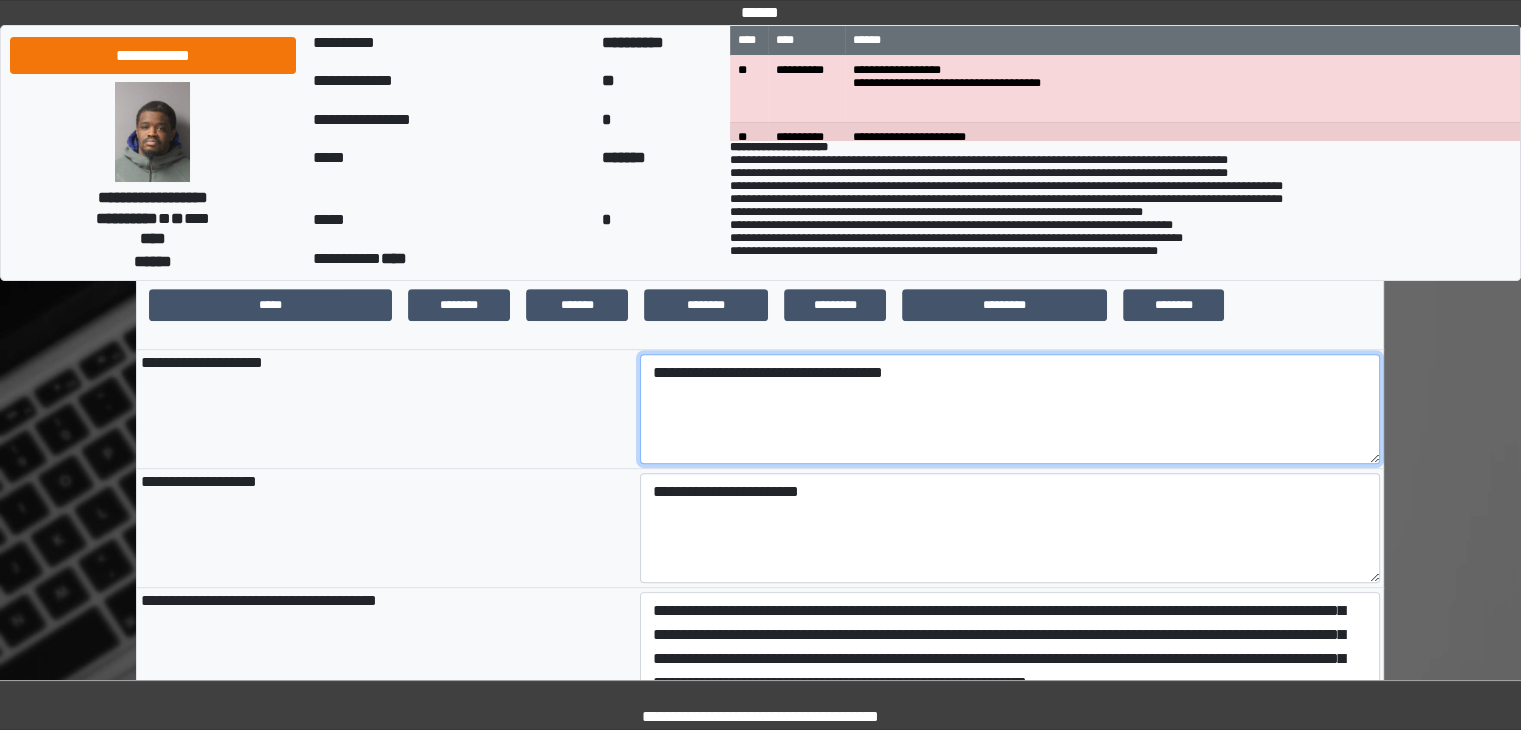 click on "**********" at bounding box center (1010, 409) 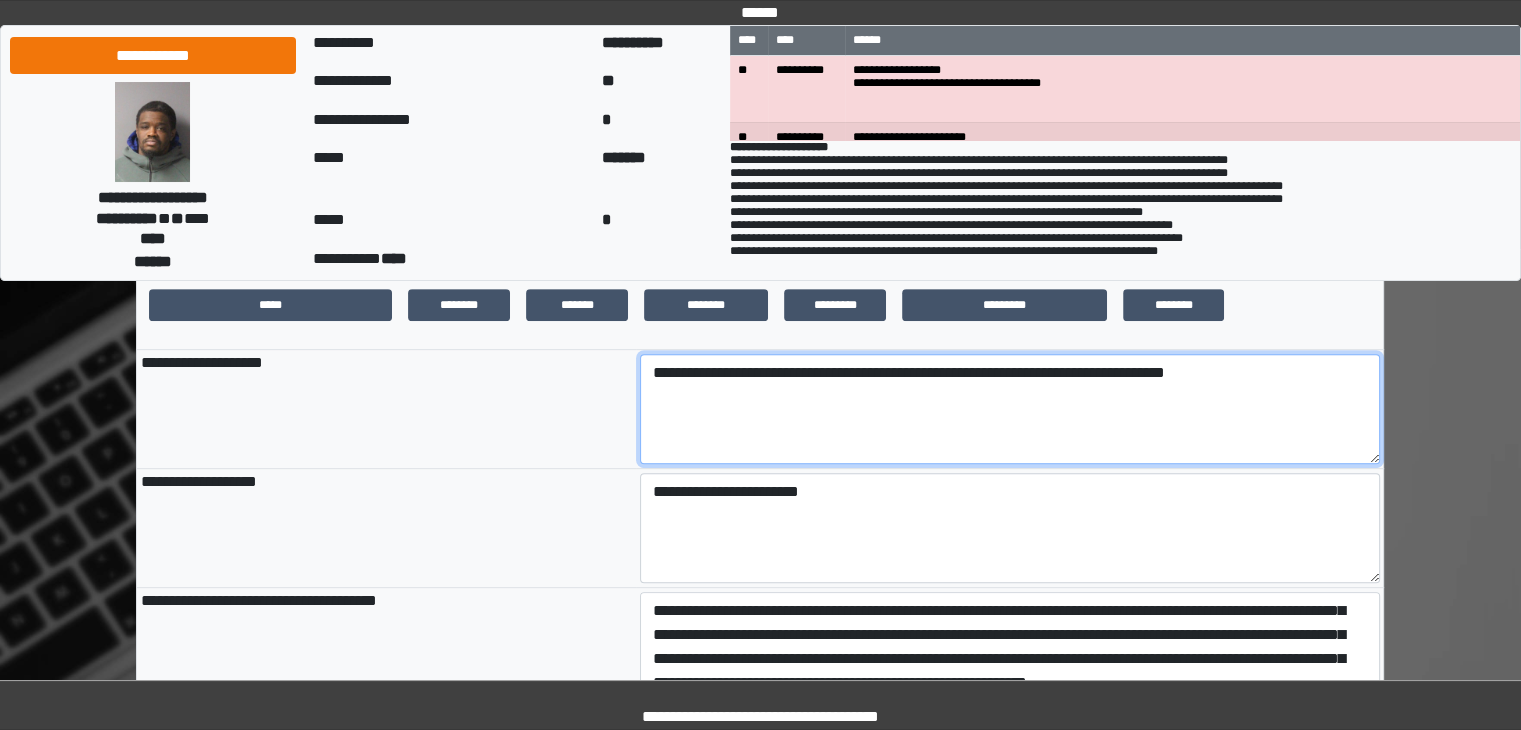 click on "**********" at bounding box center (1010, 409) 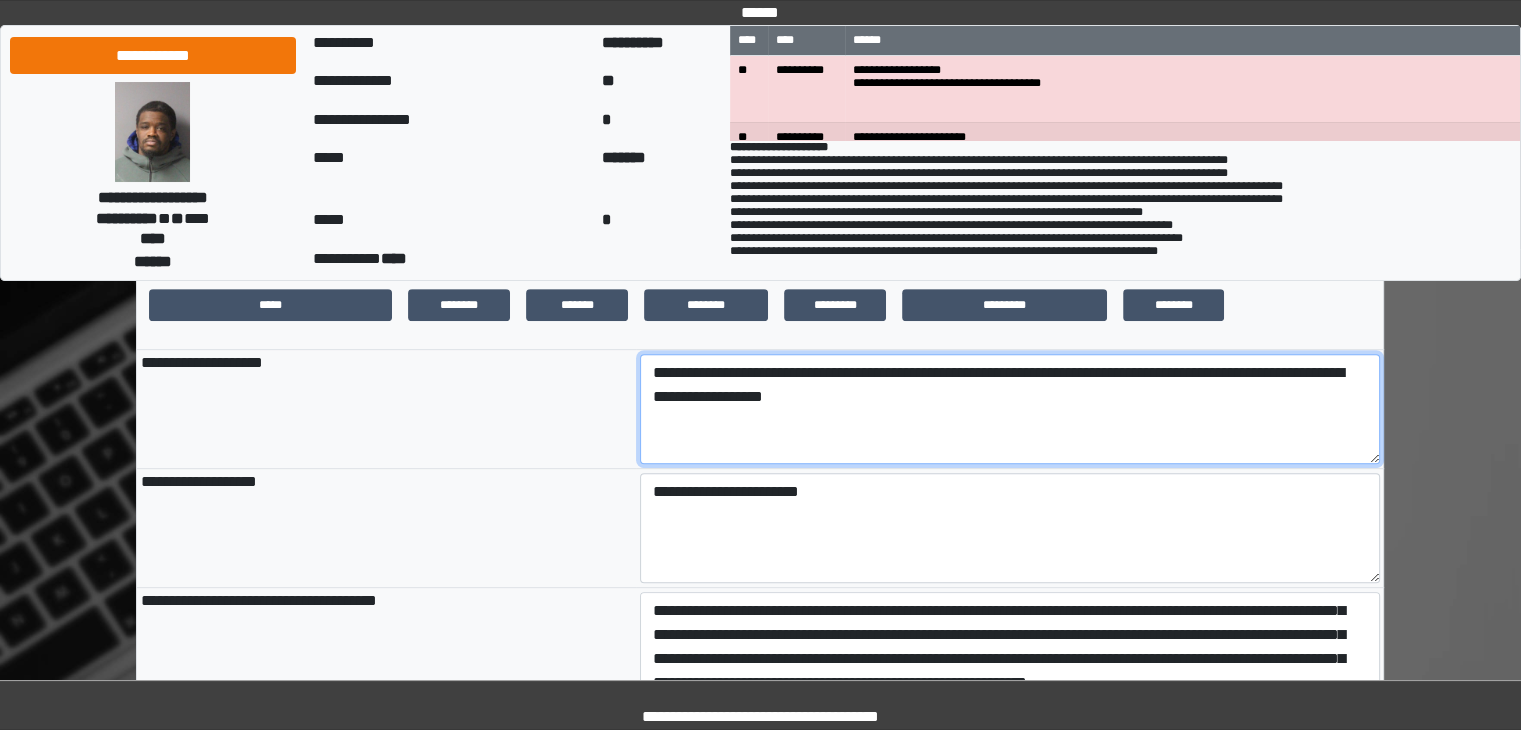 click on "**********" at bounding box center [1010, 409] 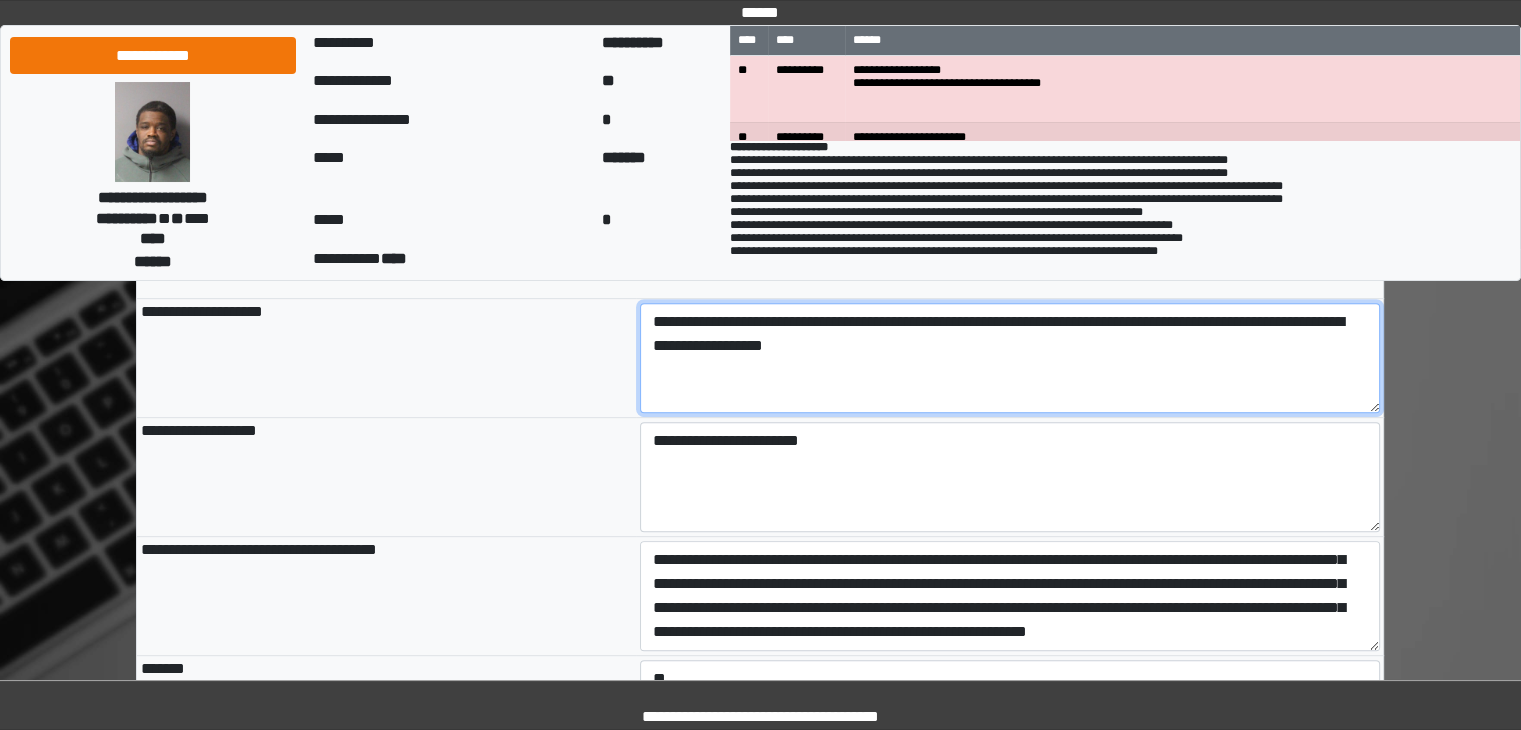 scroll, scrollTop: 800, scrollLeft: 0, axis: vertical 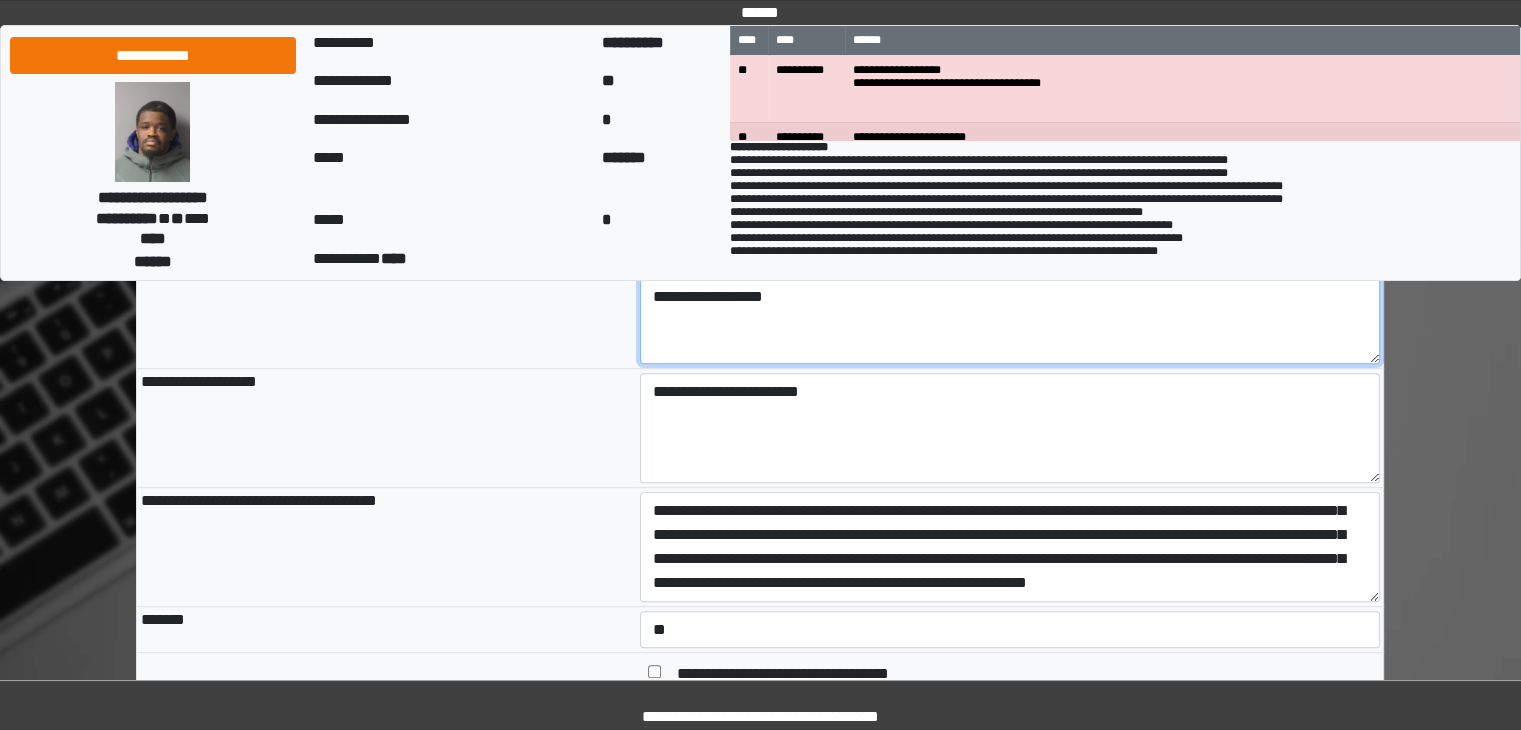 type on "**********" 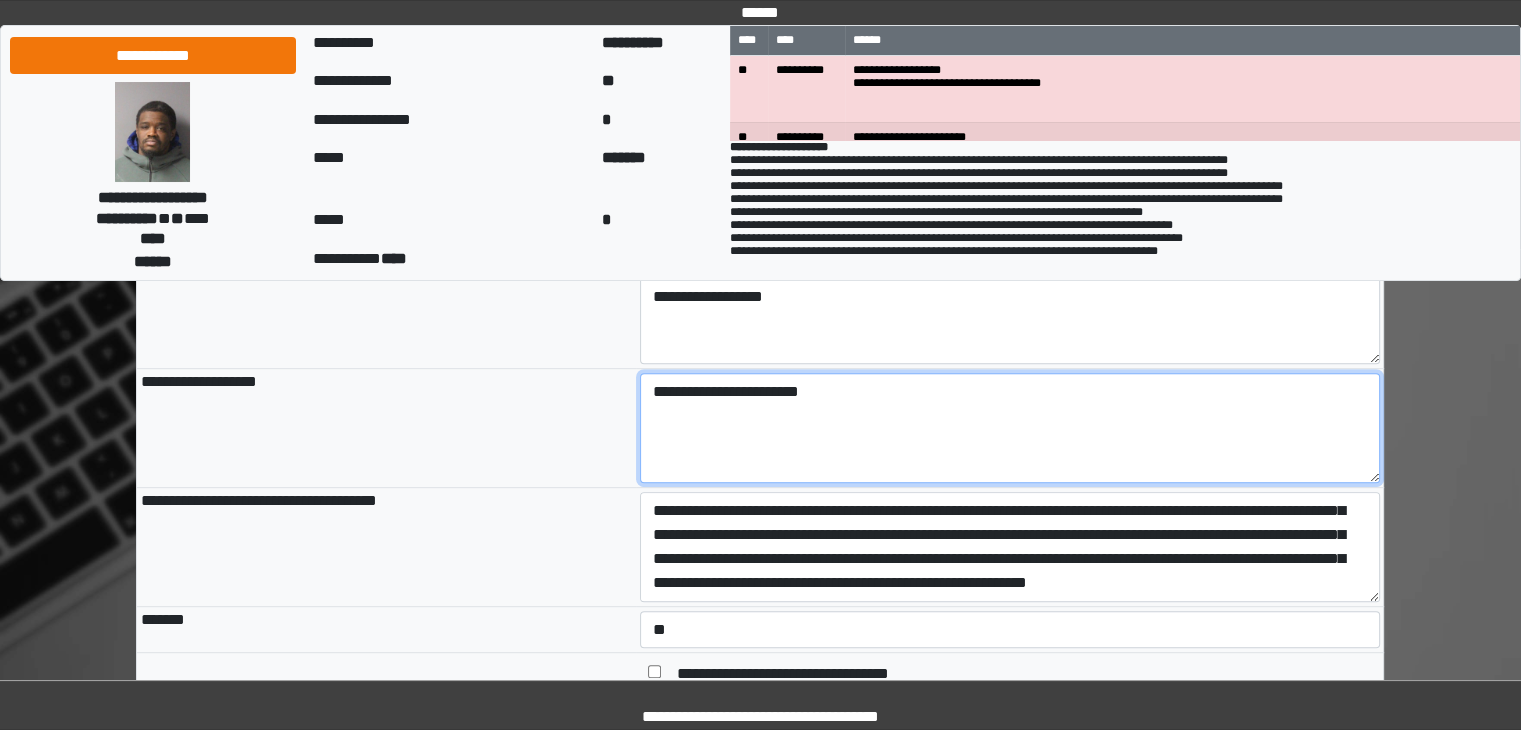 click on "**********" at bounding box center (1010, 428) 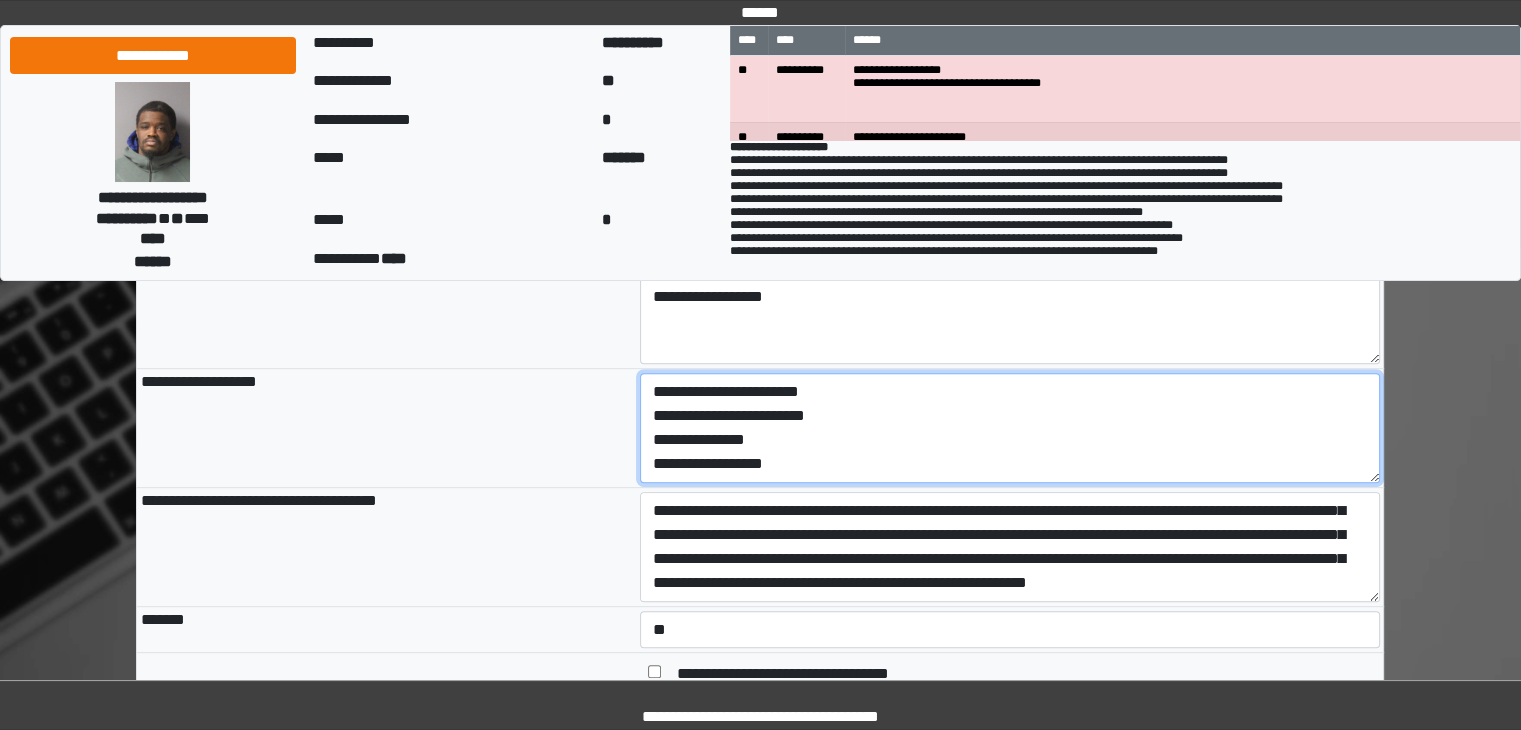 click on "**********" at bounding box center [1010, 428] 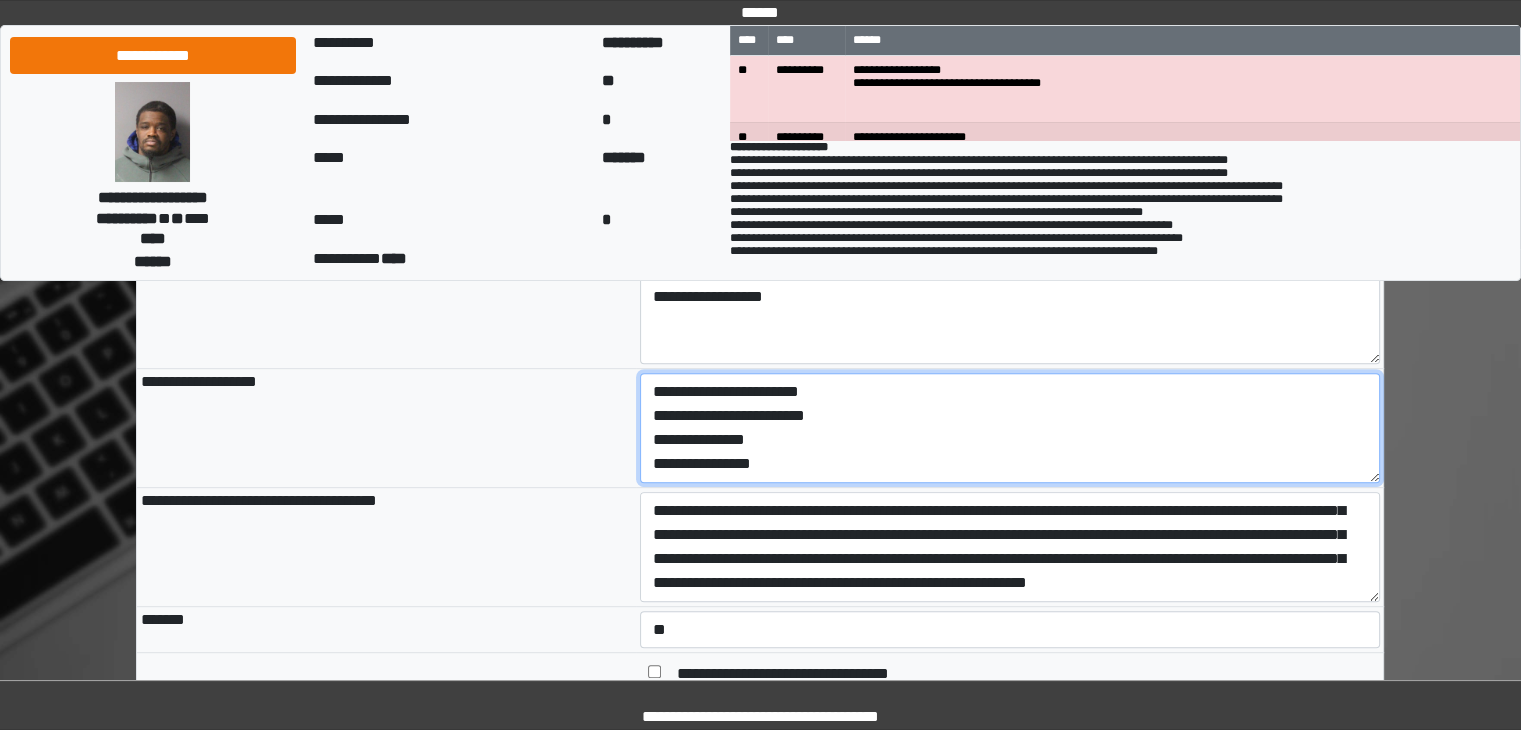 drag, startPoint x: 720, startPoint y: 473, endPoint x: 1035, endPoint y: 457, distance: 315.4061 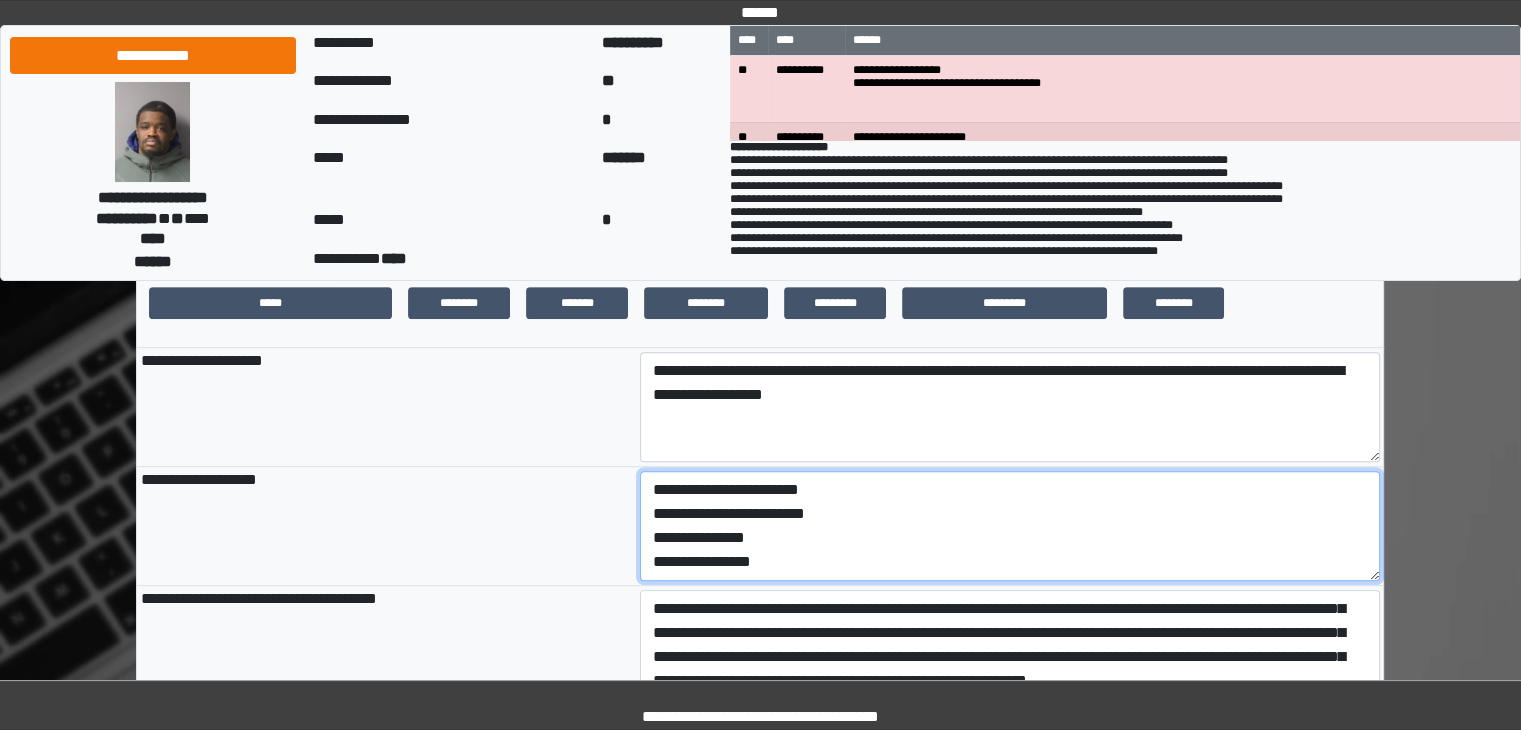 scroll, scrollTop: 700, scrollLeft: 0, axis: vertical 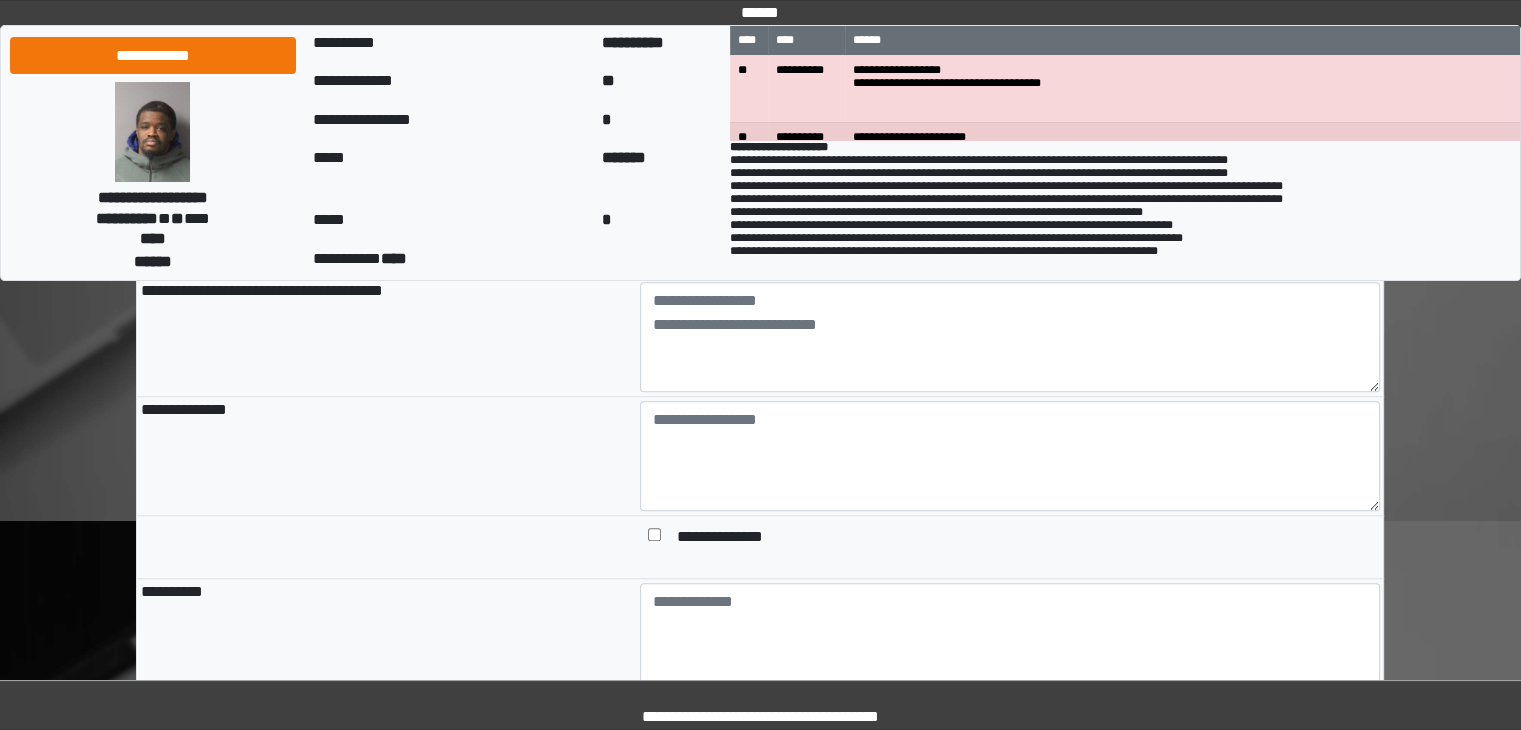 type on "**********" 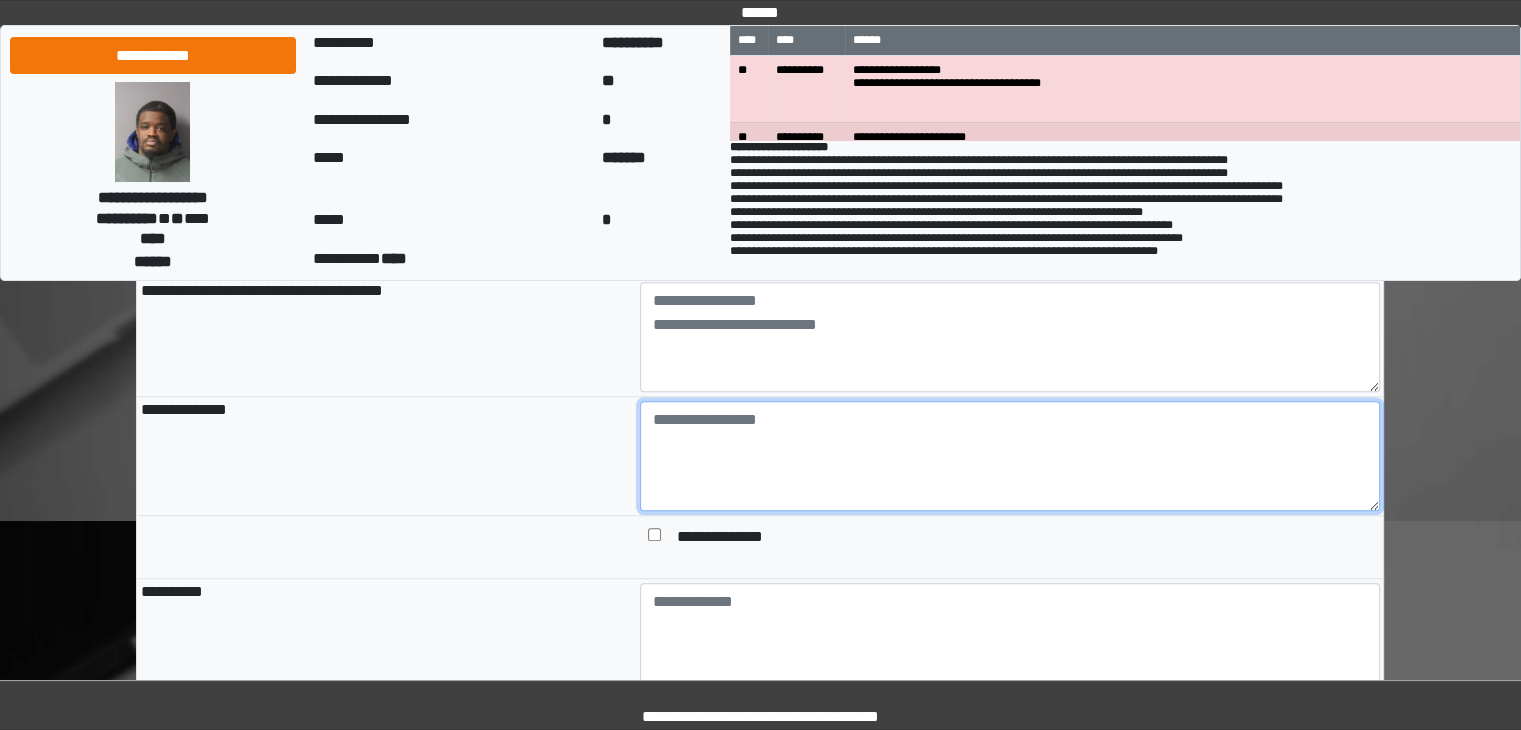 click at bounding box center (1010, 456) 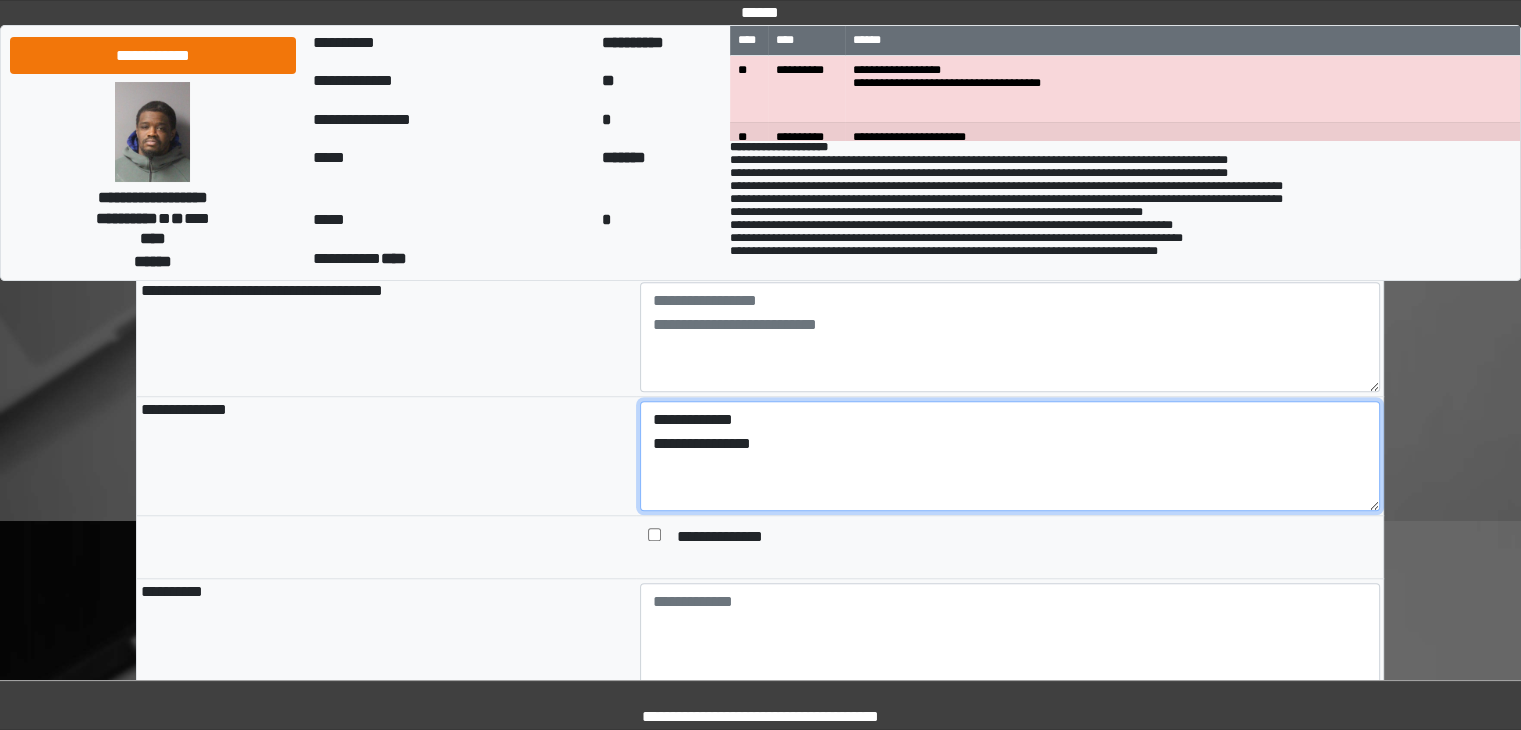 click on "**********" at bounding box center (1010, 456) 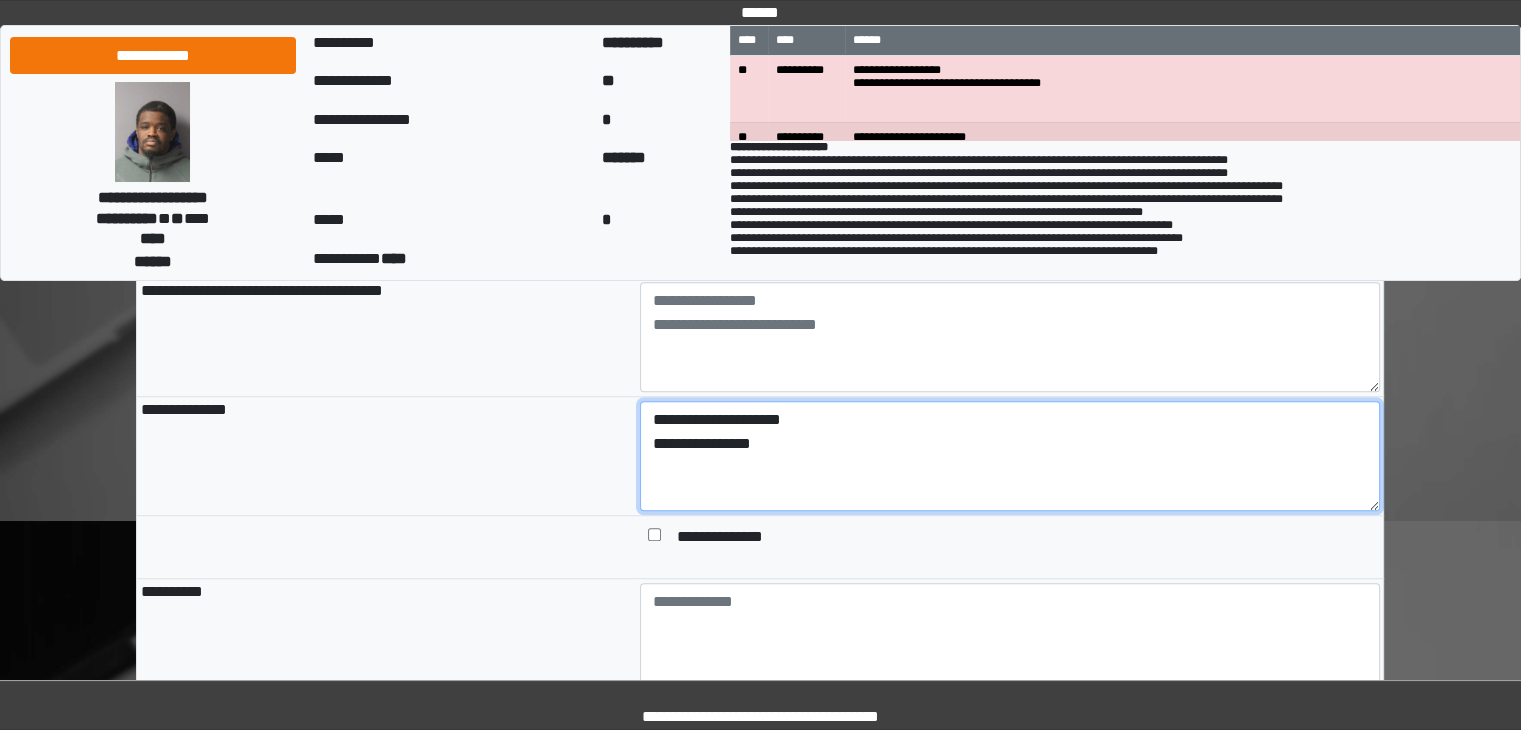 click on "**********" at bounding box center [1010, 456] 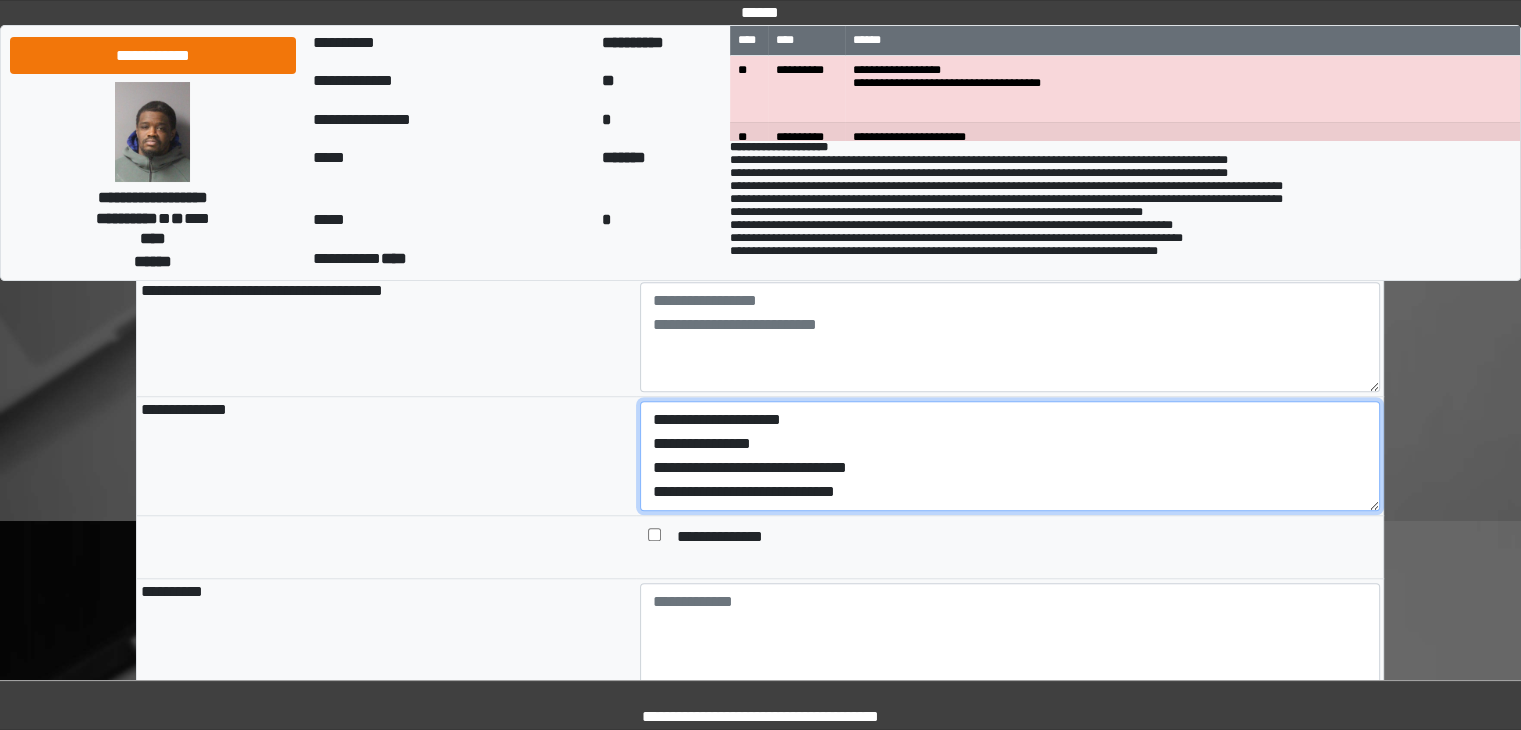 scroll, scrollTop: 16, scrollLeft: 0, axis: vertical 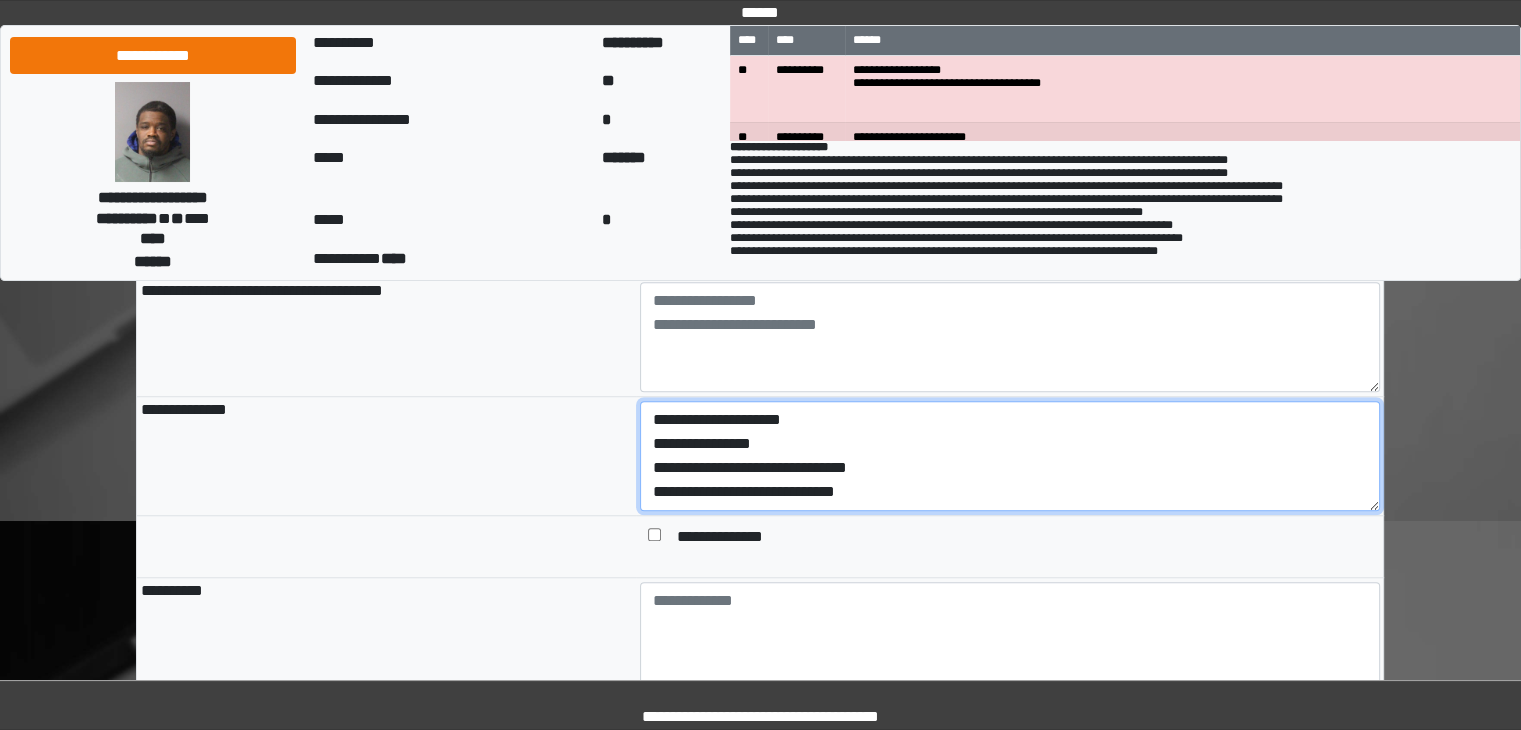 click on "**********" at bounding box center [1010, 456] 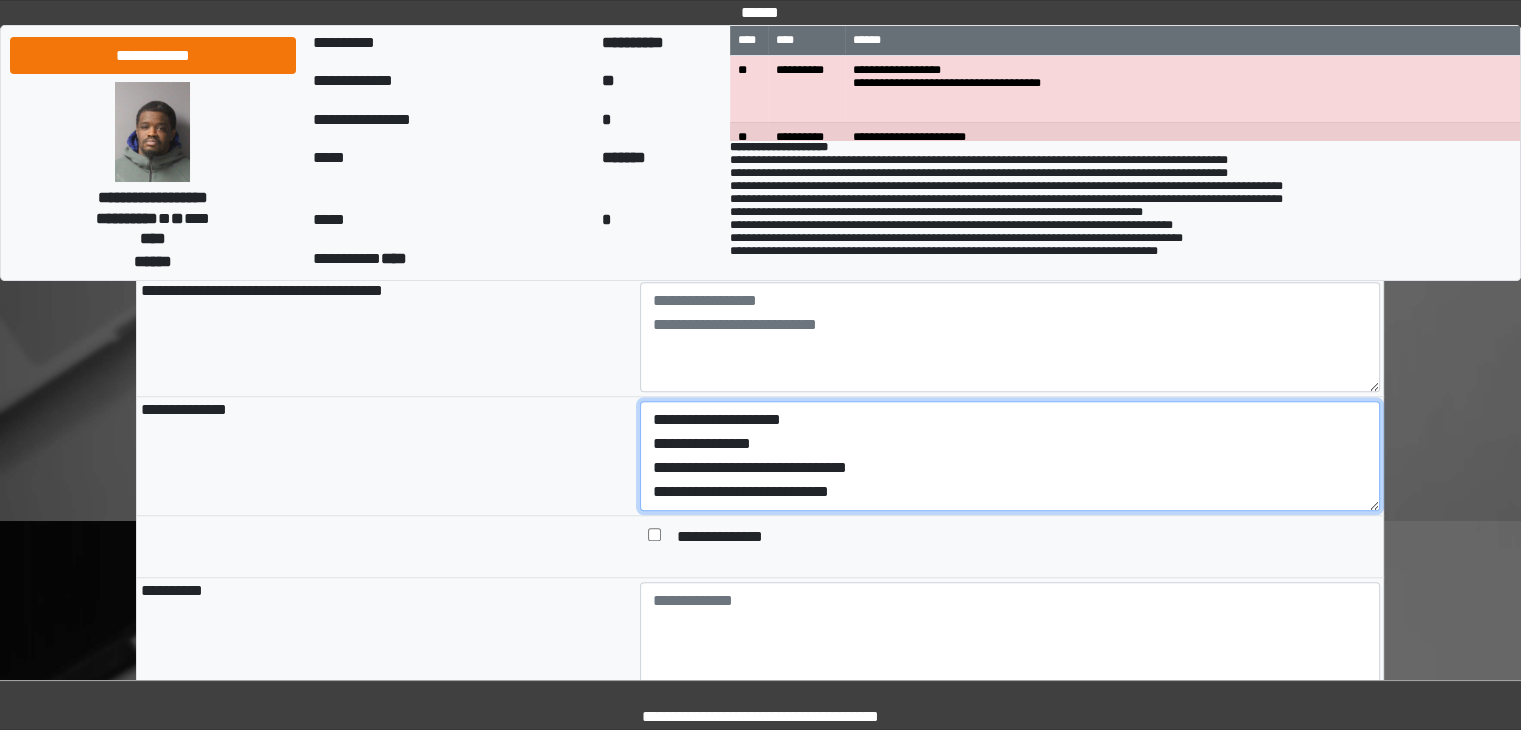 click on "**********" at bounding box center (1010, 456) 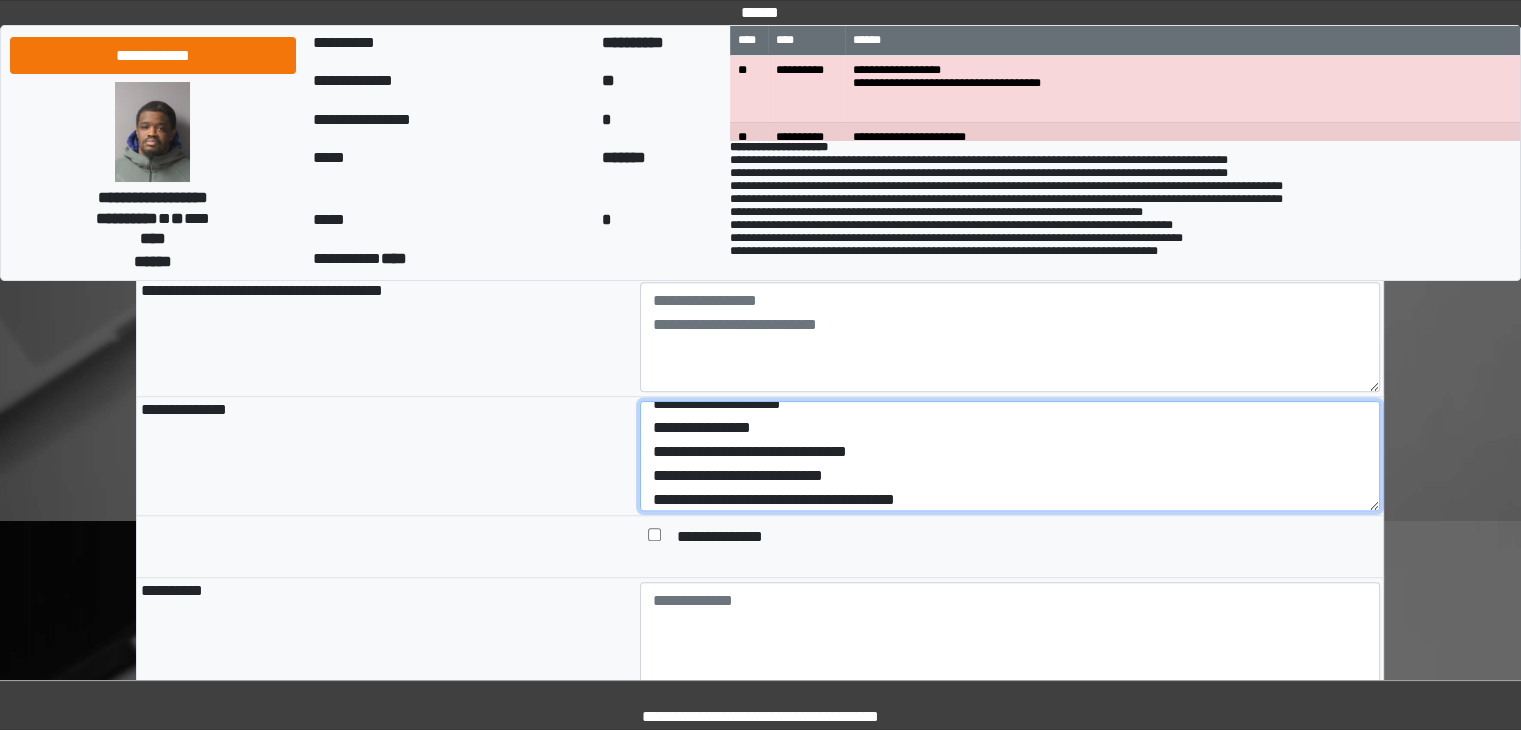 scroll, scrollTop: 40, scrollLeft: 0, axis: vertical 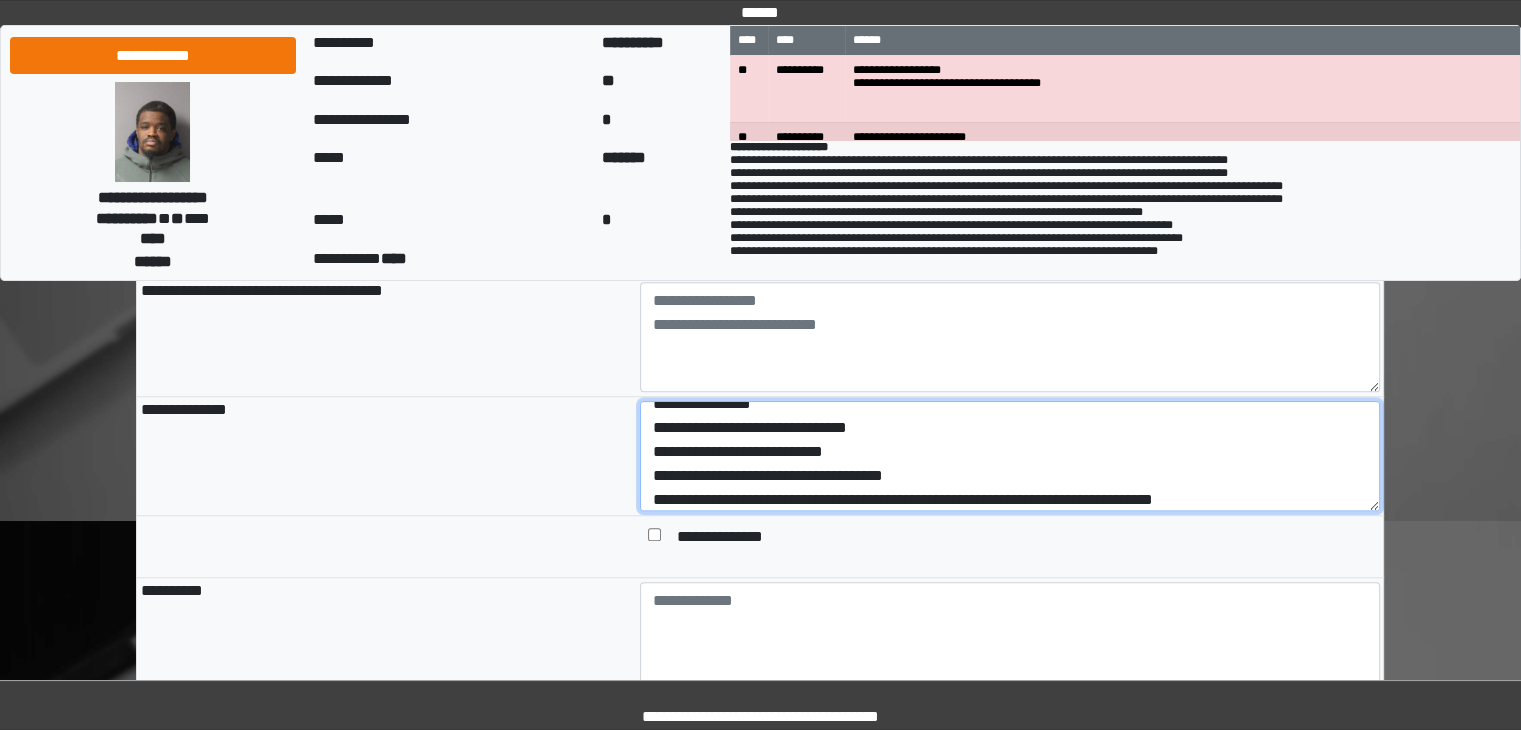type on "**********" 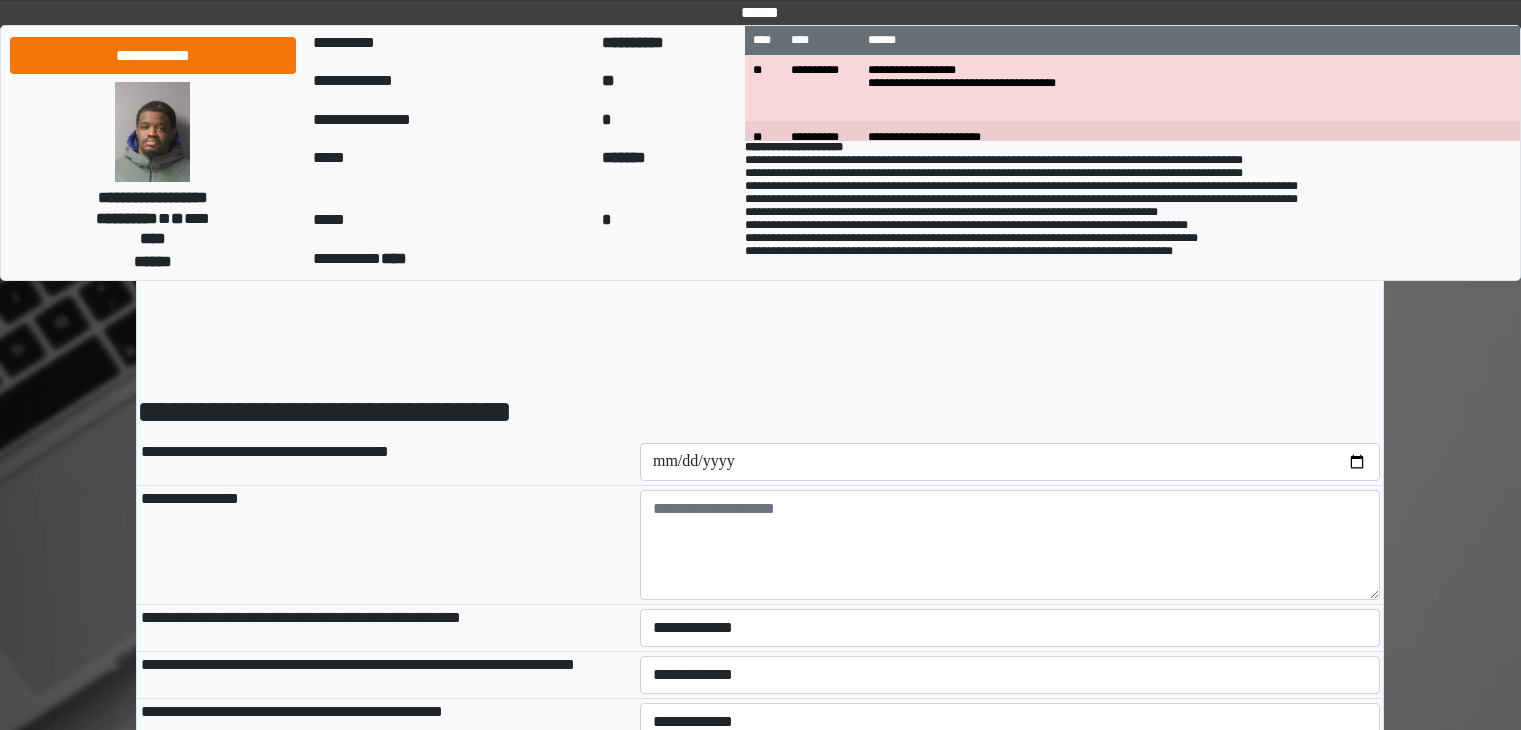 scroll, scrollTop: 0, scrollLeft: 0, axis: both 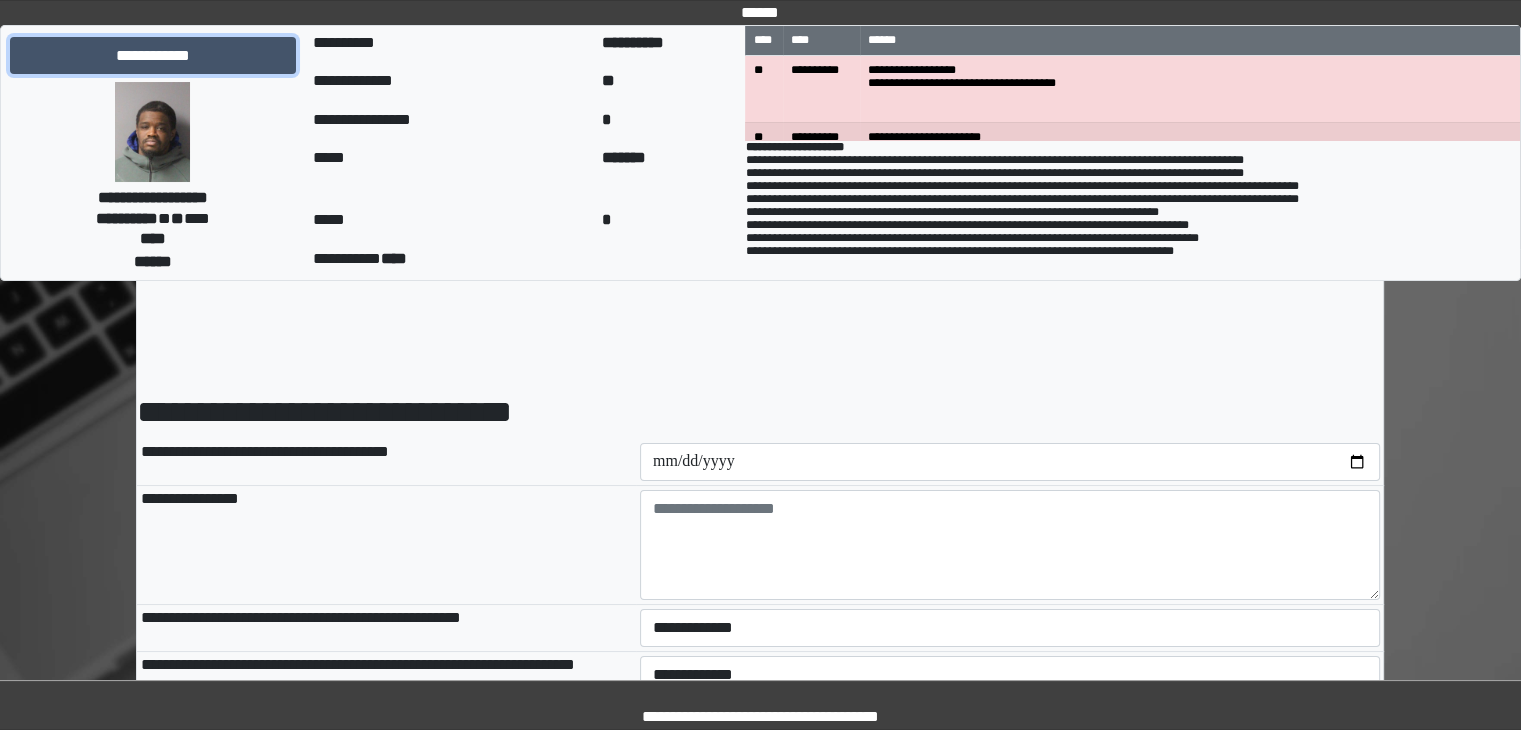 click on "**********" at bounding box center [153, 56] 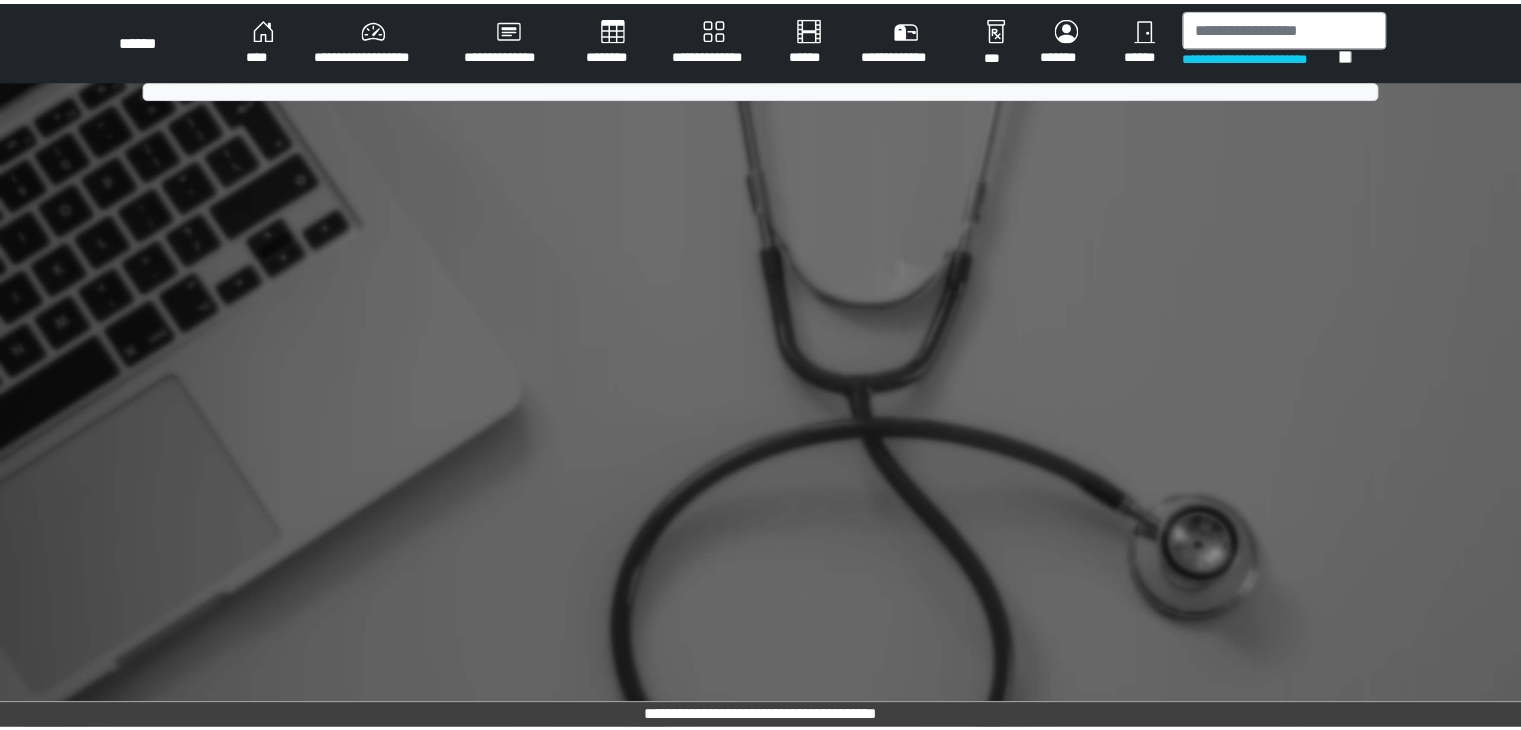 scroll, scrollTop: 0, scrollLeft: 0, axis: both 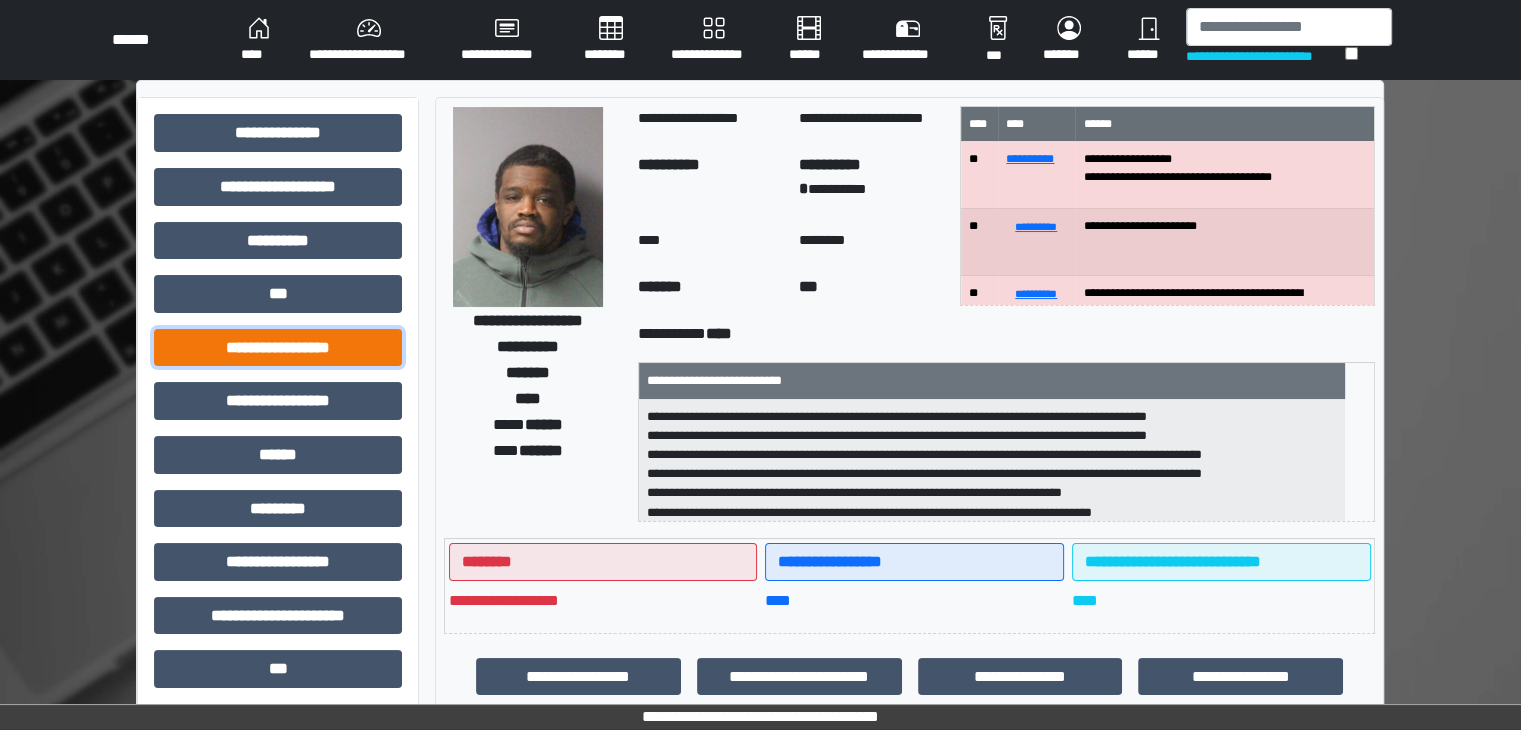 click on "**********" at bounding box center [278, 348] 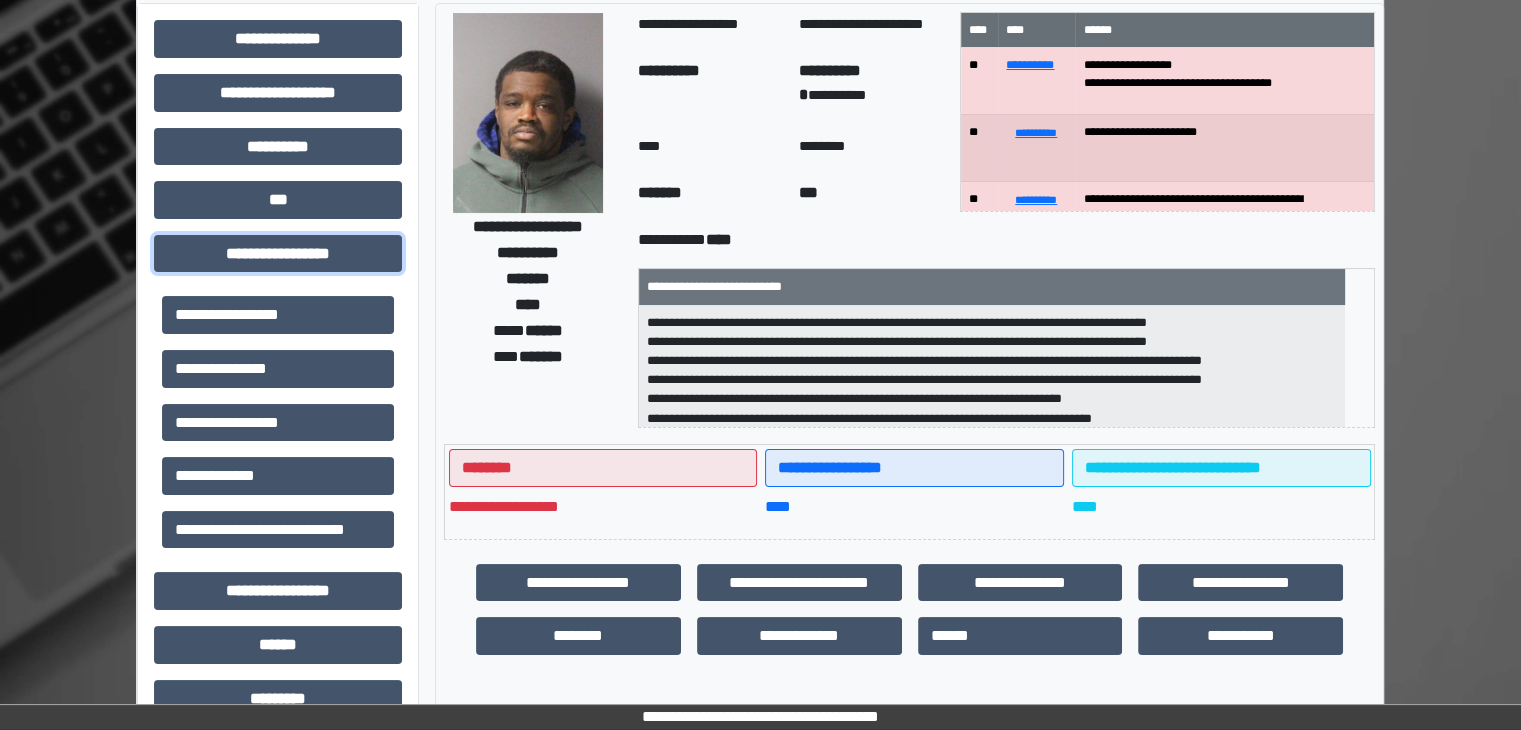 scroll, scrollTop: 100, scrollLeft: 0, axis: vertical 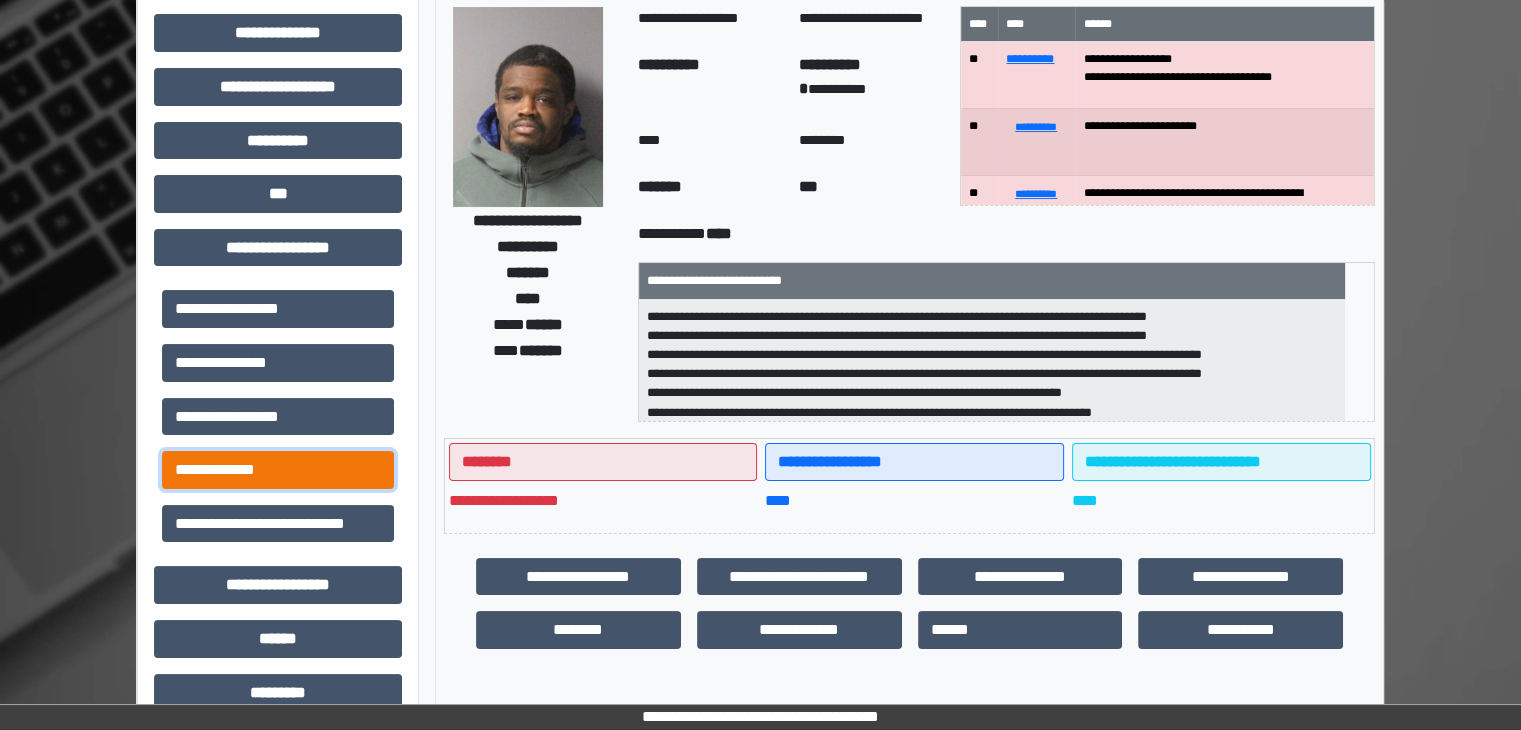 click on "**********" at bounding box center (278, 470) 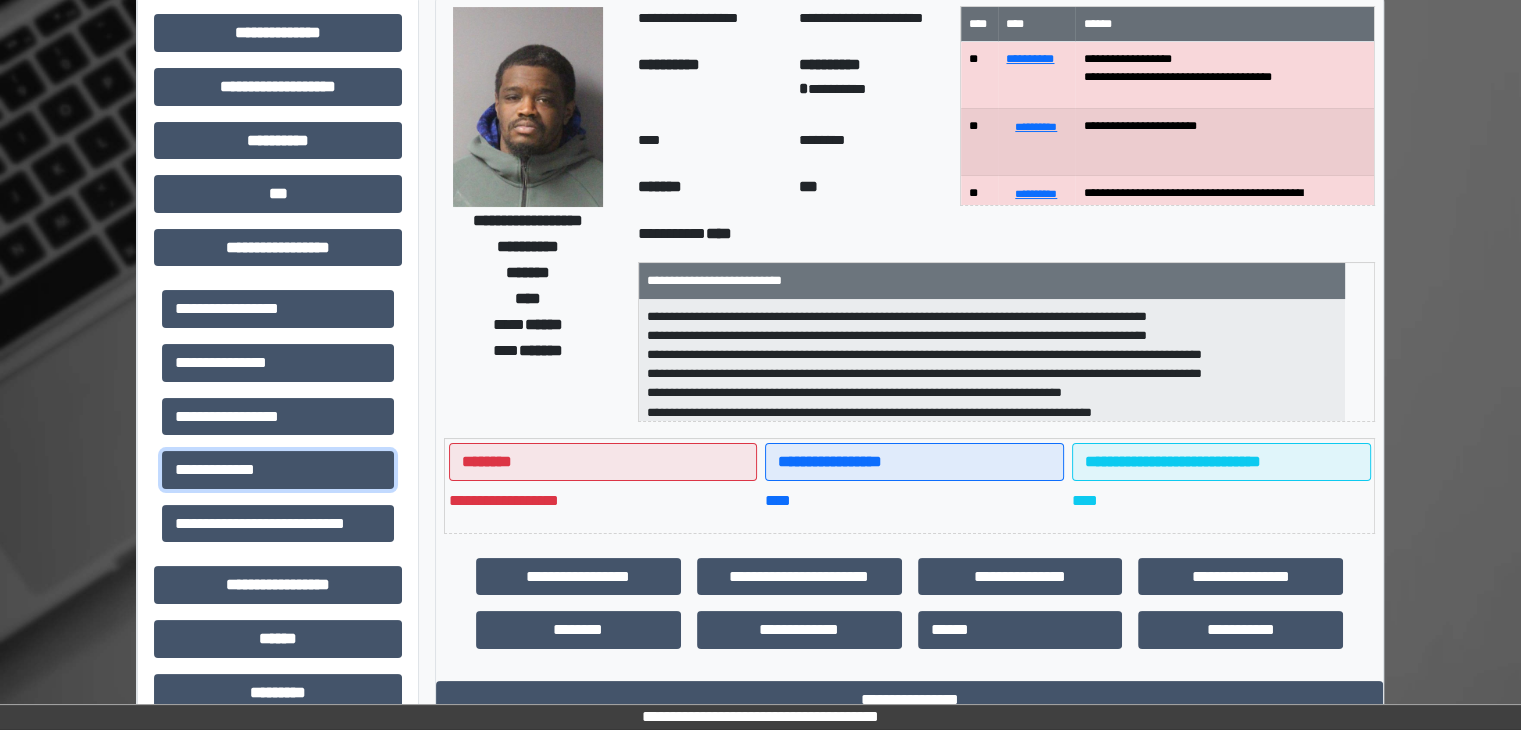 scroll, scrollTop: 1, scrollLeft: 0, axis: vertical 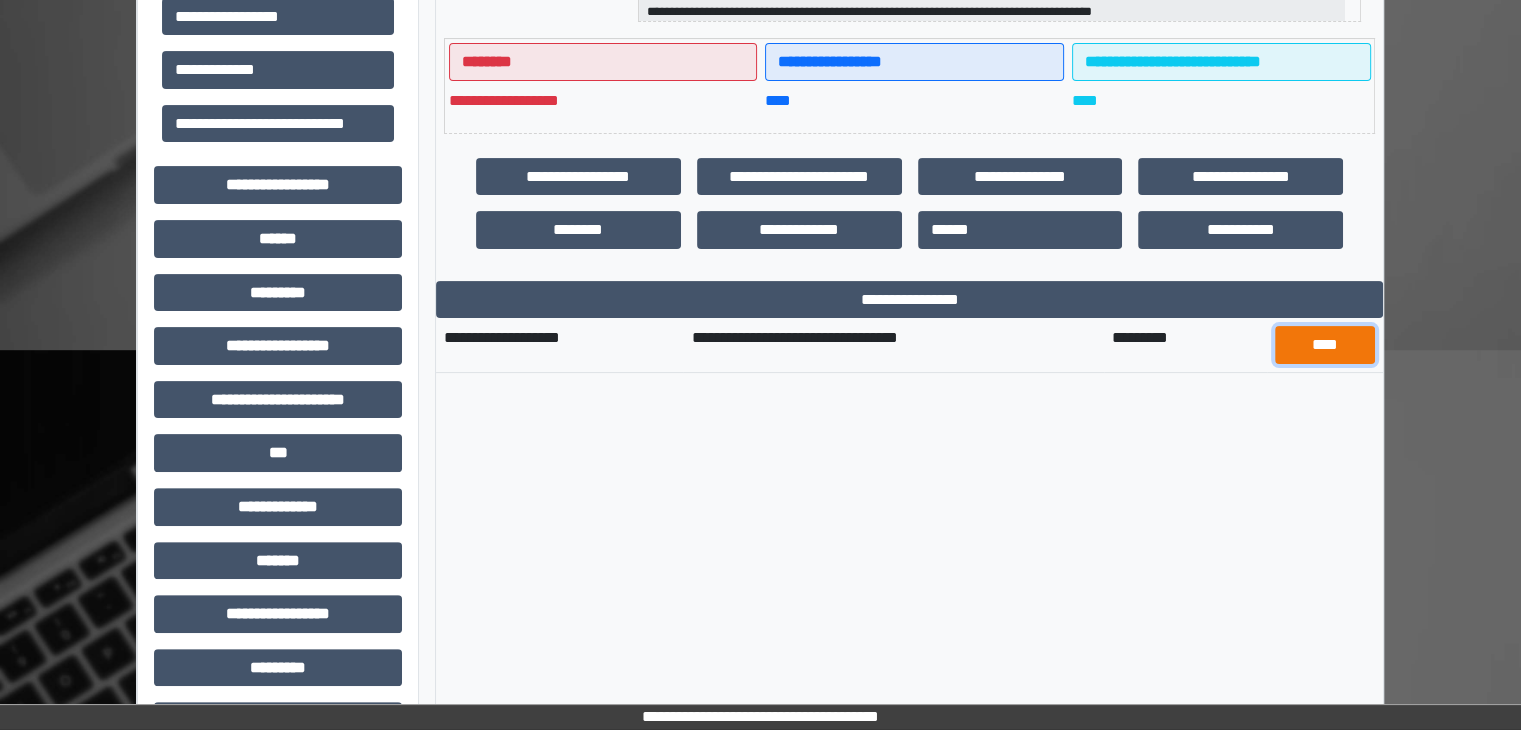 click on "****" at bounding box center [1325, 345] 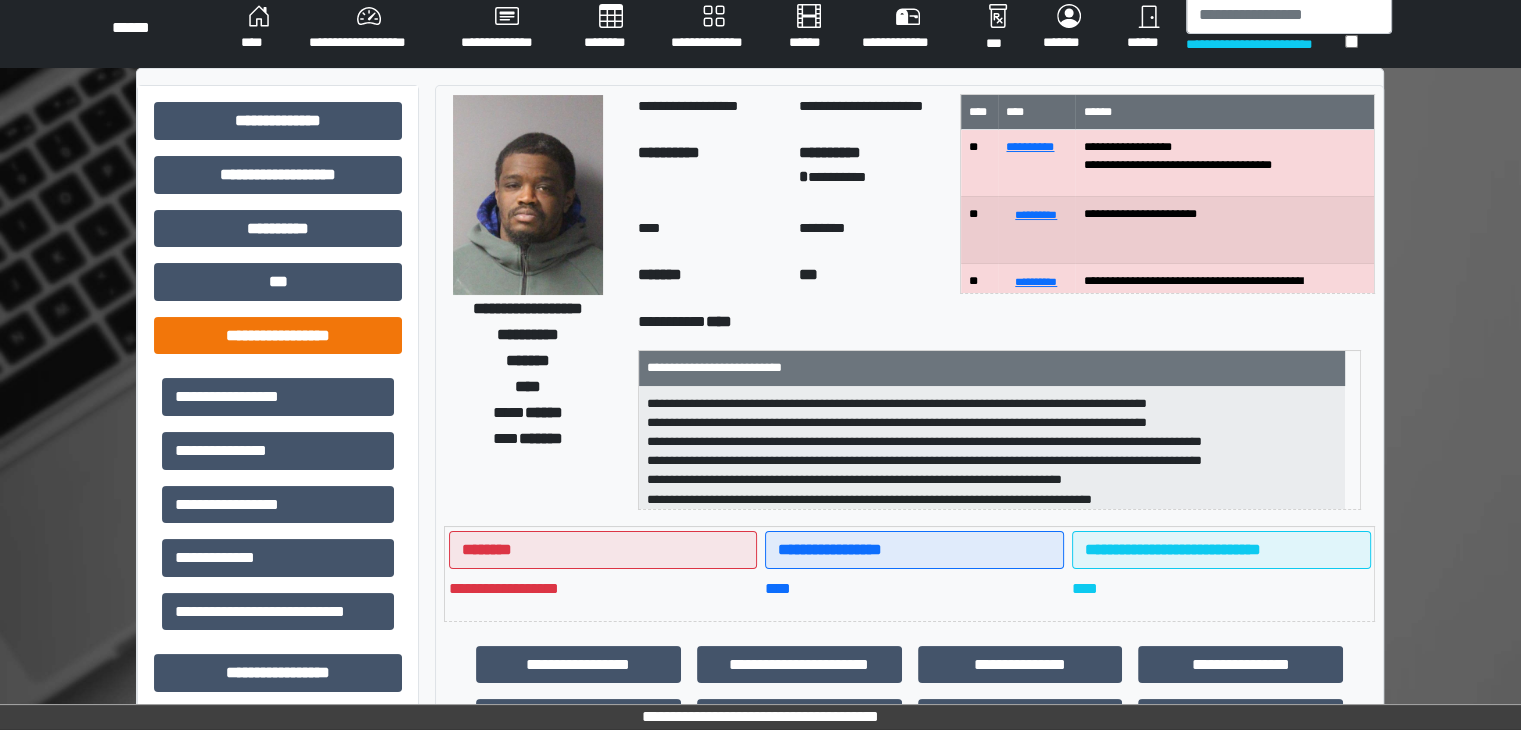 scroll, scrollTop: 0, scrollLeft: 0, axis: both 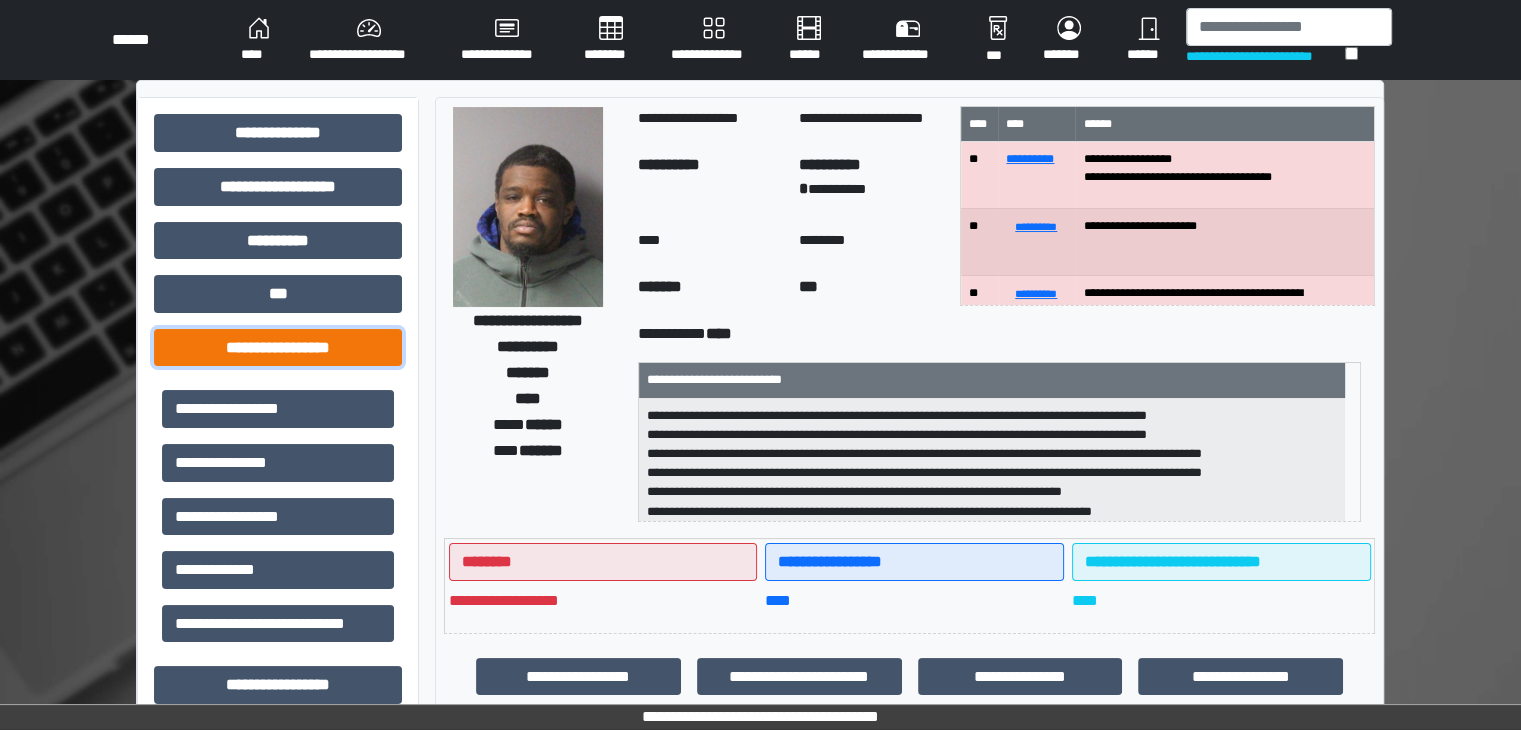 click on "**********" at bounding box center [278, 348] 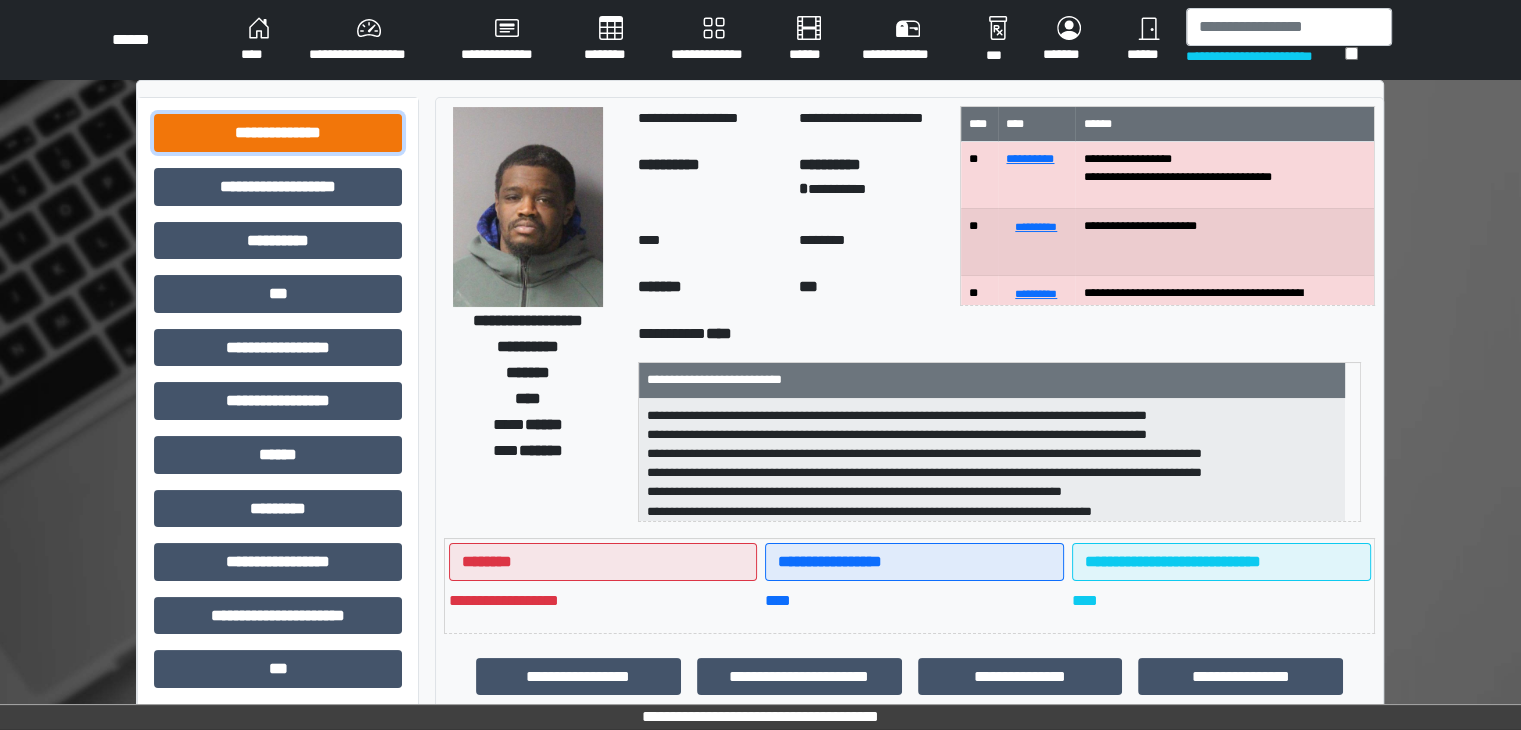 click on "**********" at bounding box center [278, 133] 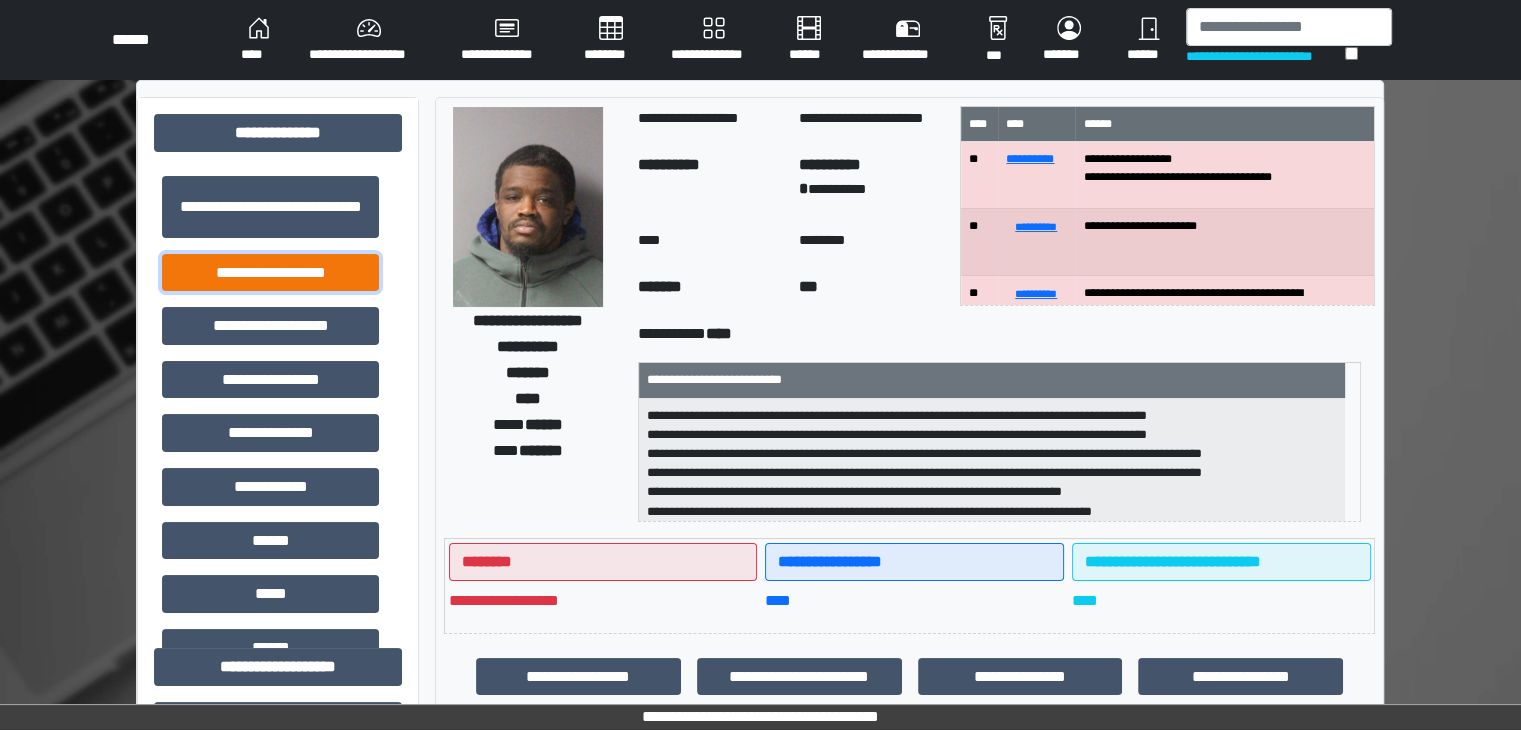 click on "**********" at bounding box center [270, 273] 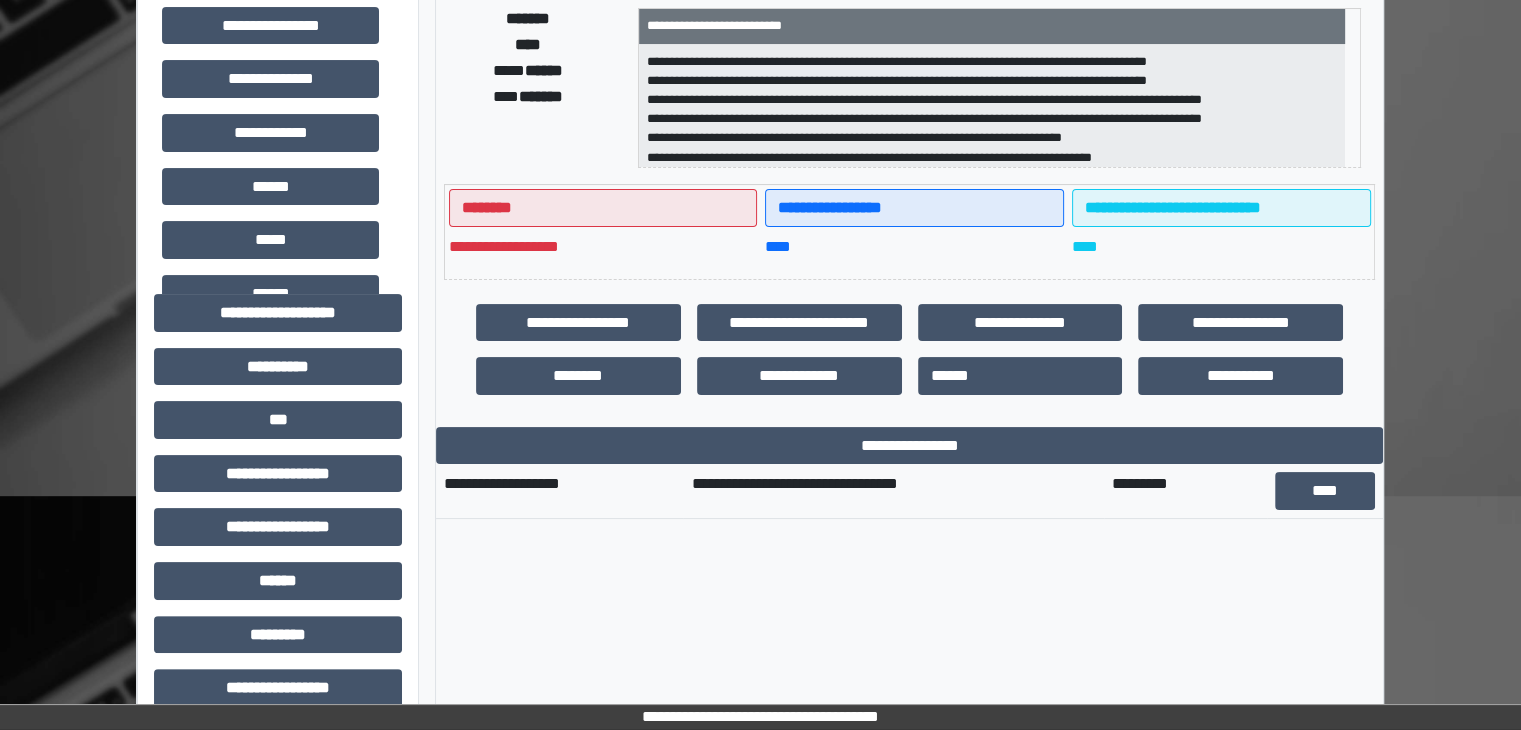 scroll, scrollTop: 700, scrollLeft: 0, axis: vertical 